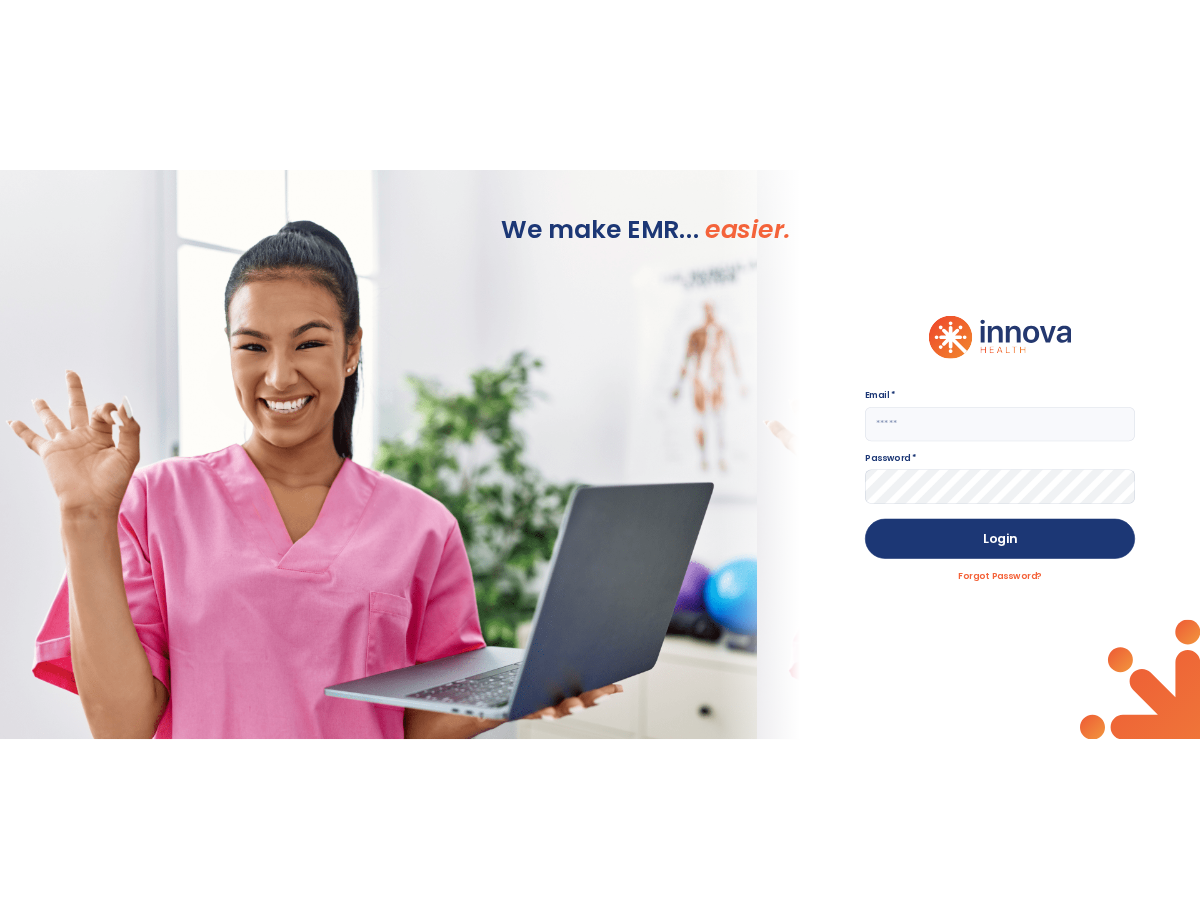 scroll, scrollTop: 0, scrollLeft: 0, axis: both 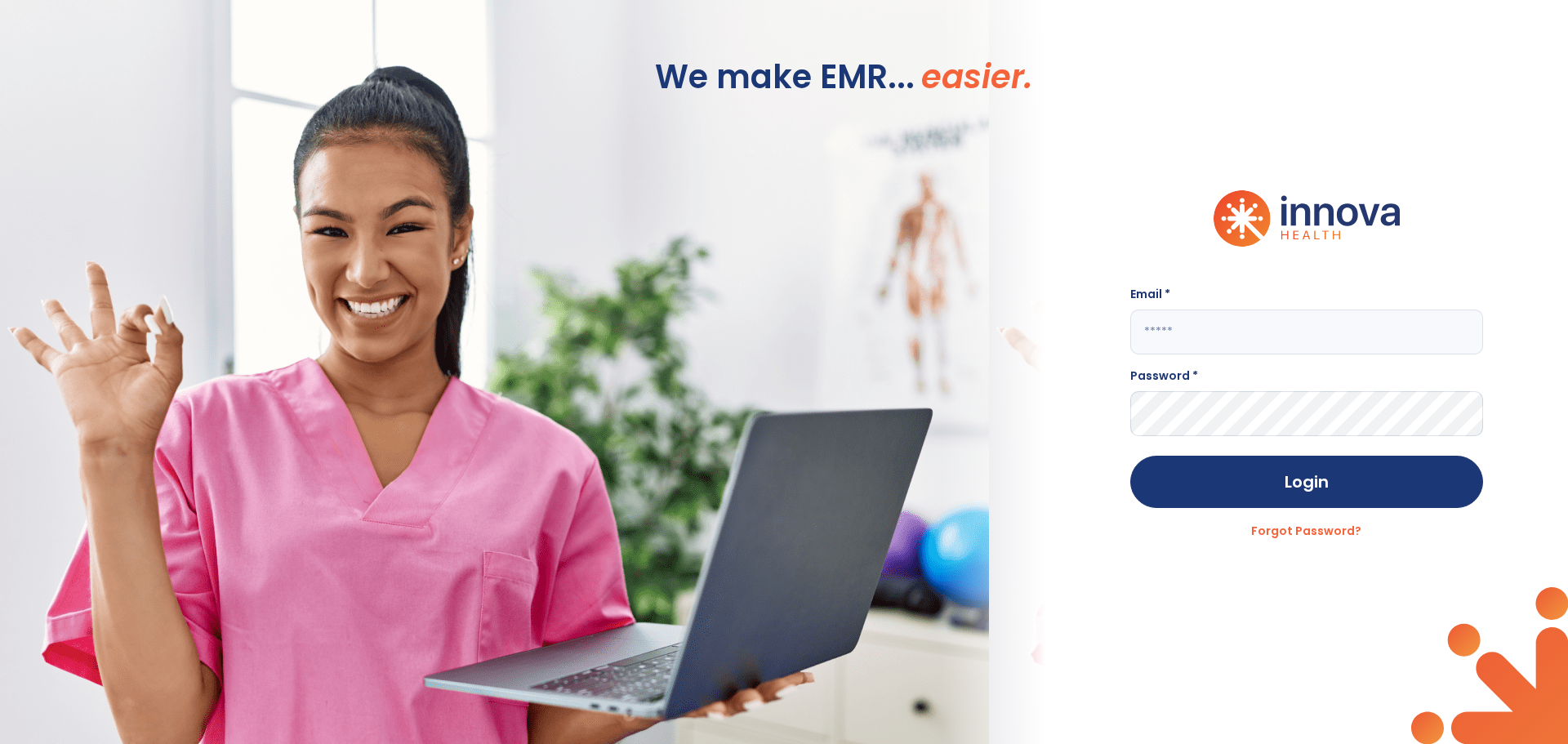 click 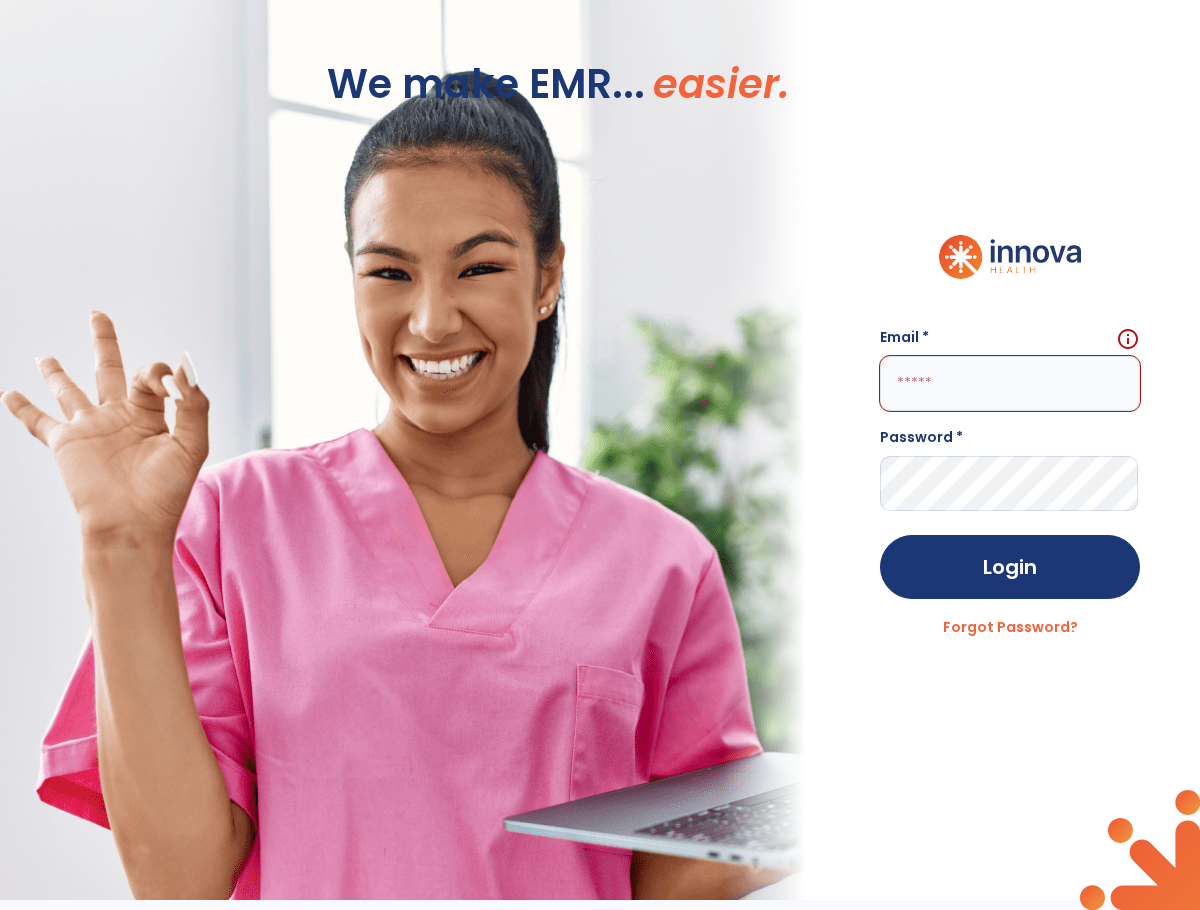 click on "We make EMR... easier." 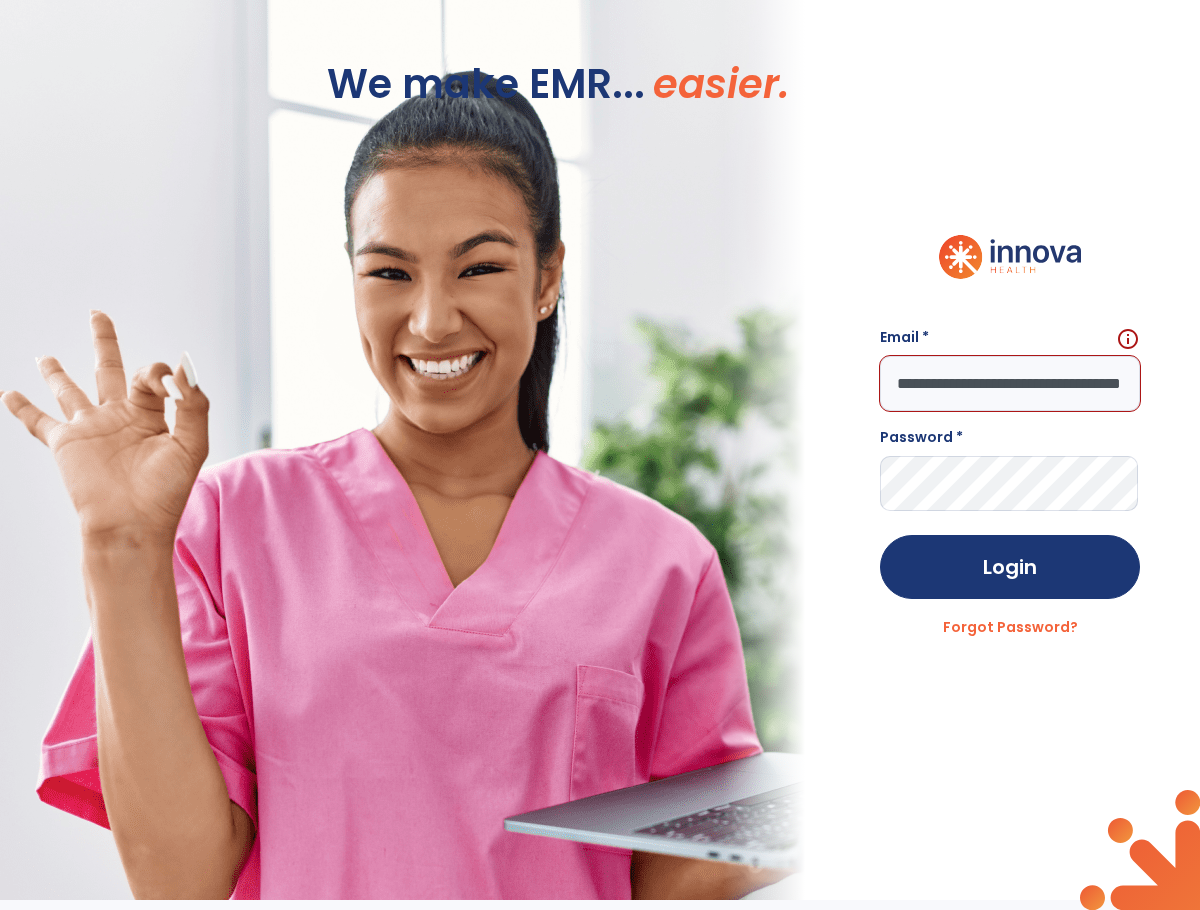 scroll, scrollTop: 0, scrollLeft: 97, axis: horizontal 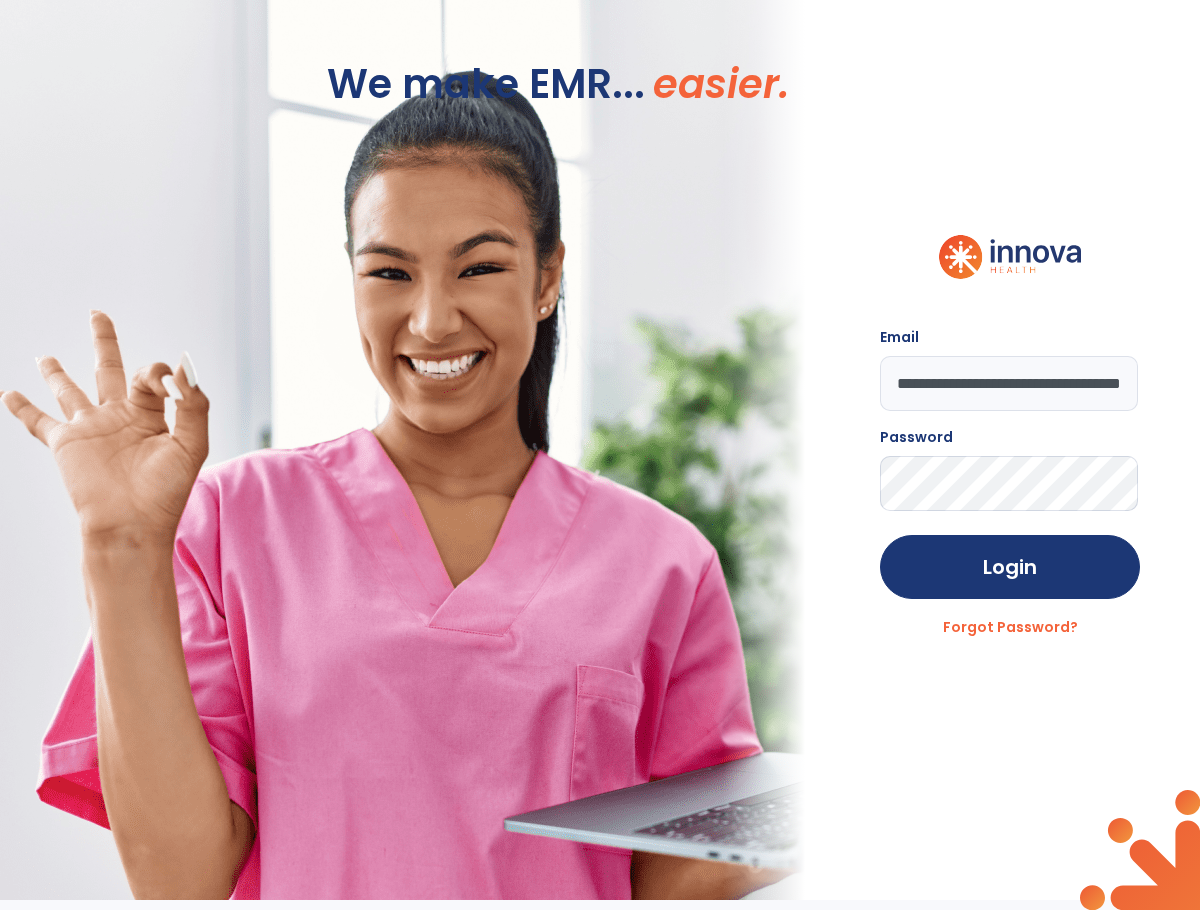 click on "Login" 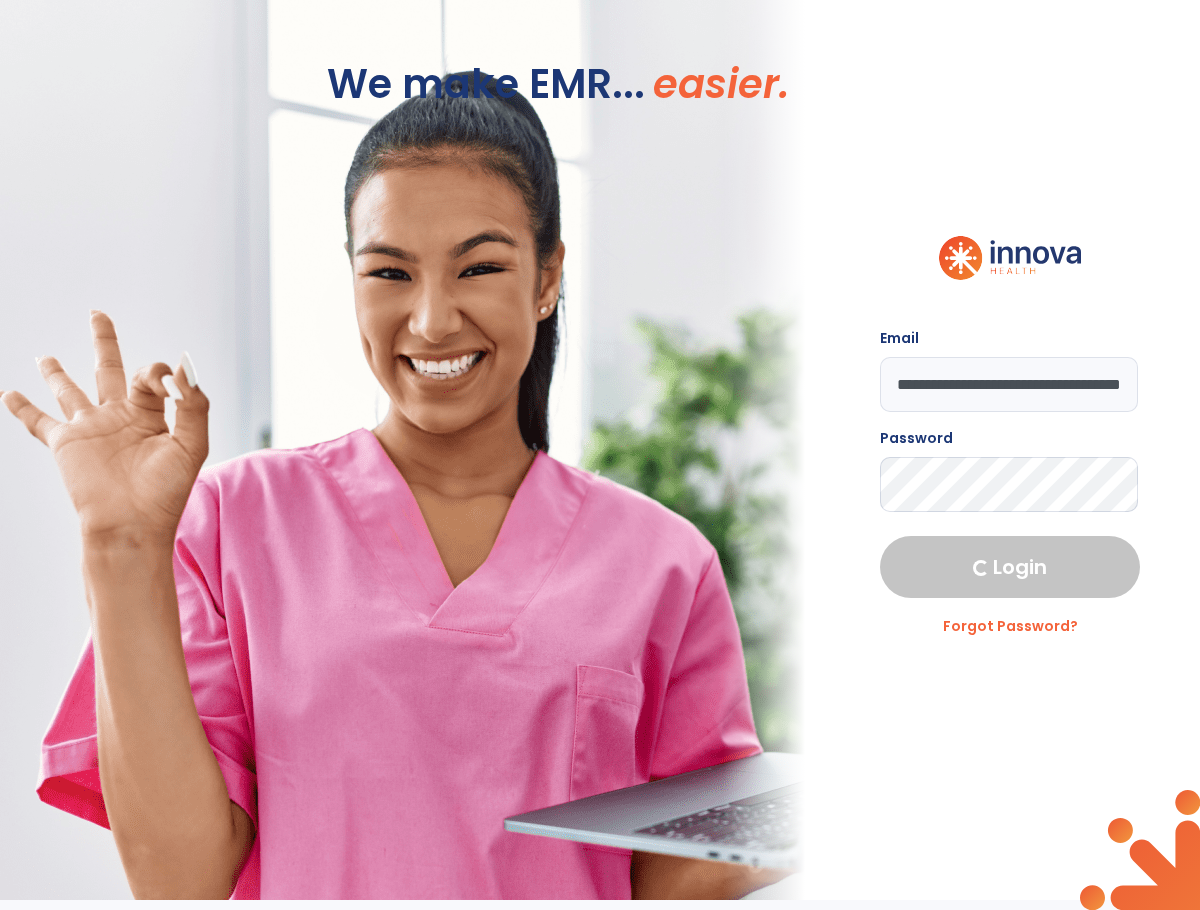 select on "****" 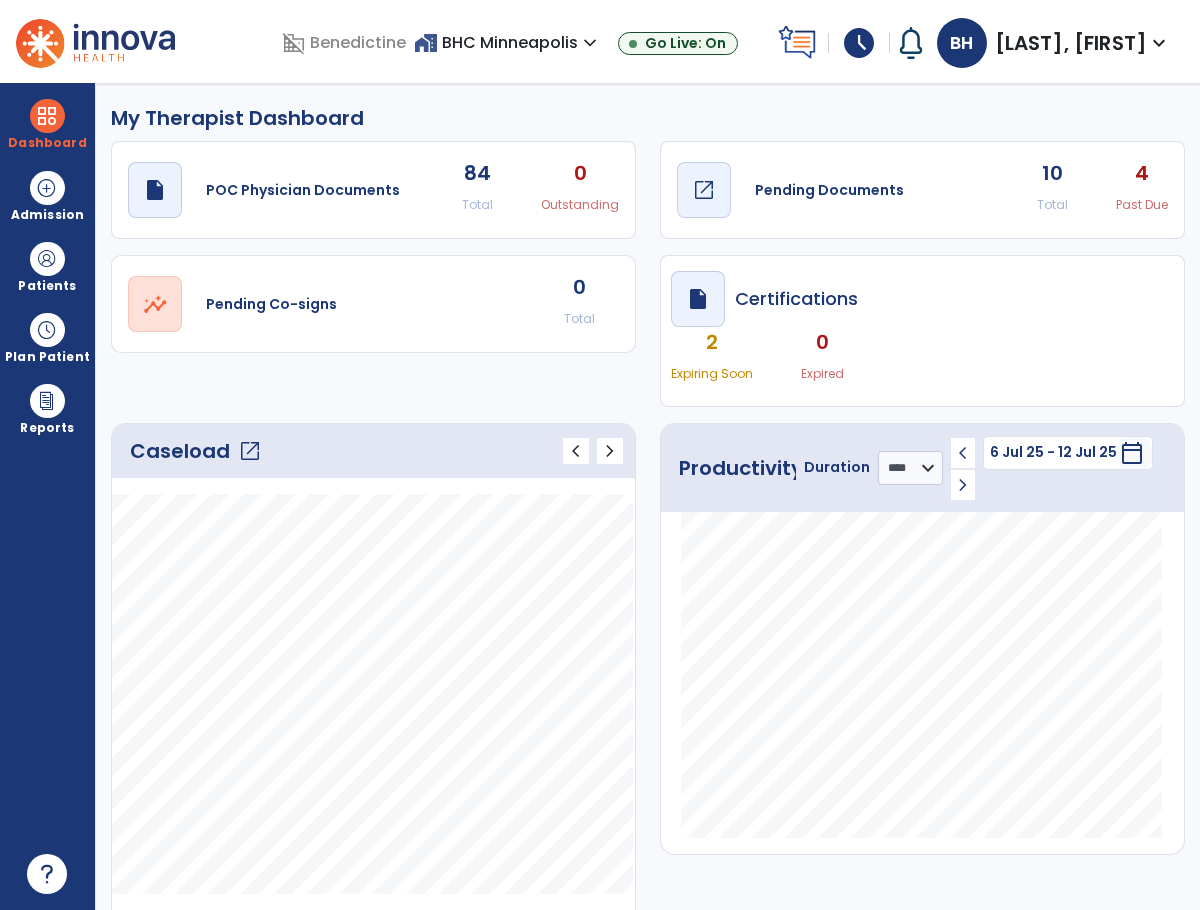 click on "Pending Documents" 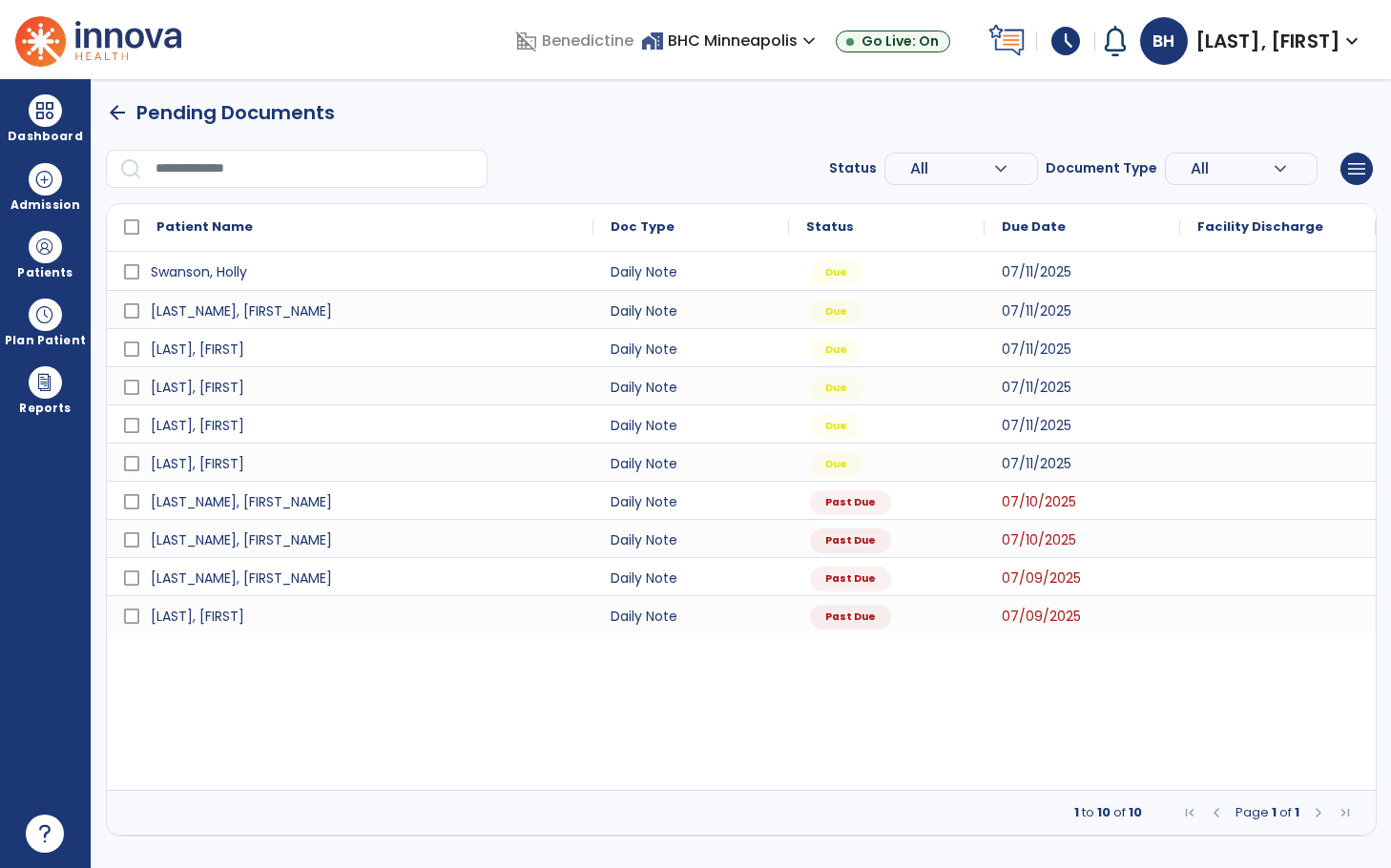 drag, startPoint x: 342, startPoint y: 770, endPoint x: 350, endPoint y: 759, distance: 13.60147 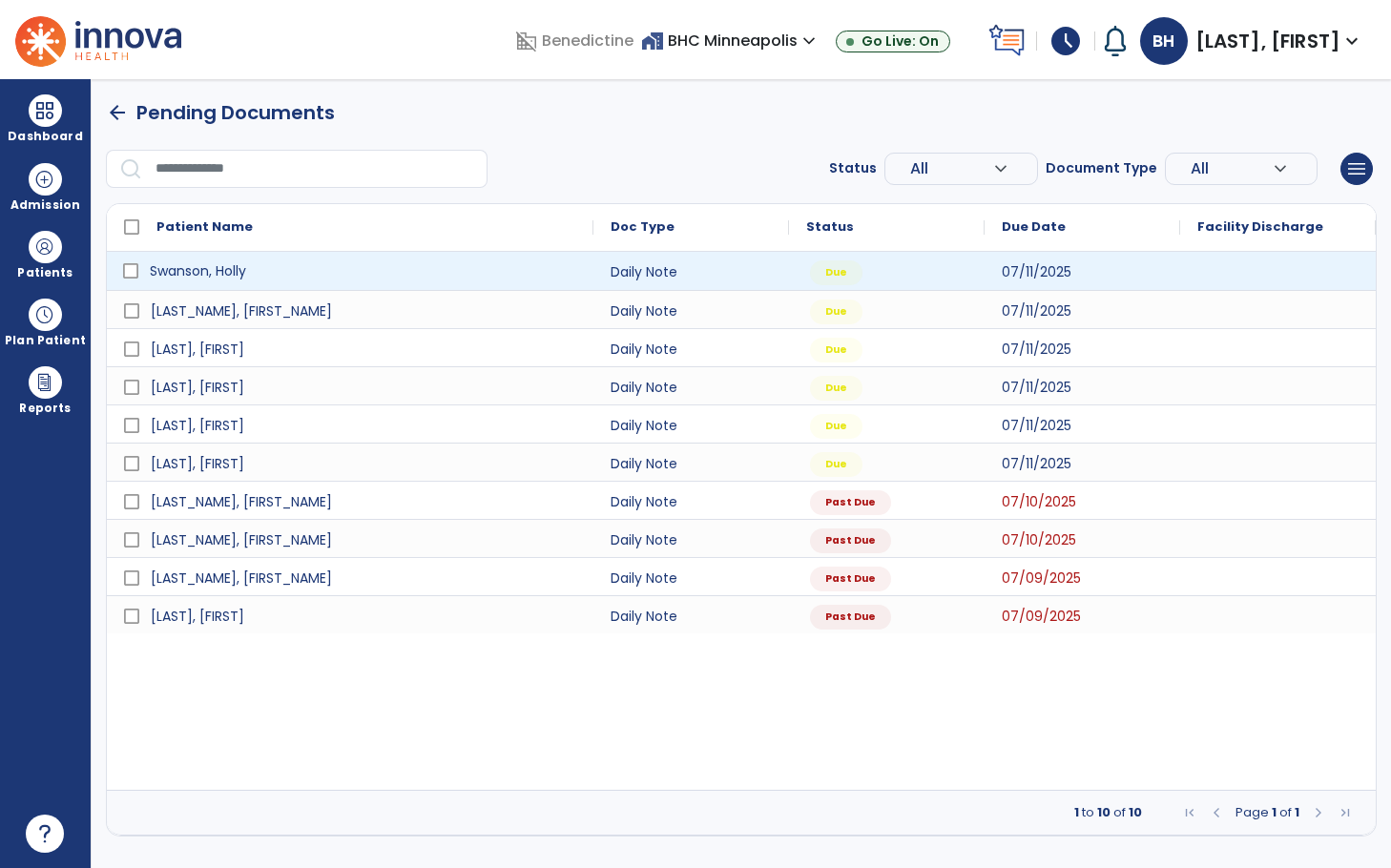 click on "Swanson, Holly" at bounding box center (363, 271) 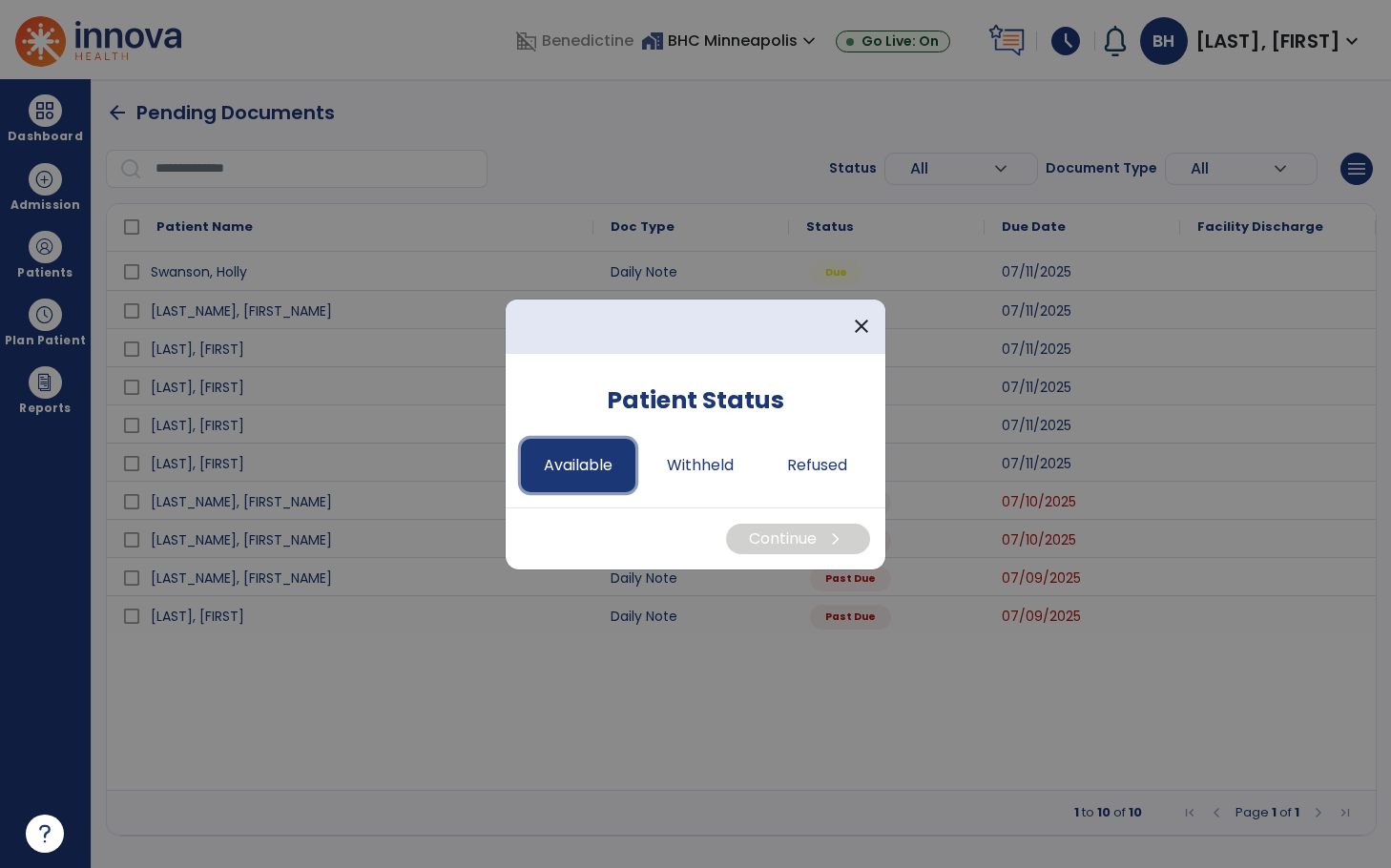 click on "Available" at bounding box center [578, 465] 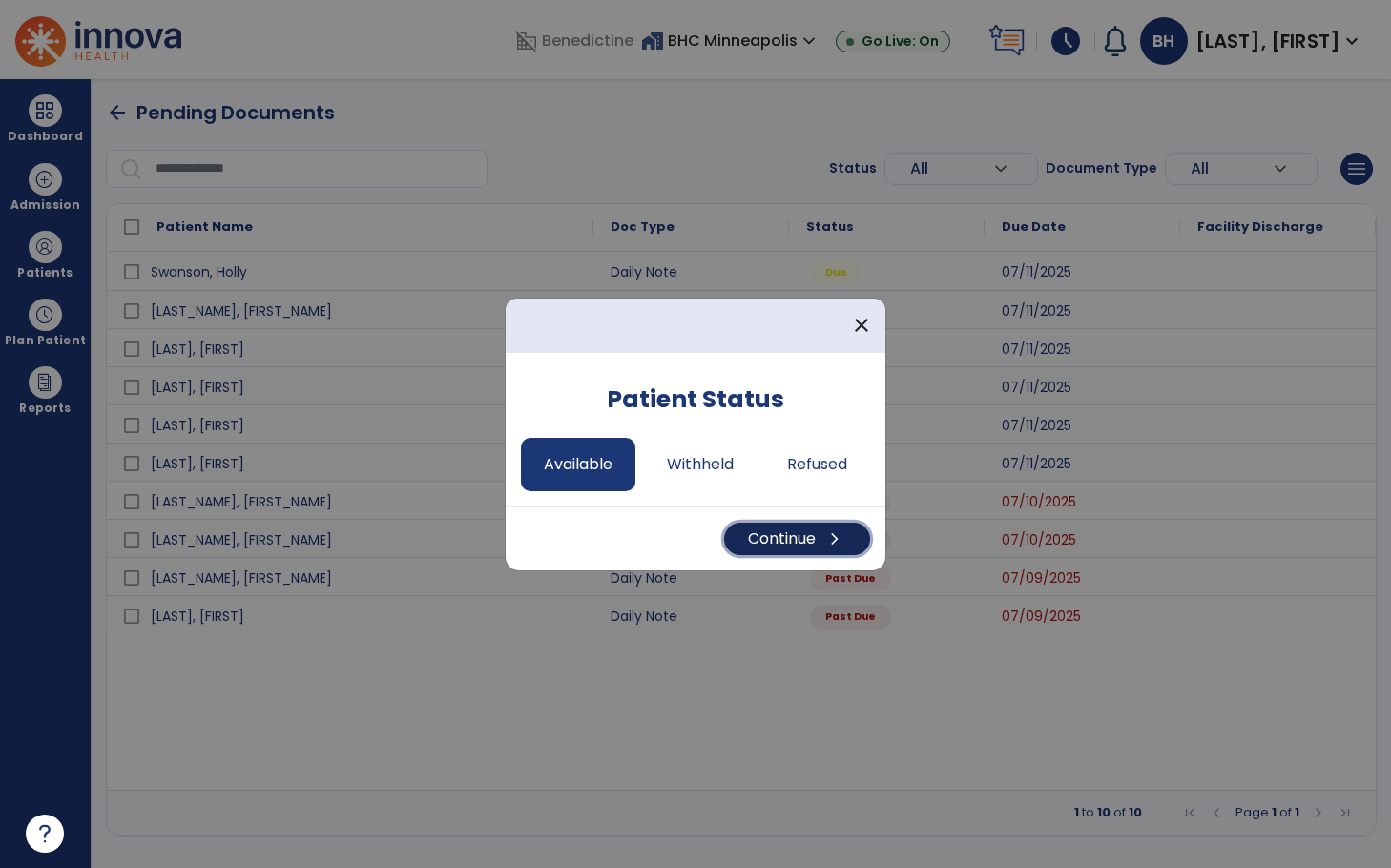 click on "Continue   chevron_right" at bounding box center [797, 539] 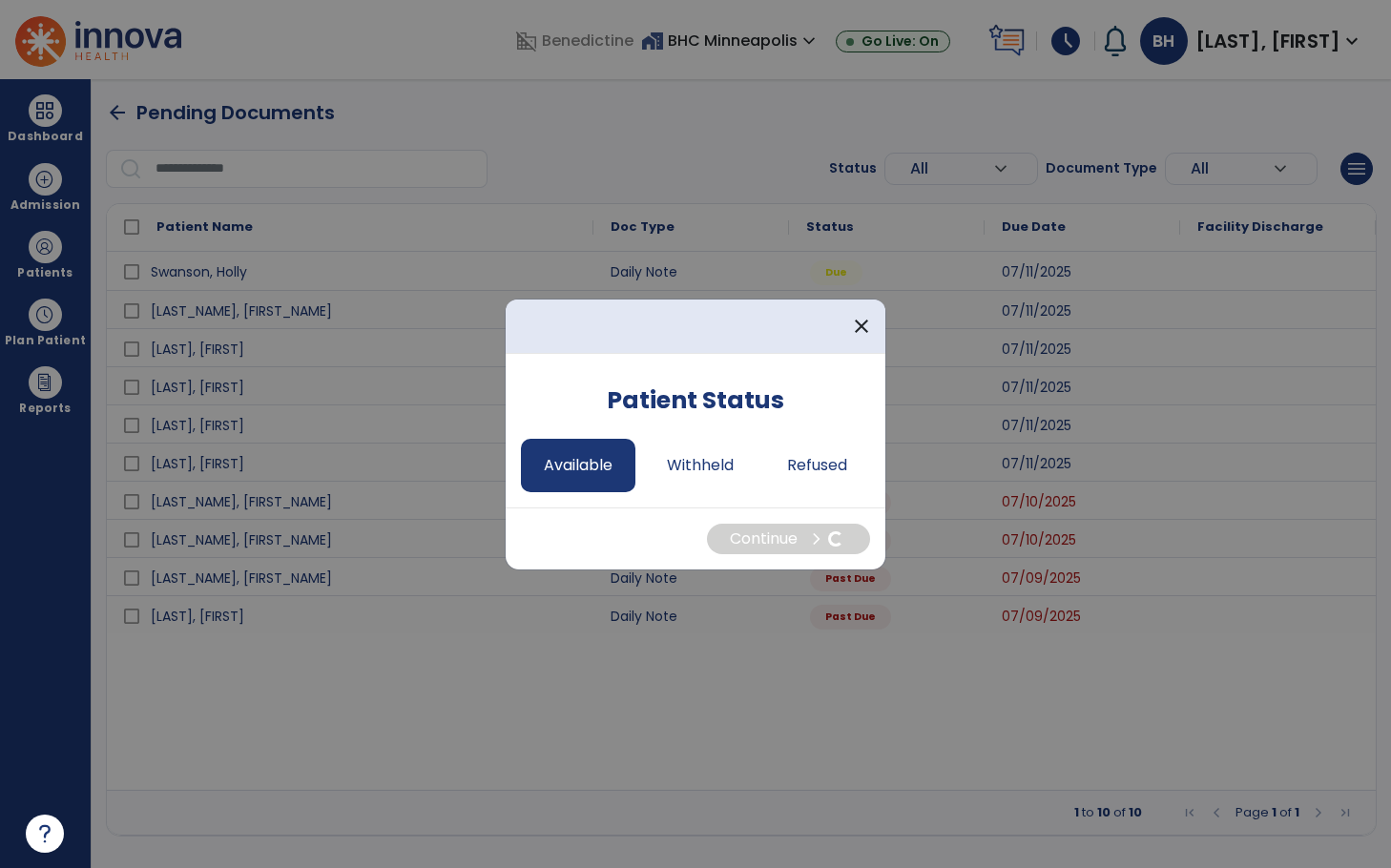 select on "*" 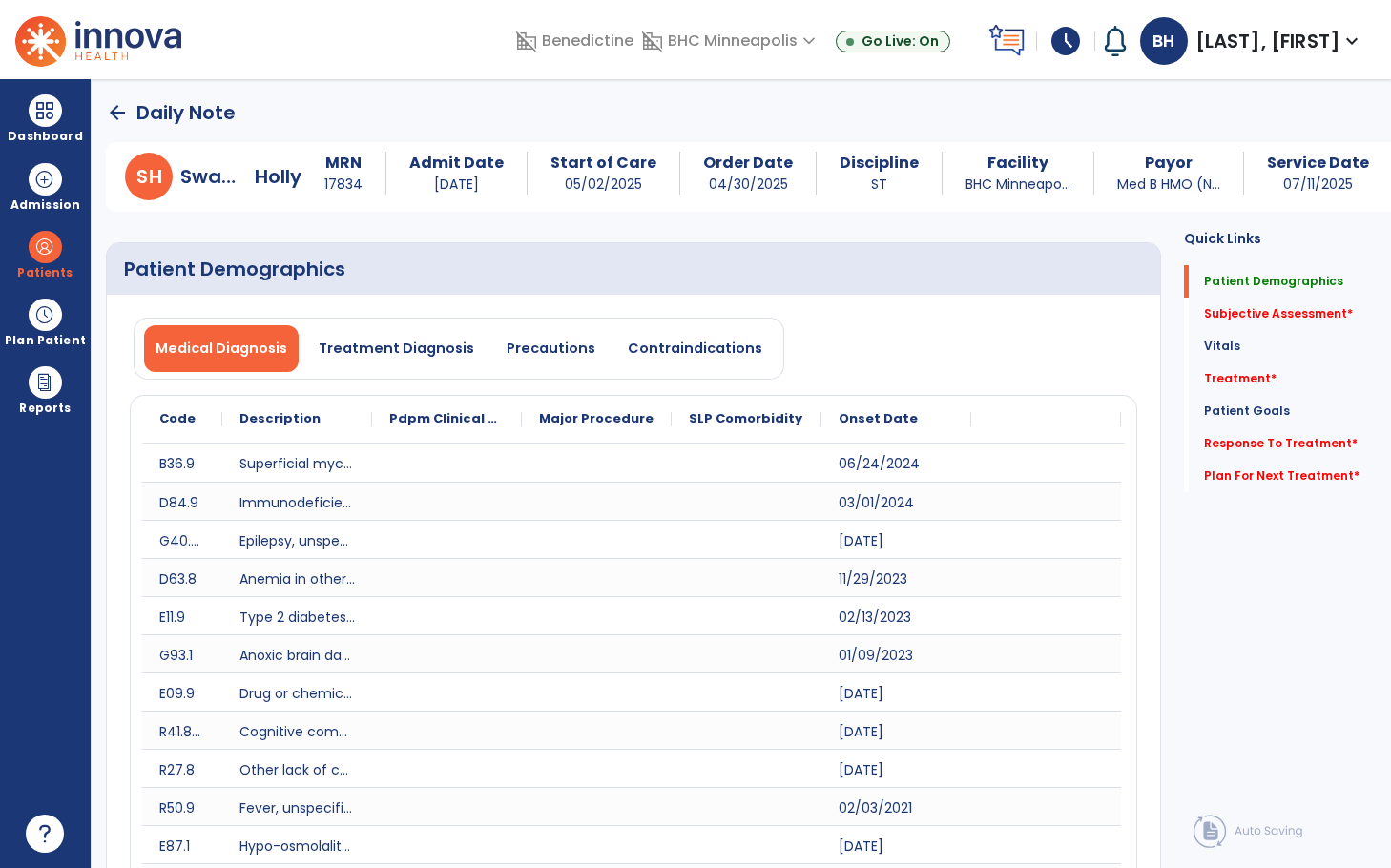 drag, startPoint x: 1225, startPoint y: 621, endPoint x: 1233, endPoint y: 598, distance: 24.351591 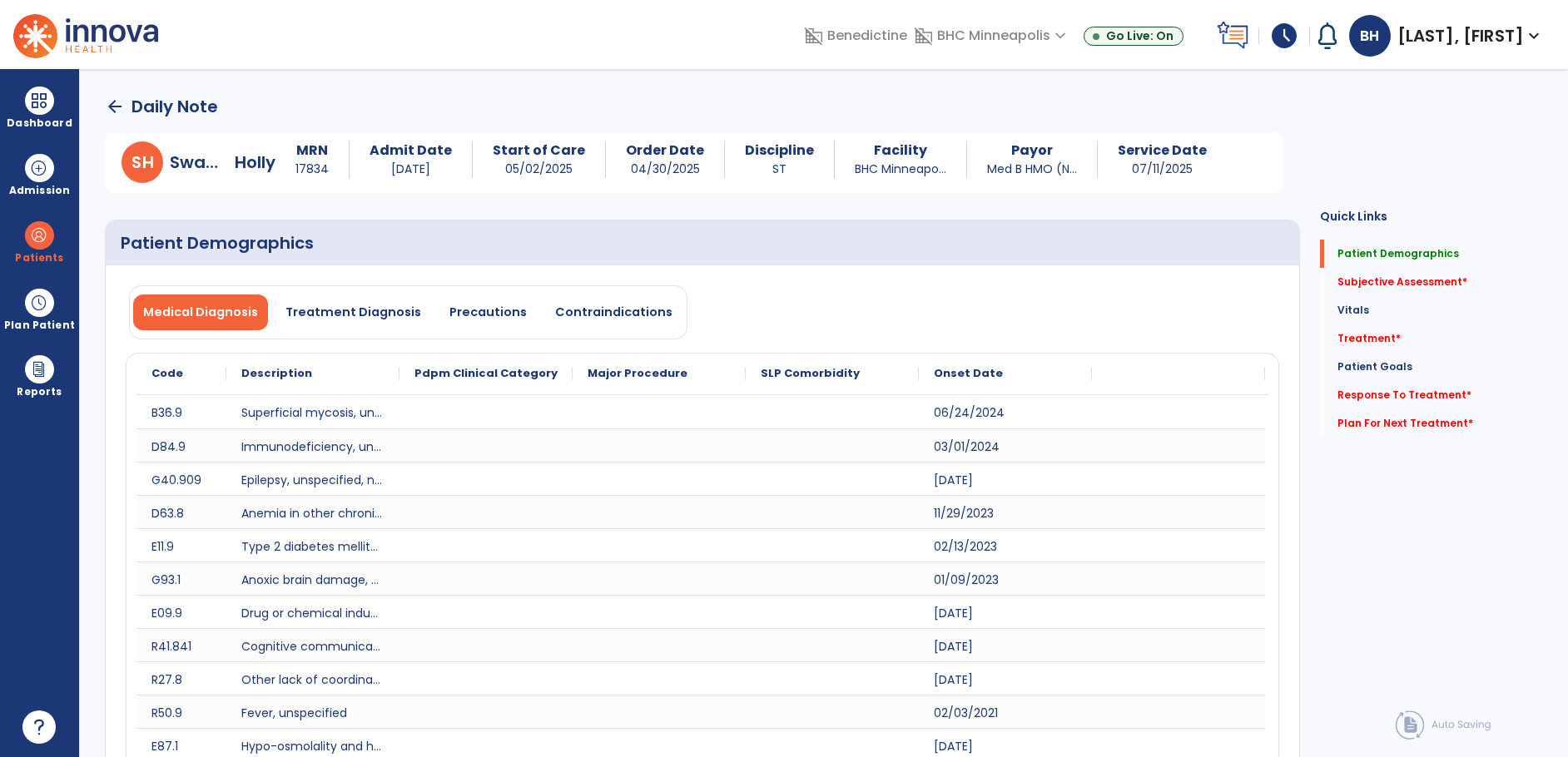 click on "Quick Links  Patient Demographics   Patient Demographics   Subjective Assessment   *  Subjective Assessment   *  Vitals   Vitals   Treatment   *  Treatment   *  Patient Goals   Patient Goals   Response To Treatment   *  Response To Treatment   *  Plan For Next Treatment   *  Plan For Next Treatment   *" 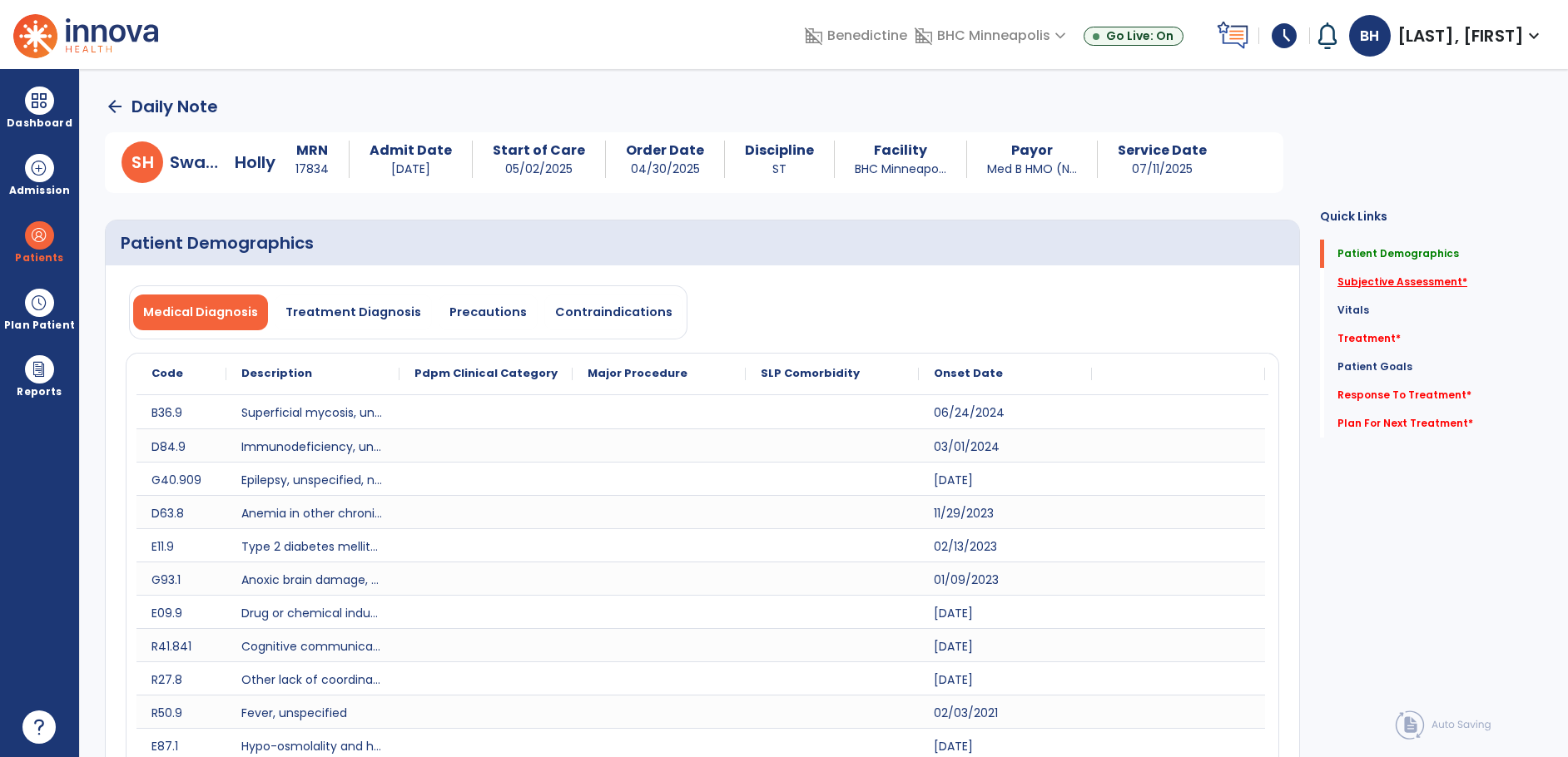 click on "Subjective Assessment   *" 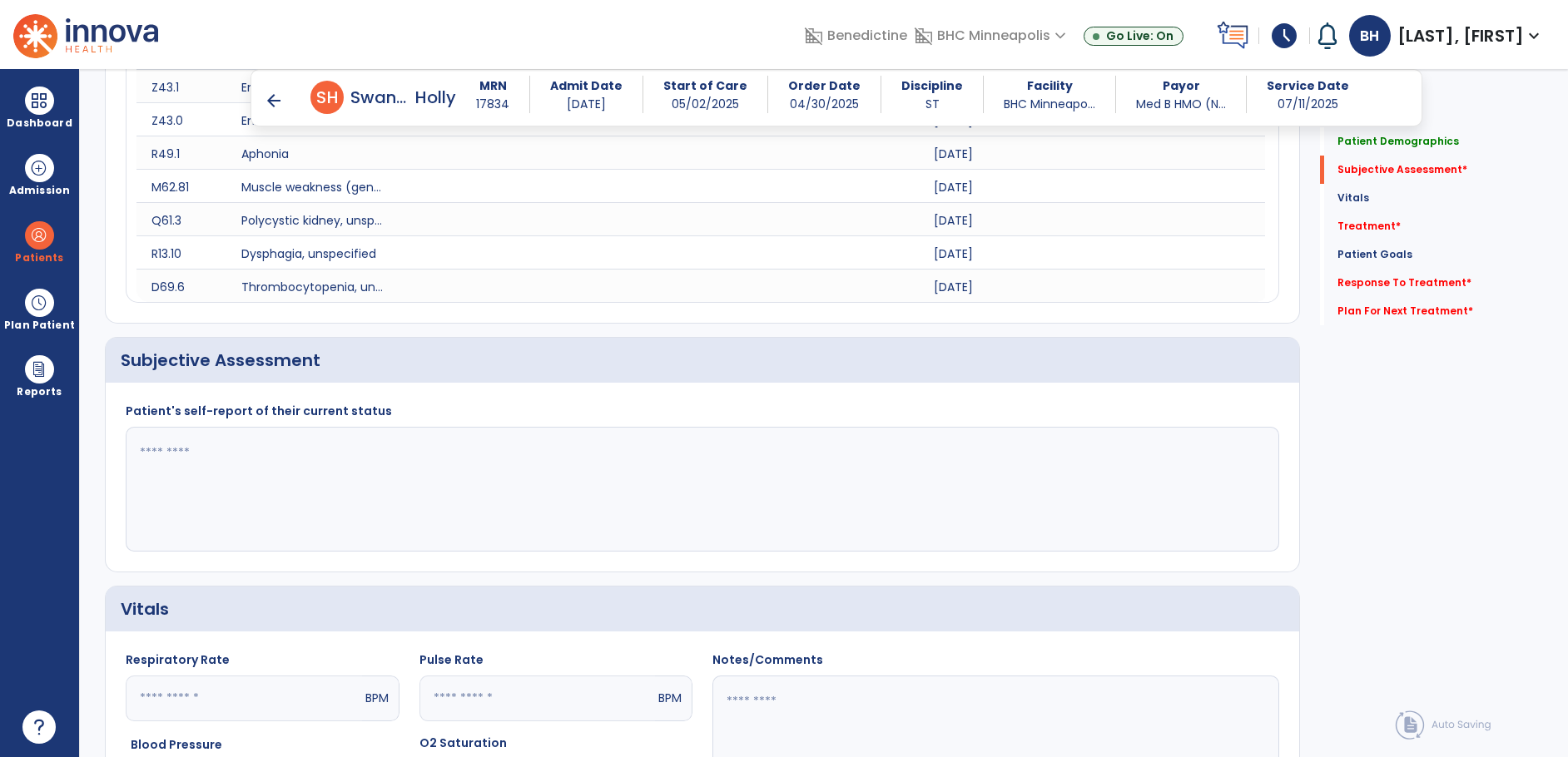 scroll, scrollTop: 1066, scrollLeft: 0, axis: vertical 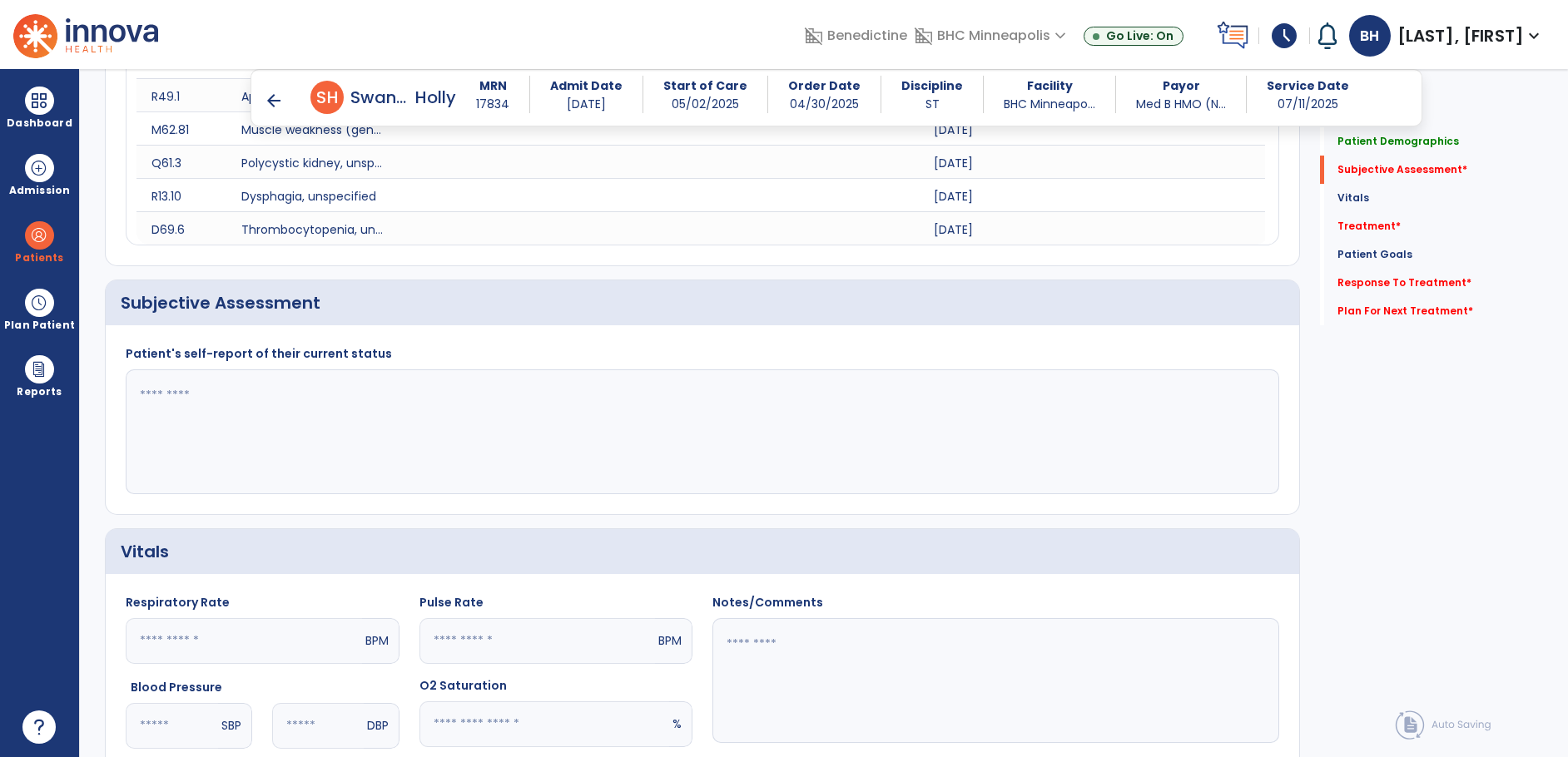 click 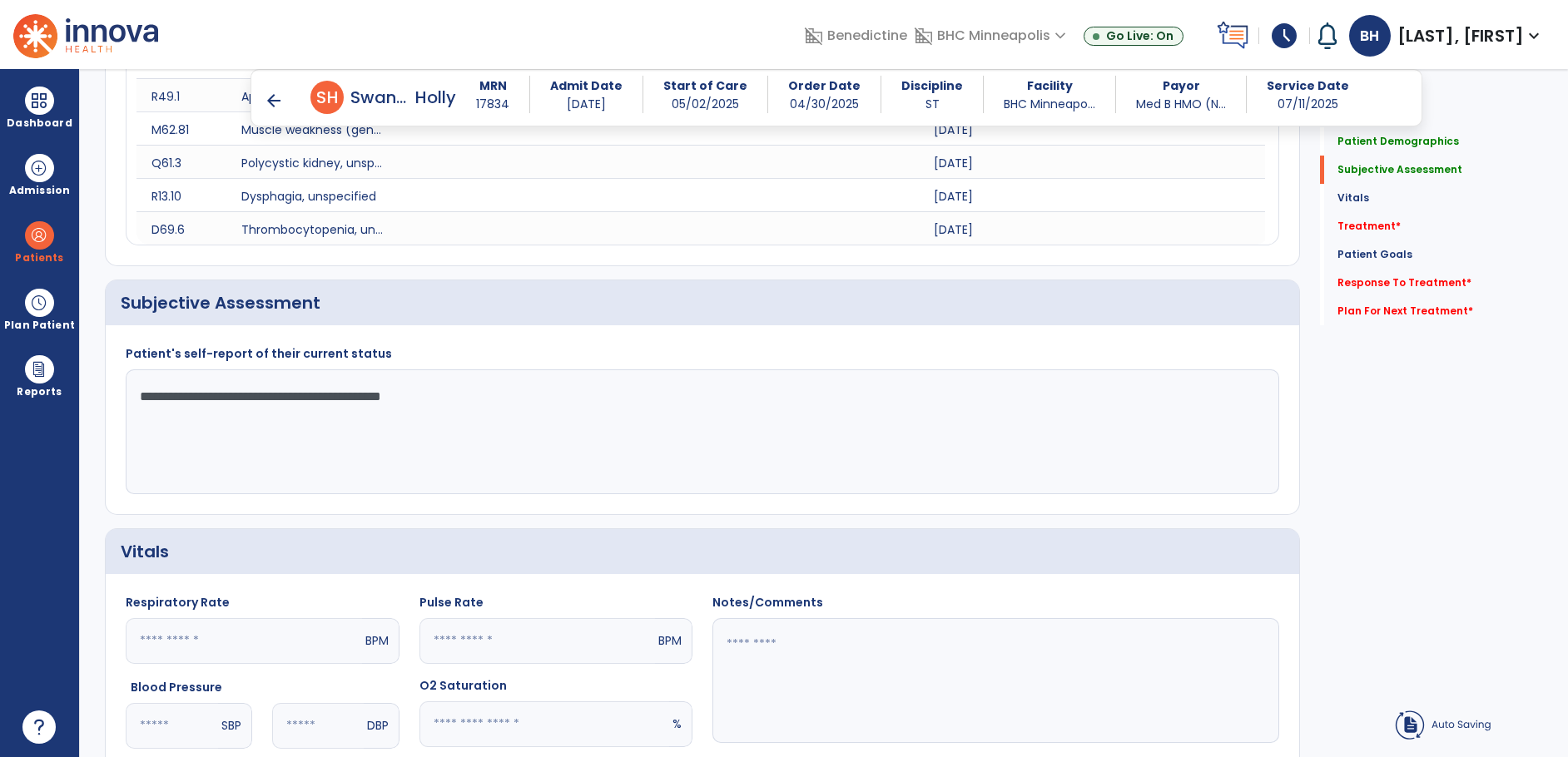 type on "**********" 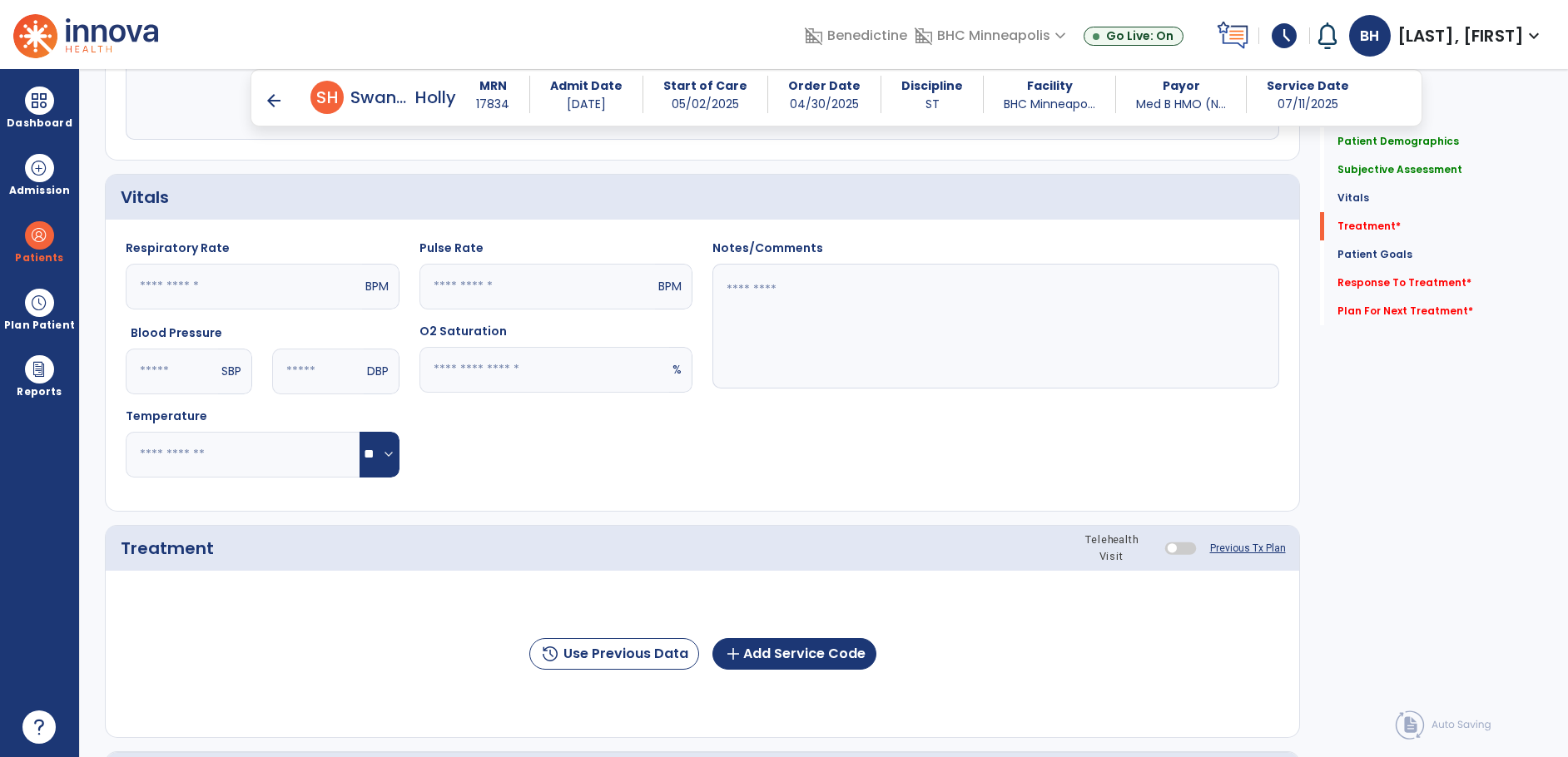 scroll, scrollTop: 1649, scrollLeft: 0, axis: vertical 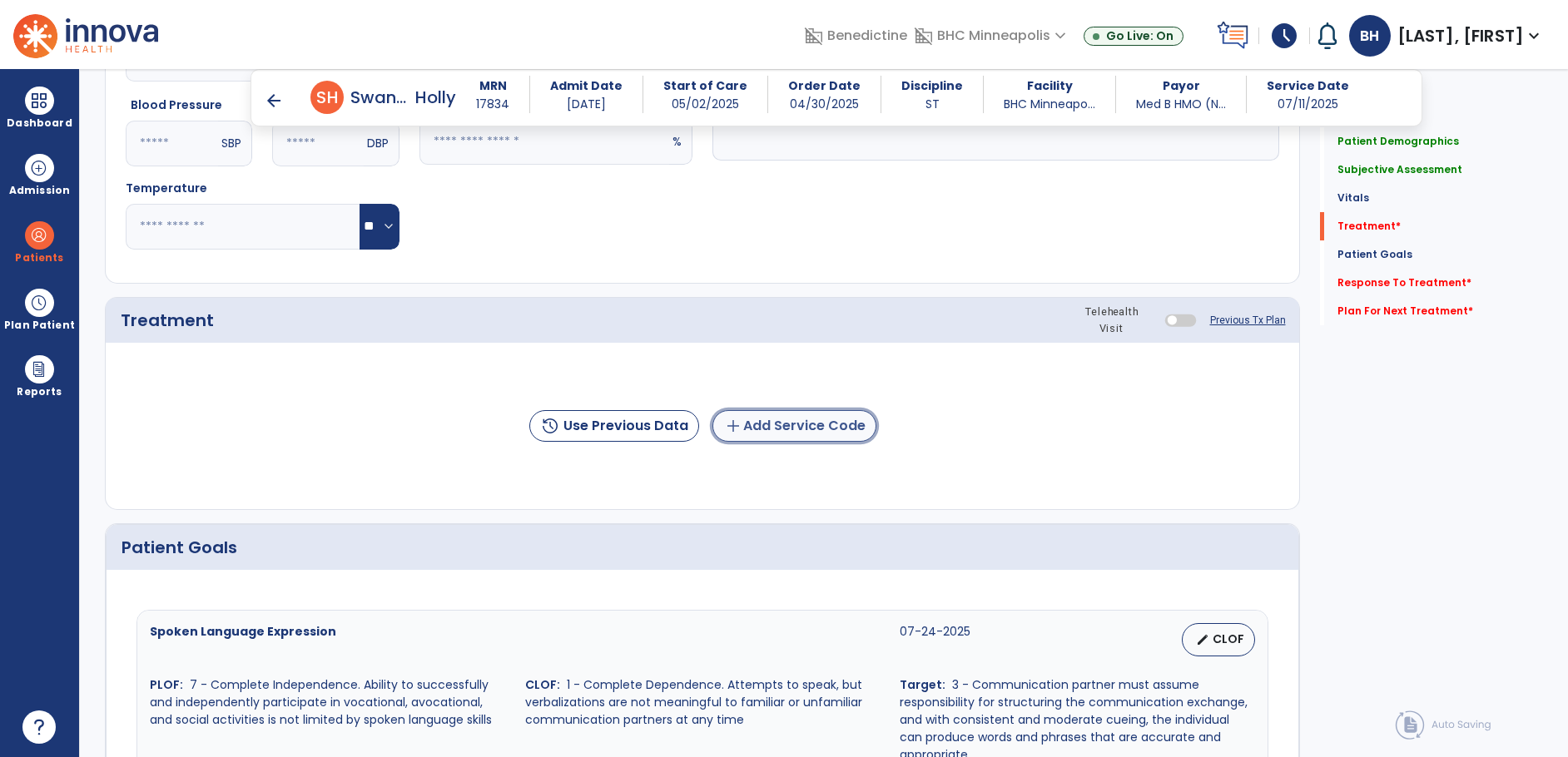 click on "add  Add Service Code" 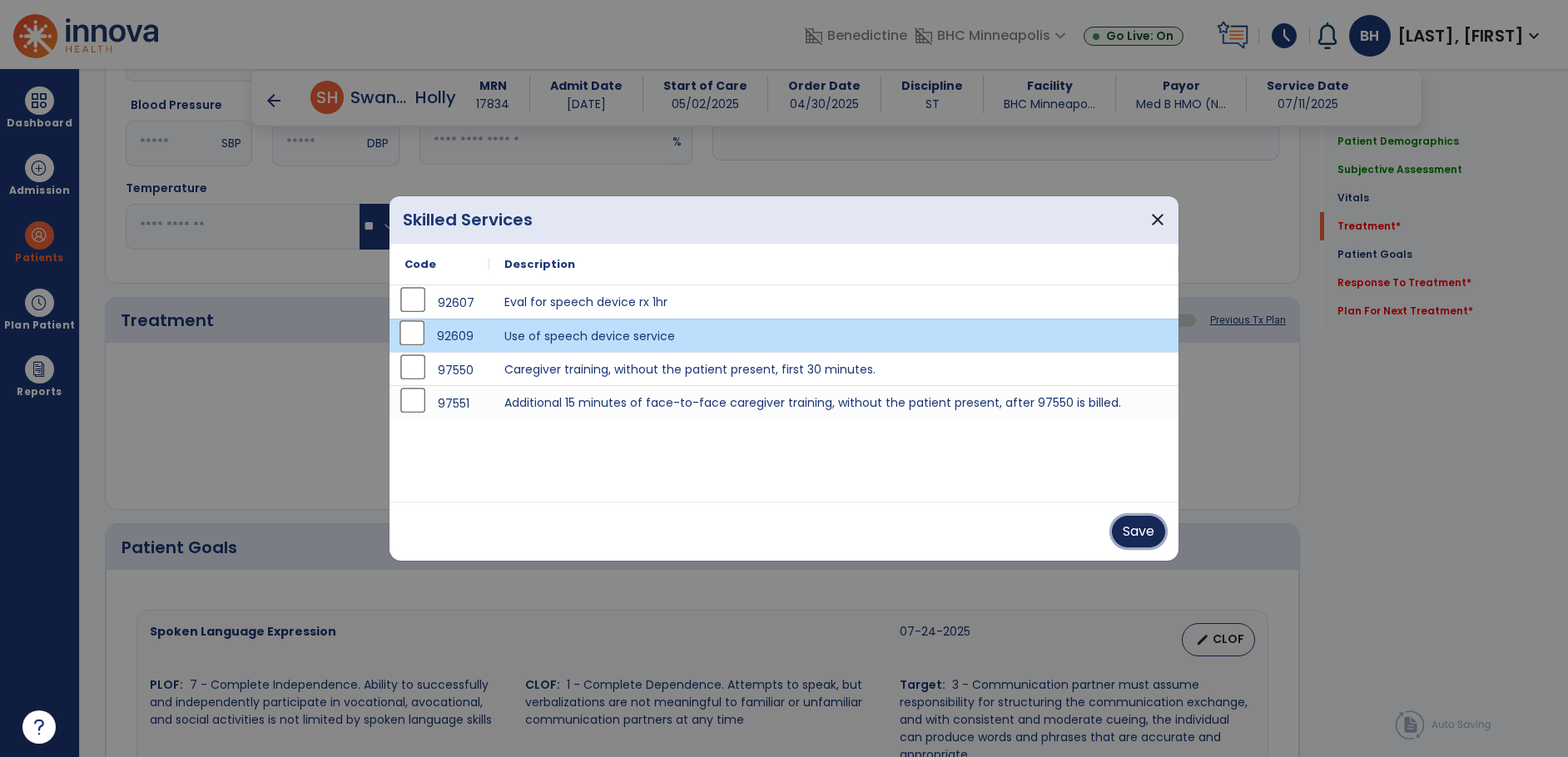 click on "Save" at bounding box center [1139, 532] 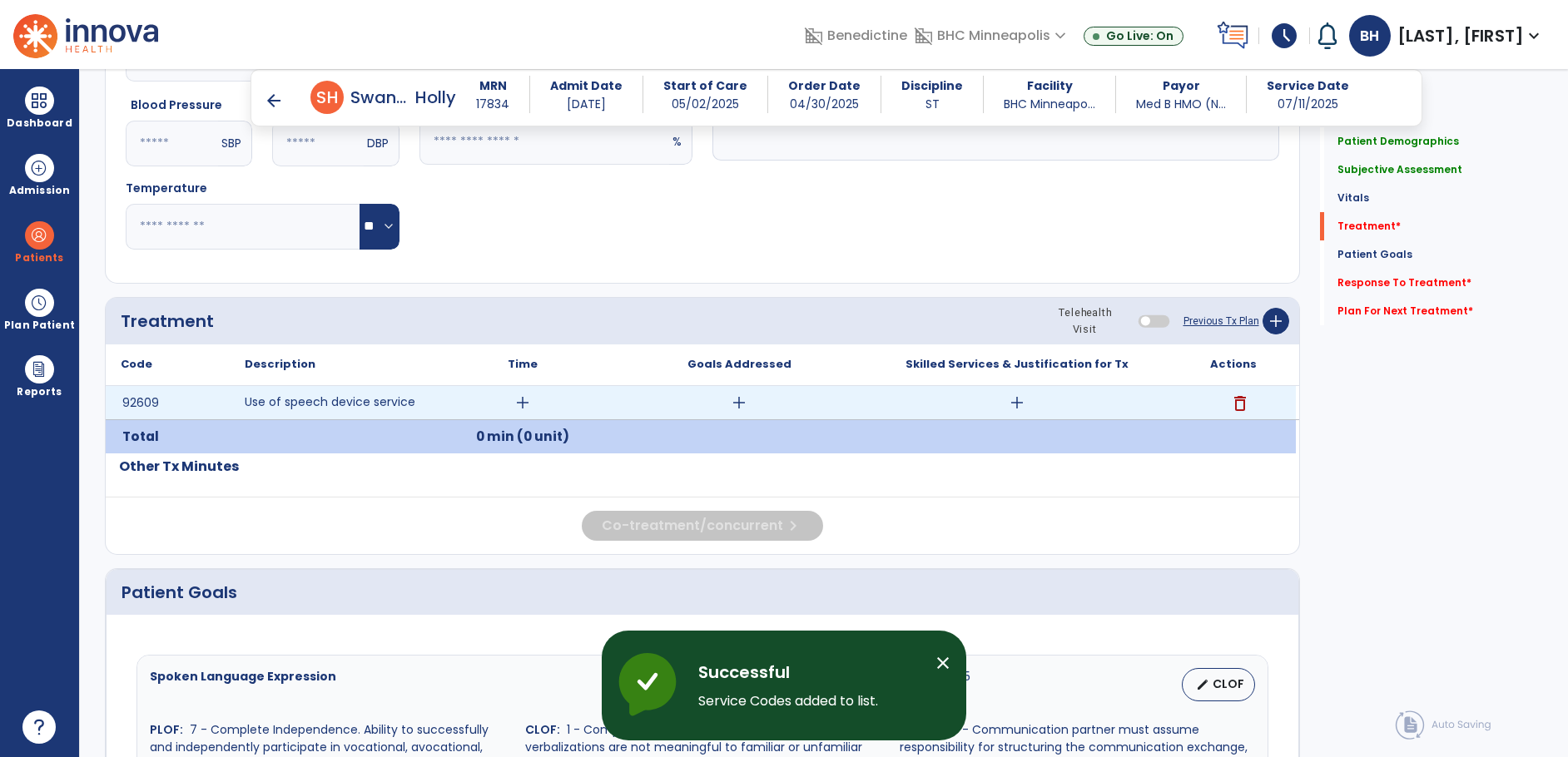 click on "add" at bounding box center (523, 403) 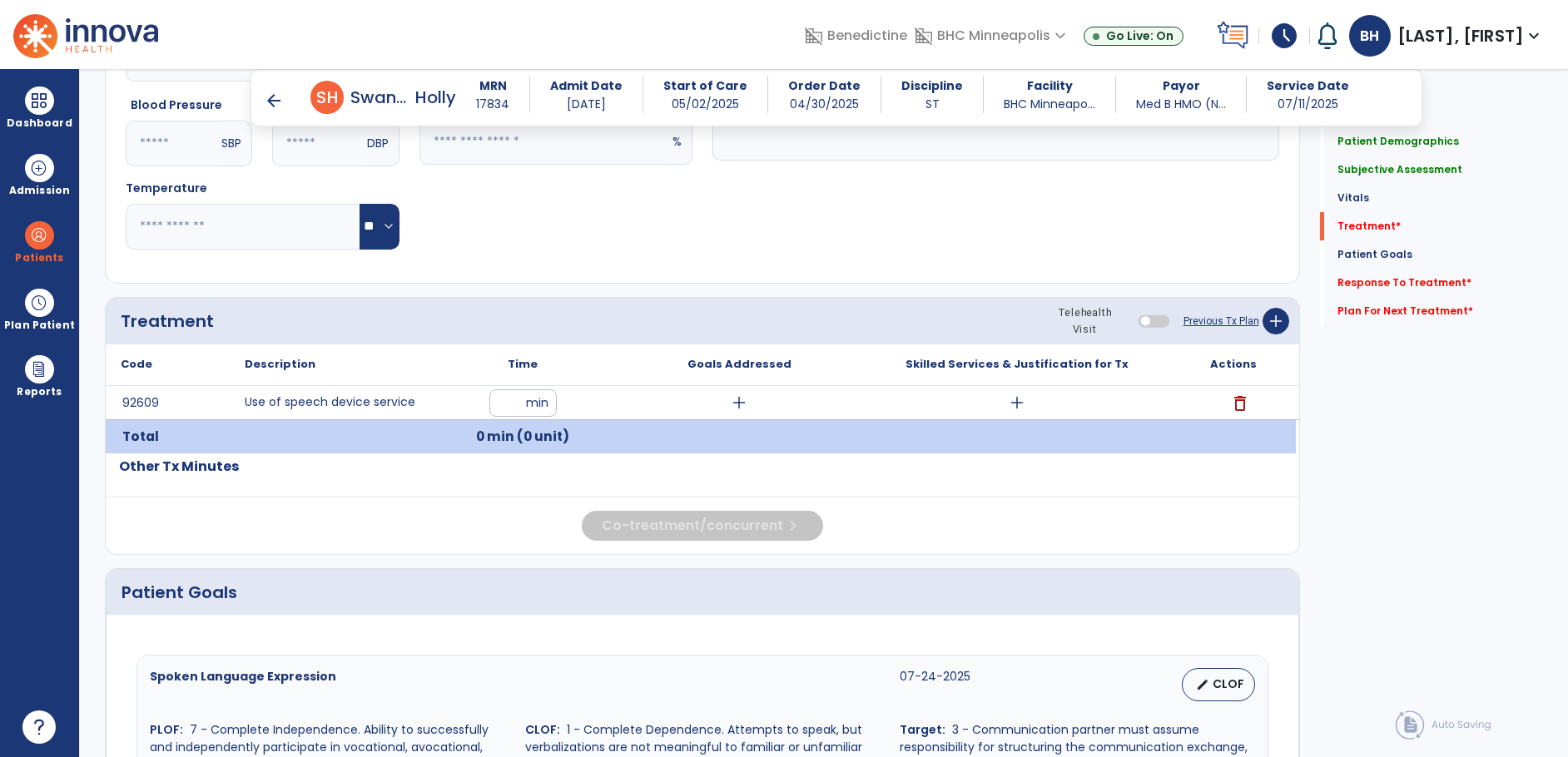 type on "**" 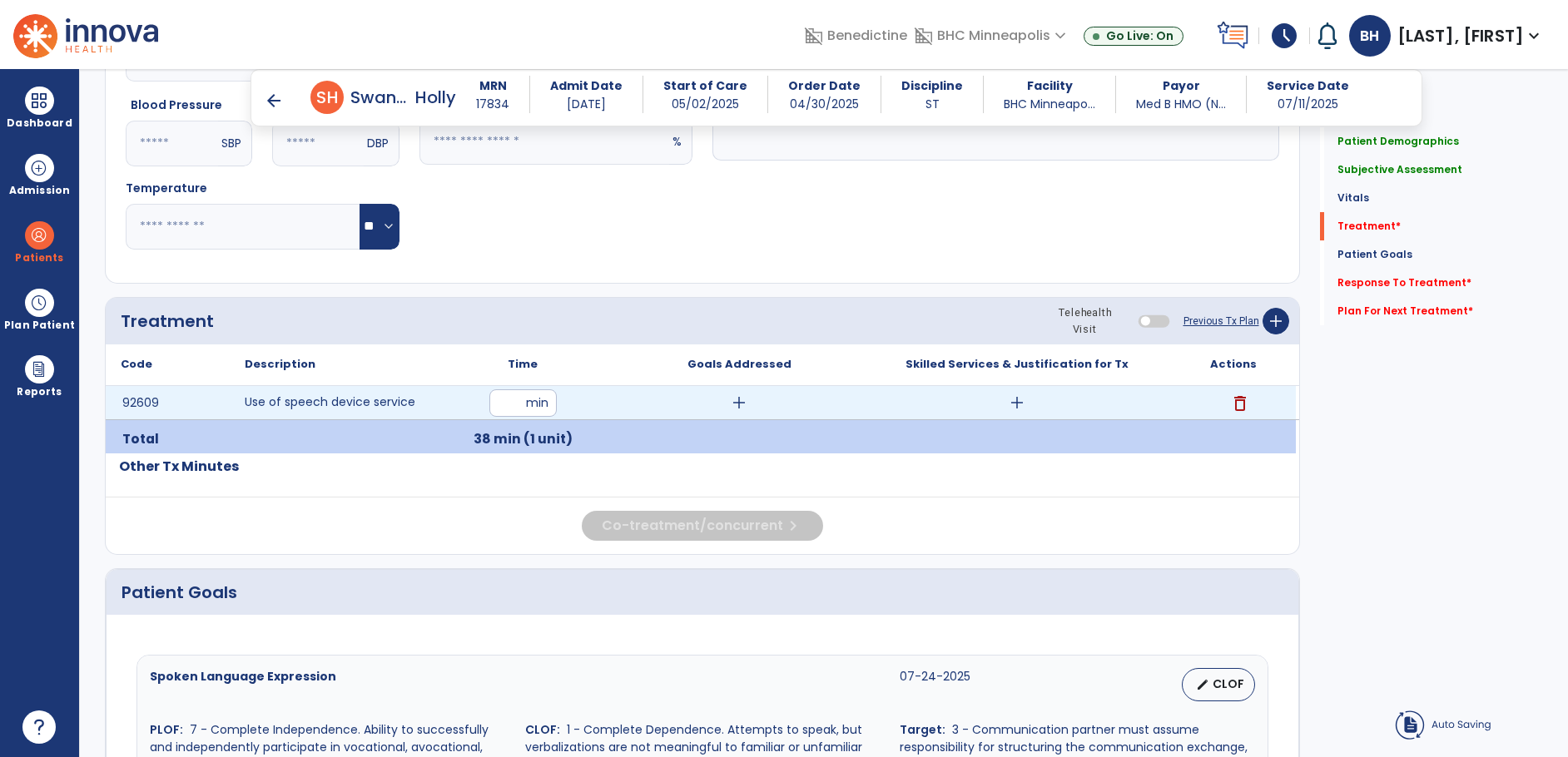click on "add" at bounding box center (739, 403) 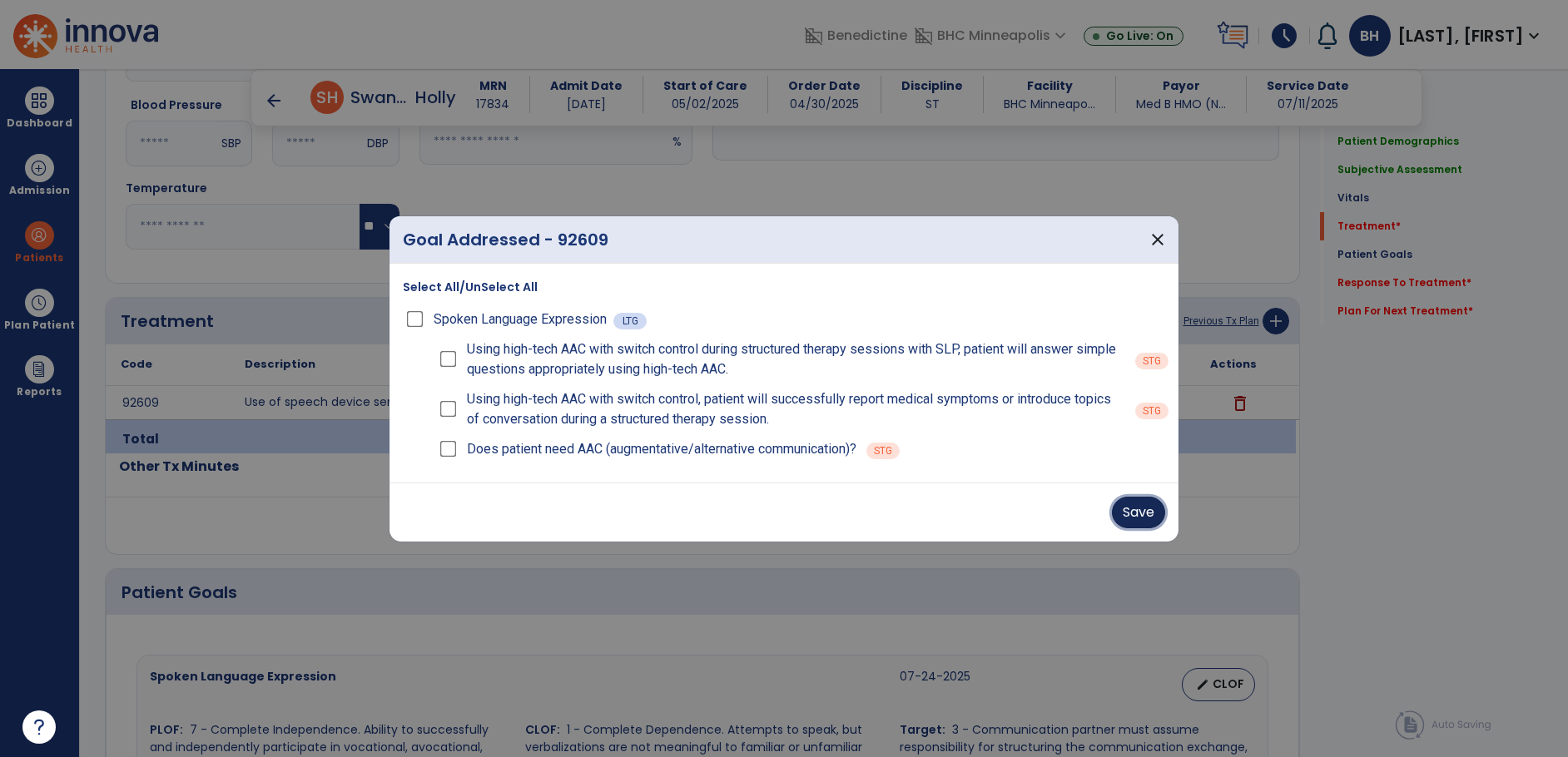 click on "Save" at bounding box center (1139, 512) 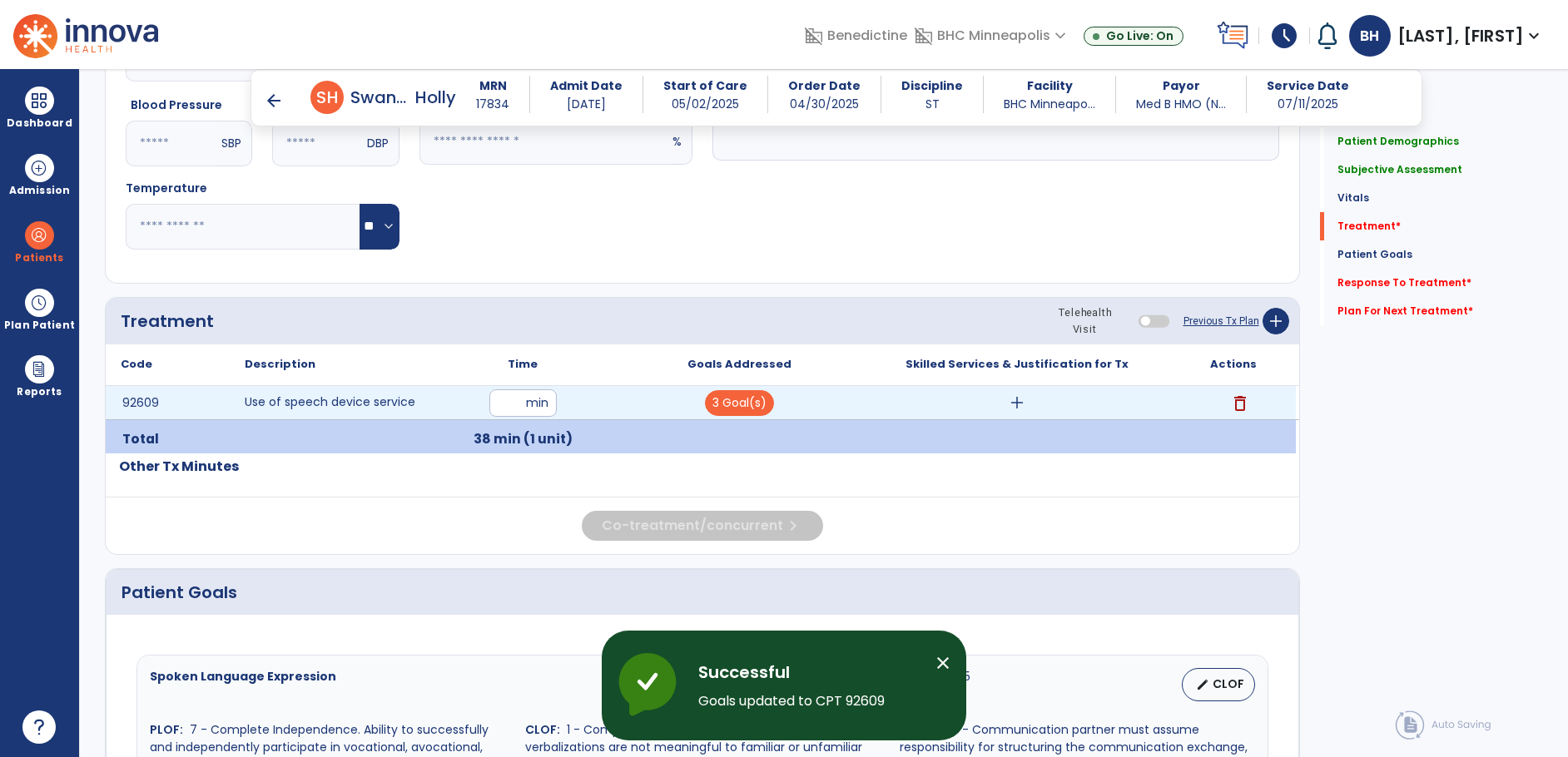 click on "add" at bounding box center [1017, 403] 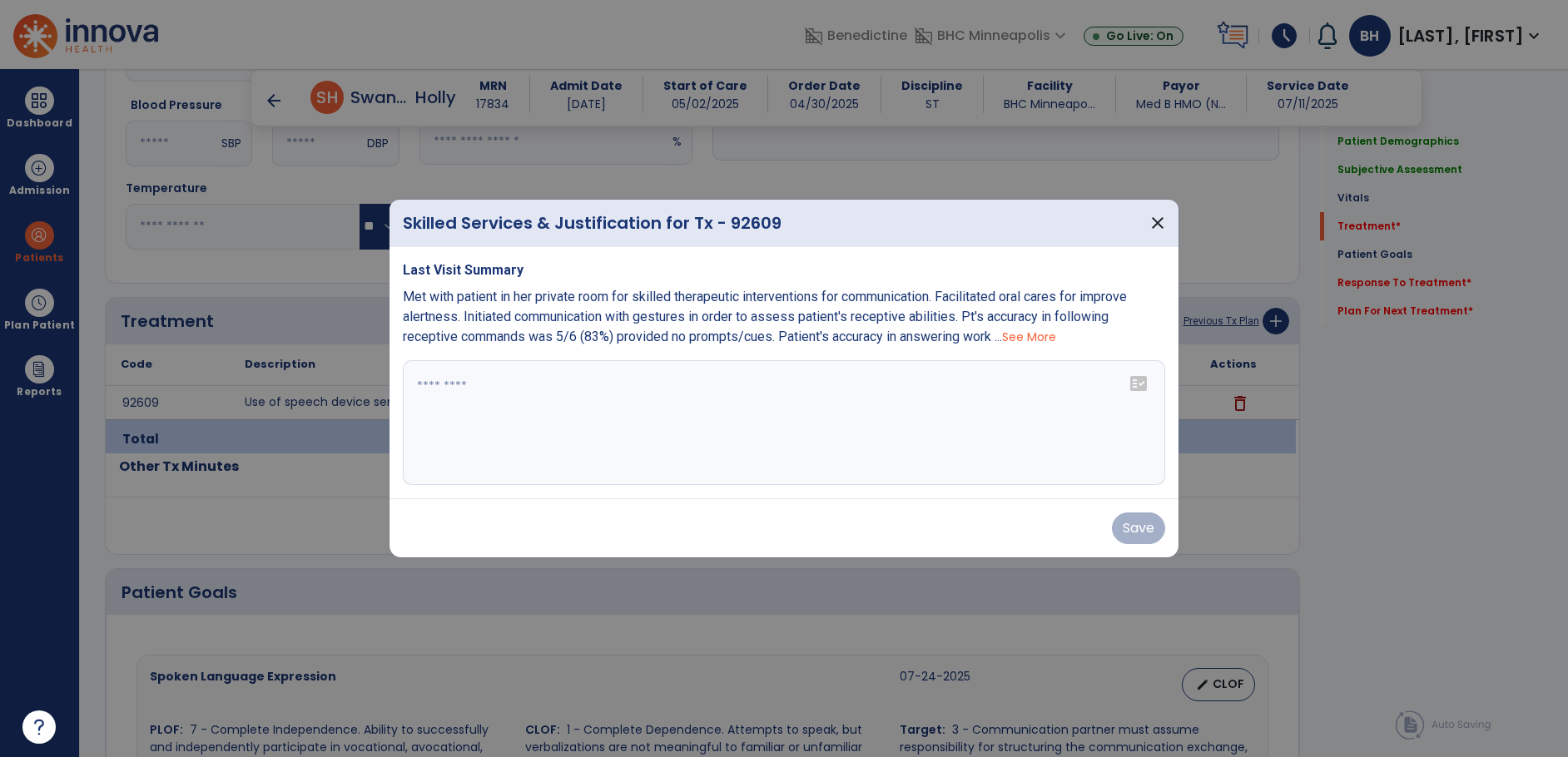 click at bounding box center [784, 423] 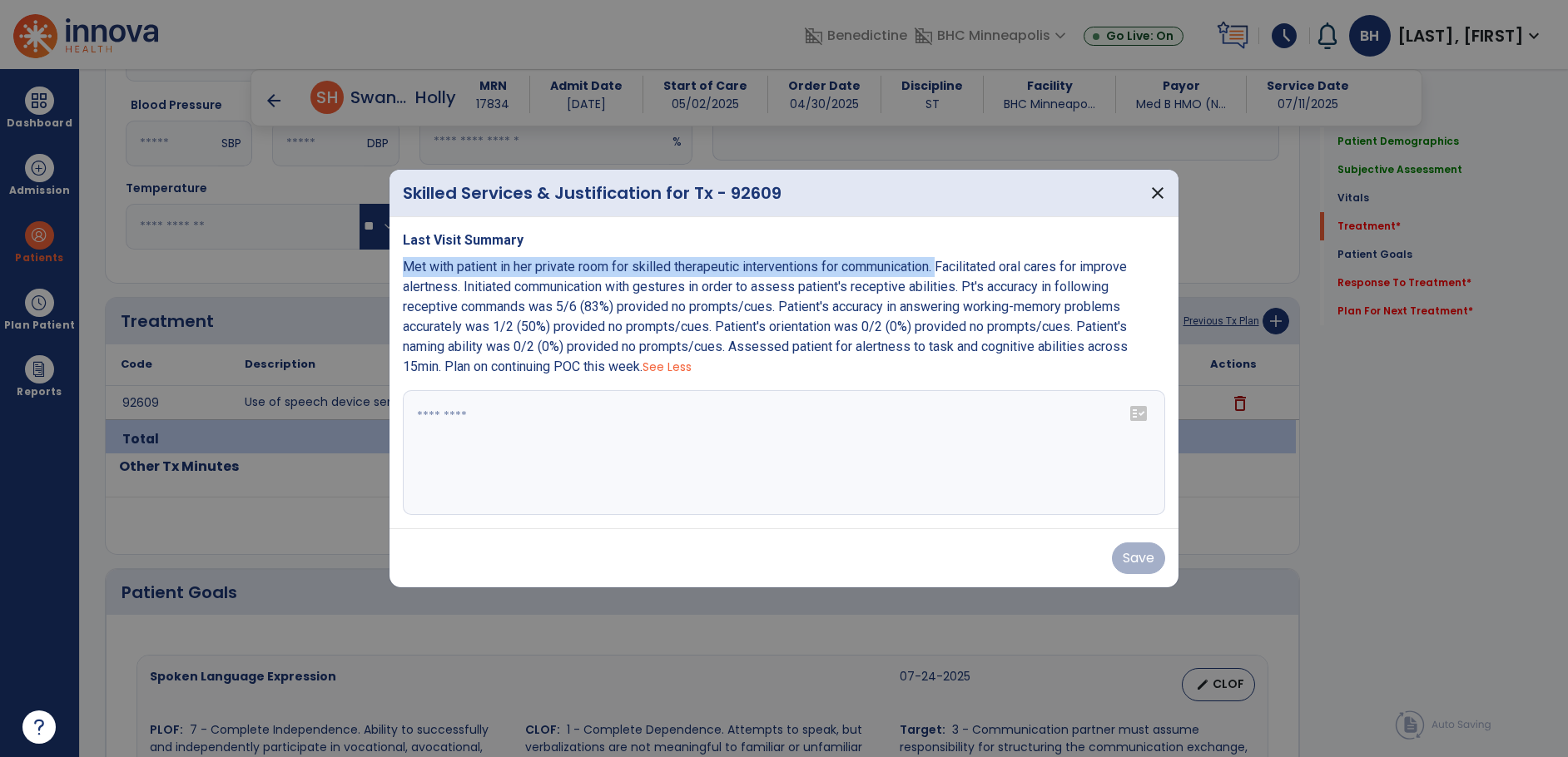 drag, startPoint x: 947, startPoint y: 267, endPoint x: 398, endPoint y: 269, distance: 549.00364 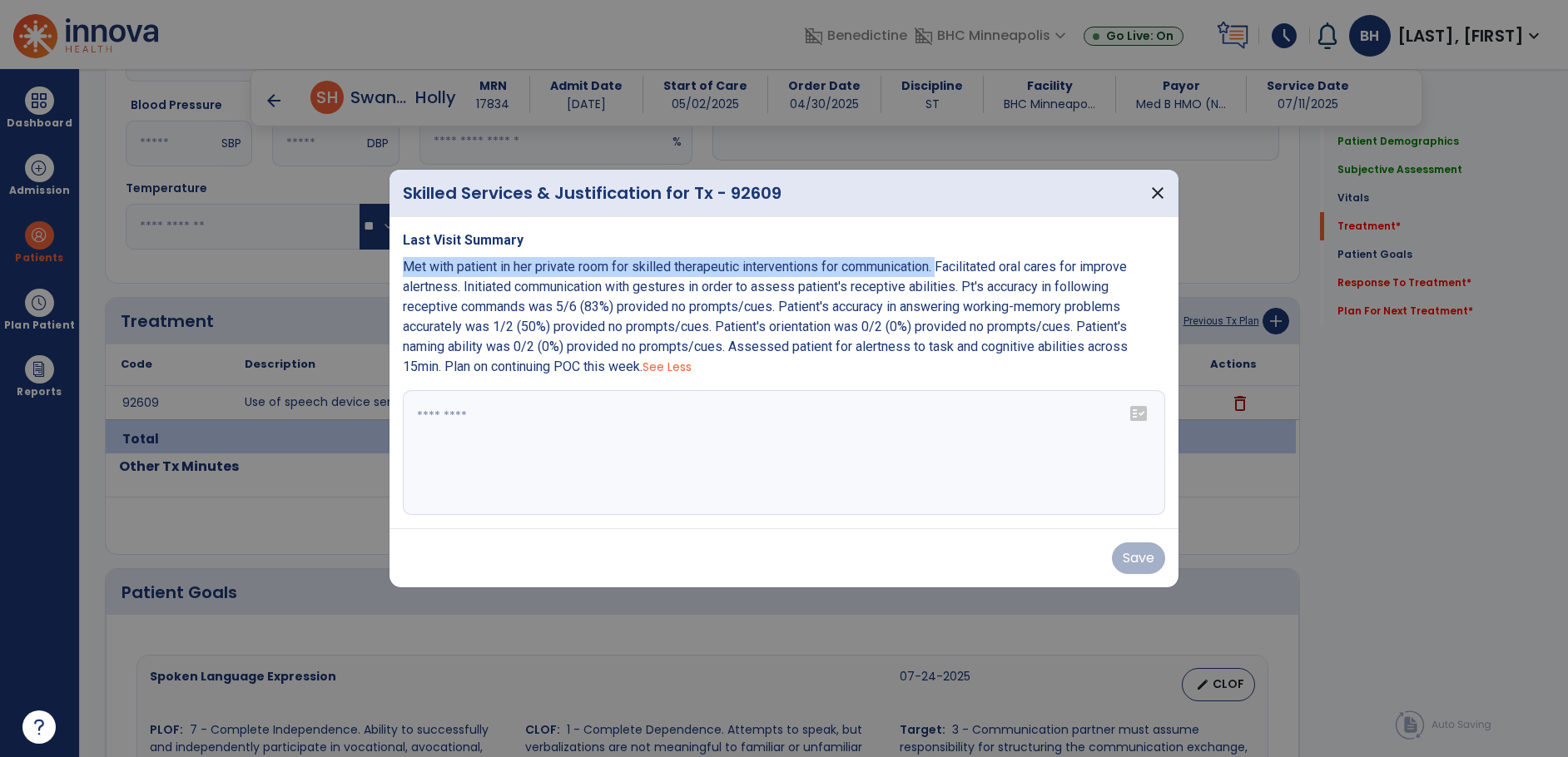 click on "Last Visit Summary Met with patient in her private room for skilled therapeutic interventions for communication. Facilitated oral cares for improve alertness. Initiated communication with gestures in order to assess patient's receptive abilities. Pt's accuracy in following receptive commands was 5/6 (83%) provided no prompts/cues. Patient's accuracy in answering working-memory problems accurately was 1/2 (50%) provided no prompts/cues. Patient's orientation was 0/2 (0%) provided no prompts/cues. Patient's naming ability was 0/2 (0%) provided no prompts/cues. Assessed patient for alertness to task and cognitive abilities across 15min. Plan on continuing POC this week.  See Less   fact_check" at bounding box center [784, 373] 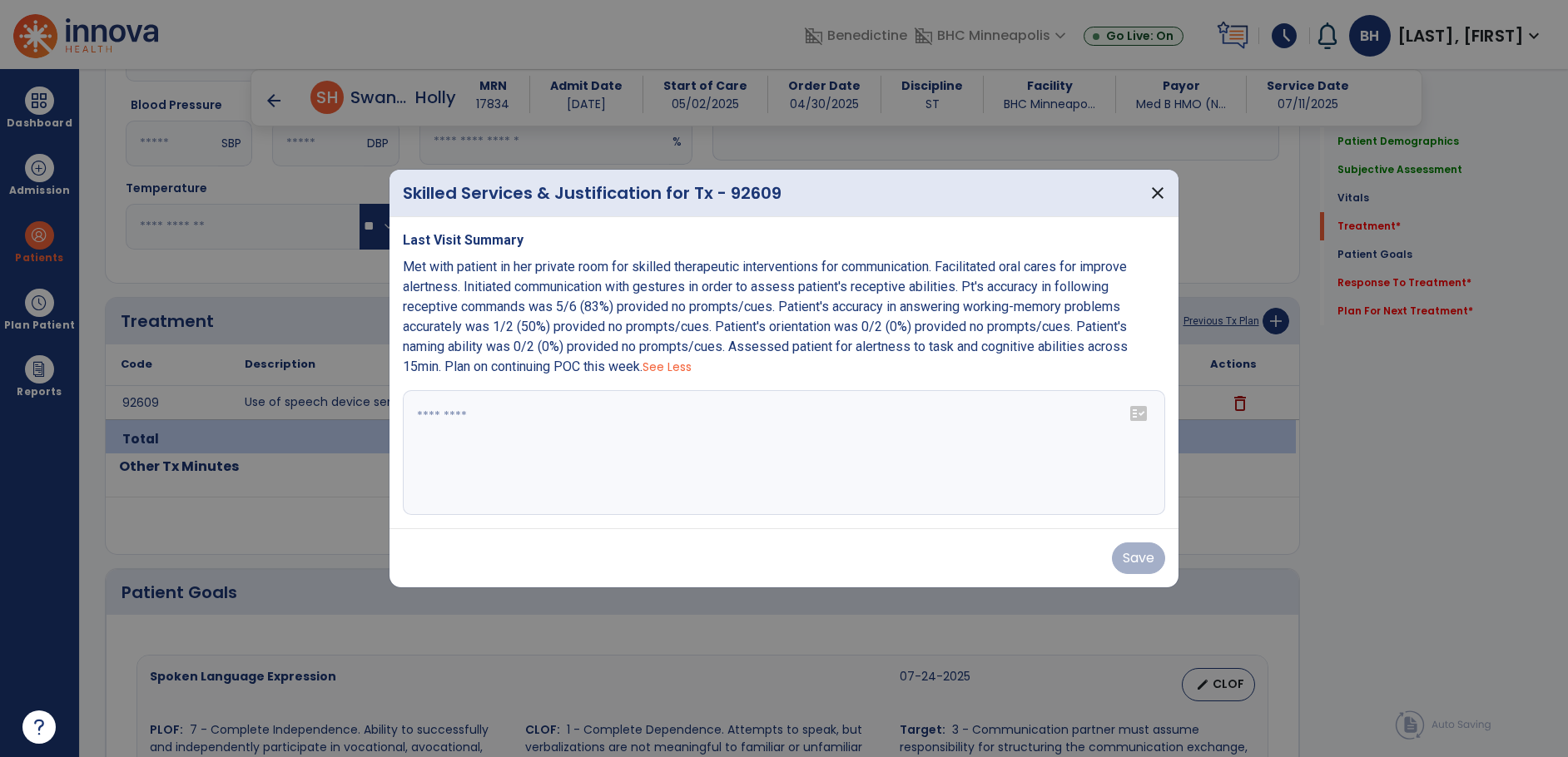 drag, startPoint x: 621, startPoint y: 447, endPoint x: 624, endPoint y: 429, distance: 18.248288 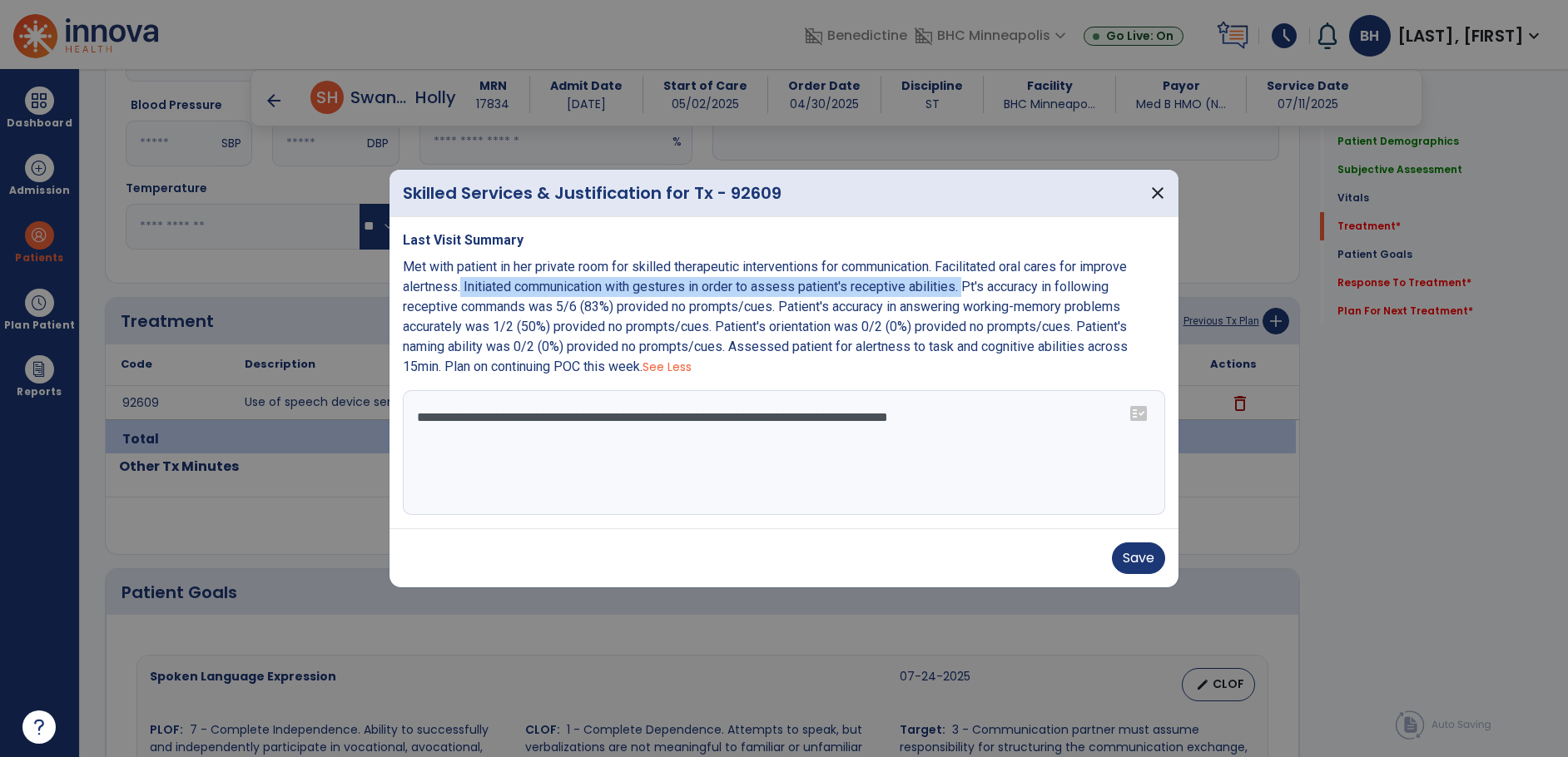 drag, startPoint x: 457, startPoint y: 285, endPoint x: 960, endPoint y: 293, distance: 503.0636 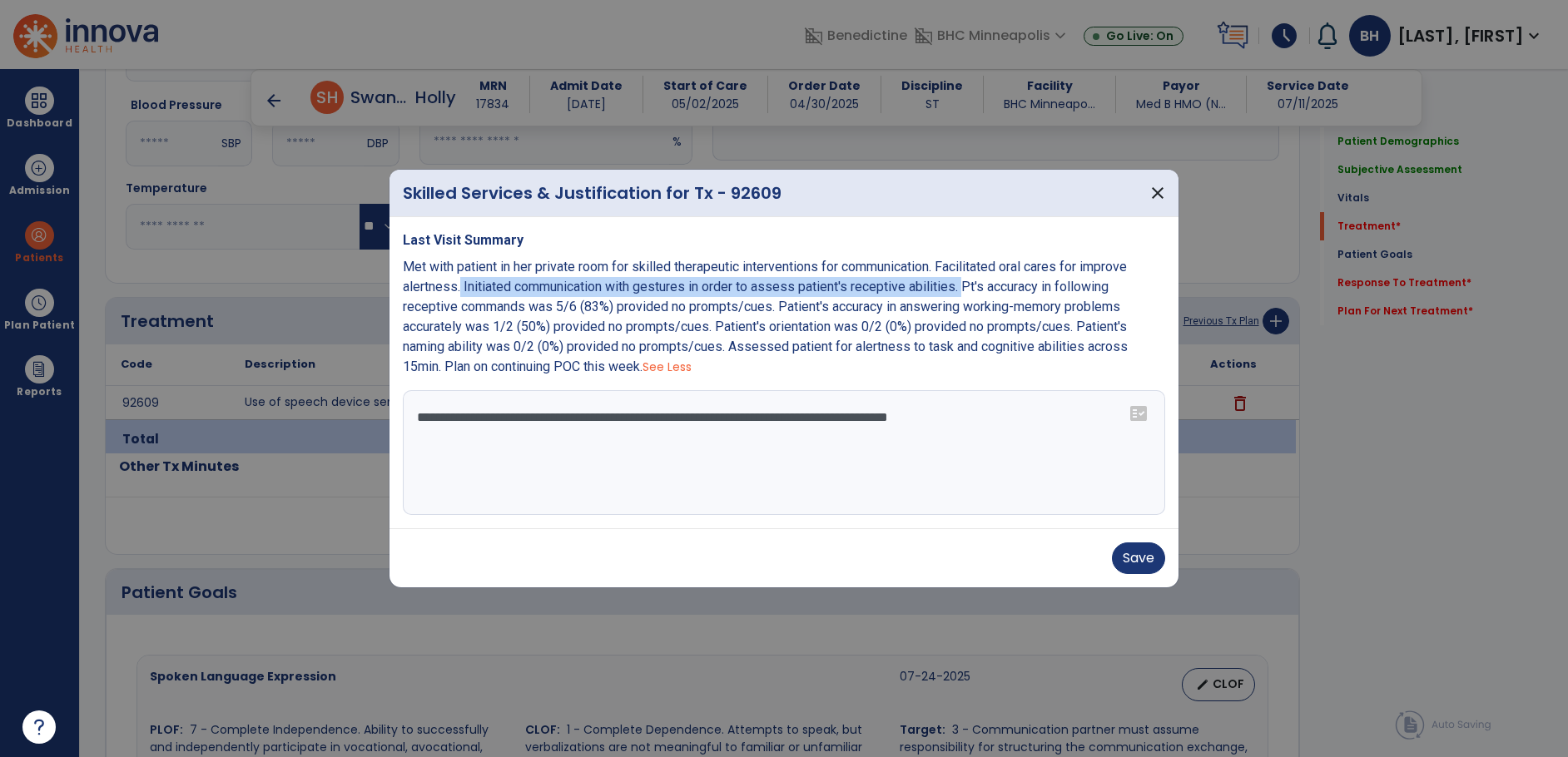click on "Met with patient in her private room for skilled therapeutic interventions for communication. Facilitated oral cares for improve alertness. Initiated communication with gestures in order to assess patient's receptive abilities. Pt's accuracy in following receptive commands was 5/6 (83%) provided no prompts/cues. Patient's accuracy in answering working-memory problems accurately was 1/2 (50%) provided no prompts/cues. Patient's orientation was 0/2 (0%) provided no prompts/cues. Patient's naming ability was 0/2 (0%) provided no prompts/cues. Assessed patient for alertness to task and cognitive abilities across 15min. Plan on continuing POC this week." at bounding box center [765, 316] 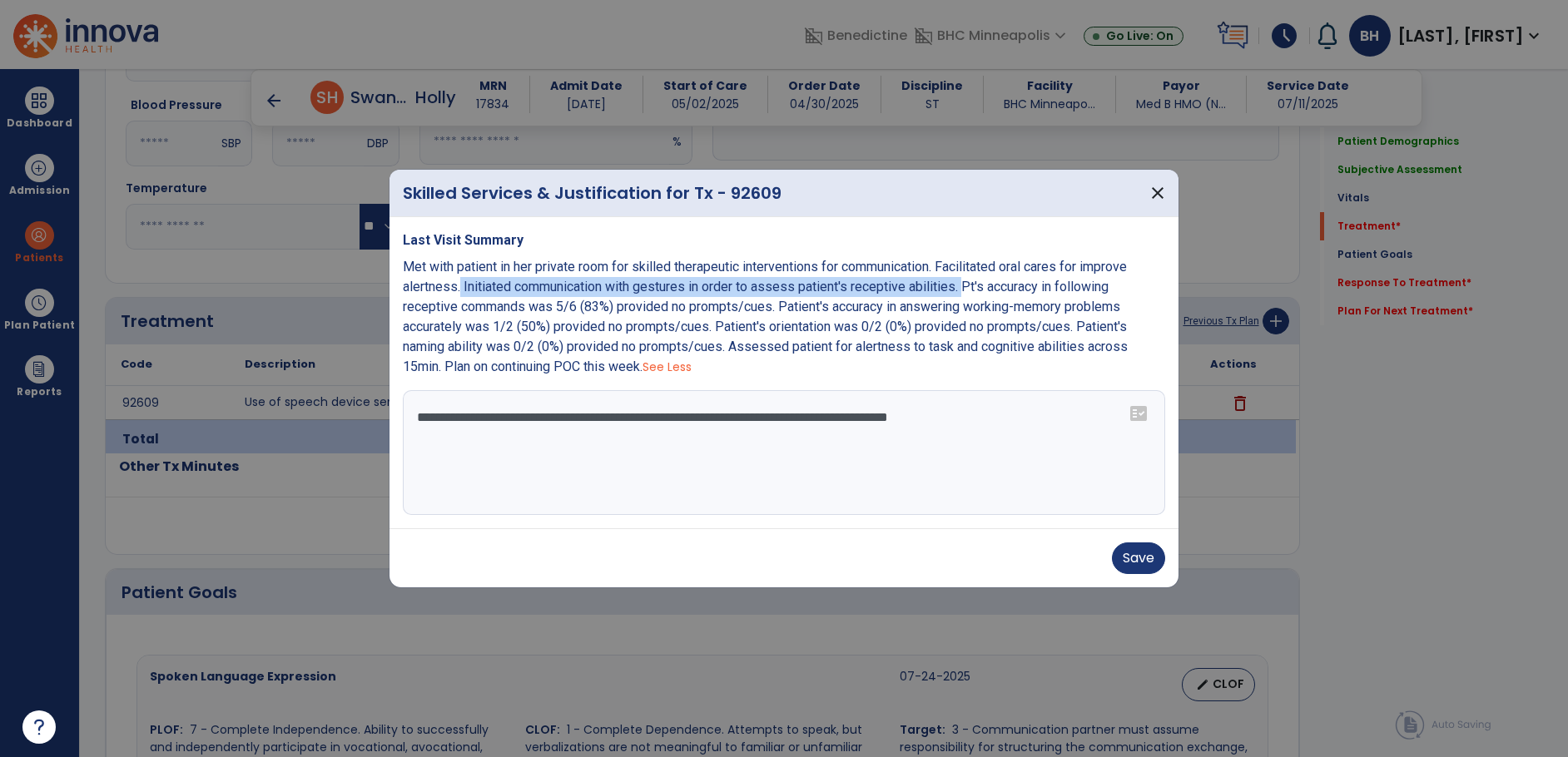 copy on "Initiated communication with gestures in order to assess patient's receptive abilities." 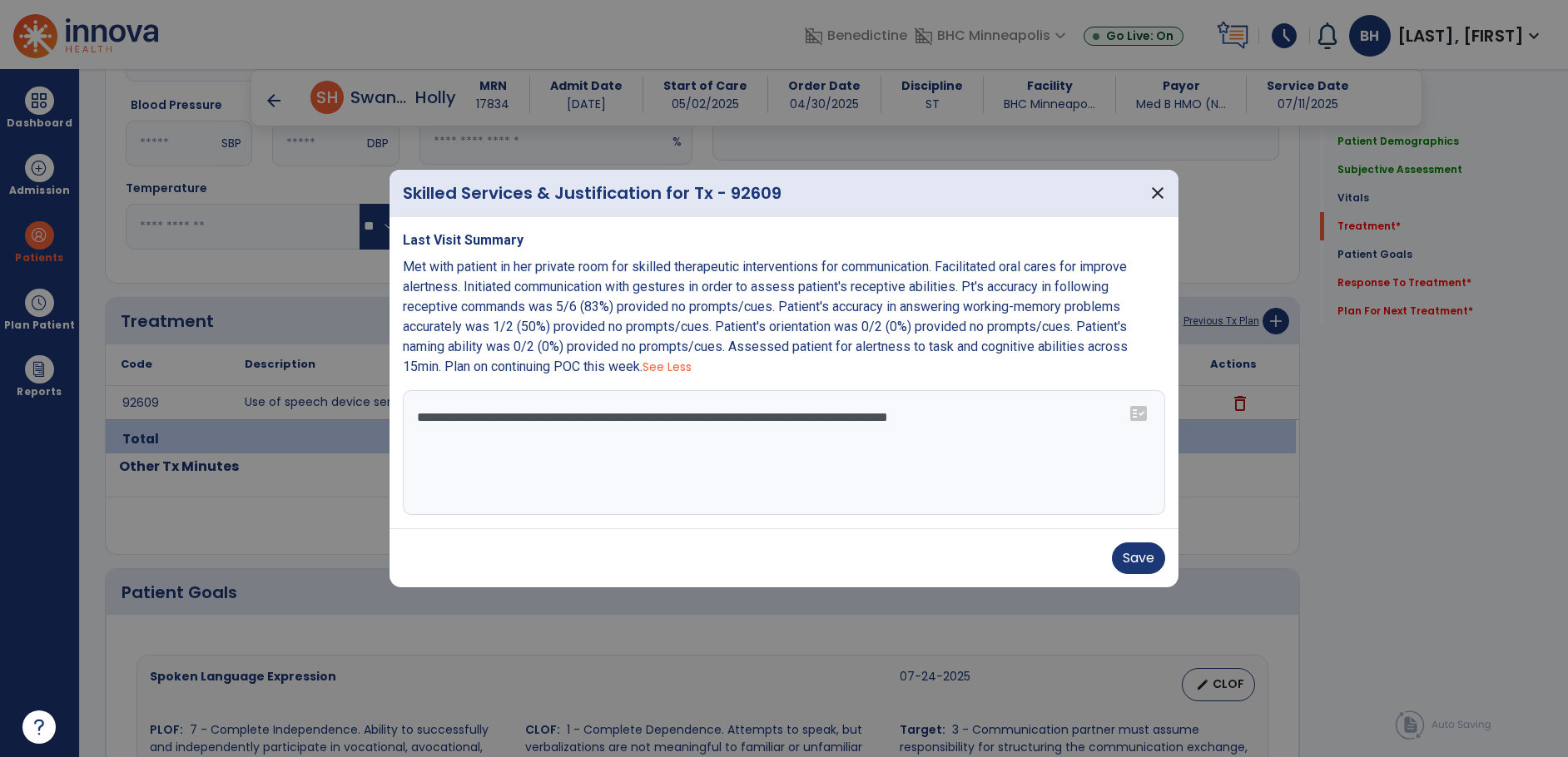click on "**********" at bounding box center (784, 453) 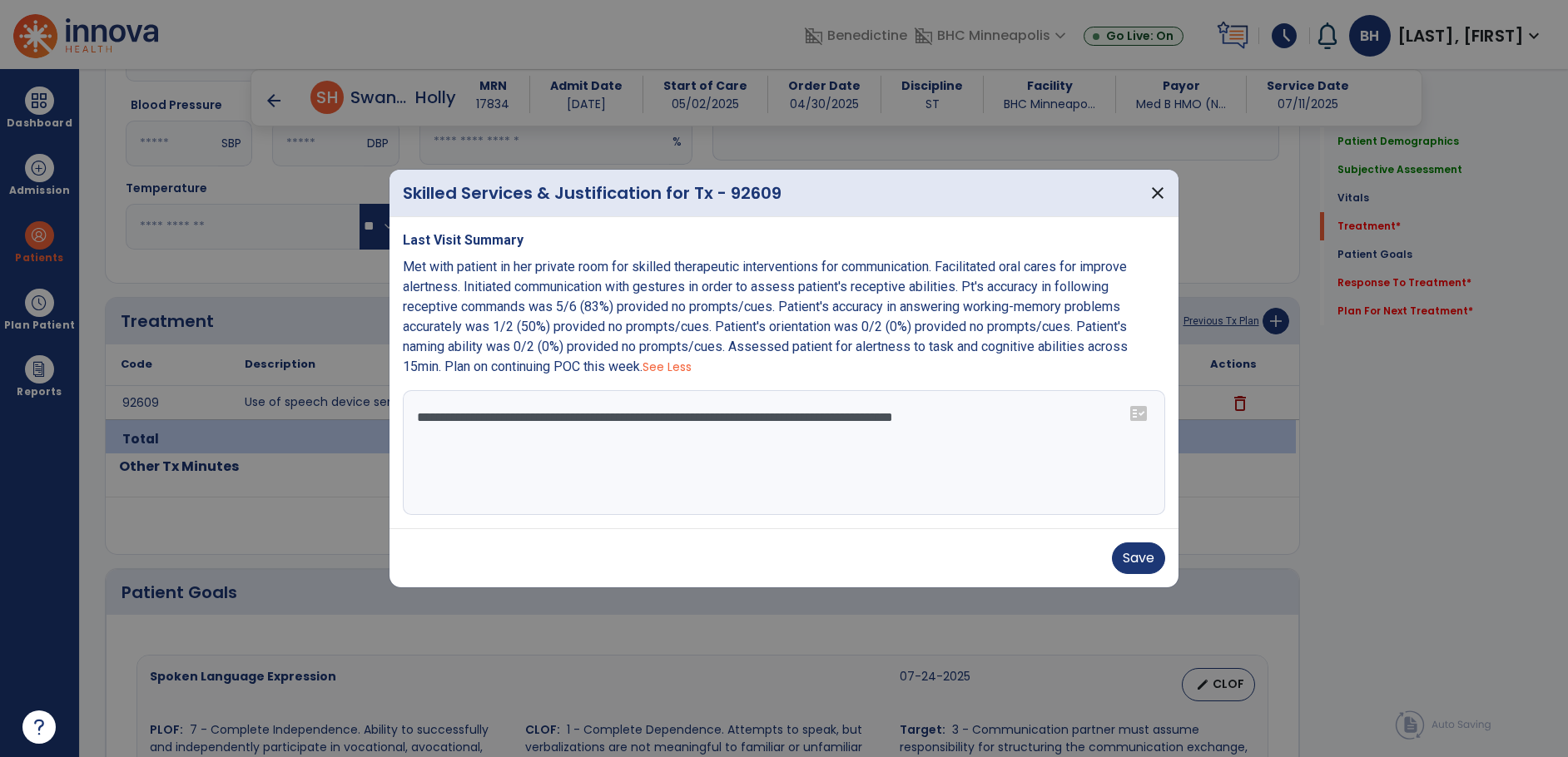 paste on "**********" 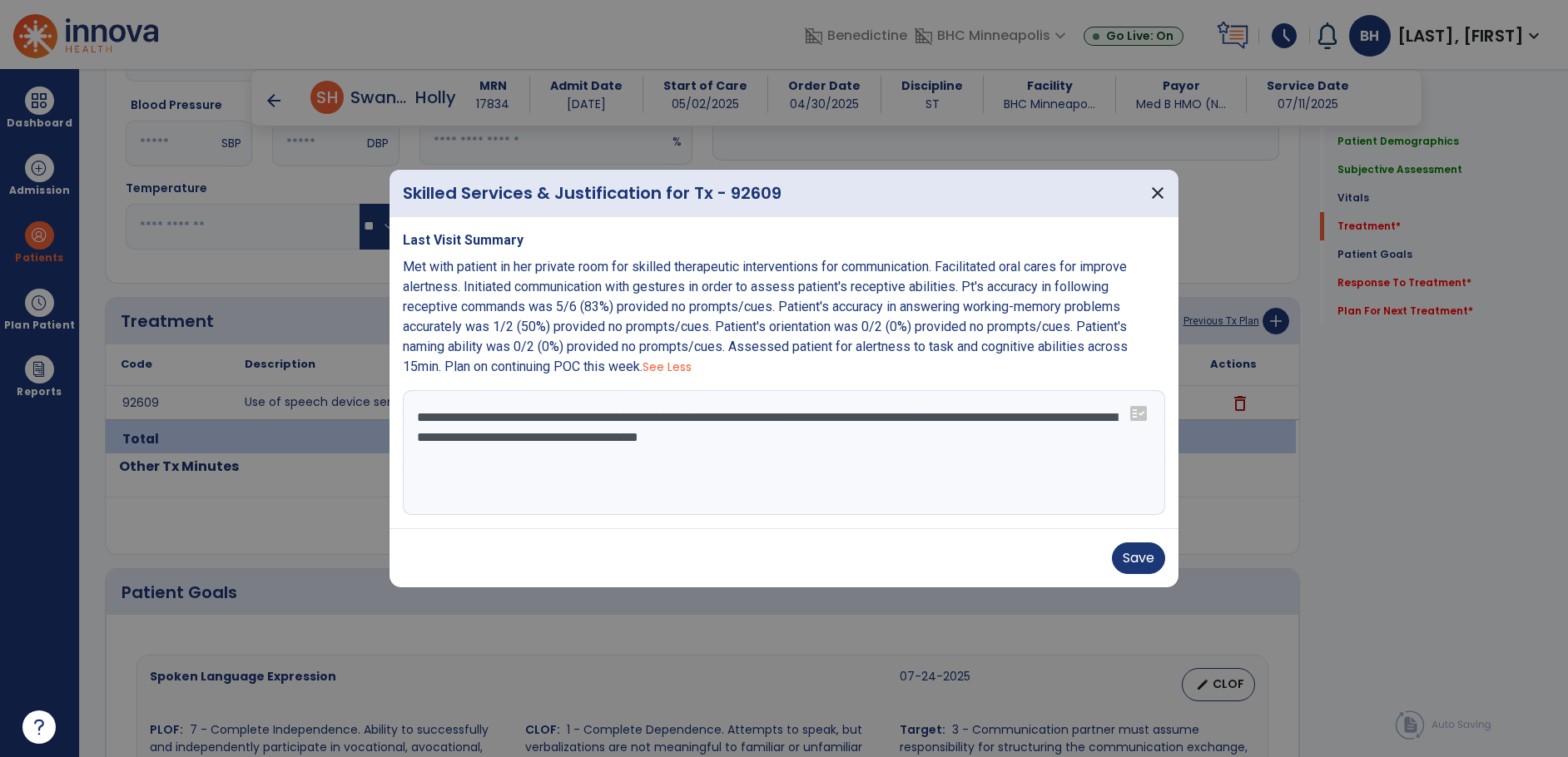 click on "**********" at bounding box center [784, 453] 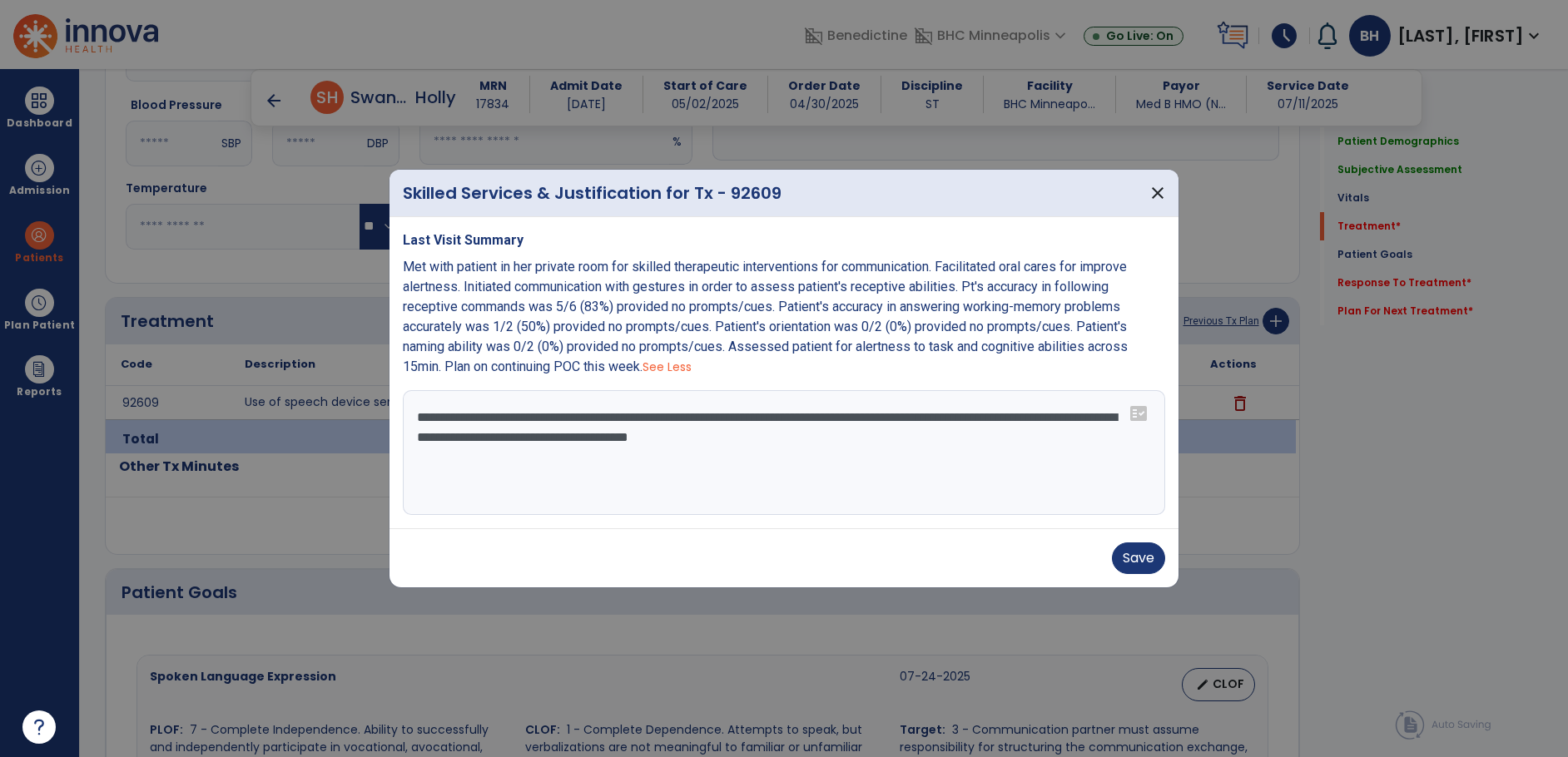 click on "**********" at bounding box center (784, 453) 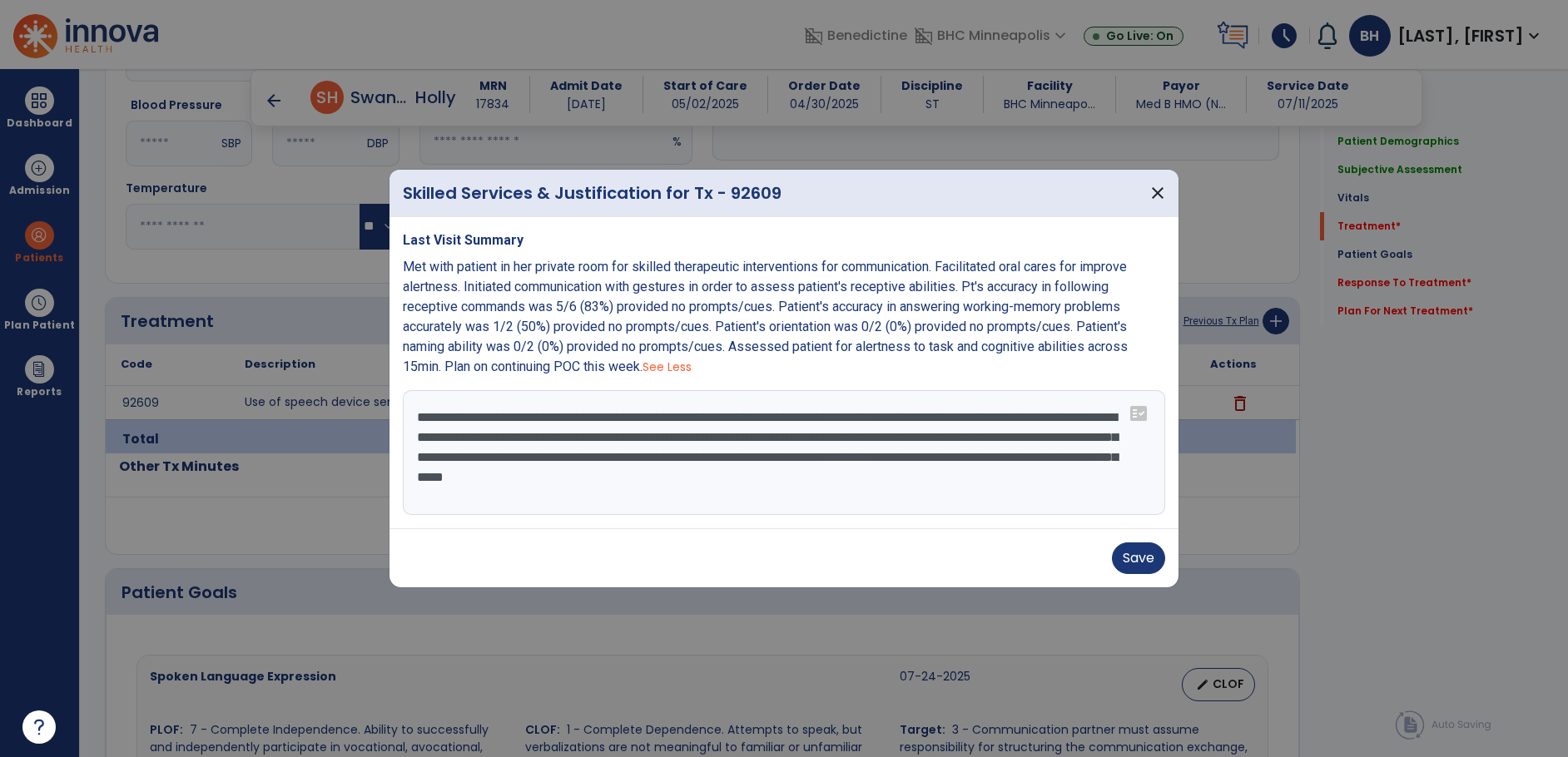click on "**********" at bounding box center [784, 453] 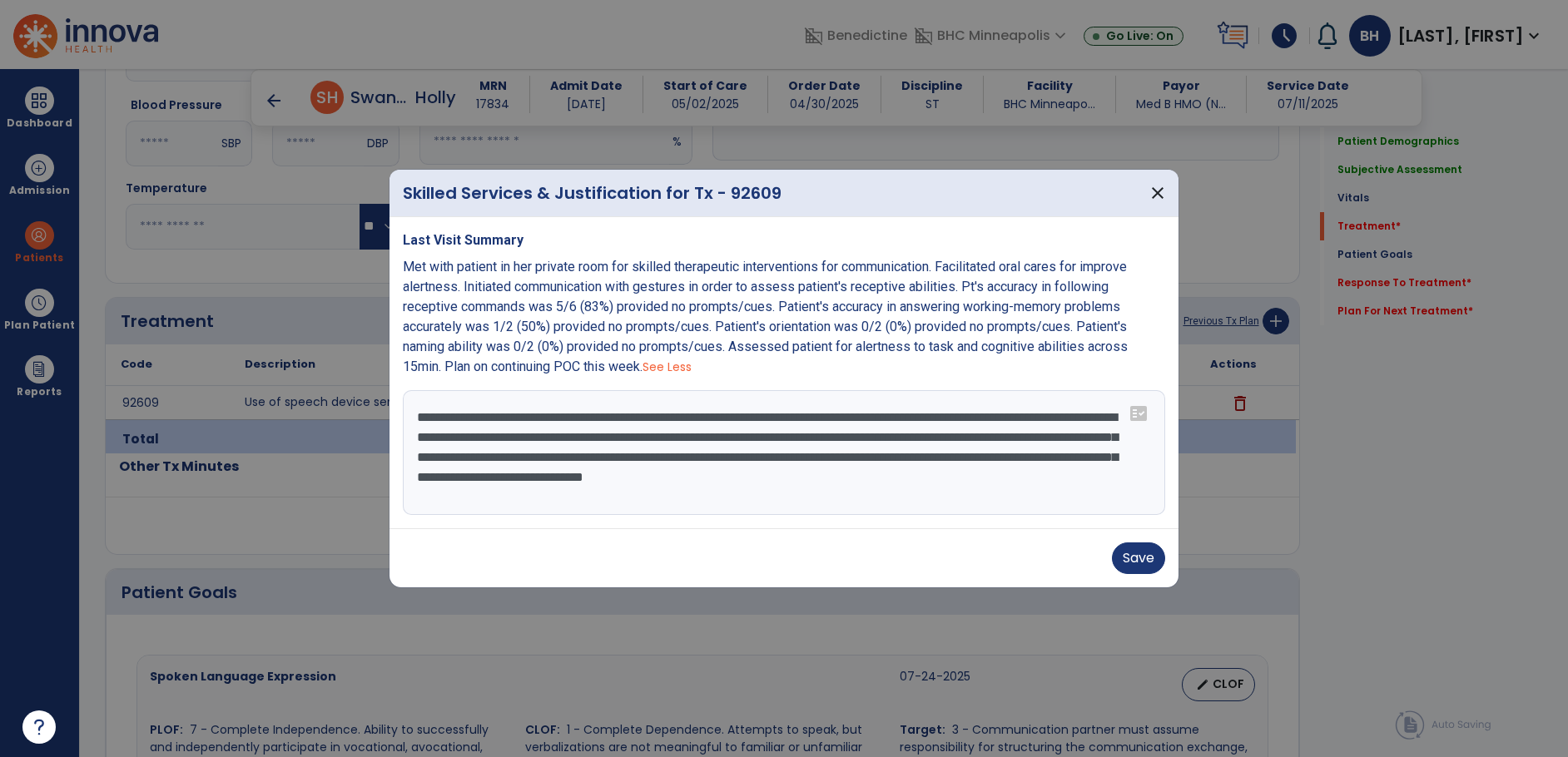 drag, startPoint x: 832, startPoint y: 481, endPoint x: 1024, endPoint y: 471, distance: 192.26024 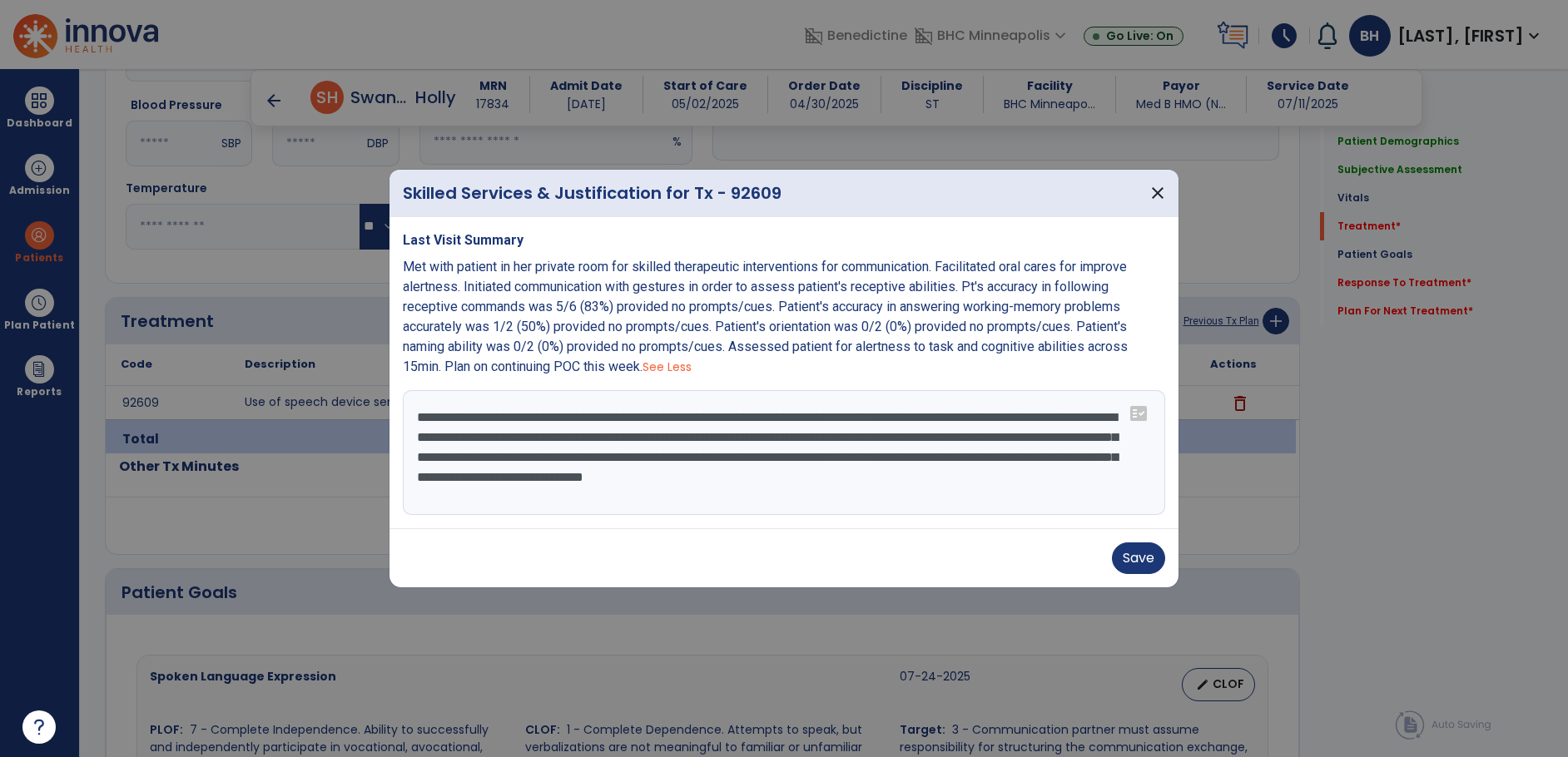 click on "**********" at bounding box center (784, 453) 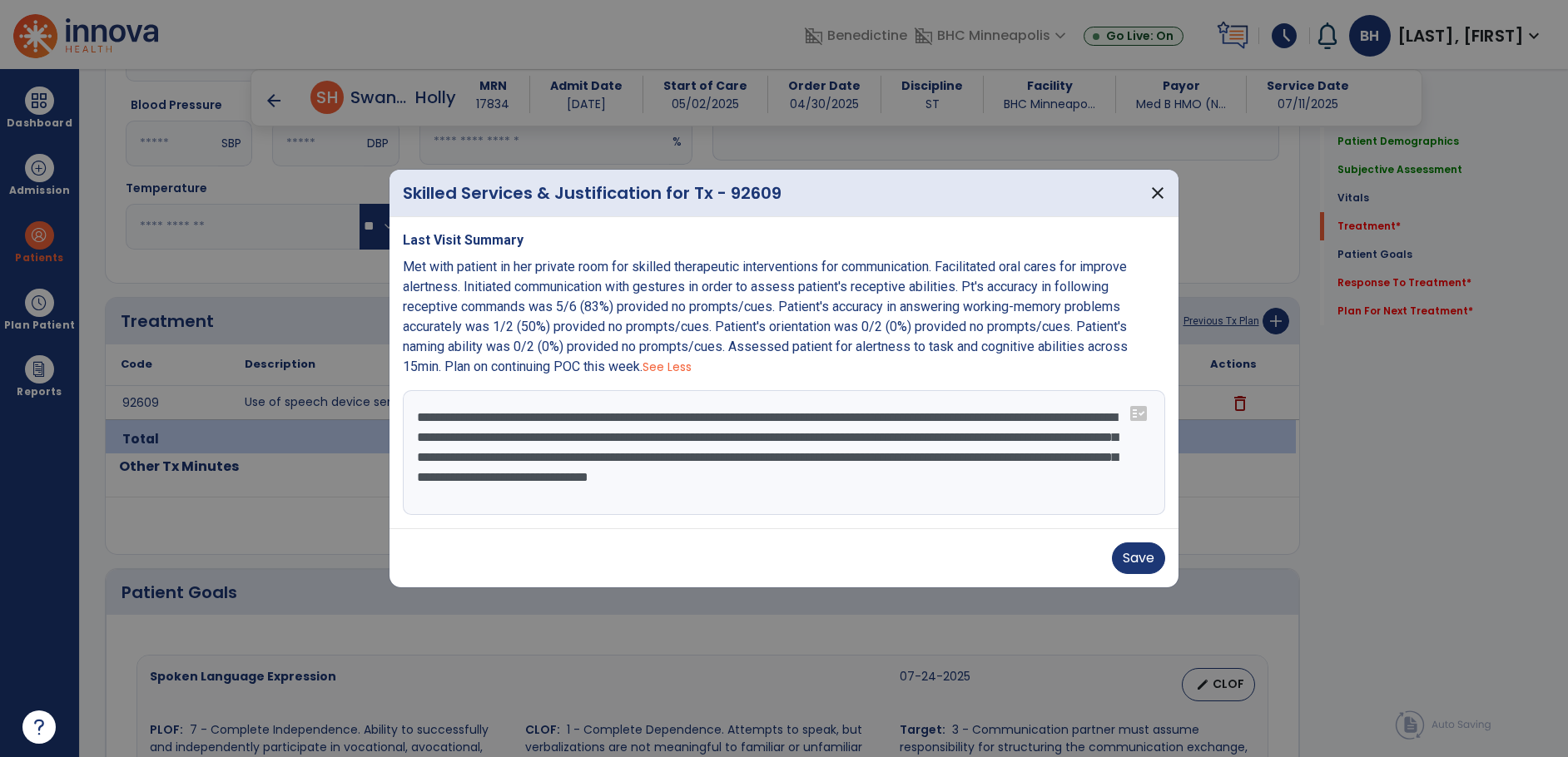 paste on "**********" 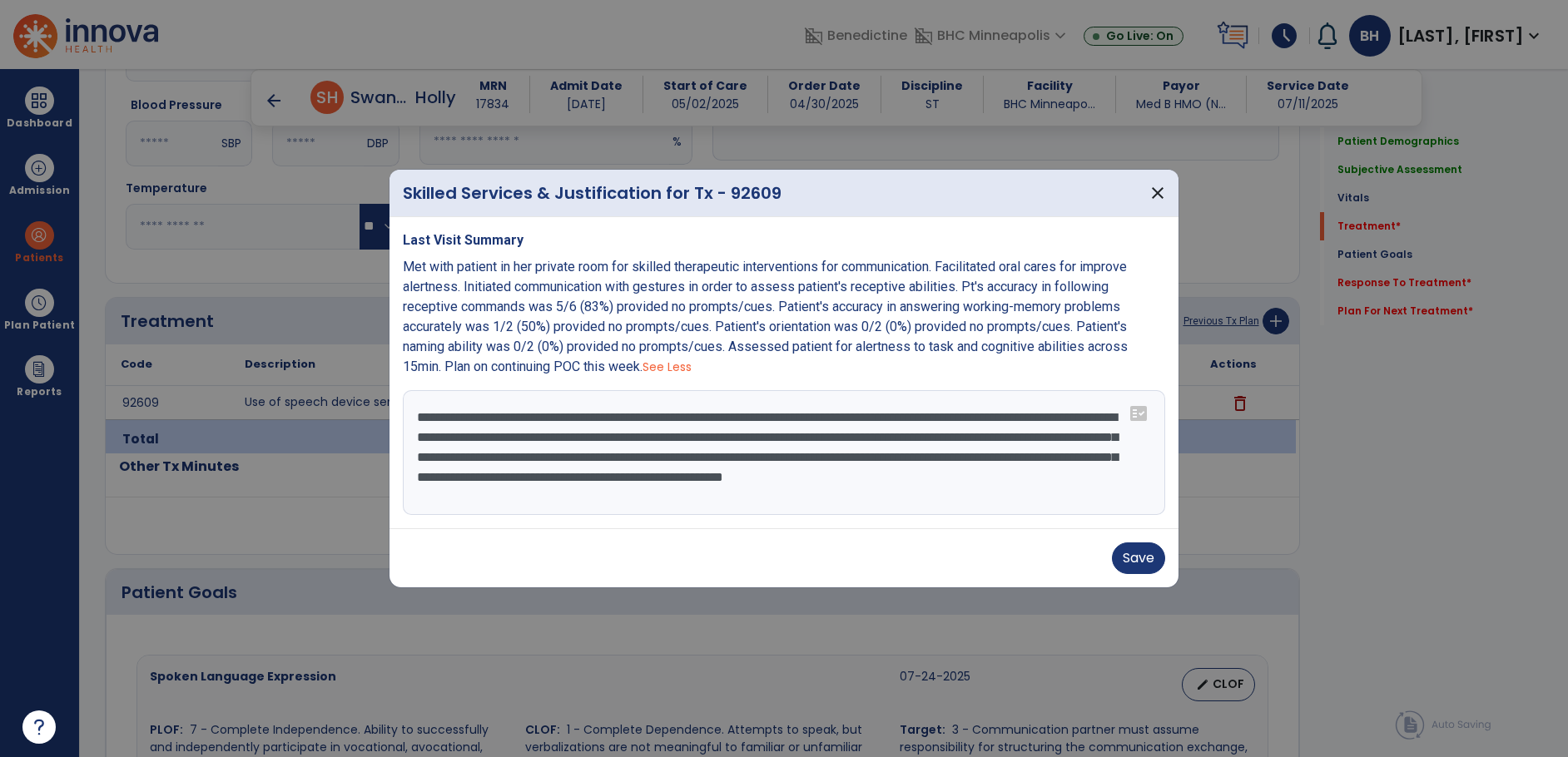 click on "**********" at bounding box center [784, 453] 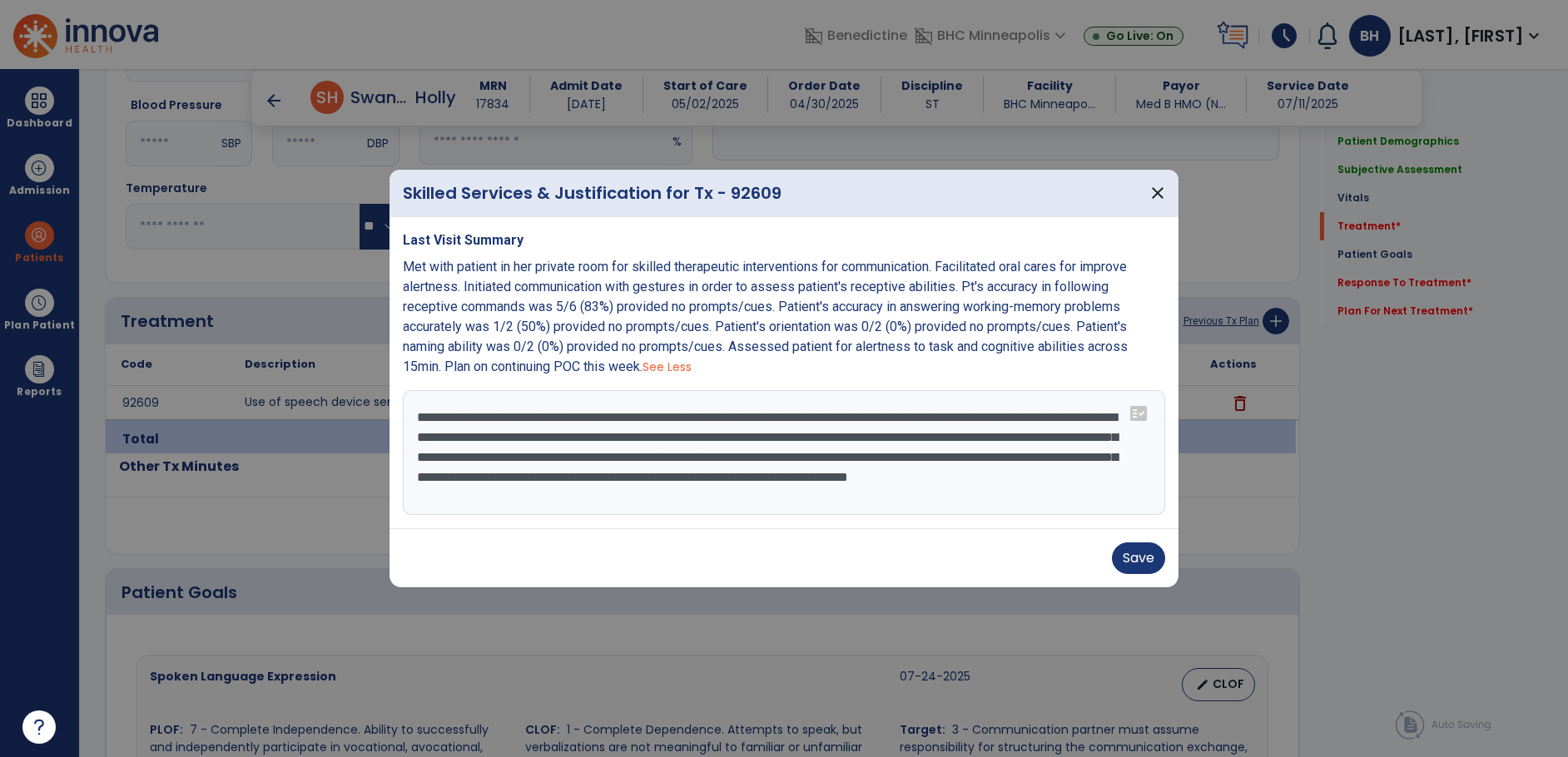 scroll, scrollTop: 12, scrollLeft: 0, axis: vertical 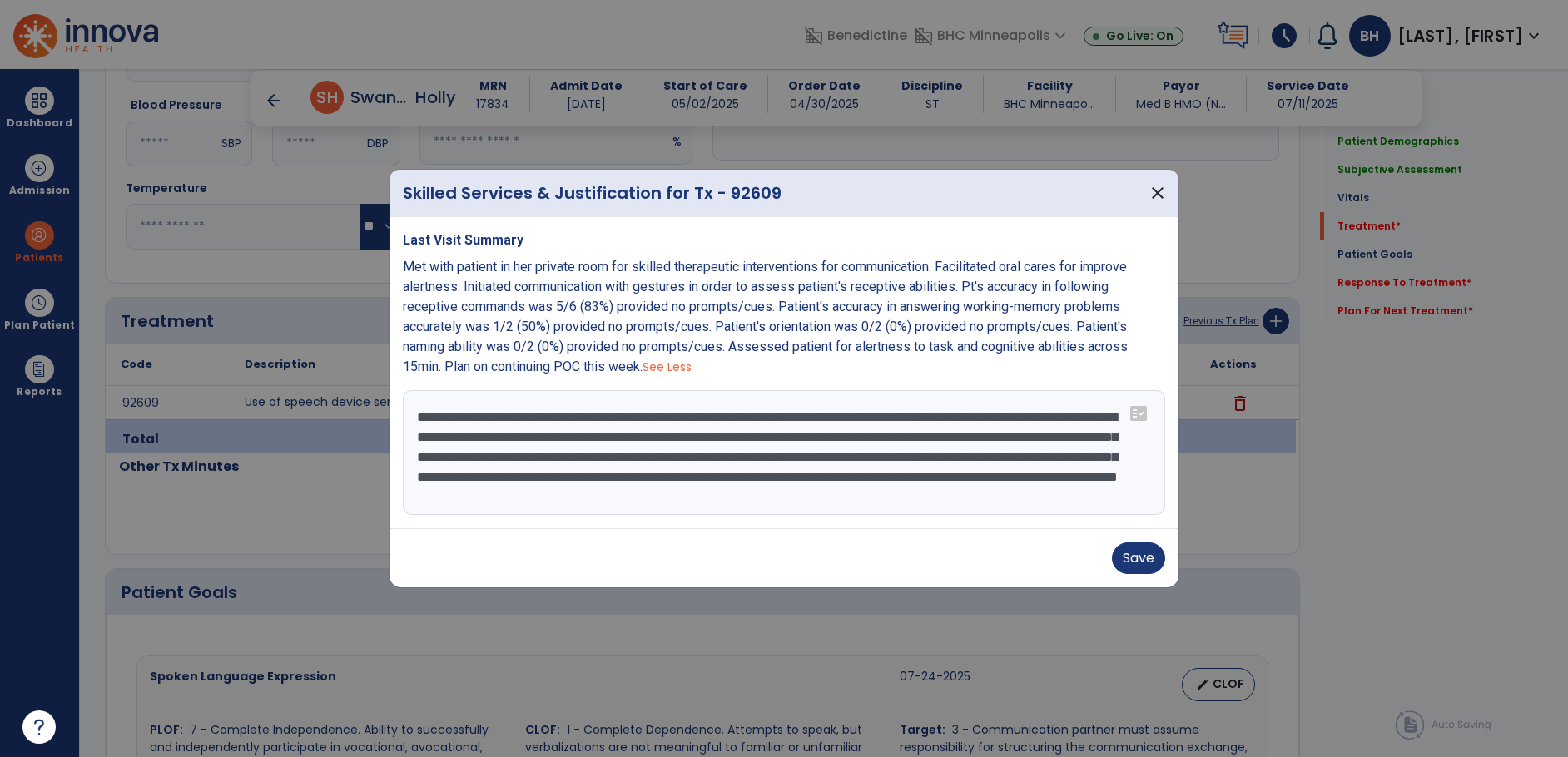 paste on "**********" 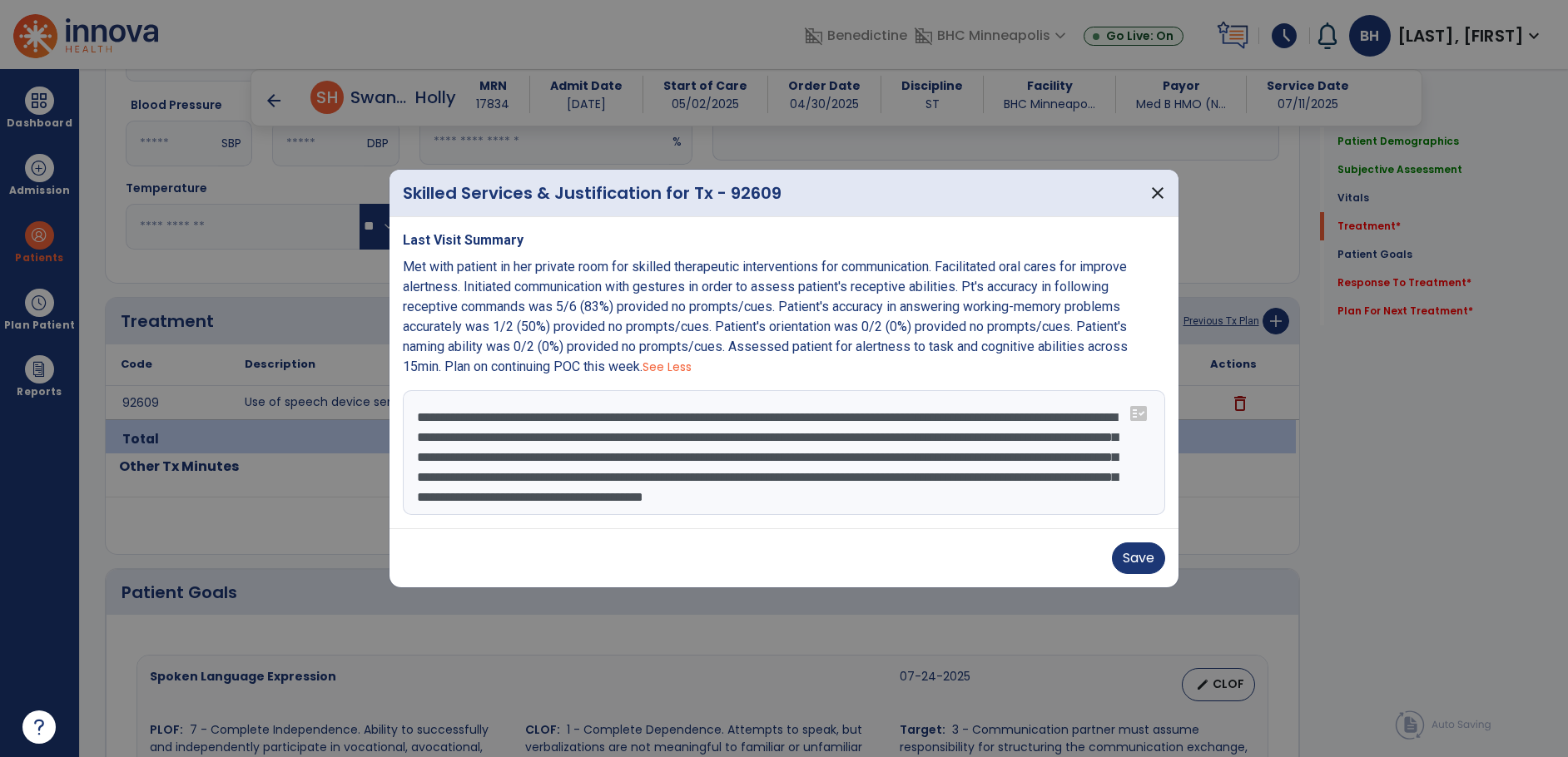 scroll, scrollTop: 32, scrollLeft: 0, axis: vertical 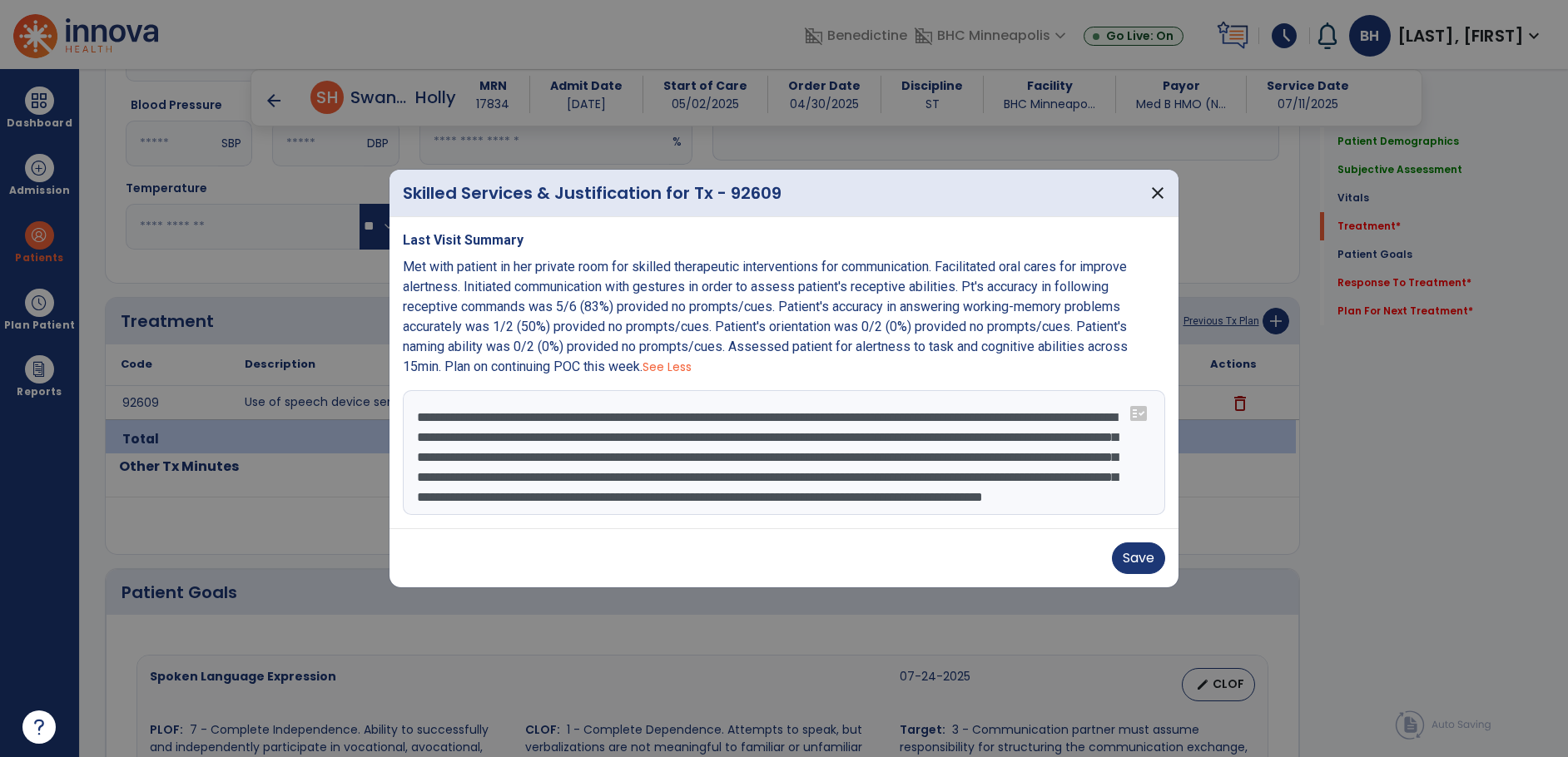 click on "**********" at bounding box center (784, 453) 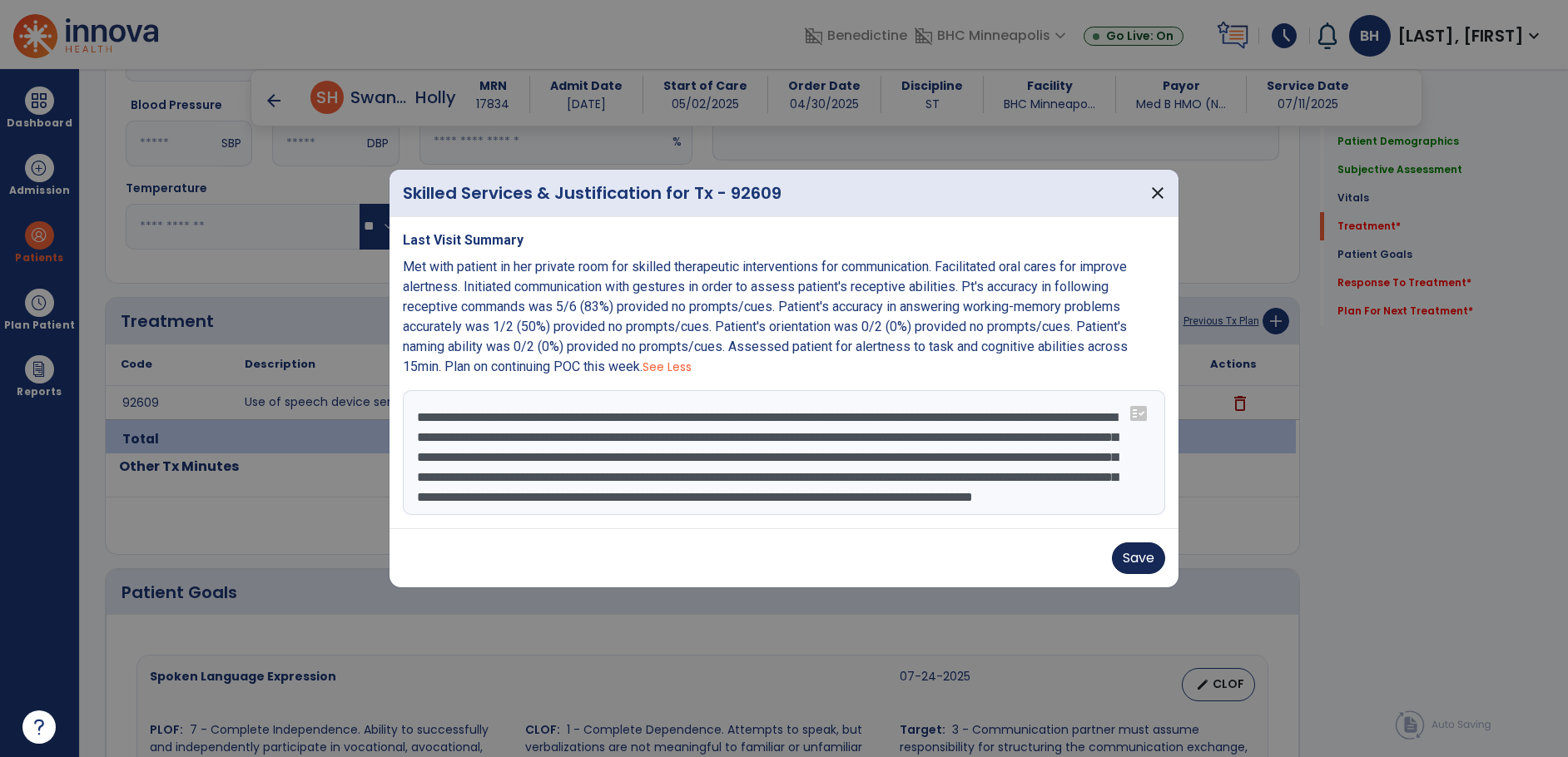 type on "**********" 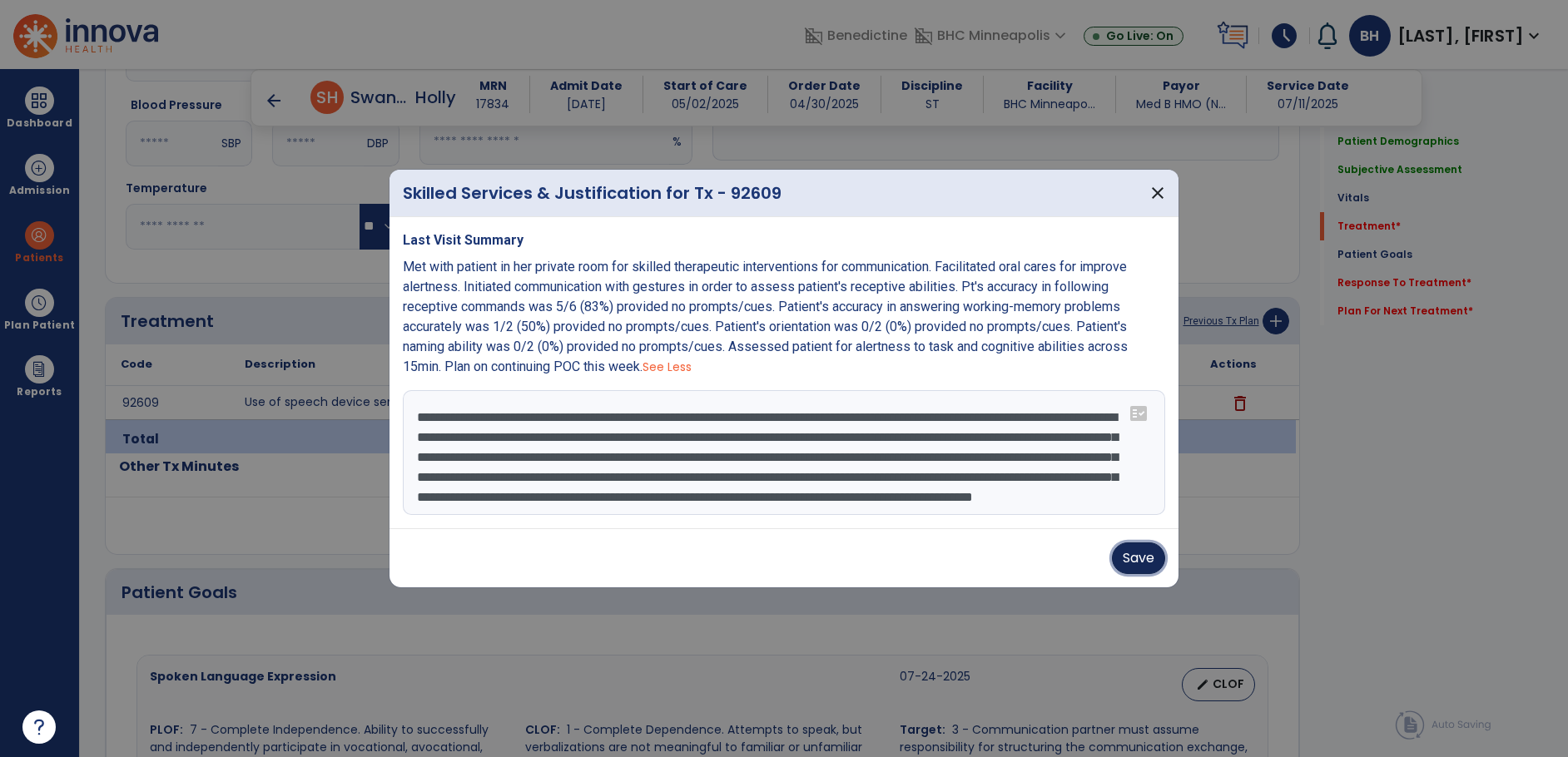 click on "Save" at bounding box center [1139, 558] 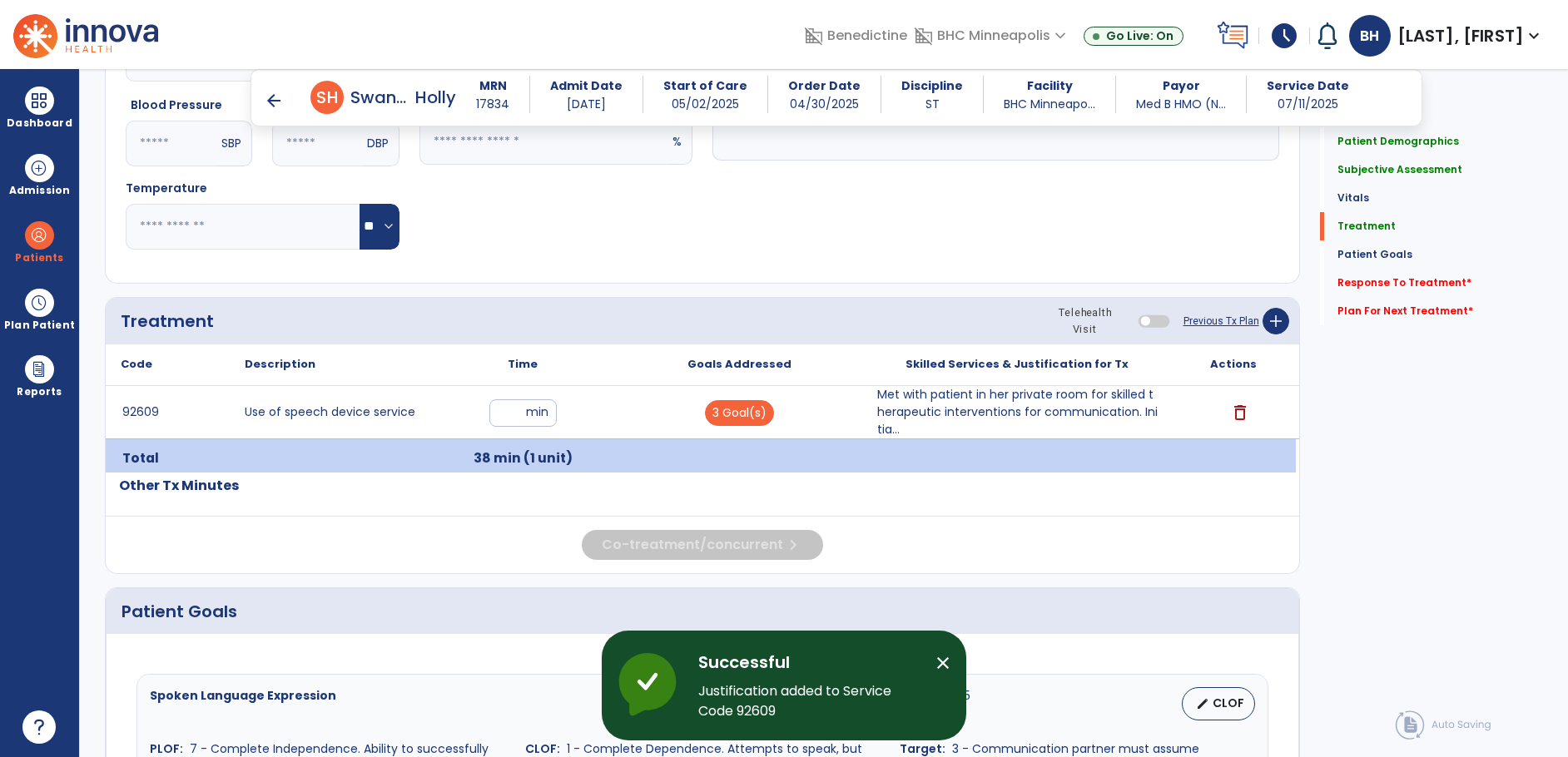 click on "Quick Links  Patient Demographics   Patient Demographics   Subjective Assessment   Subjective Assessment   Vitals   Vitals   Treatment   Treatment   Patient Goals   Patient Goals   Response To Treatment   *  Response To Treatment   *  Plan For Next Treatment   *  Plan For Next Treatment   *" 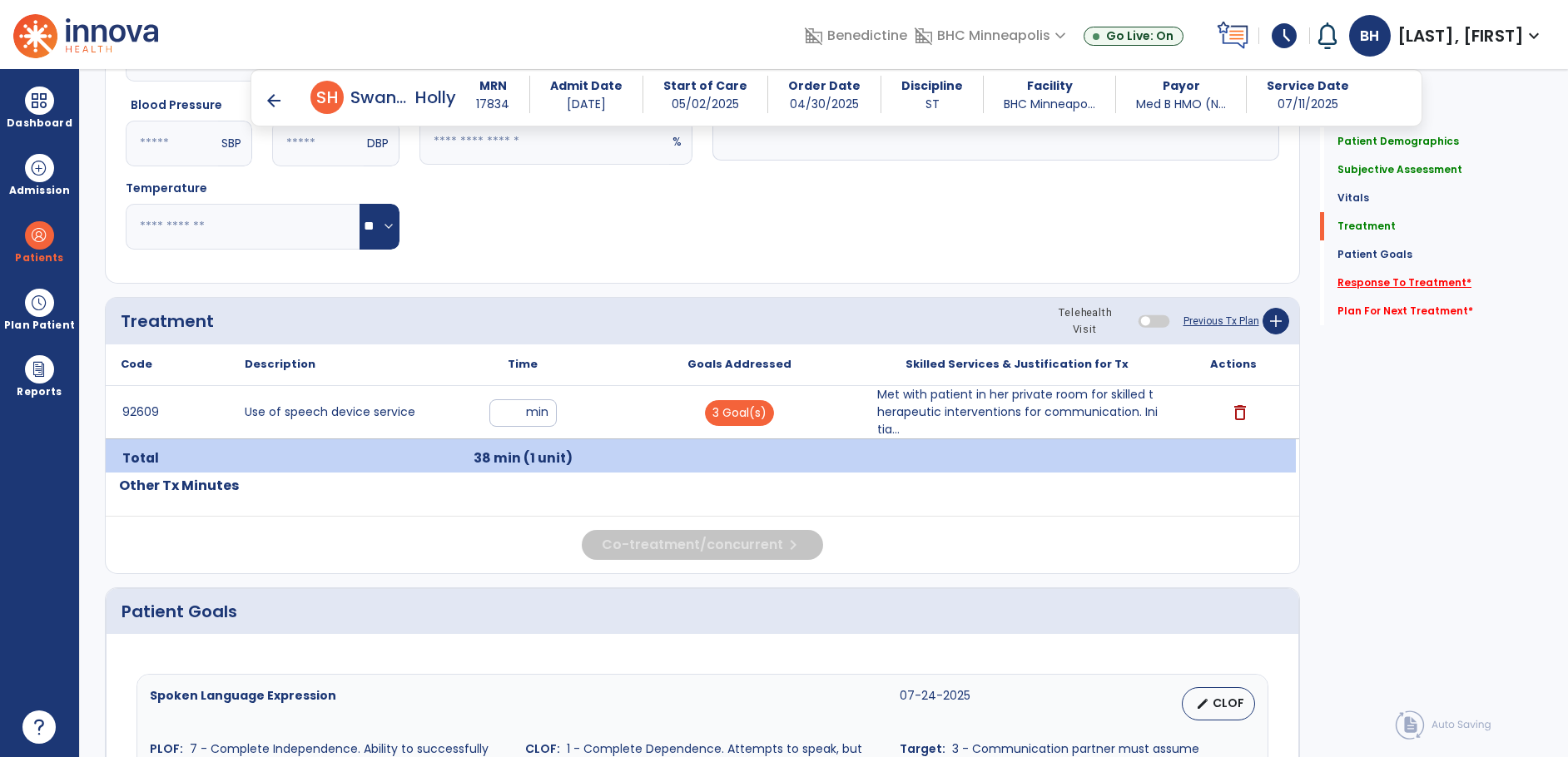click on "Response To Treatment   *" 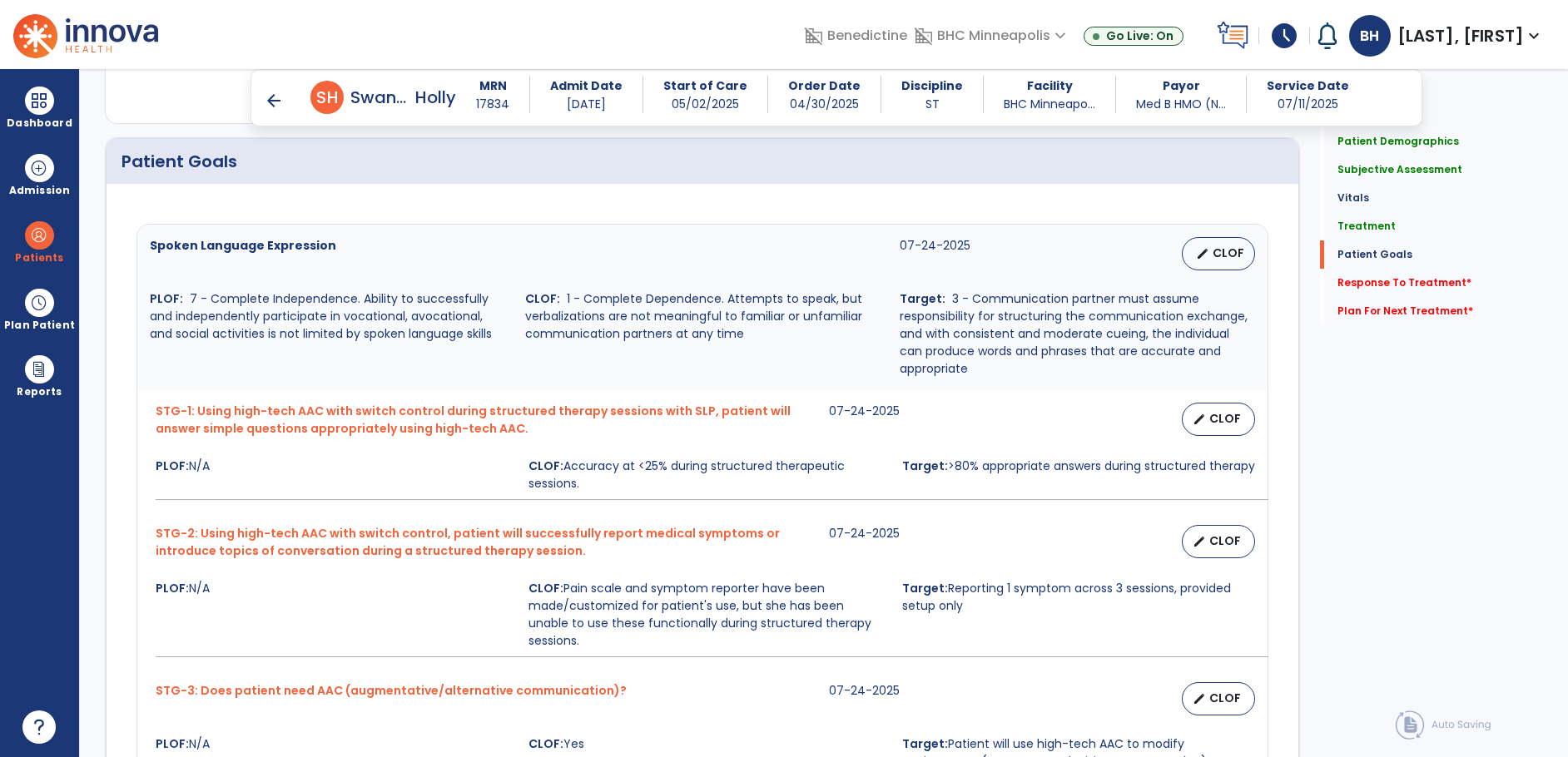 scroll, scrollTop: 1516, scrollLeft: 0, axis: vertical 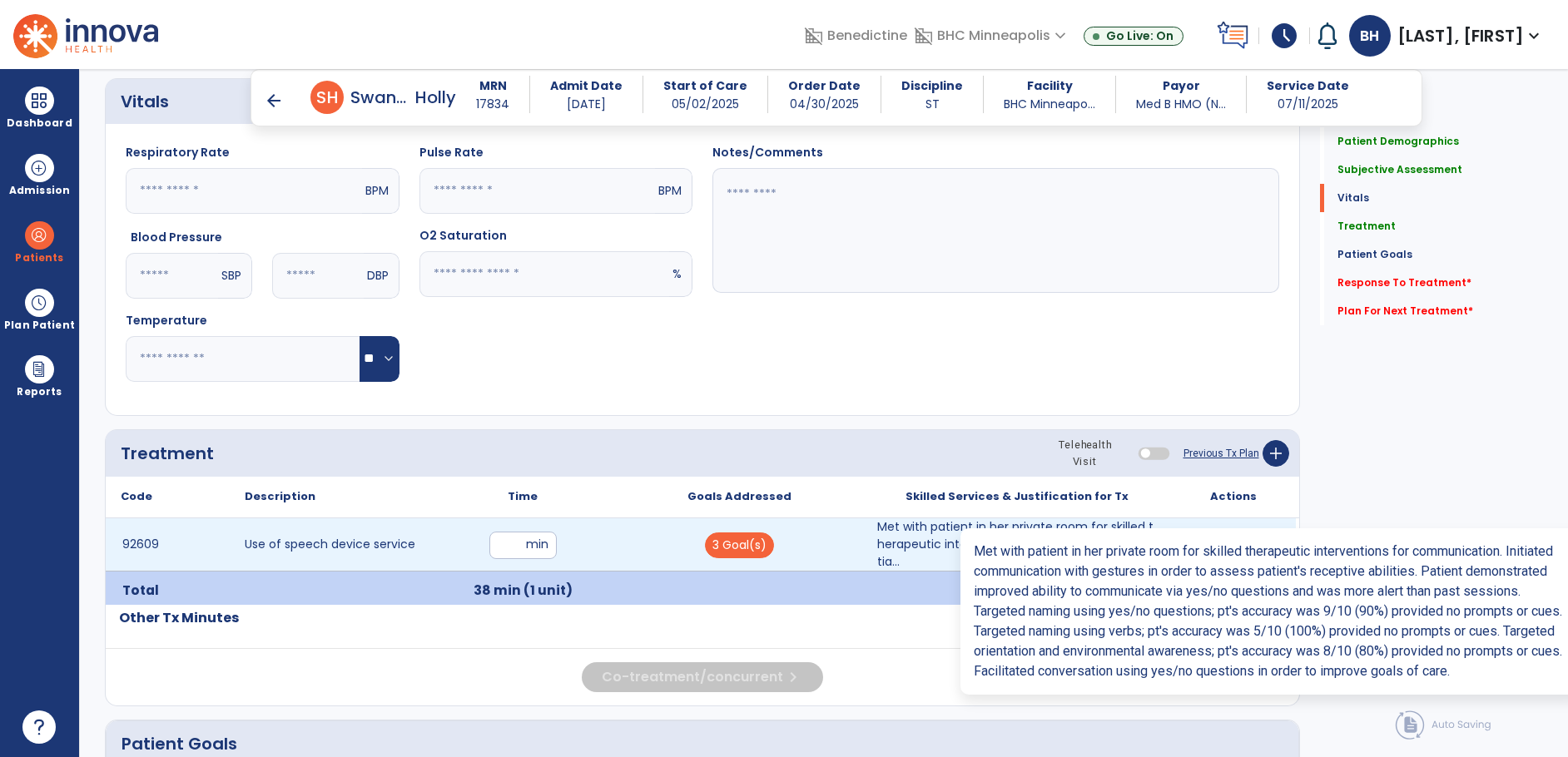 click on "Met with patient in her private room for skilled therapeutic interventions for communication. Initia..." at bounding box center [1017, 544] 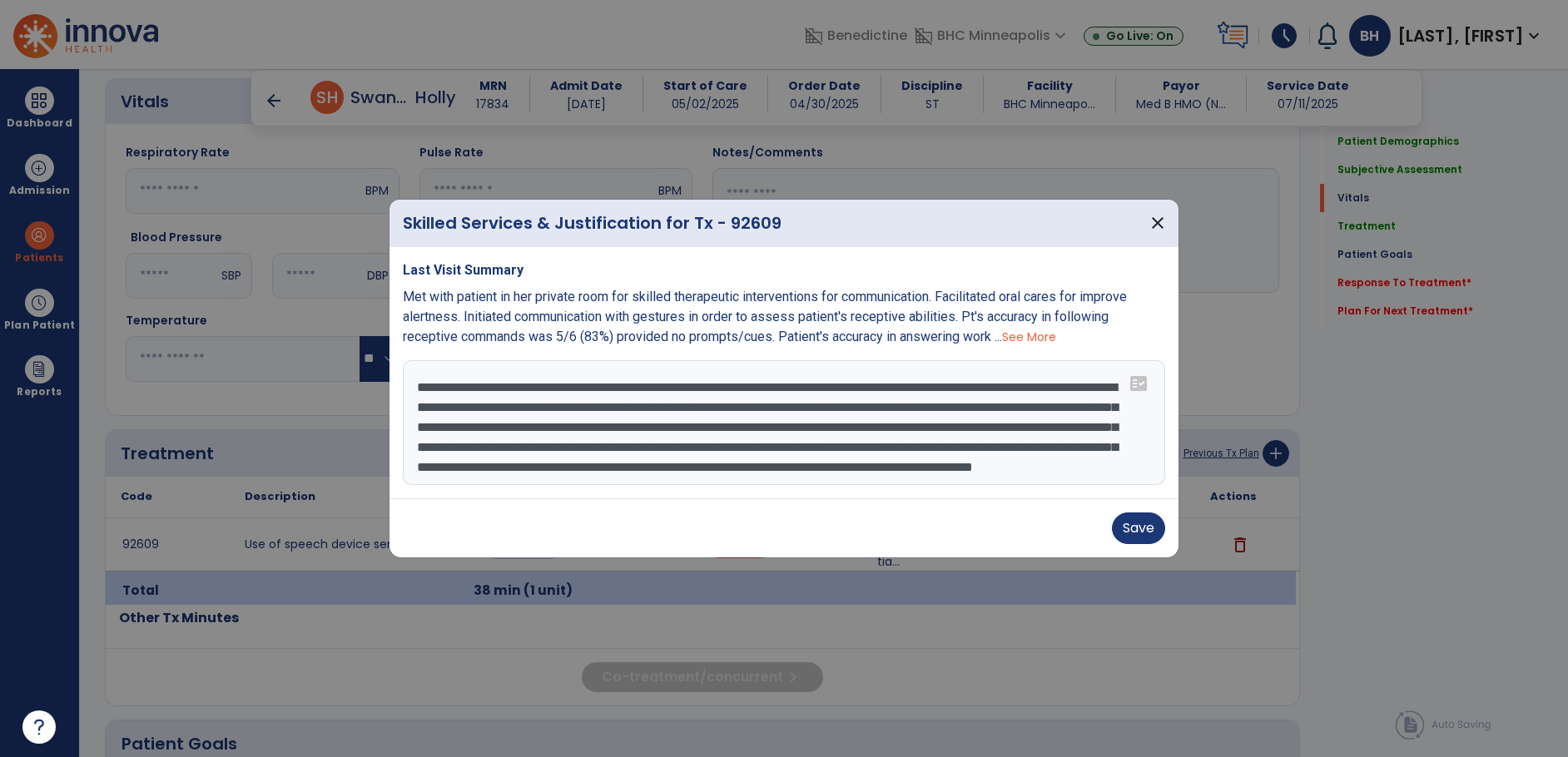 scroll, scrollTop: 27, scrollLeft: 0, axis: vertical 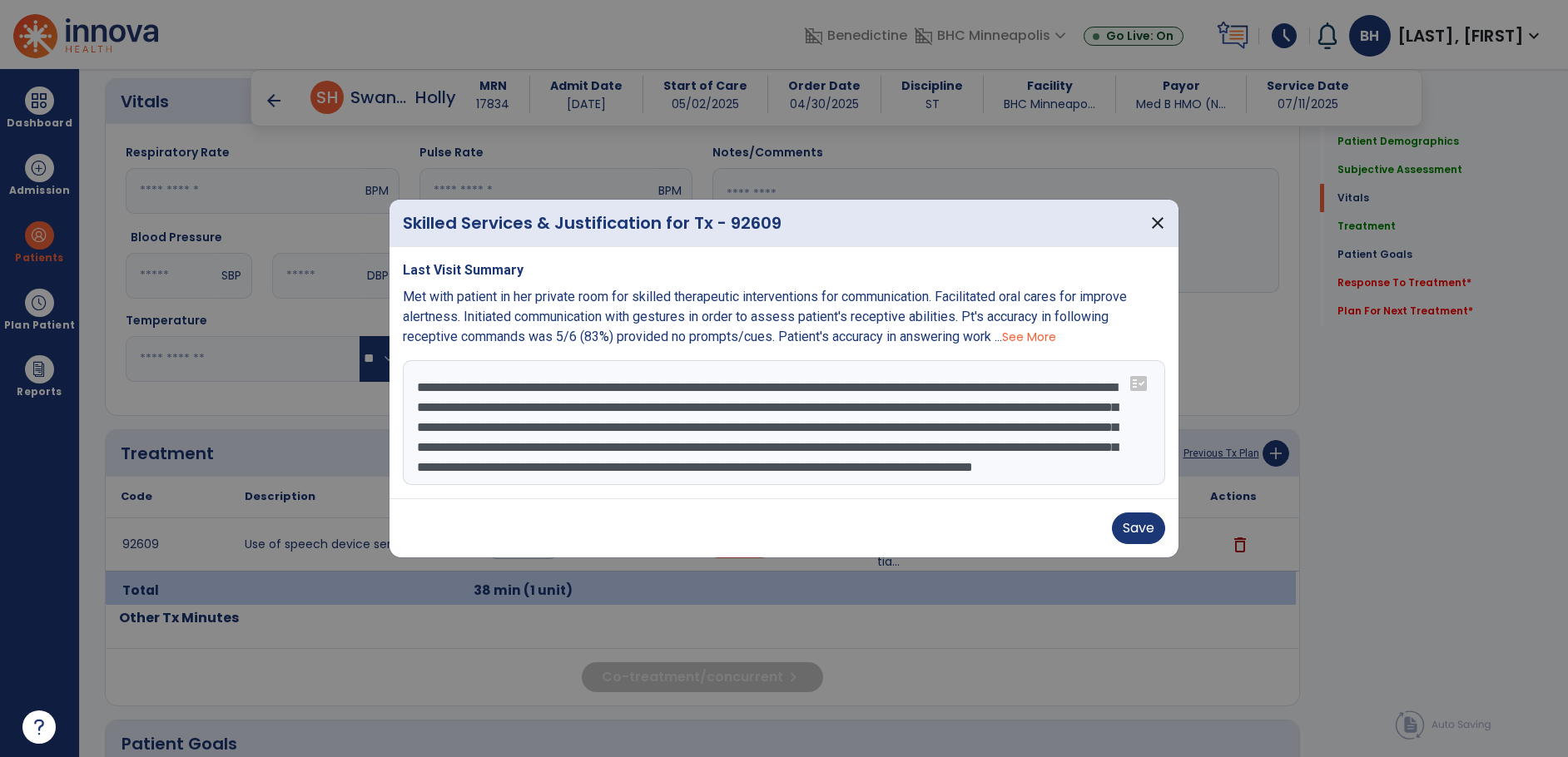 click on "**********" at bounding box center (784, 423) 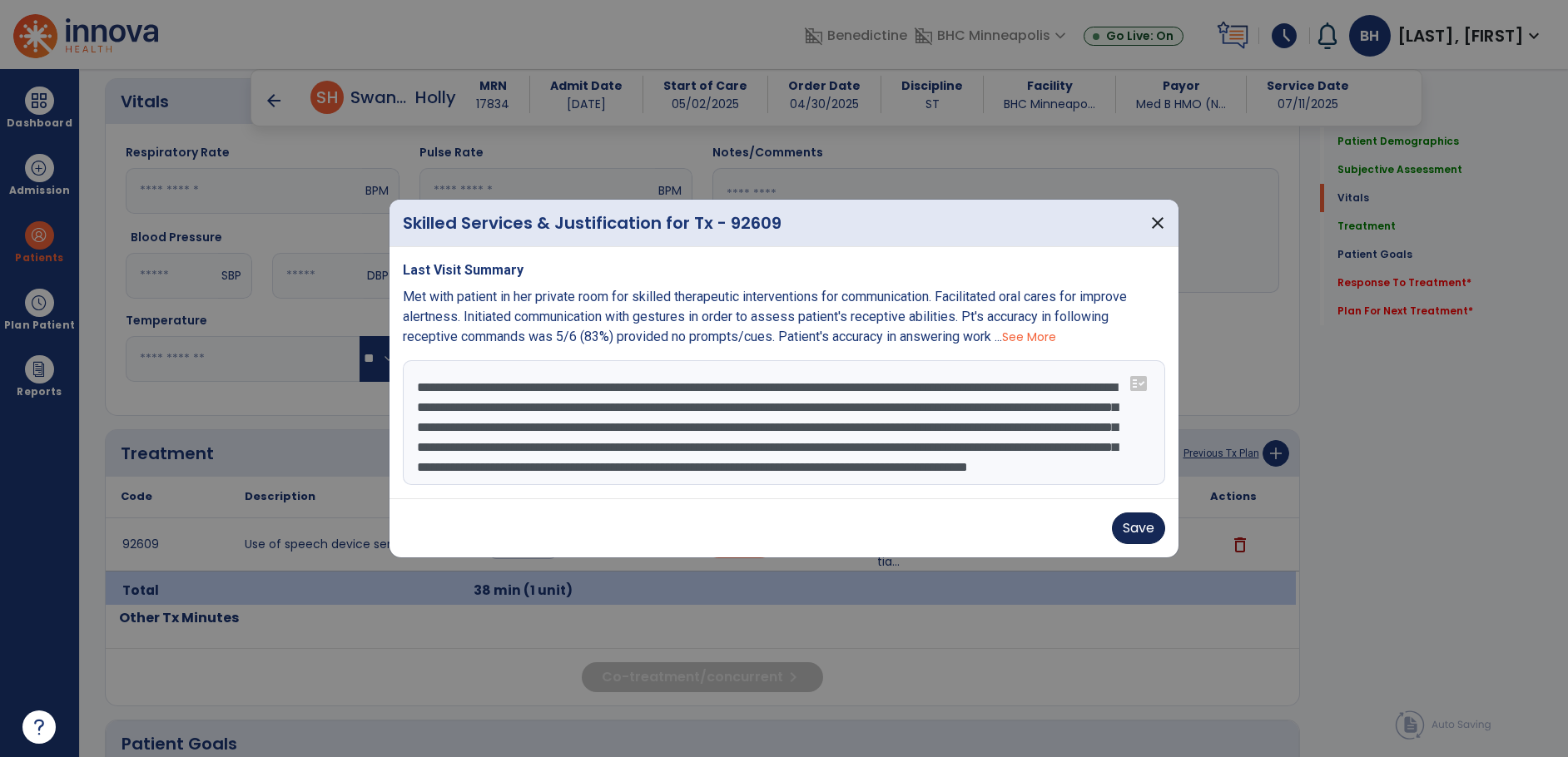 type on "**********" 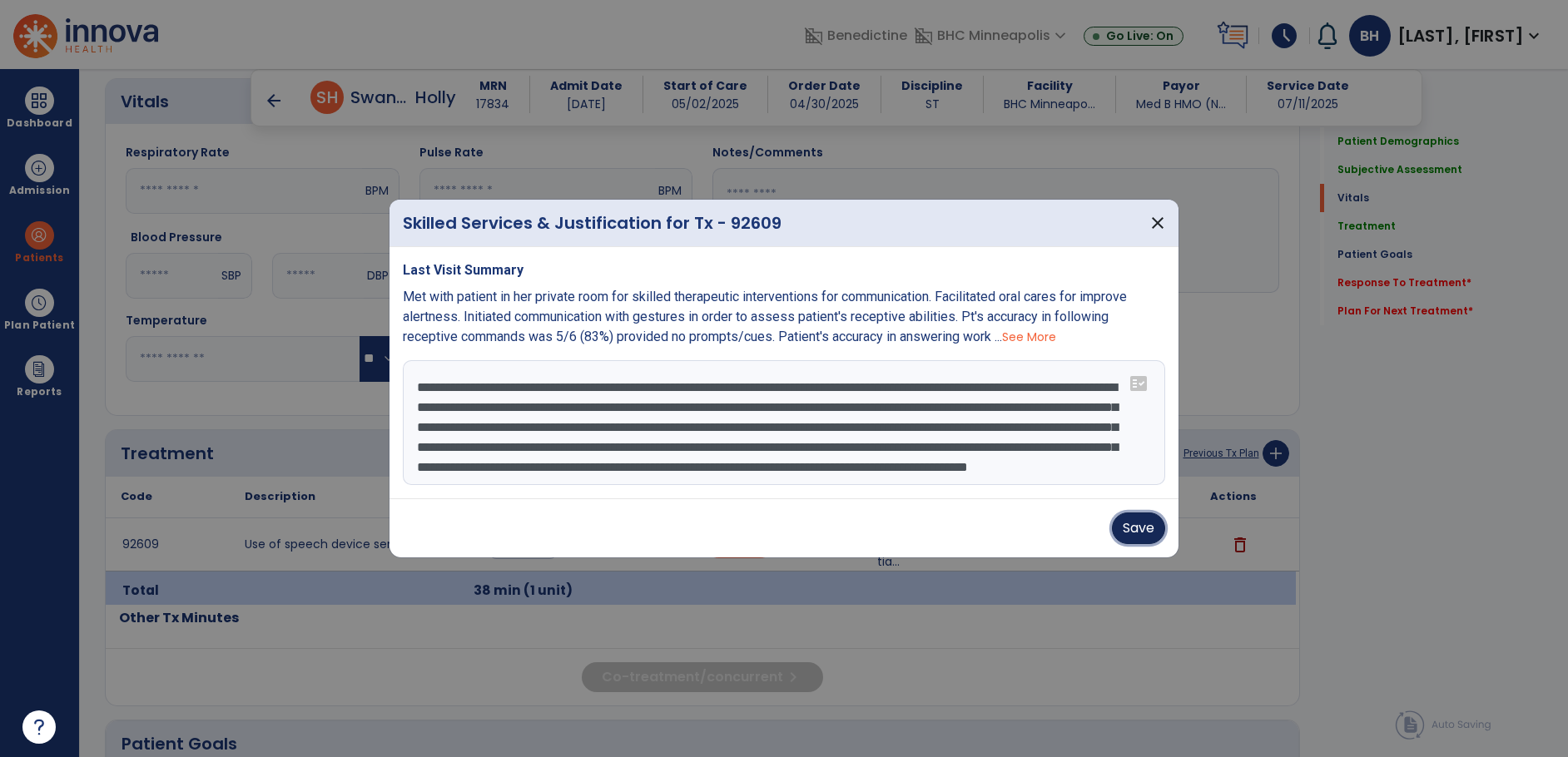 drag, startPoint x: 1134, startPoint y: 522, endPoint x: 1364, endPoint y: 447, distance: 241.91941 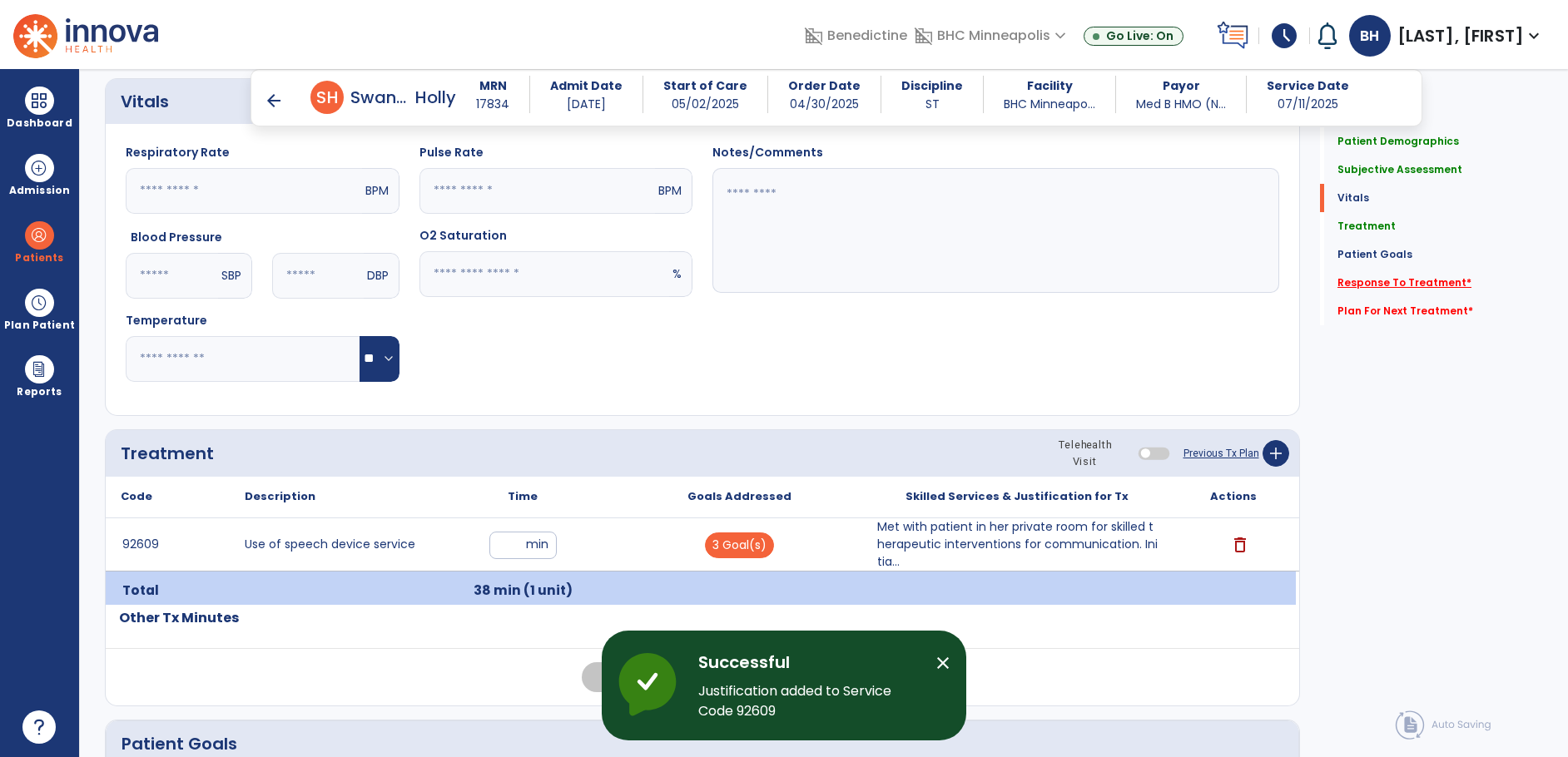 click on "Response To Treatment   *" 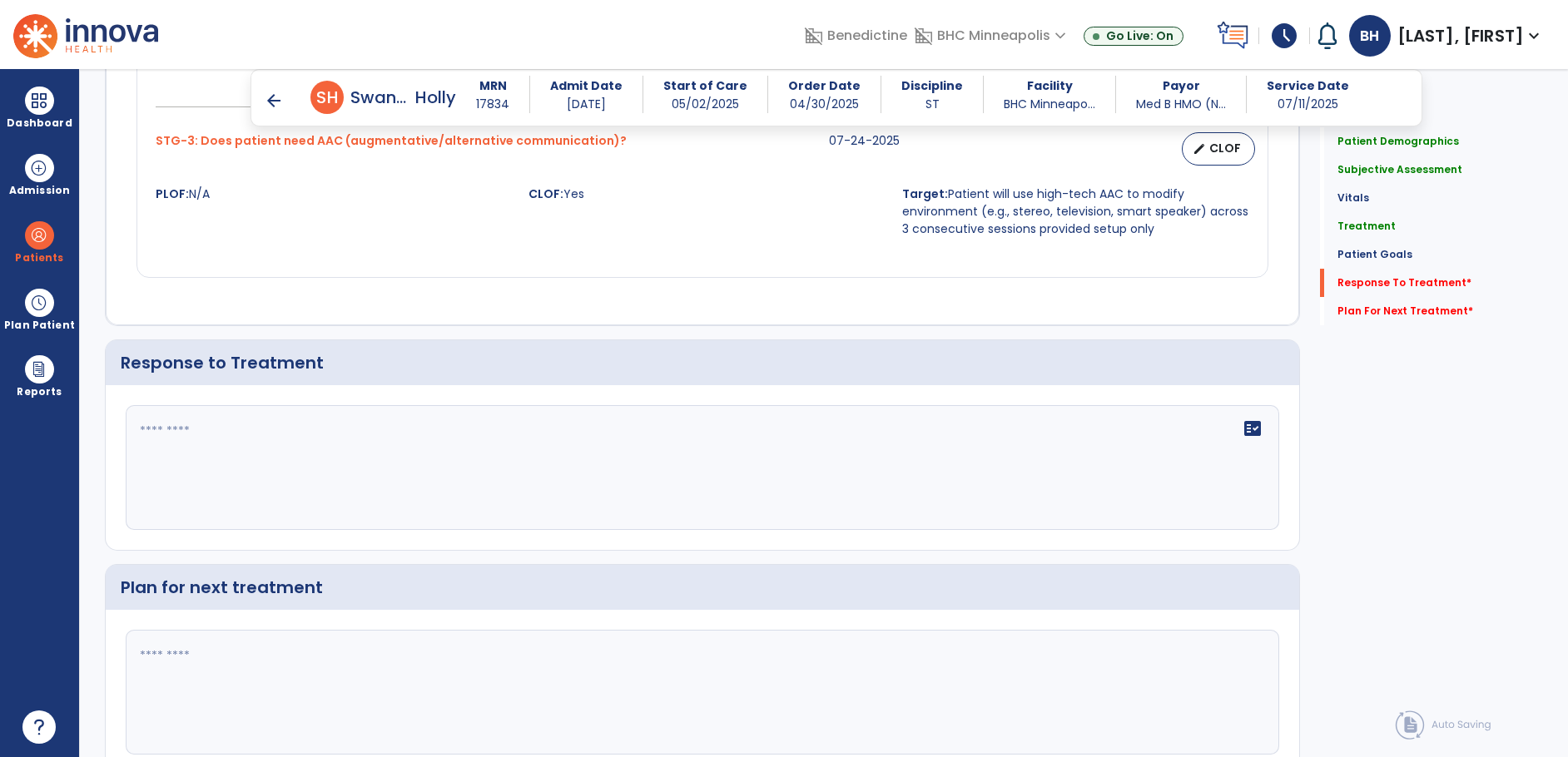 scroll, scrollTop: 2681, scrollLeft: 0, axis: vertical 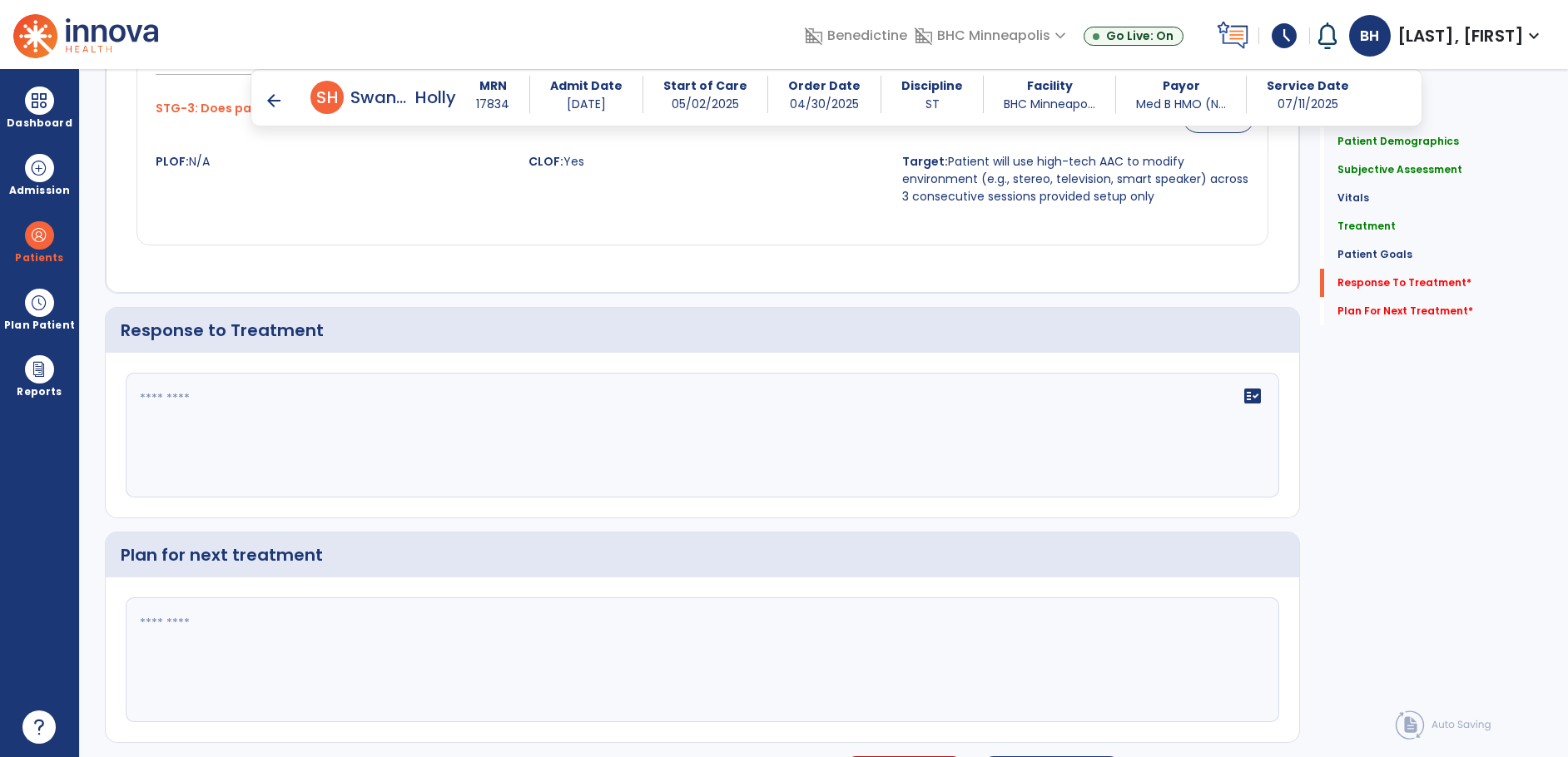 click on "fact_check" 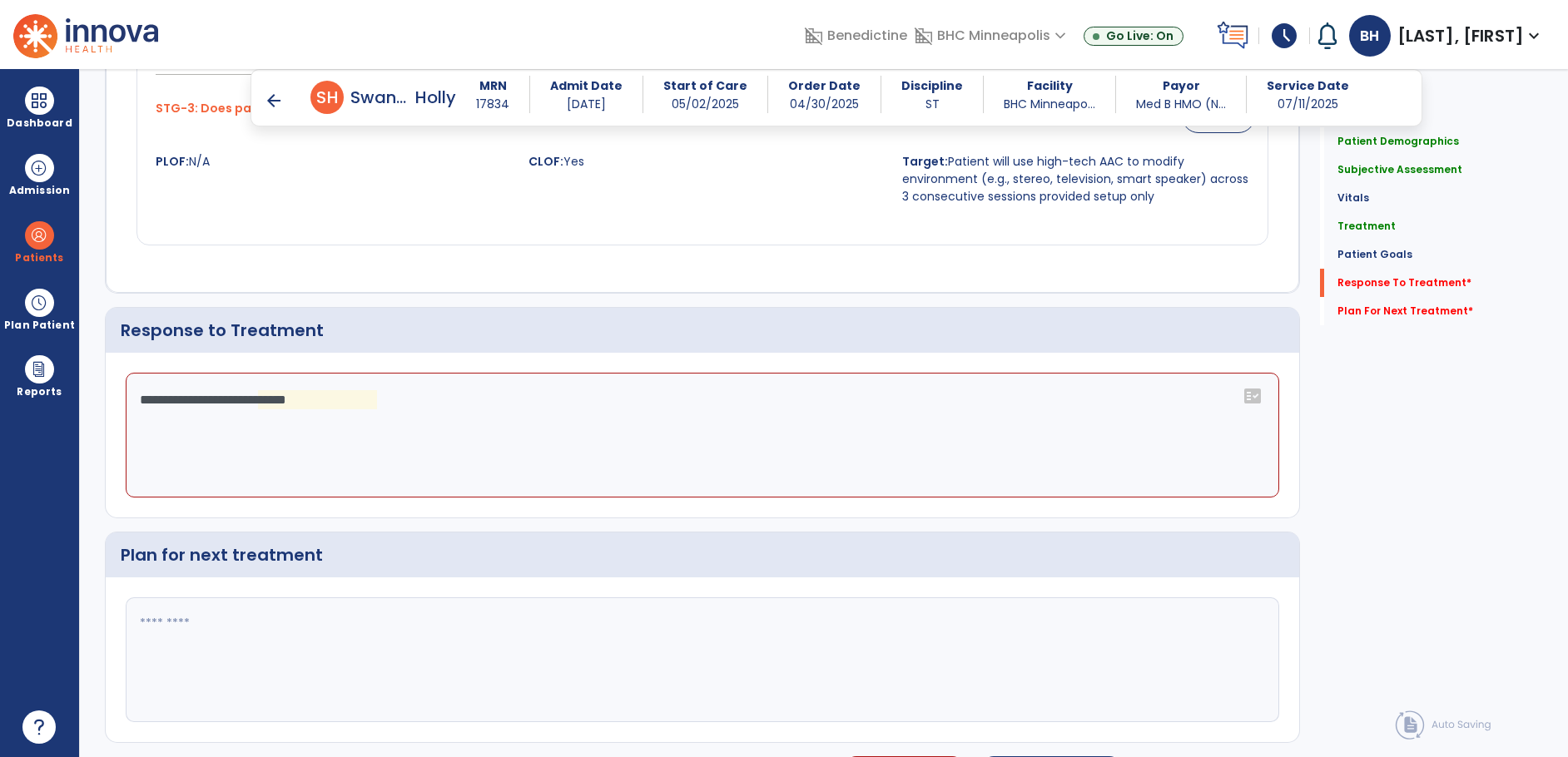 click on "**********" 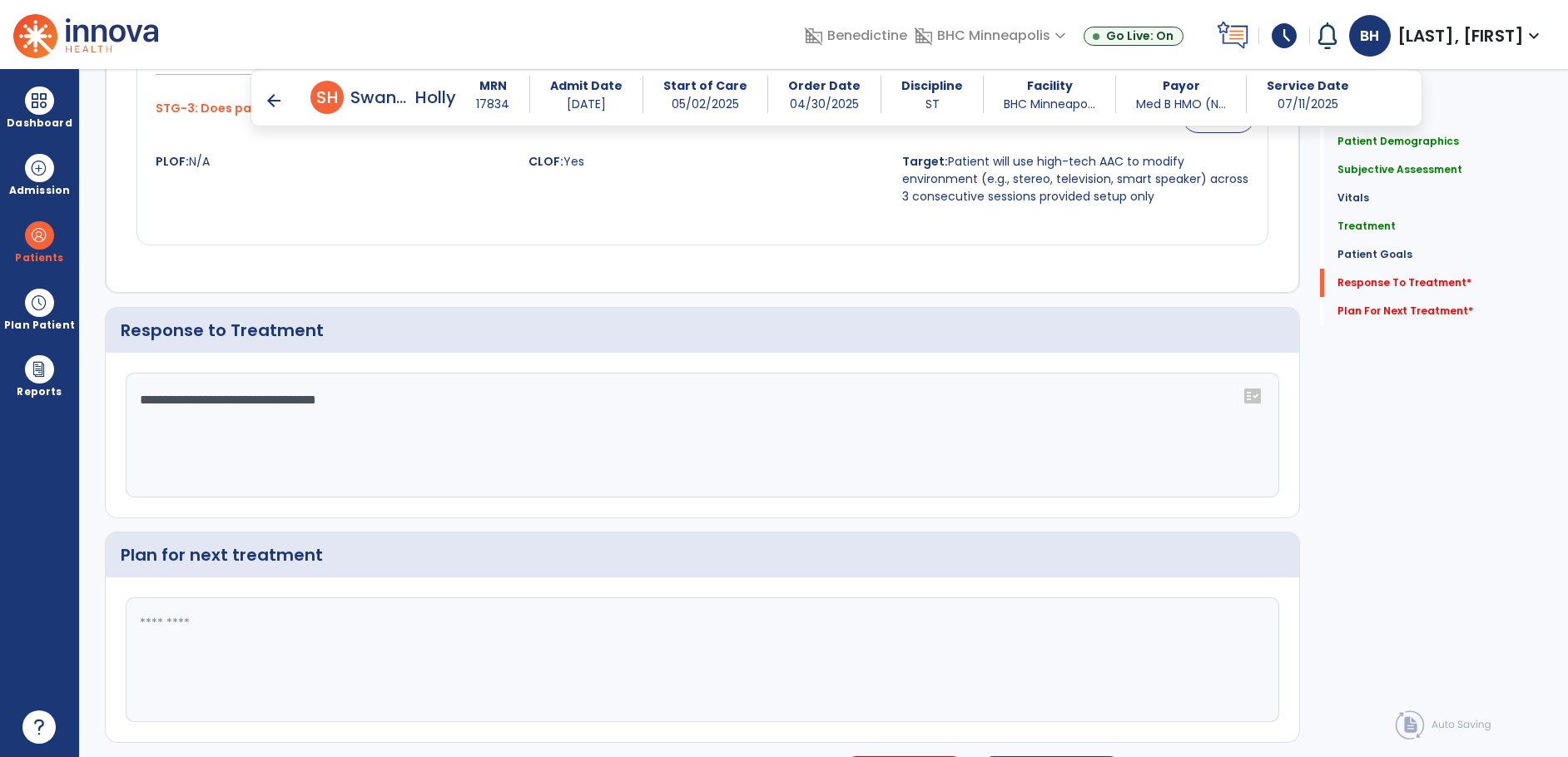 type on "**********" 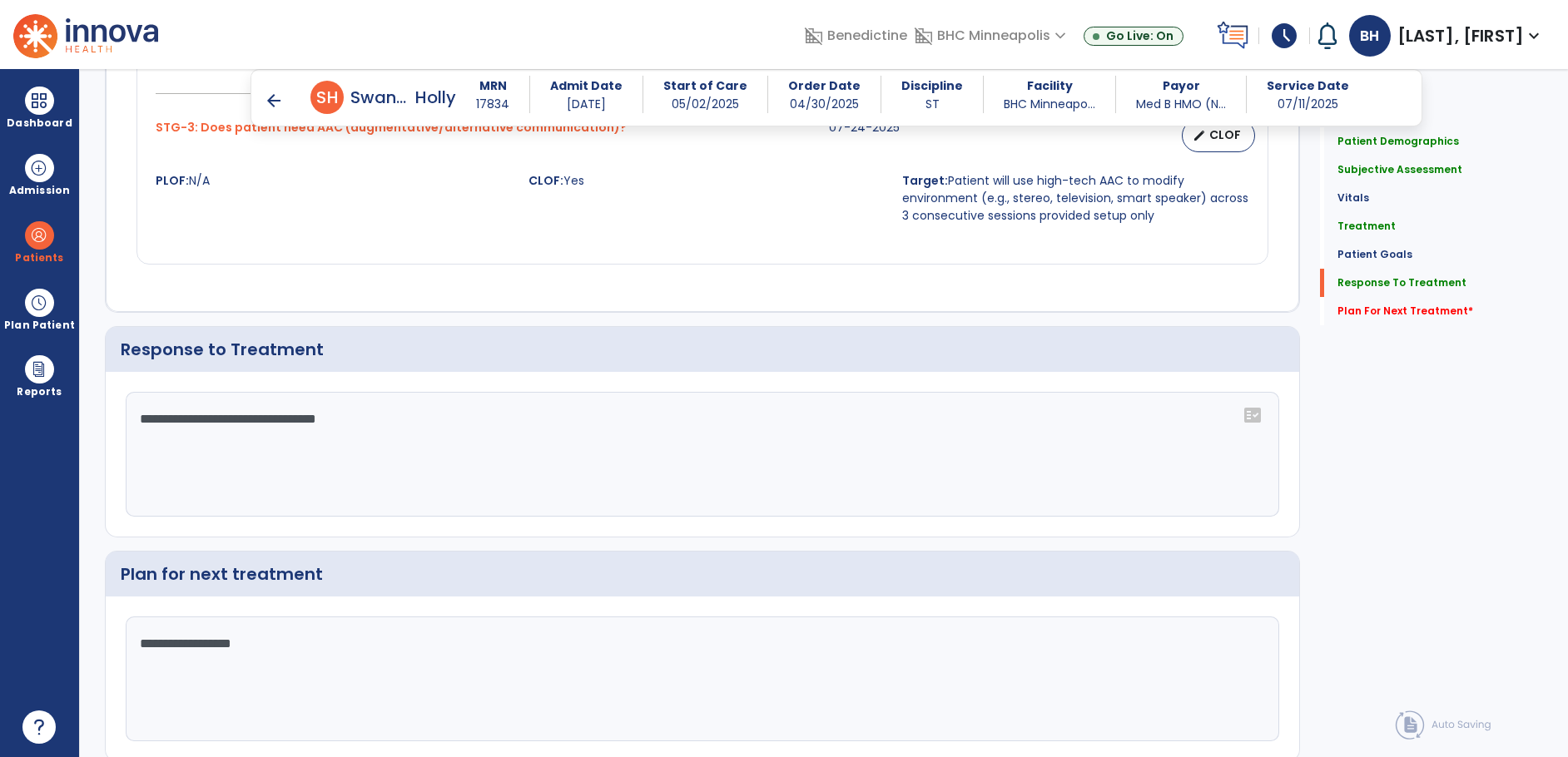 scroll, scrollTop: 2681, scrollLeft: 0, axis: vertical 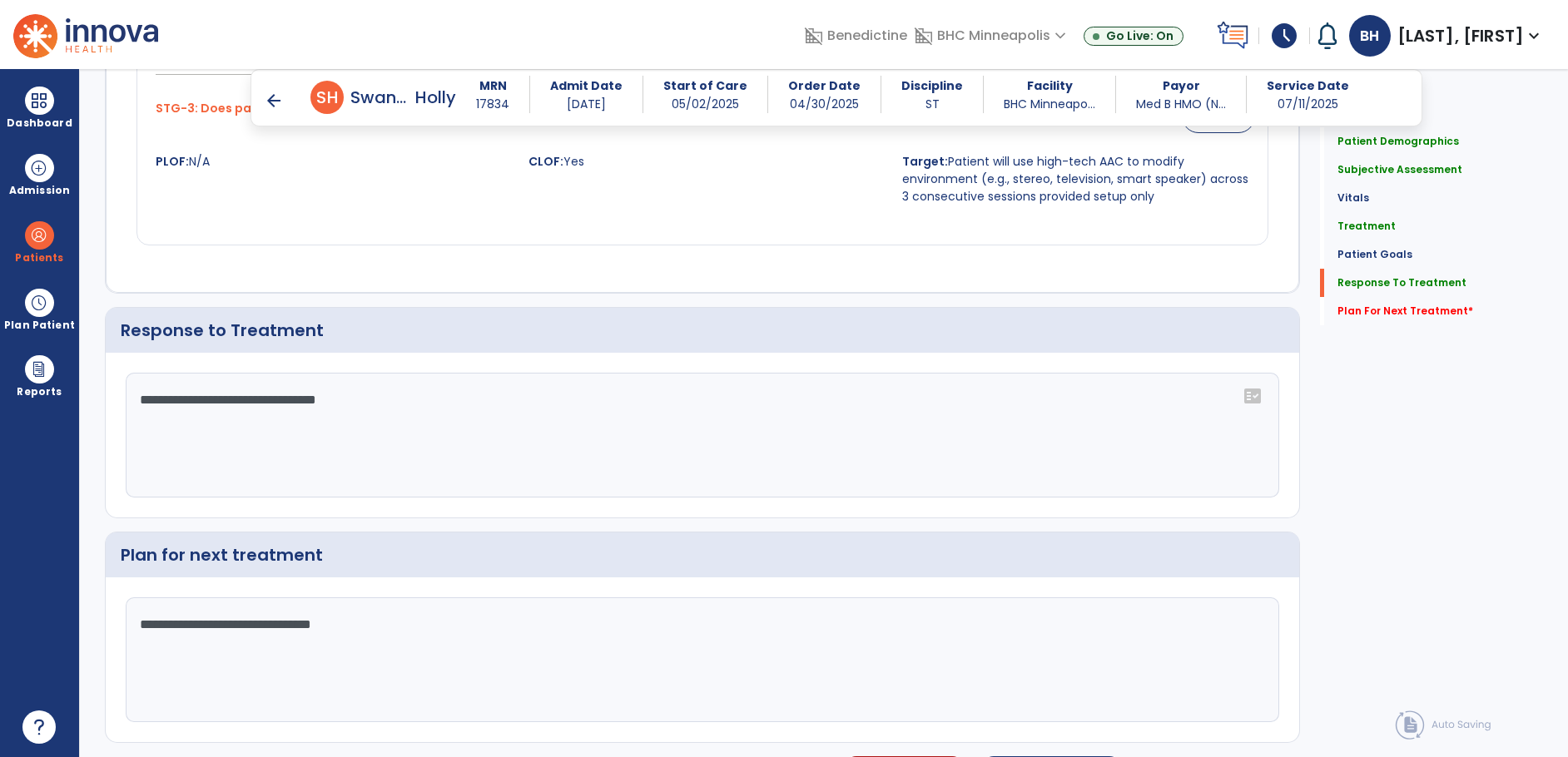 type on "**********" 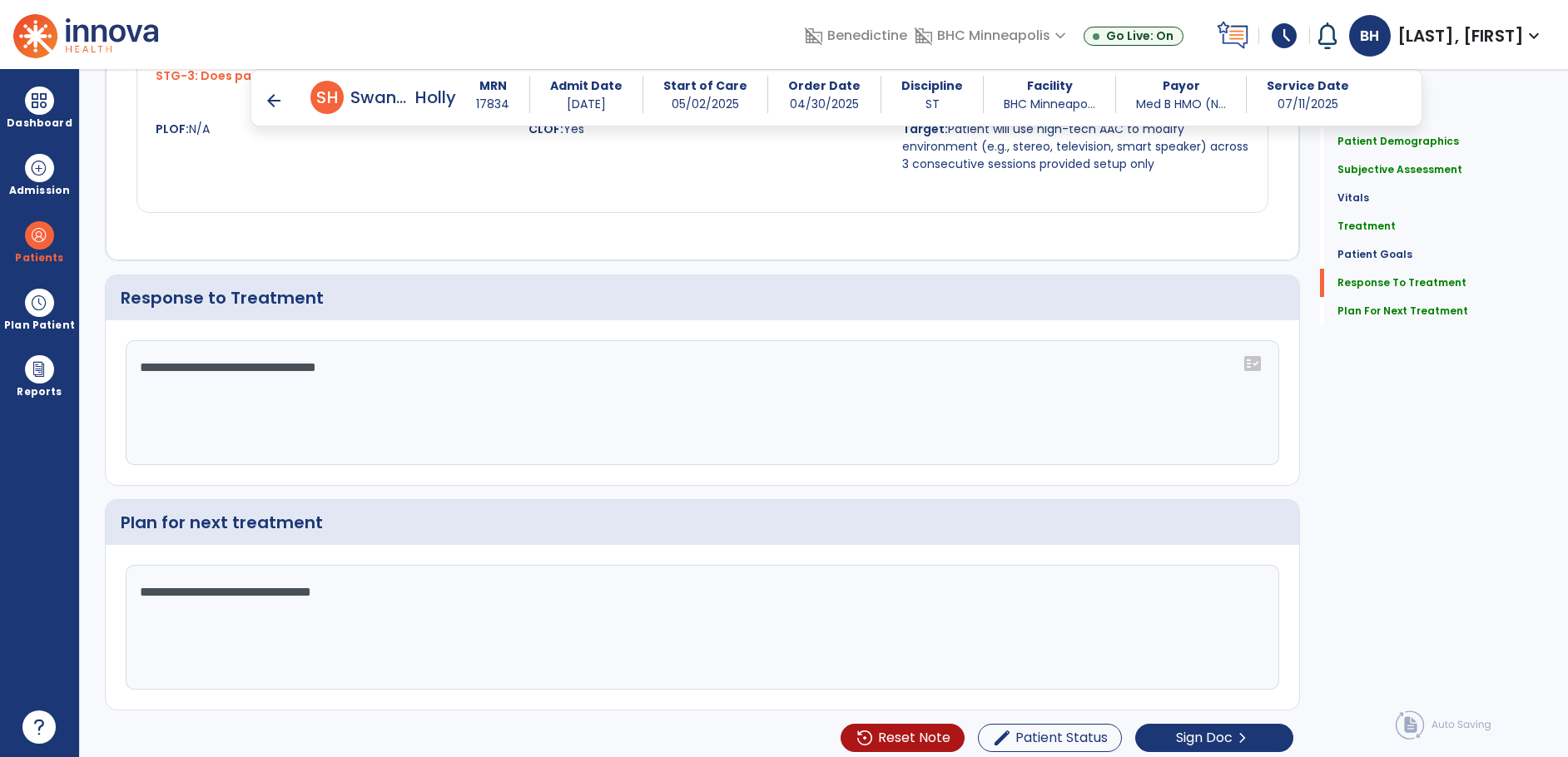 scroll, scrollTop: 2723, scrollLeft: 0, axis: vertical 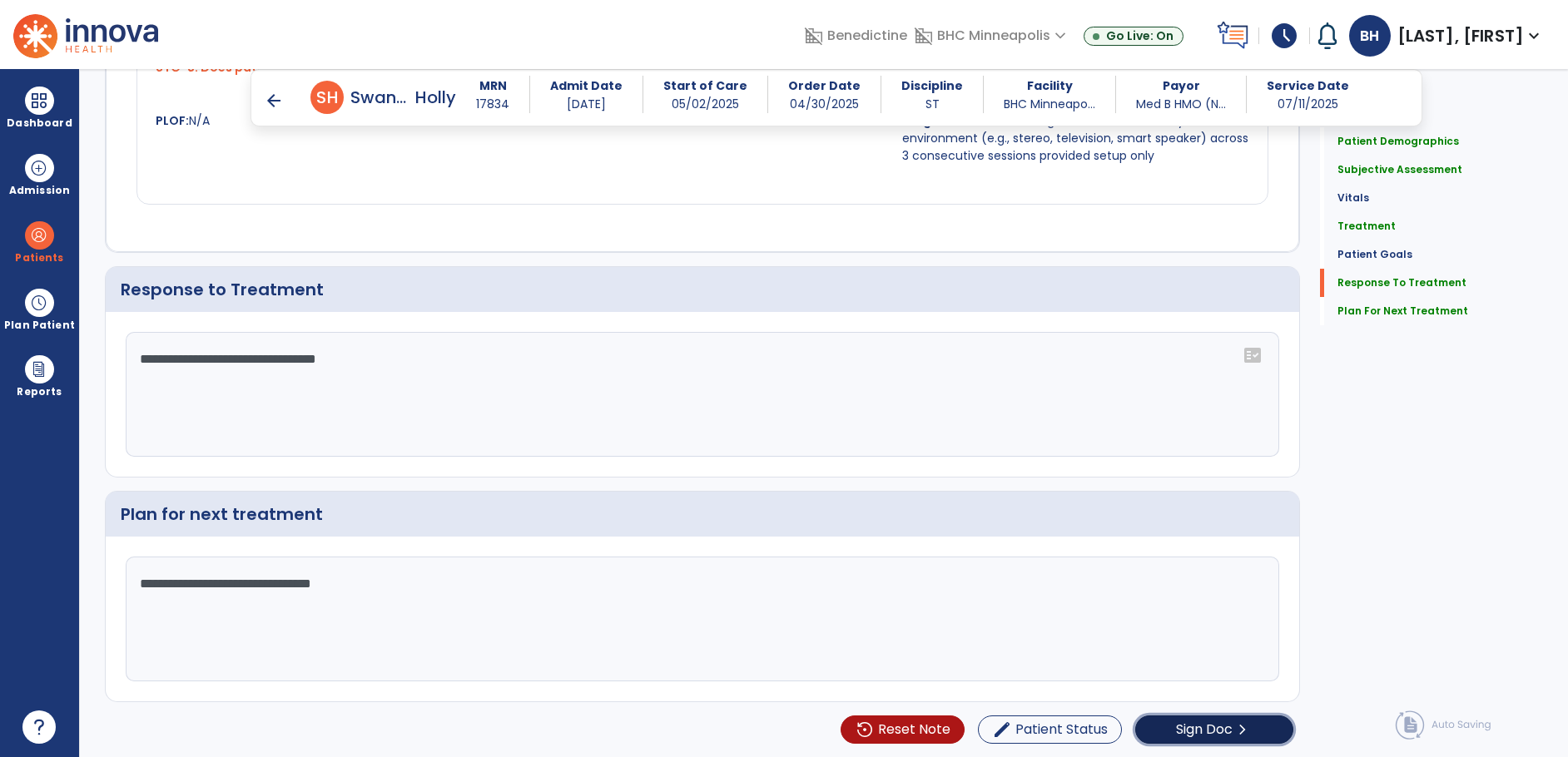 click on "Sign Doc" 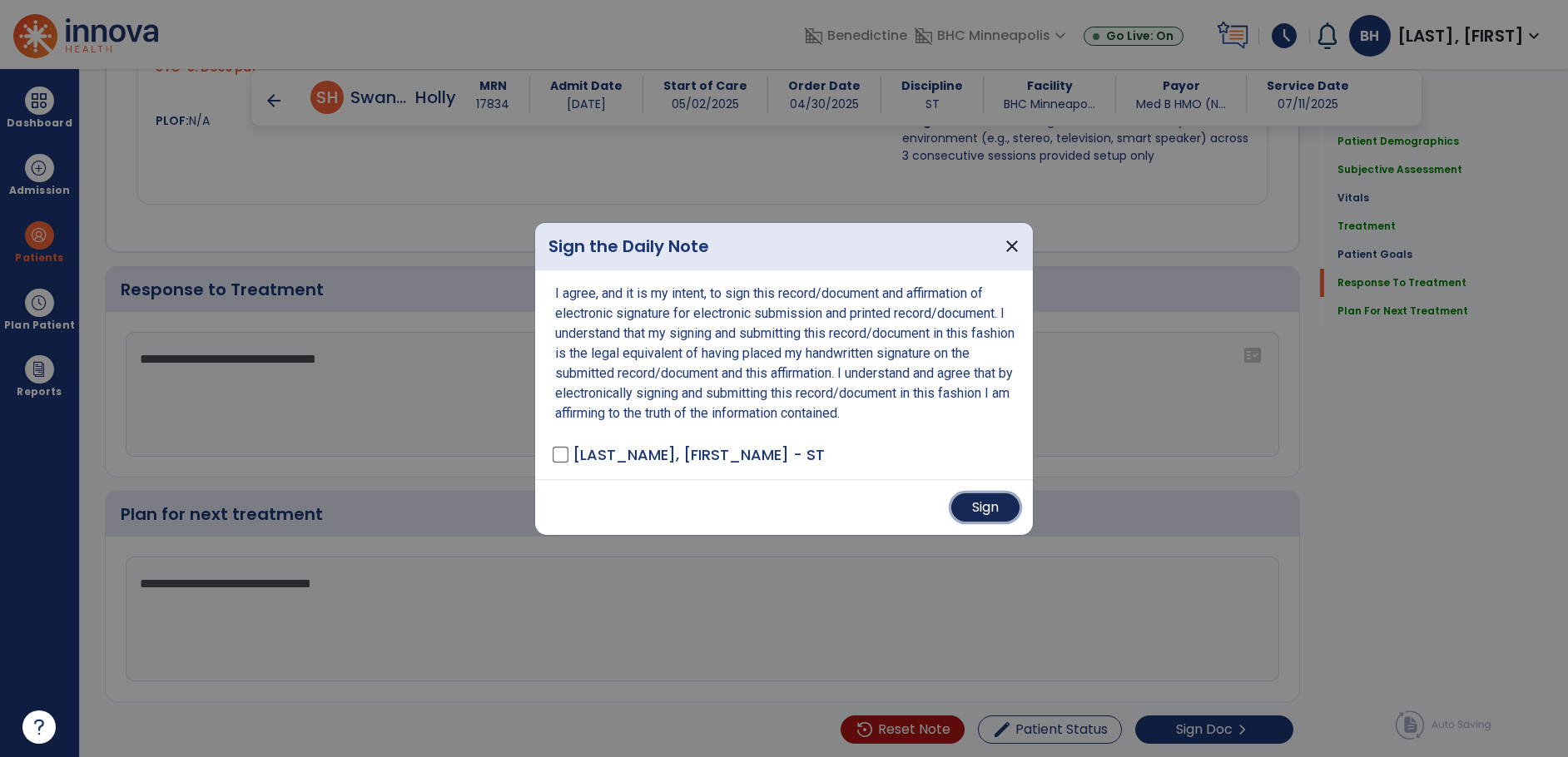click on "Sign" at bounding box center [985, 507] 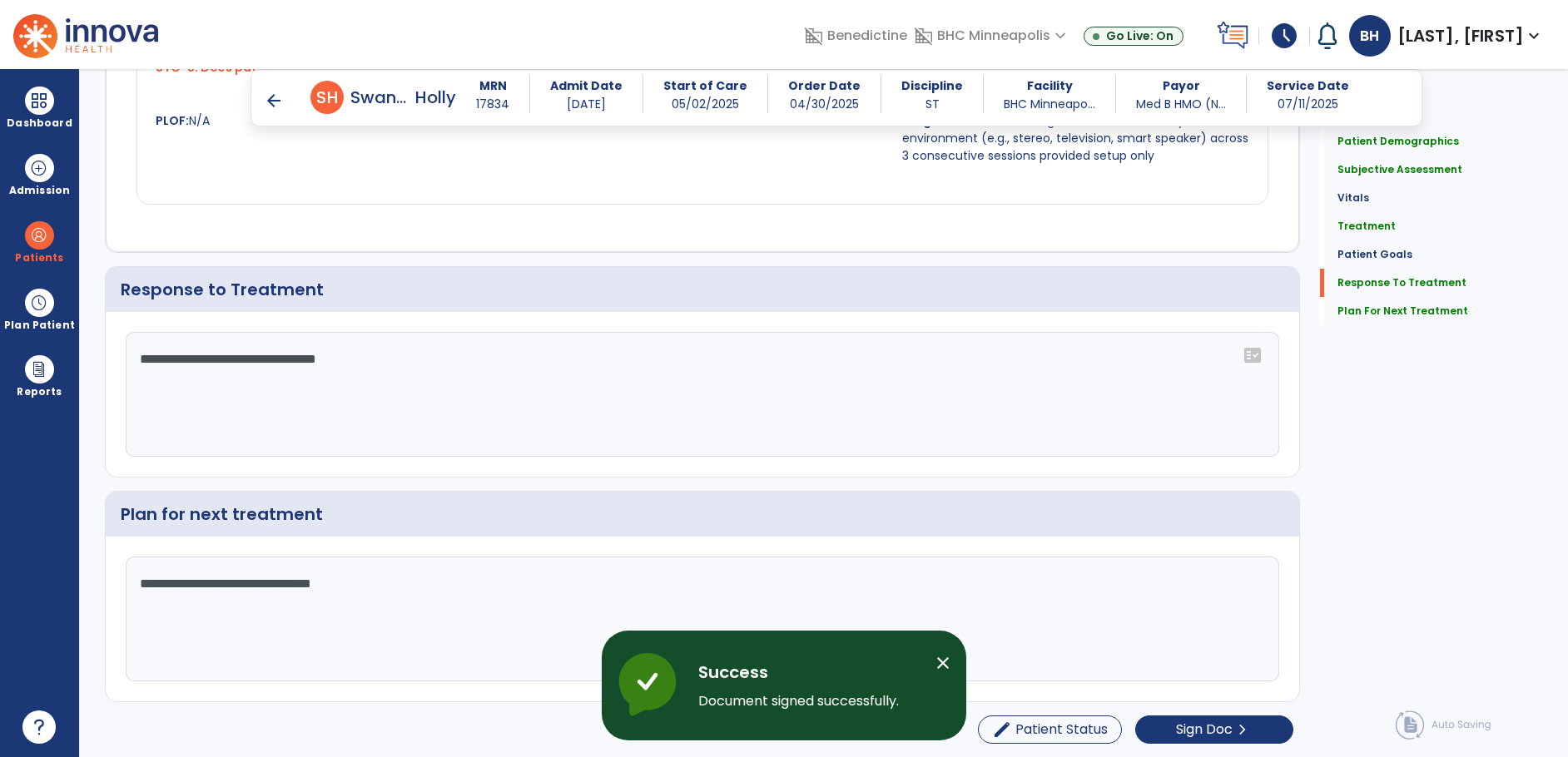 scroll, scrollTop: 0, scrollLeft: 0, axis: both 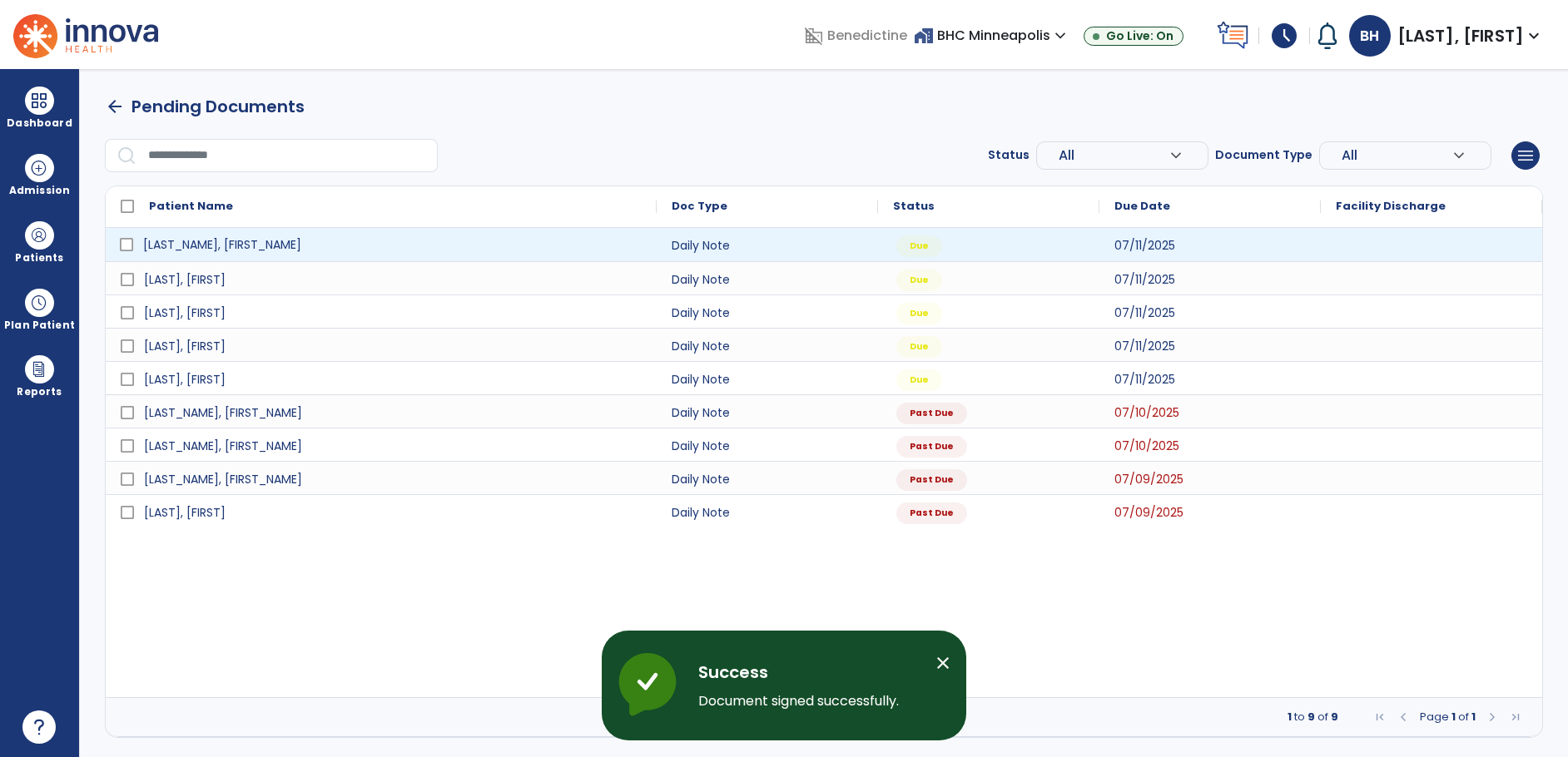 click on "[NAME]" at bounding box center (393, 245) 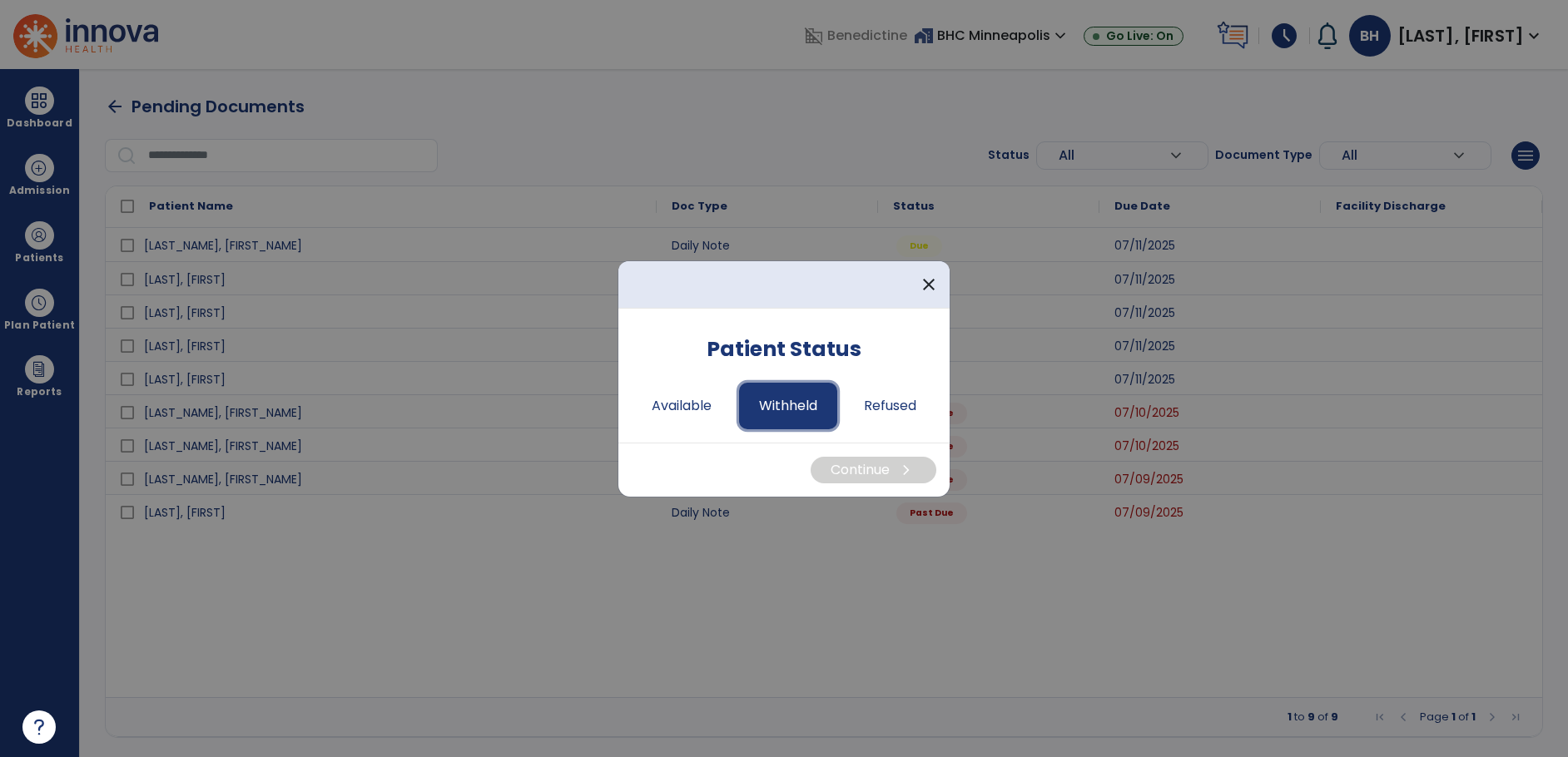 click on "Withheld" at bounding box center (788, 406) 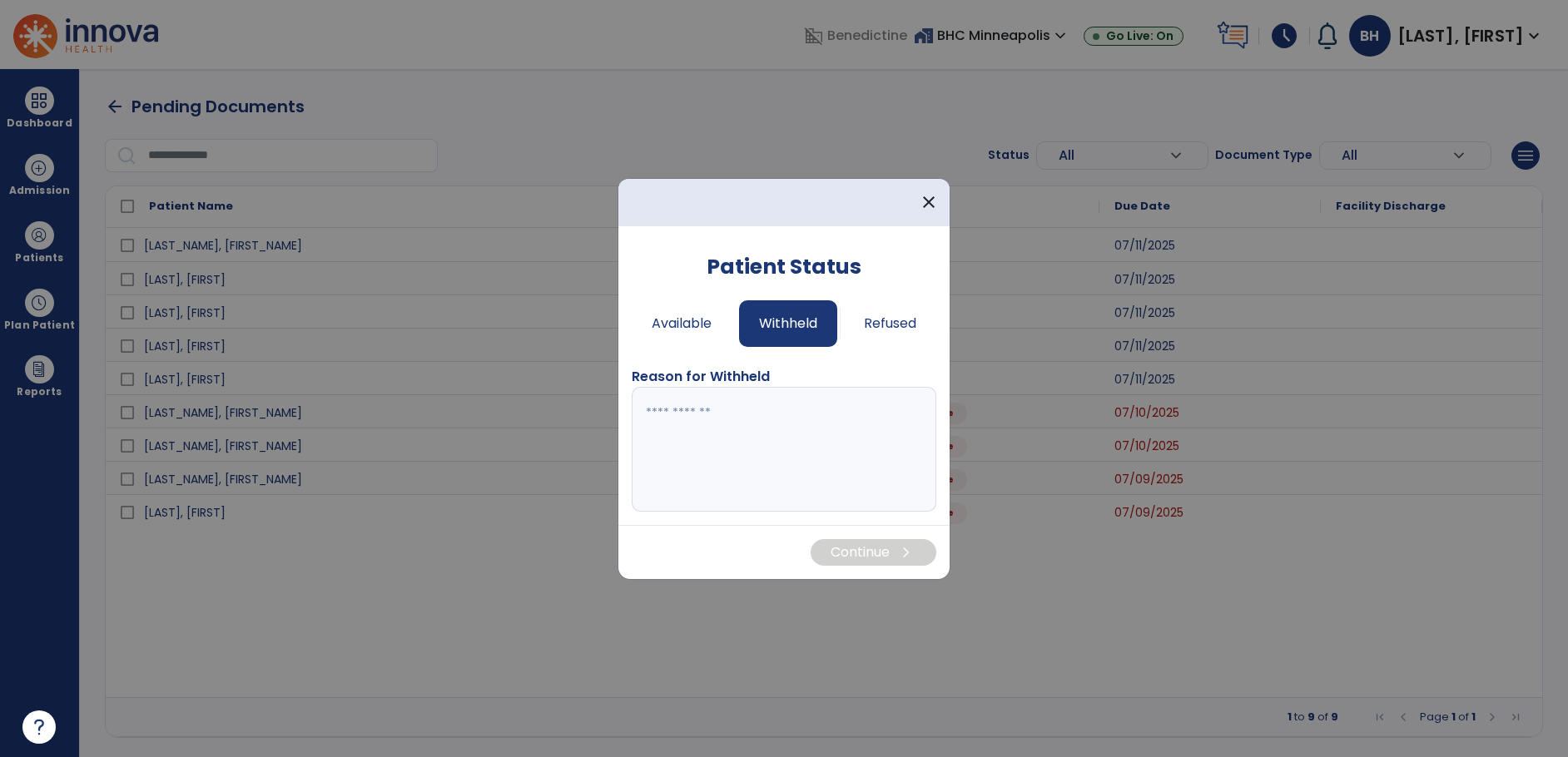 click at bounding box center [784, 449] 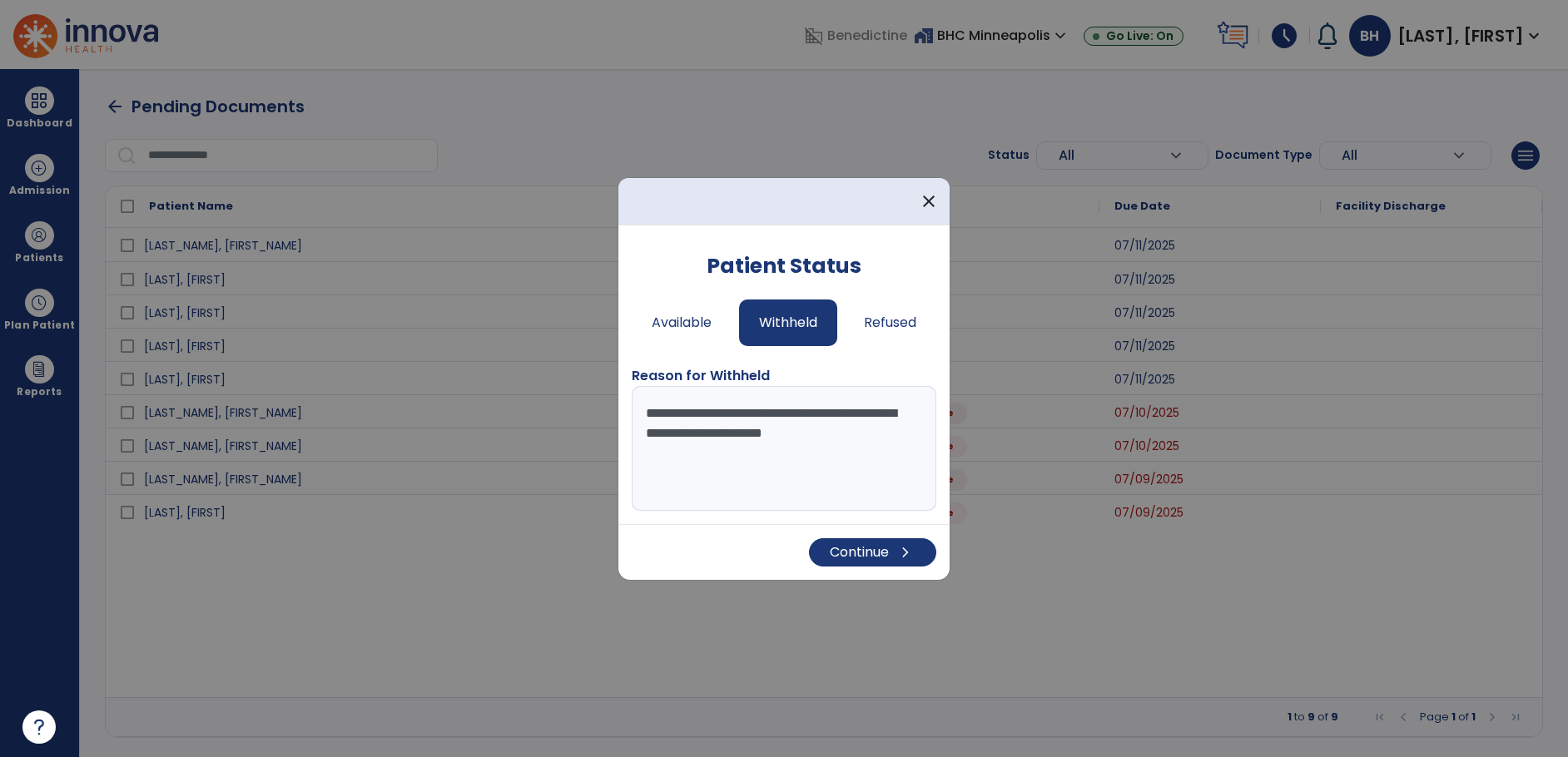 click on "**********" at bounding box center (784, 448) 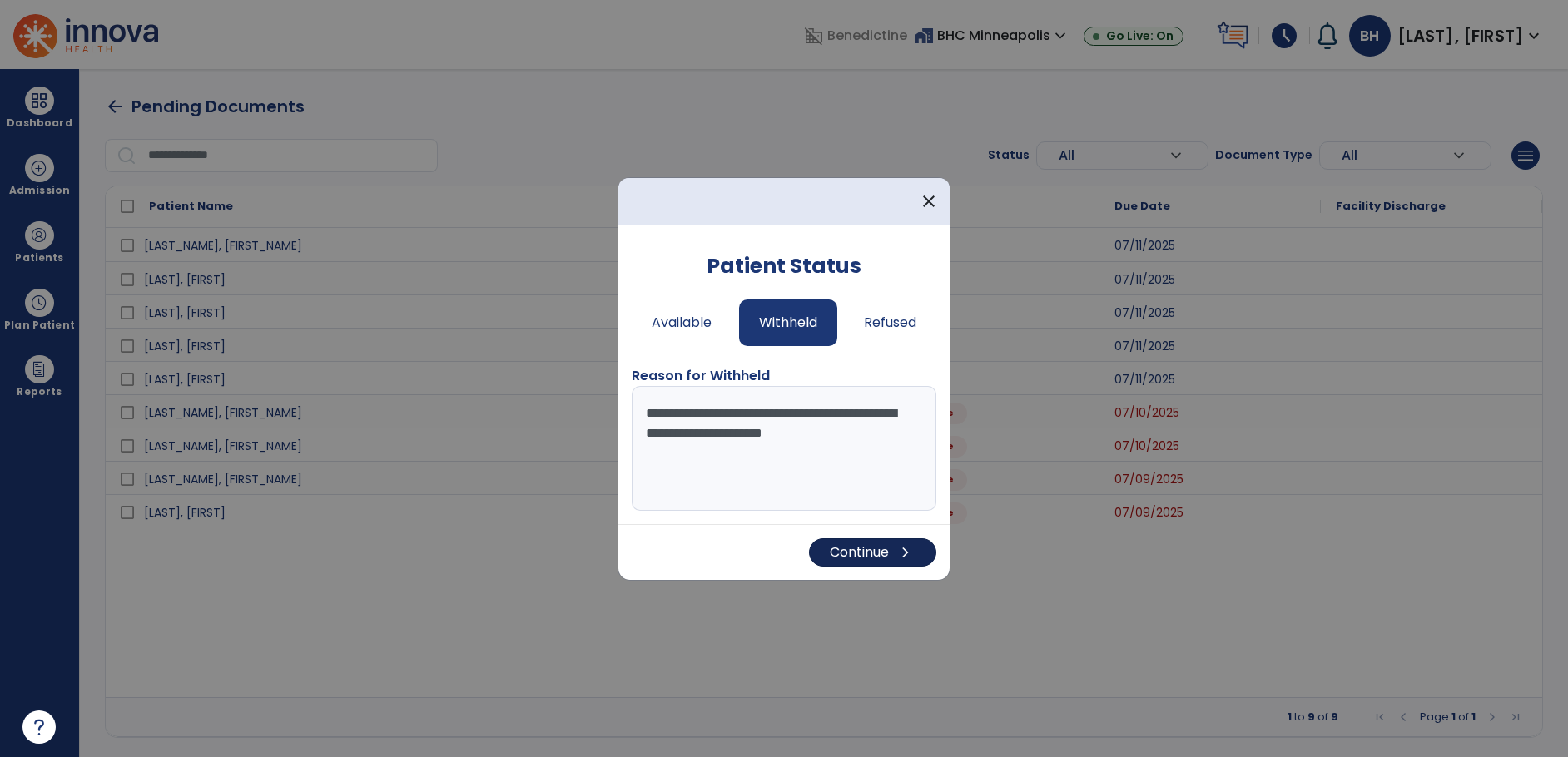 type on "**********" 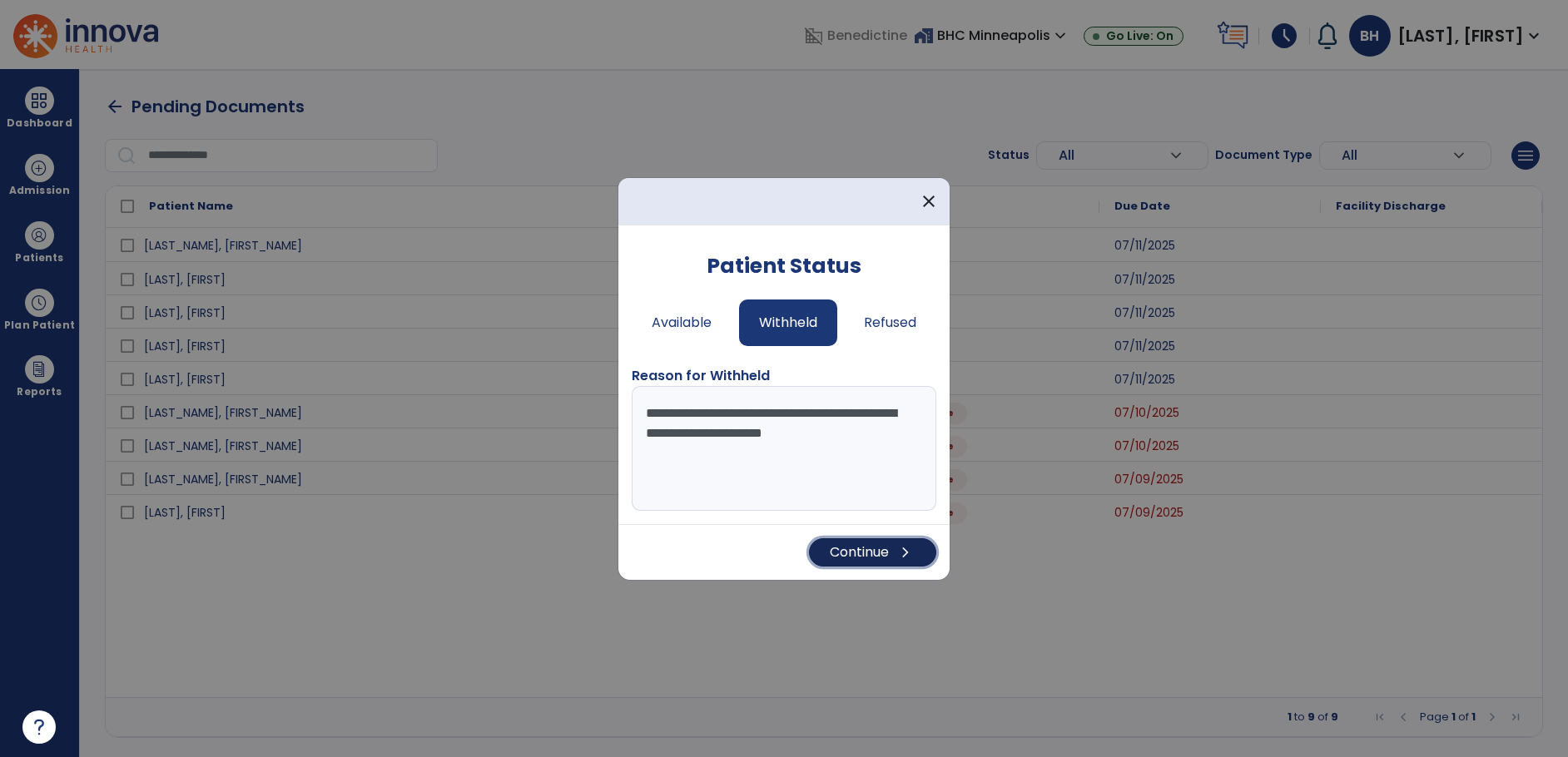 click on "Continue   chevron_right" at bounding box center [872, 552] 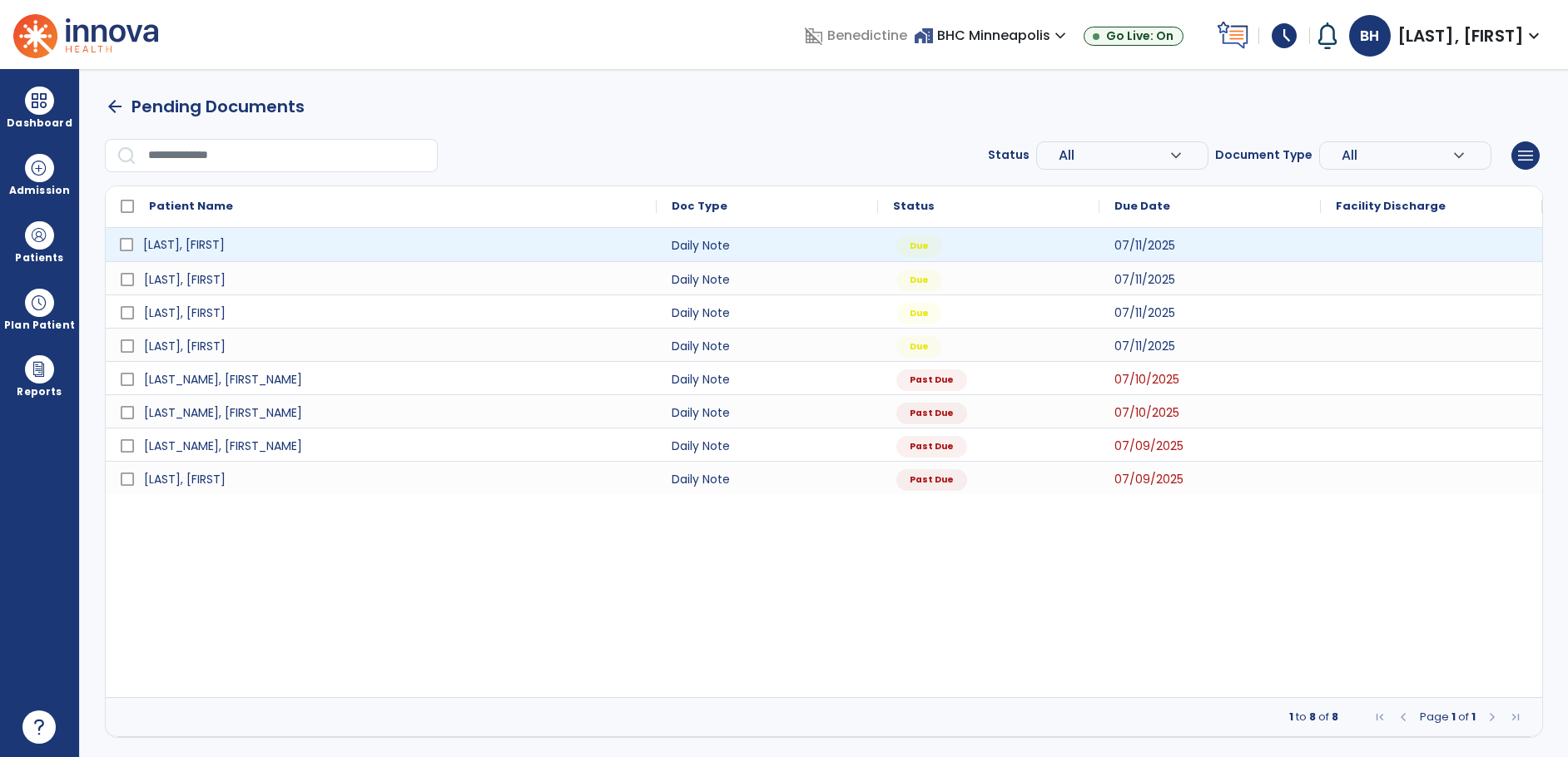 click on "[LAST], [FIRST]" at bounding box center [393, 245] 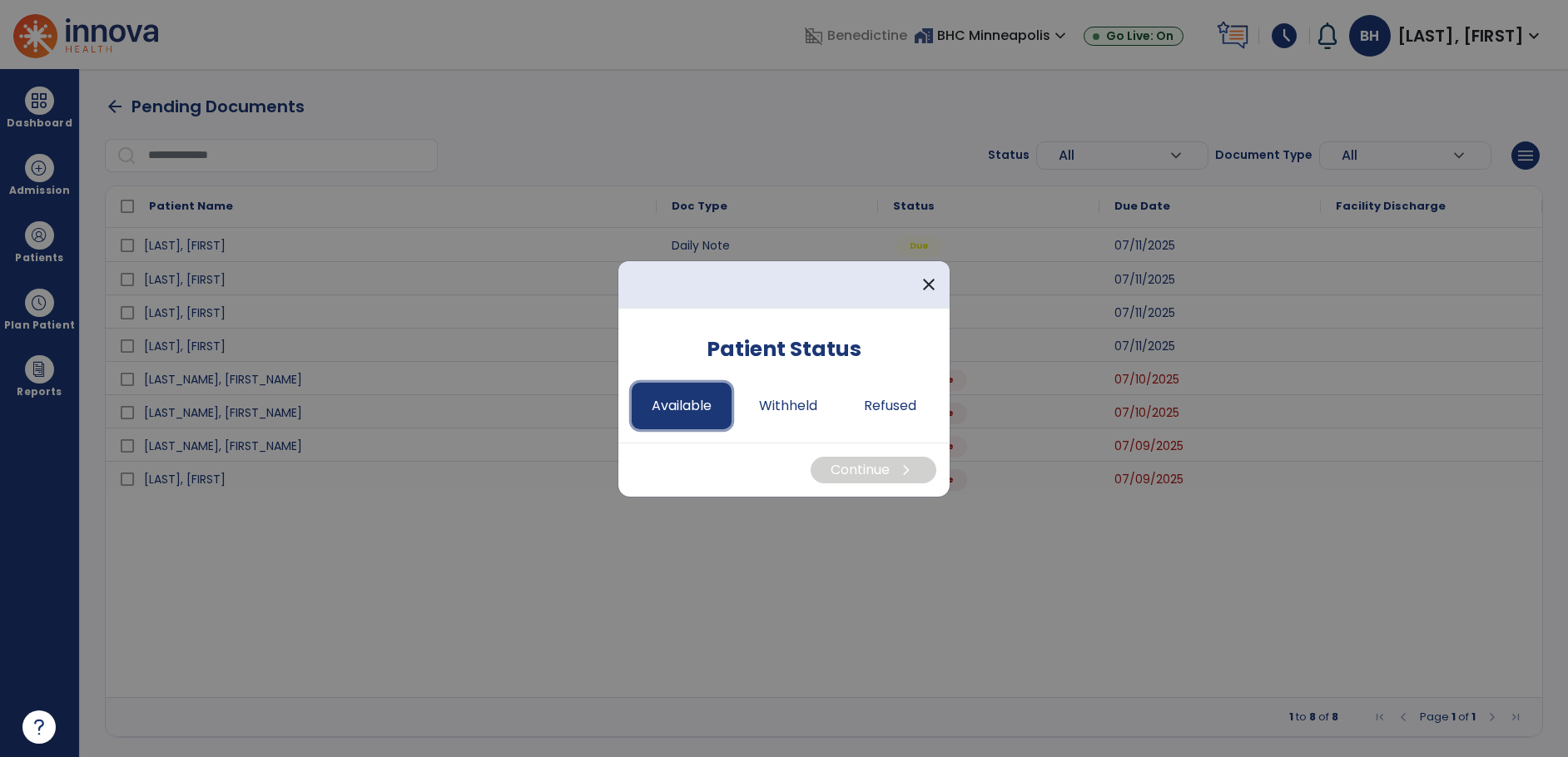 click on "Available" at bounding box center (682, 406) 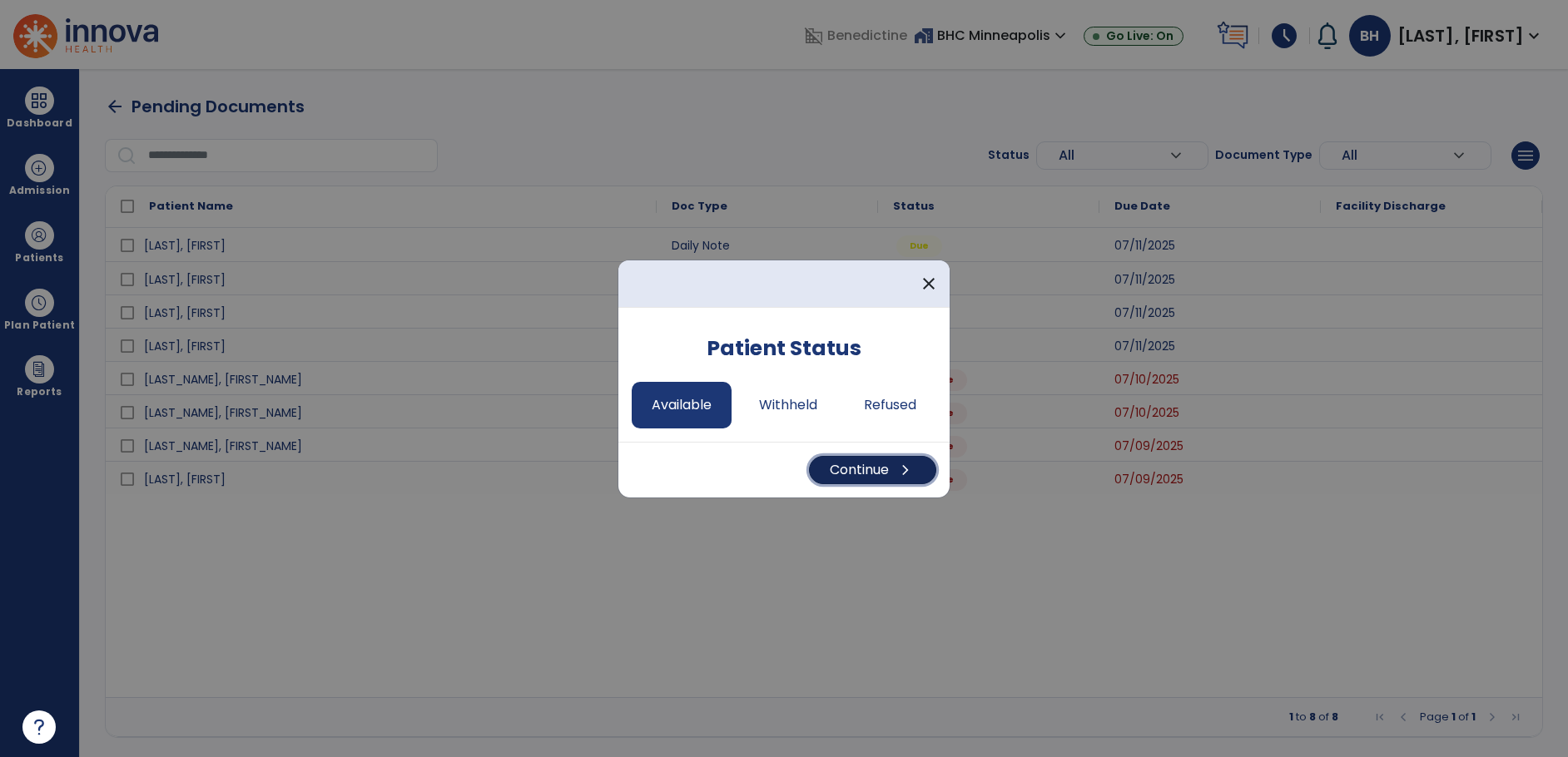 click on "Continue   chevron_right" at bounding box center (872, 470) 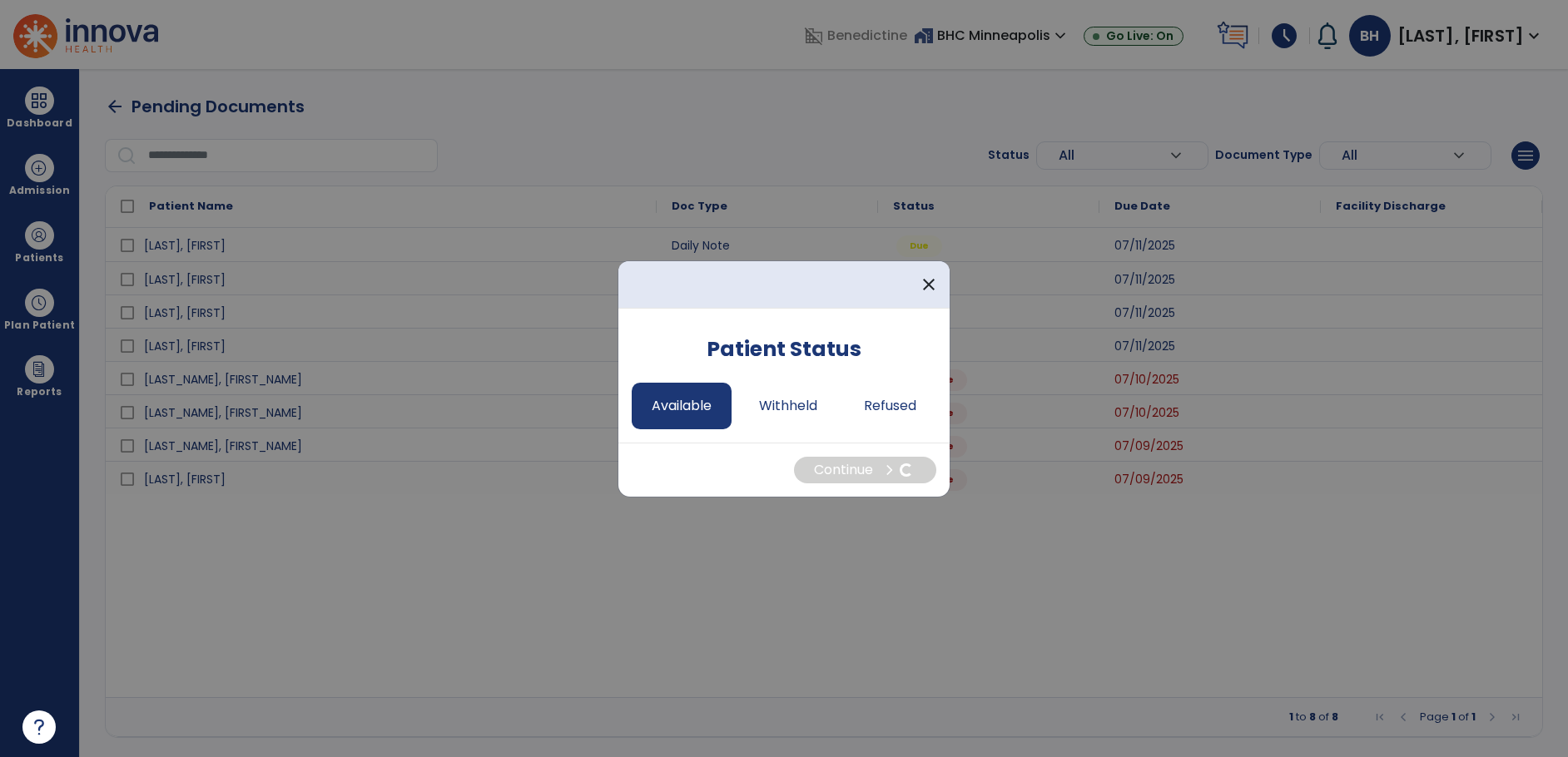 select on "*" 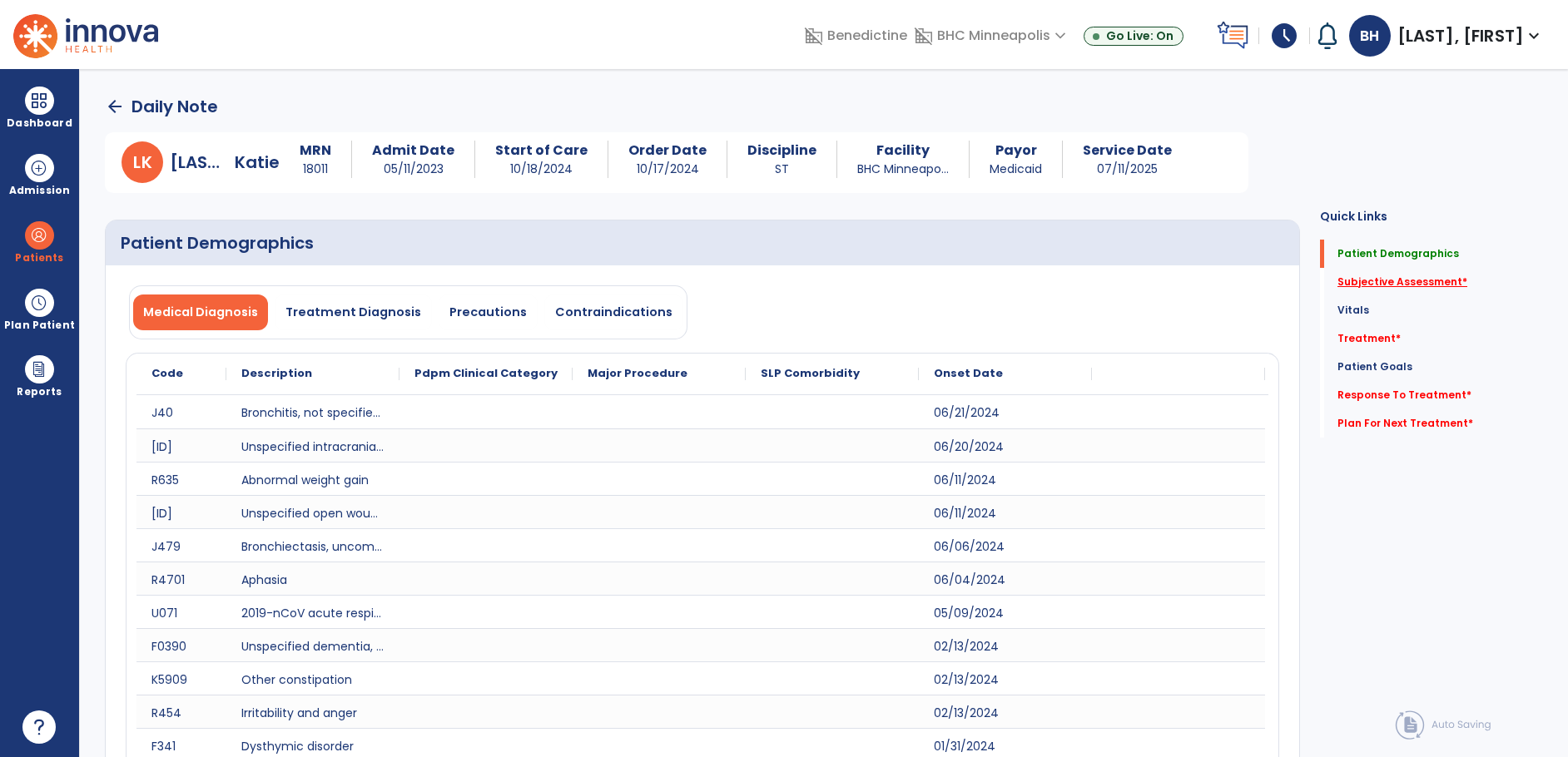 click on "Subjective Assessment   *" 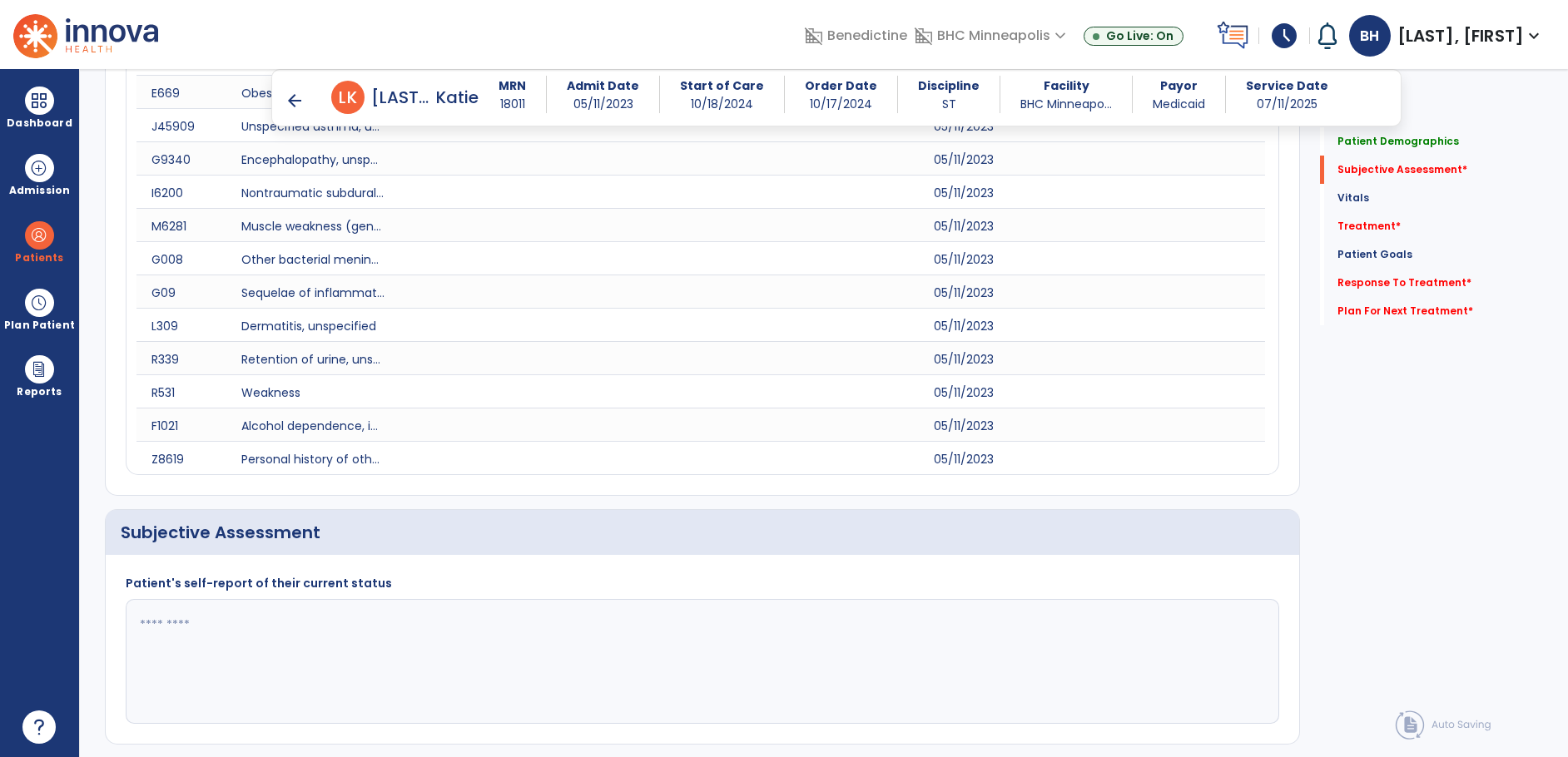 scroll, scrollTop: 1366, scrollLeft: 0, axis: vertical 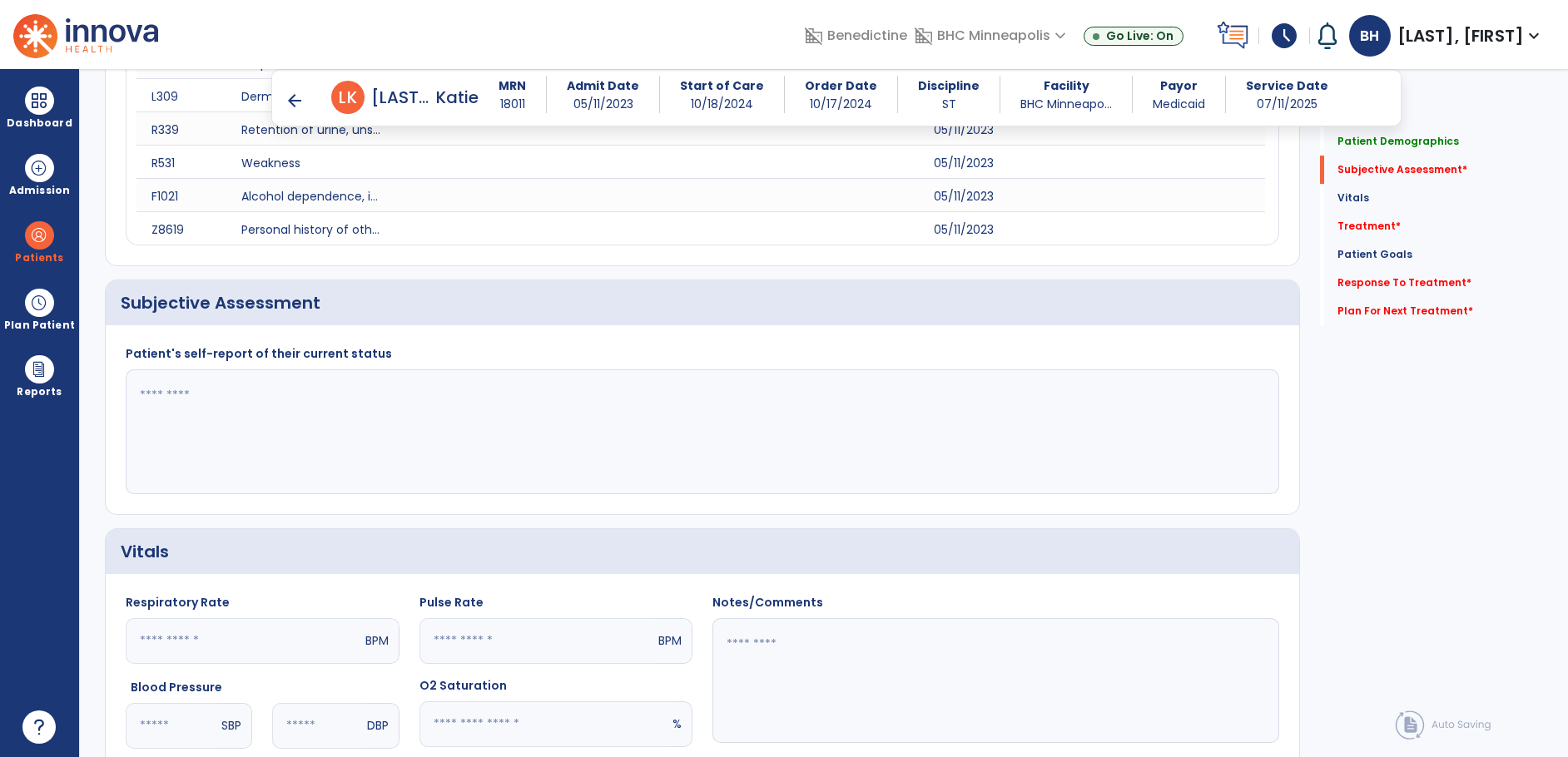 drag, startPoint x: 425, startPoint y: 432, endPoint x: 418, endPoint y: 395, distance: 37.656341 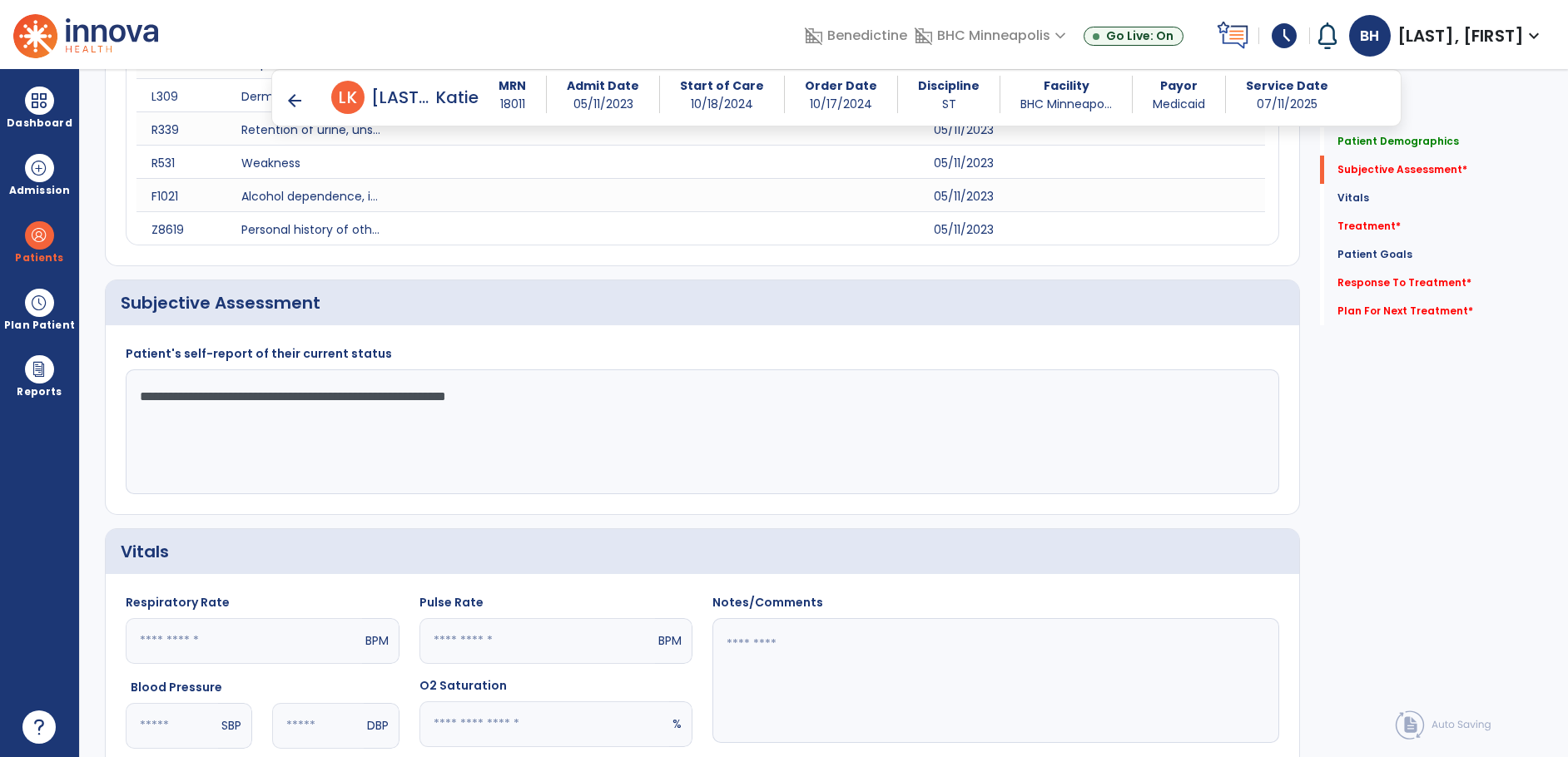type on "**********" 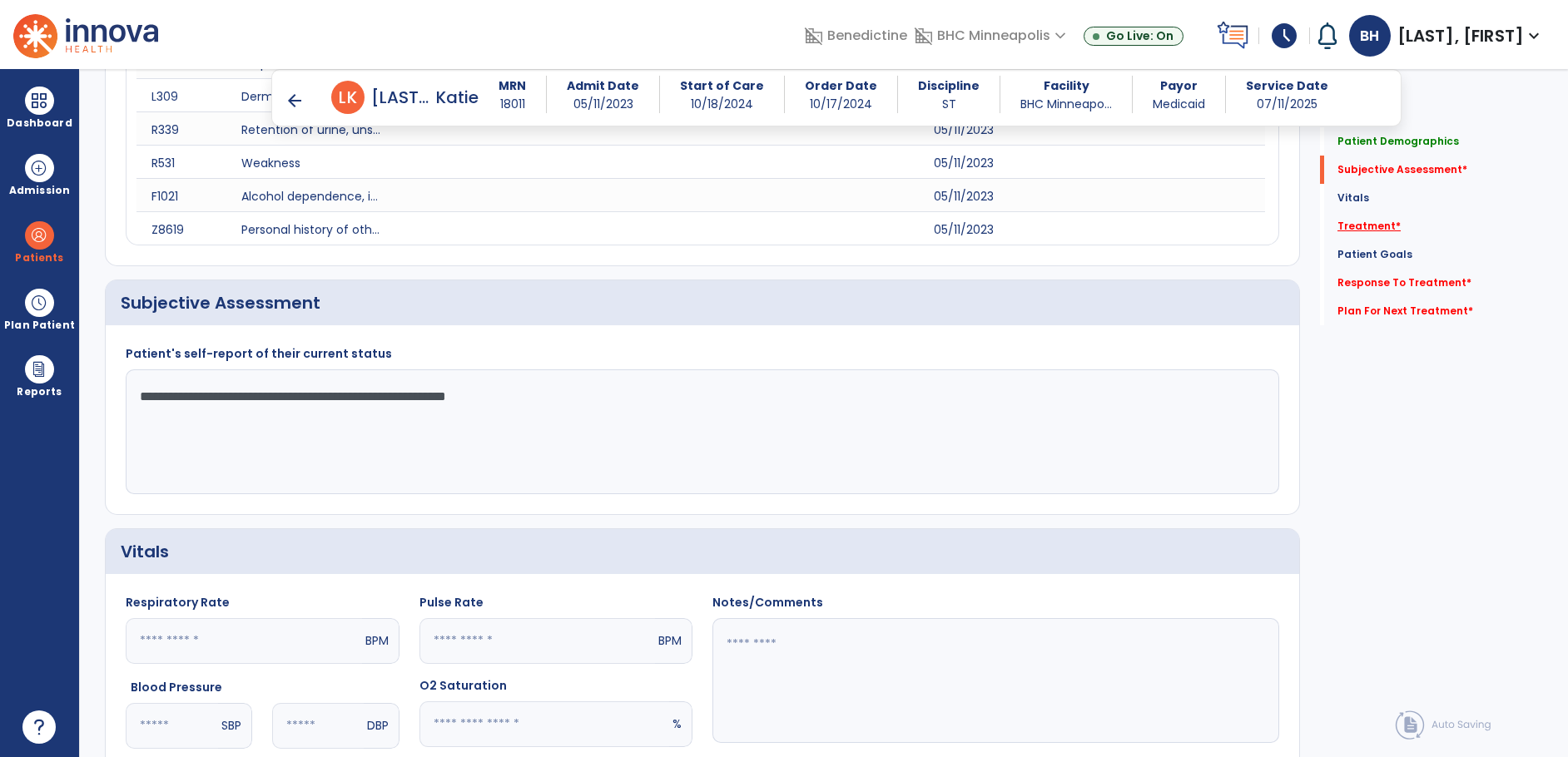 click on "Treatment   *" 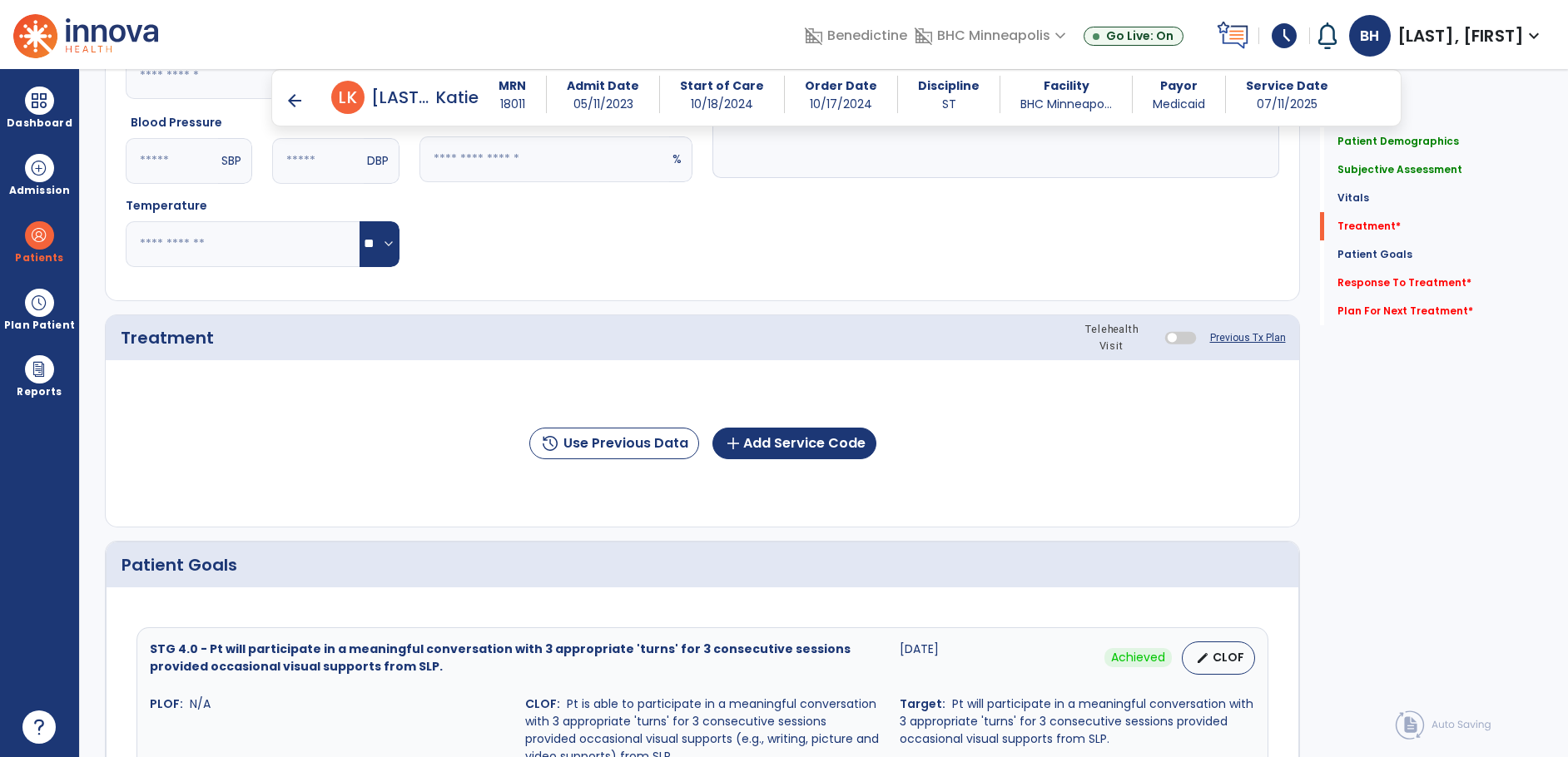 scroll, scrollTop: 1939, scrollLeft: 0, axis: vertical 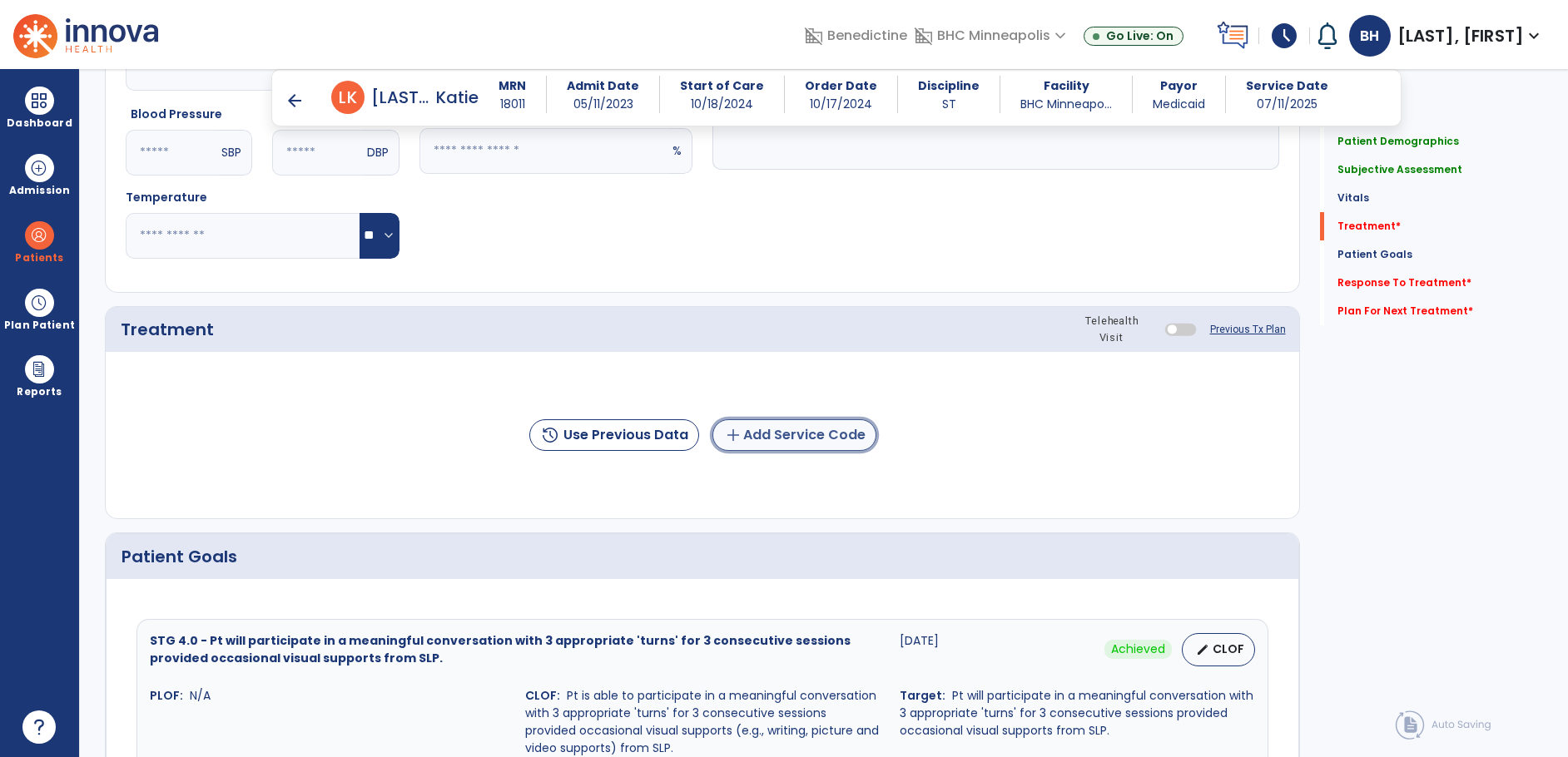 click on "add  Add Service Code" 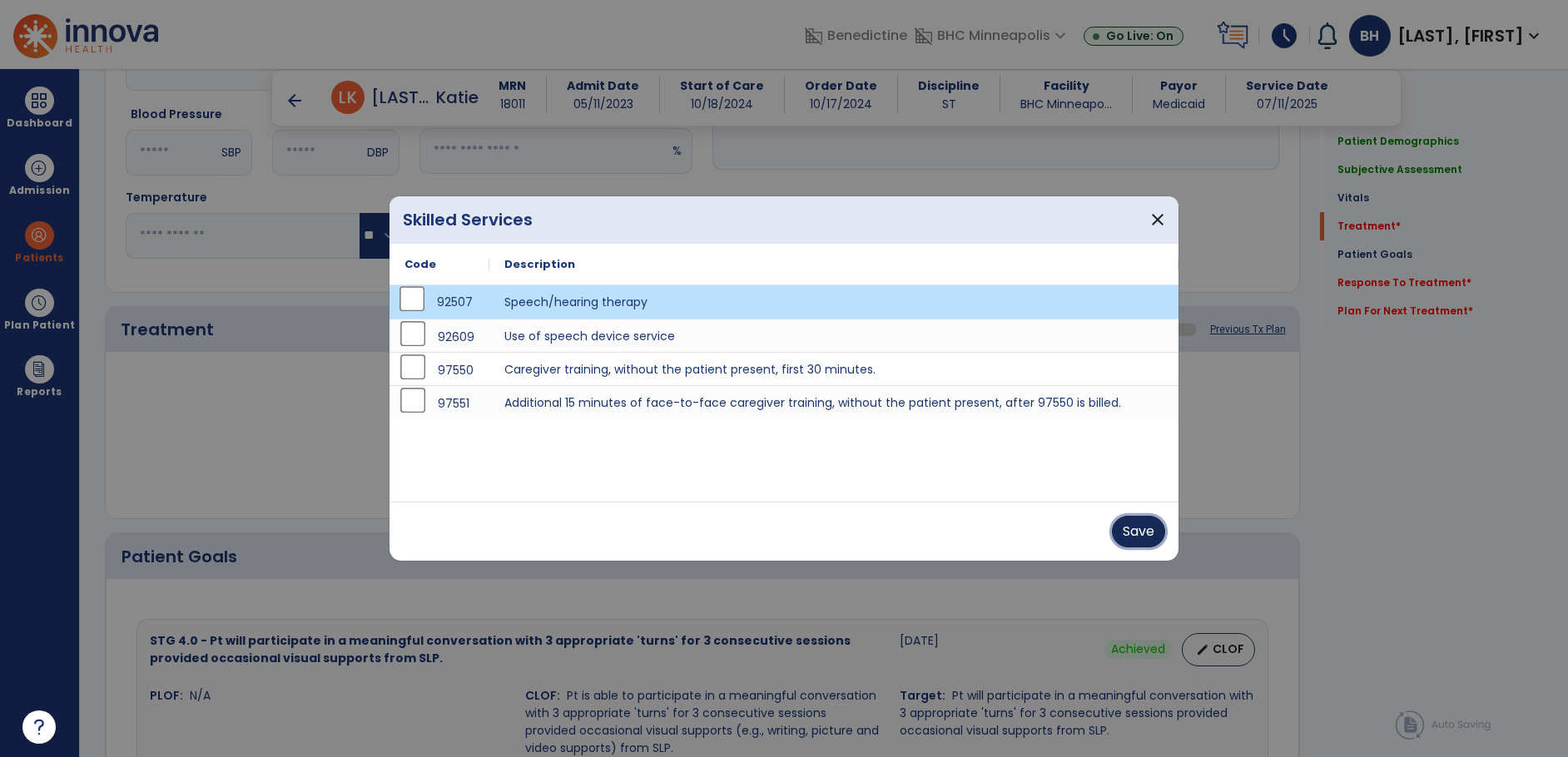 click on "Save" at bounding box center (1139, 532) 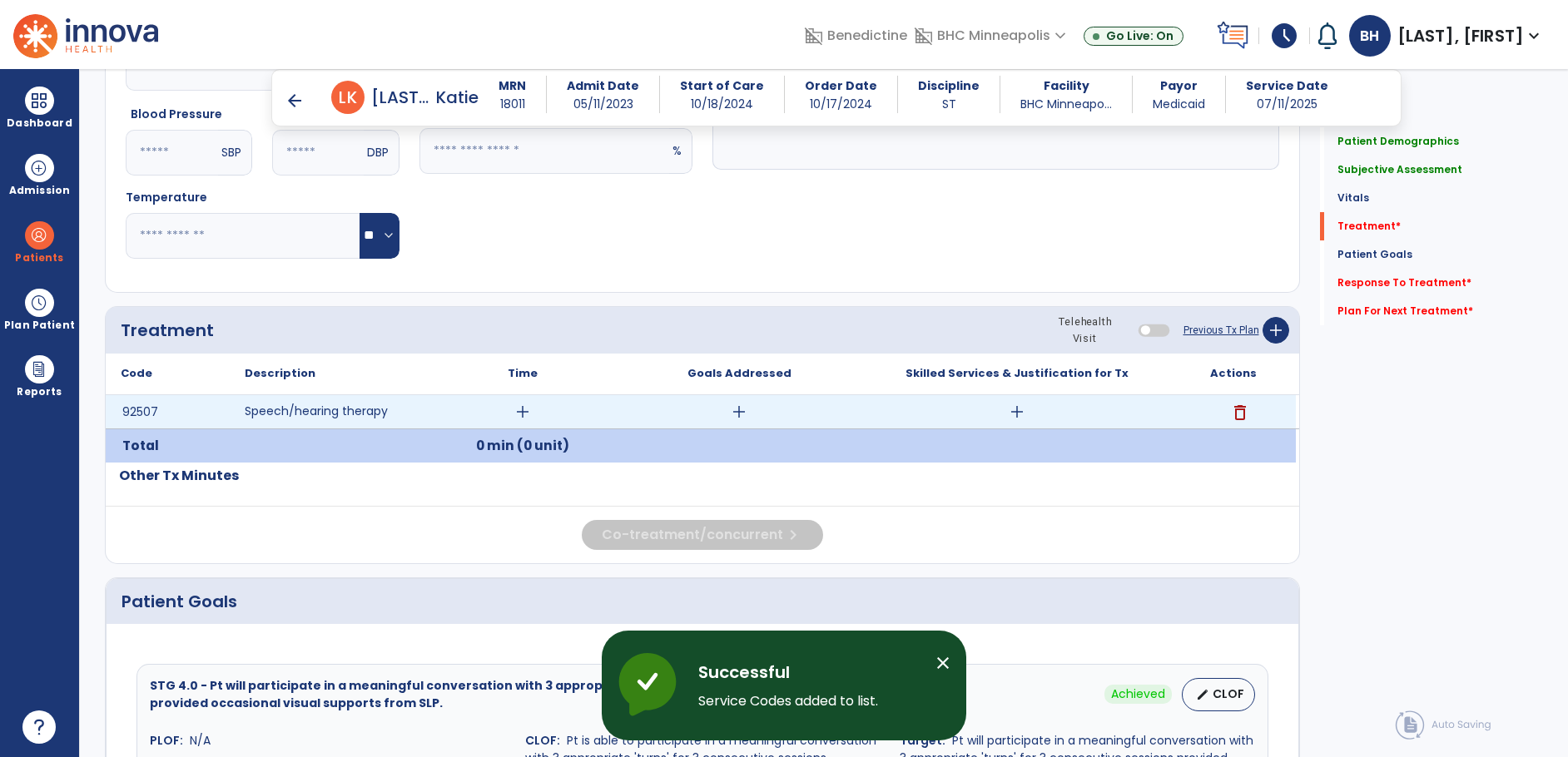click on "add" at bounding box center (523, 412) 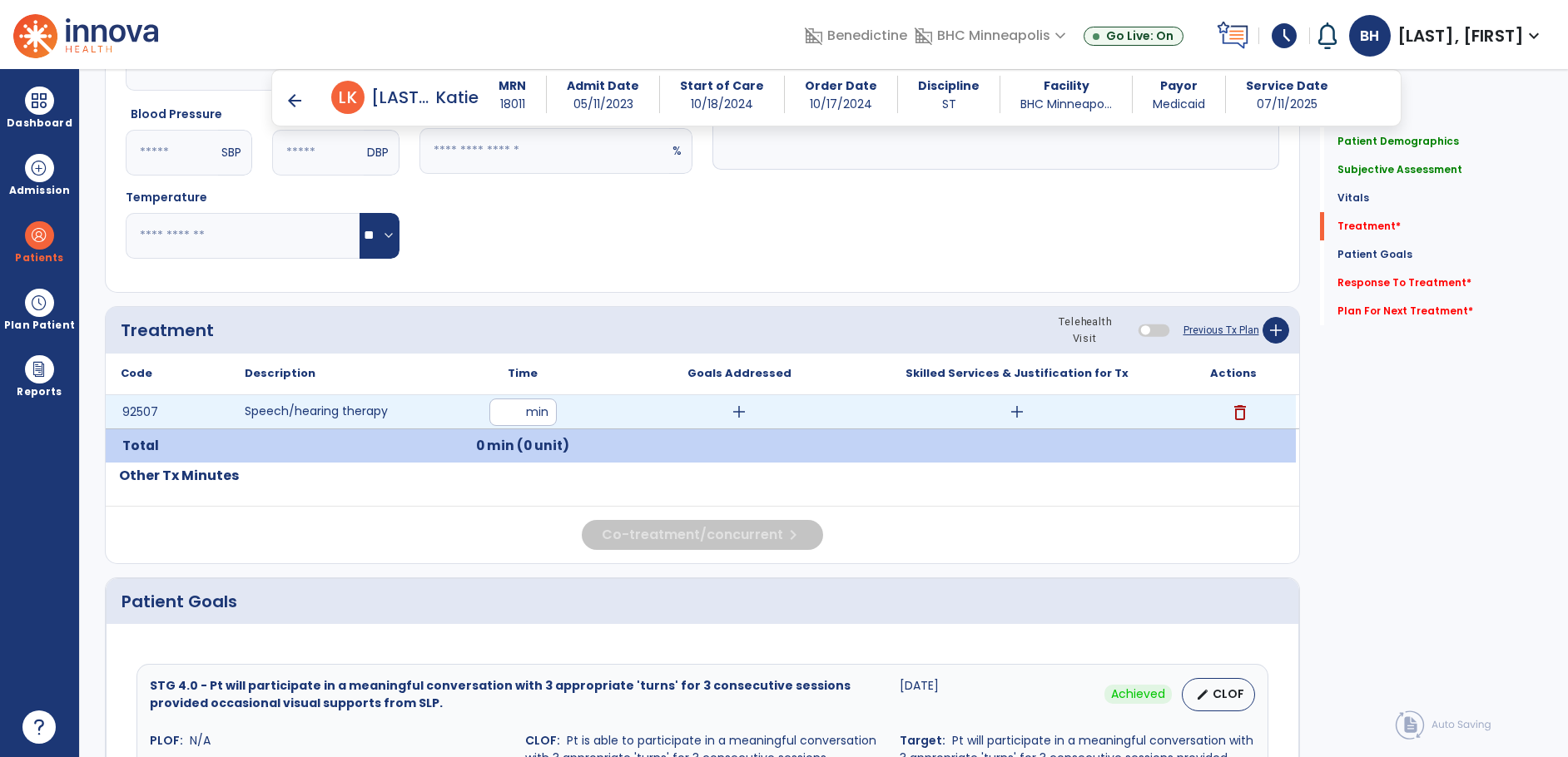 type on "**" 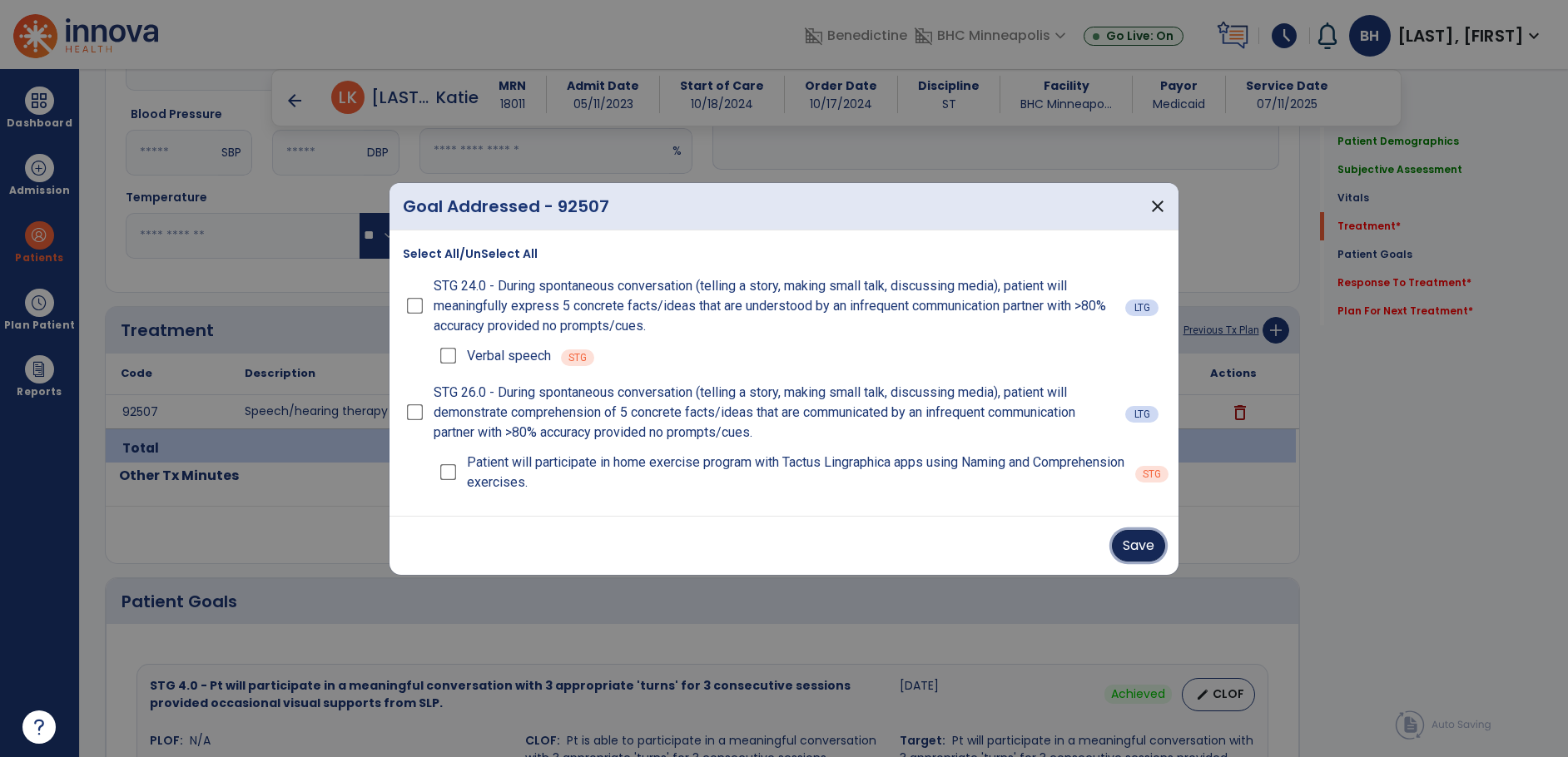 click on "Save" at bounding box center (1139, 546) 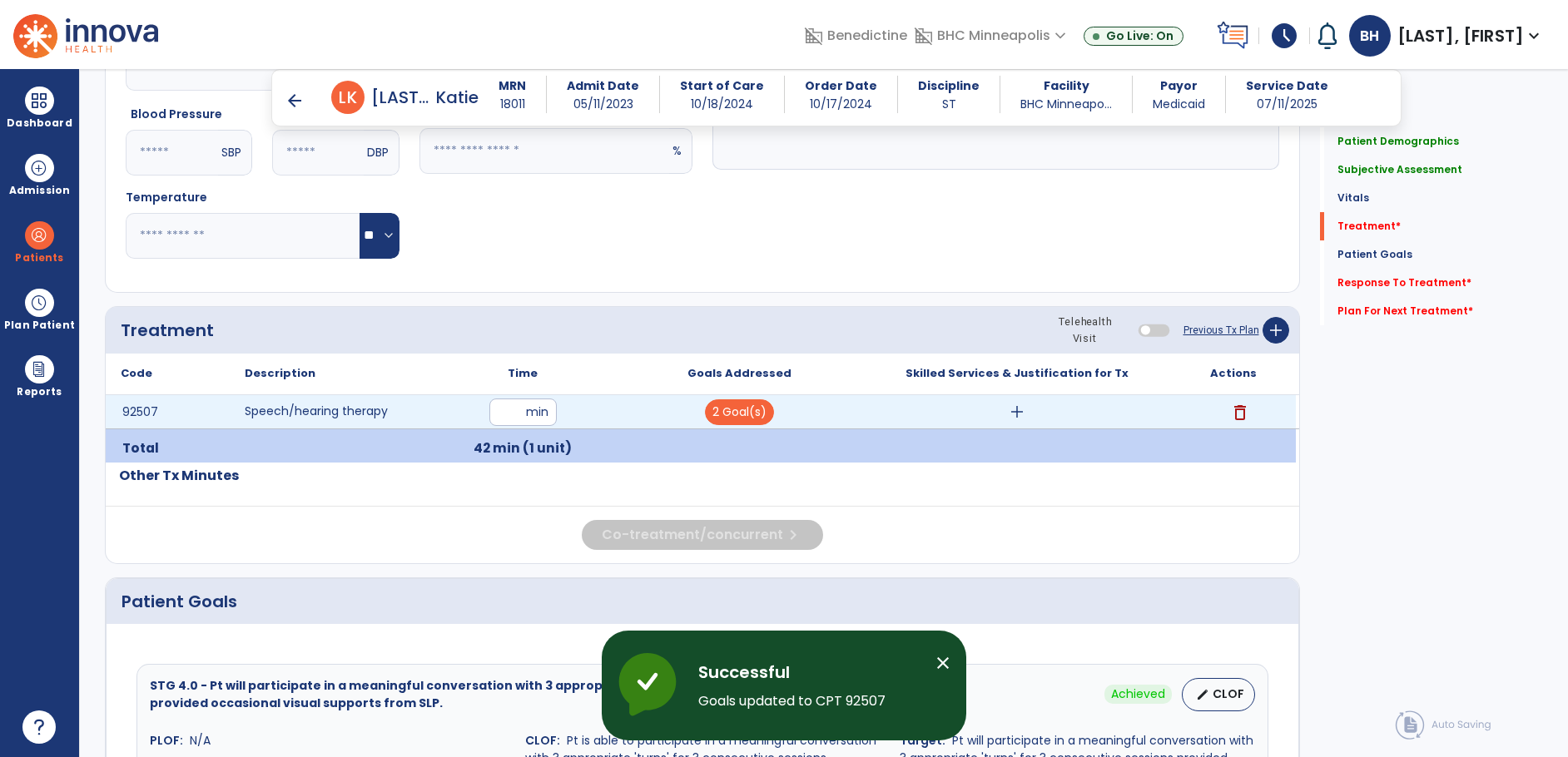 click on "add" at bounding box center [1017, 412] 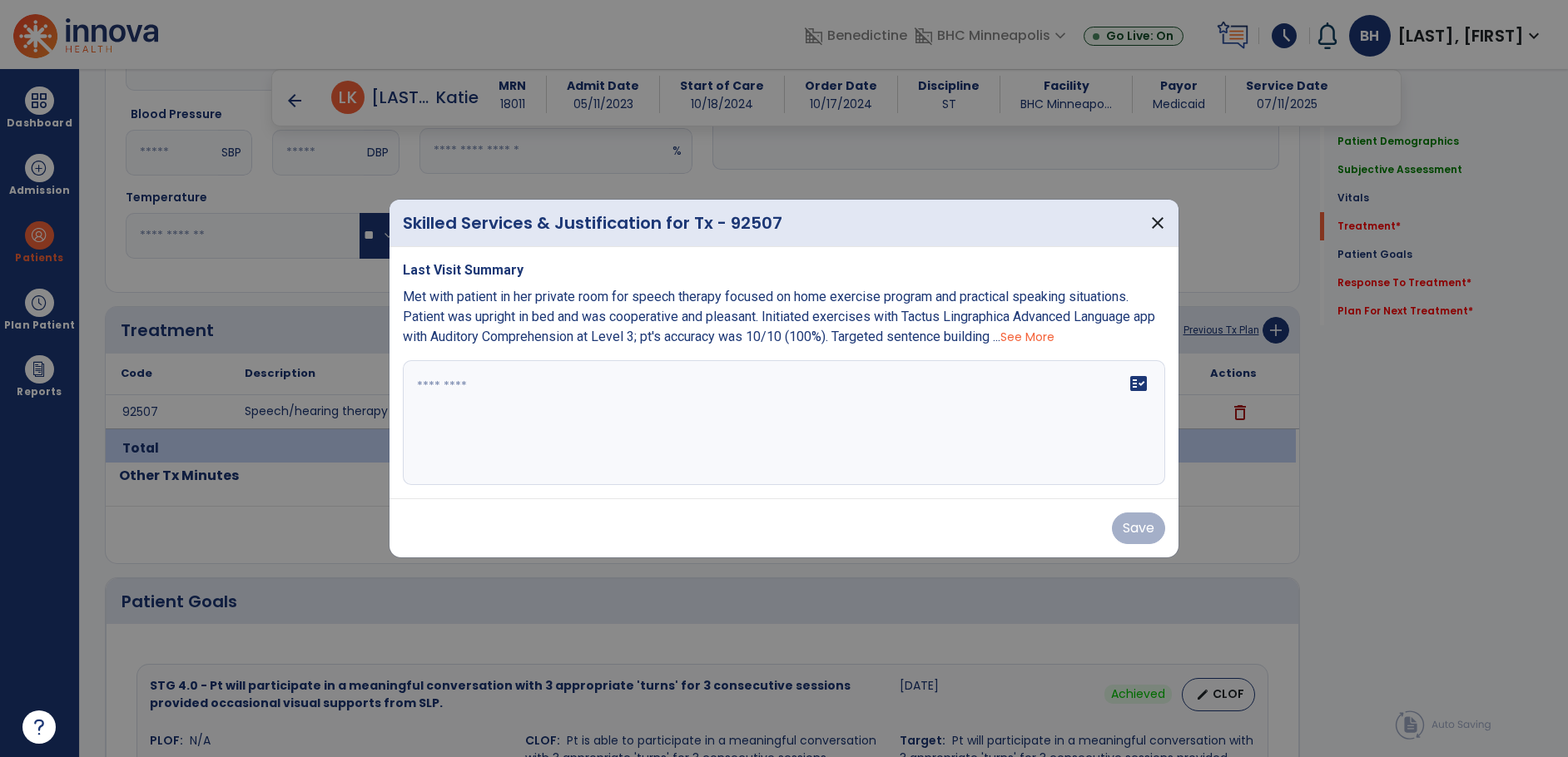 click on "fact_check" at bounding box center [784, 423] 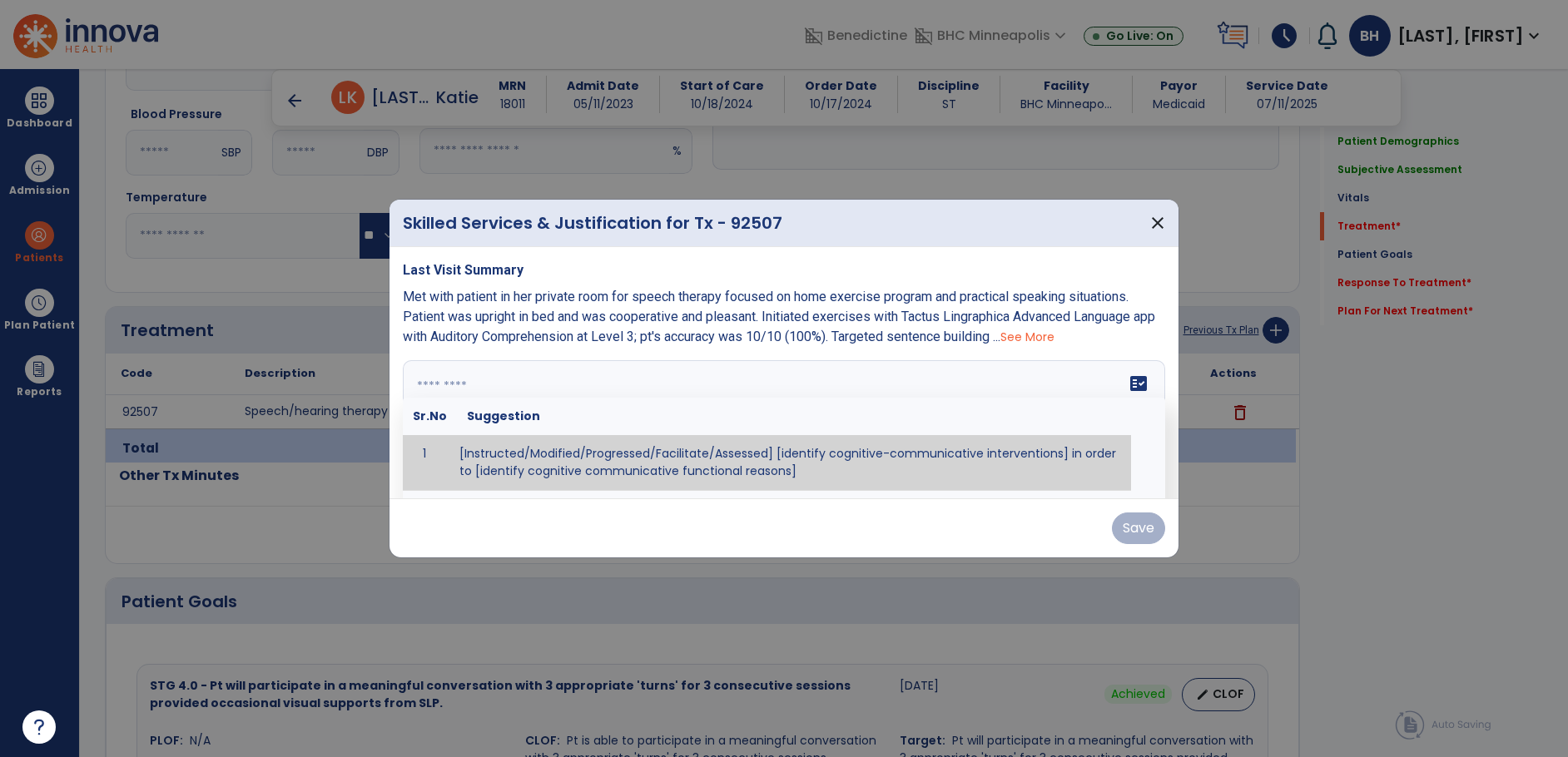 click on "See More" at bounding box center (1027, 337) 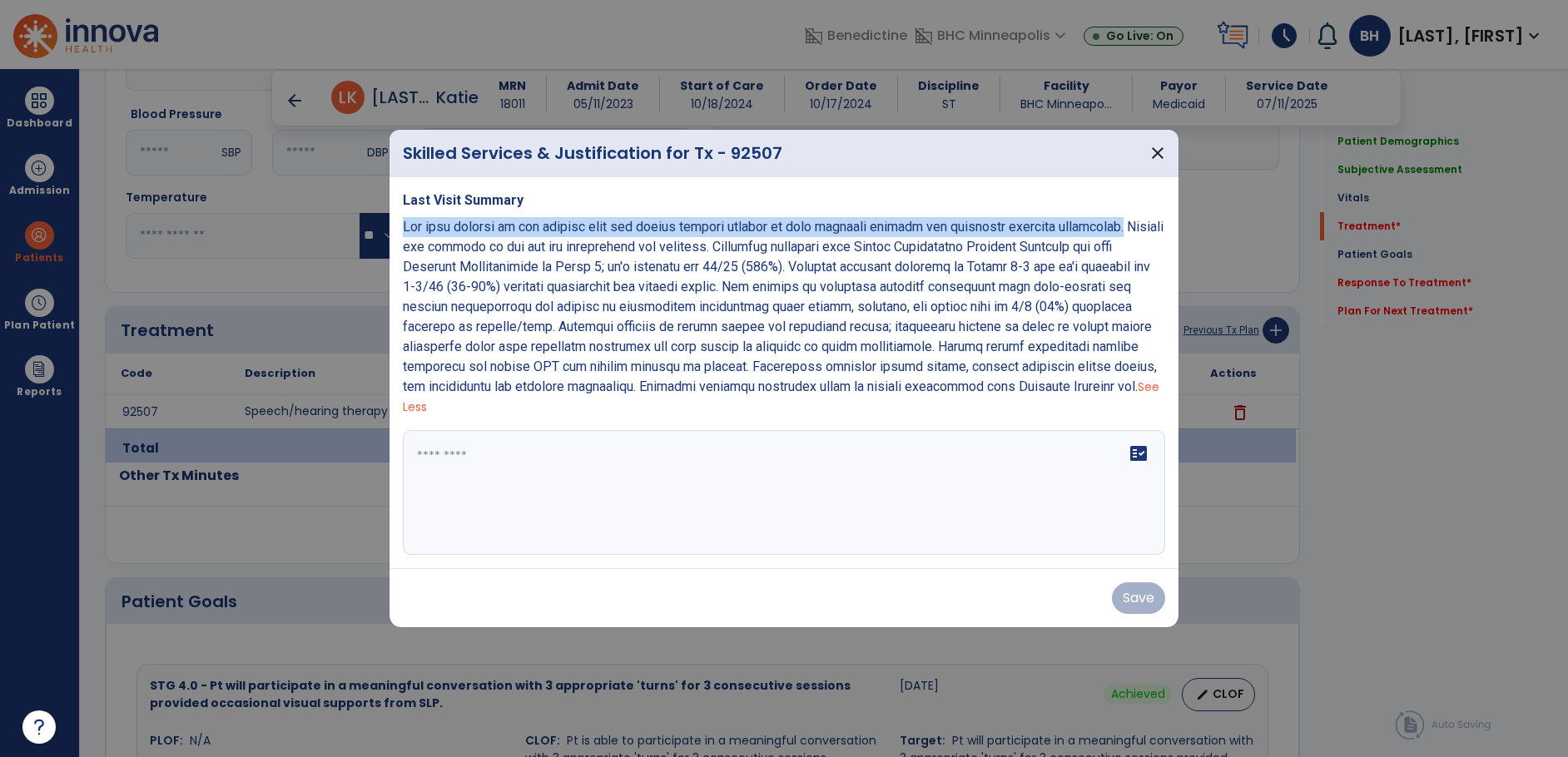 drag, startPoint x: 1139, startPoint y: 227, endPoint x: 405, endPoint y: 235, distance: 734.0436 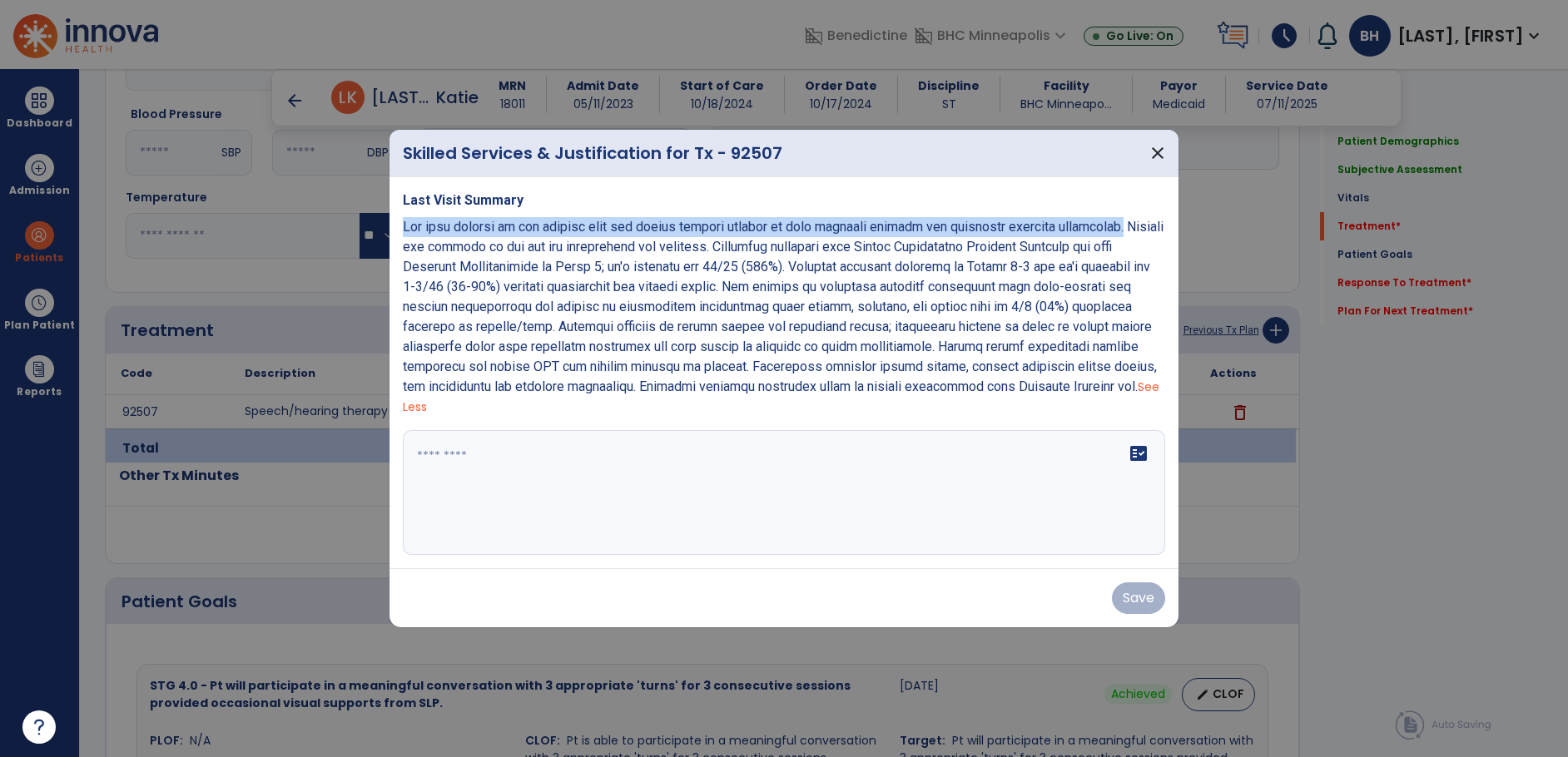 click on "See Less" at bounding box center (784, 317) 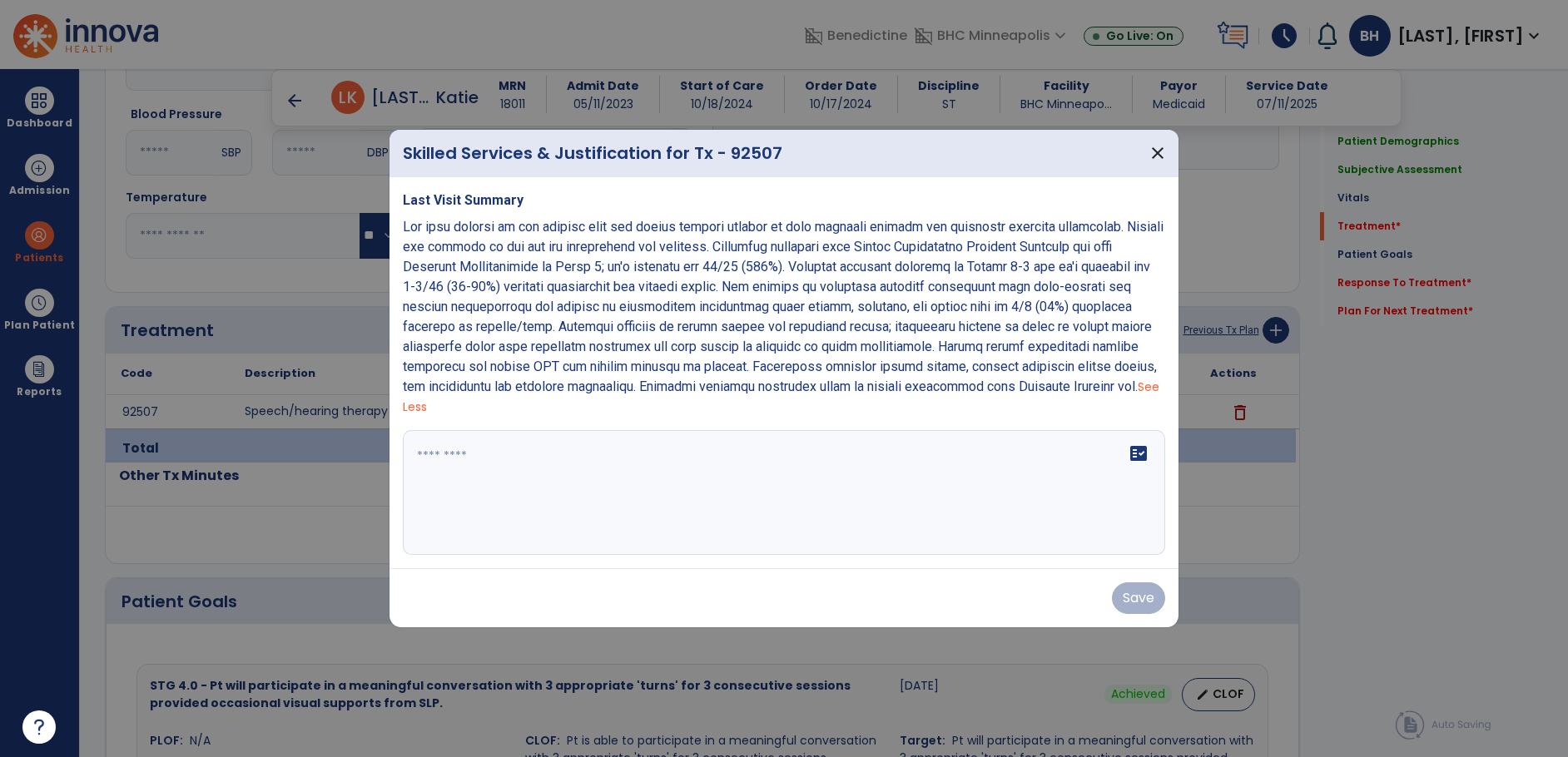 click at bounding box center (784, 492) 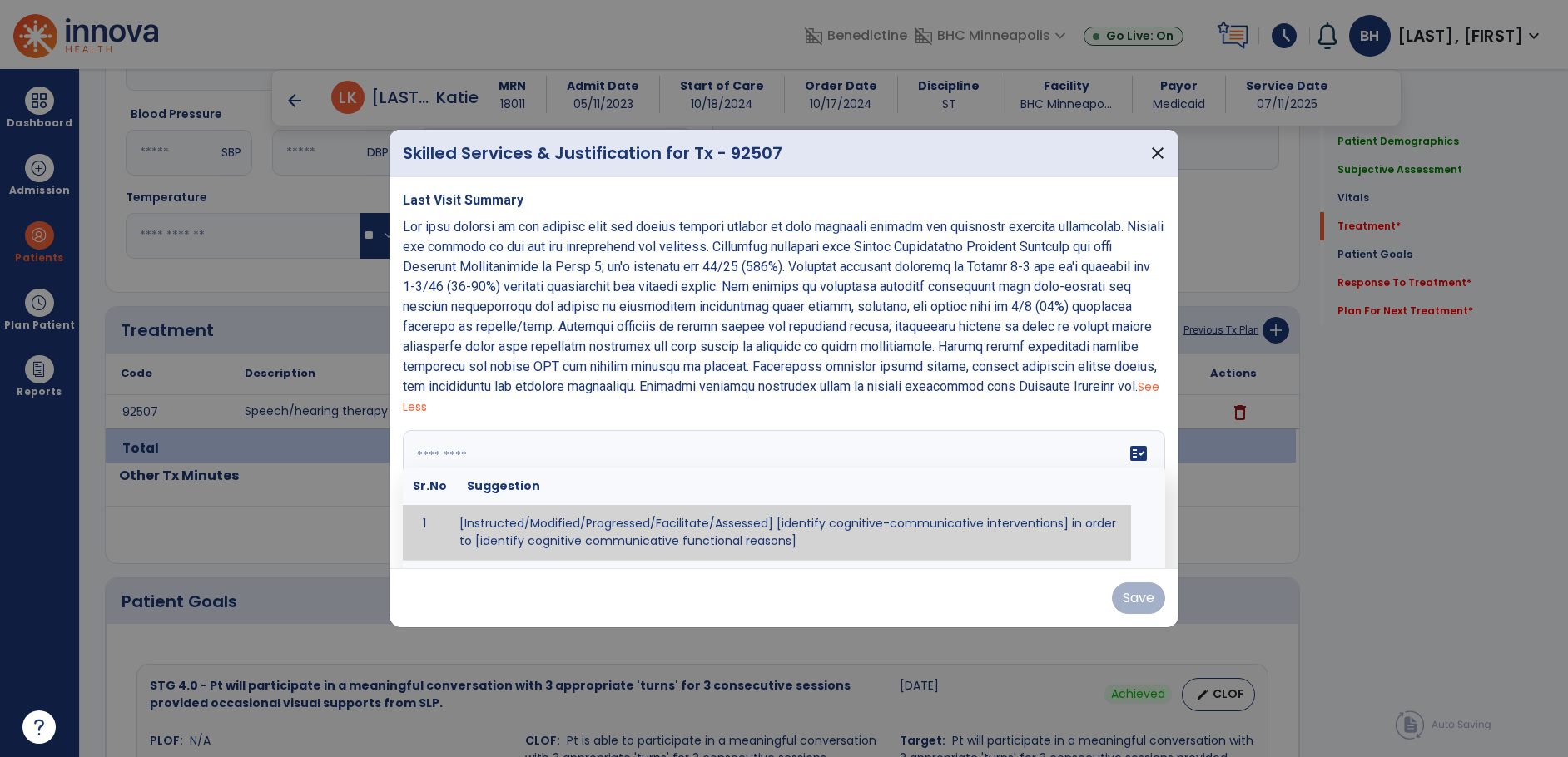 paste on "**********" 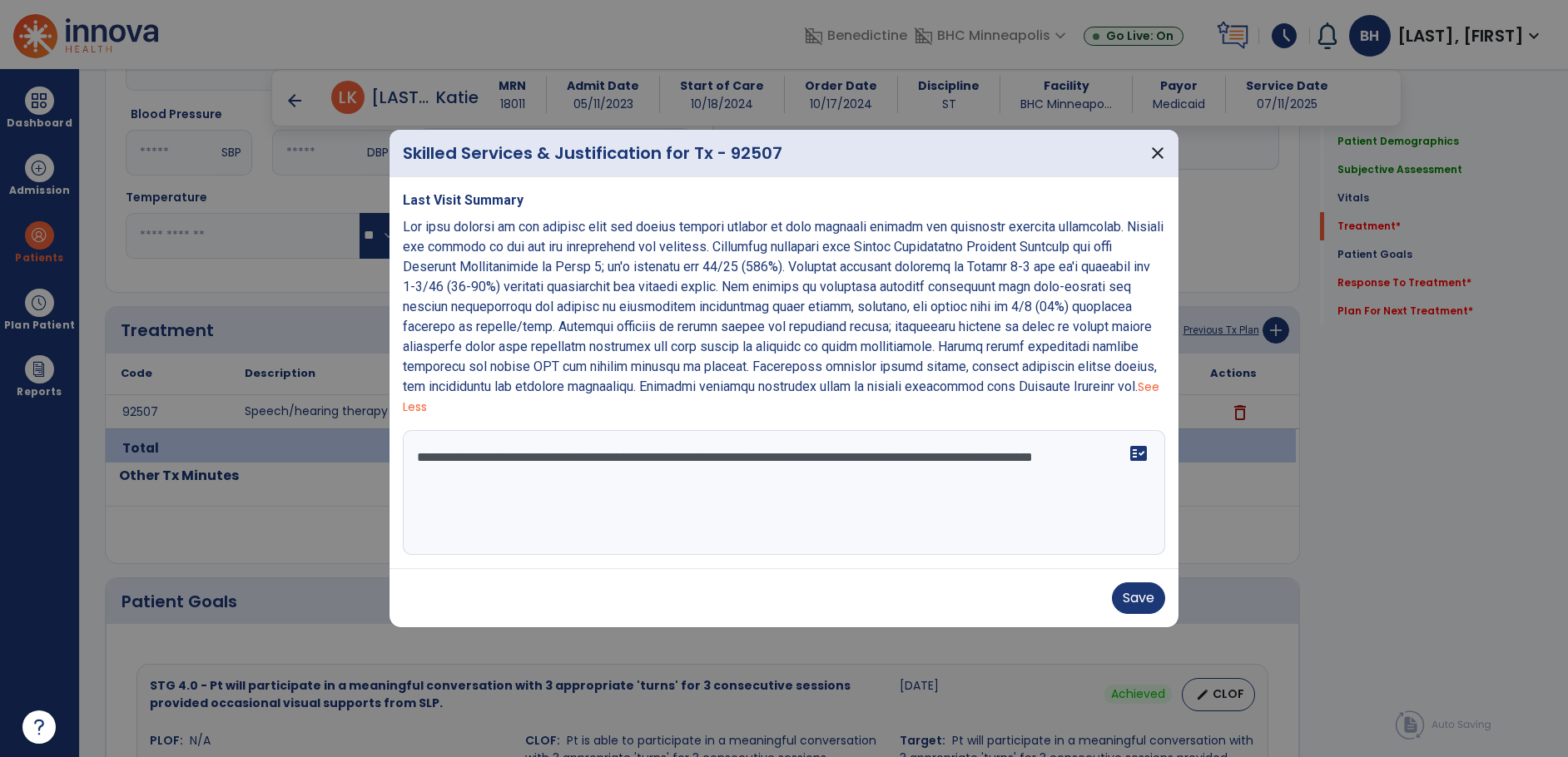 drag, startPoint x: 605, startPoint y: 482, endPoint x: 1061, endPoint y: 453, distance: 456.9212 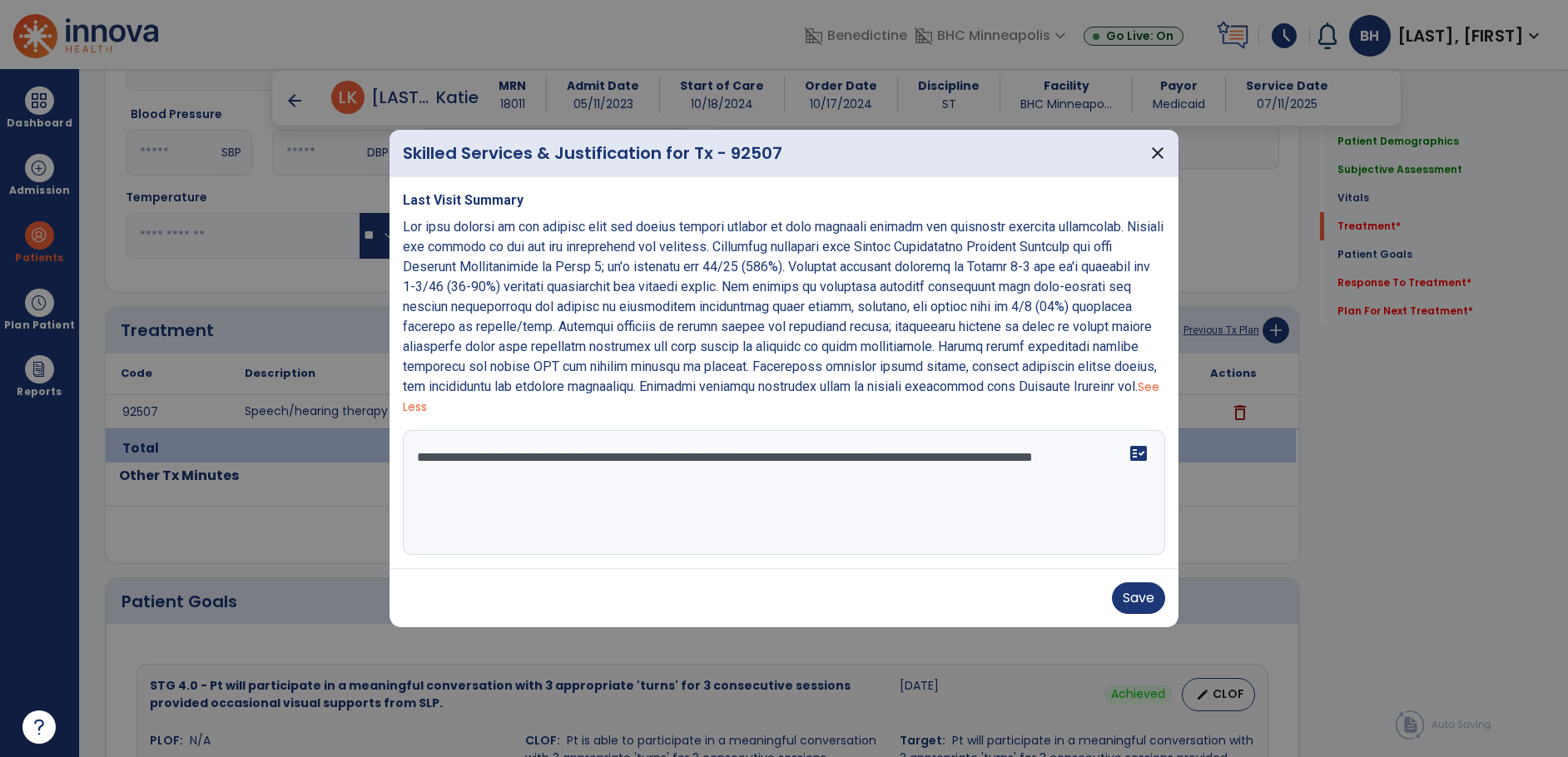 click on "**********" at bounding box center [784, 492] 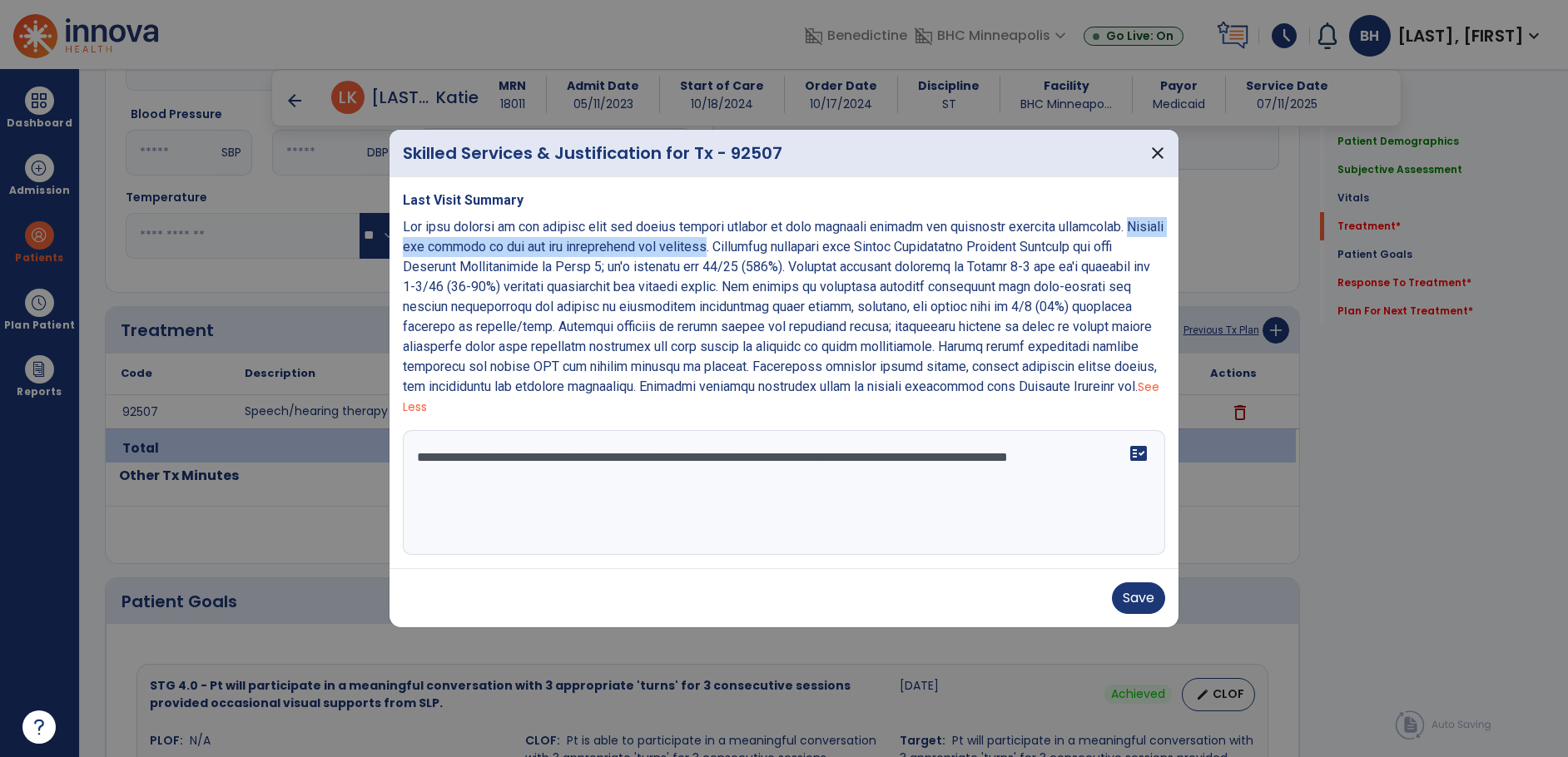 drag, startPoint x: 761, startPoint y: 248, endPoint x: 400, endPoint y: 245, distance: 361.0125 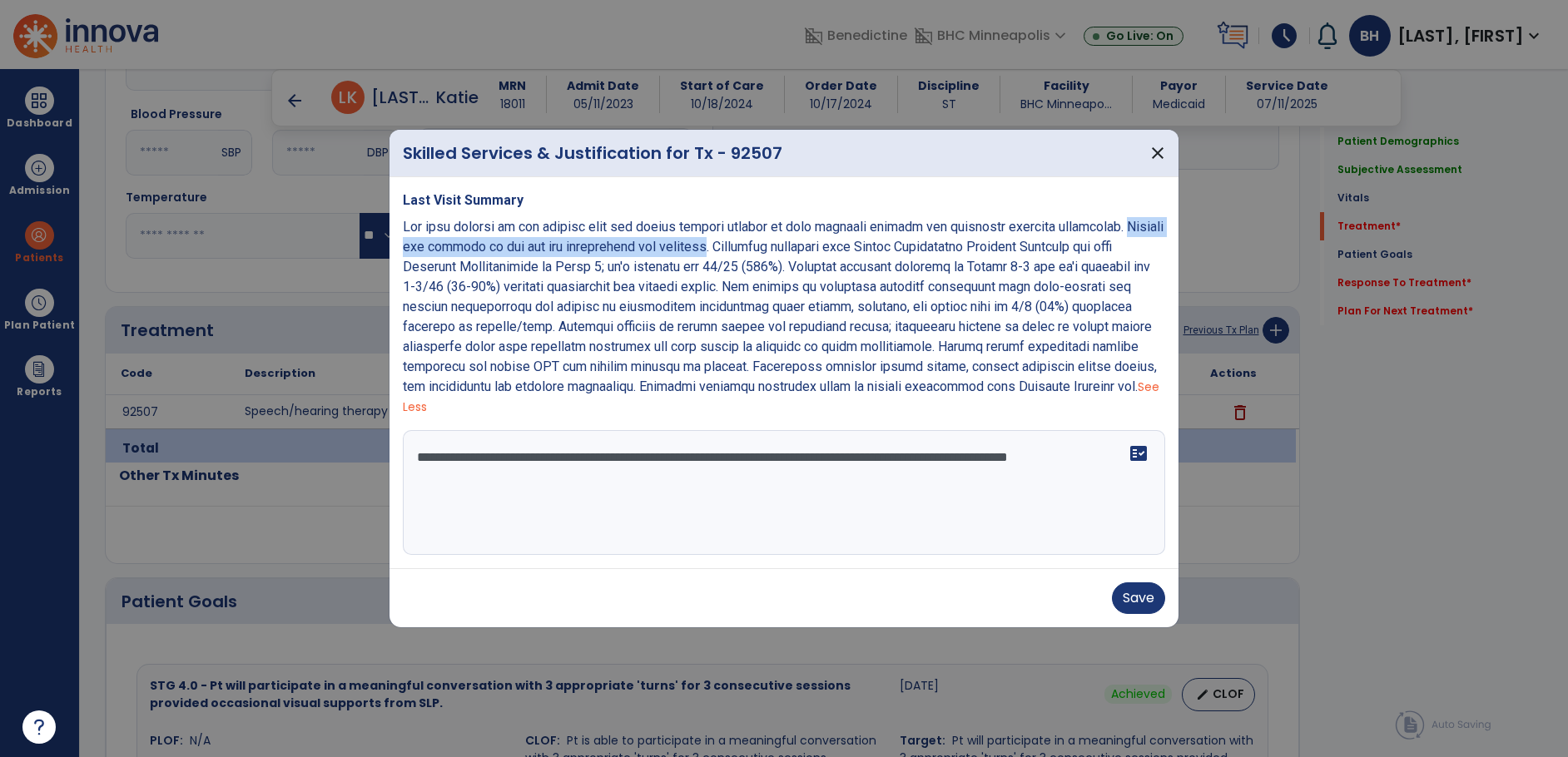 click on "**********" at bounding box center [784, 373] 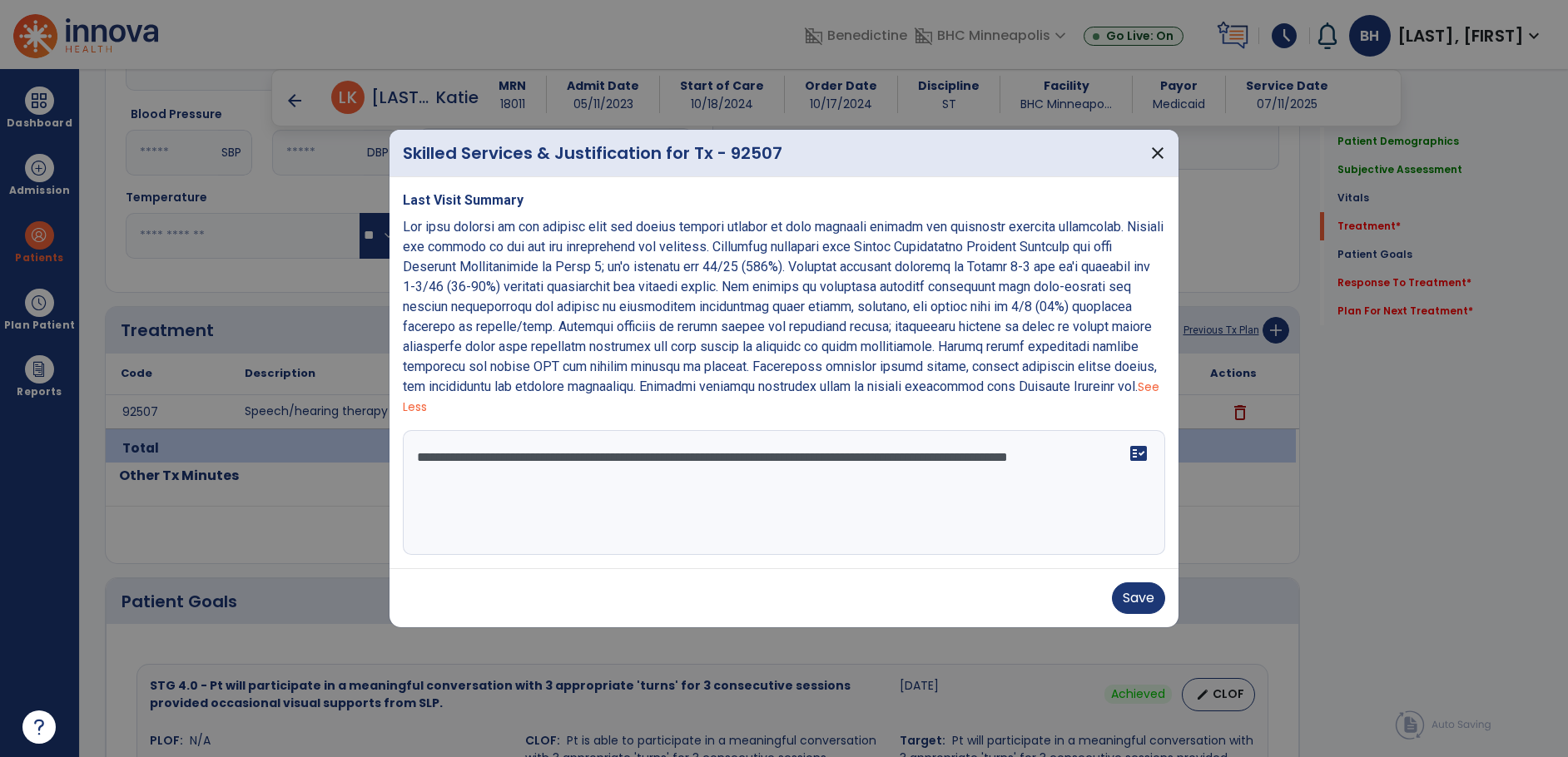 click on "**********" at bounding box center [784, 492] 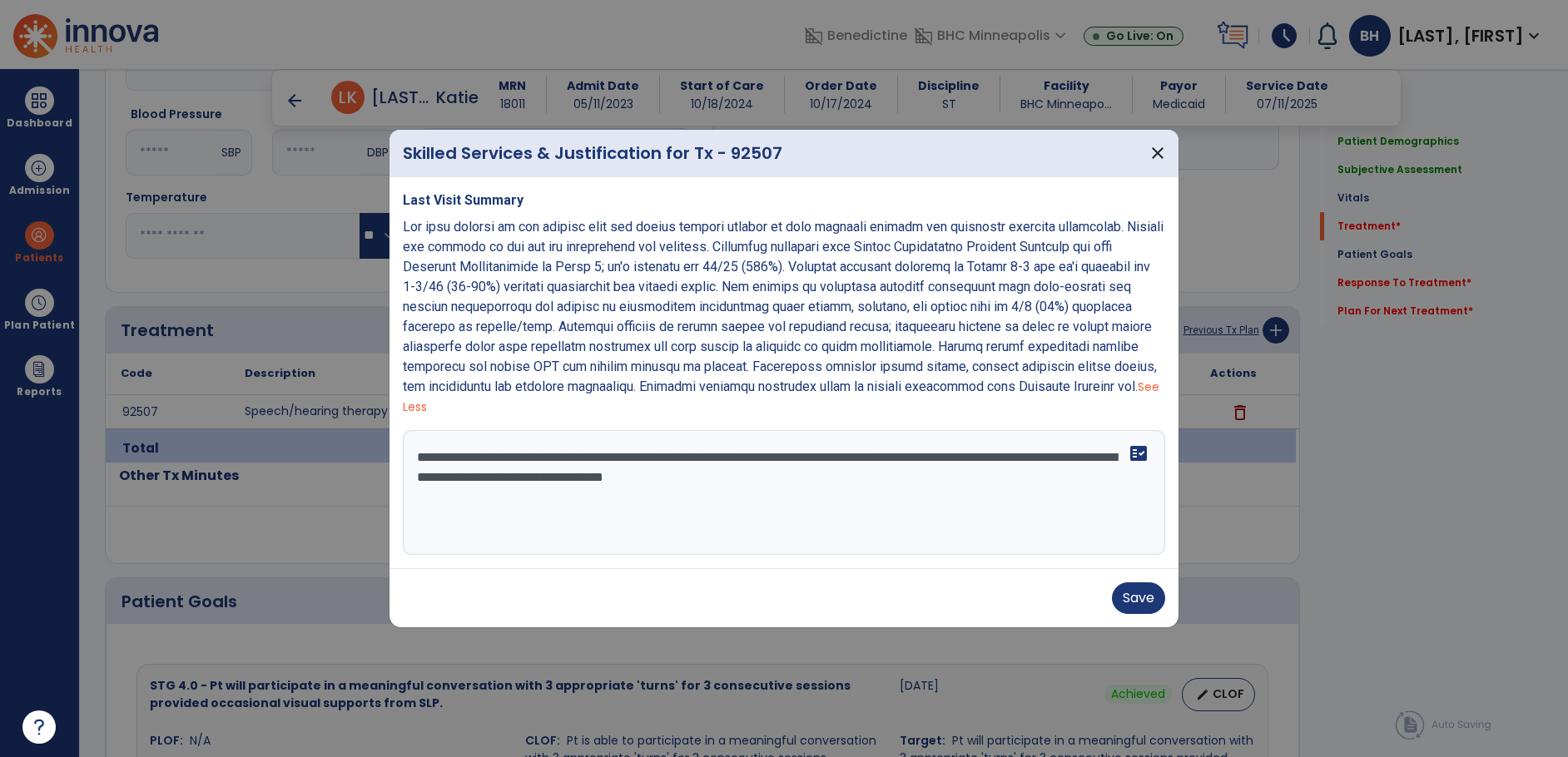 click on "**********" at bounding box center (784, 492) 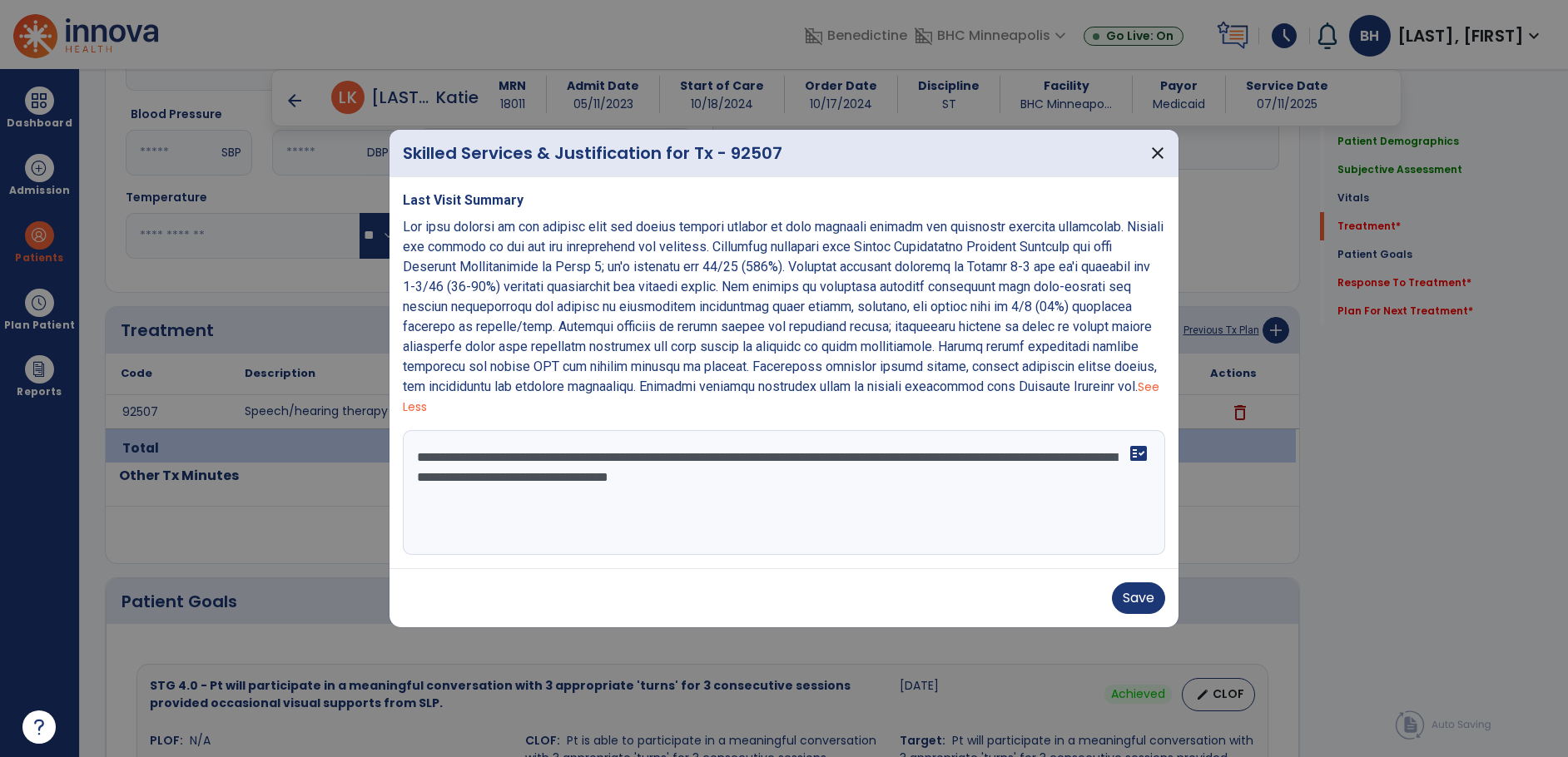 click on "**********" at bounding box center (784, 492) 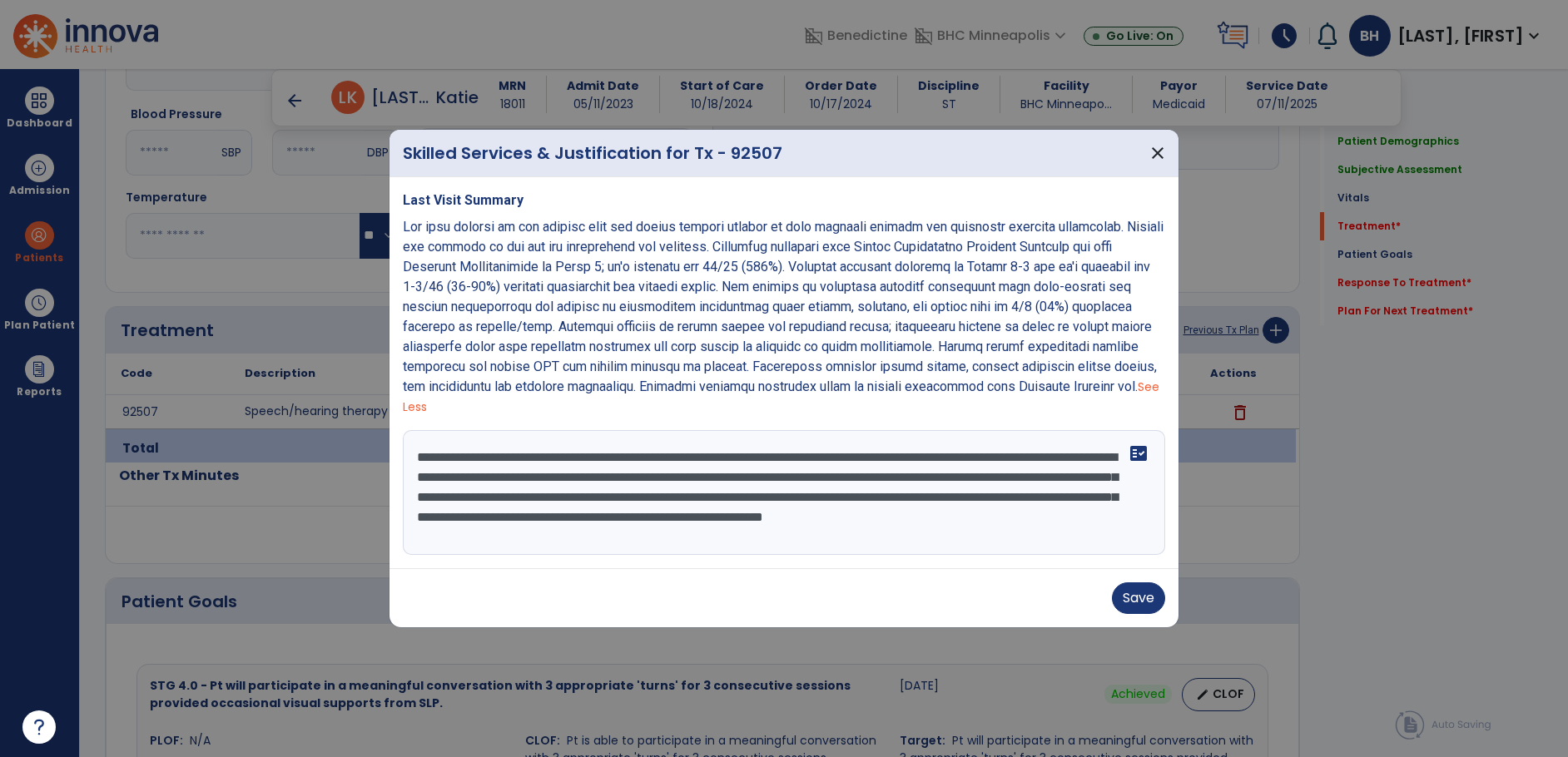 scroll, scrollTop: 12, scrollLeft: 0, axis: vertical 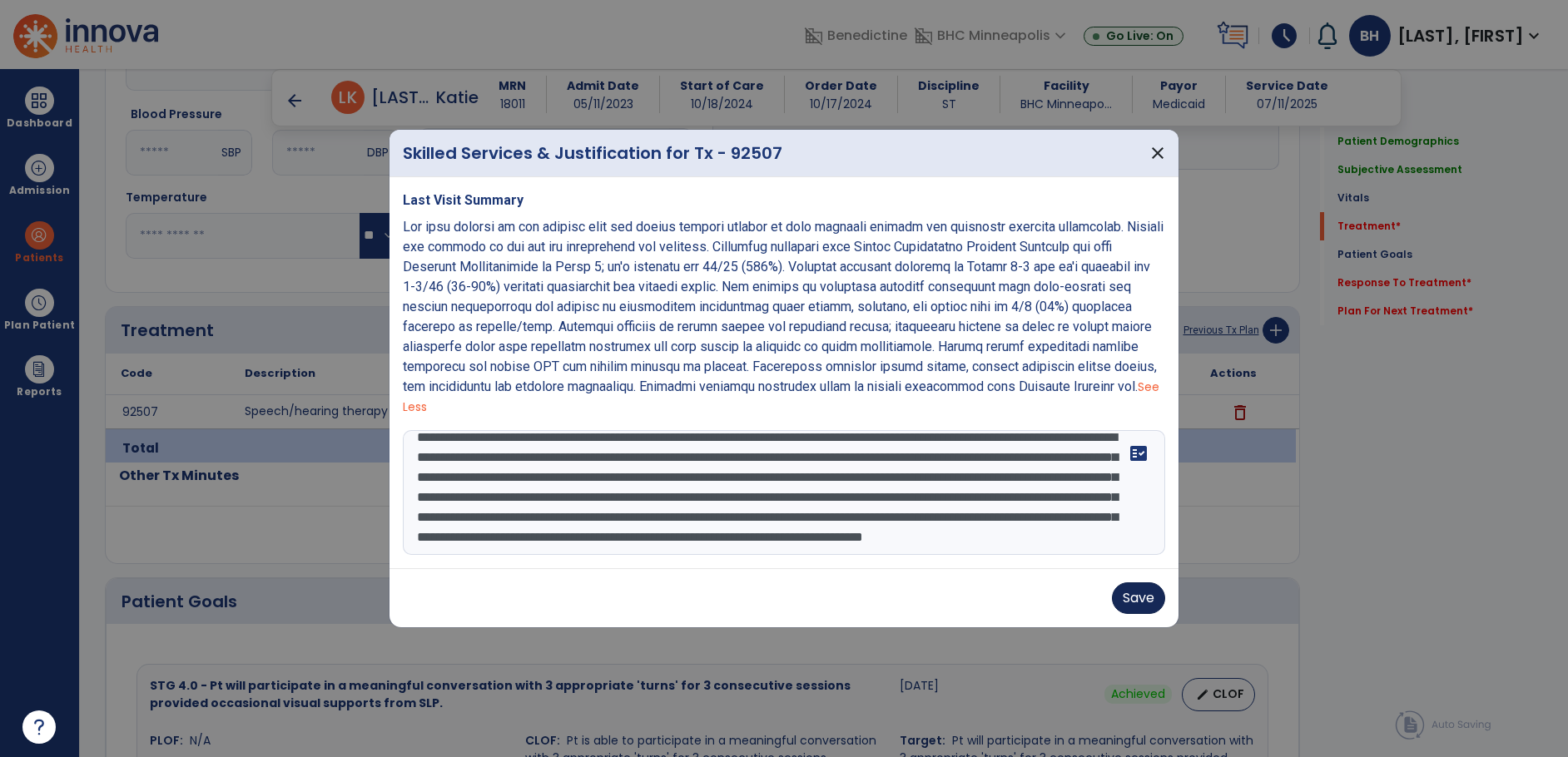 type on "**********" 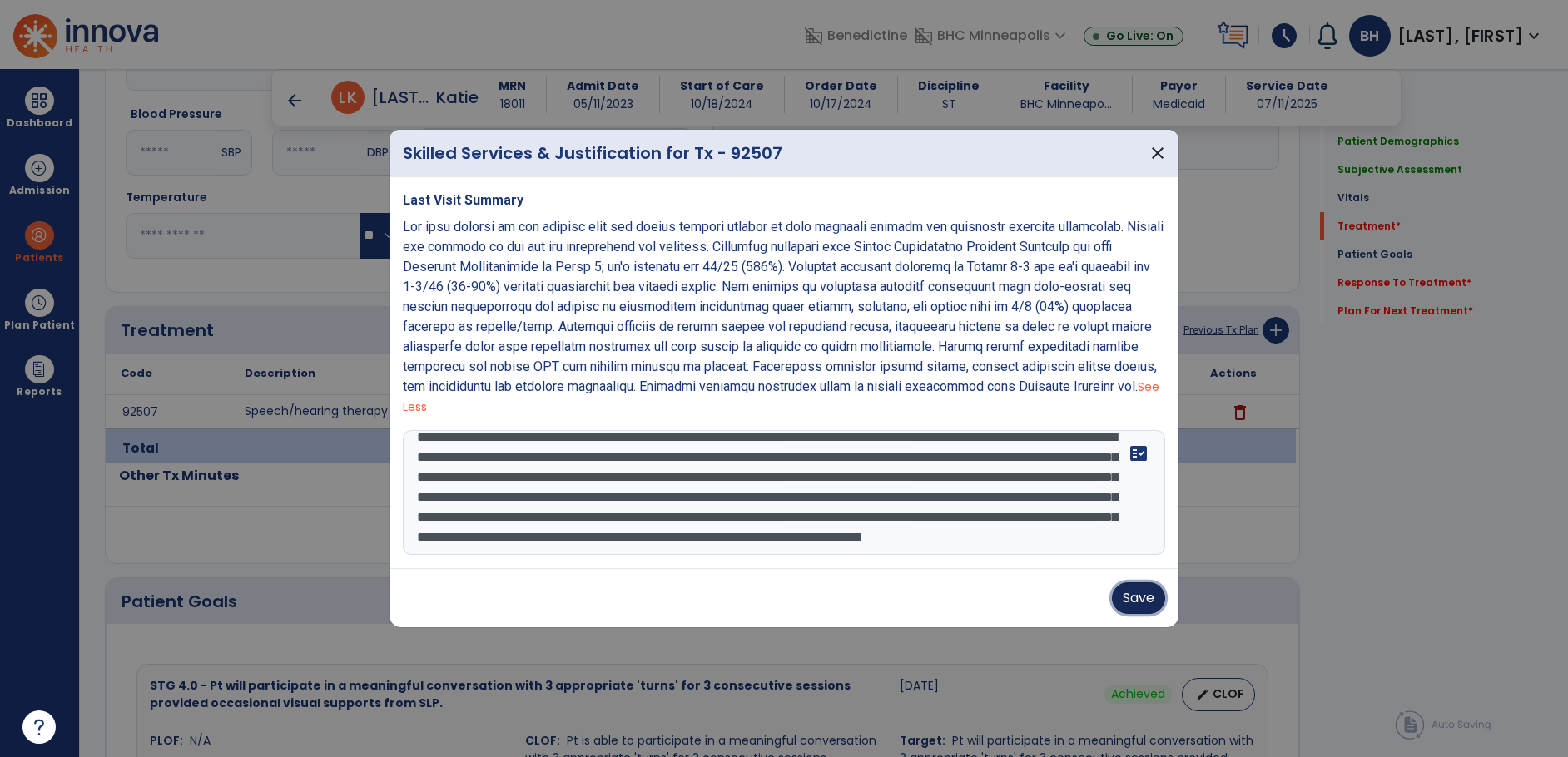 click on "Save" at bounding box center [1139, 598] 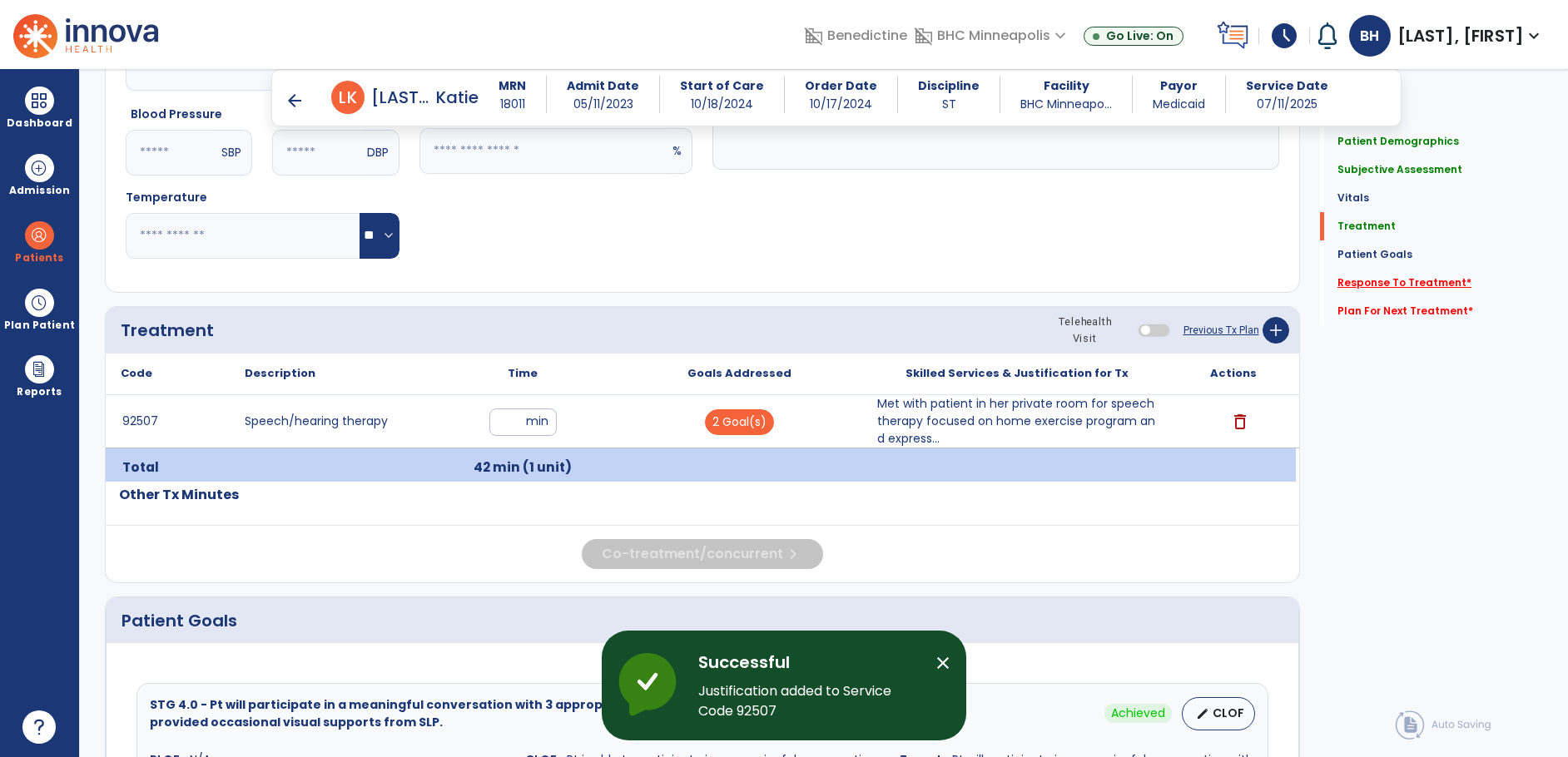 click on "Response To Treatment   *" 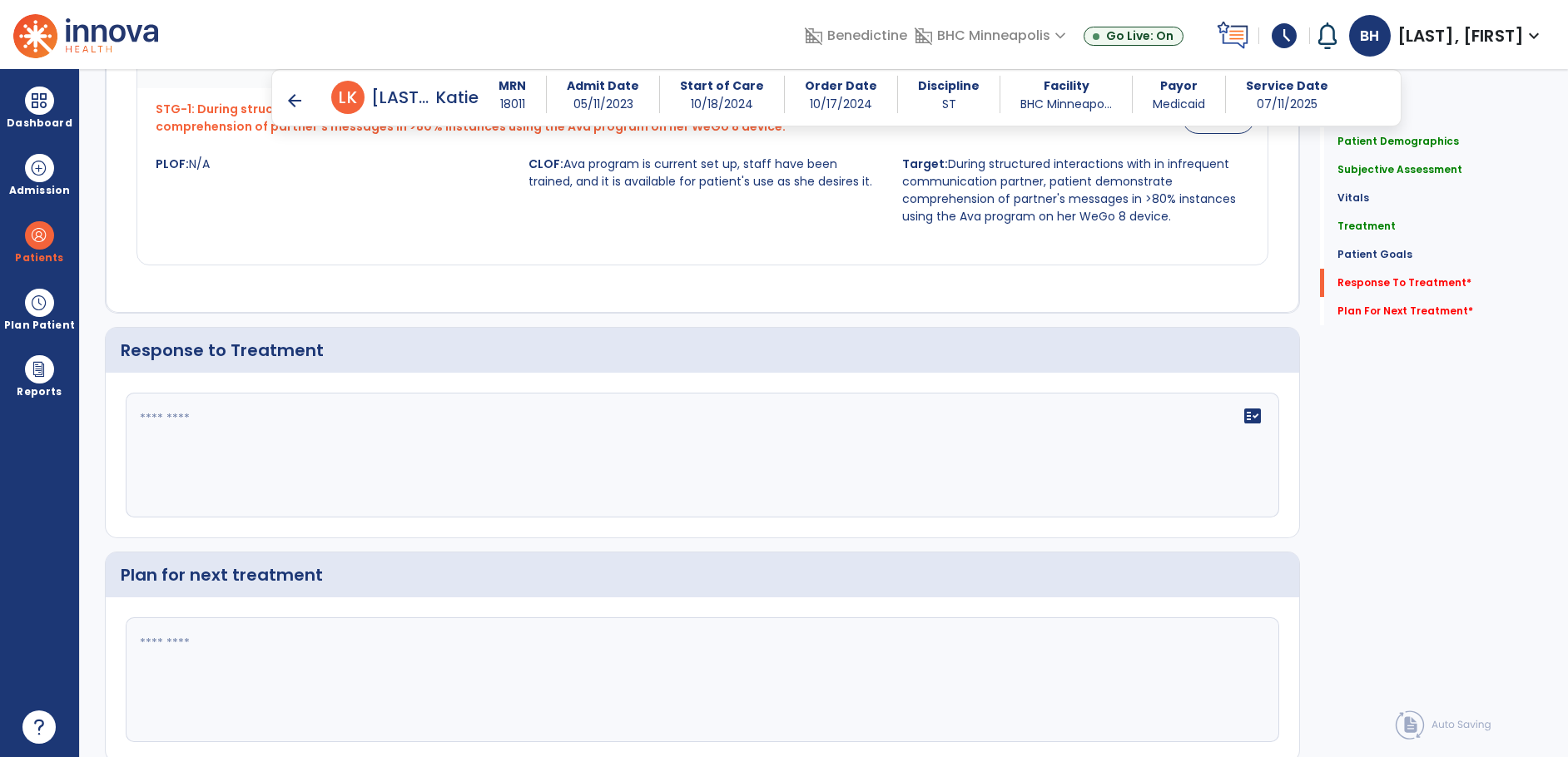 scroll, scrollTop: 4233, scrollLeft: 0, axis: vertical 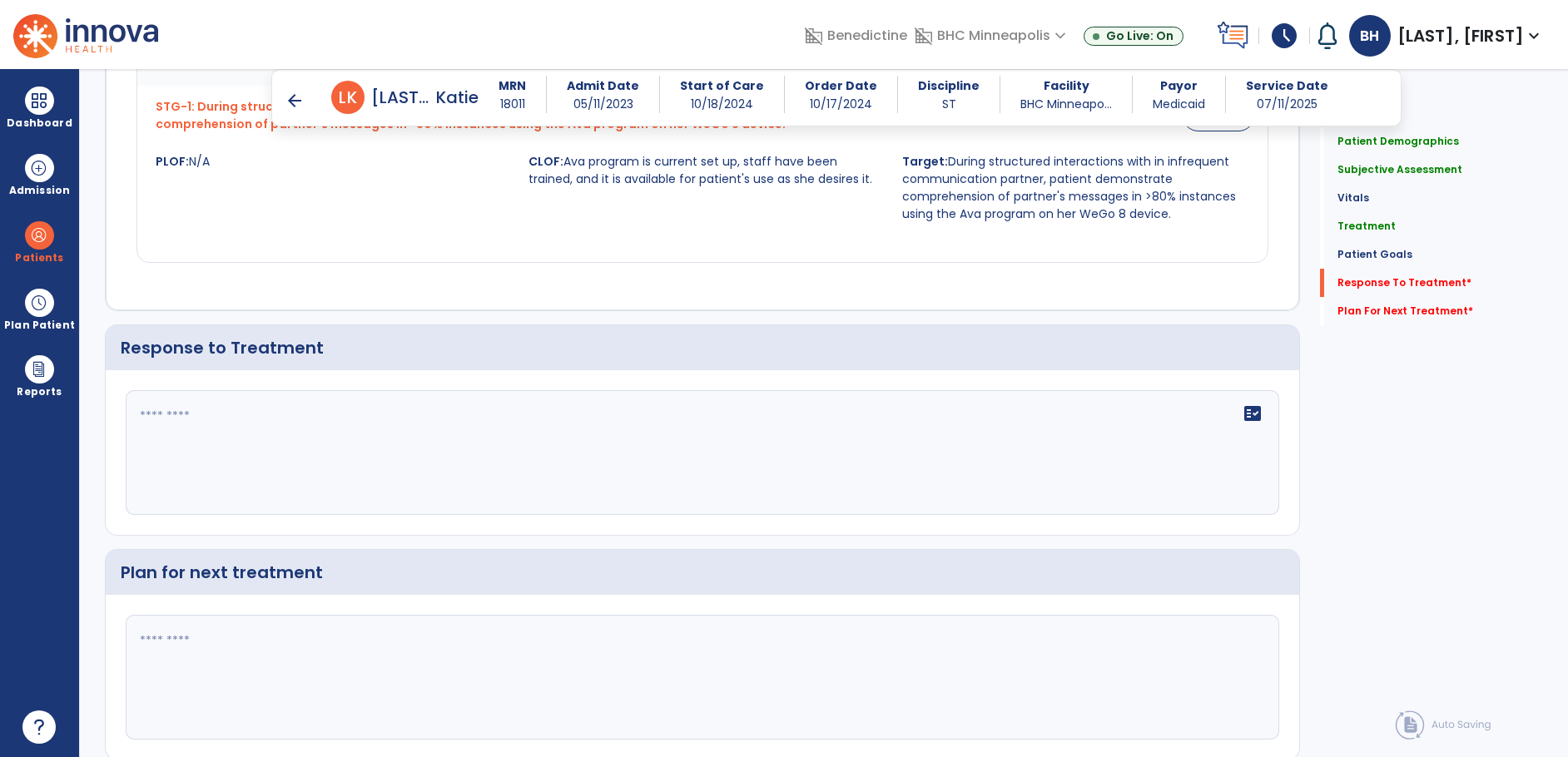 click on "fact_check" 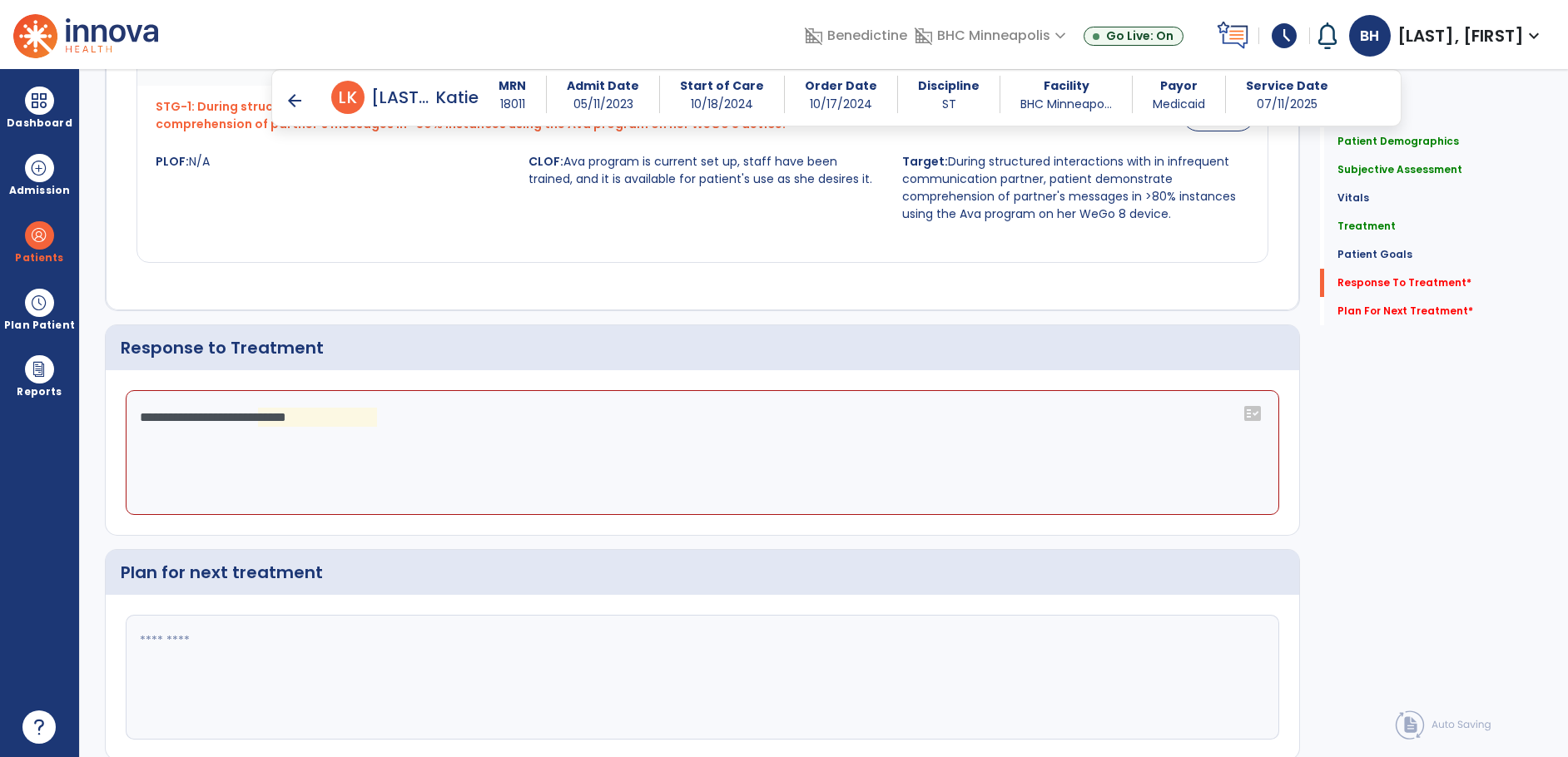click on "**********" 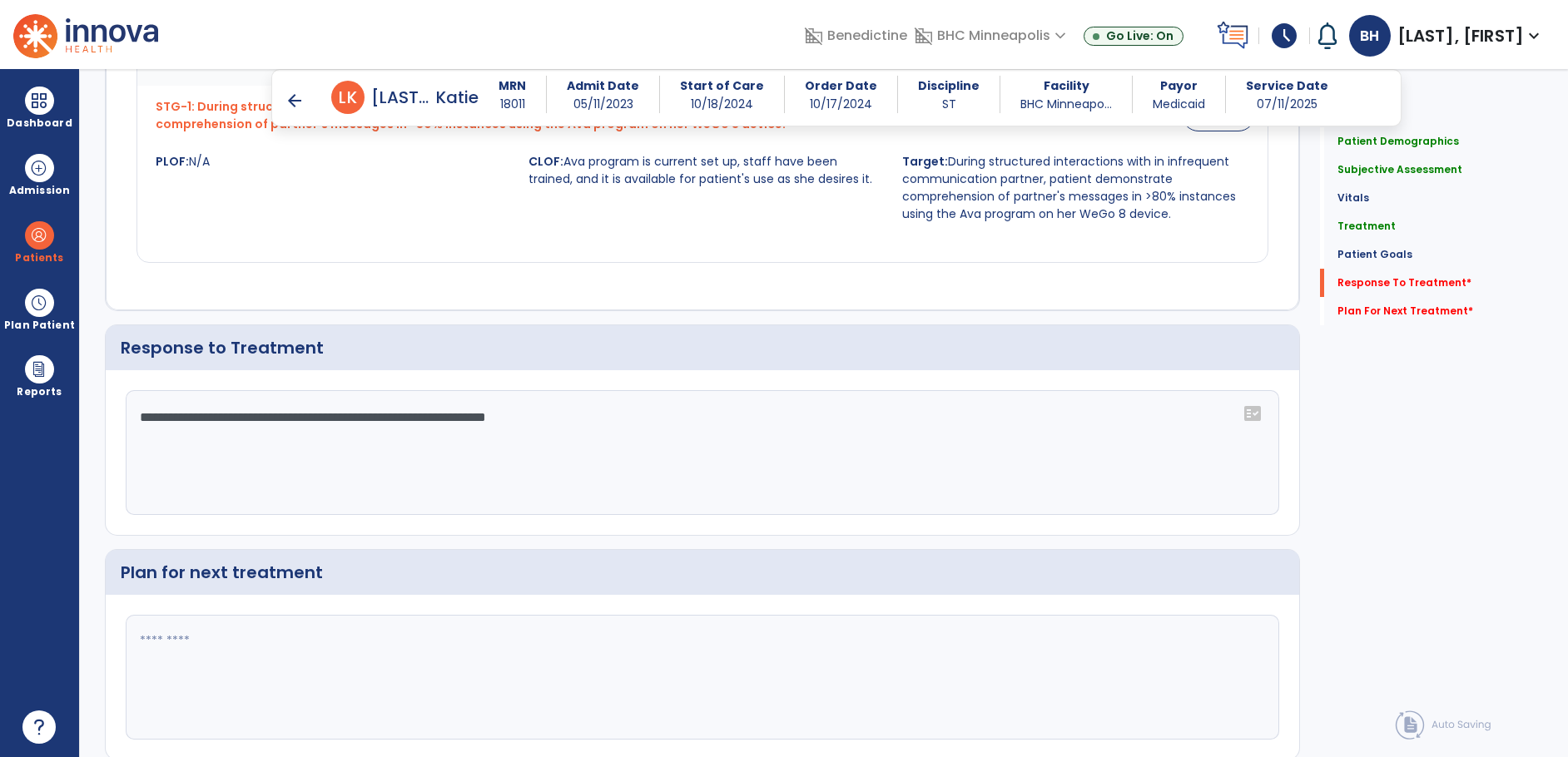 type on "**********" 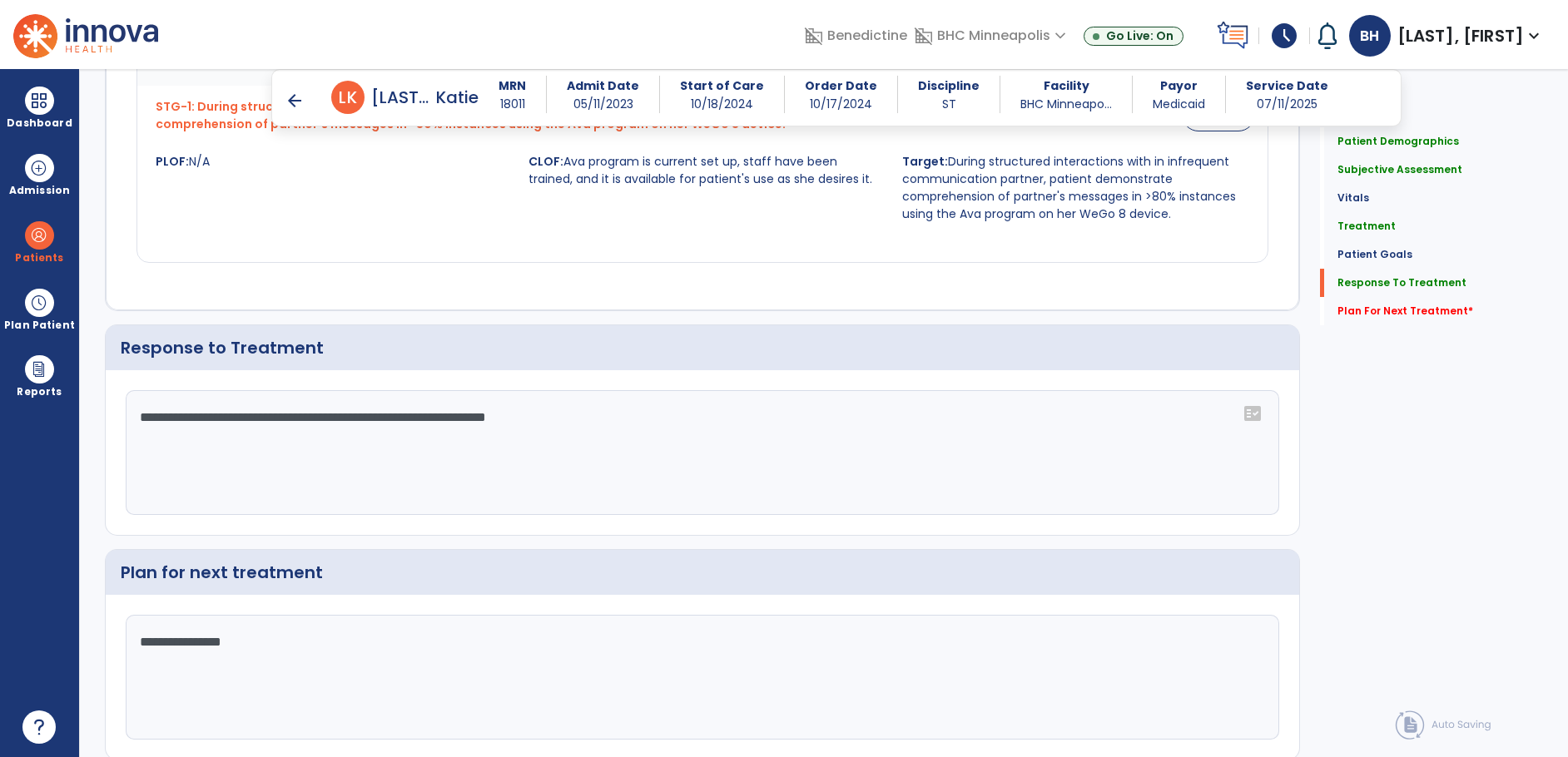 scroll, scrollTop: 4233, scrollLeft: 0, axis: vertical 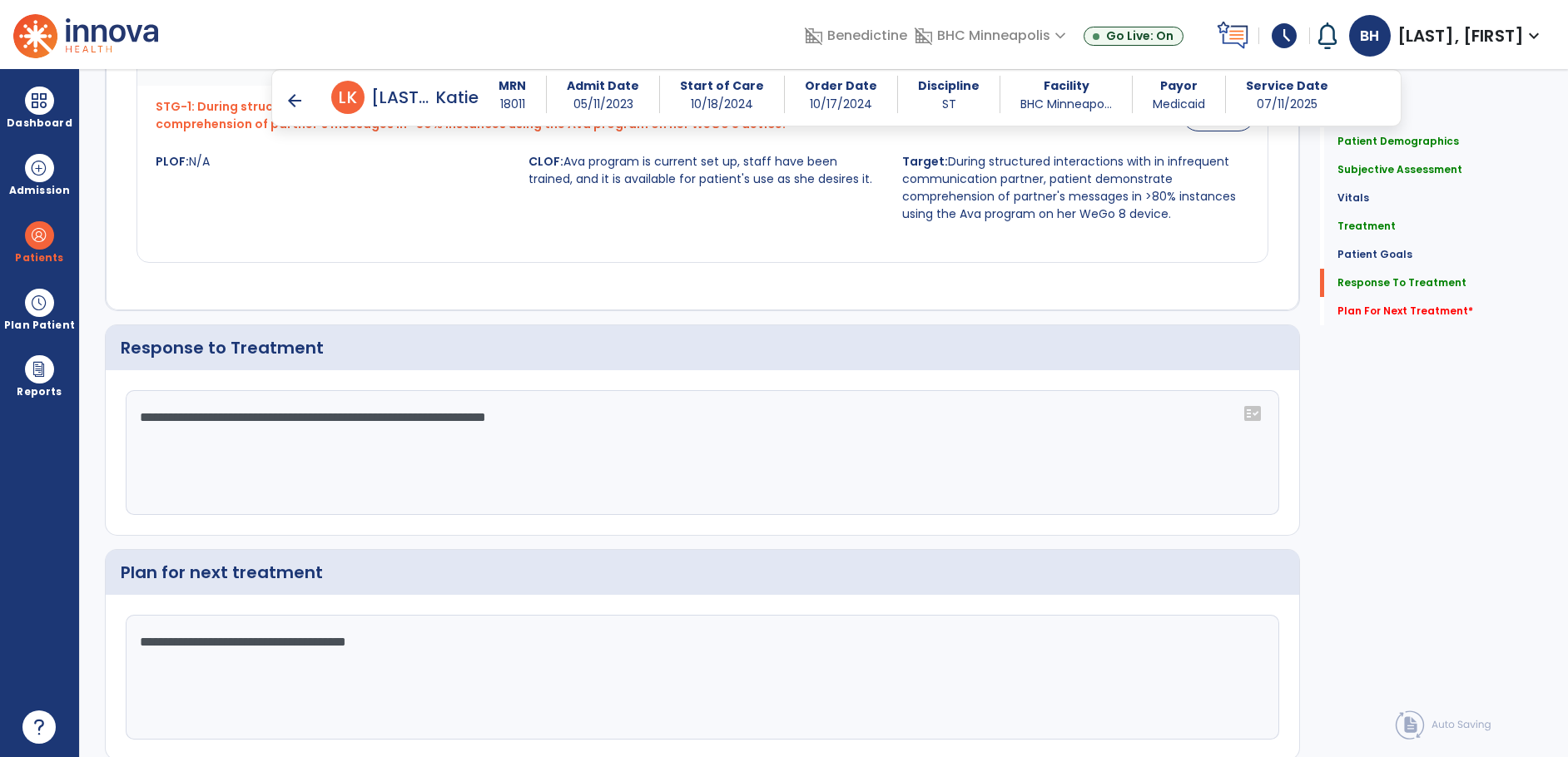 type on "**********" 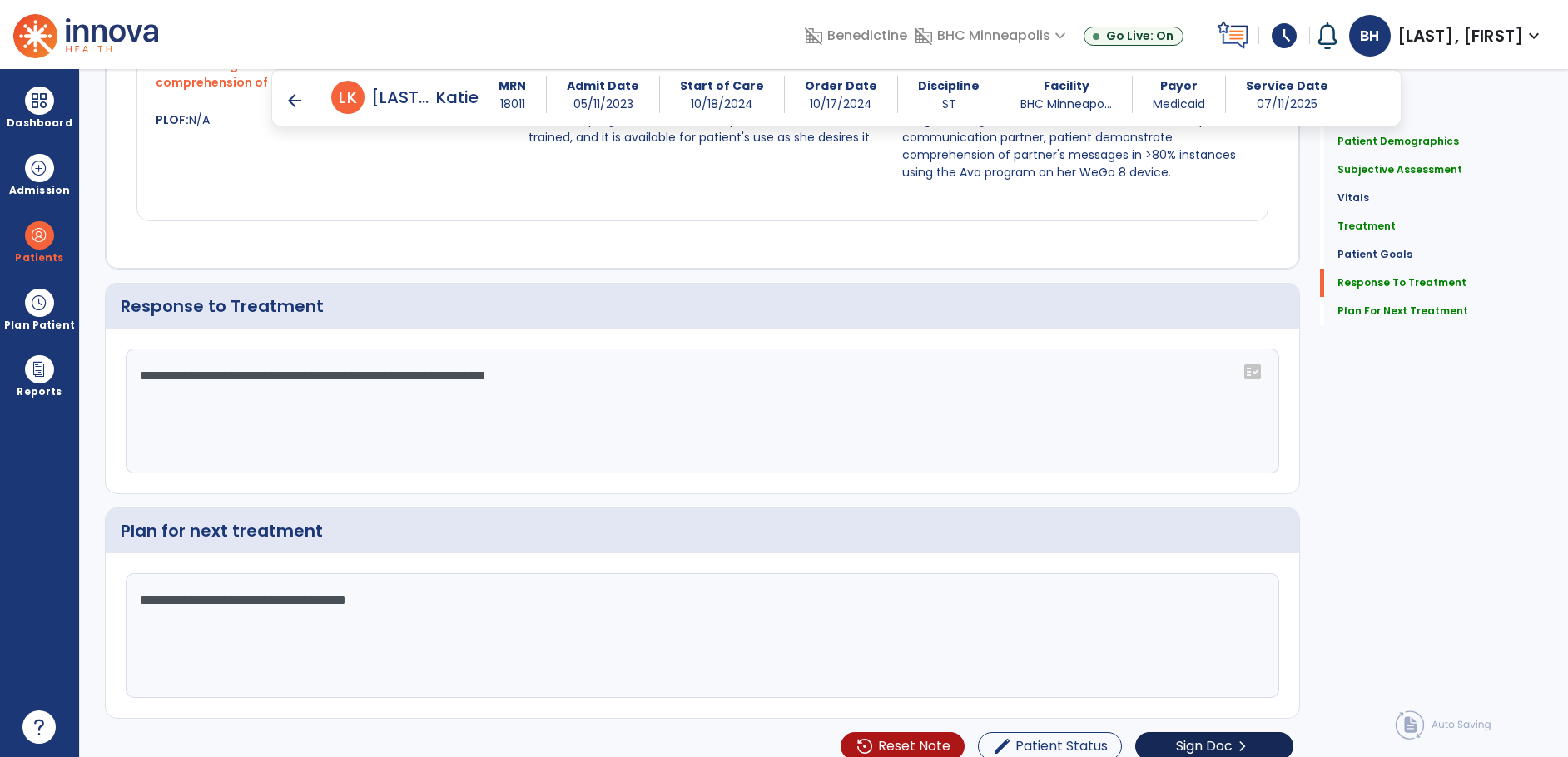scroll, scrollTop: 4274, scrollLeft: 0, axis: vertical 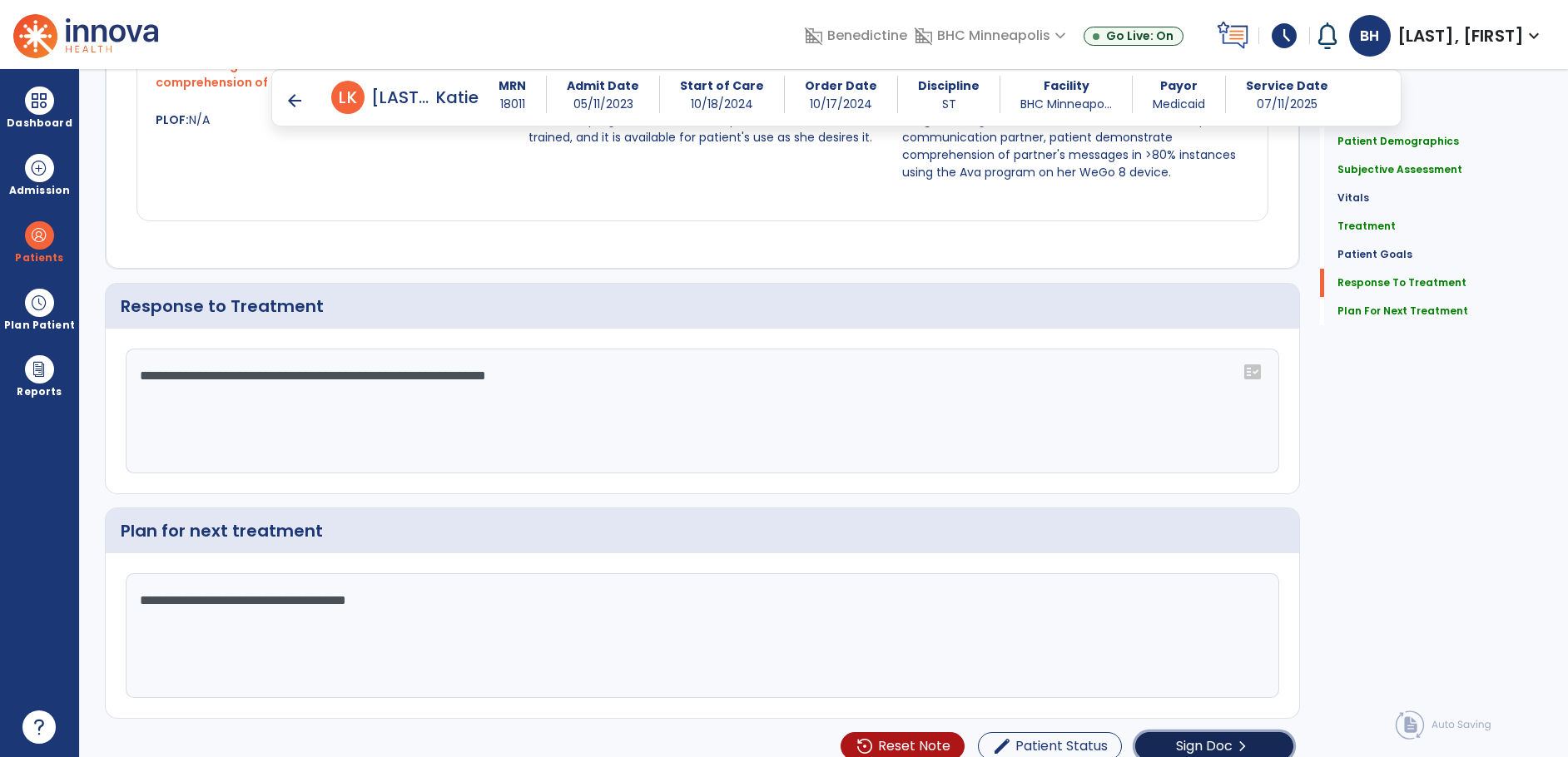 click on "Sign Doc" 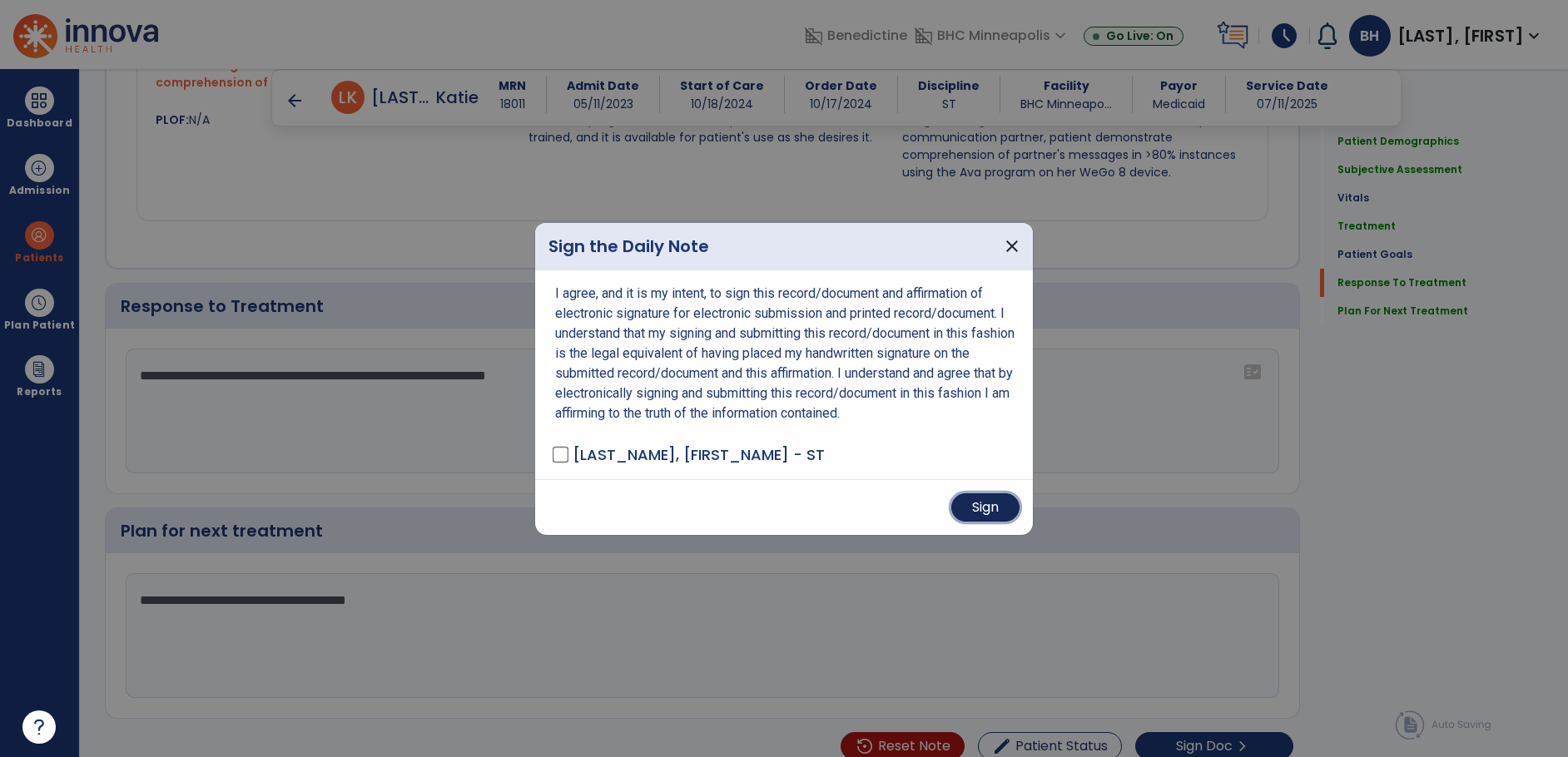 click on "Sign" at bounding box center [985, 507] 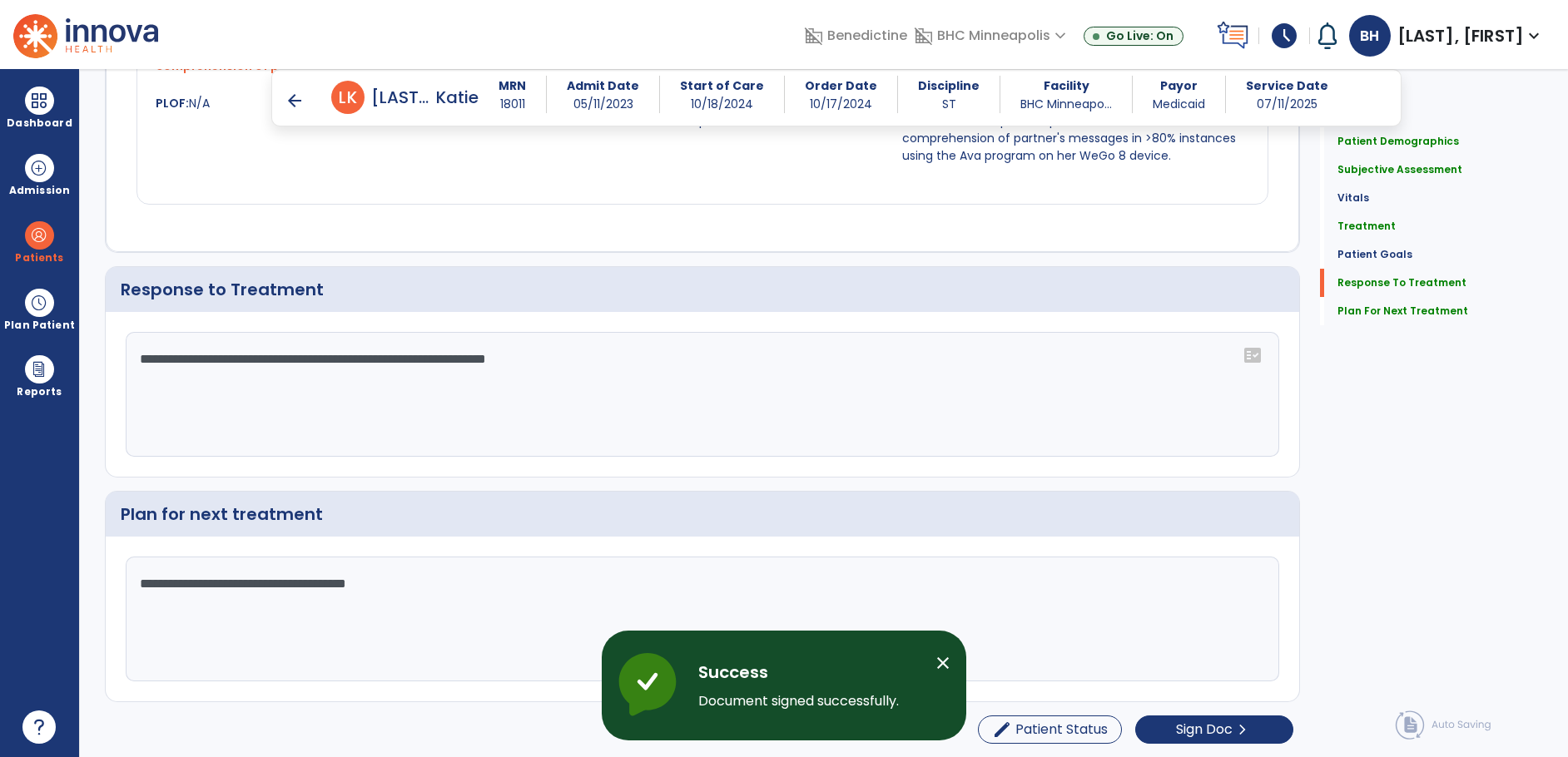 scroll, scrollTop: 0, scrollLeft: 0, axis: both 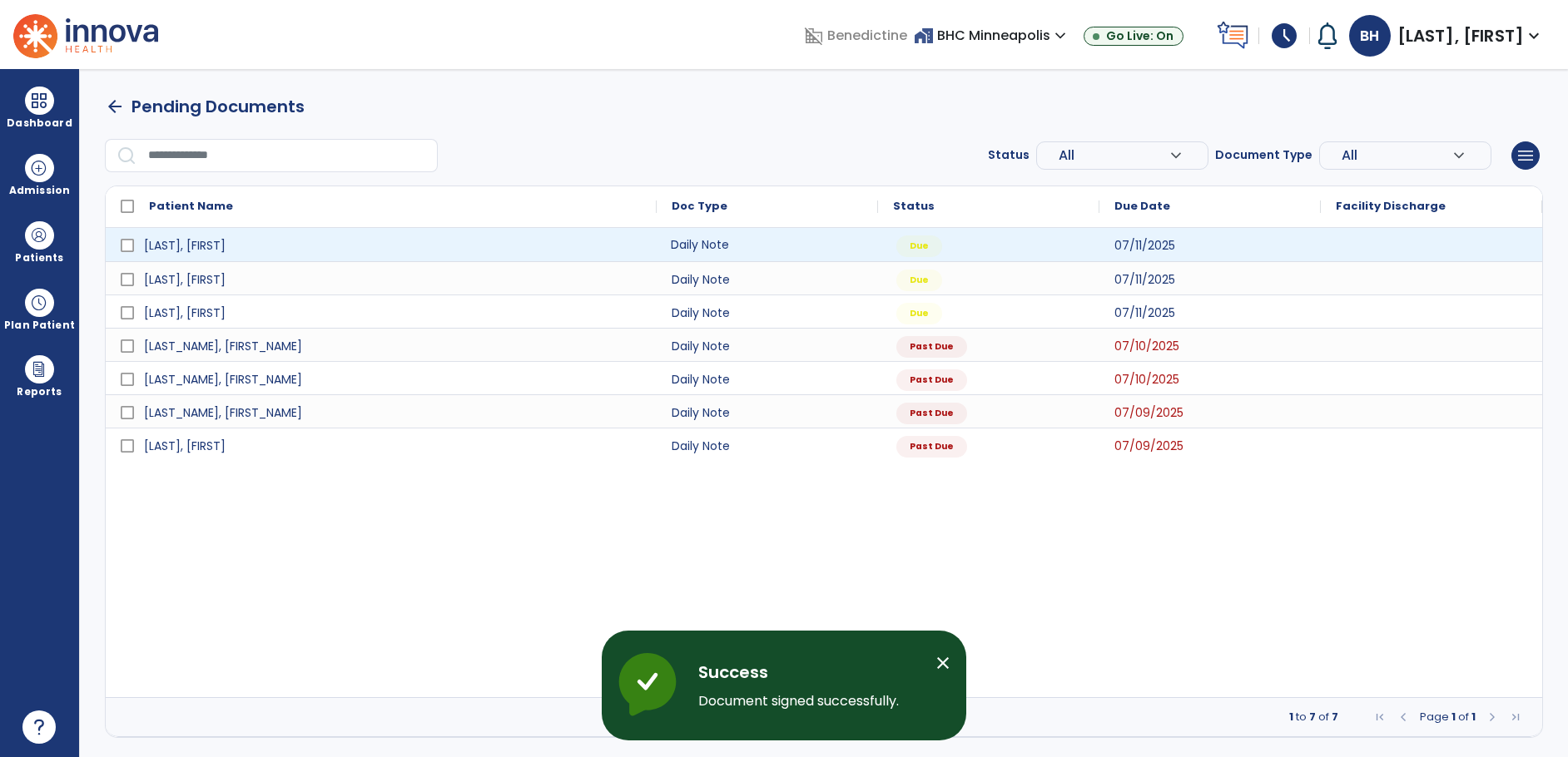 click on "Daily Note" at bounding box center (767, 245) 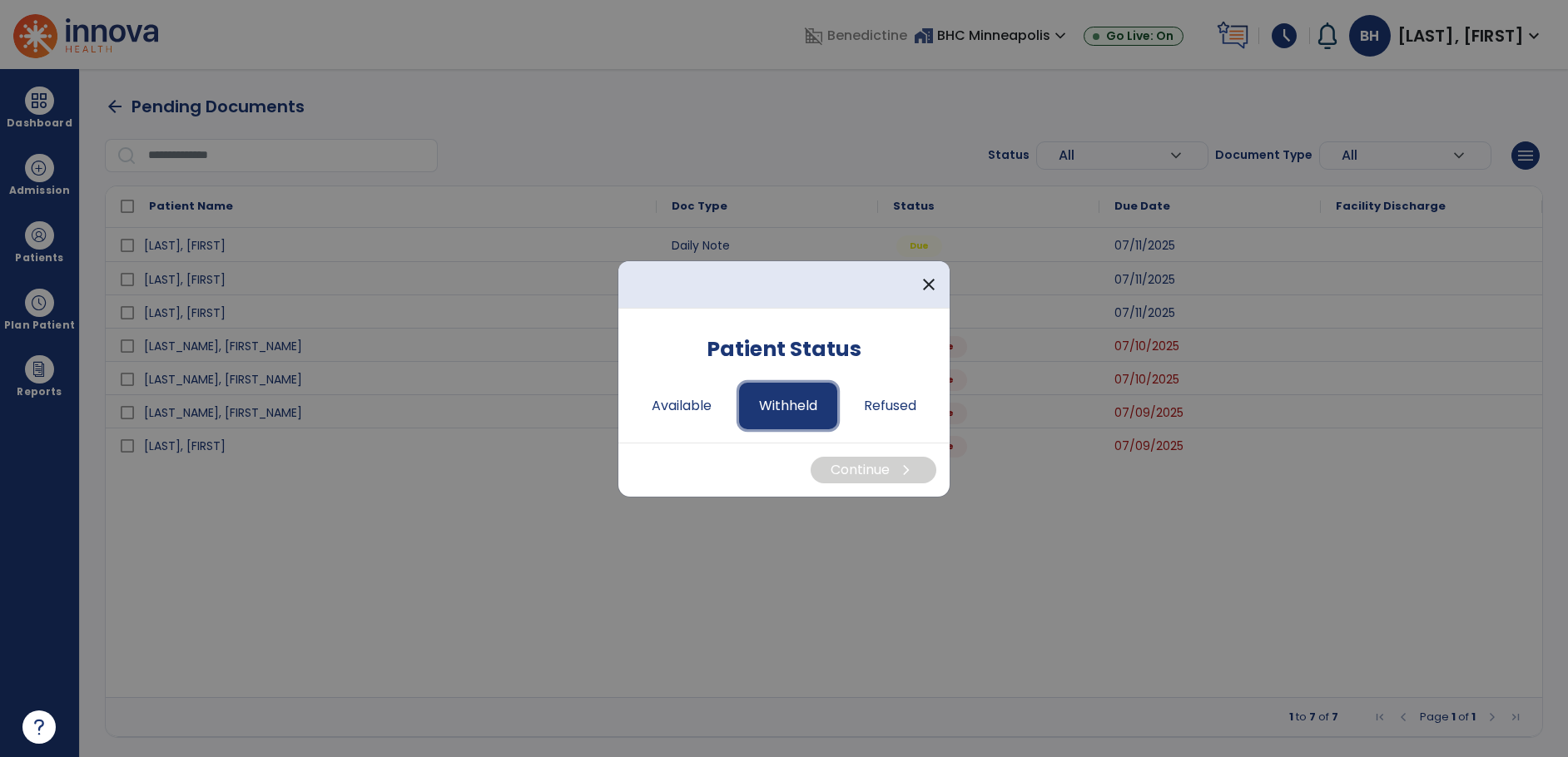 click on "Withheld" at bounding box center (788, 406) 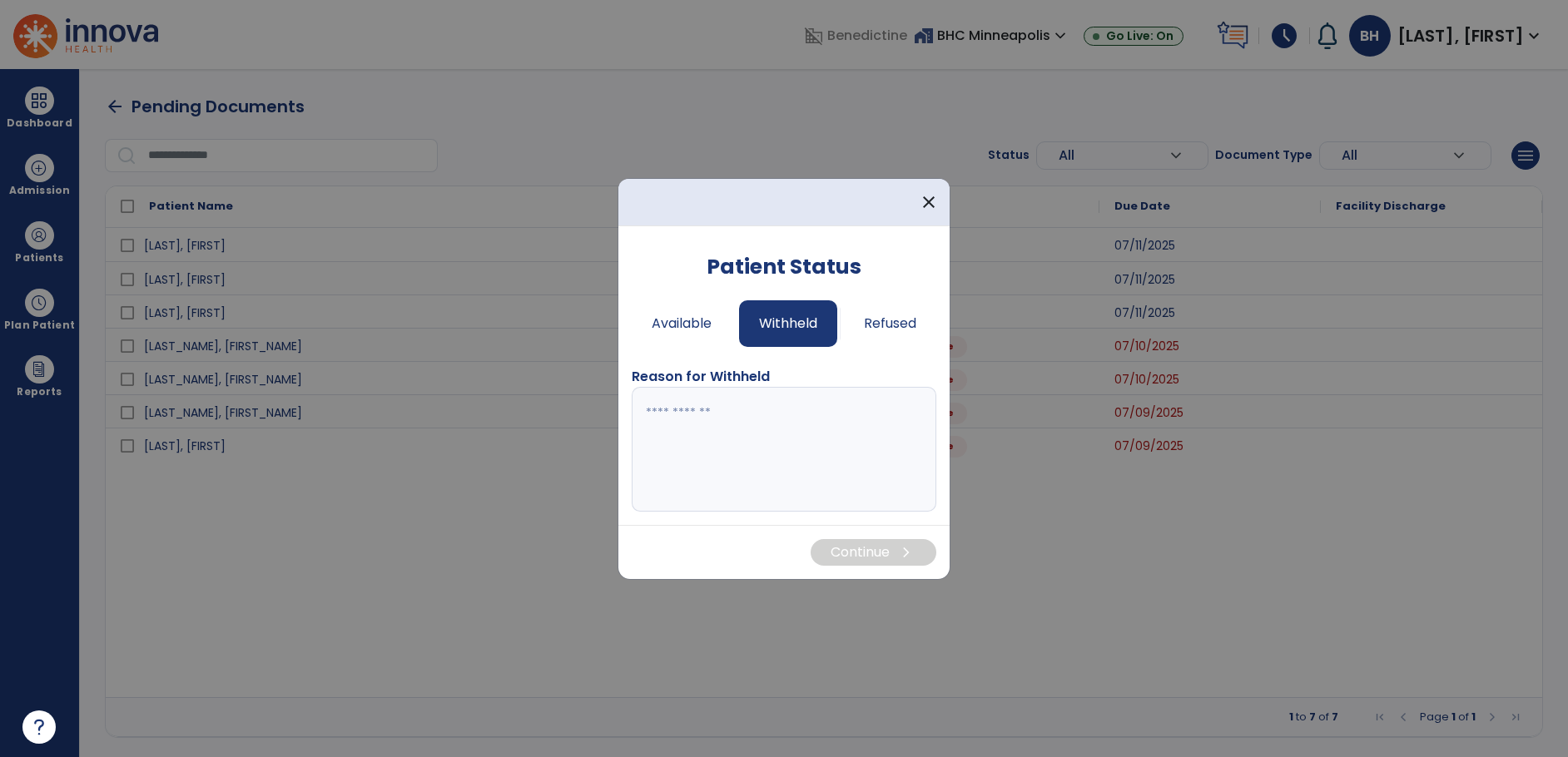 click at bounding box center [784, 449] 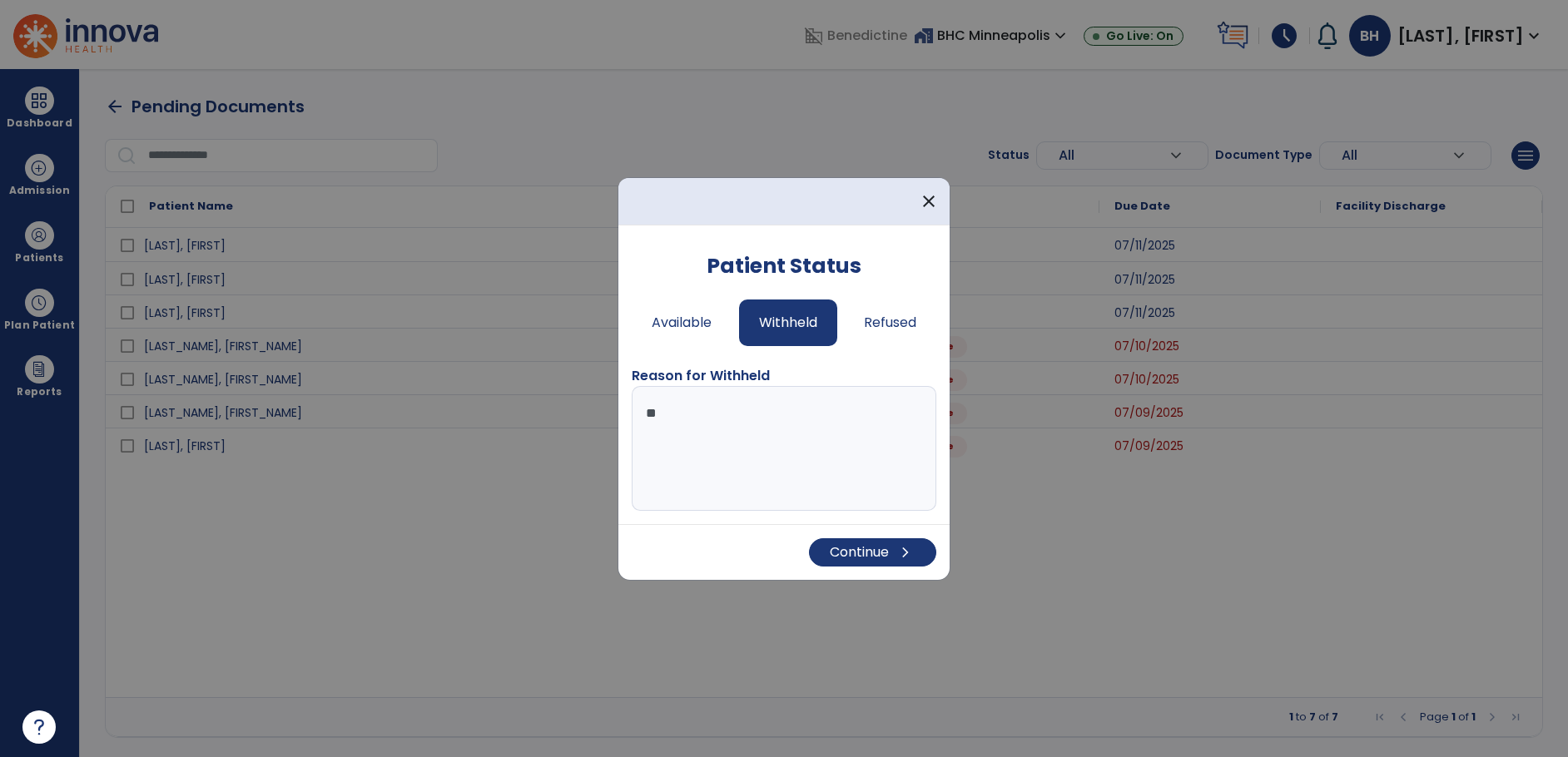 type on "*" 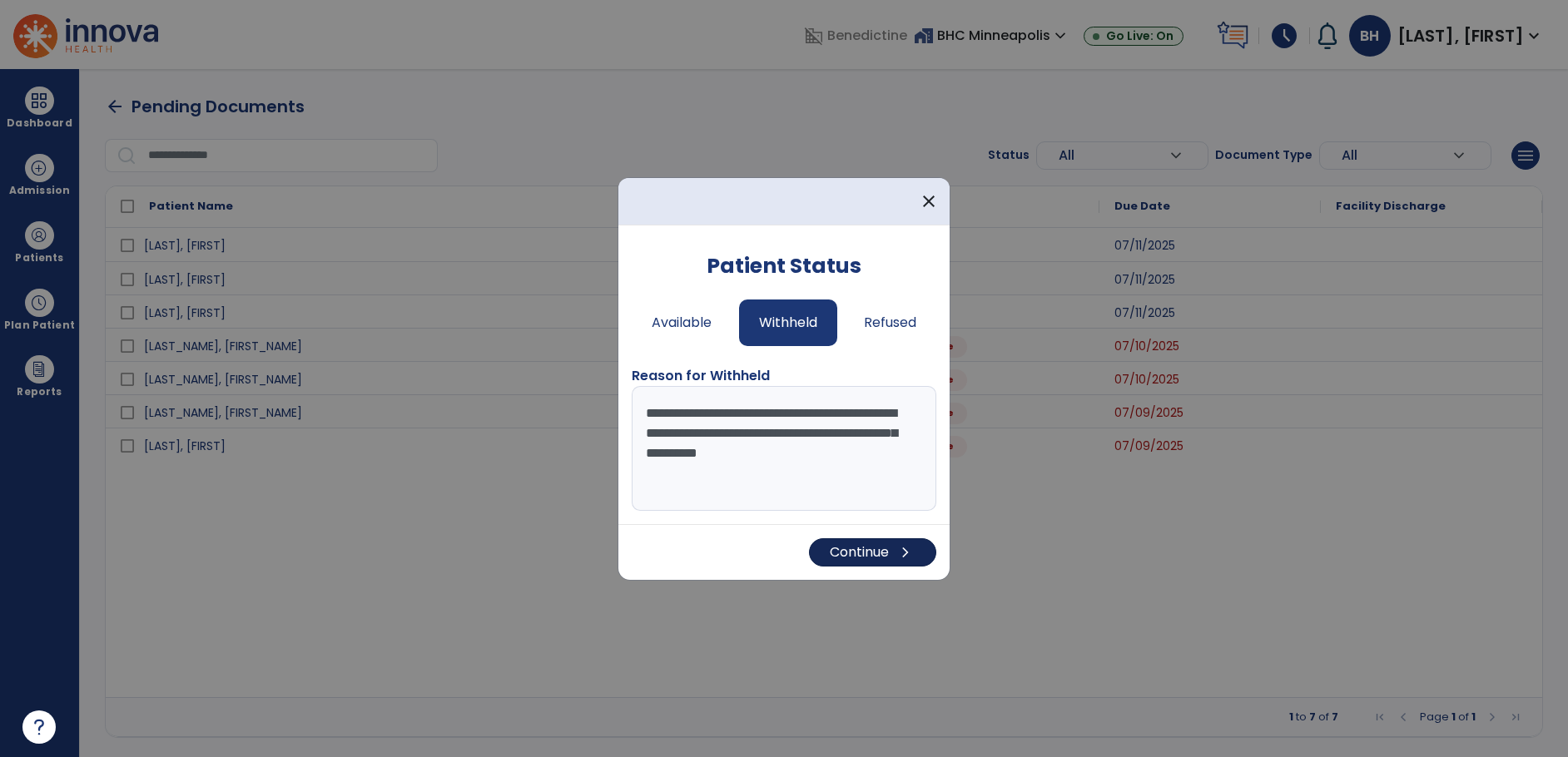 type on "**********" 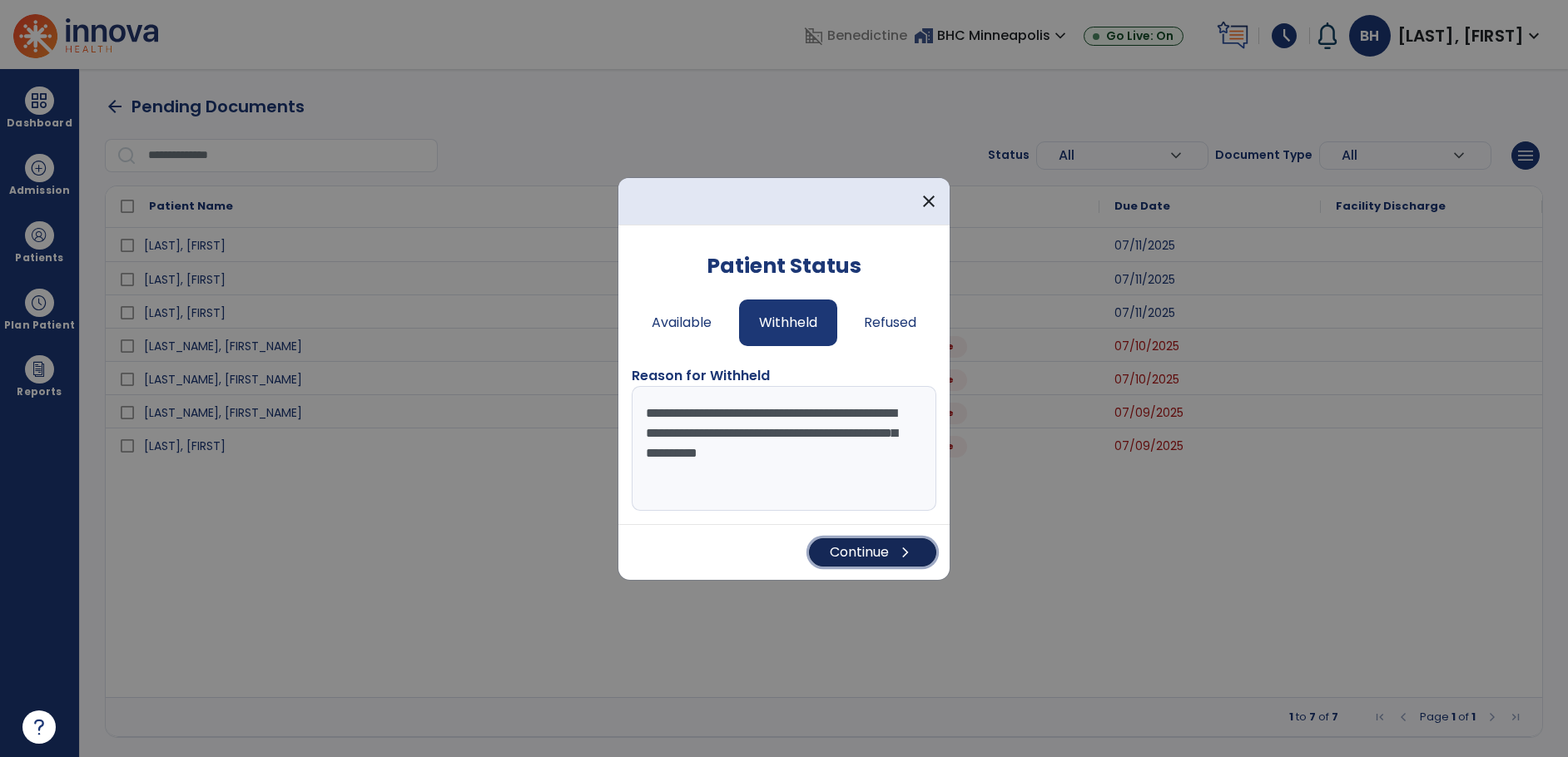 click on "Continue   chevron_right" at bounding box center [872, 552] 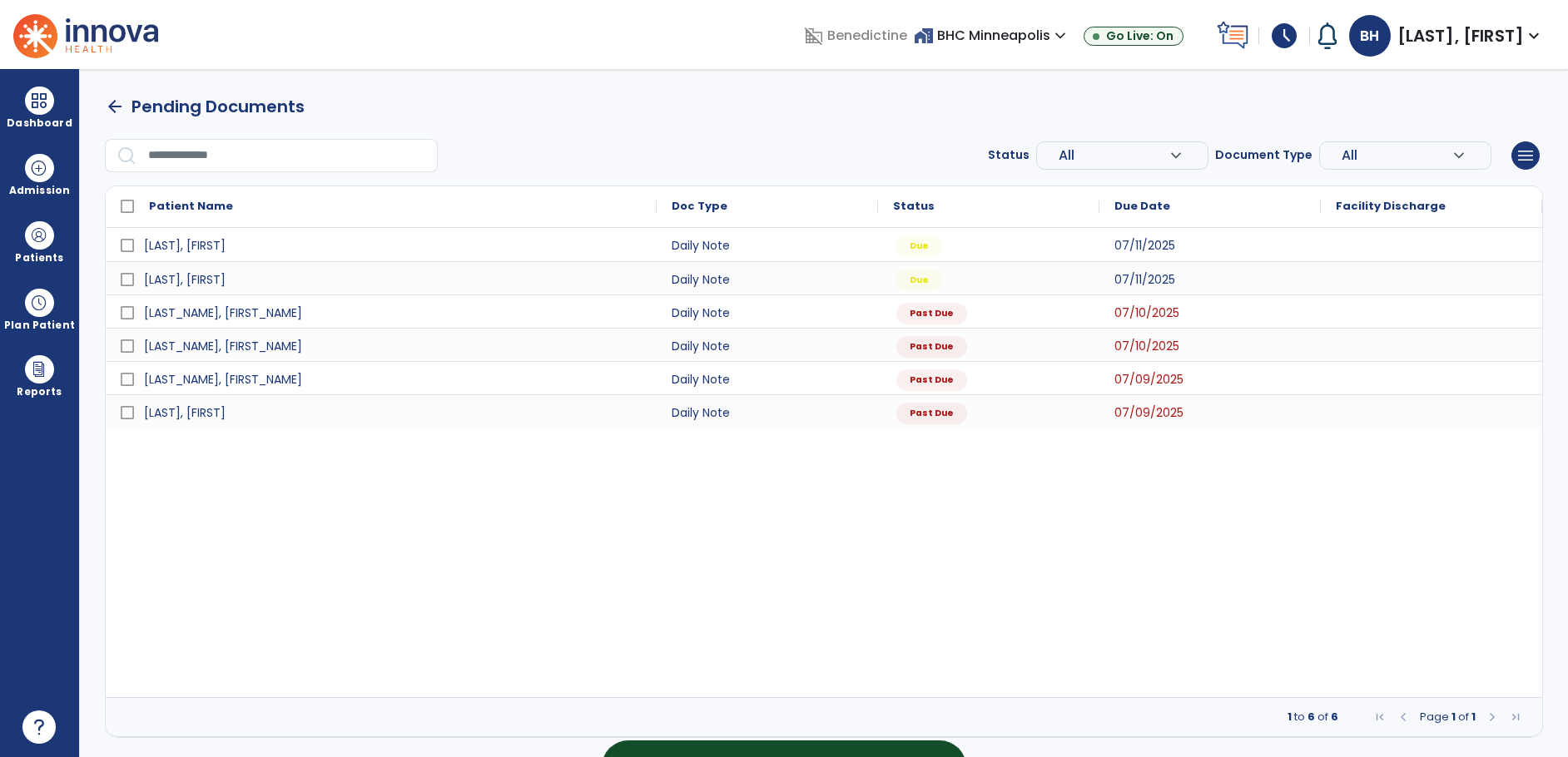 click on "[LAST], [FIRST] [LAST] Daily Note Due 07/11/2025
[LAST], [FIRST] Daily Note Due 07/11/2025
[LAST], [FIRST] Daily Note Past Due 07/10/2025
[LAST], [FIRST] Daily Note Past Due 07/10/2025
[LAST], [FIRST] Daily Note Past Due 07/09/2025" at bounding box center [824, 463] 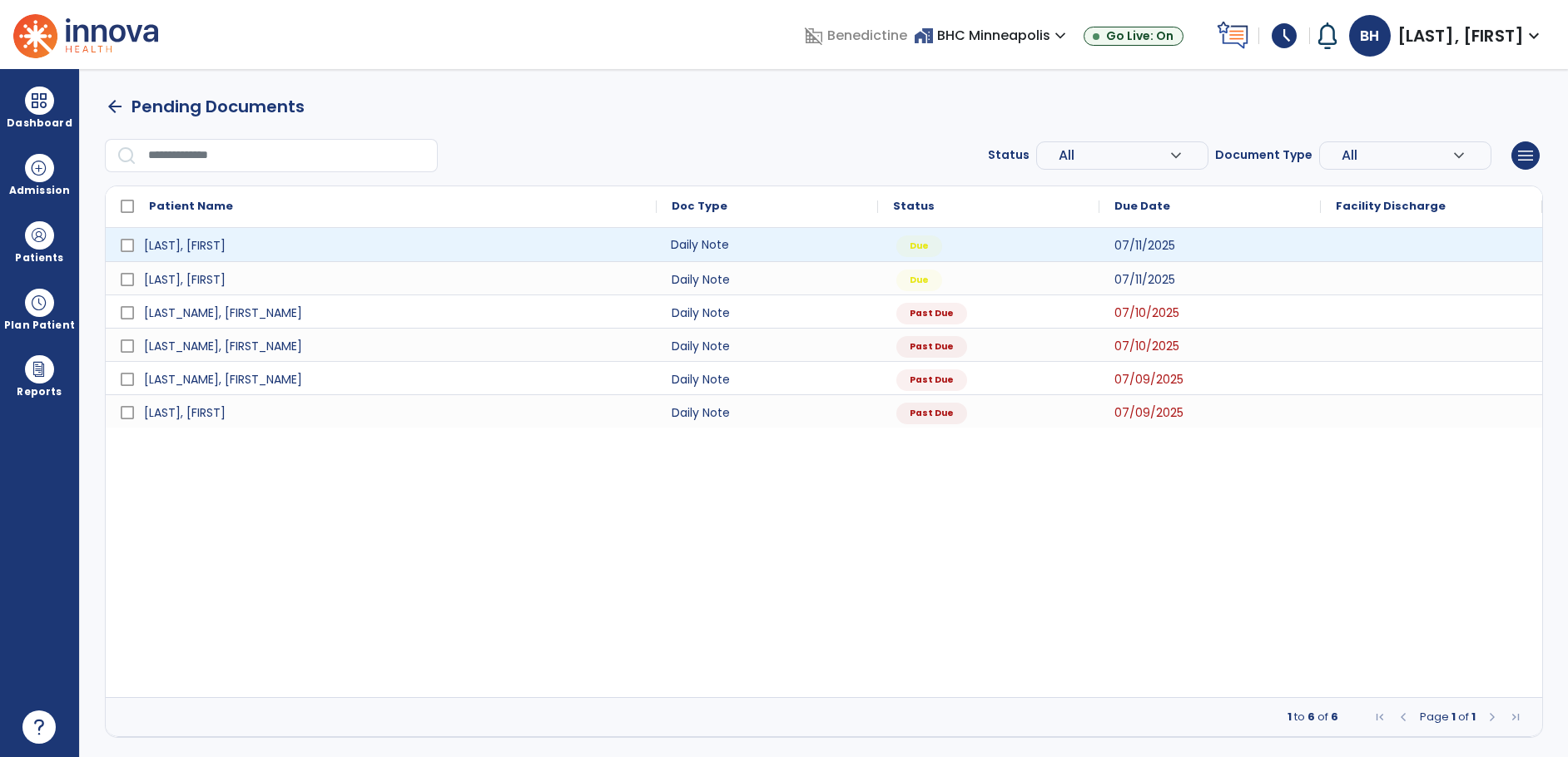 click on "Daily Note" at bounding box center [767, 245] 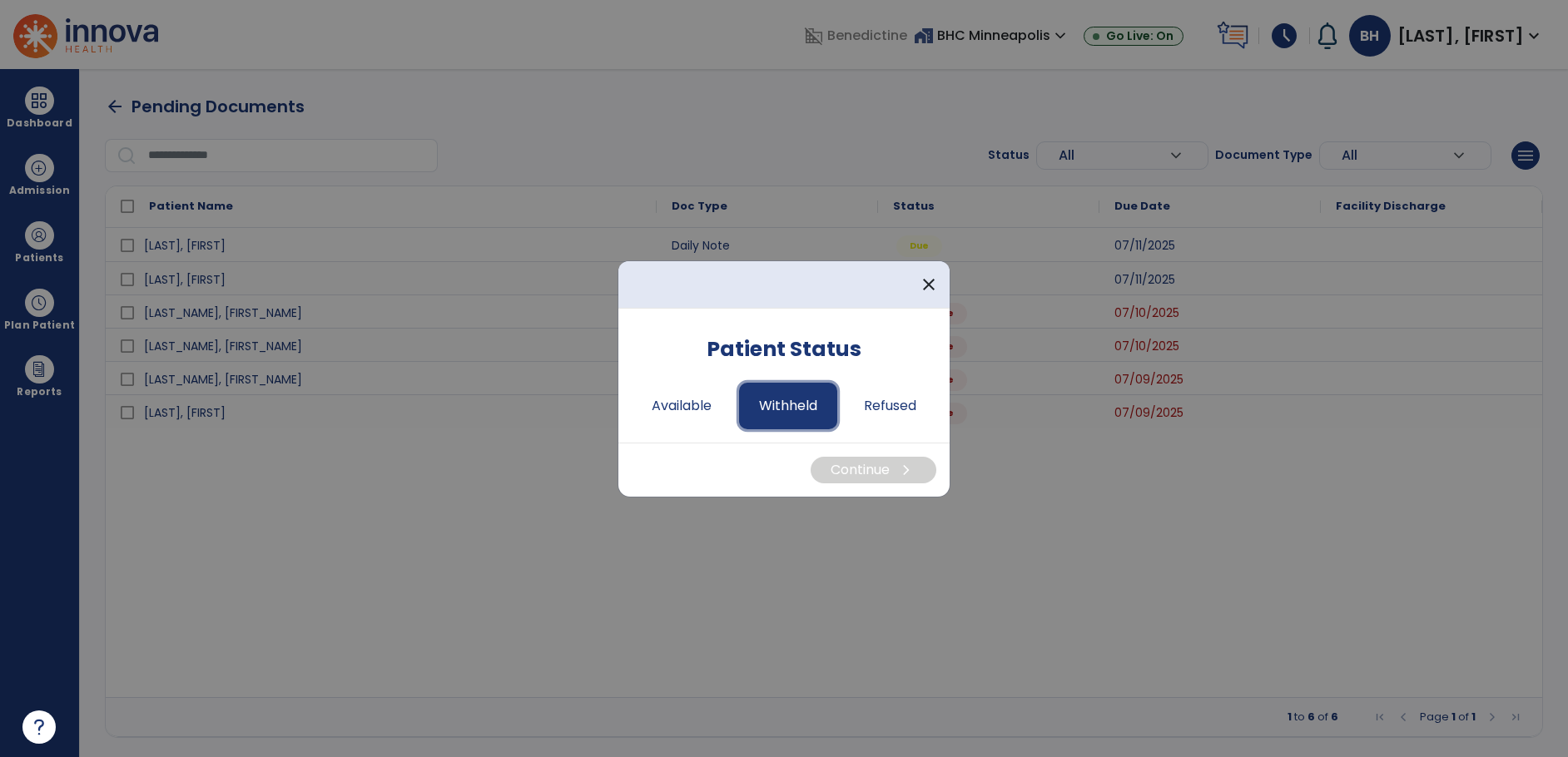click on "Withheld" at bounding box center [788, 406] 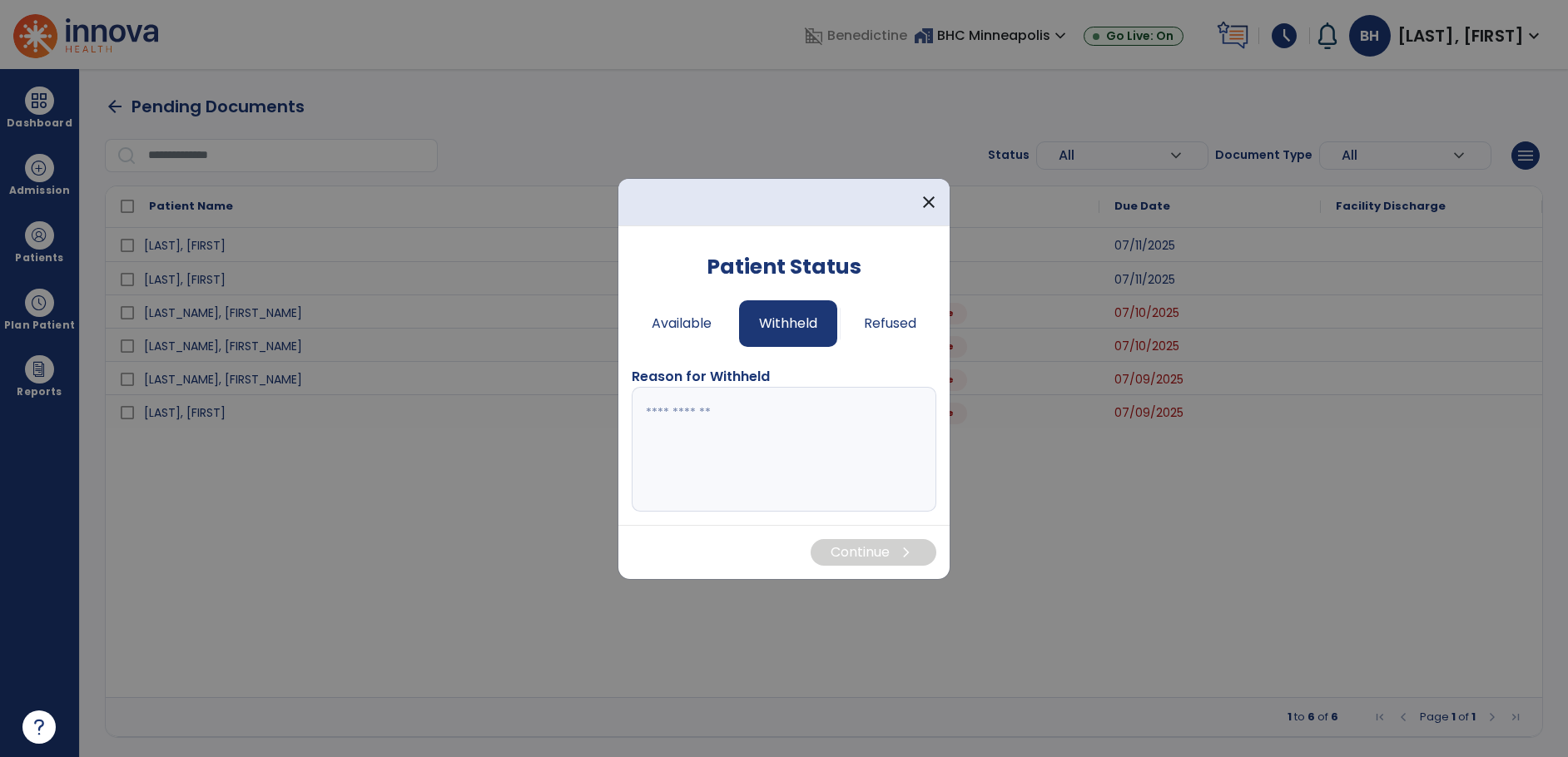 click at bounding box center (784, 449) 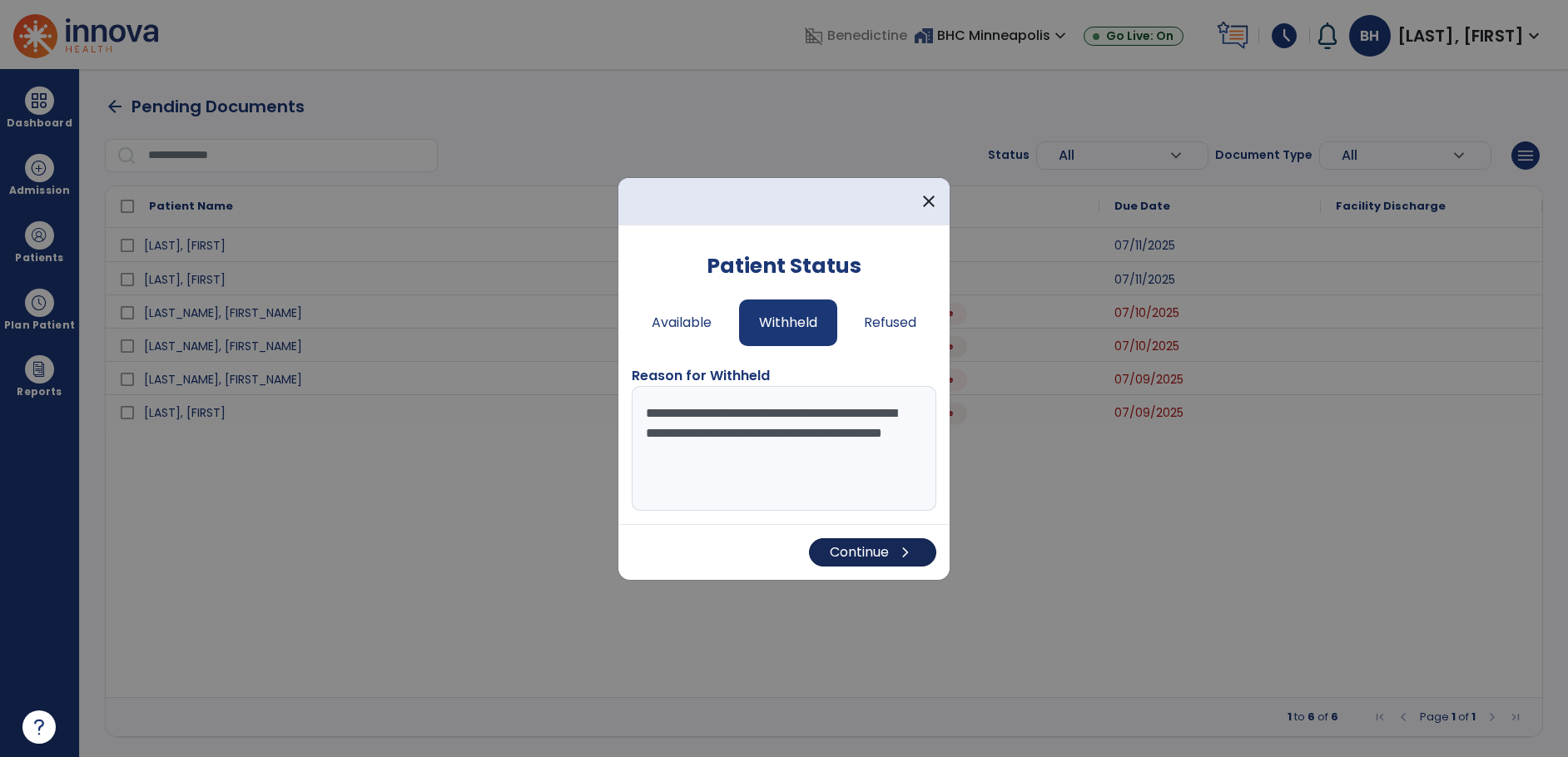 type on "**********" 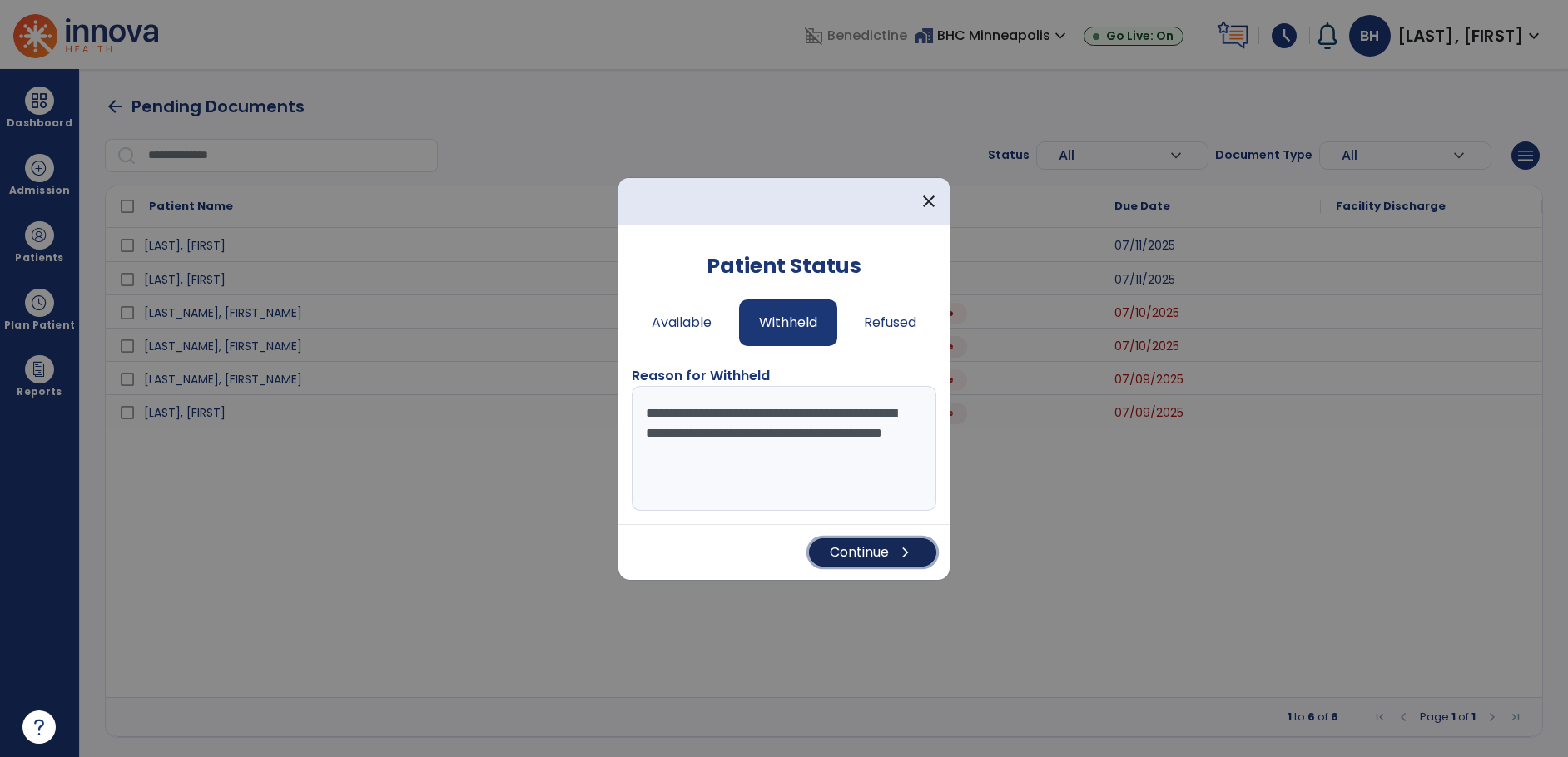 click on "Continue   chevron_right" at bounding box center [872, 552] 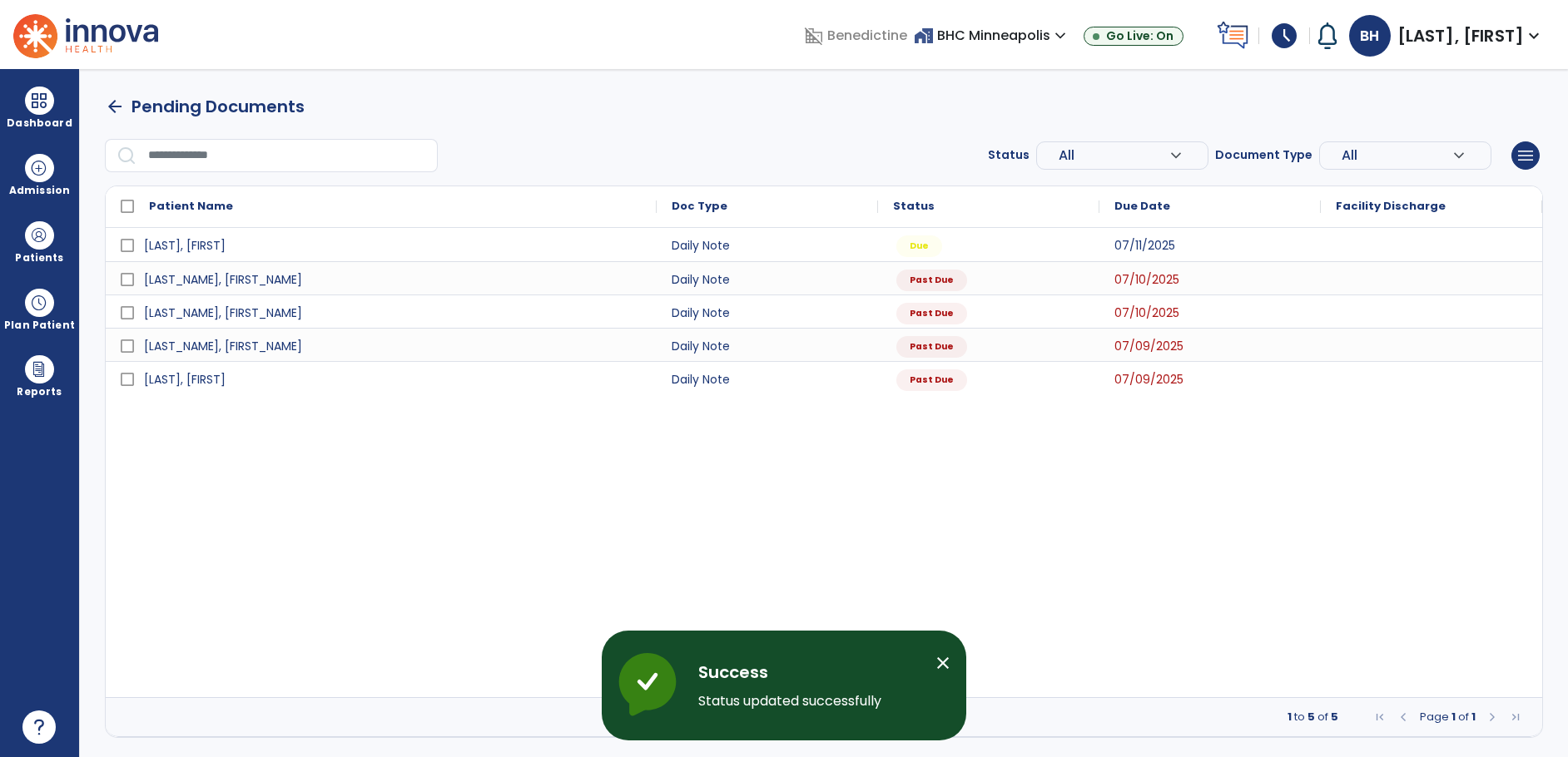 click on "[LAST], [FIRST] Daily Note Due [DATE]
[LAST], [FIRST] Daily Note Past Due [DATE]
[LAST], [FIRST] Daily Note Past Due [DATE]
[LAST], [FIRST] Daily Note Past Due [DATE]
[LAST], [FIRST] Daily Note Past Due [DATE]" at bounding box center [824, 463] 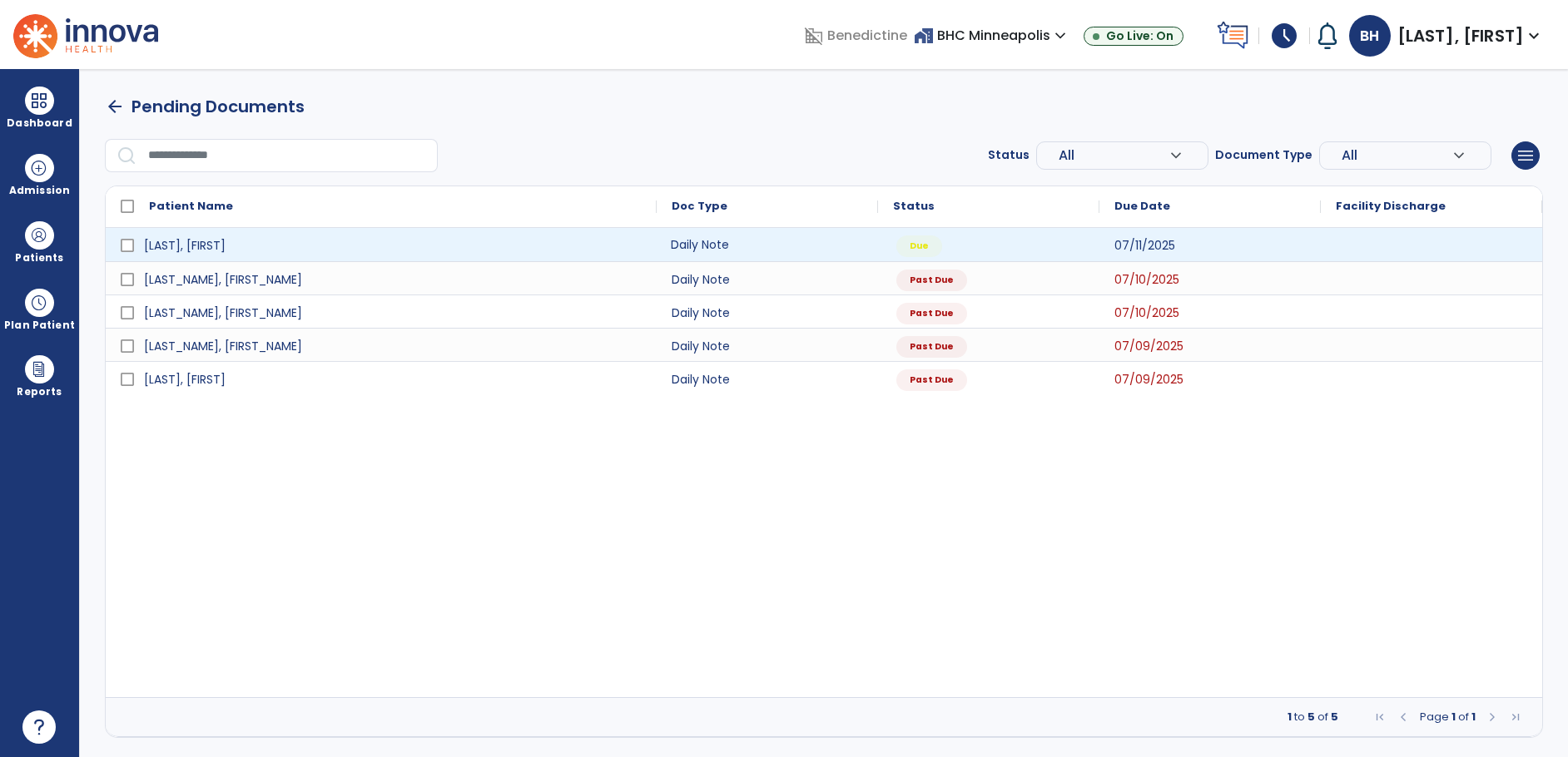 click on "Daily Note" at bounding box center (767, 245) 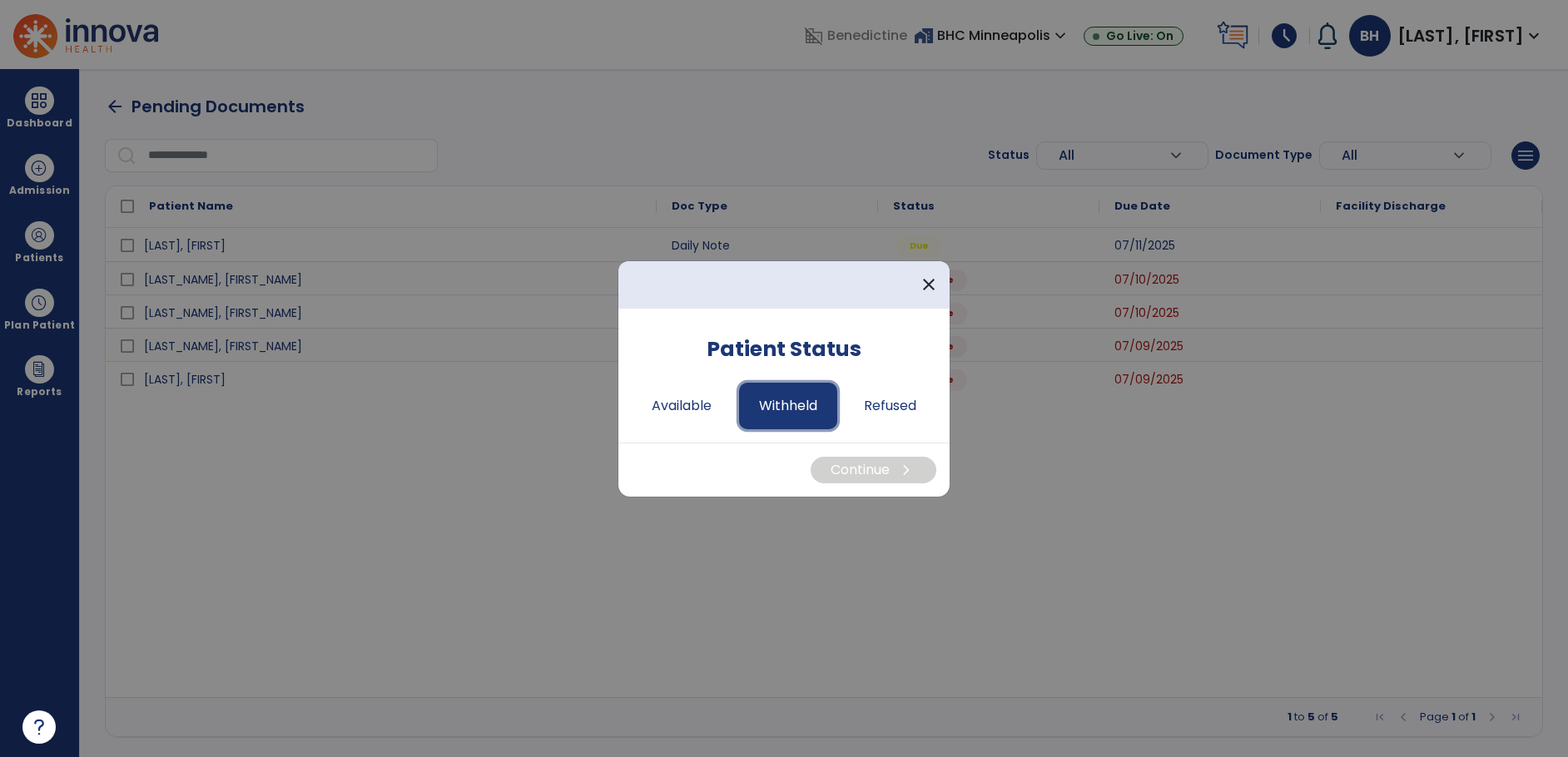 click on "Withheld" at bounding box center [788, 406] 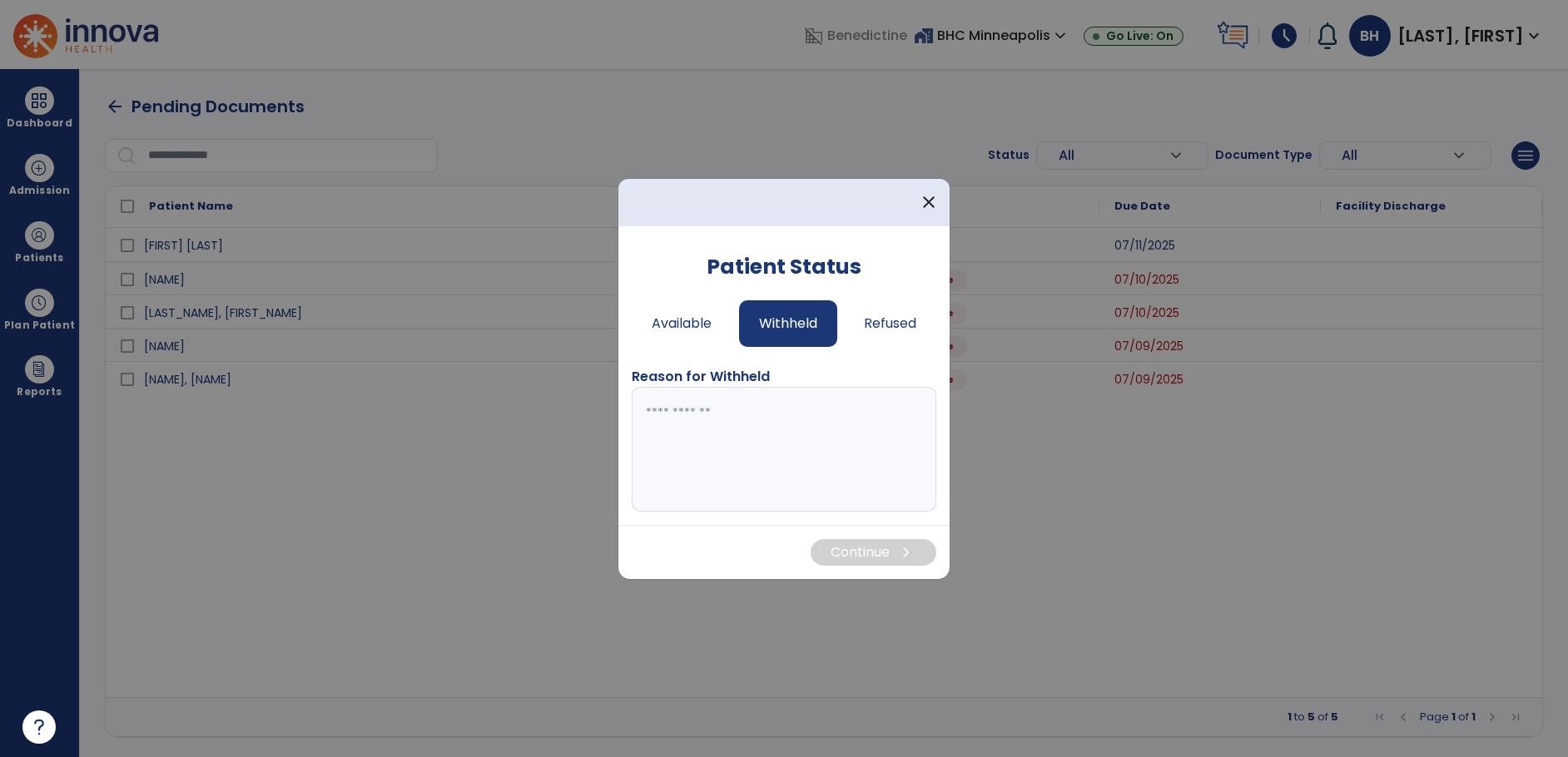 drag, startPoint x: 767, startPoint y: 434, endPoint x: 778, endPoint y: 420, distance: 17.804494 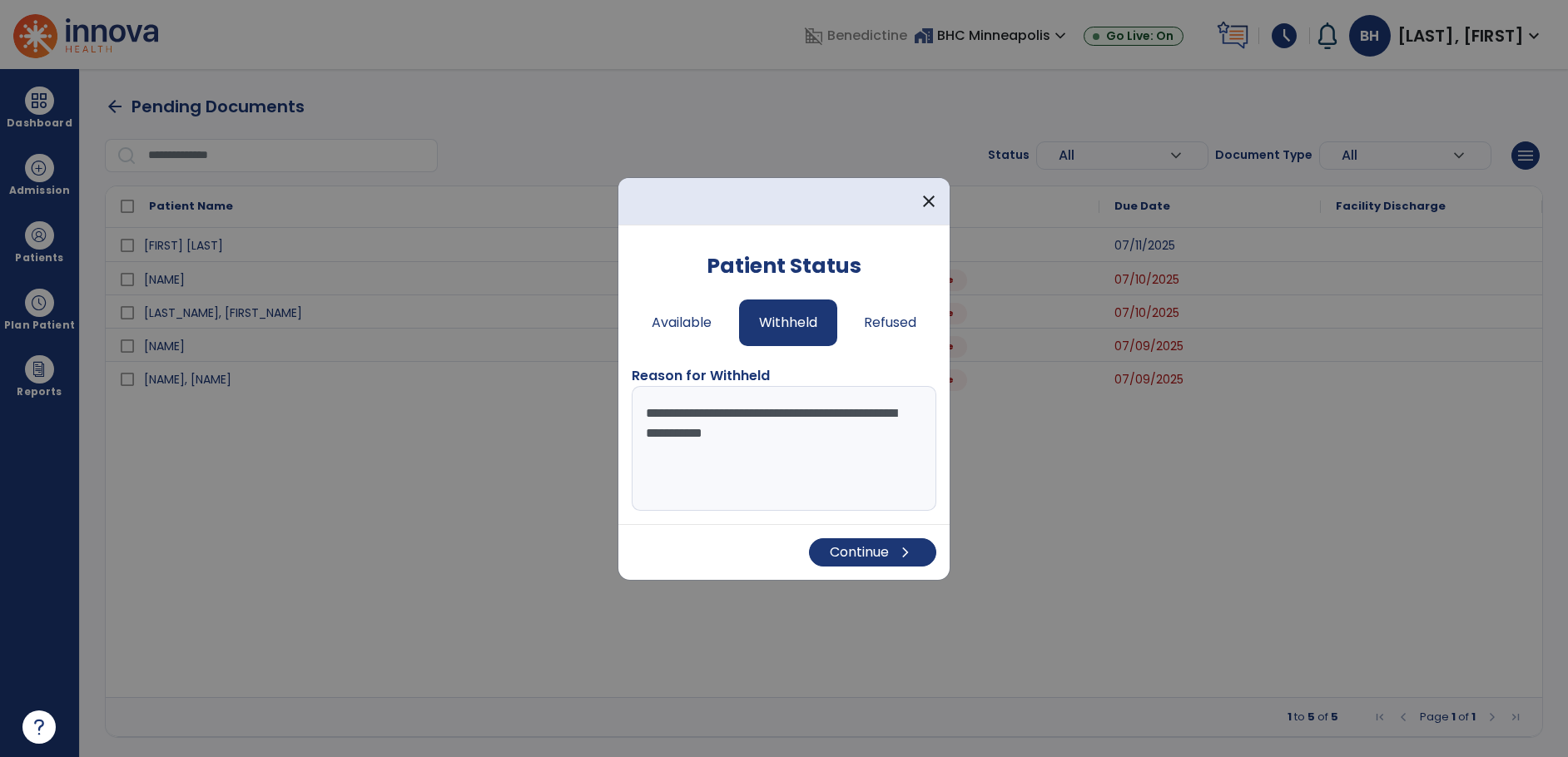 click on "**********" at bounding box center (784, 448) 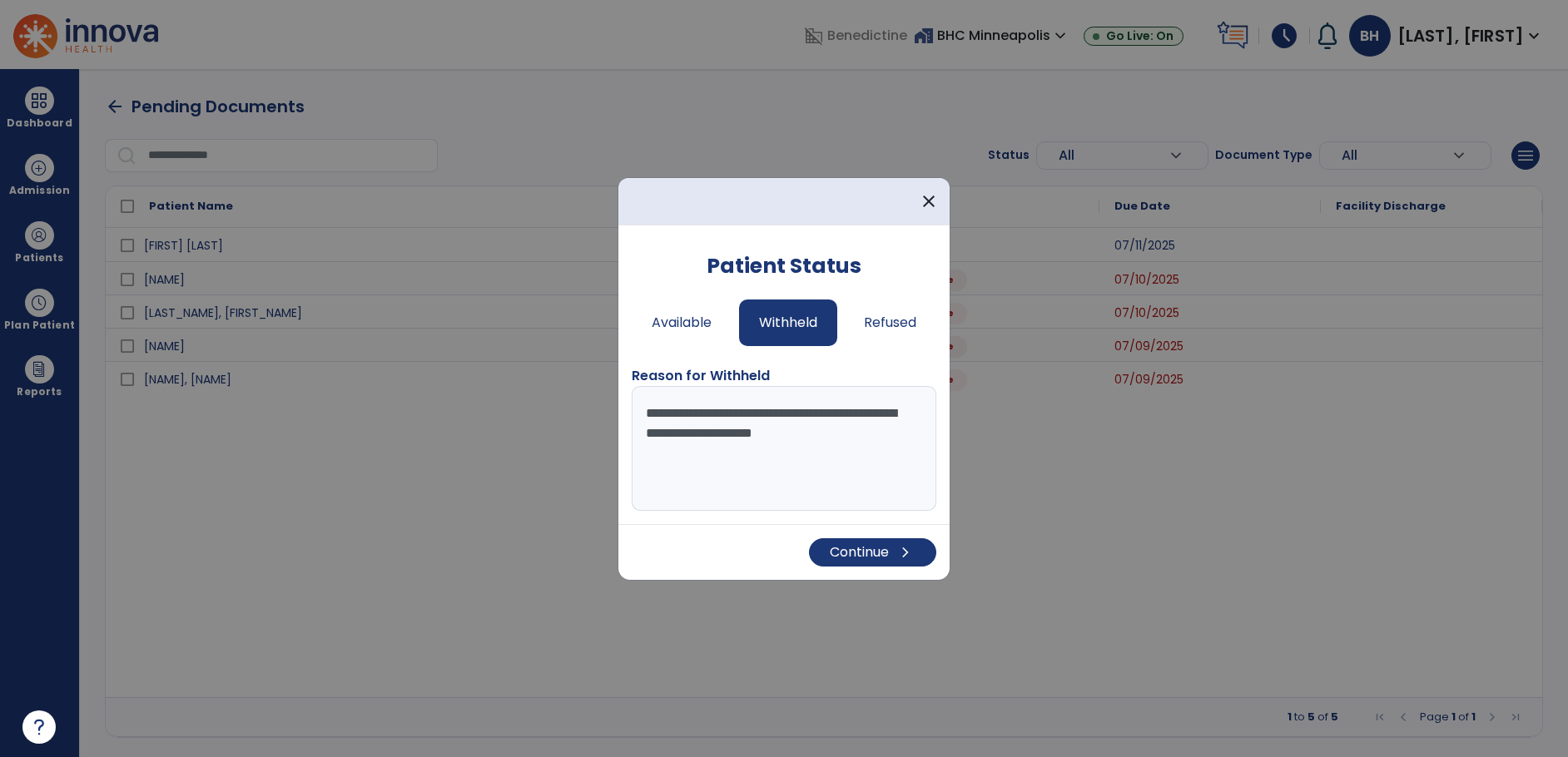 click on "**********" at bounding box center [784, 448] 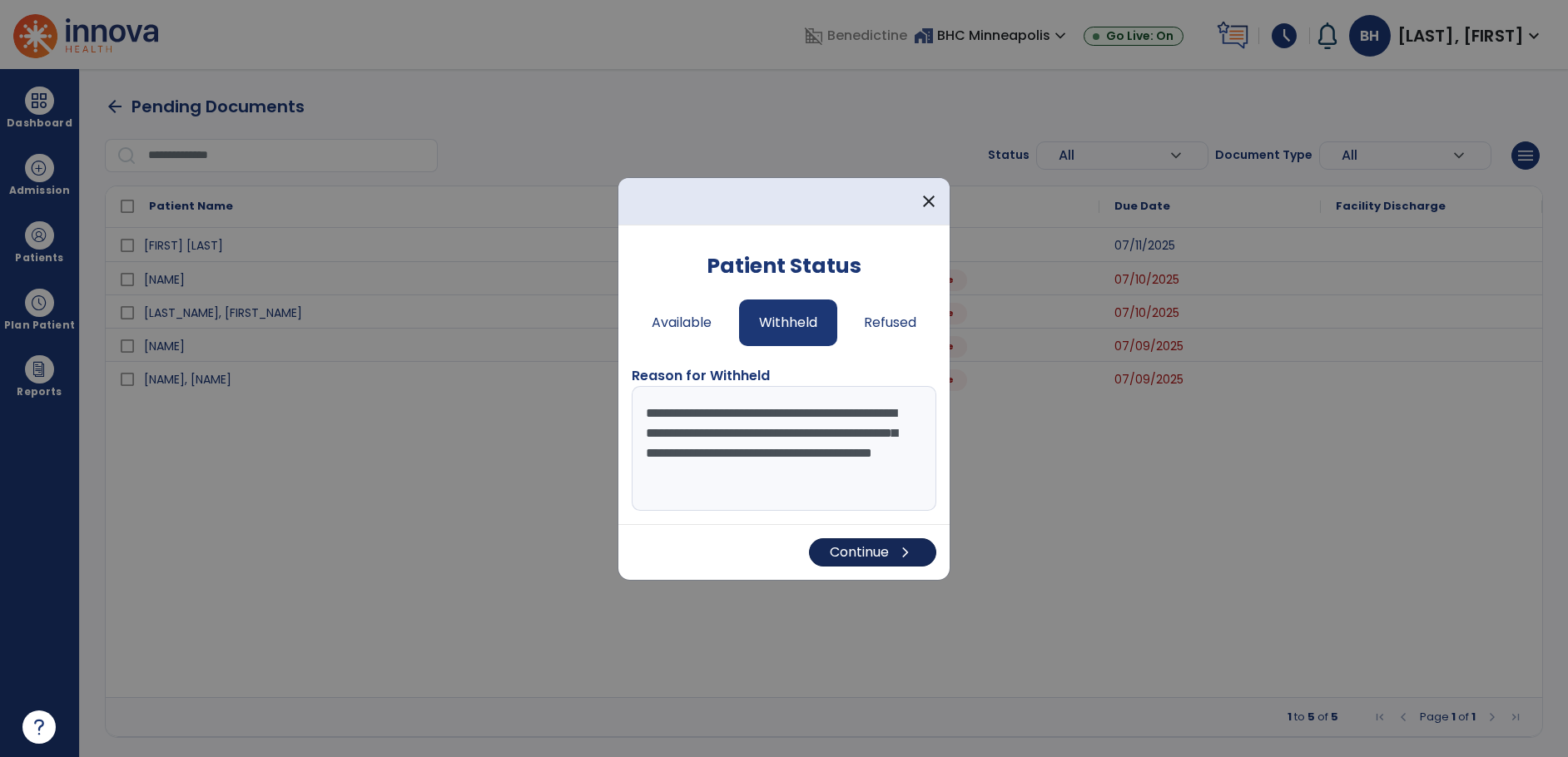 type on "**********" 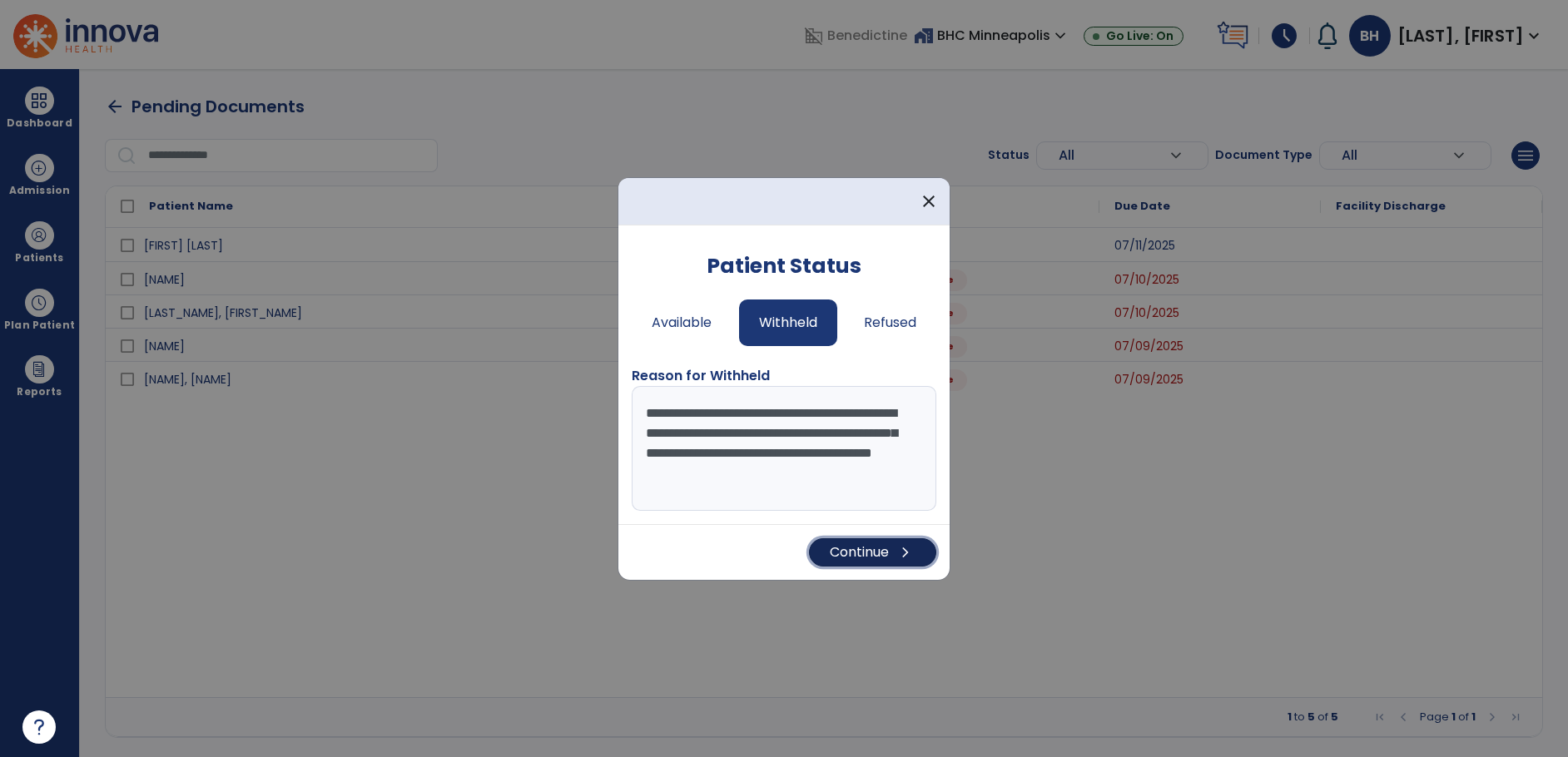click on "Continue   chevron_right" at bounding box center (872, 552) 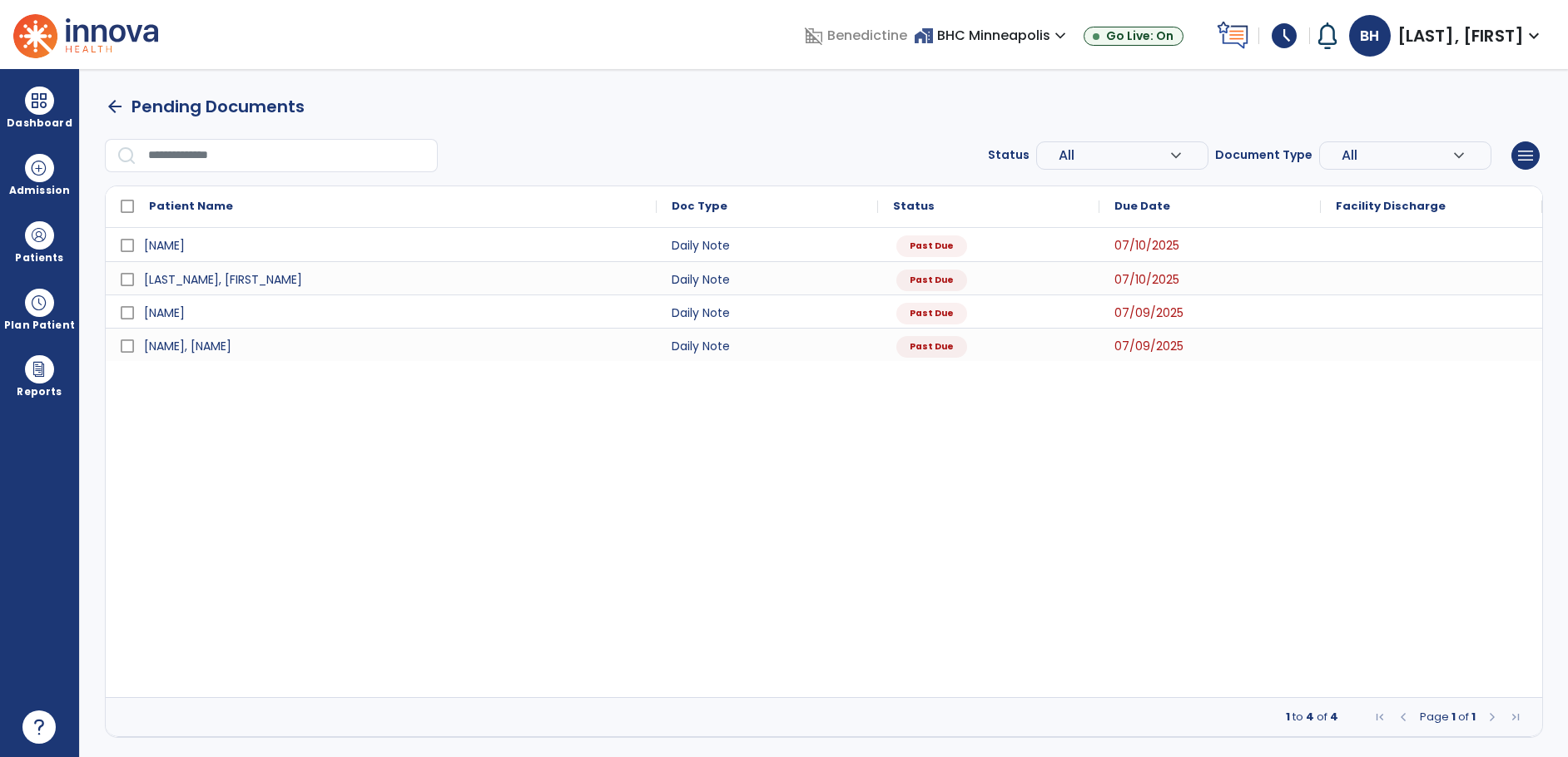 click on "[LAST], [FIRST] Daily Note Past Due [DATE]
[LAST], [FIRST] Daily Note Past Due [DATE]
[LAST], [FIRST] Daily Note Past Due [DATE]
[LAST], [FIRST] Daily Note Past Due [DATE]" at bounding box center [824, 463] 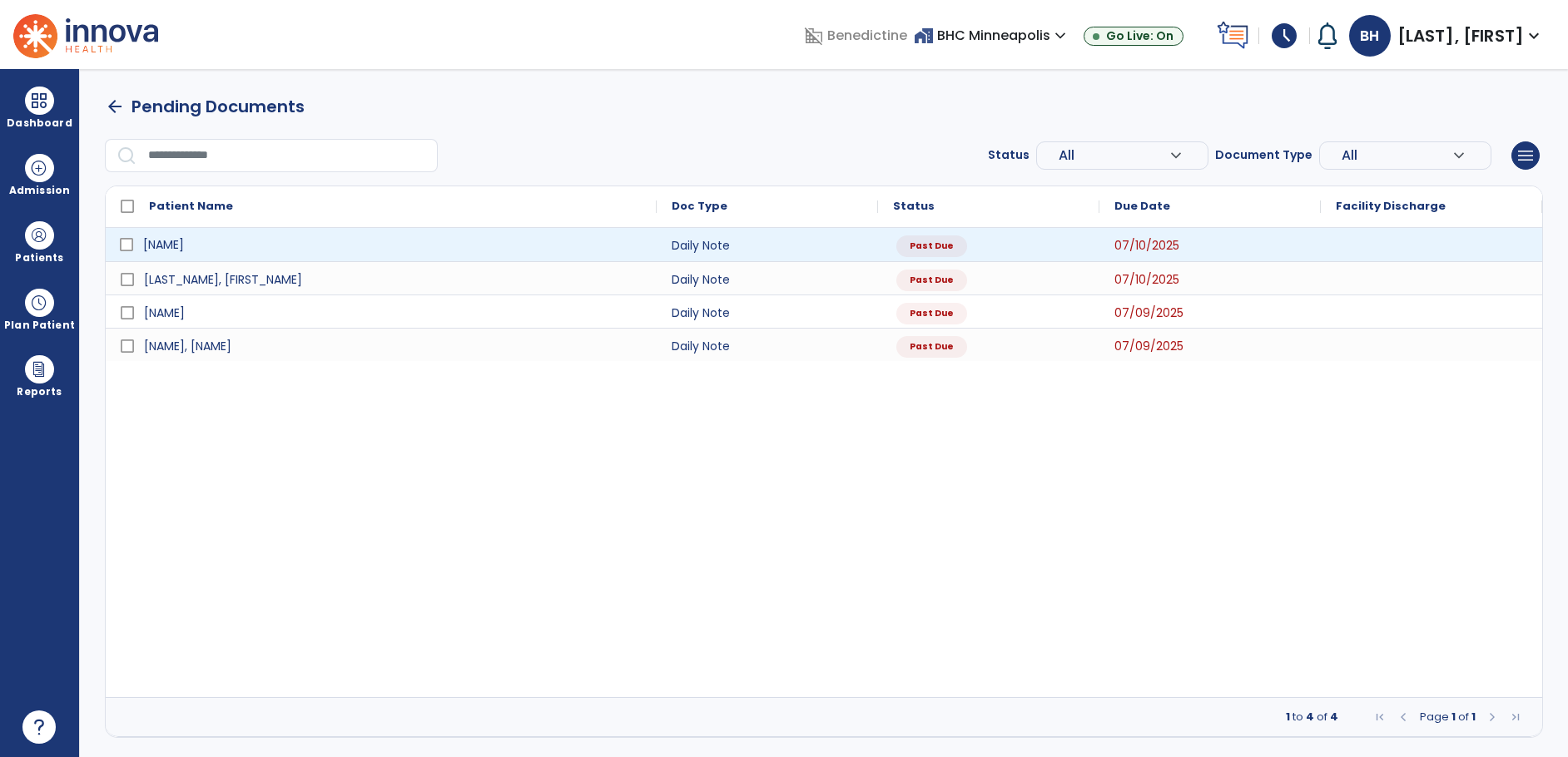 click on "[NAME]" at bounding box center [393, 245] 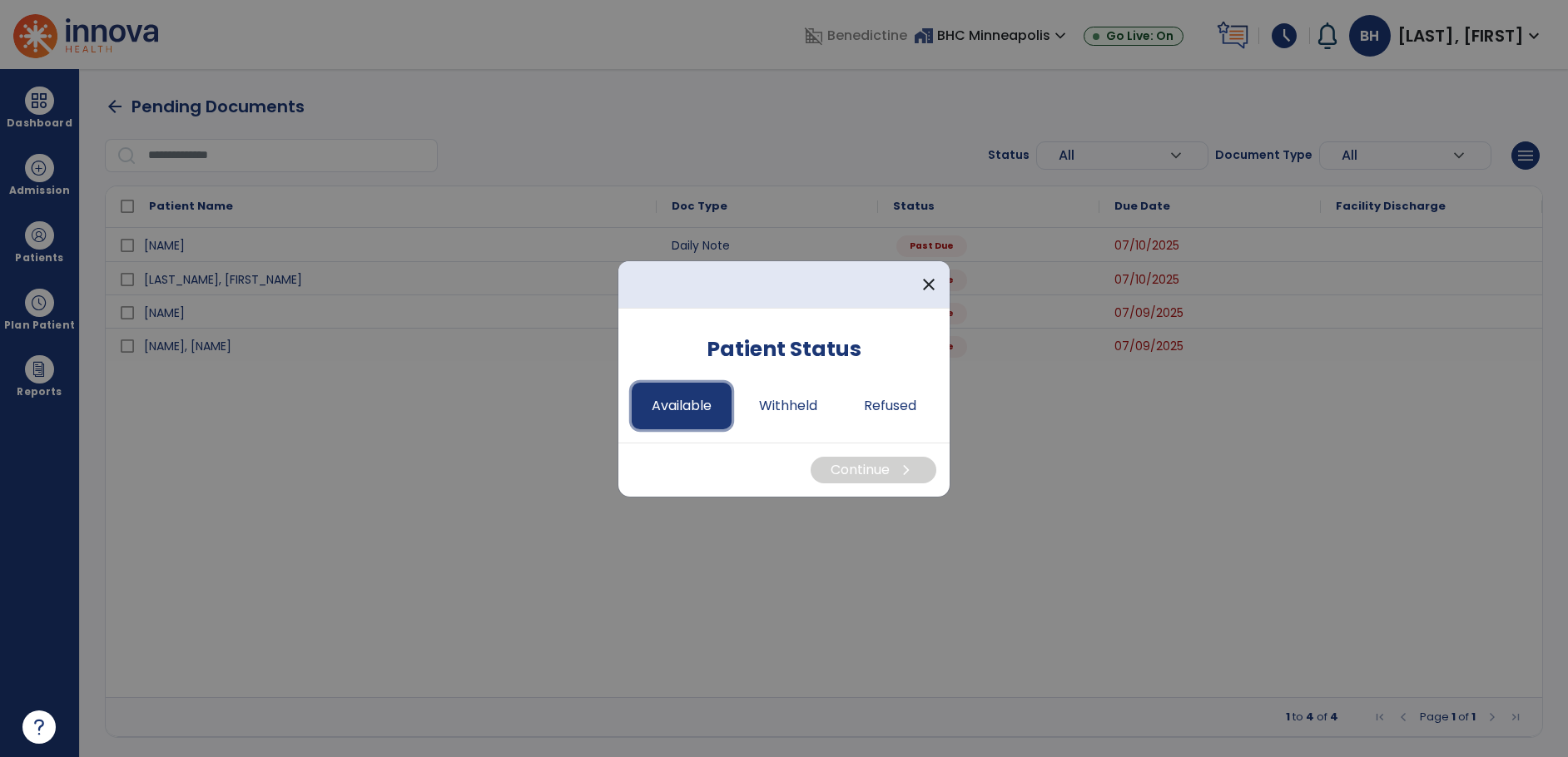 click on "Available" at bounding box center (682, 406) 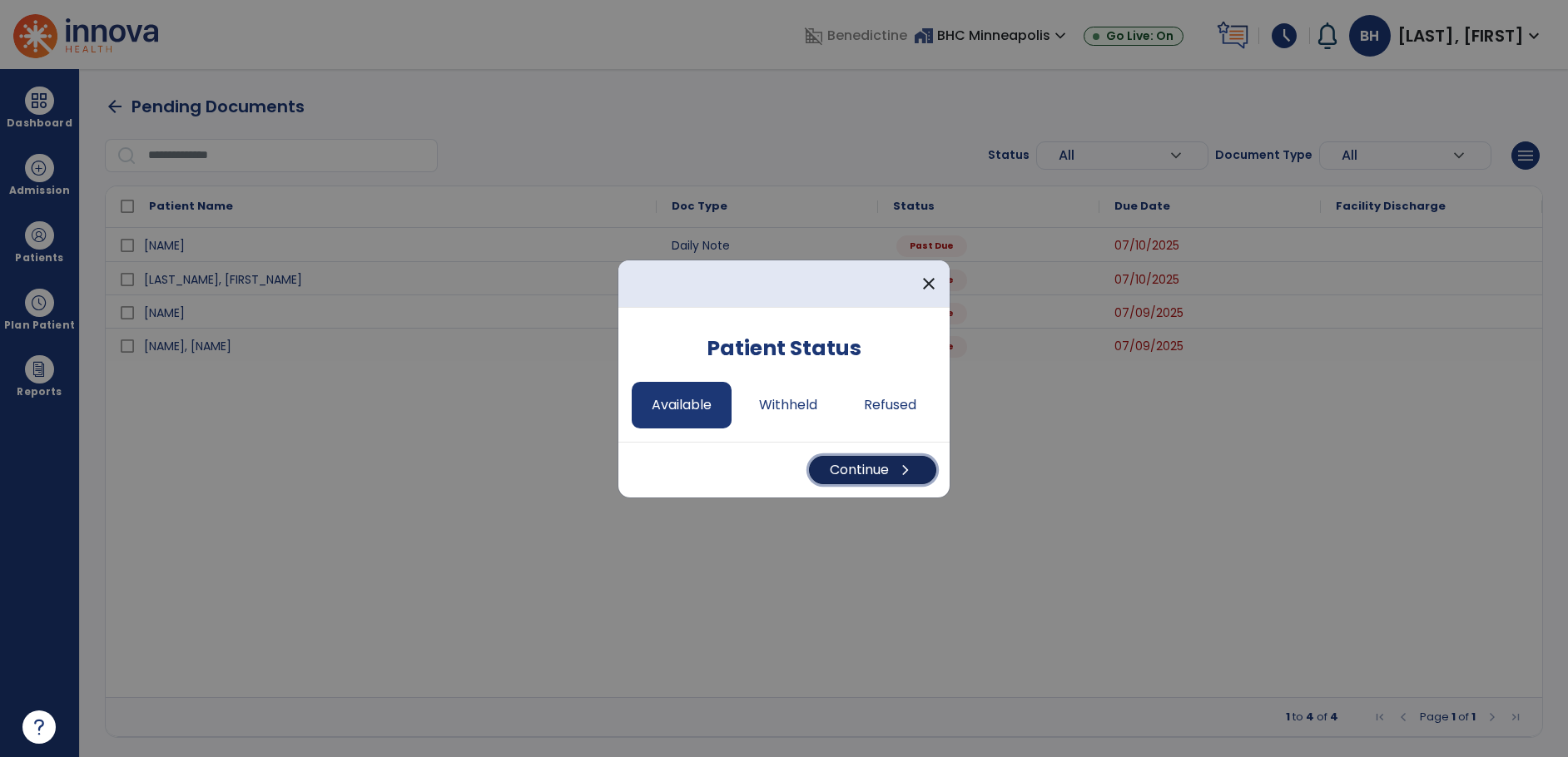 click on "Continue   chevron_right" at bounding box center [872, 470] 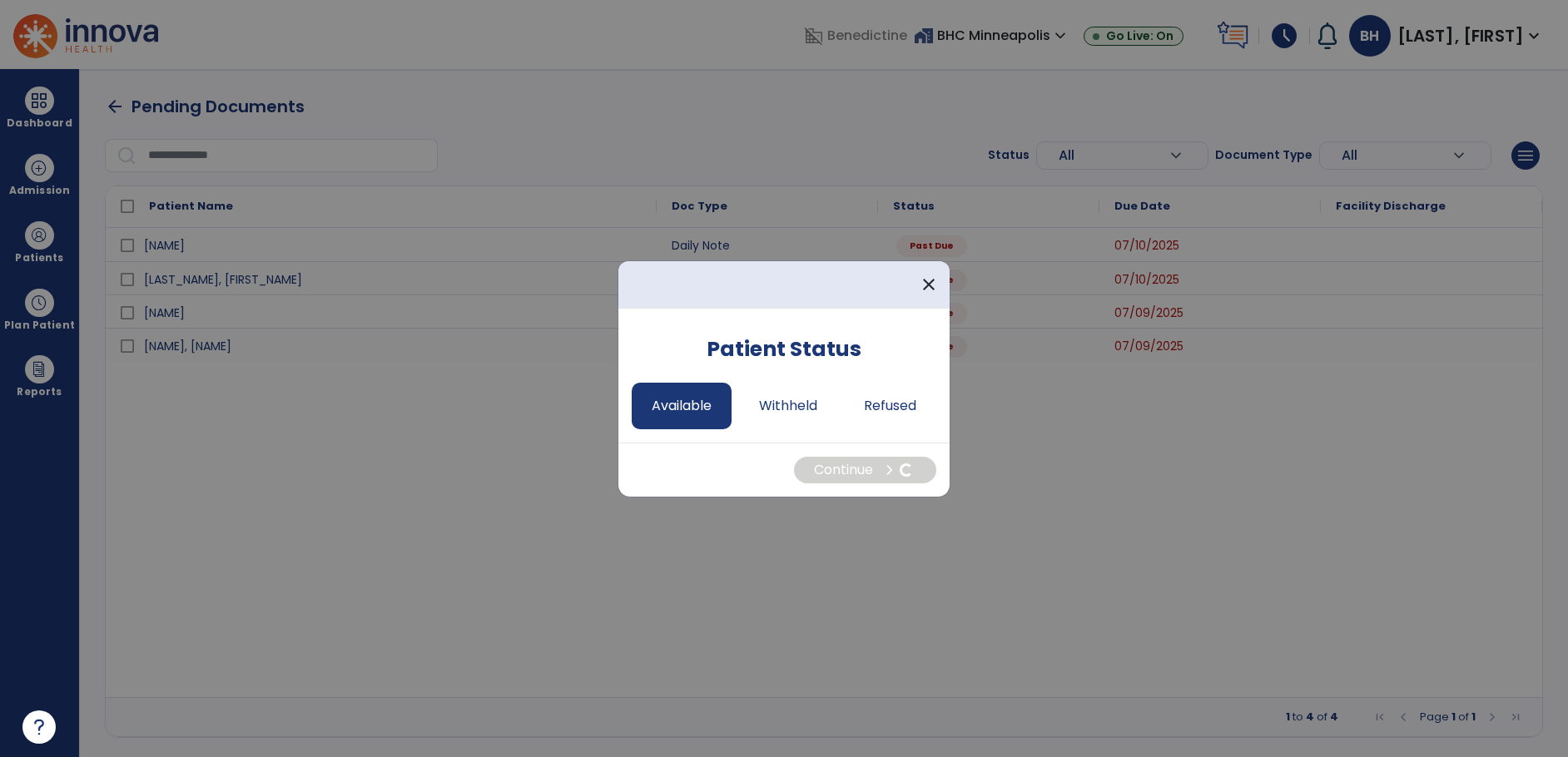 select on "*" 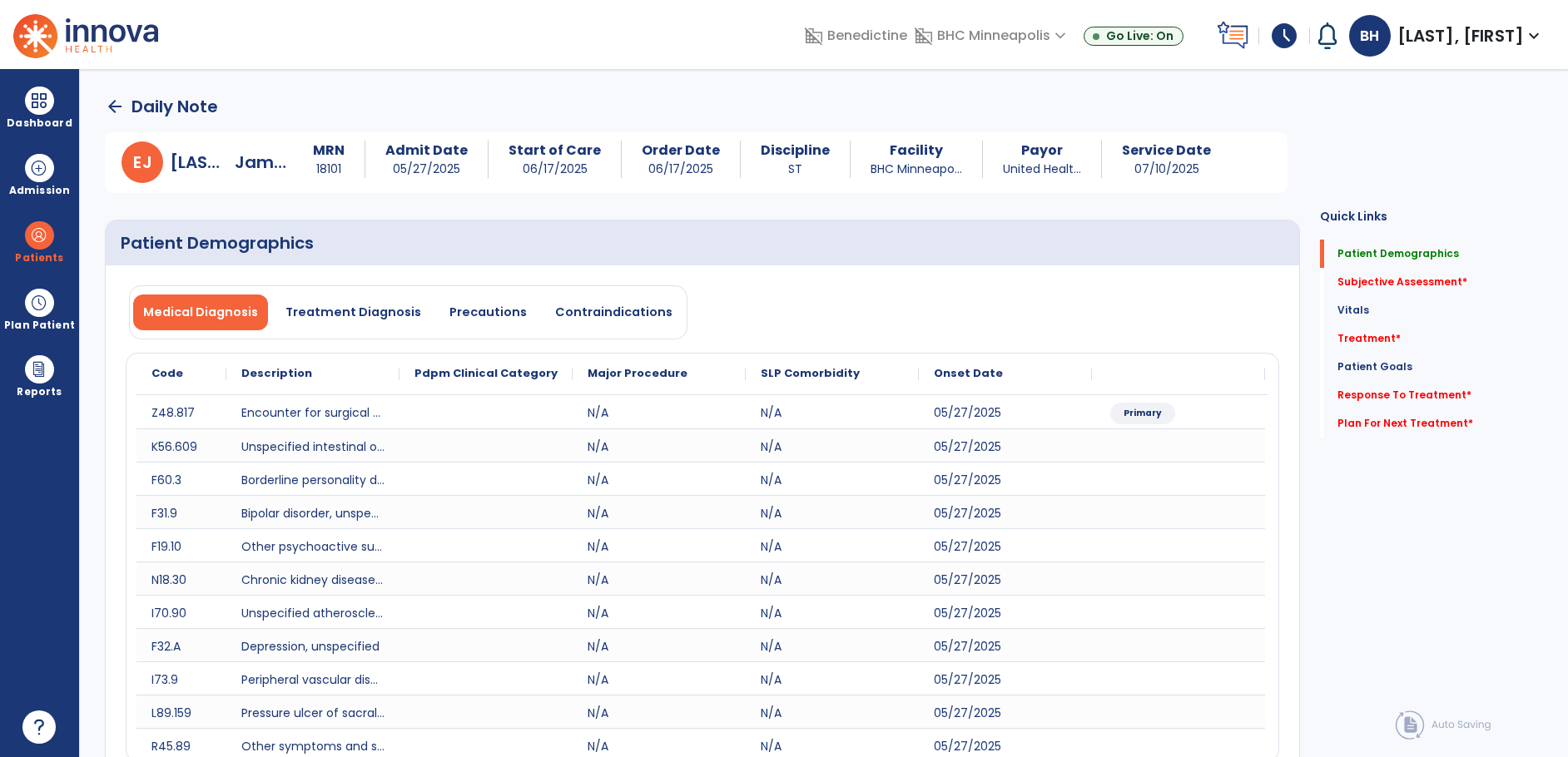 drag, startPoint x: 1377, startPoint y: 277, endPoint x: 1343, endPoint y: 290, distance: 36.400549 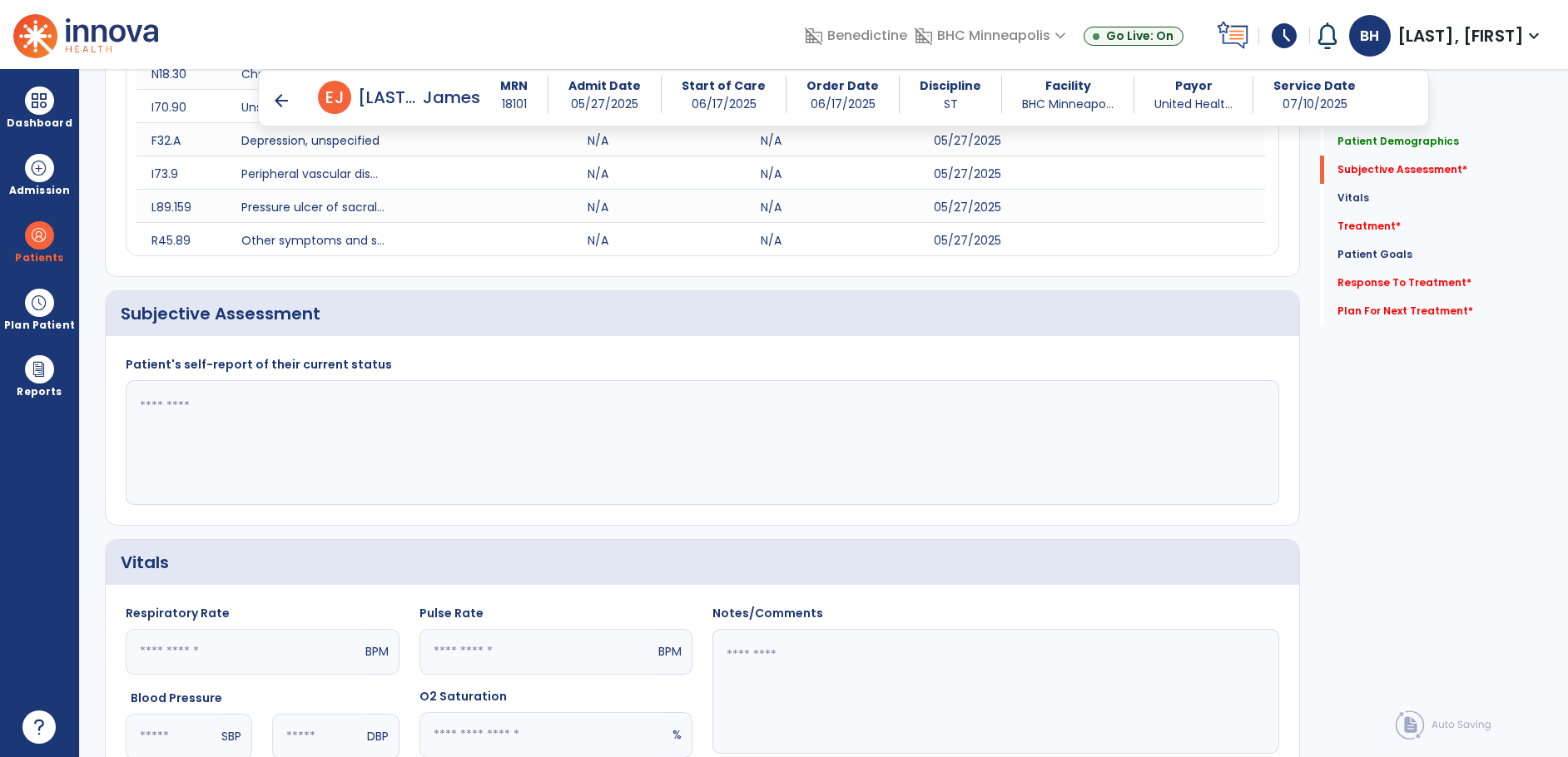 scroll, scrollTop: 501, scrollLeft: 0, axis: vertical 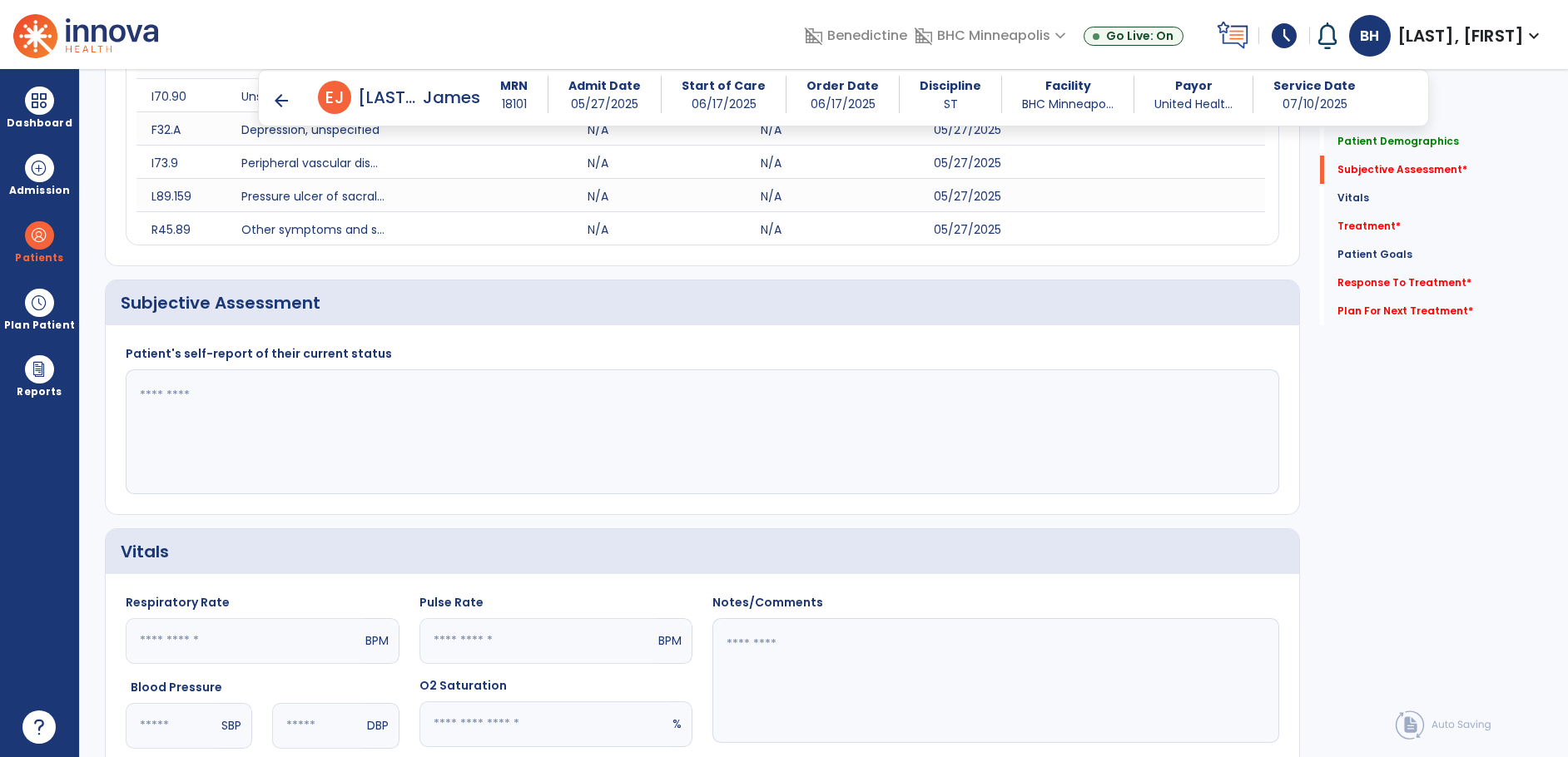 click 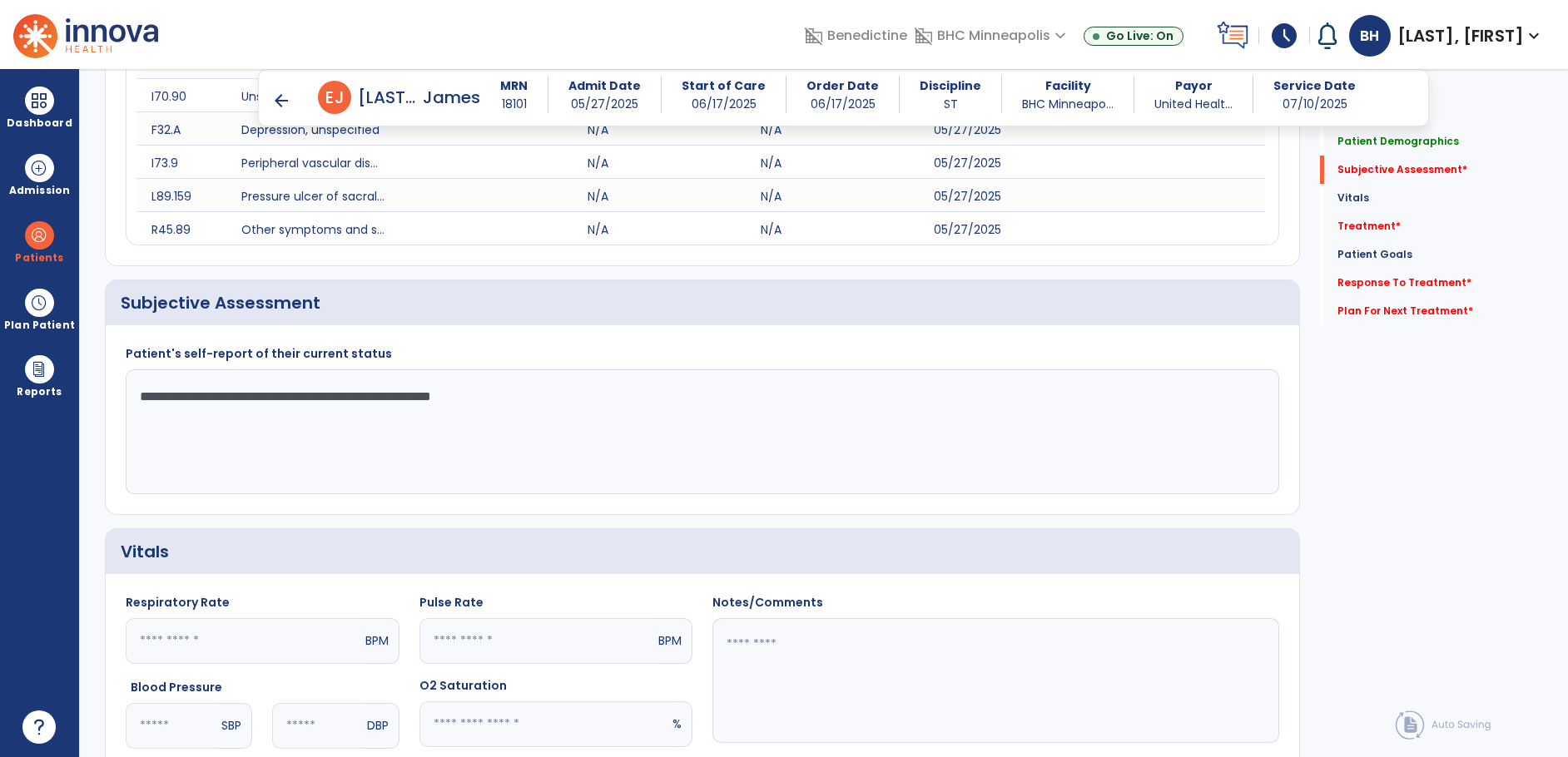type on "**********" 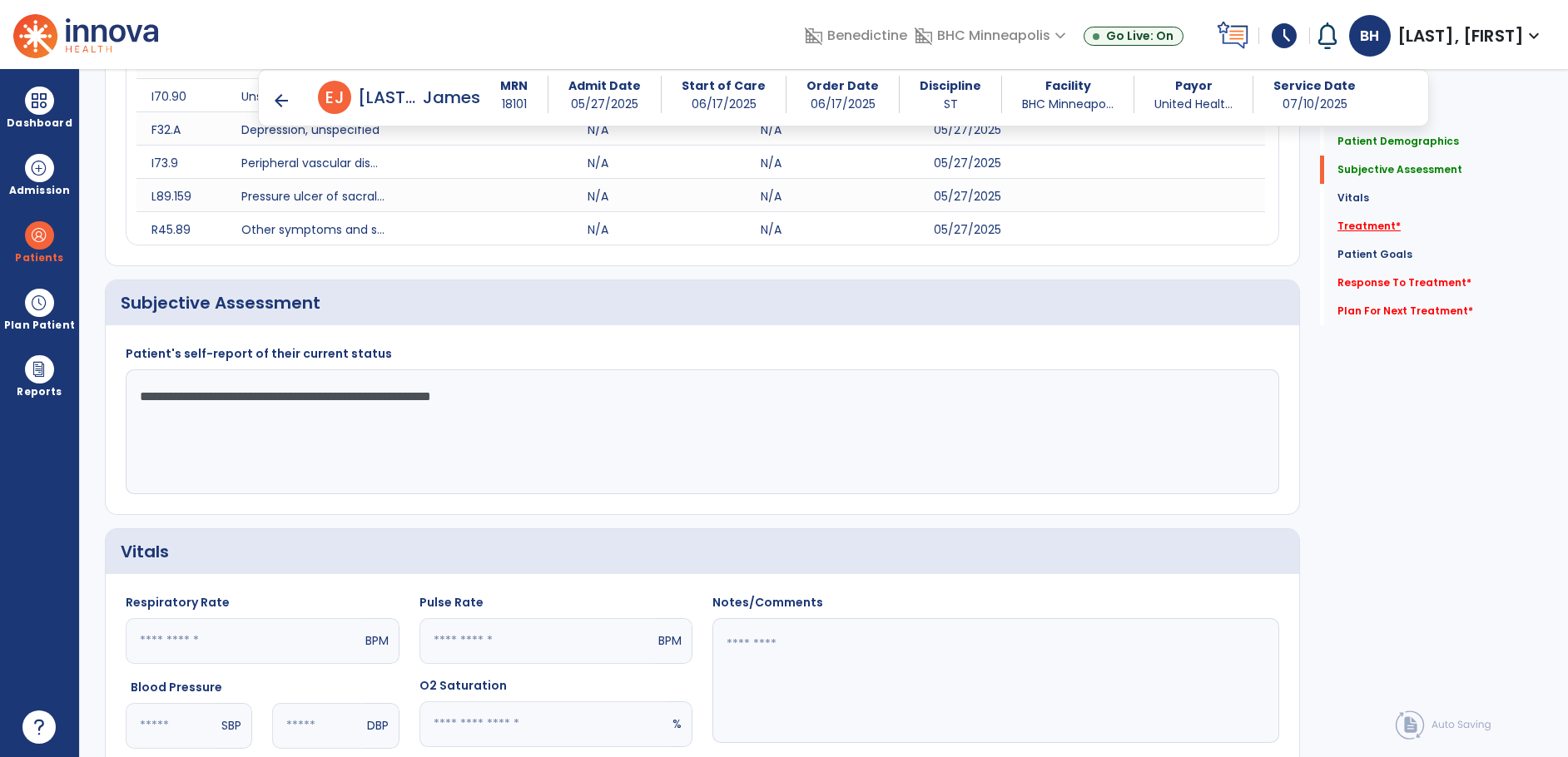 click on "Treatment   *" 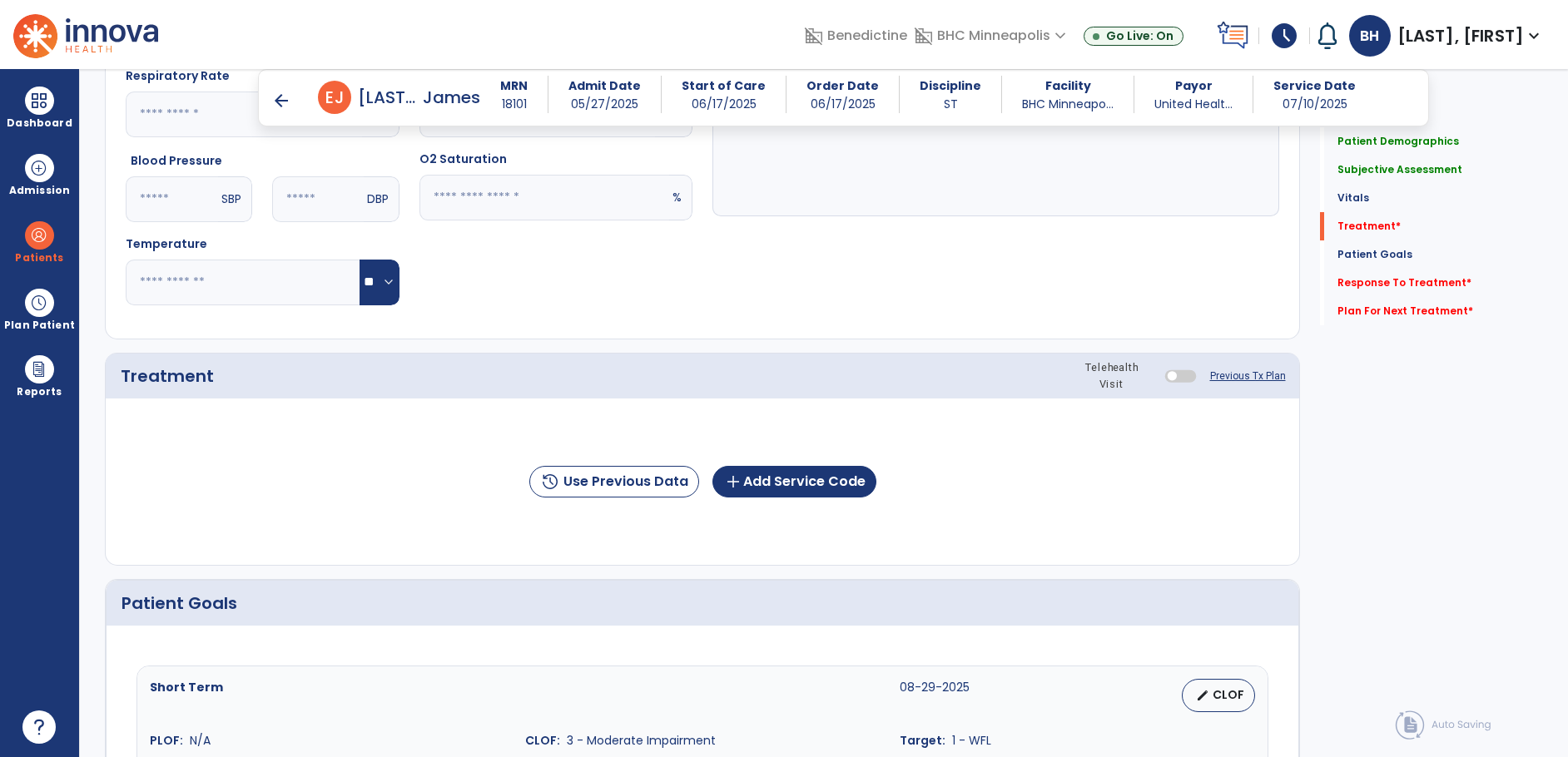 scroll, scrollTop: 1074, scrollLeft: 0, axis: vertical 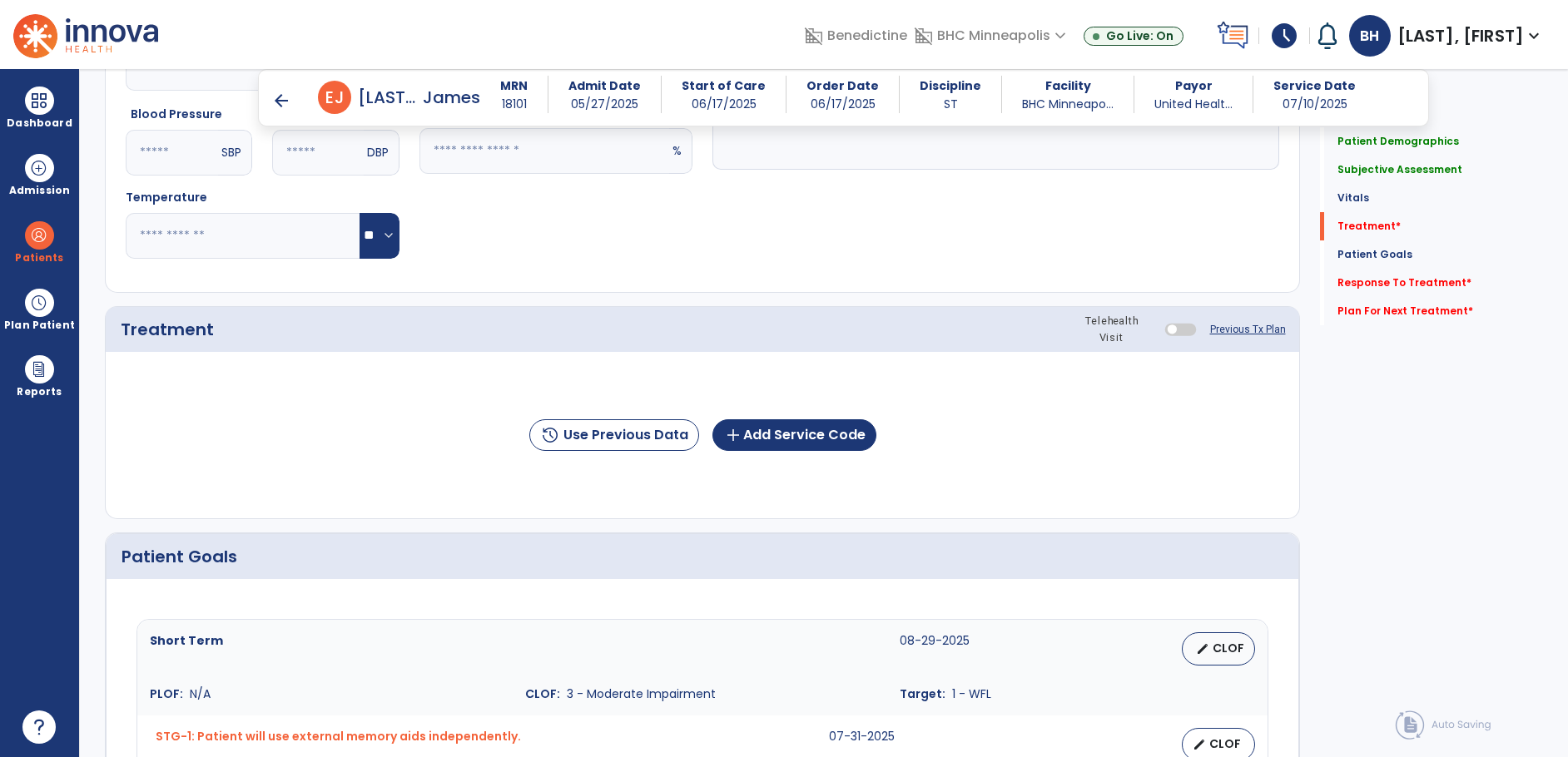 click on "history  Use Previous Data  add  Add Service Code" 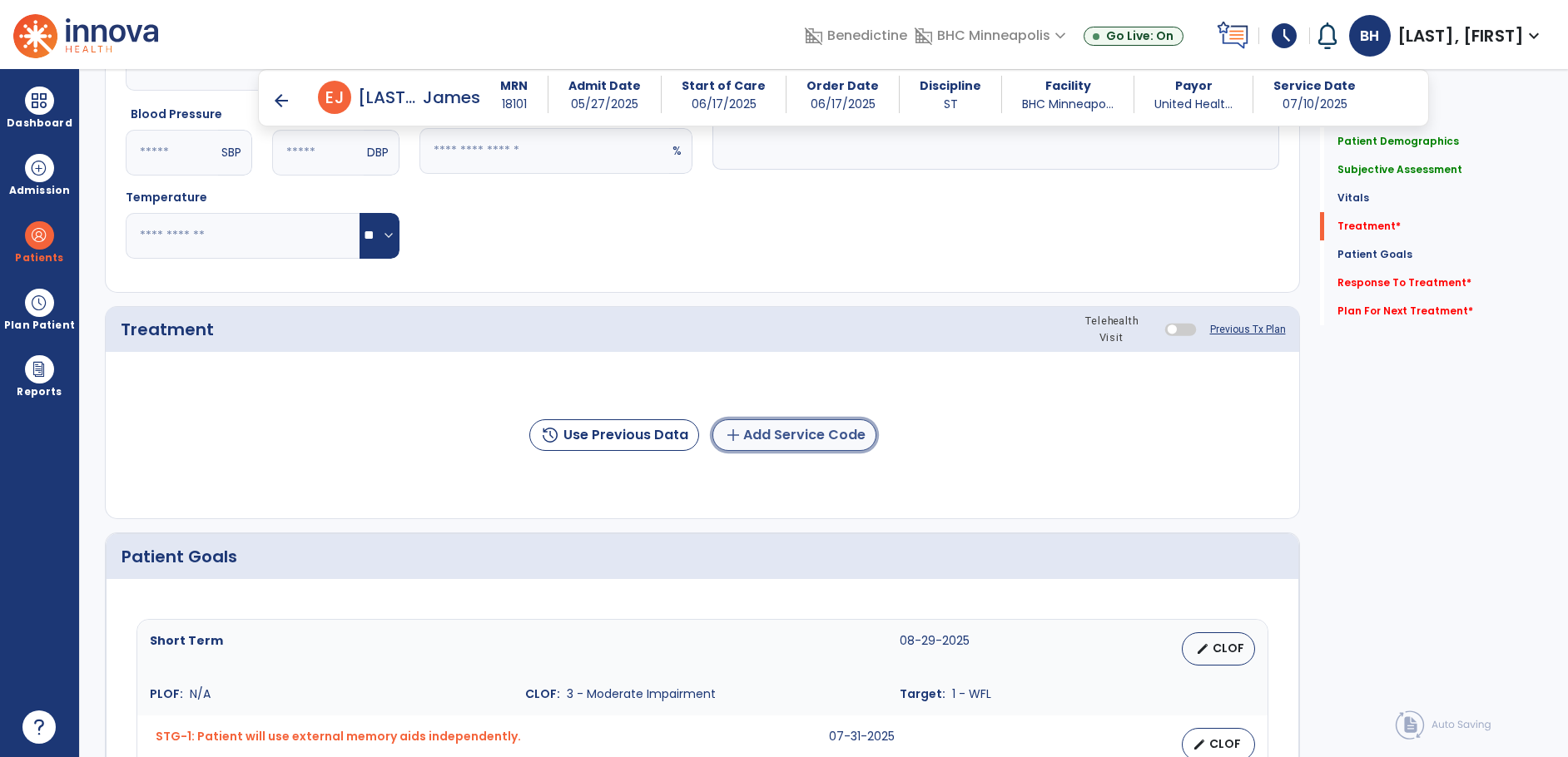 click on "add  Add Service Code" 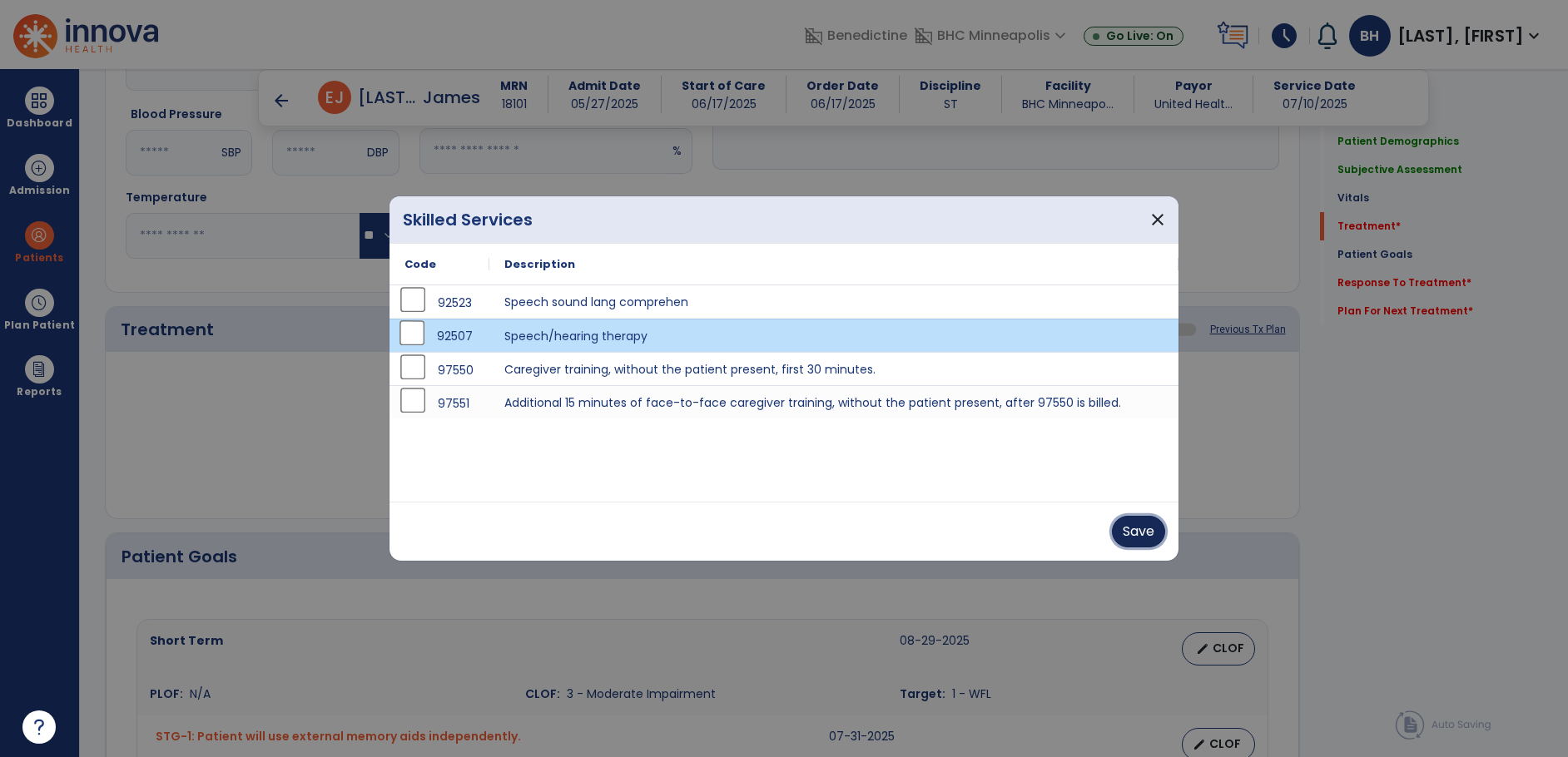 click on "Save" at bounding box center [1139, 532] 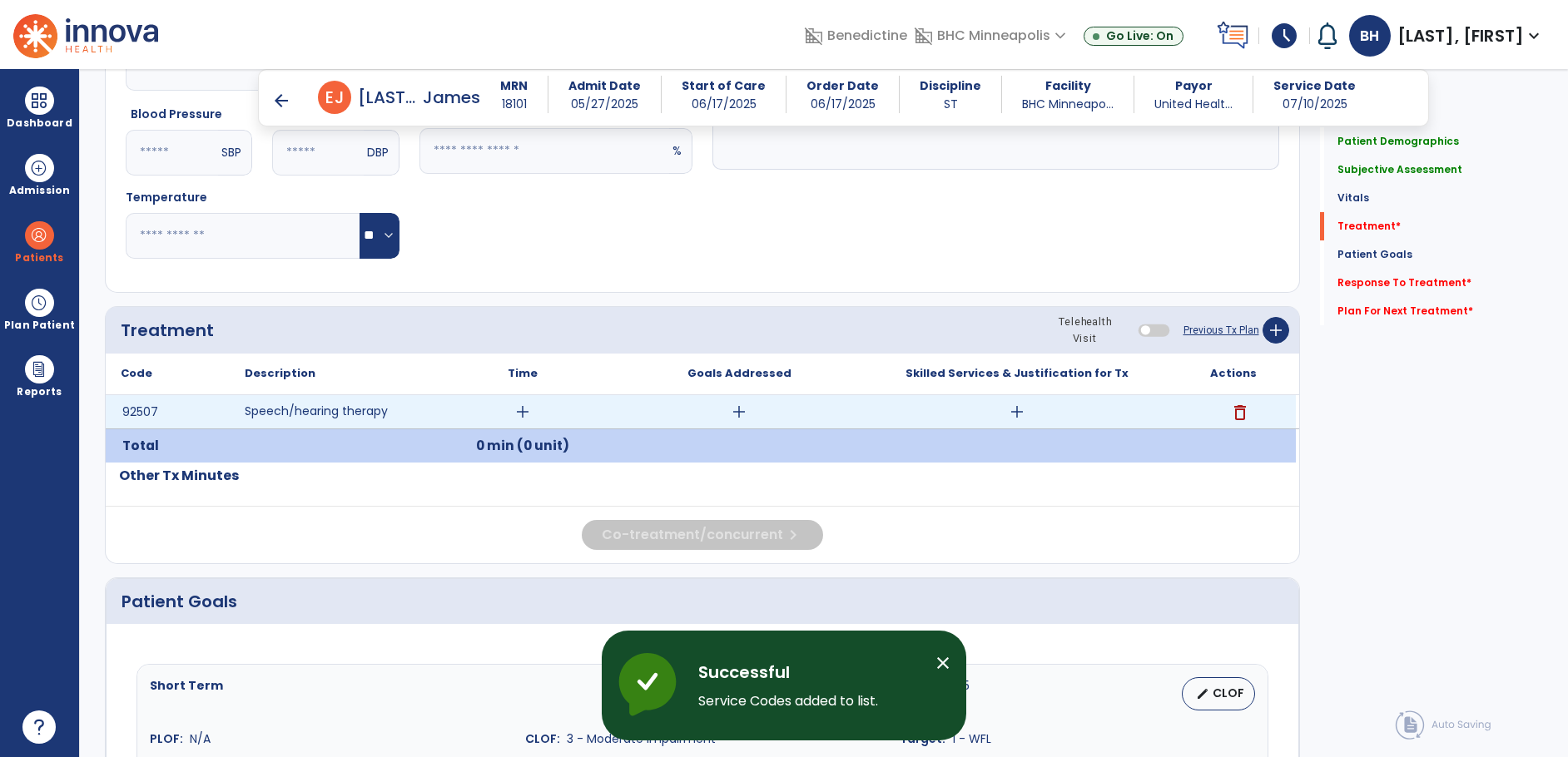 click on "add" at bounding box center (523, 412) 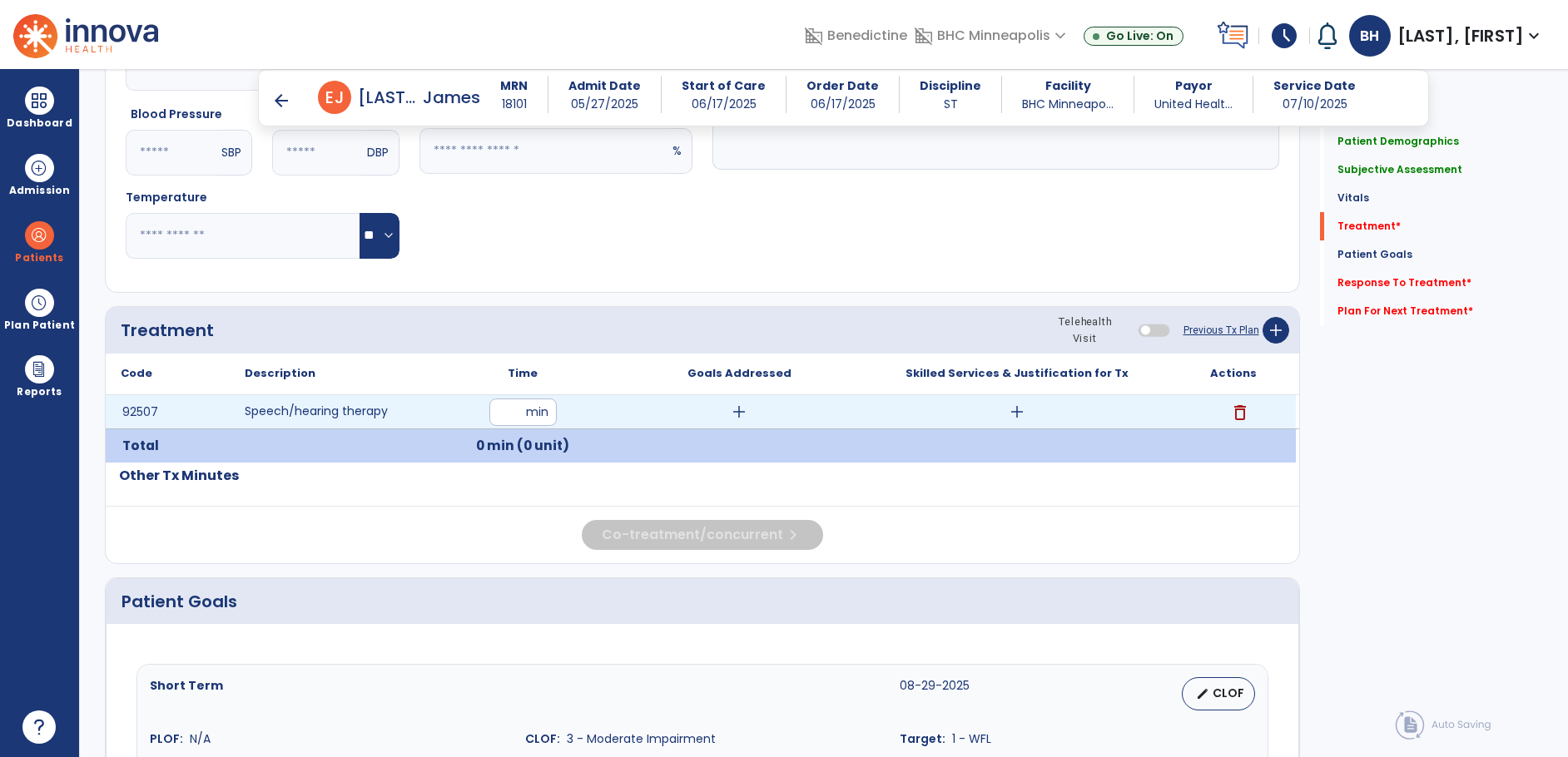 click at bounding box center [523, 412] 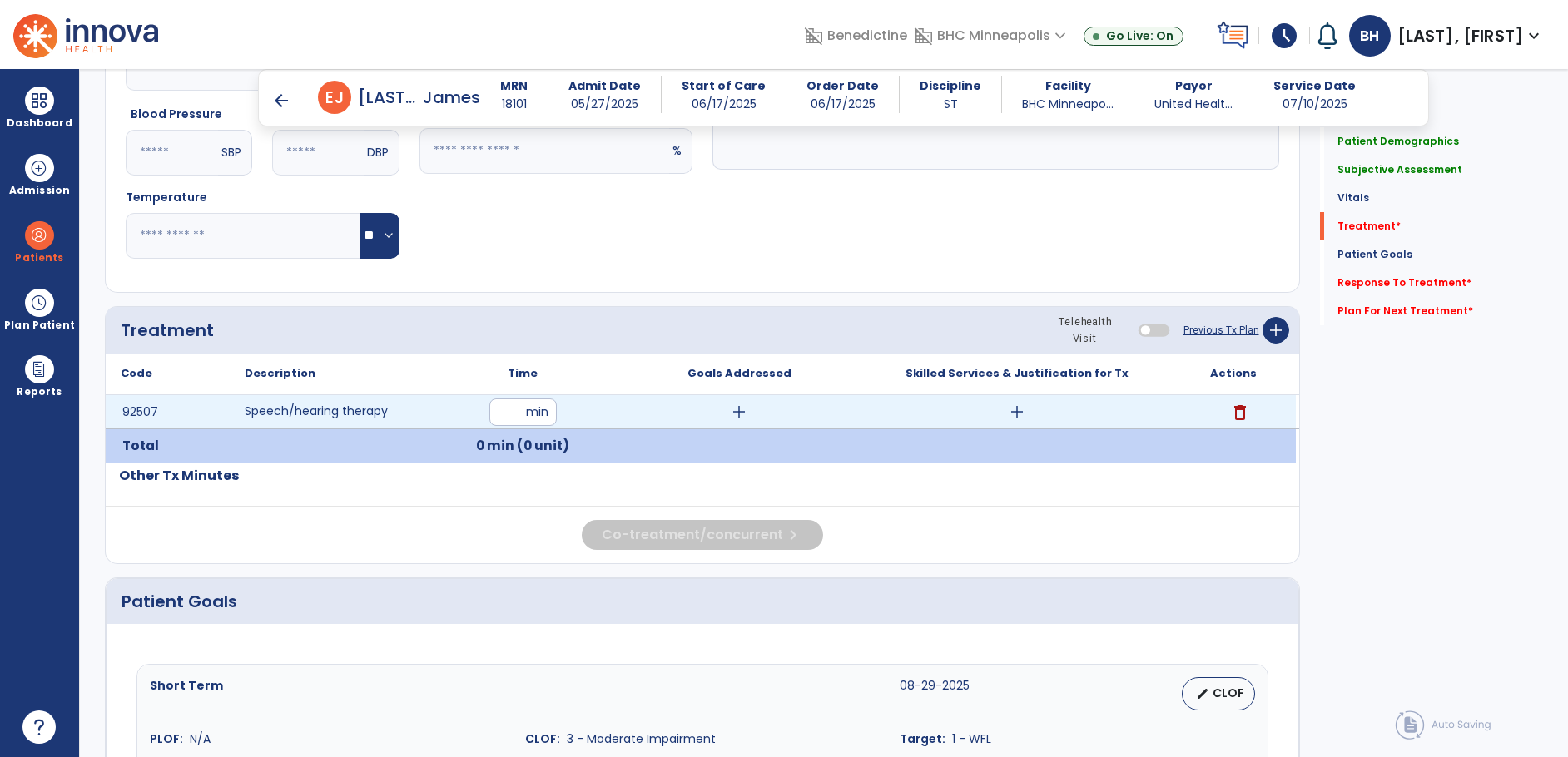 type on "**" 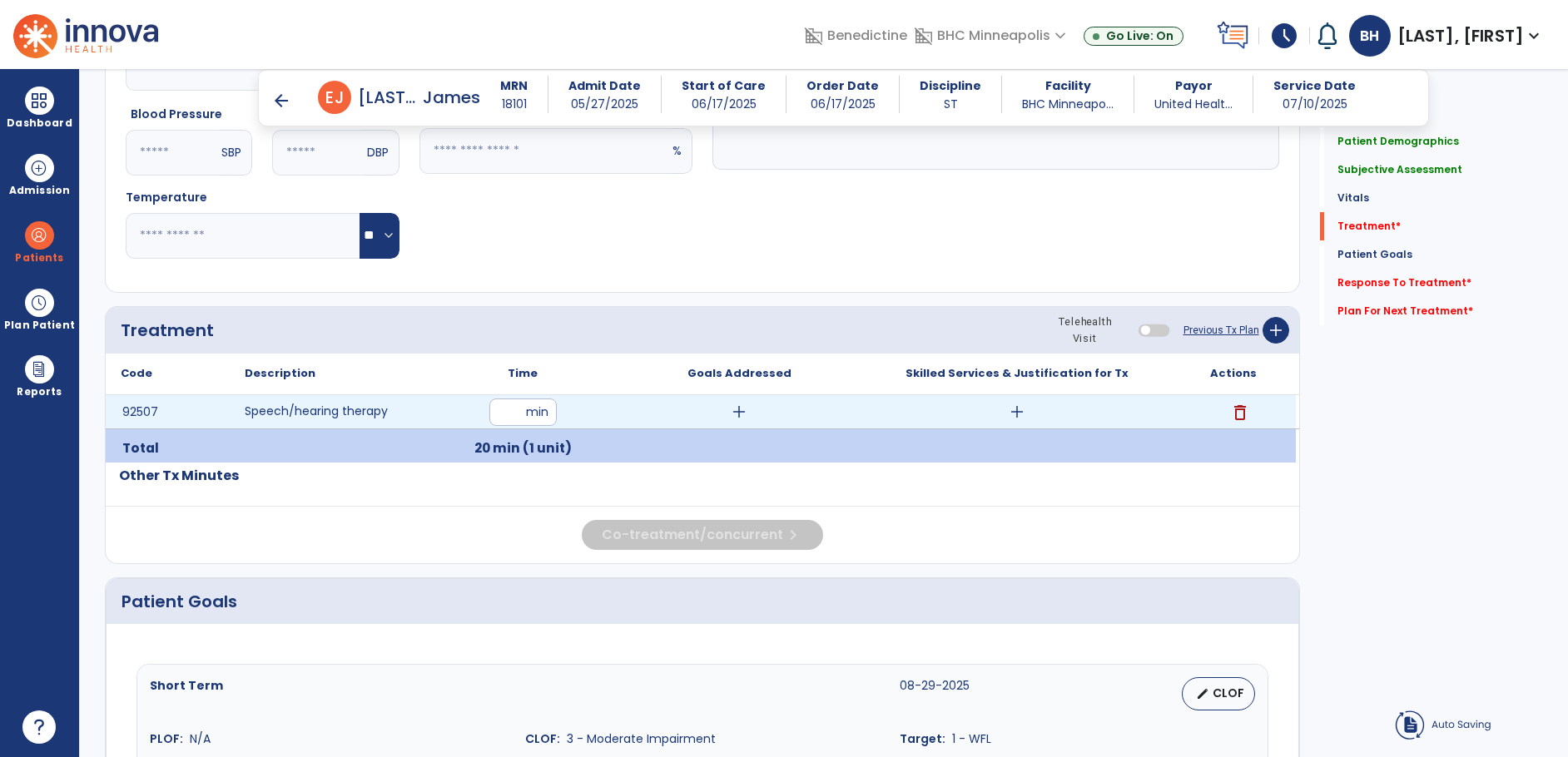 click on "add" at bounding box center [739, 412] 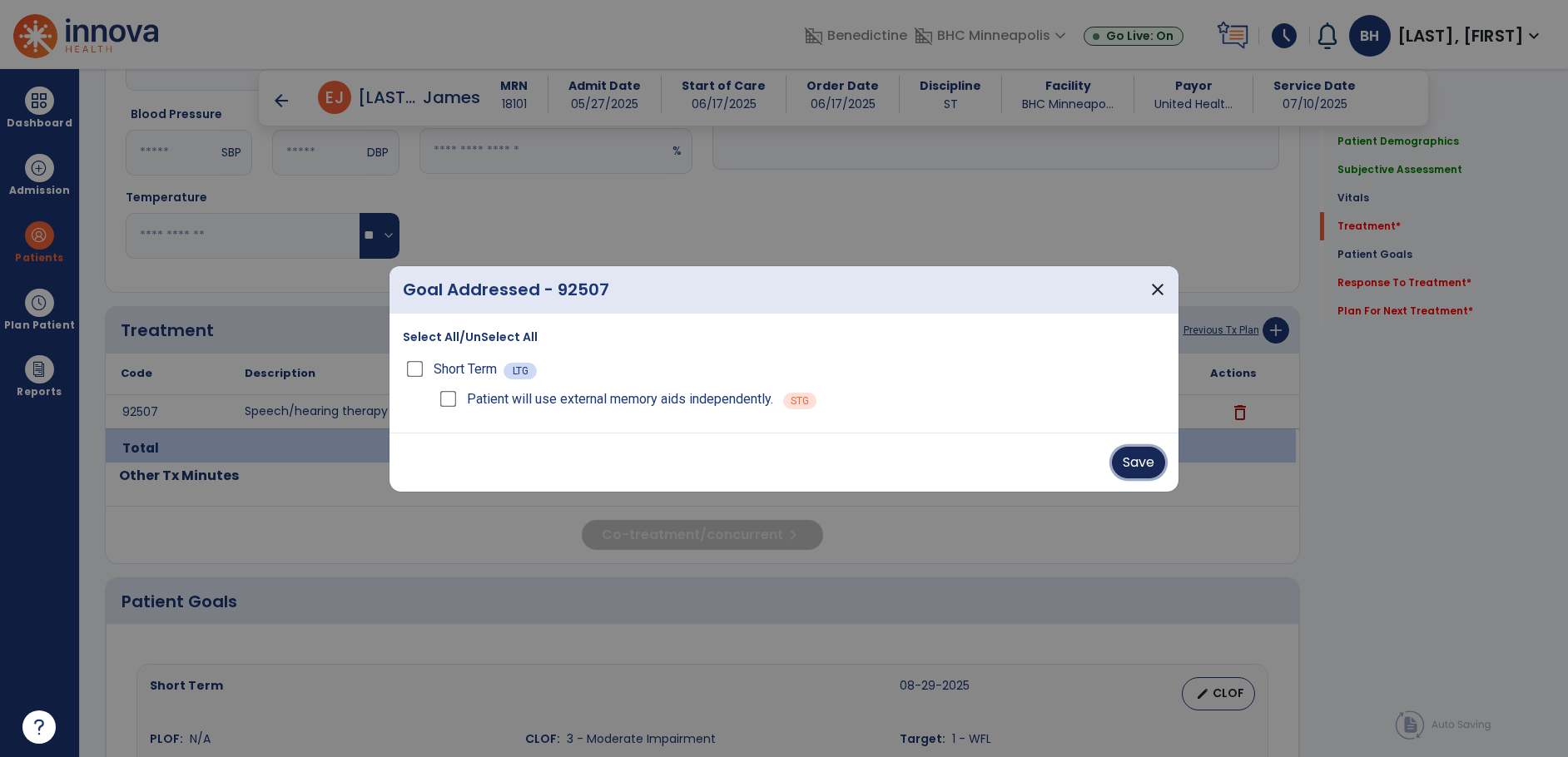 drag, startPoint x: 1149, startPoint y: 456, endPoint x: 1109, endPoint y: 481, distance: 47.169906 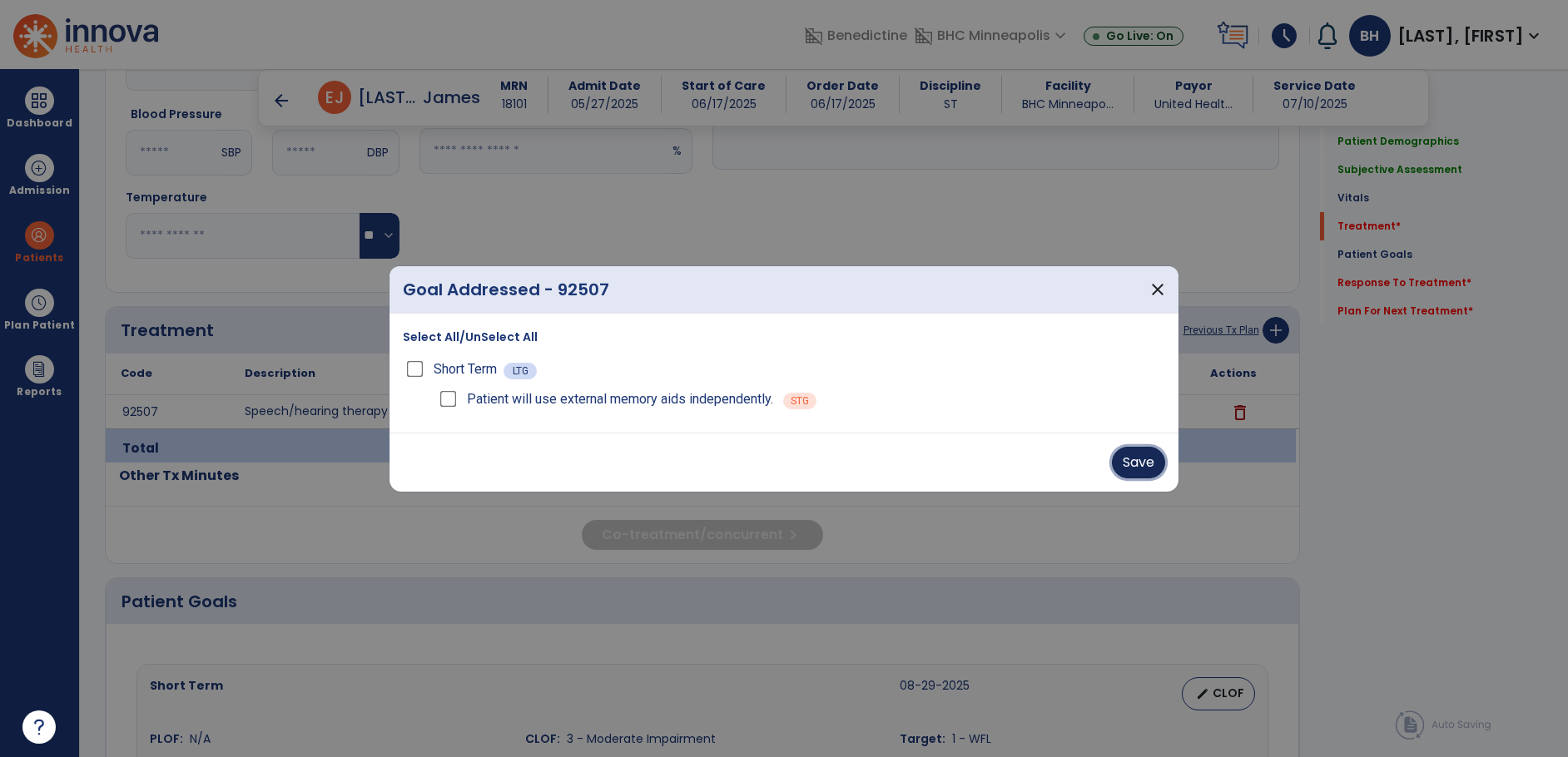 click on "Save" at bounding box center [1139, 463] 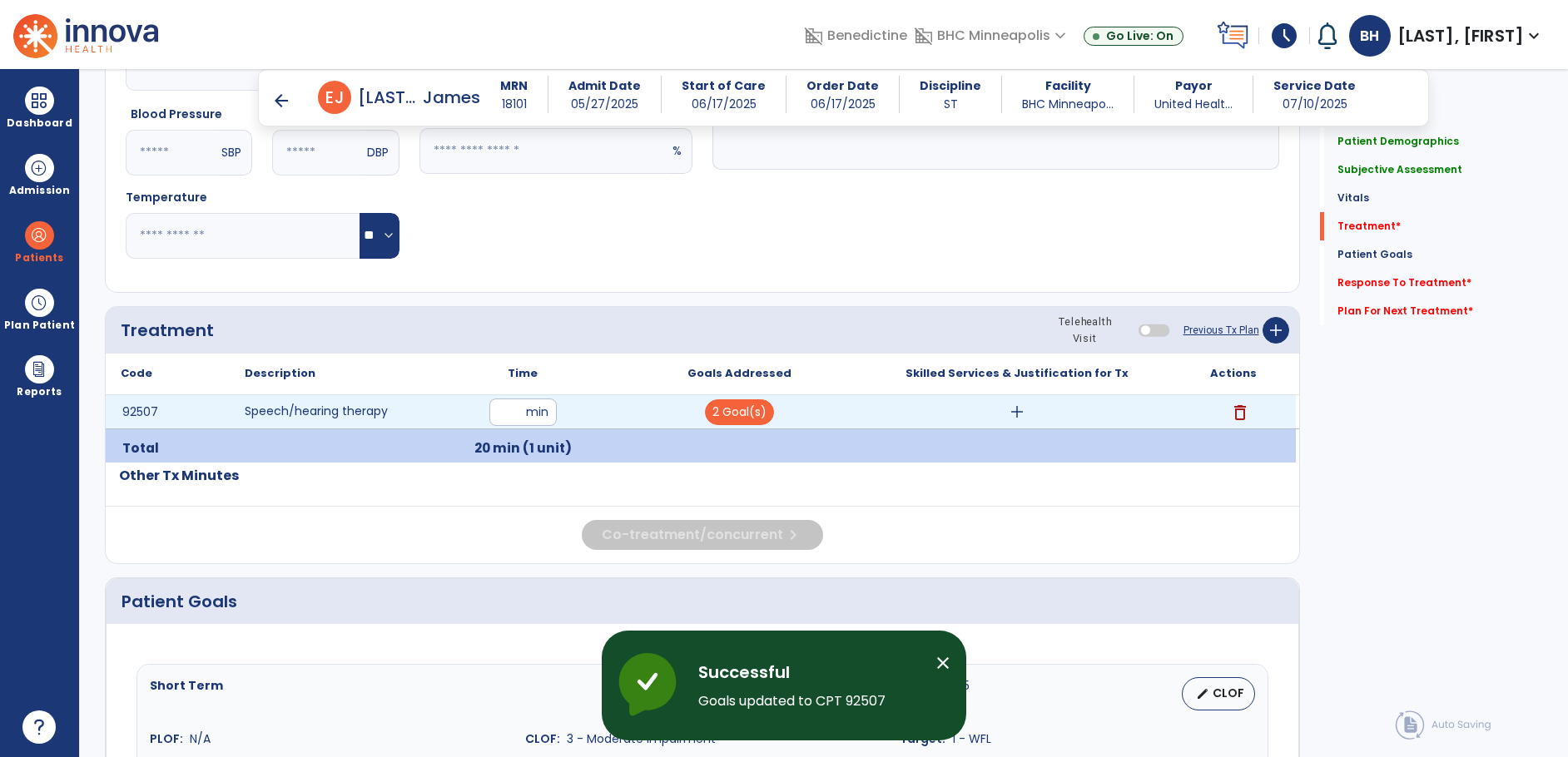 click on "add" at bounding box center (1017, 412) 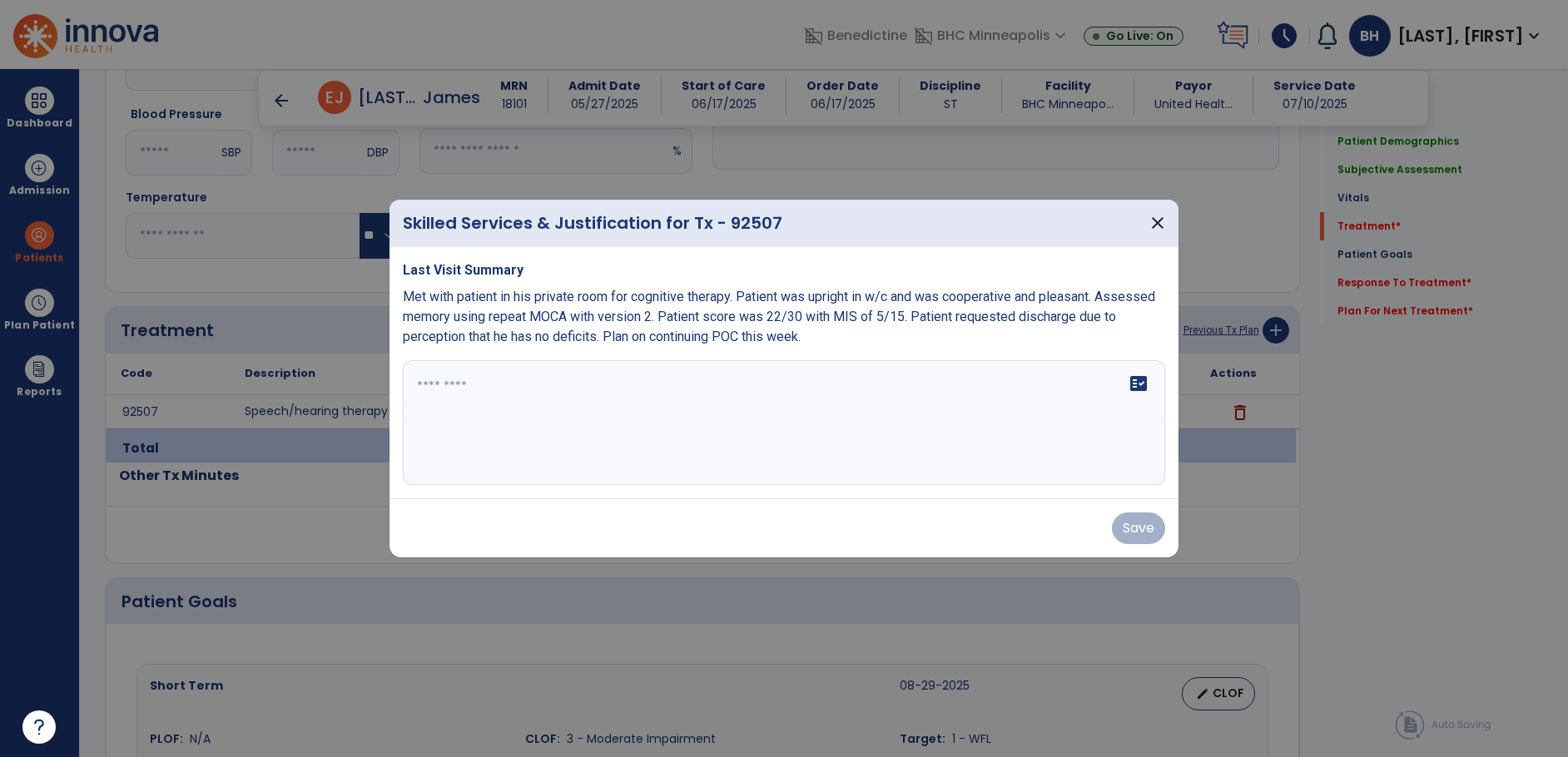 click on "fact_check" at bounding box center (784, 423) 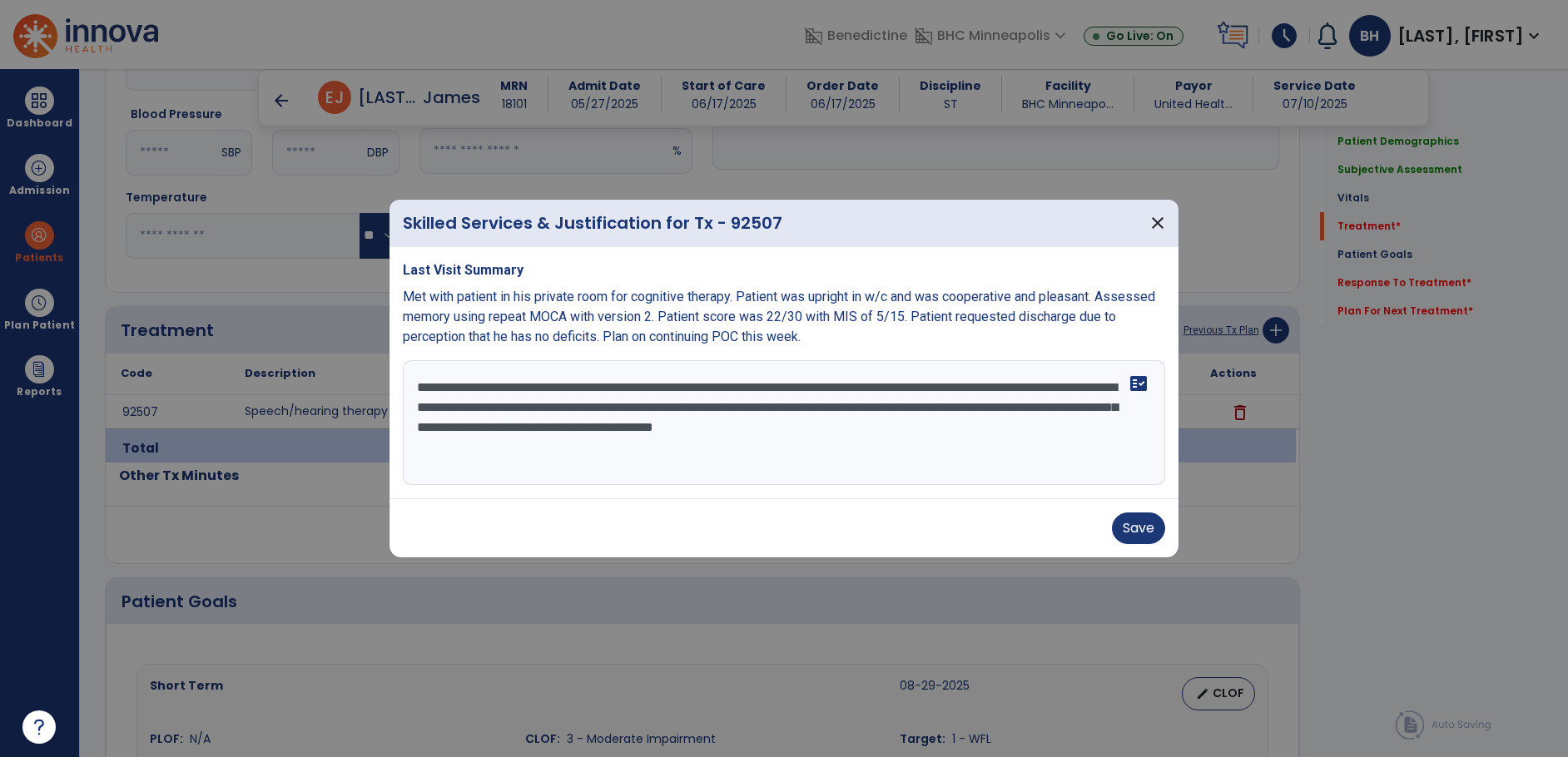 click on "**********" at bounding box center [784, 423] 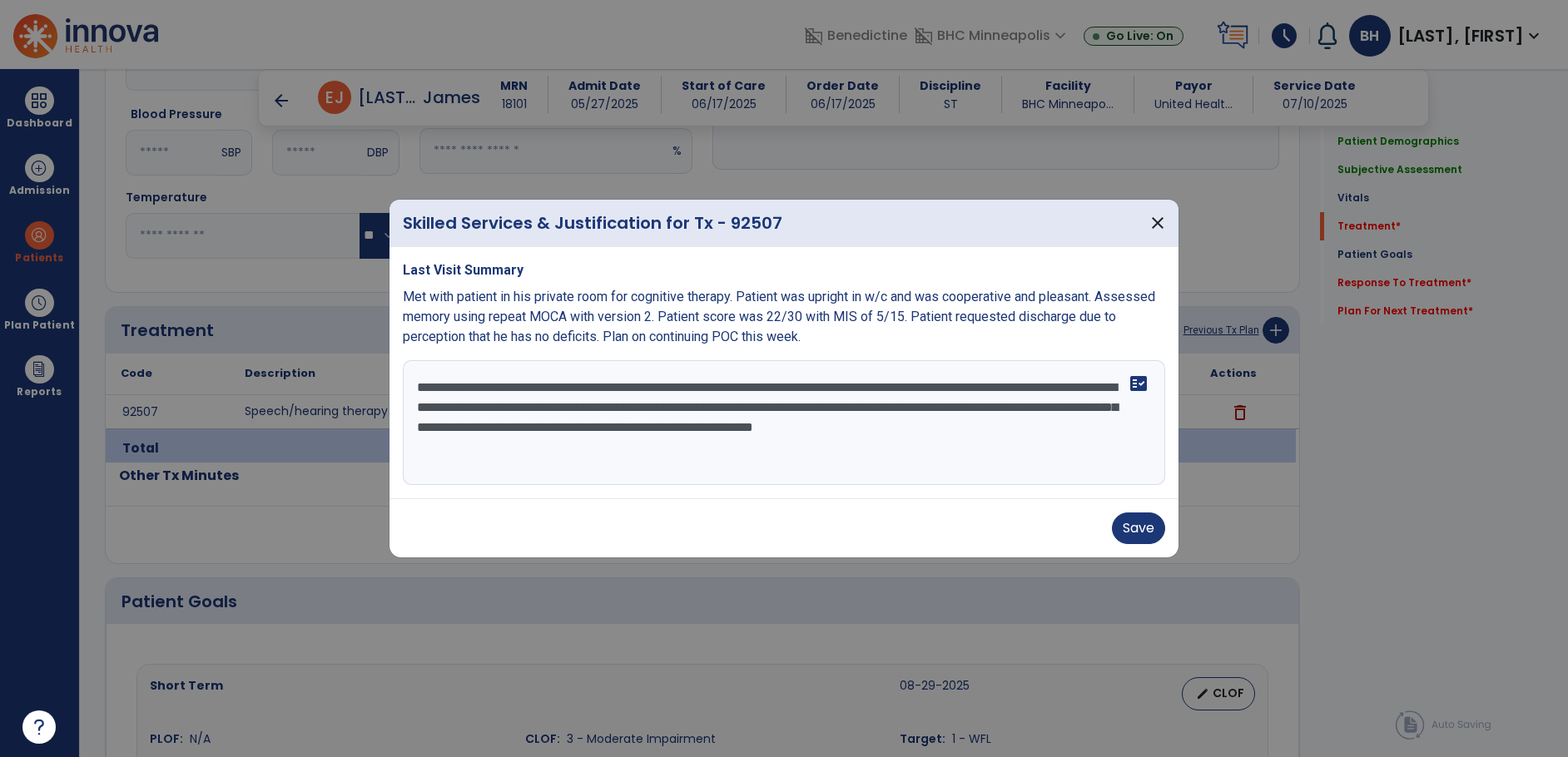 click on "**********" at bounding box center (784, 423) 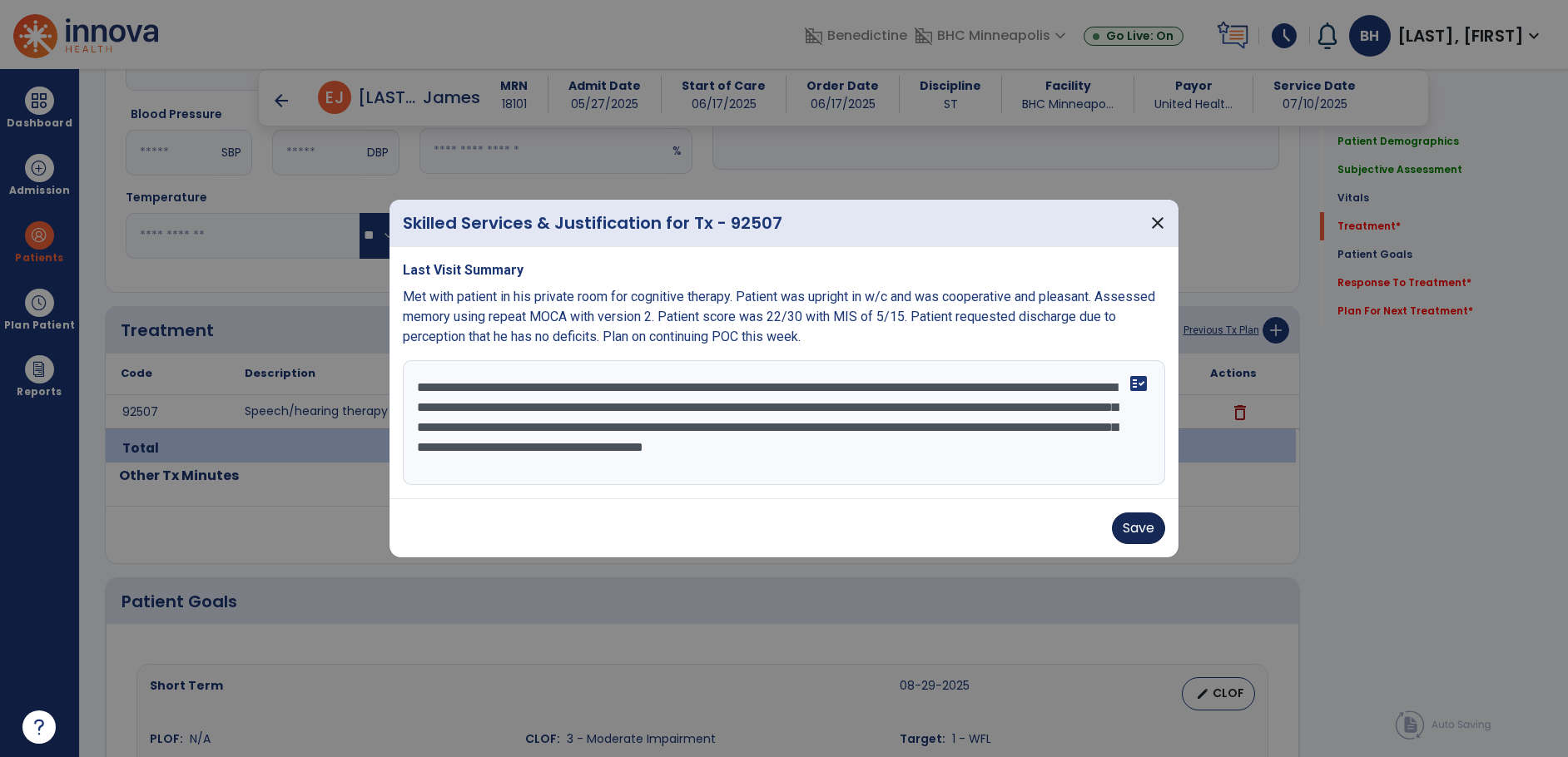 type on "**********" 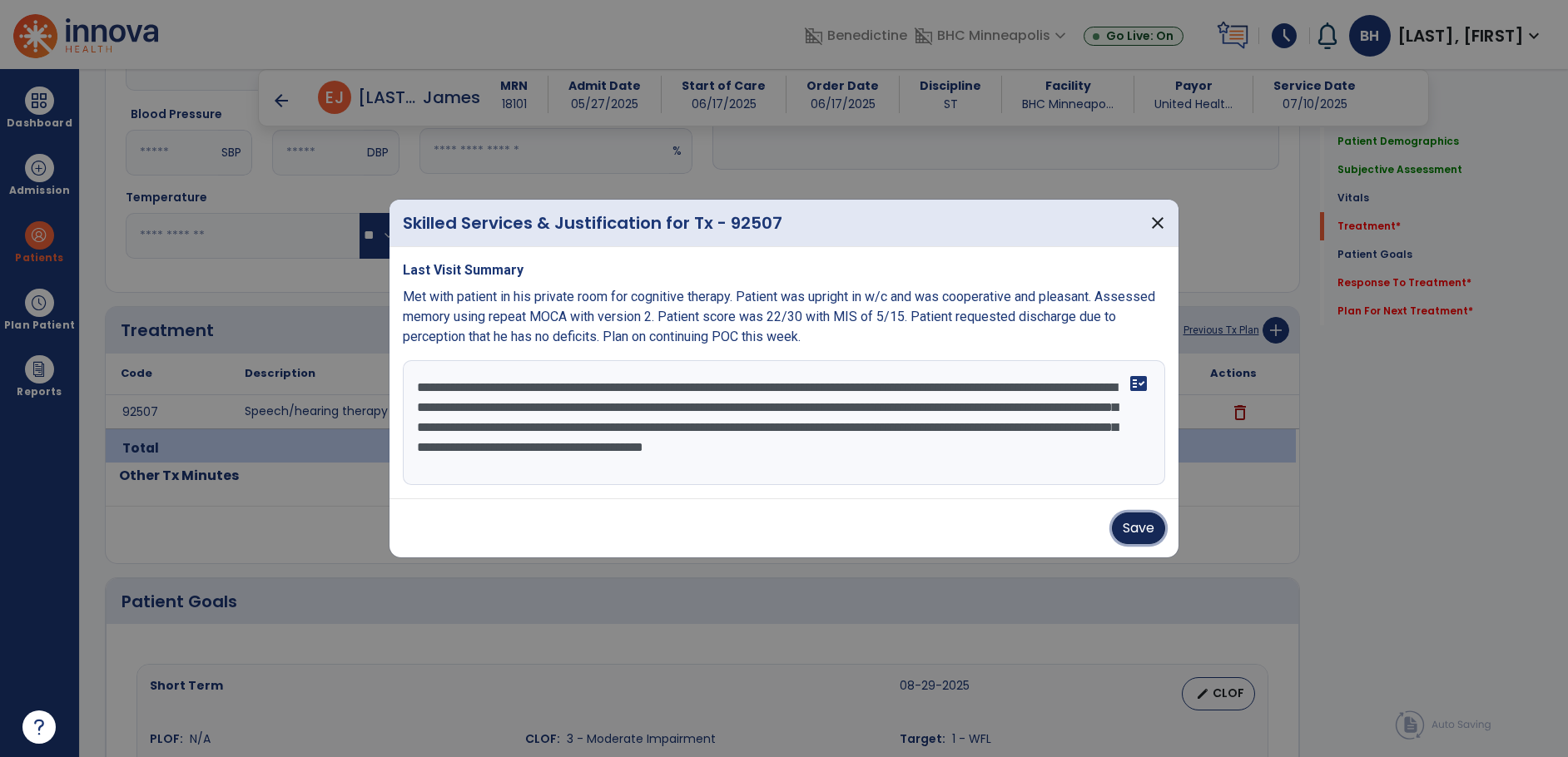 drag, startPoint x: 1126, startPoint y: 527, endPoint x: 1185, endPoint y: 502, distance: 64.07808 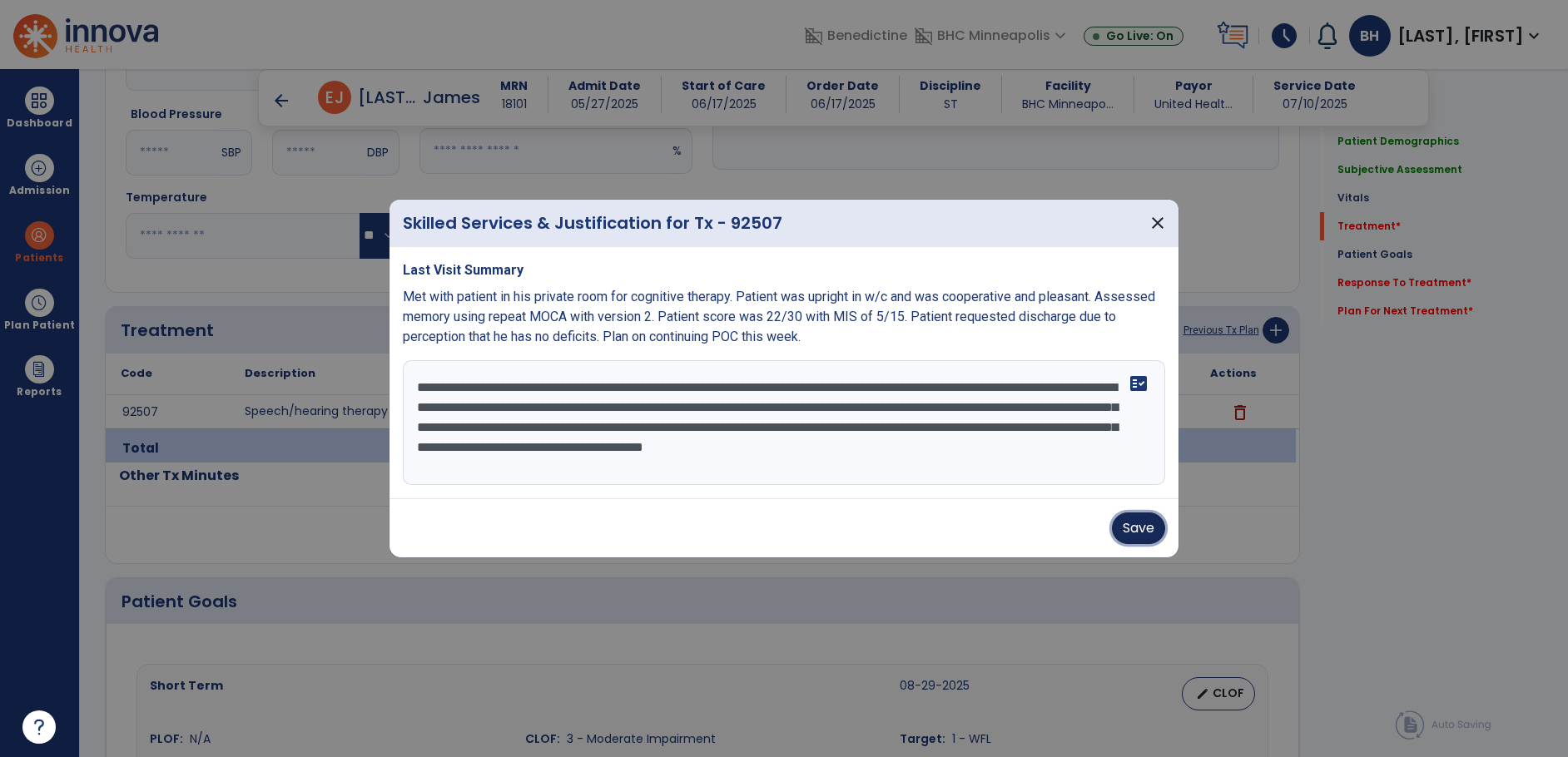 click on "Save" at bounding box center (1139, 528) 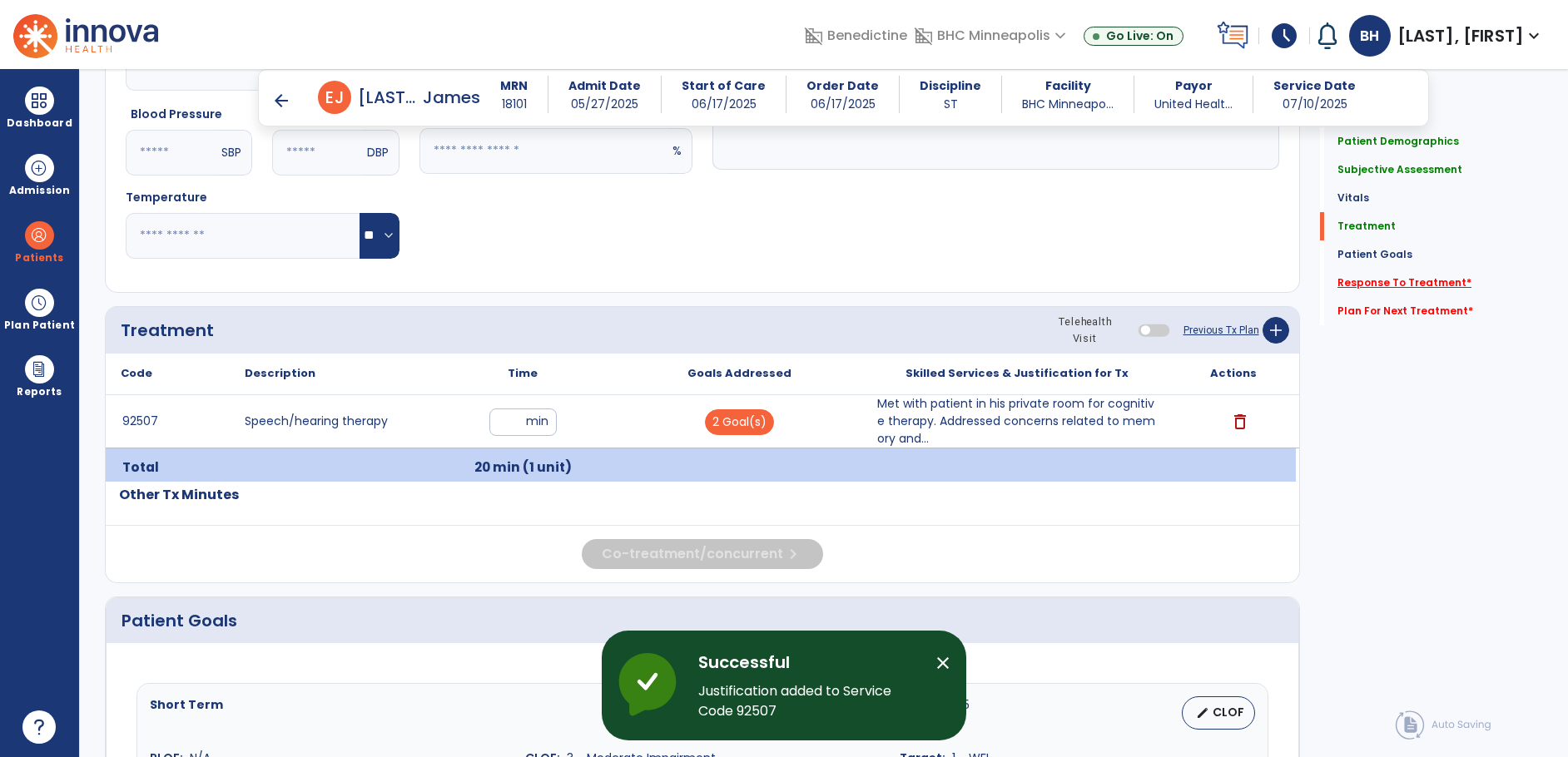 click on "Response To Treatment   *" 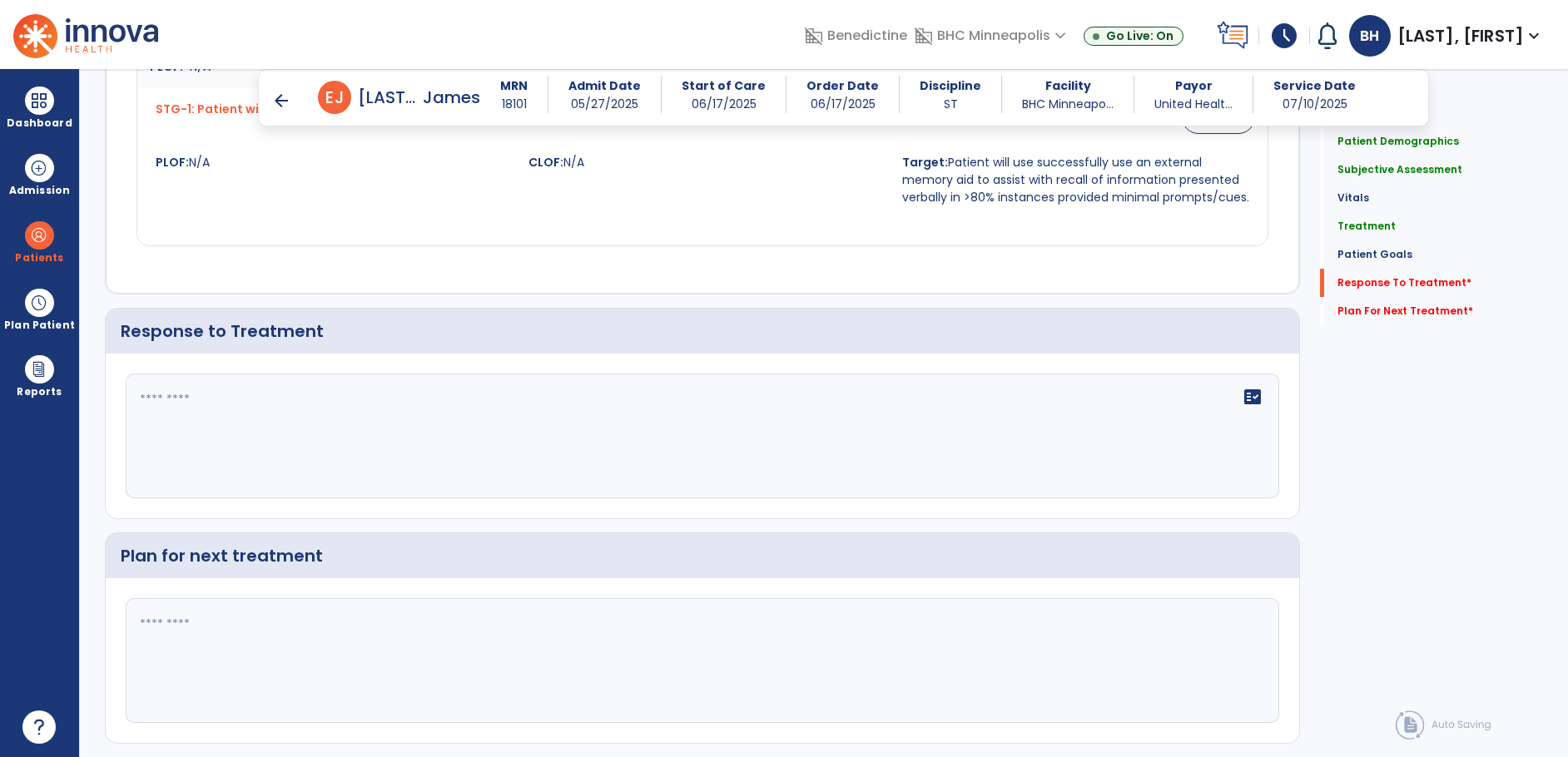 scroll, scrollTop: 1766, scrollLeft: 0, axis: vertical 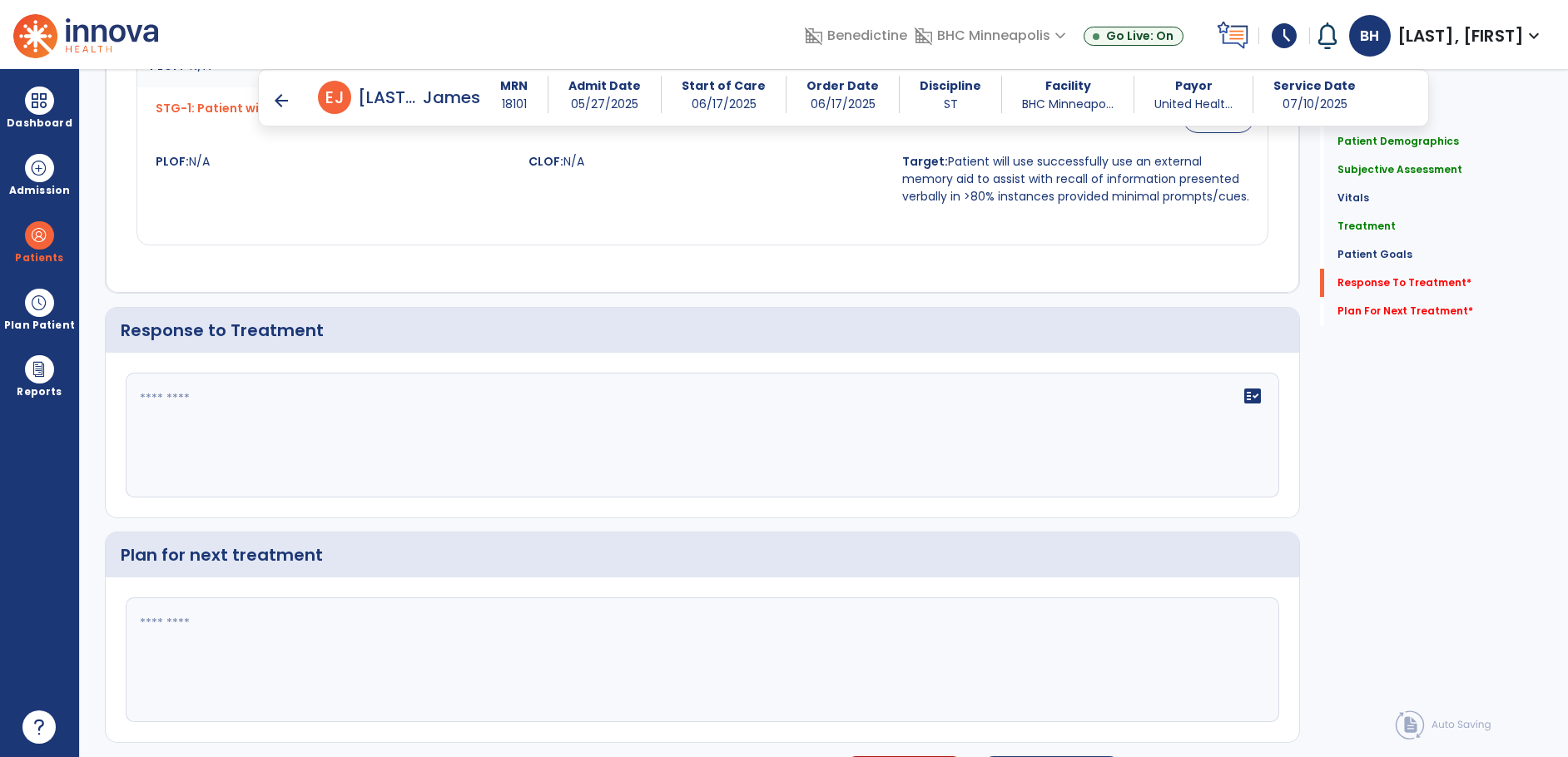 click on "fact_check" 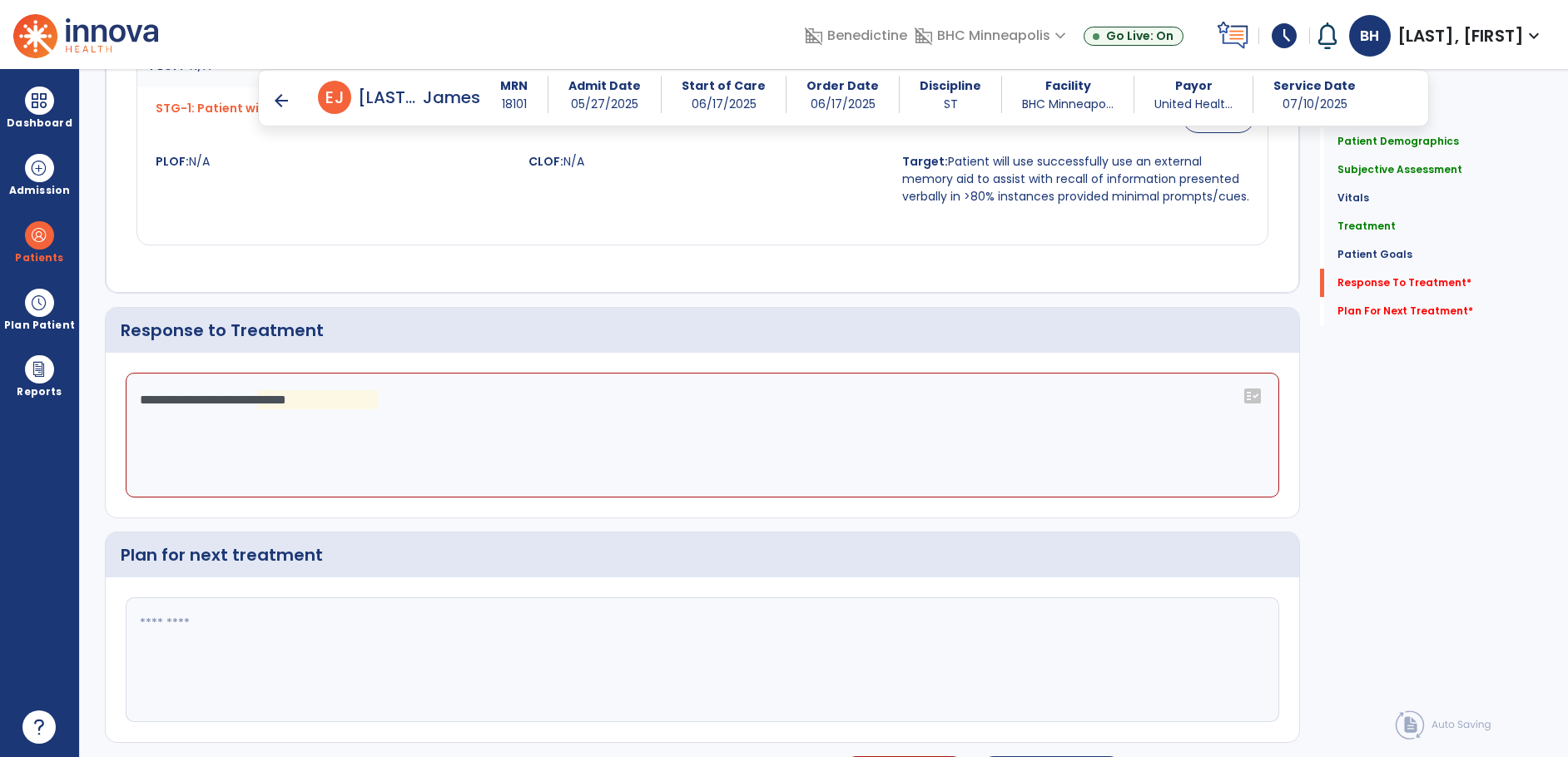 click on "**********" 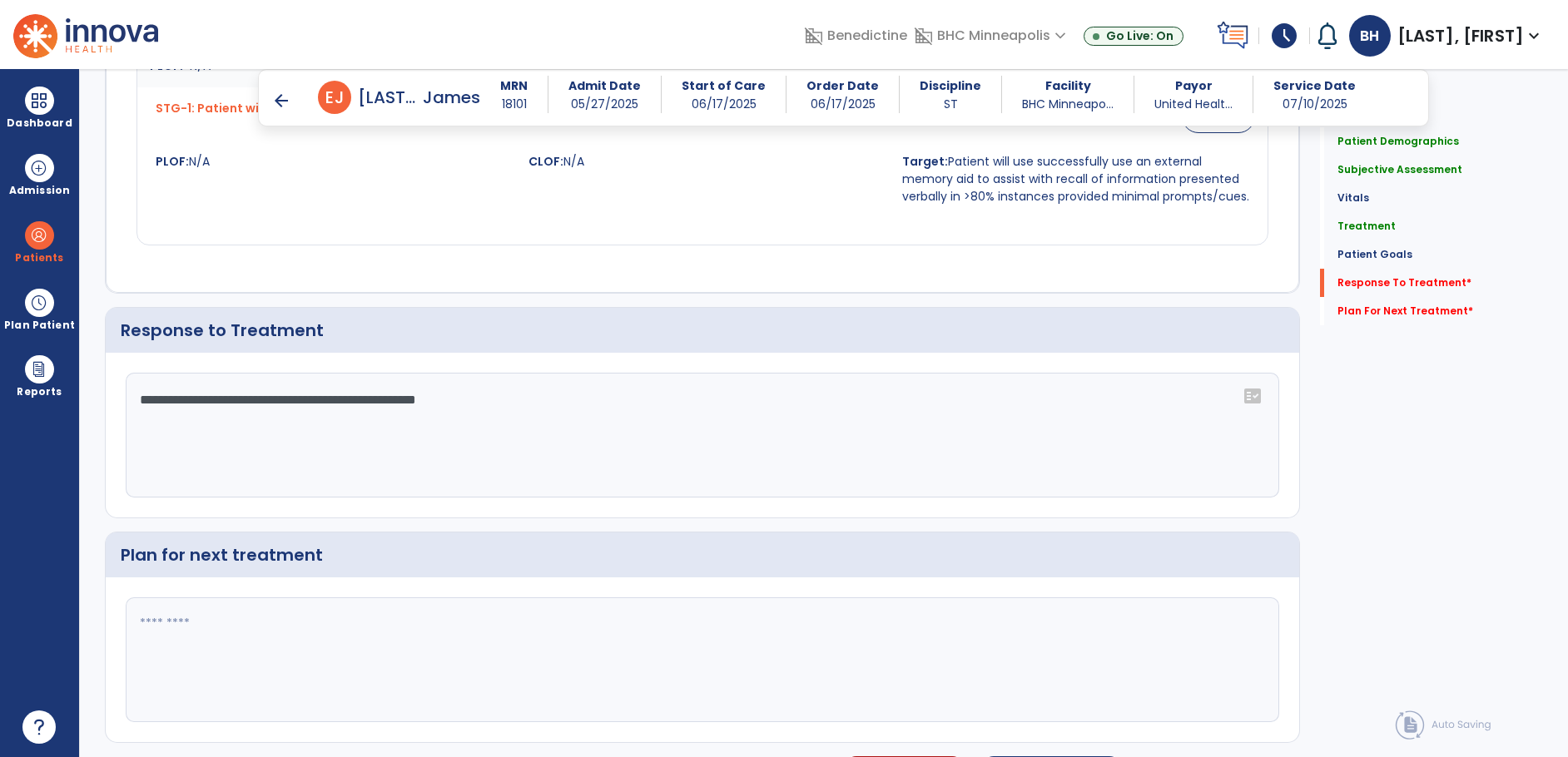 type on "**********" 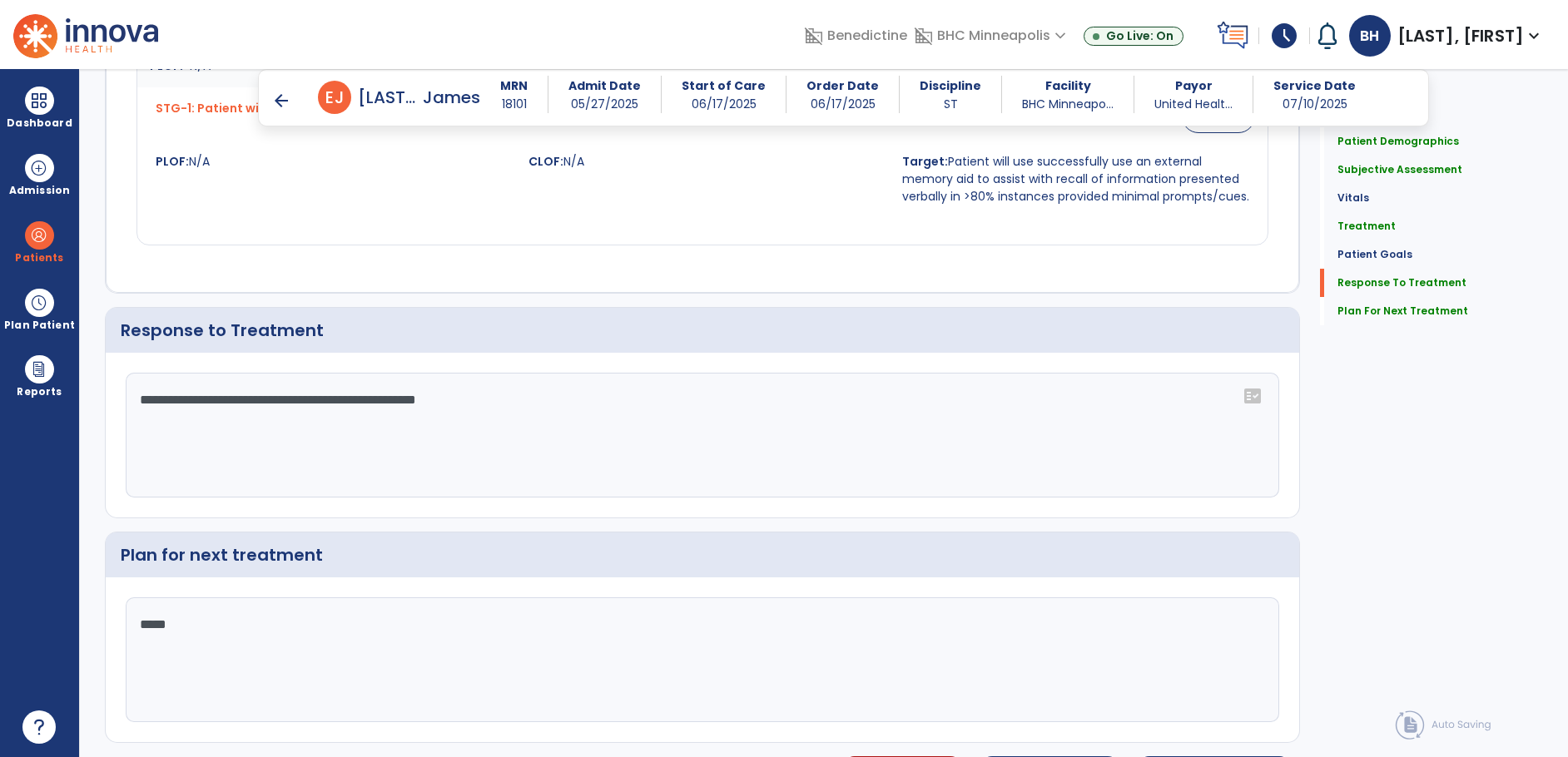 scroll, scrollTop: 1766, scrollLeft: 0, axis: vertical 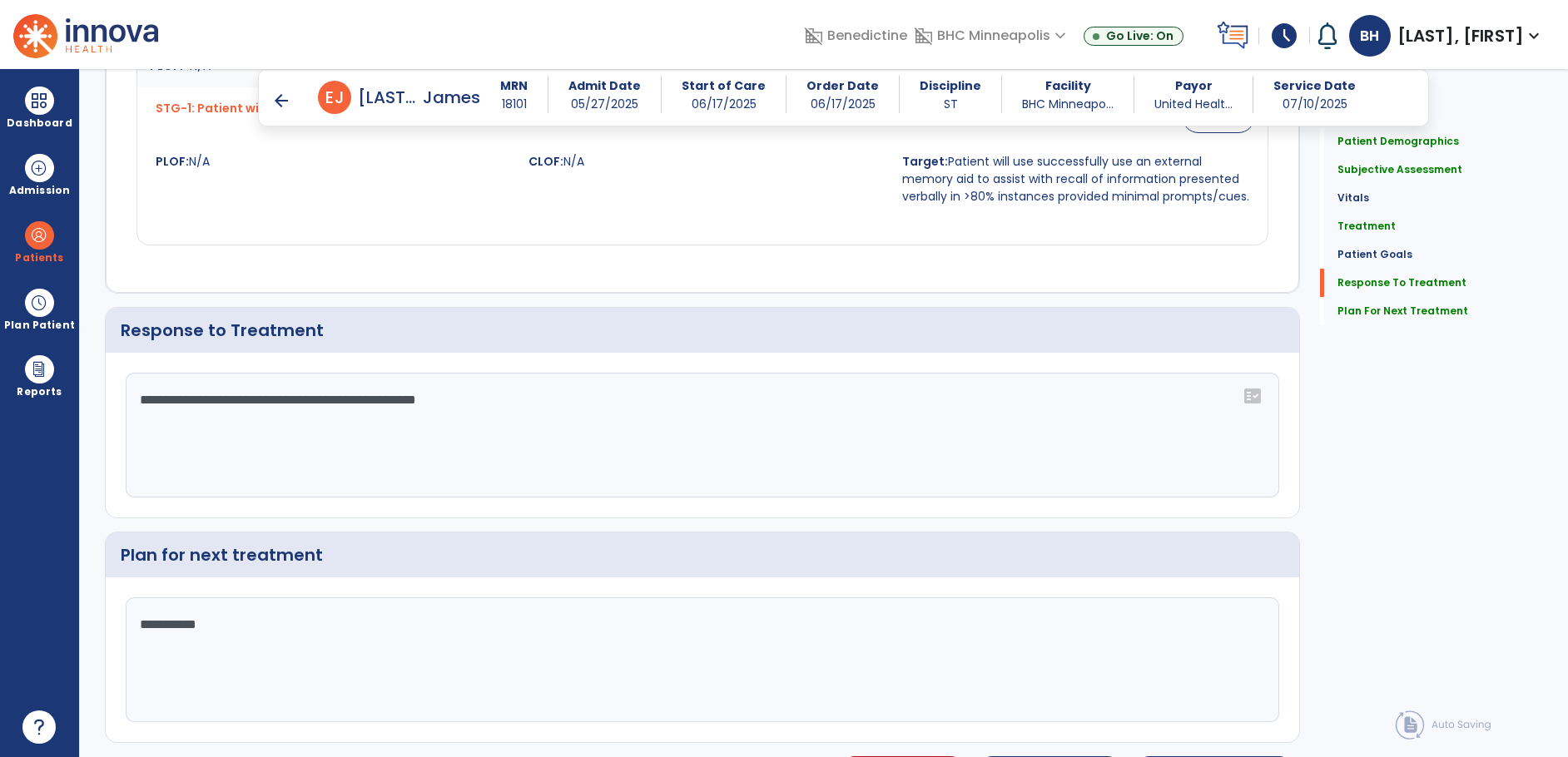 type on "**********" 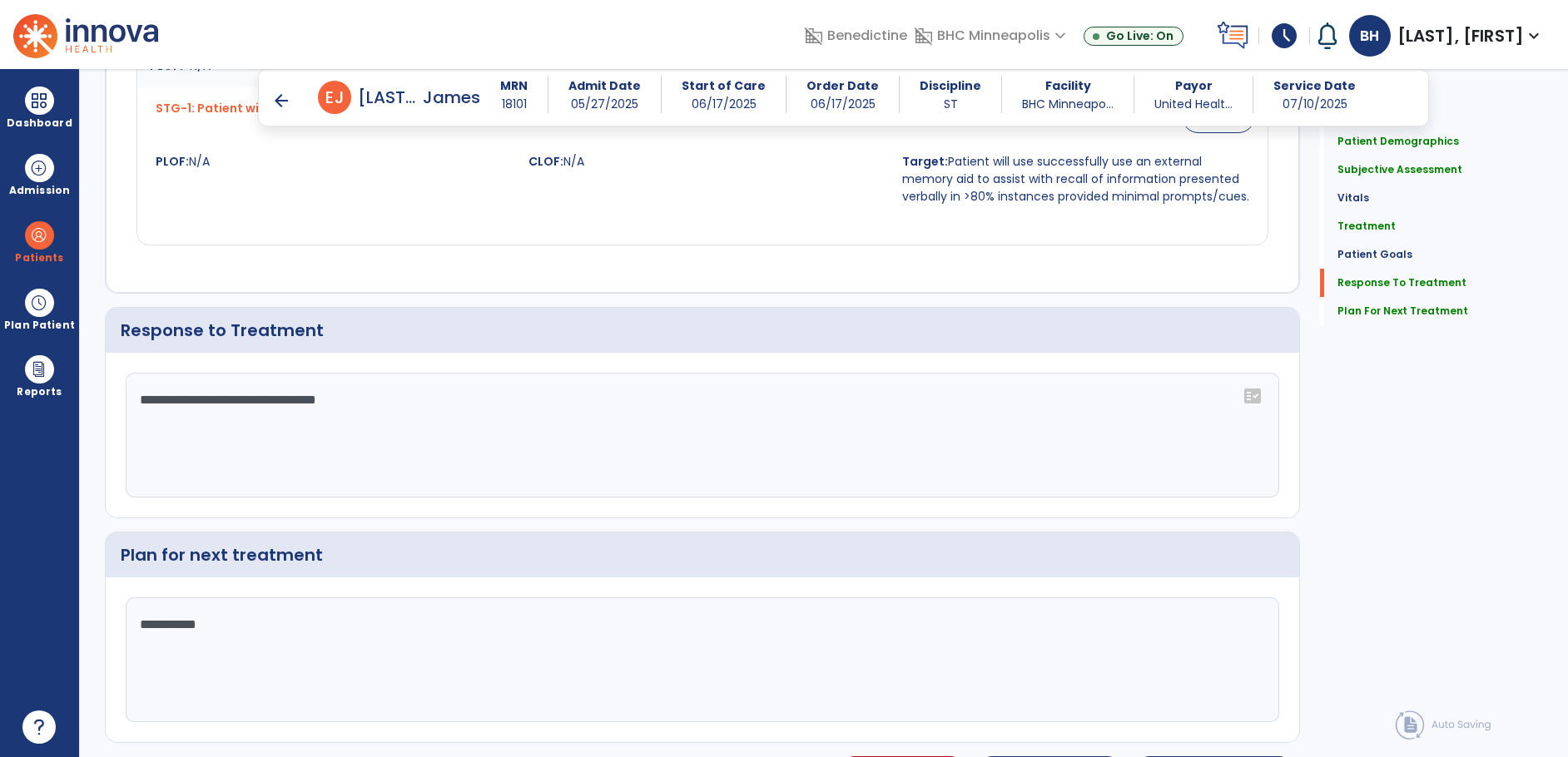 type on "**********" 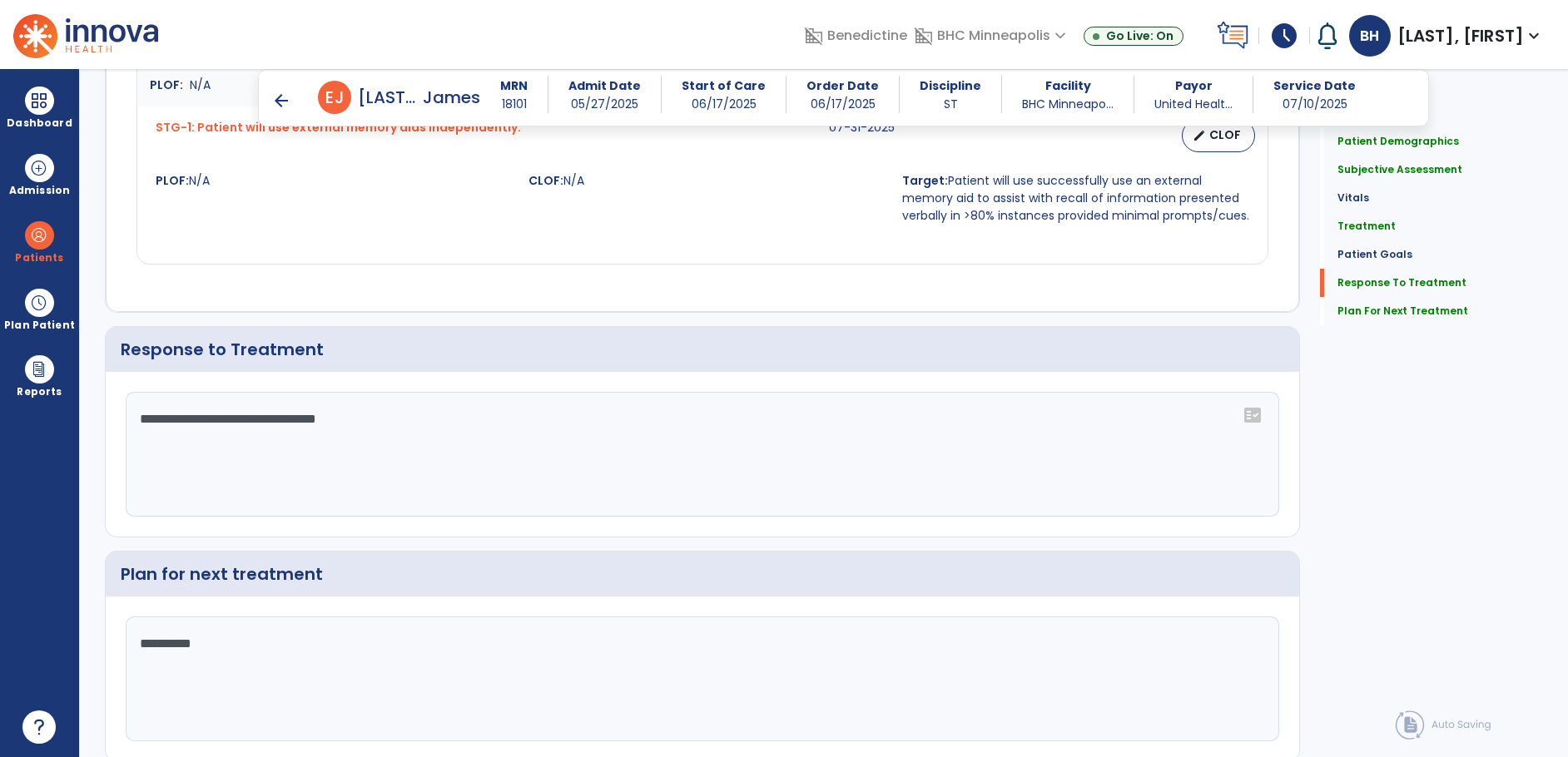 scroll, scrollTop: 1766, scrollLeft: 0, axis: vertical 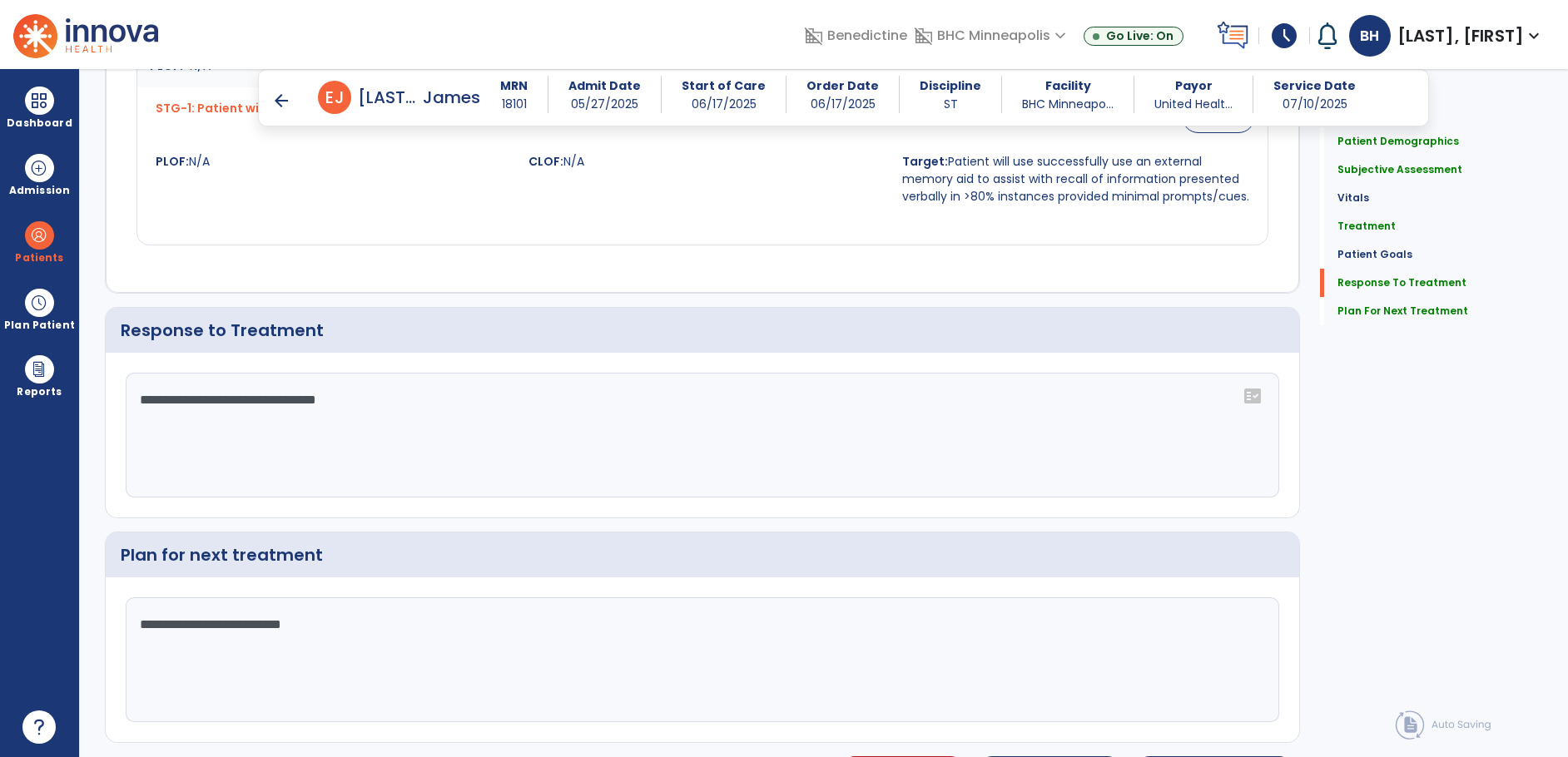type on "**********" 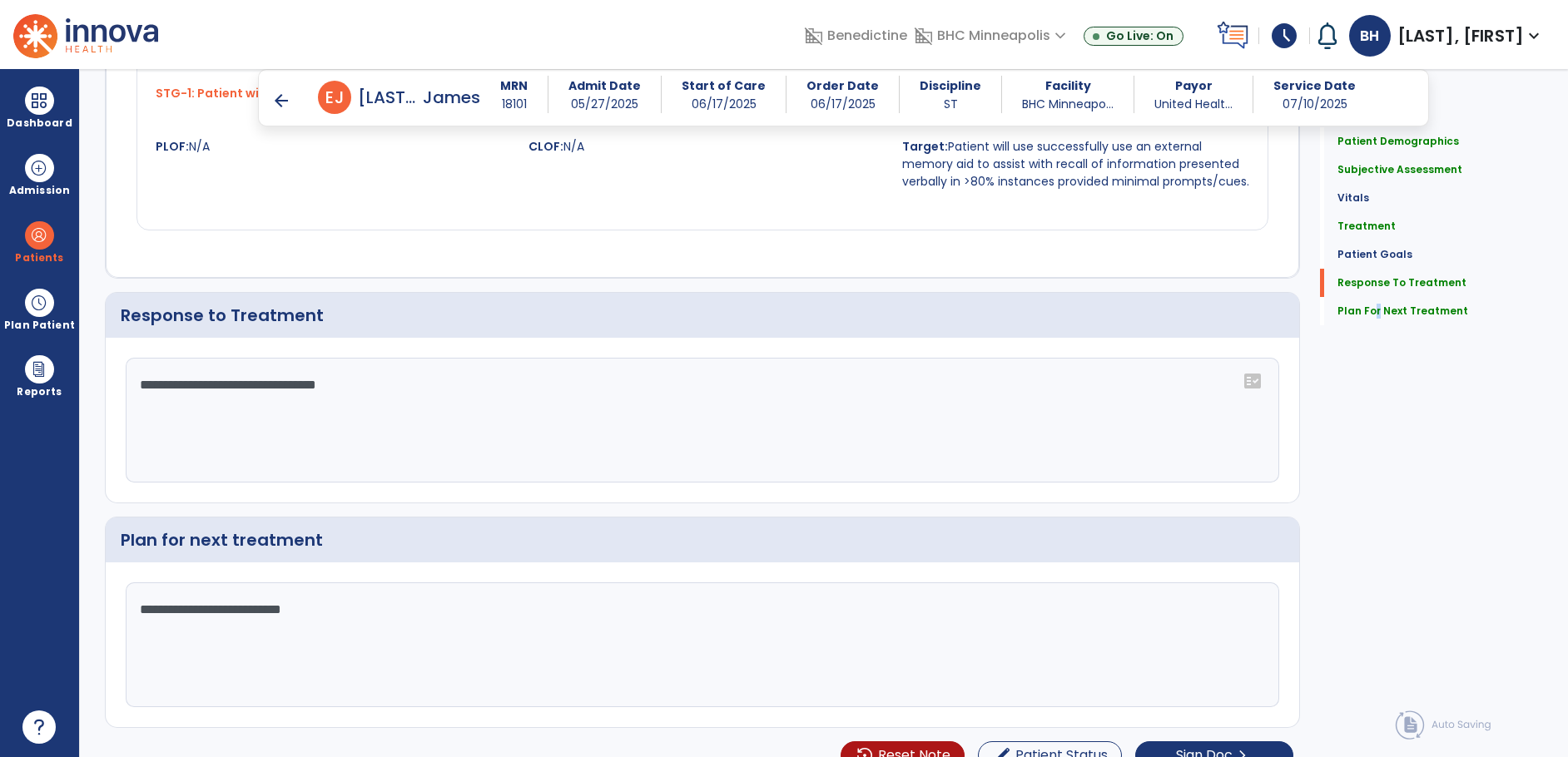 scroll, scrollTop: 1808, scrollLeft: 0, axis: vertical 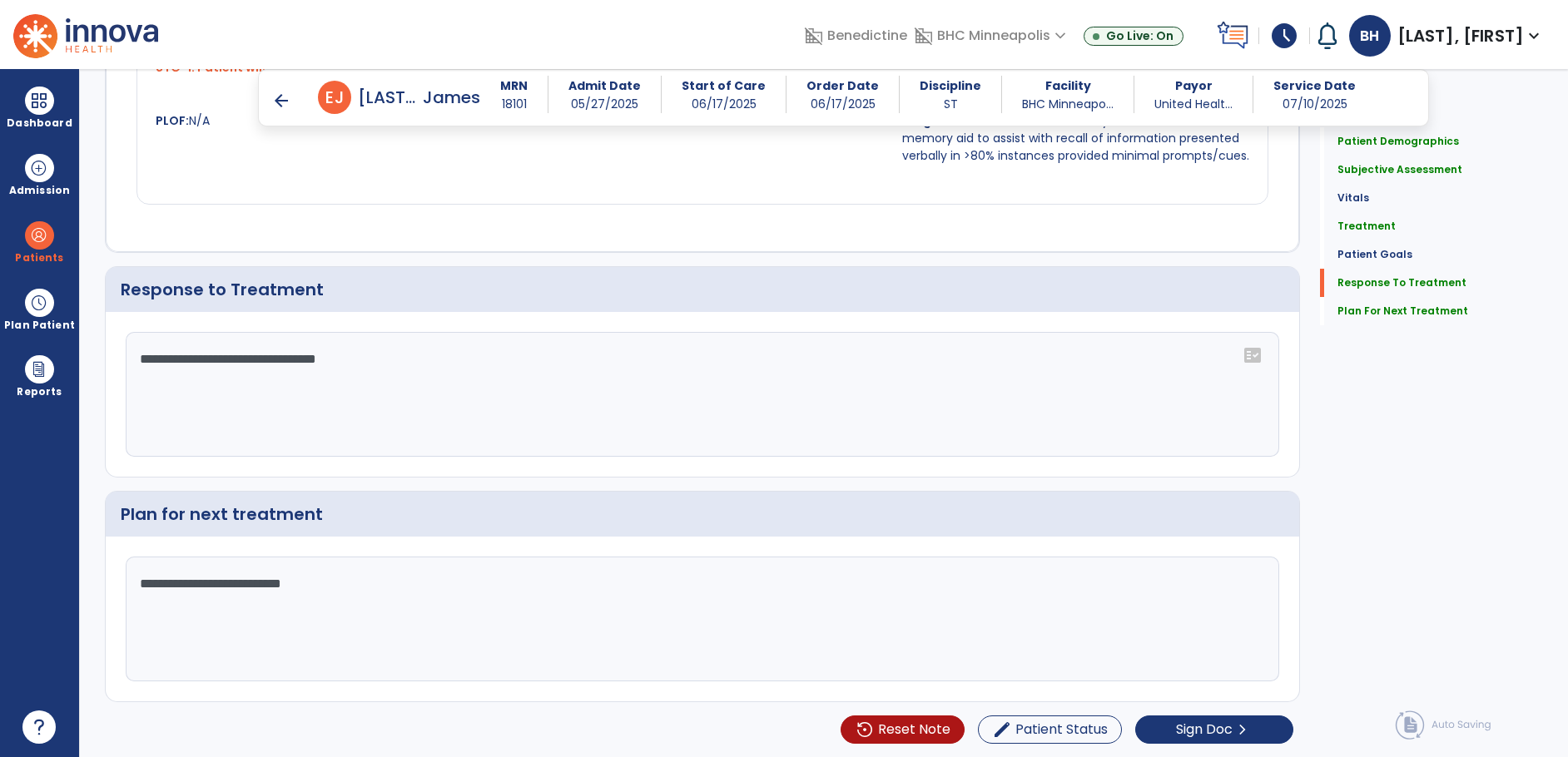 click on "**********" 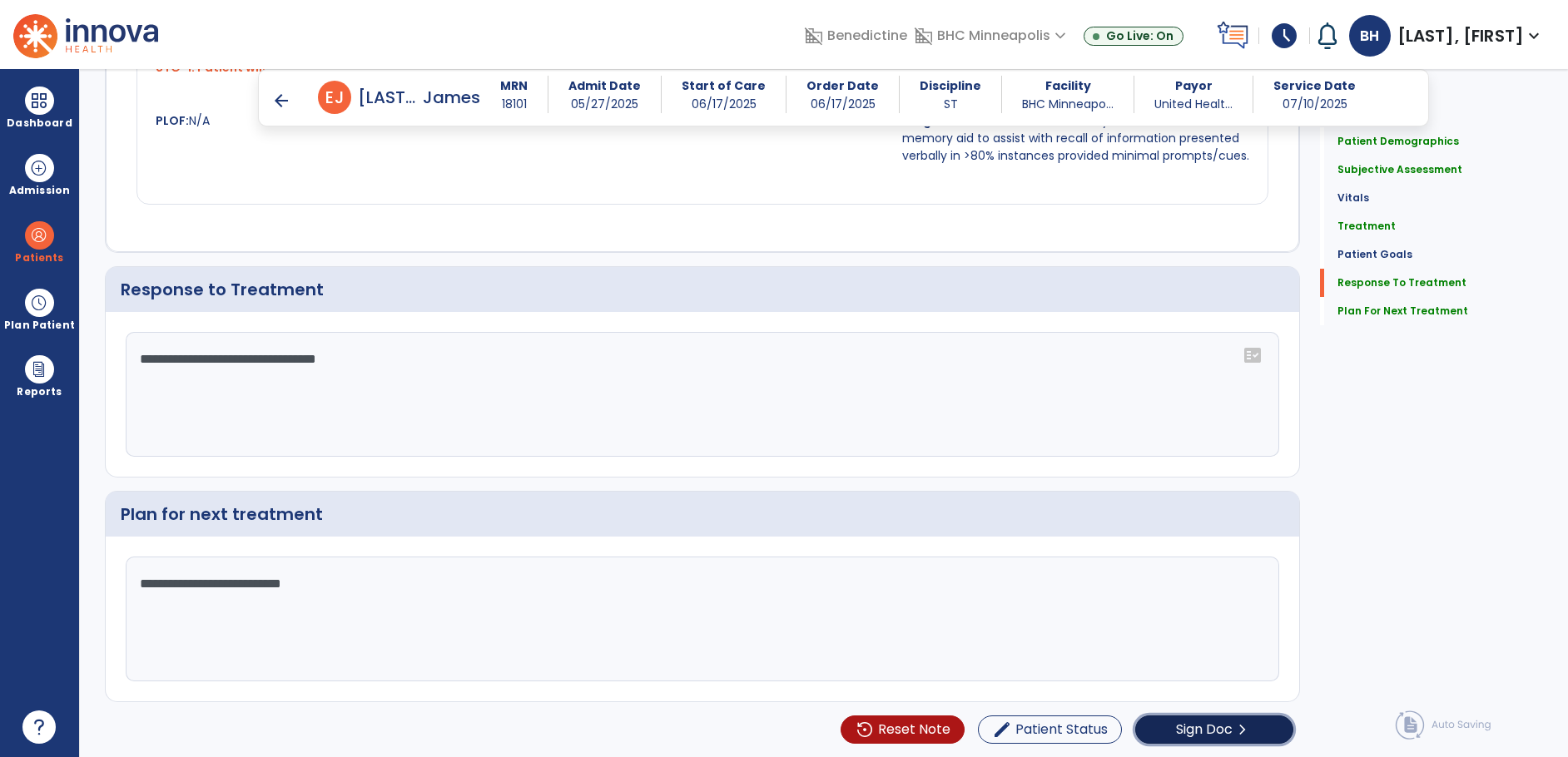 click on "Sign Doc" 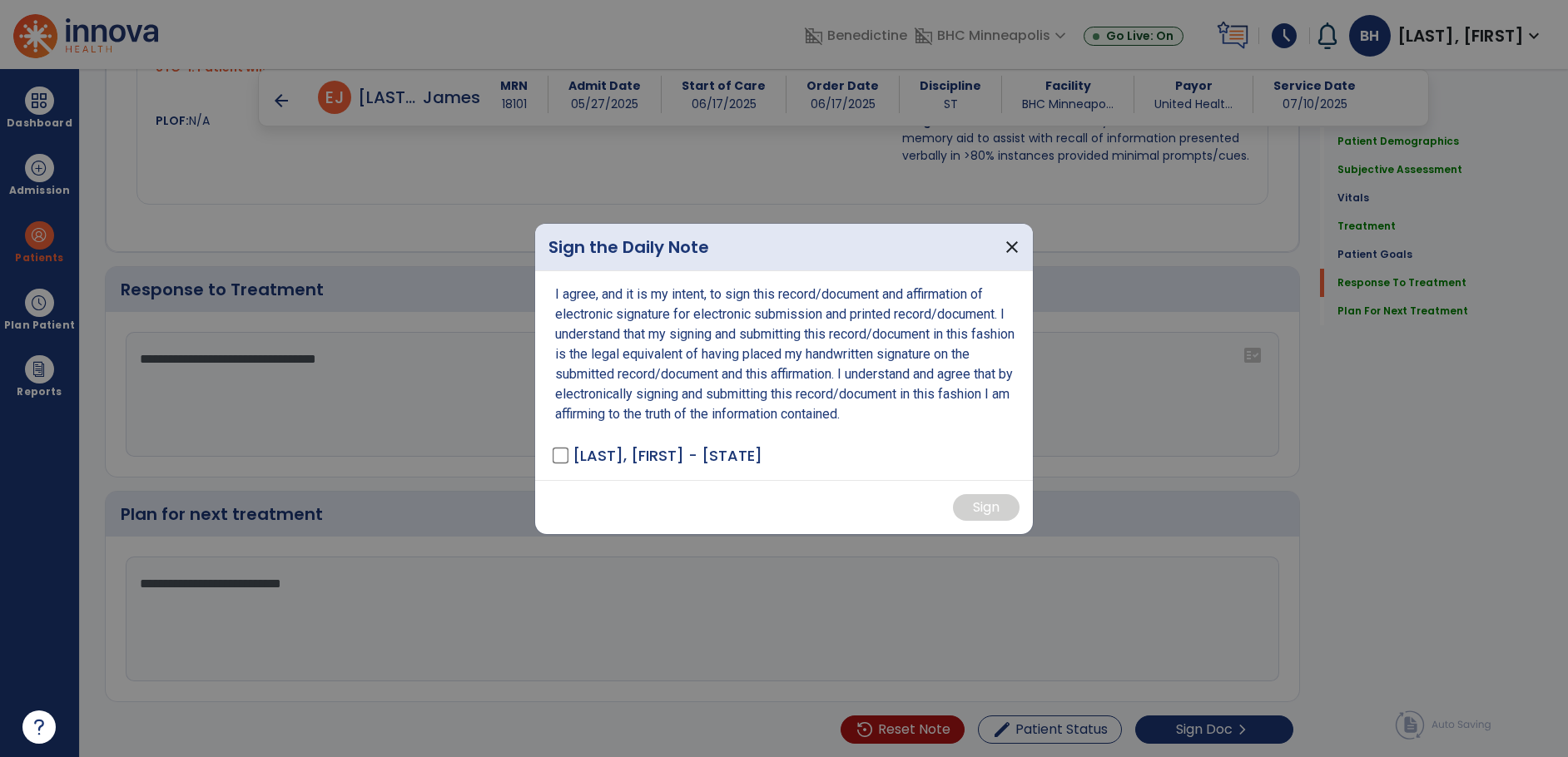click on "[LAST], [FIRST]  - [STATE]" at bounding box center [658, 455] 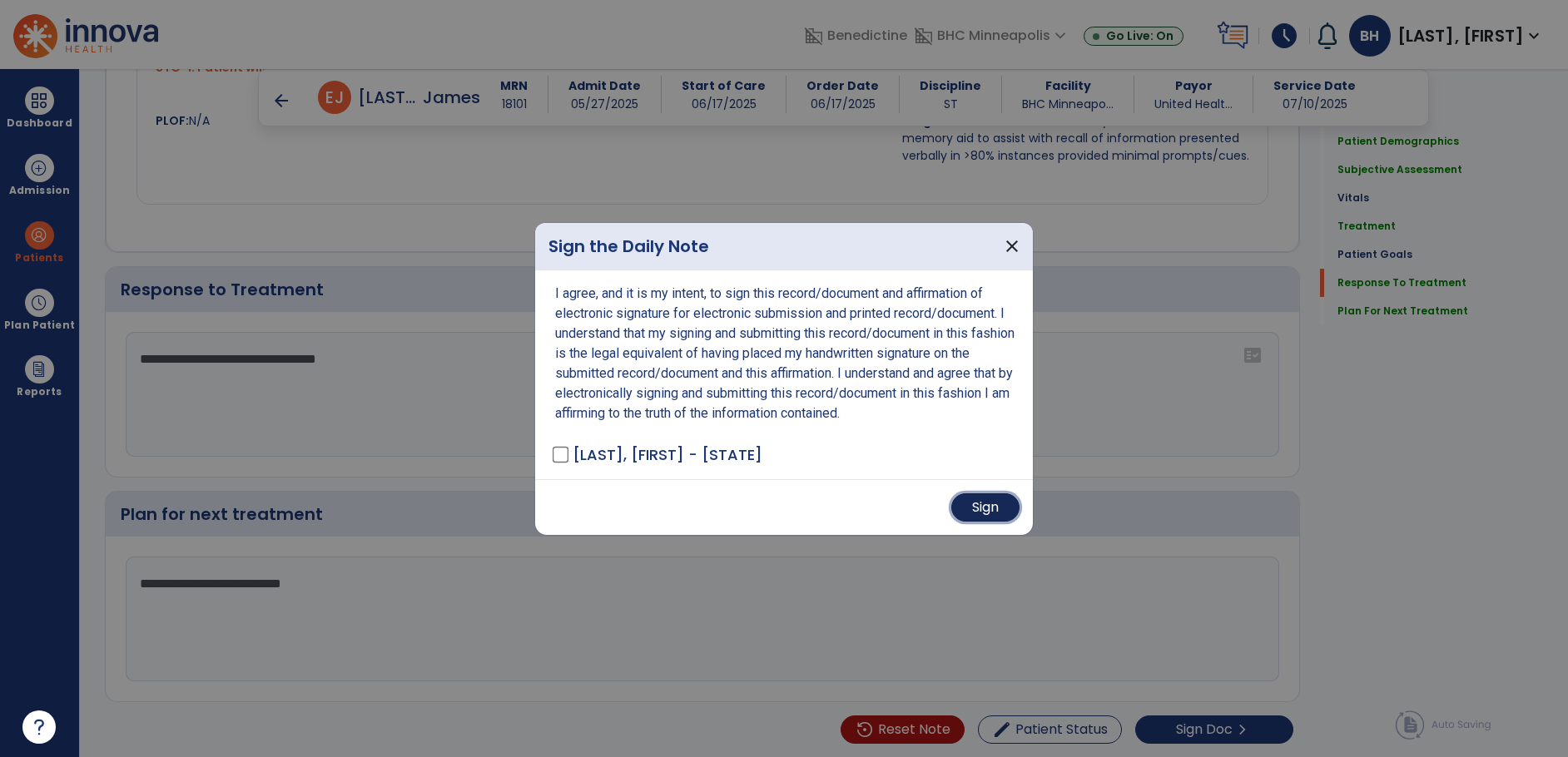 click on "Sign" at bounding box center (985, 507) 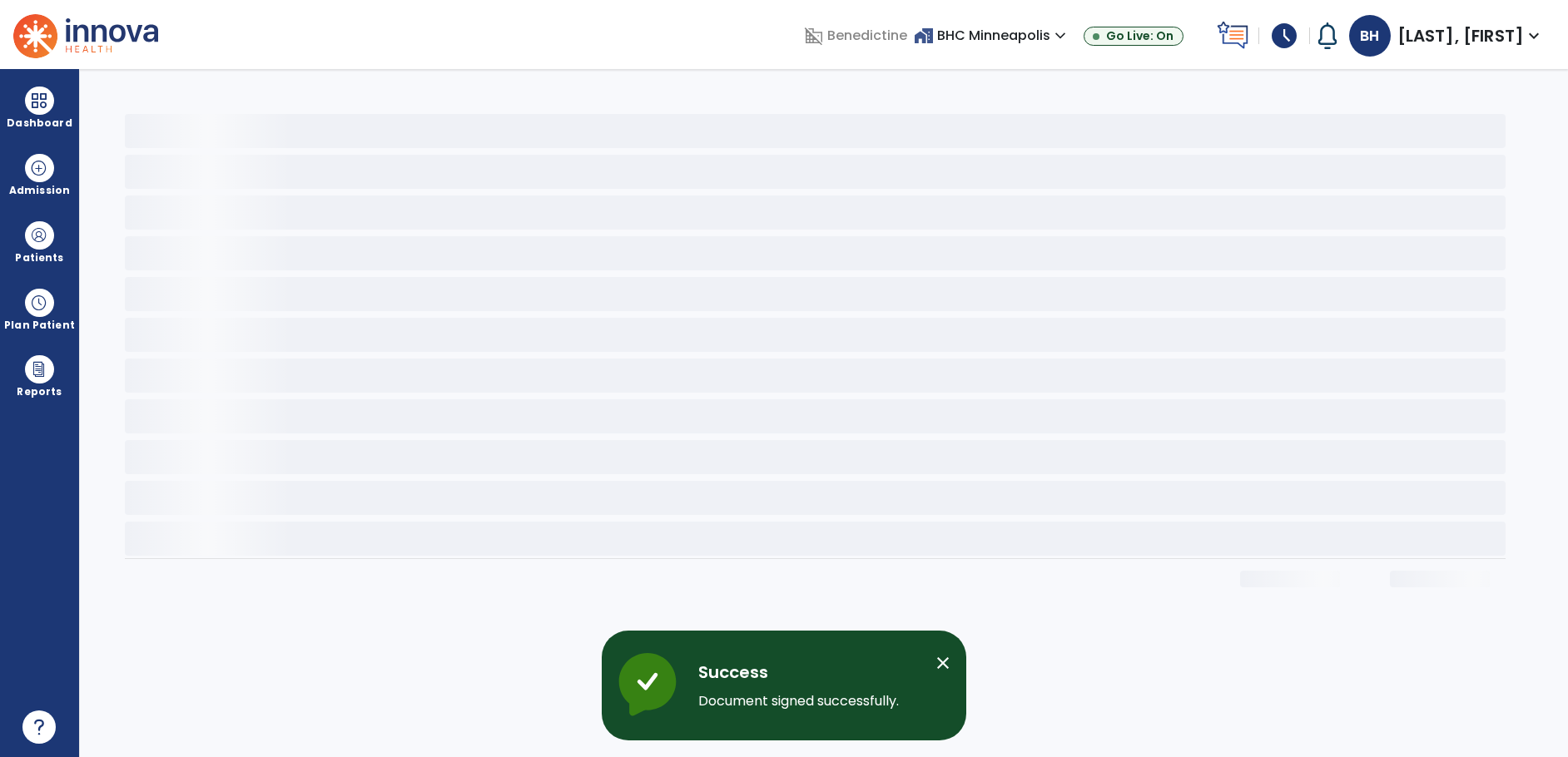 scroll, scrollTop: 0, scrollLeft: 0, axis: both 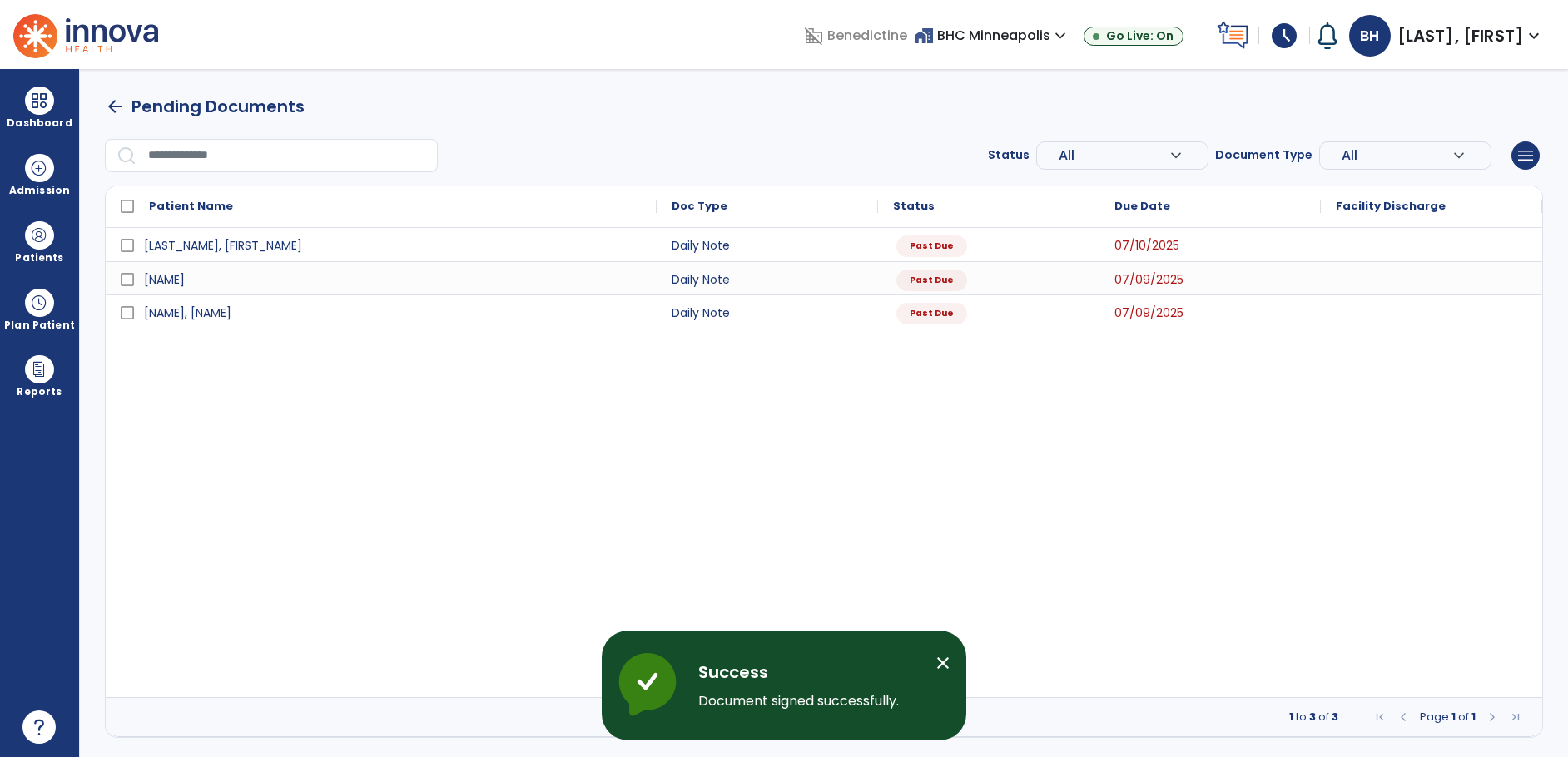 click on "Werner, [NAME] Daily Note Past Due 07/10/2025
Essig, [NAME] Daily Note Past Due 07/09/2025
Ogema, [NAME] Daily Note Past Due 07/09/2025" at bounding box center (824, 463) 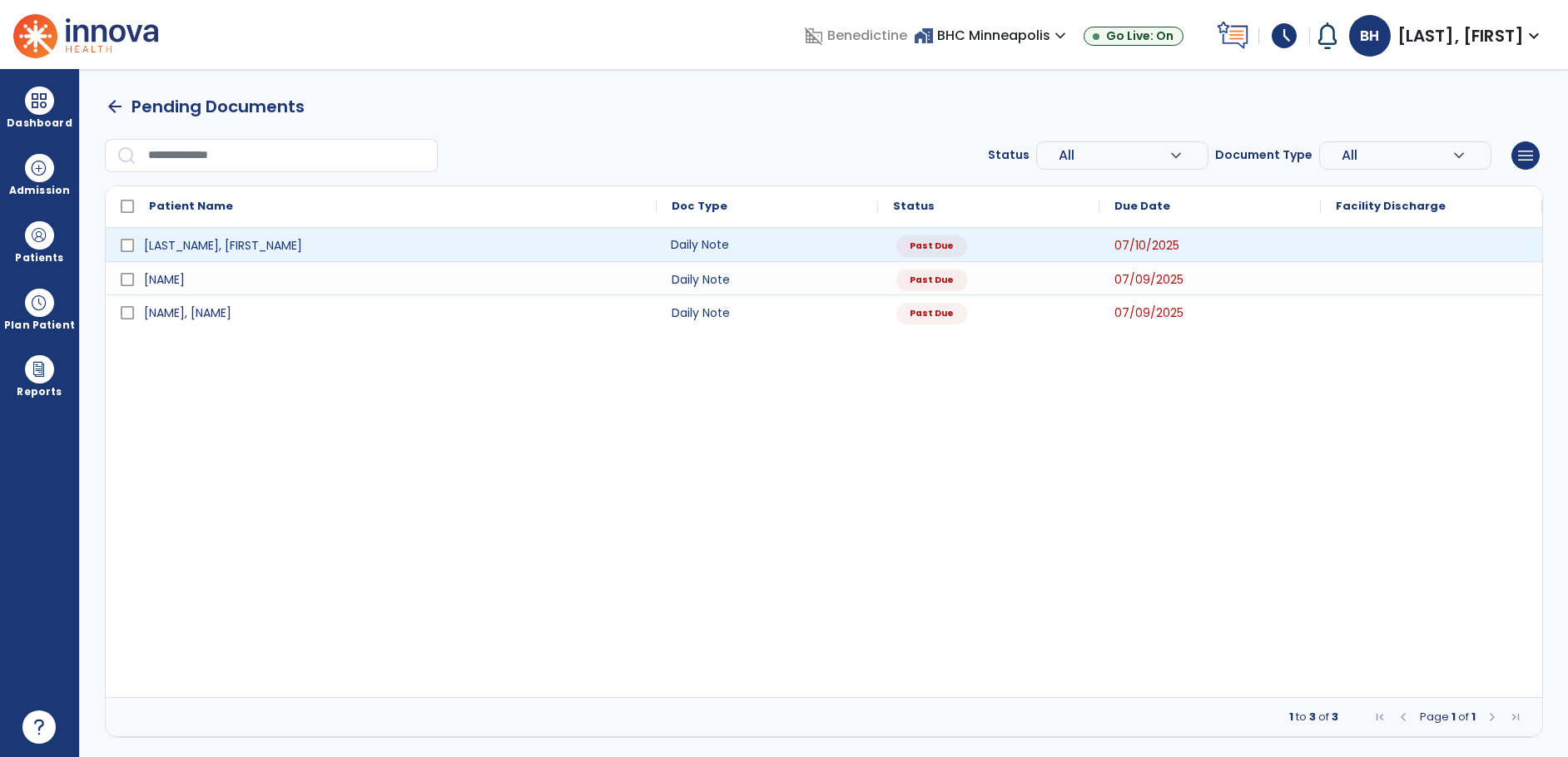 click on "Daily Note" at bounding box center [767, 245] 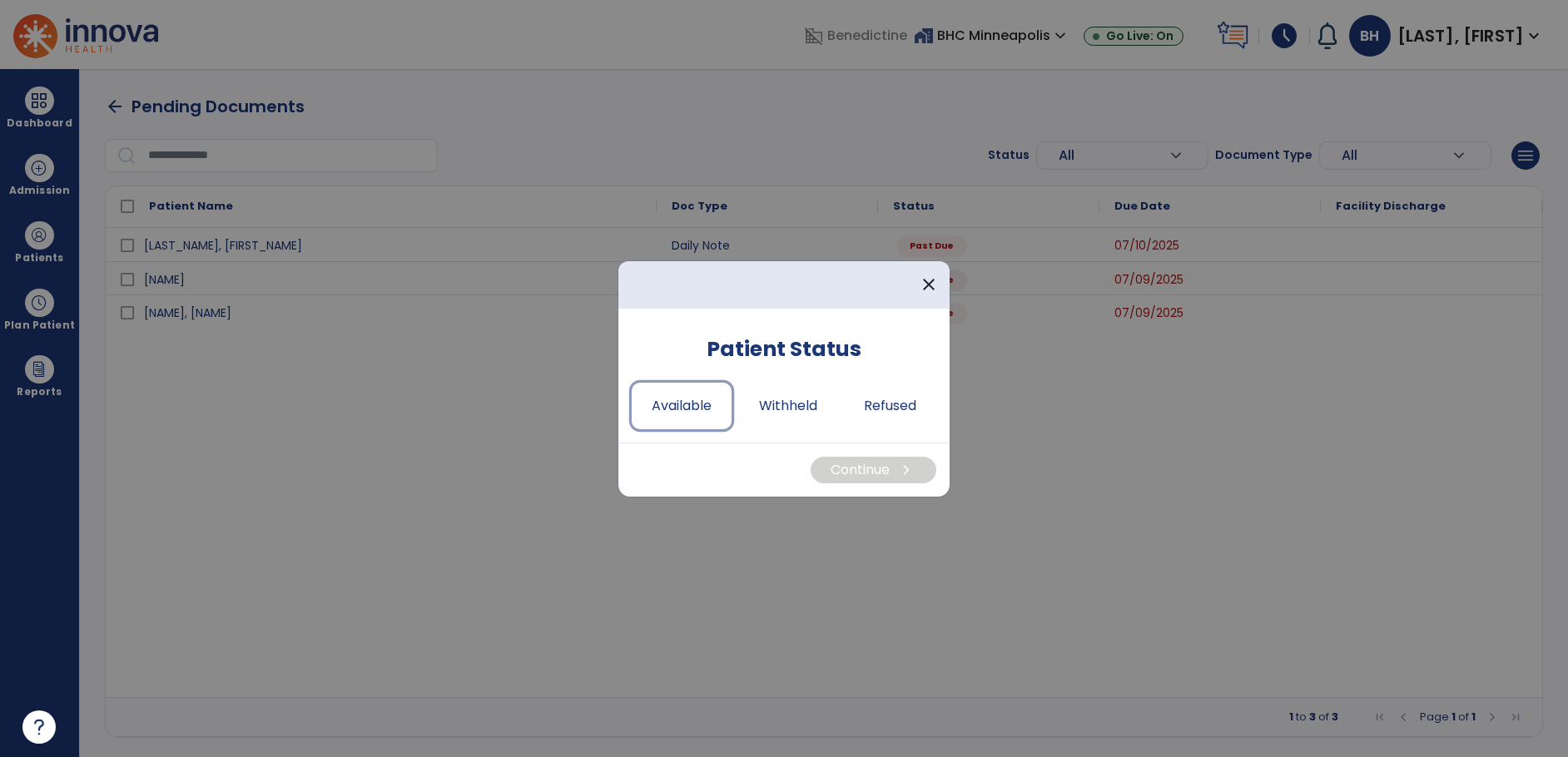 drag, startPoint x: 695, startPoint y: 402, endPoint x: 790, endPoint y: 438, distance: 101.59232 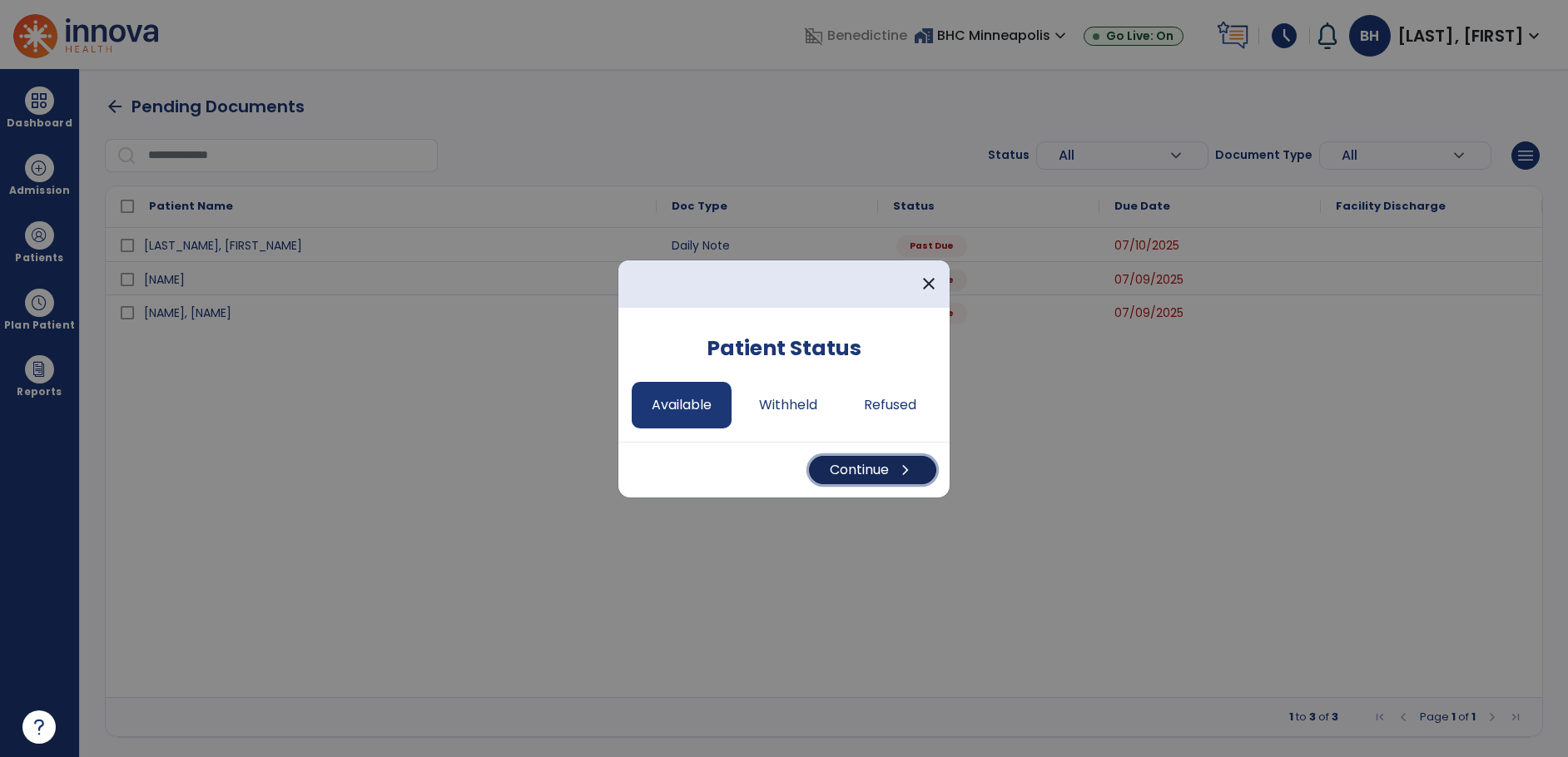 click on "Continue   chevron_right" at bounding box center [872, 470] 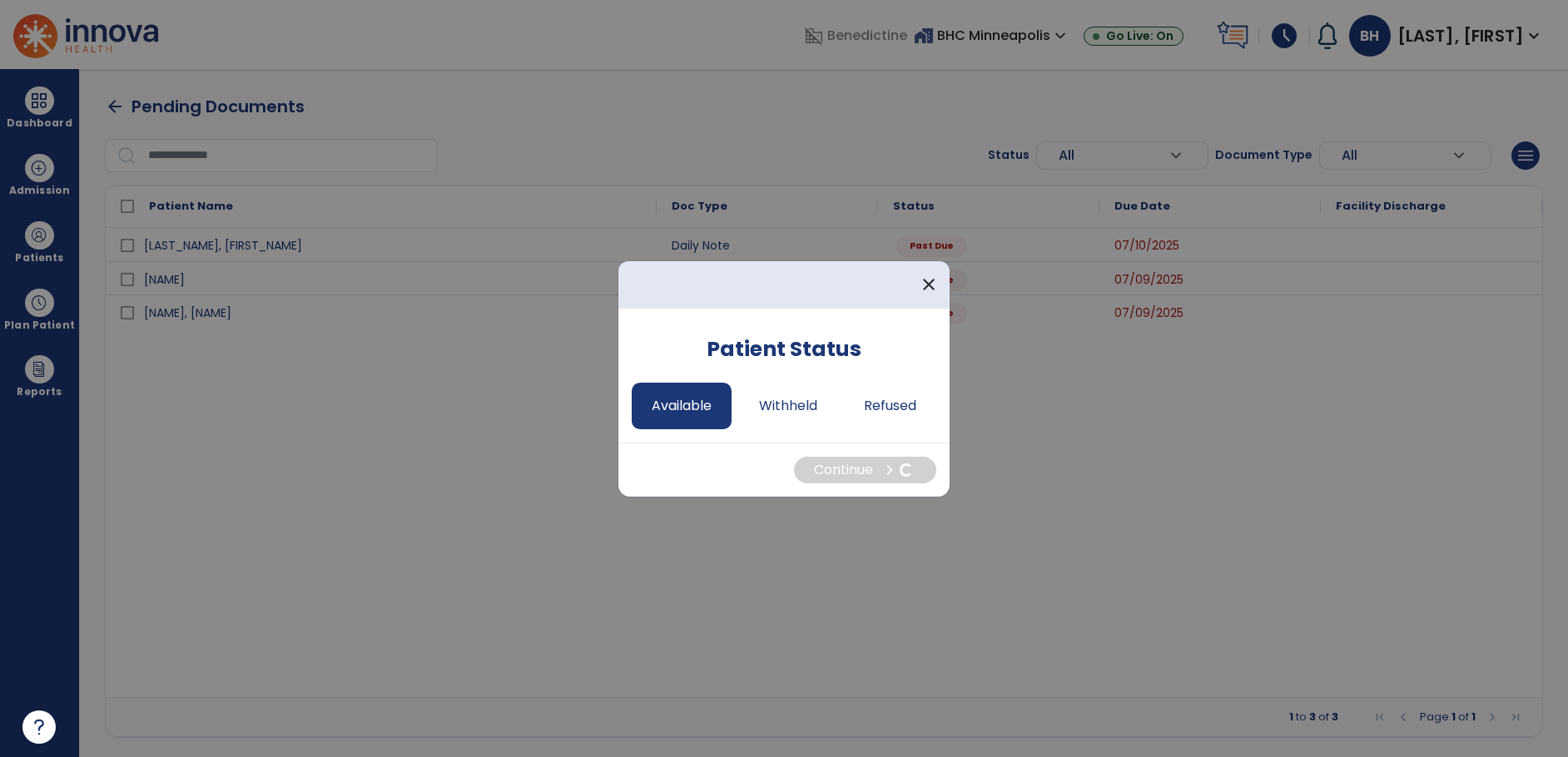 select on "*" 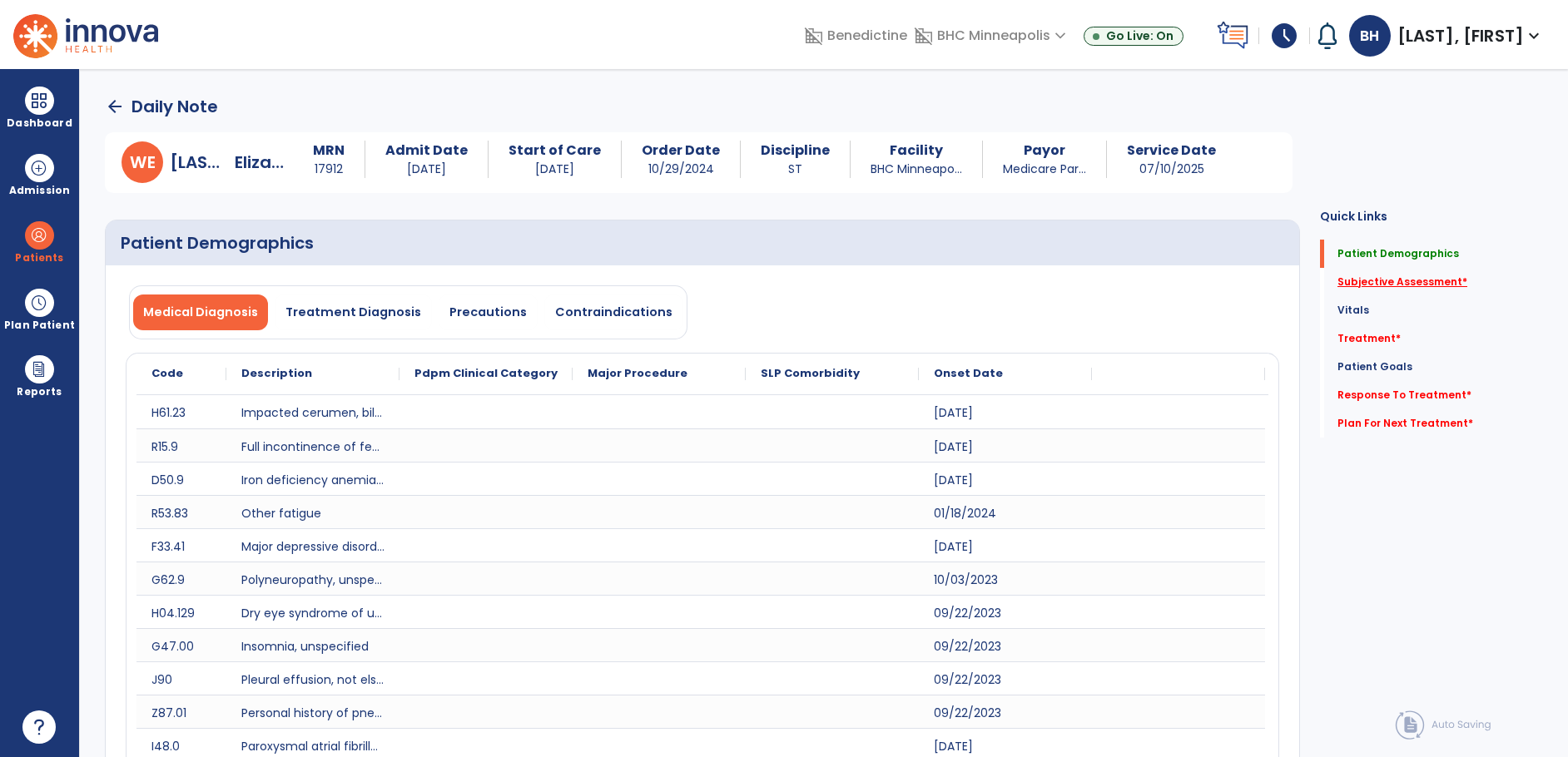 click on "Subjective Assessment   *" 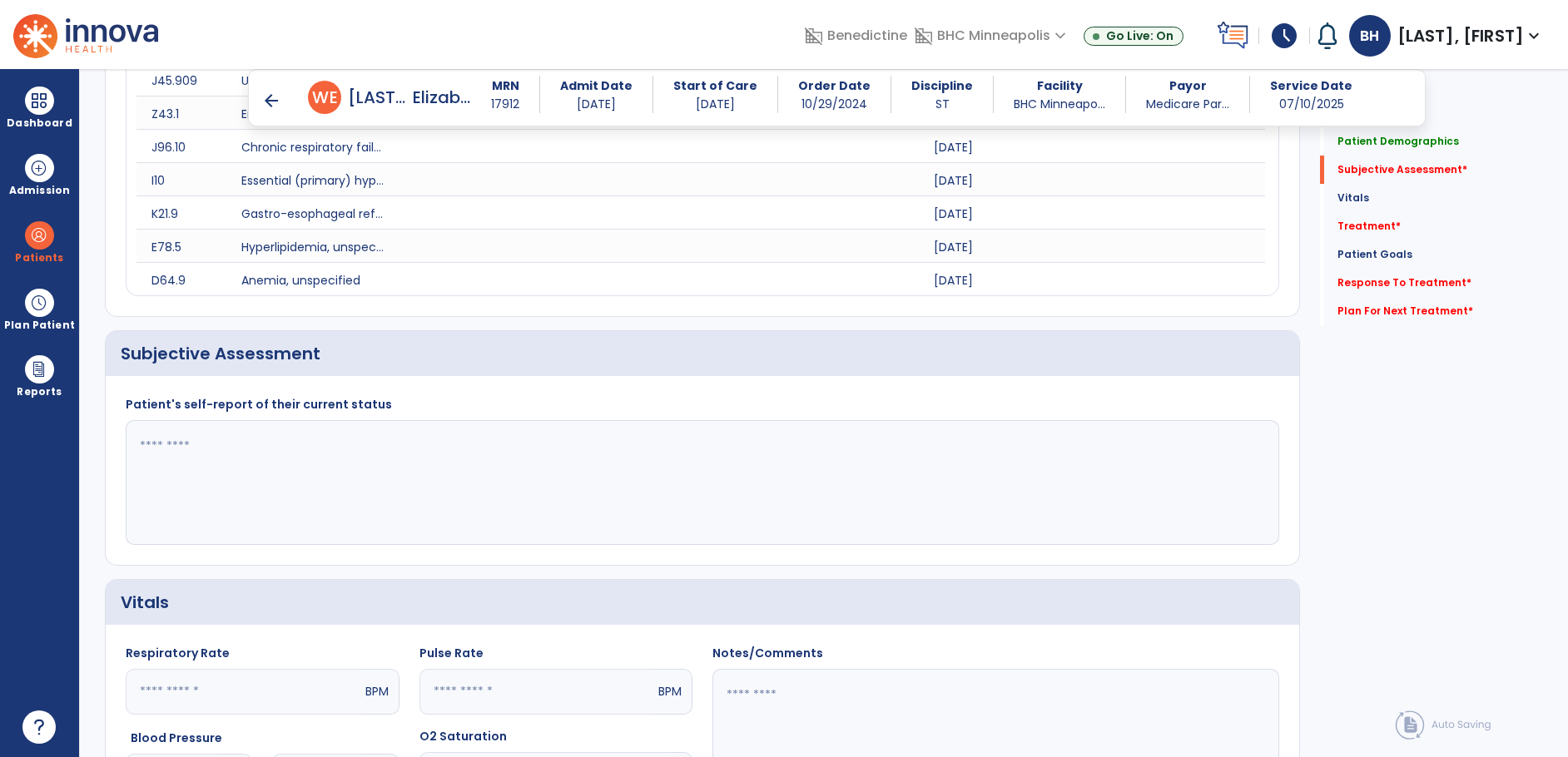 scroll, scrollTop: 1366, scrollLeft: 0, axis: vertical 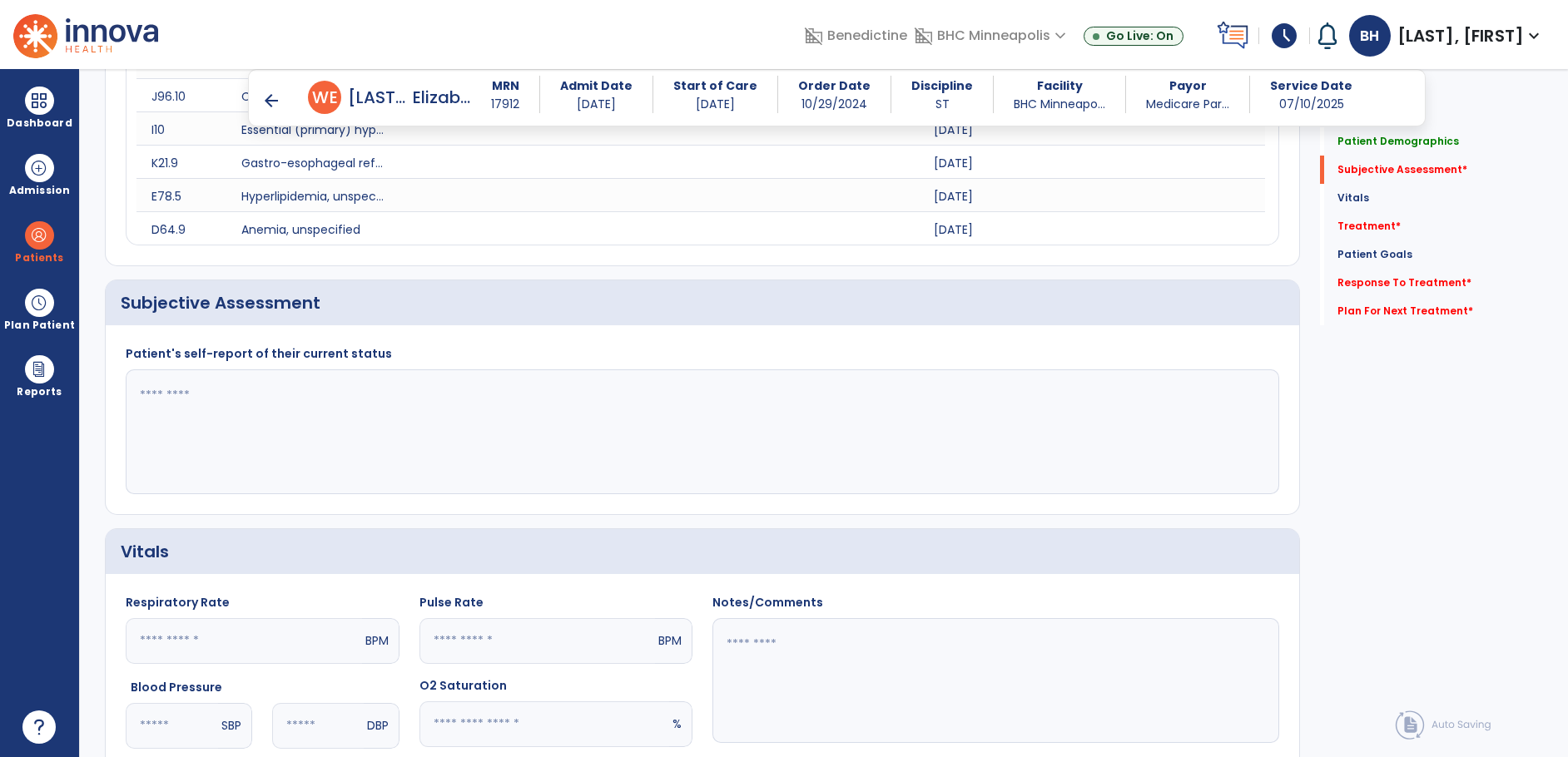 click 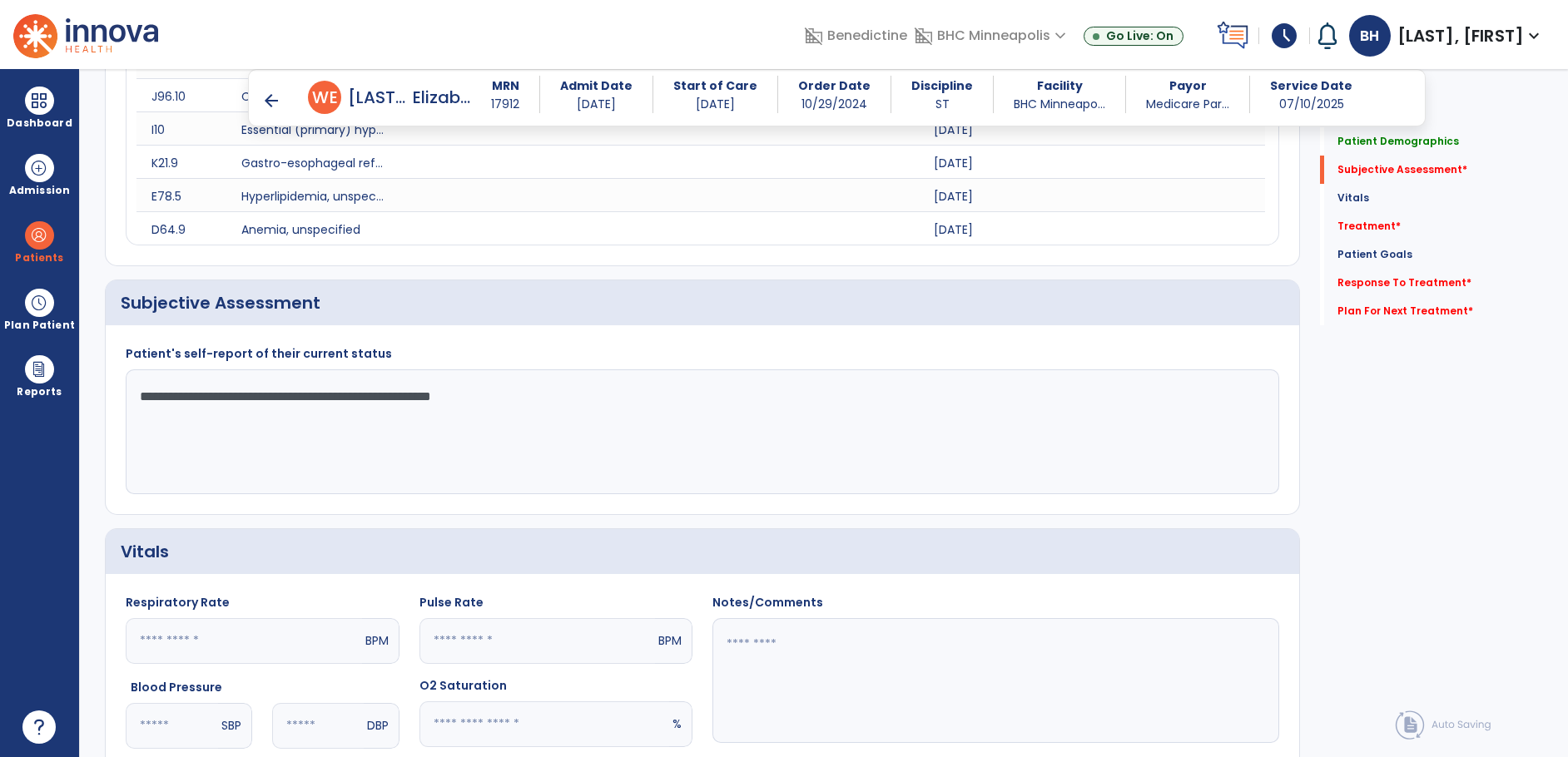 type on "**********" 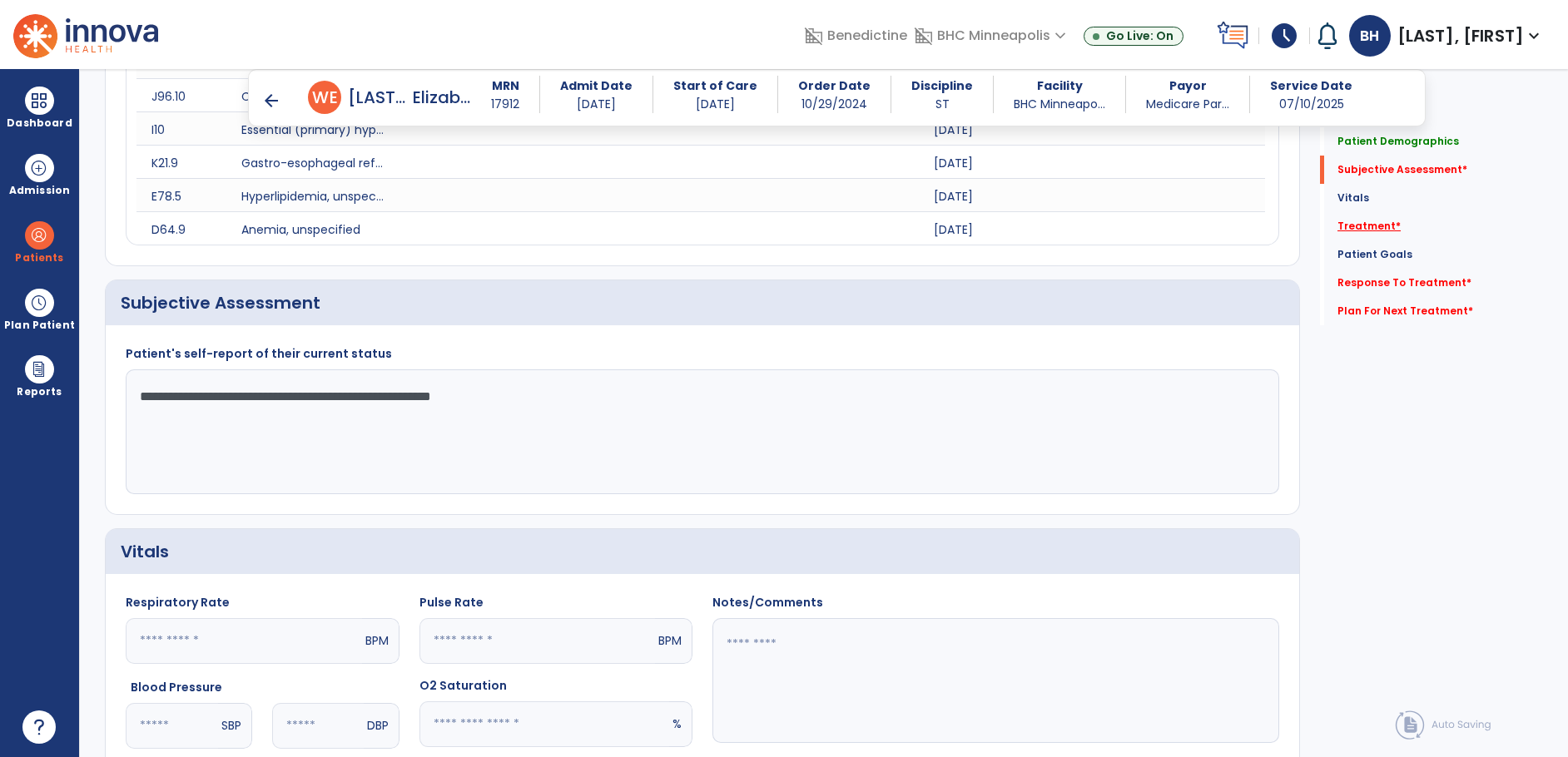 click on "Treatment   *" 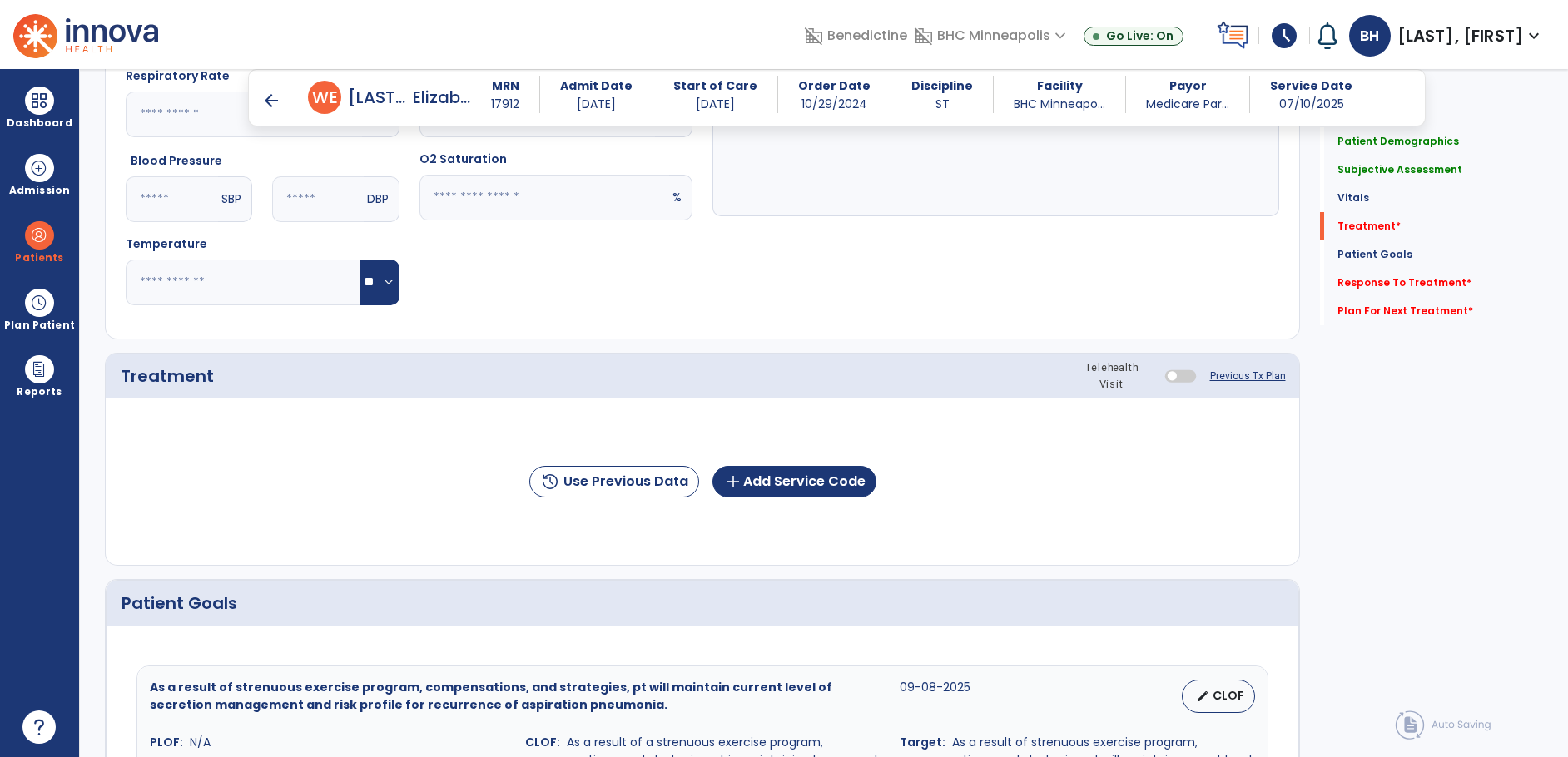 scroll, scrollTop: 1939, scrollLeft: 0, axis: vertical 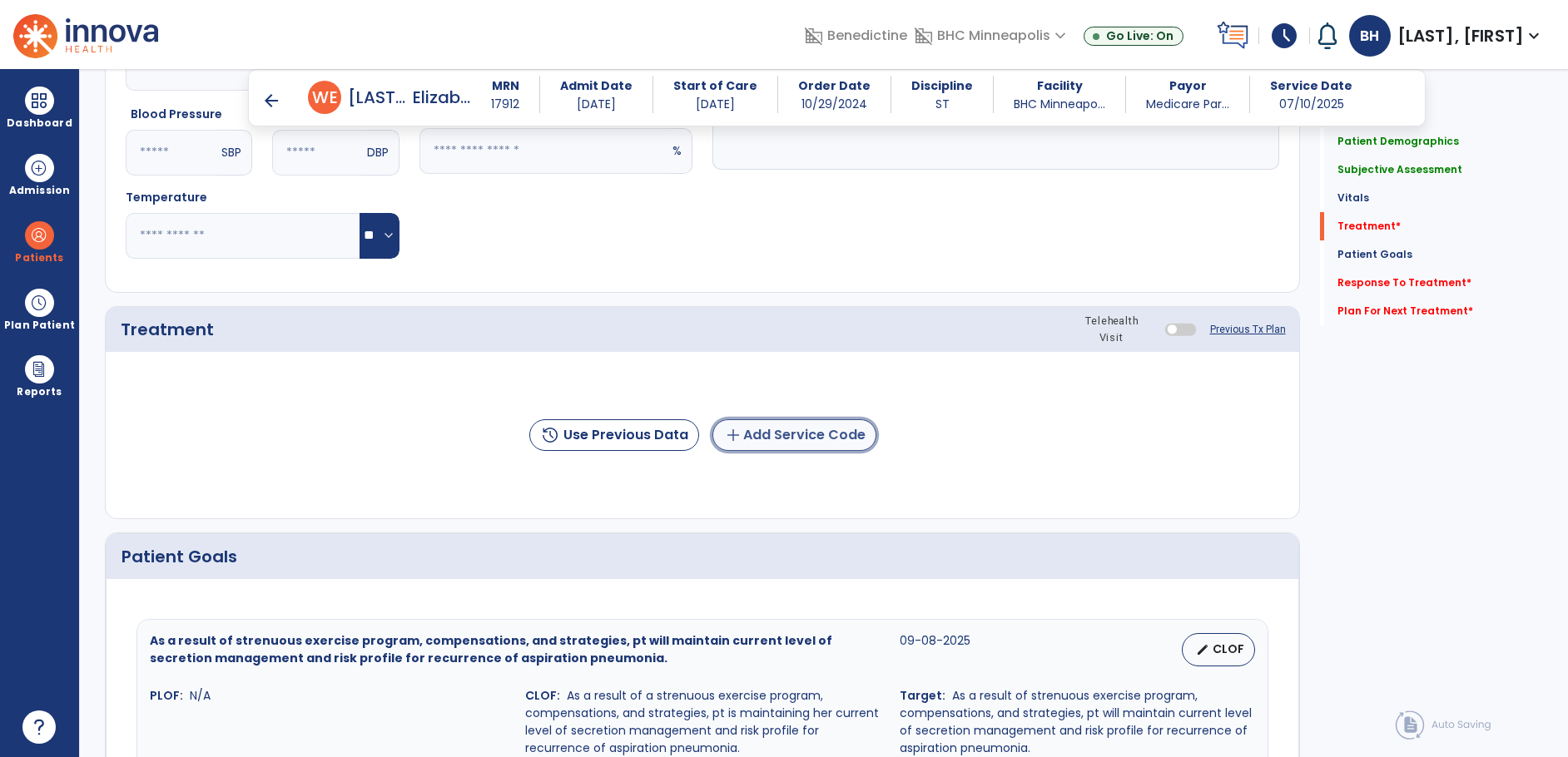 click on "add  Add Service Code" 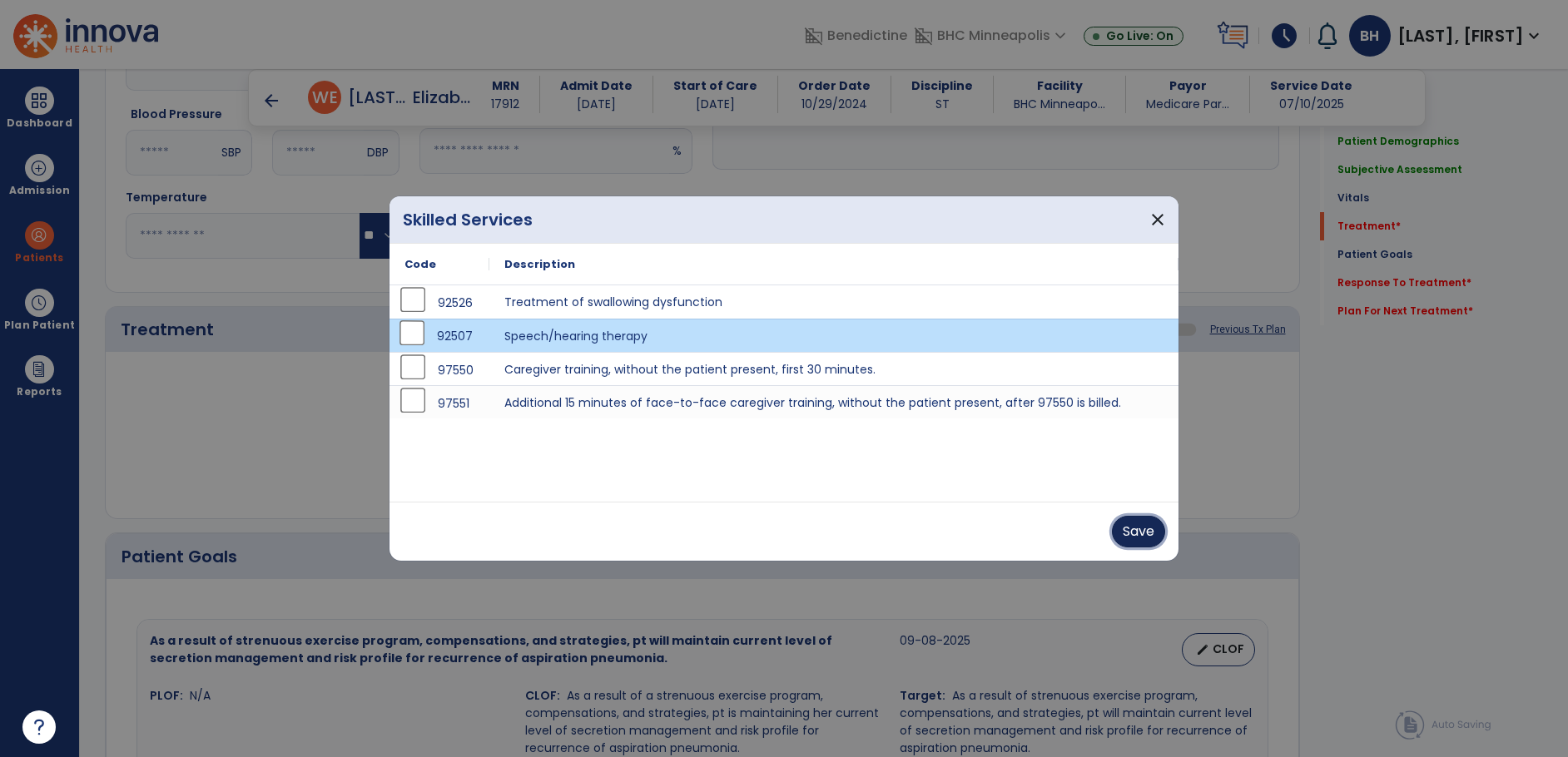 click on "Save" at bounding box center (1139, 532) 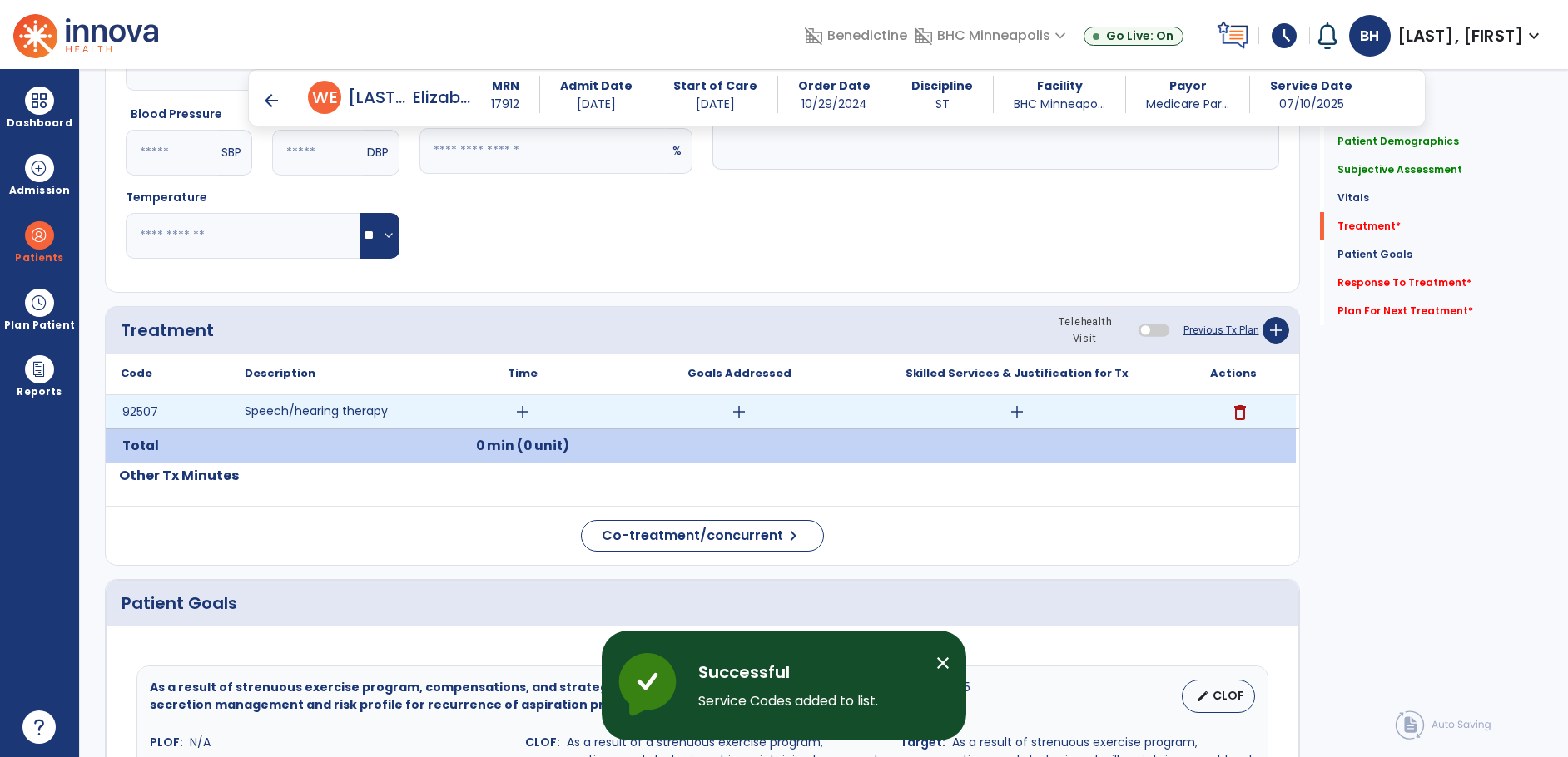 click on "add" at bounding box center [523, 412] 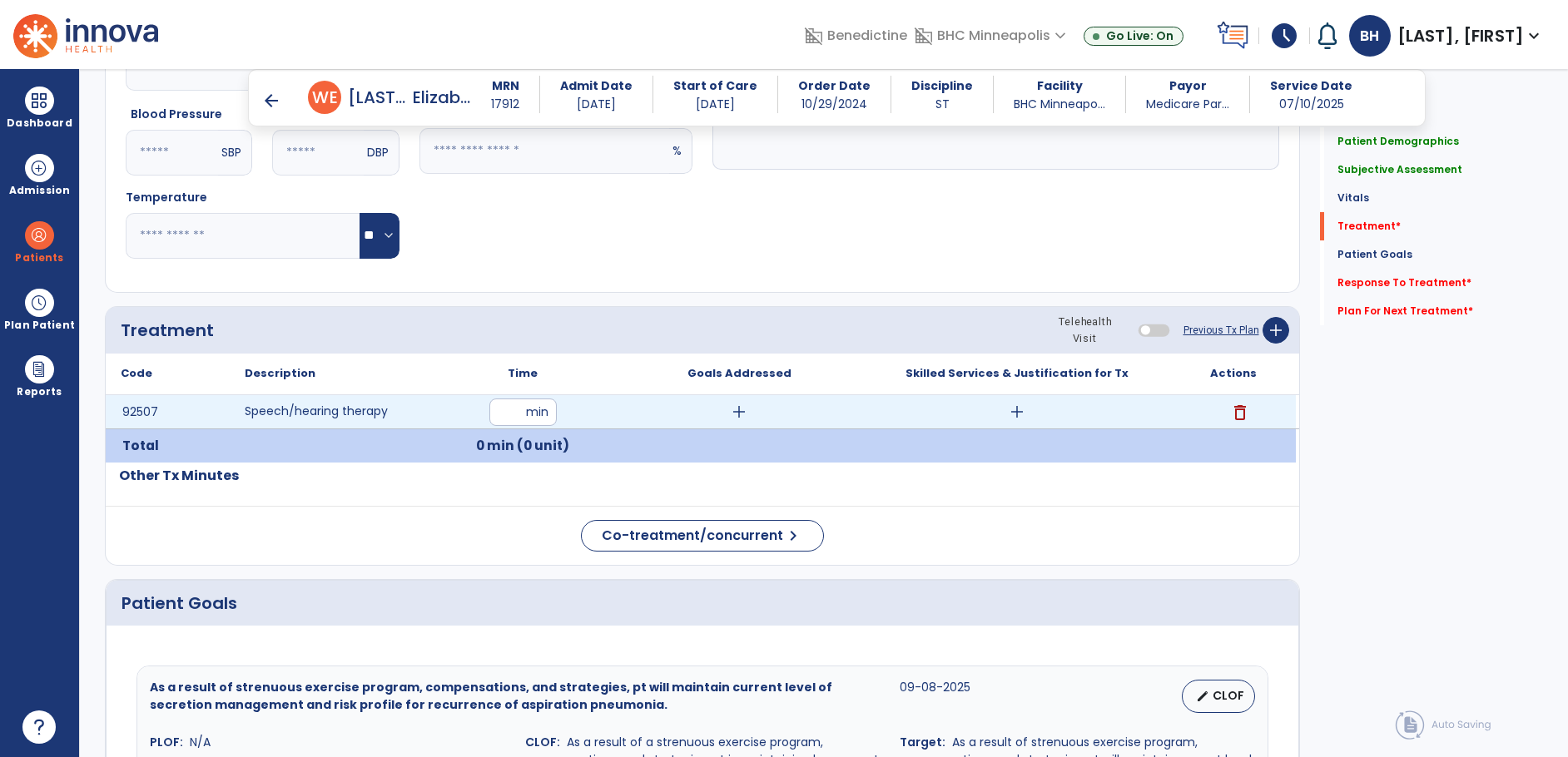 type on "**" 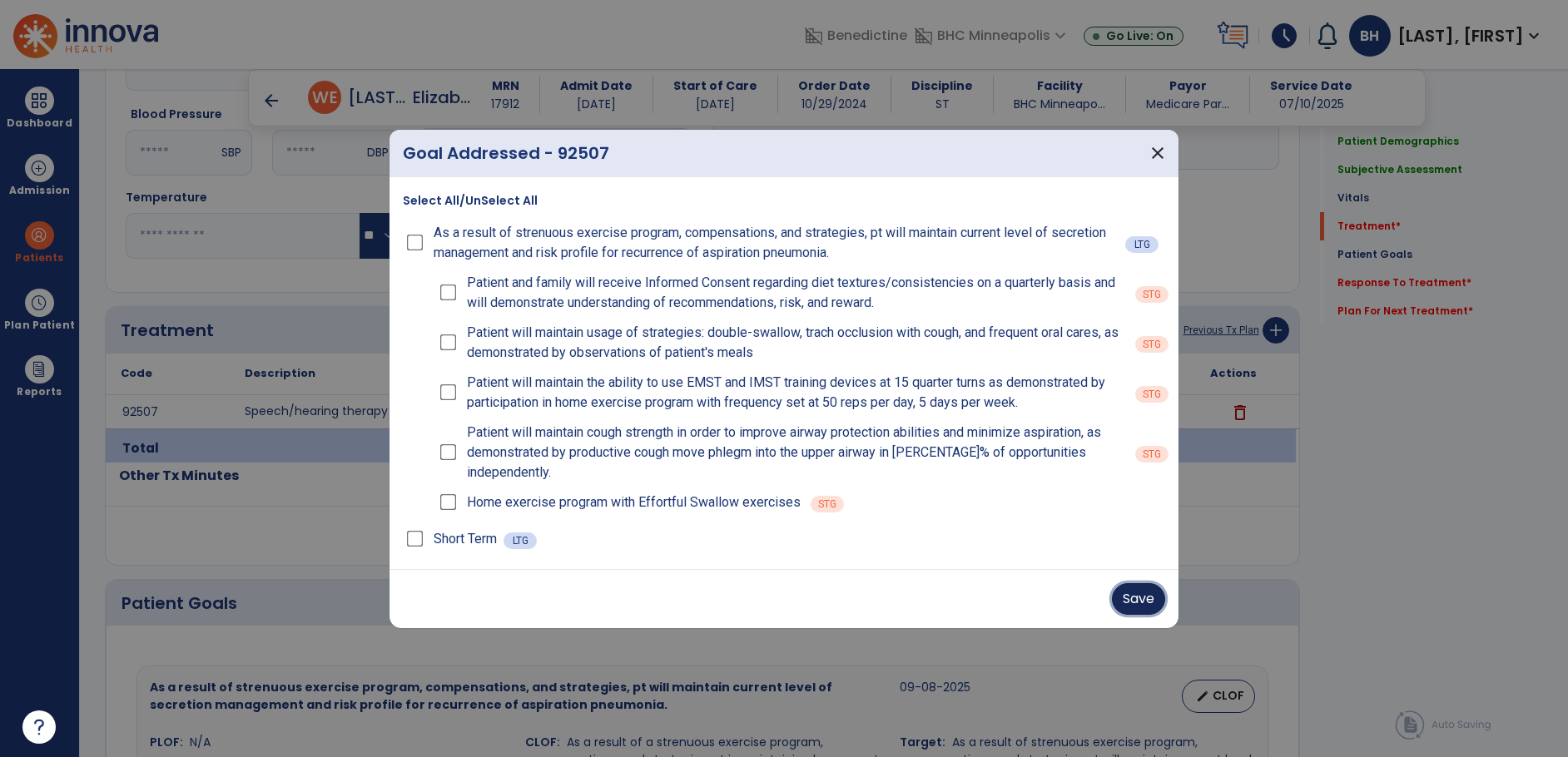 click on "Save" at bounding box center (1139, 599) 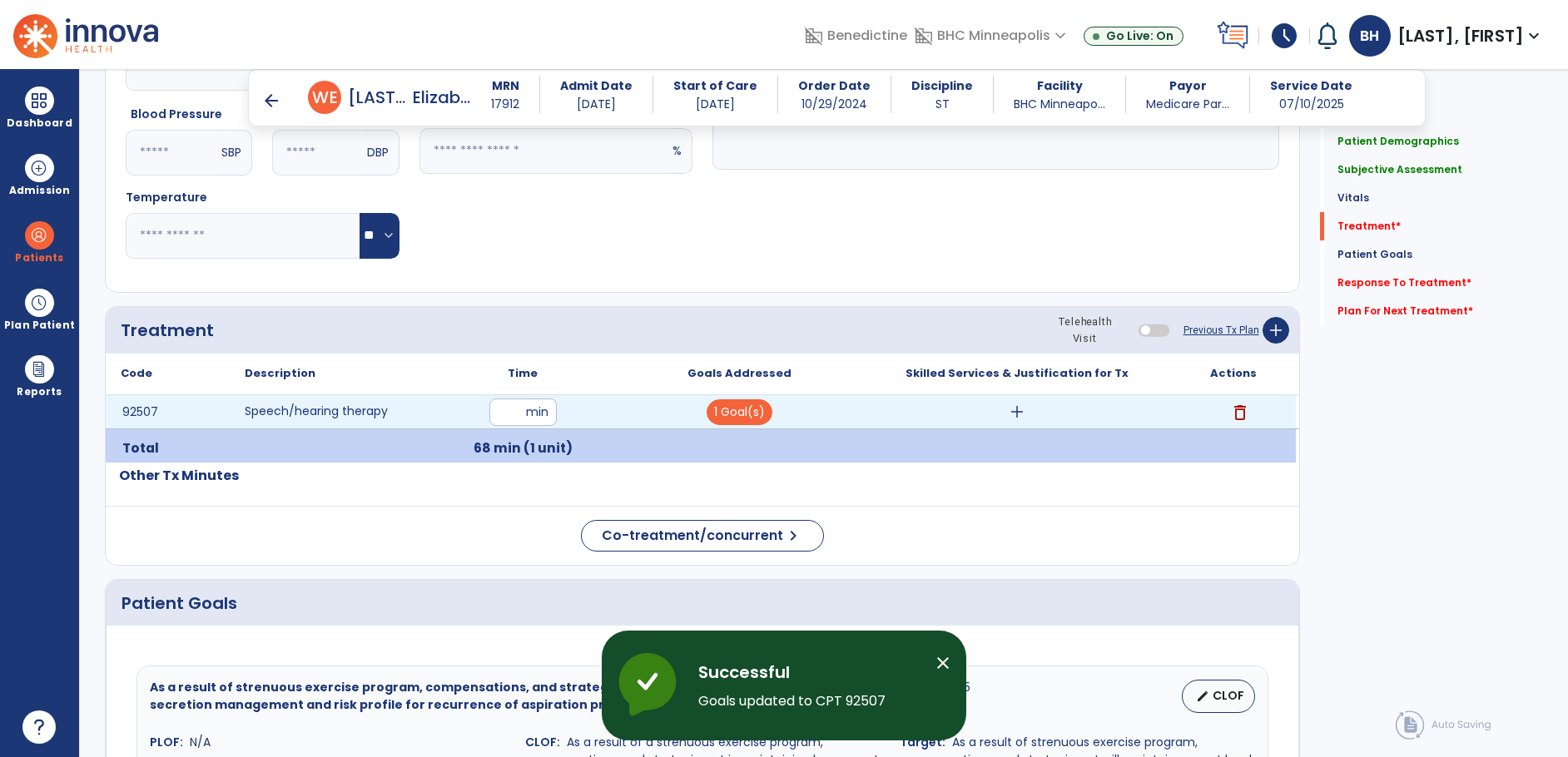 click on "add" at bounding box center [1017, 412] 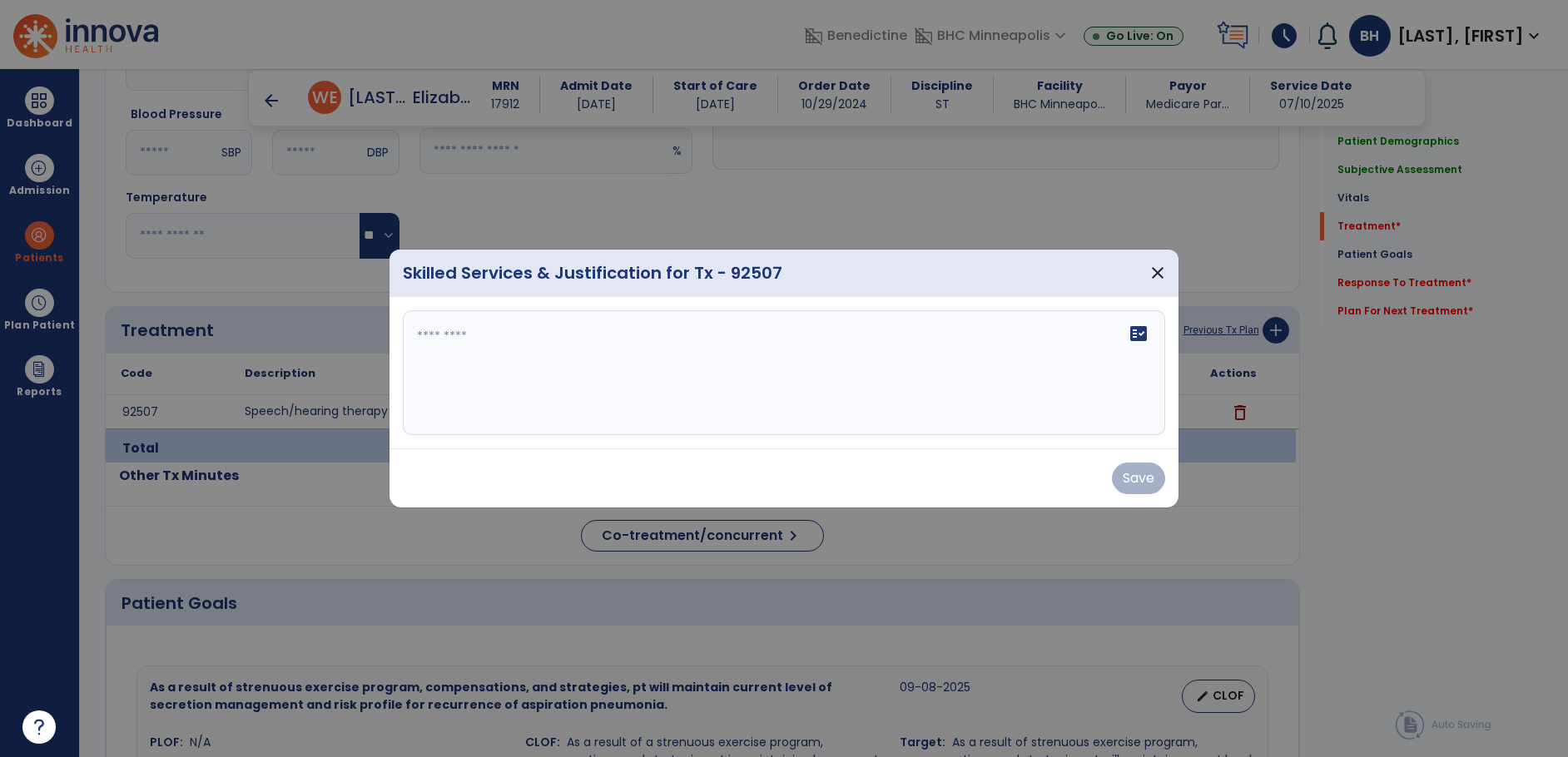 click on "fact_check" at bounding box center [784, 373] 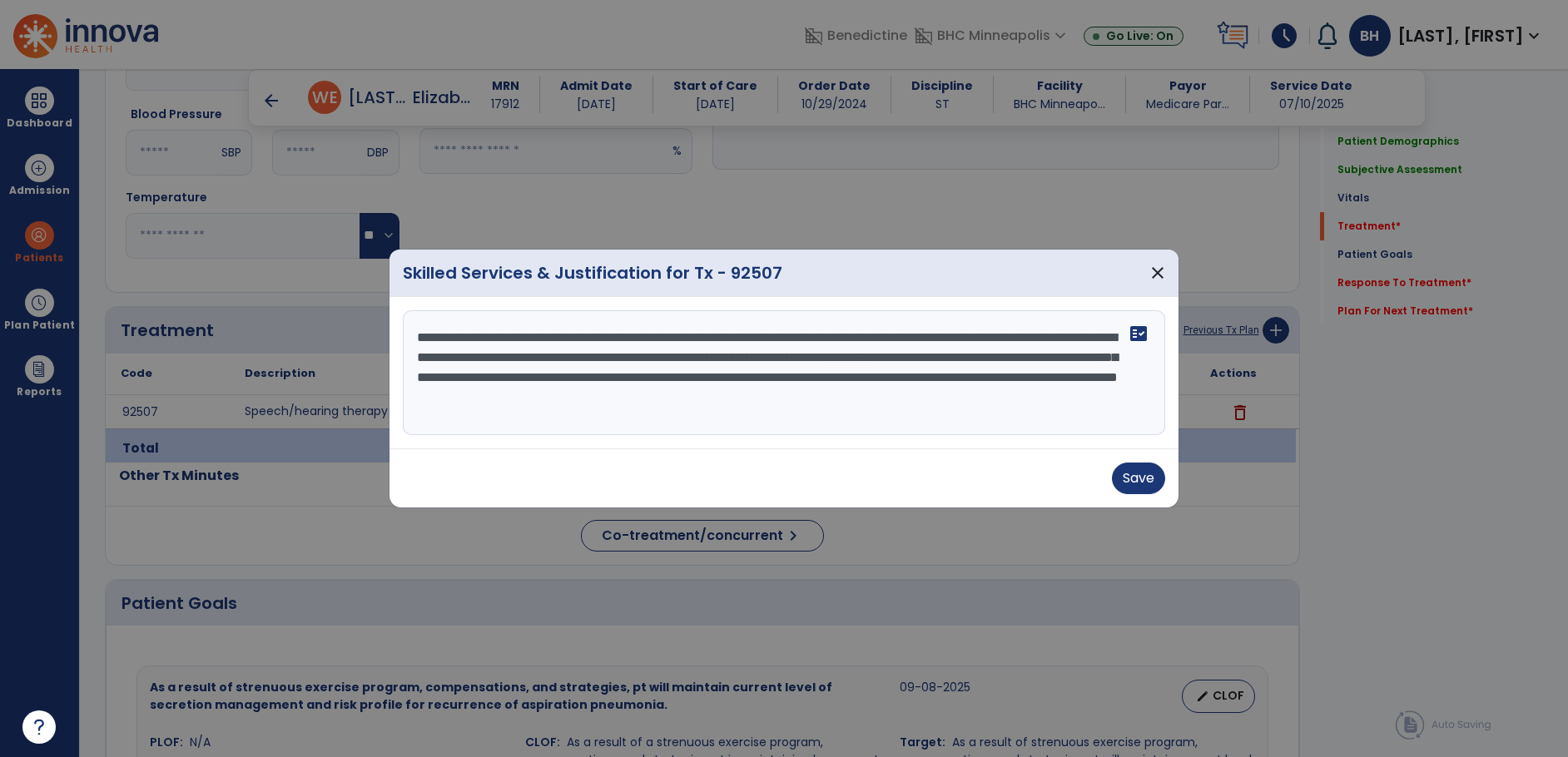 click on "**********" at bounding box center (784, 373) 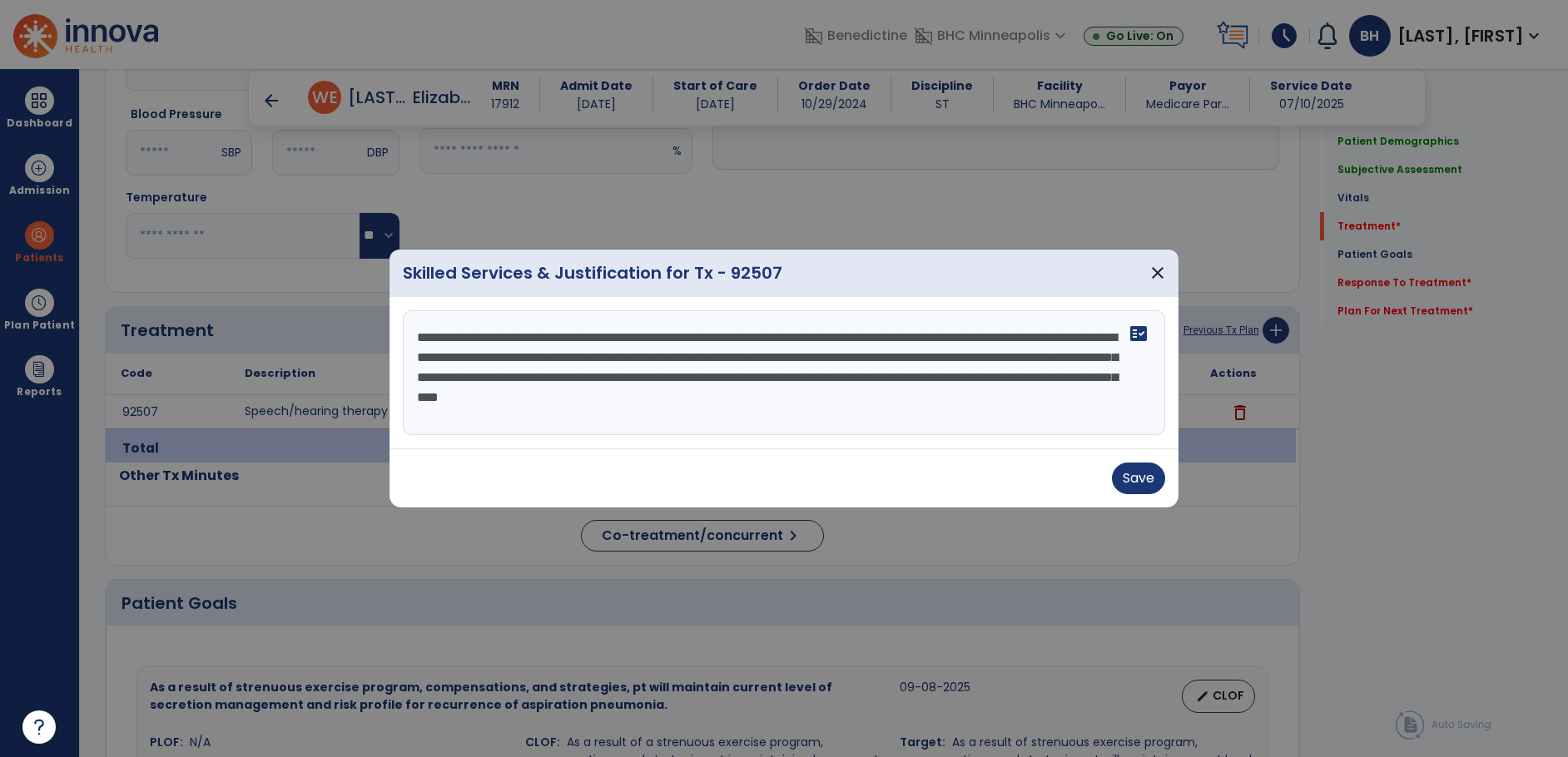 click on "**********" at bounding box center (784, 373) 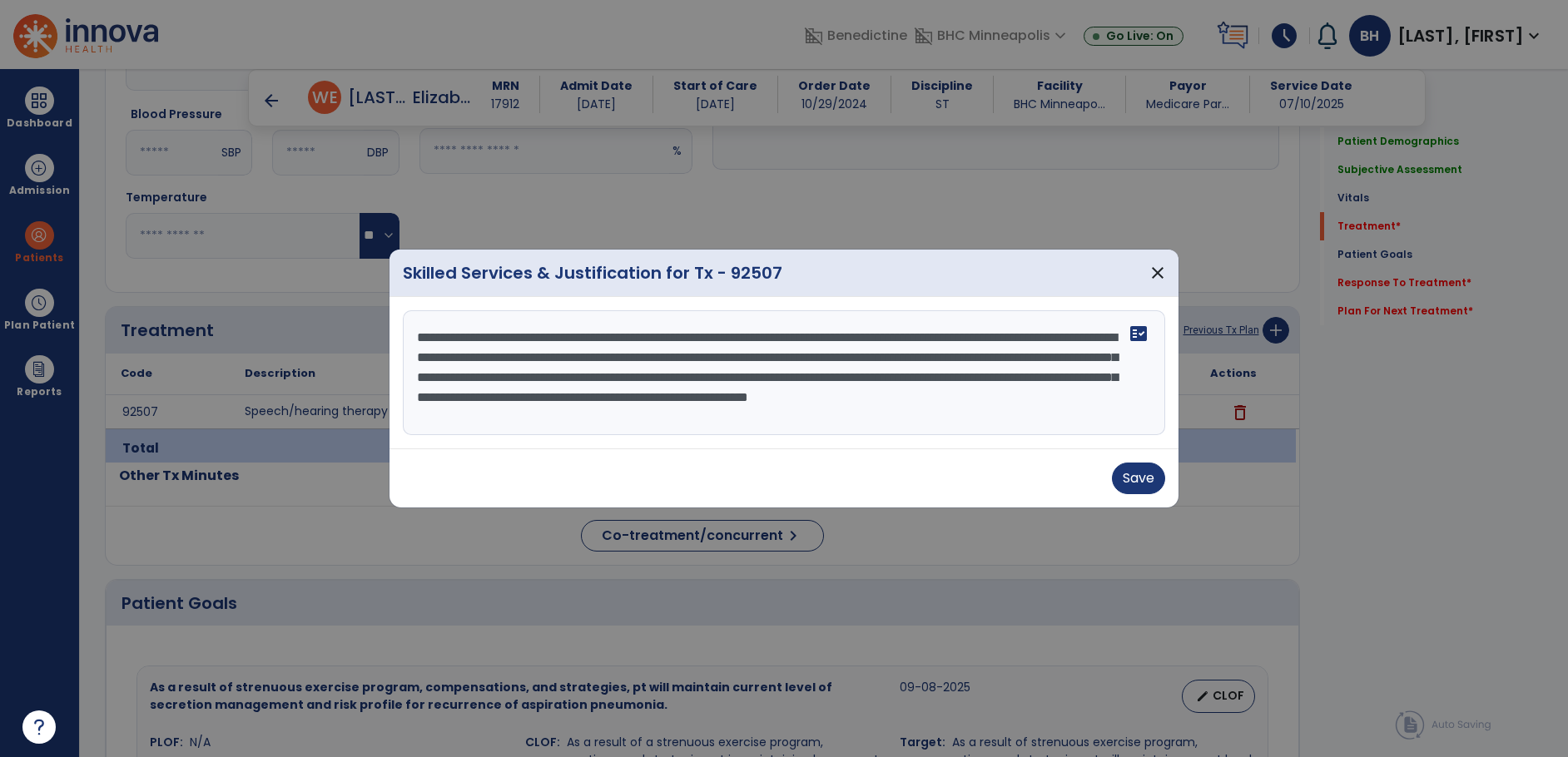 click on "**********" at bounding box center [784, 373] 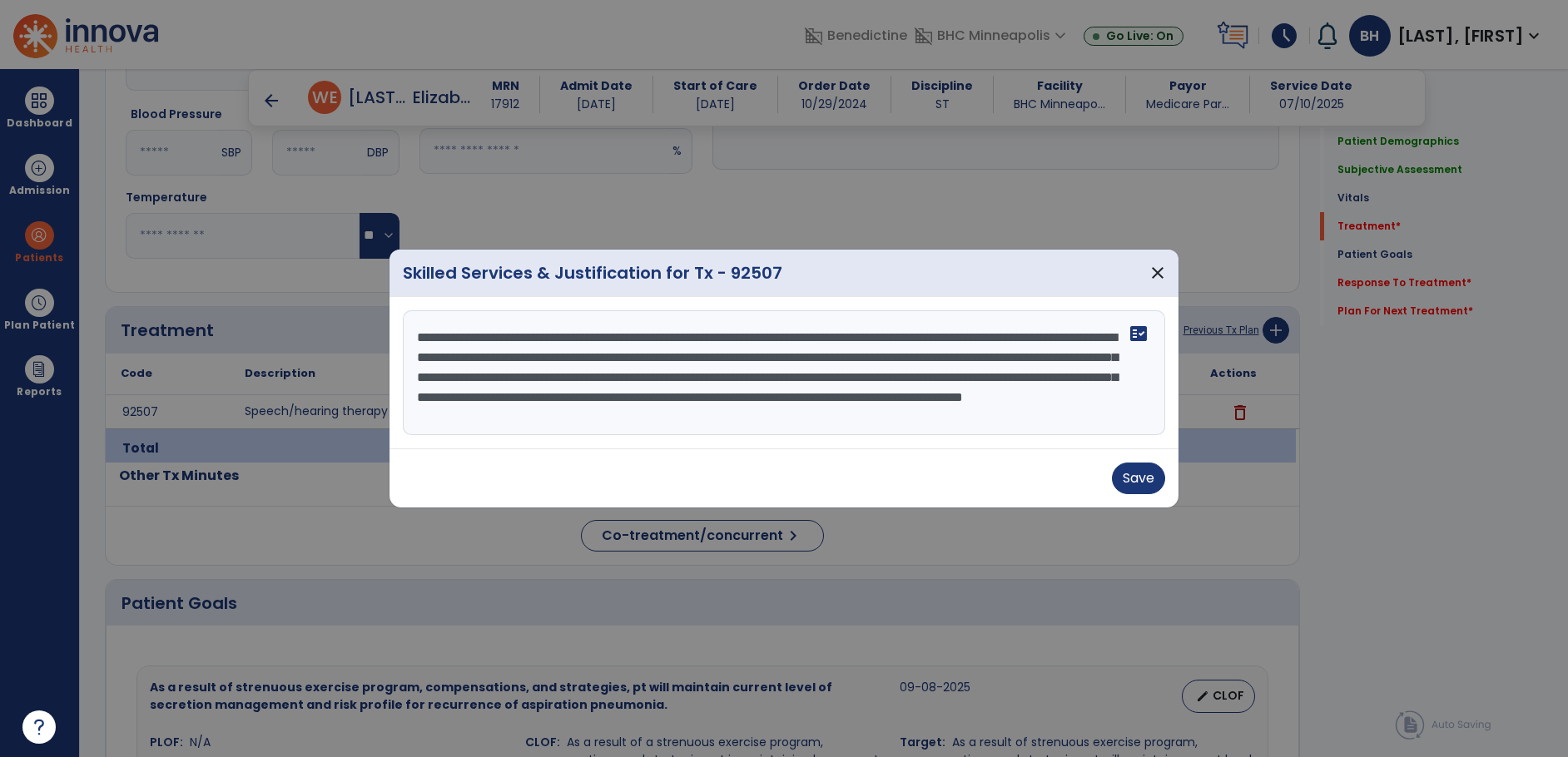 scroll, scrollTop: 12, scrollLeft: 0, axis: vertical 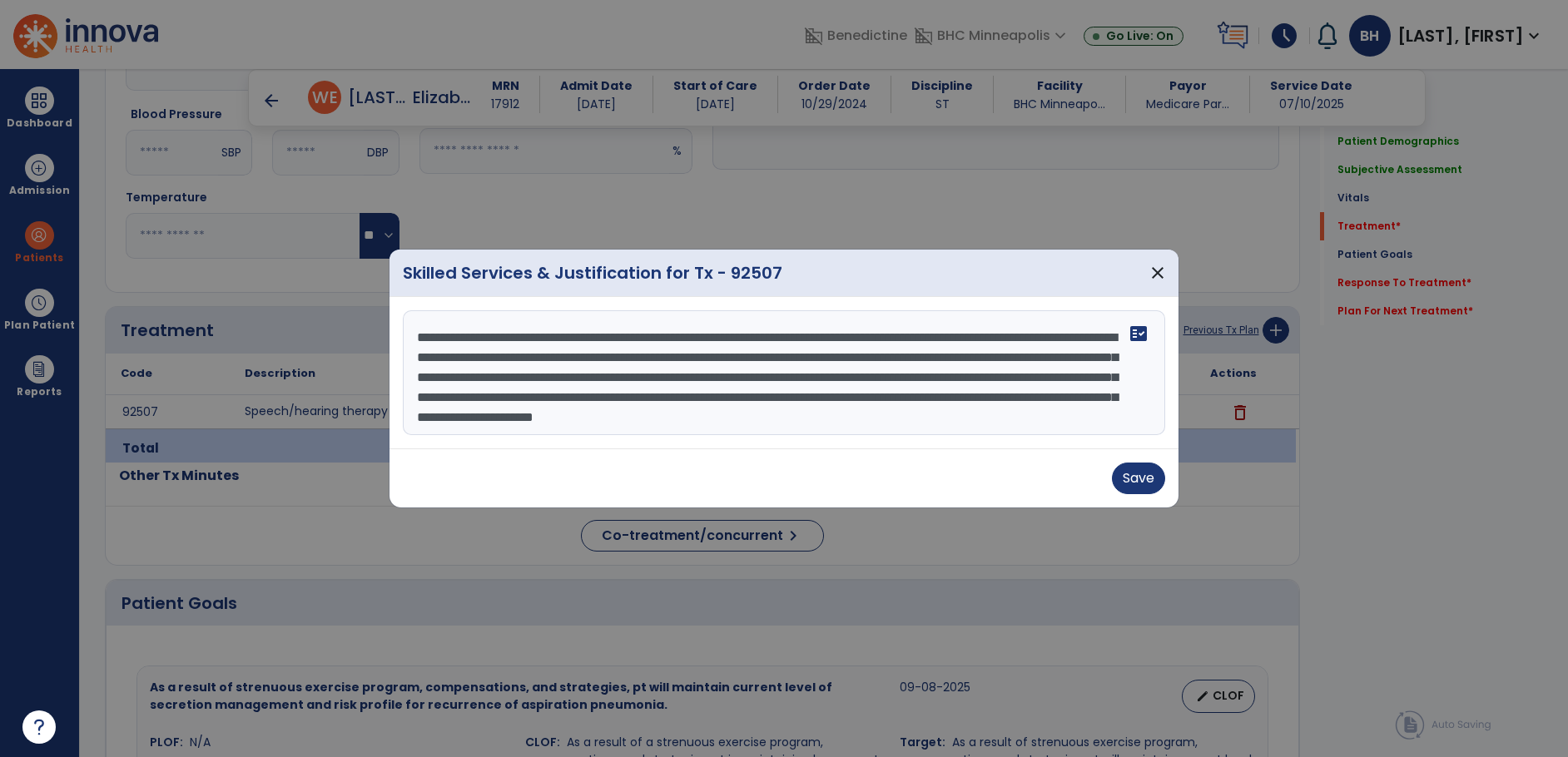 click on "**********" at bounding box center (784, 373) 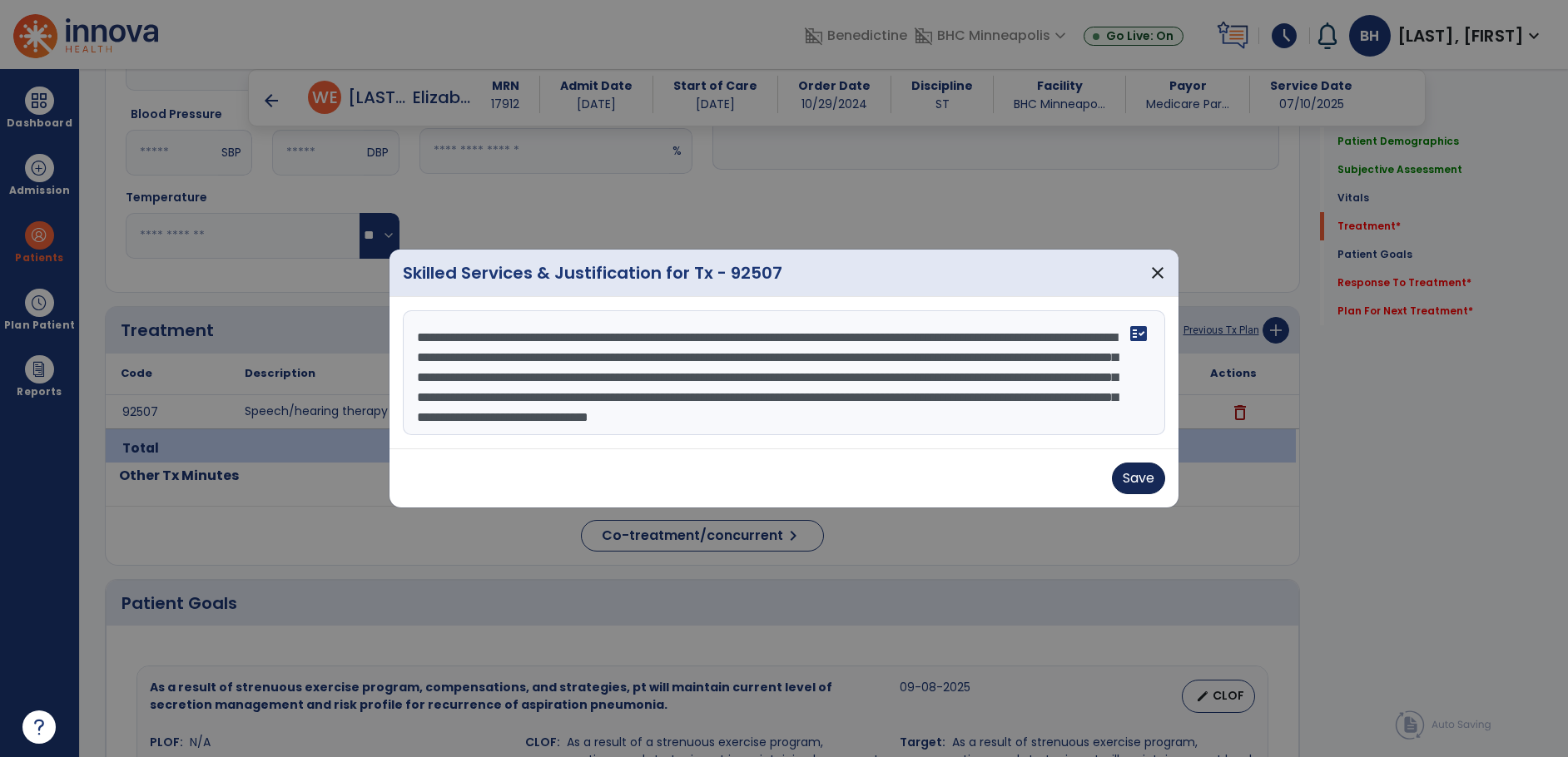 type on "**********" 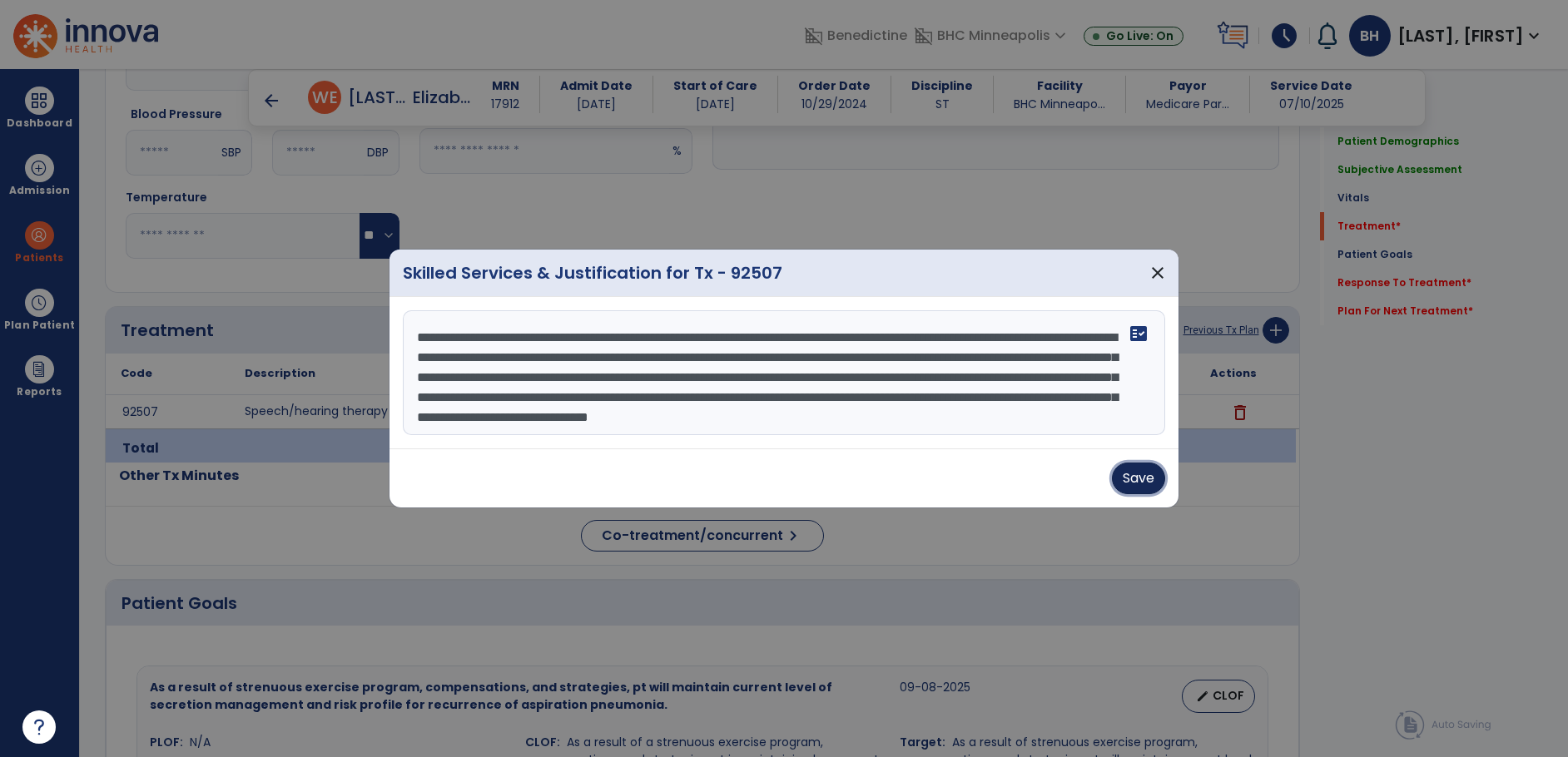 click on "Save" at bounding box center [1139, 478] 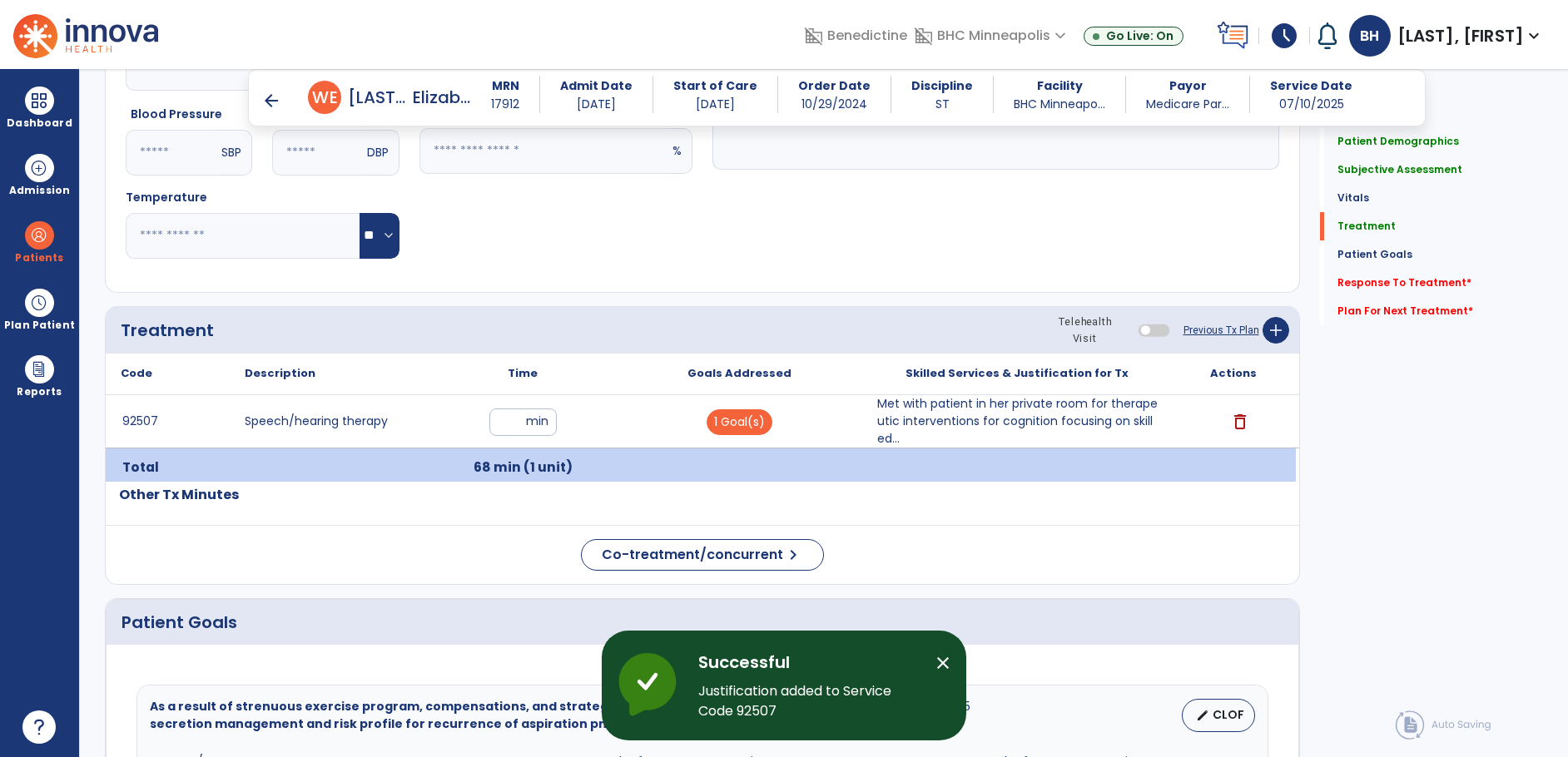 click on "Quick Links  Patient Demographics   Patient Demographics   Subjective Assessment   Subjective Assessment   Vitals   Vitals   Treatment   Treatment   Patient Goals   Patient Goals   Response To Treatment   *  Response To Treatment   *  Plan For Next Treatment   *  Plan For Next Treatment   *" 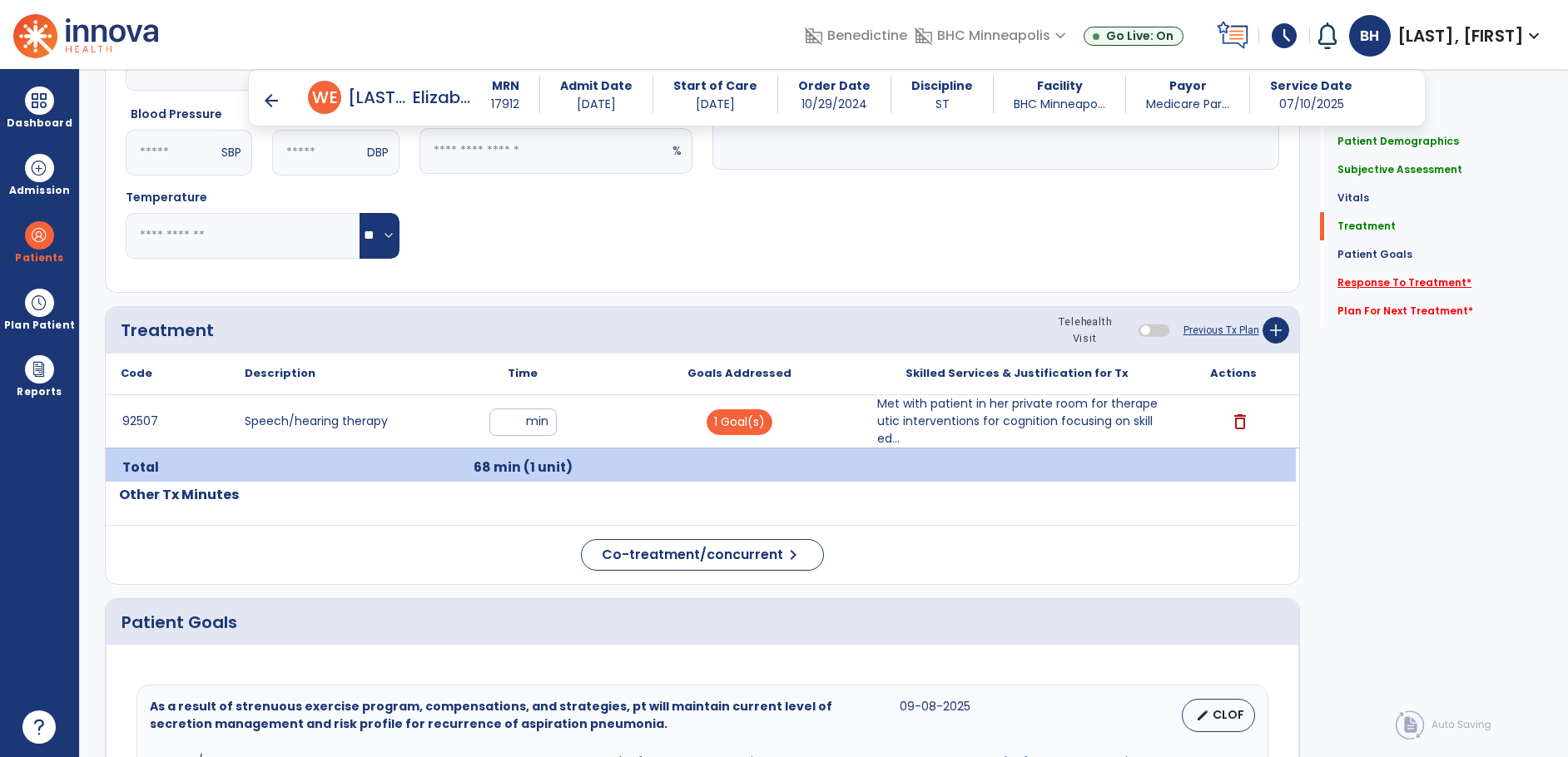 click on "Response To Treatment   *" 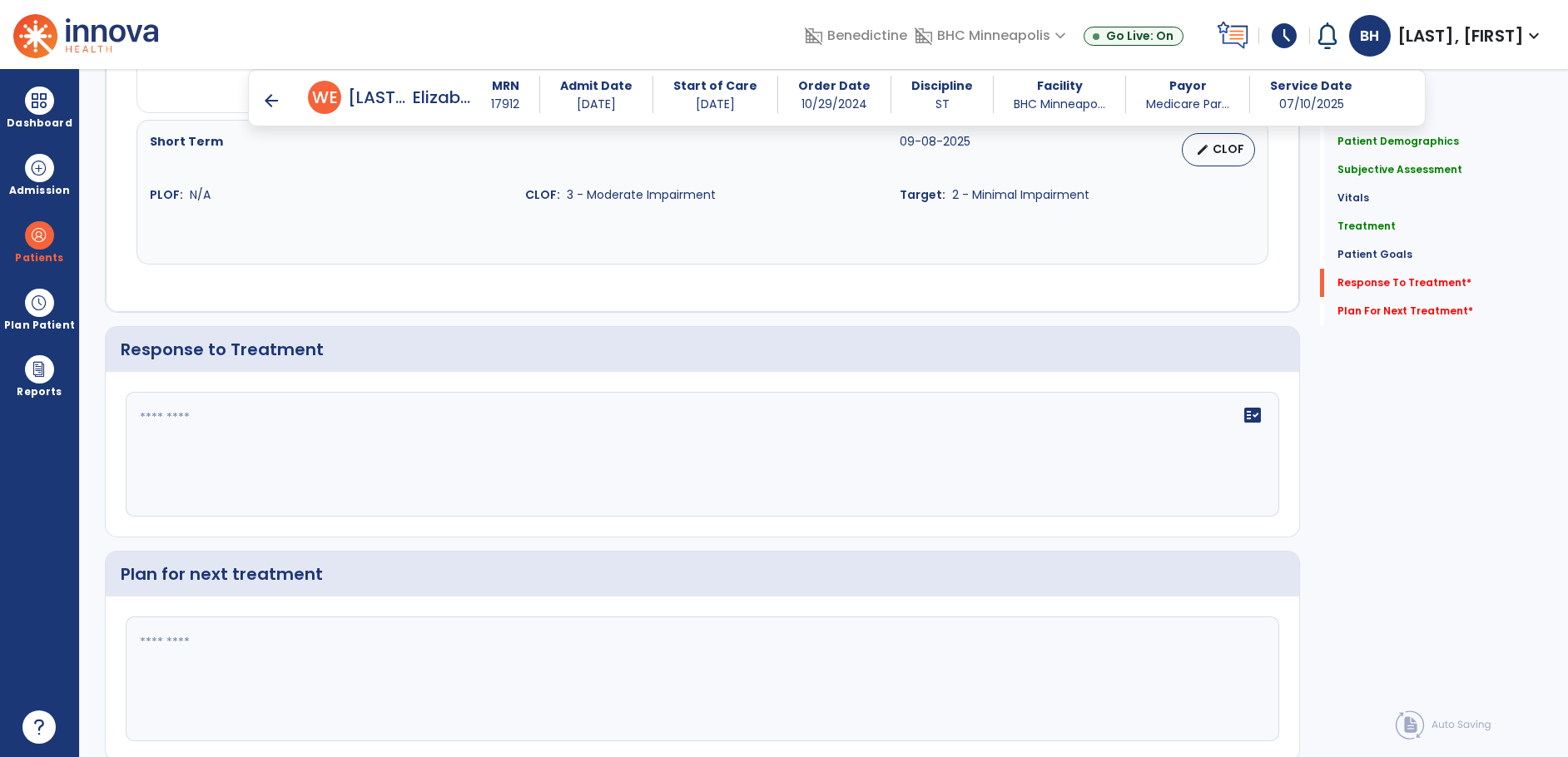 scroll, scrollTop: 3817, scrollLeft: 0, axis: vertical 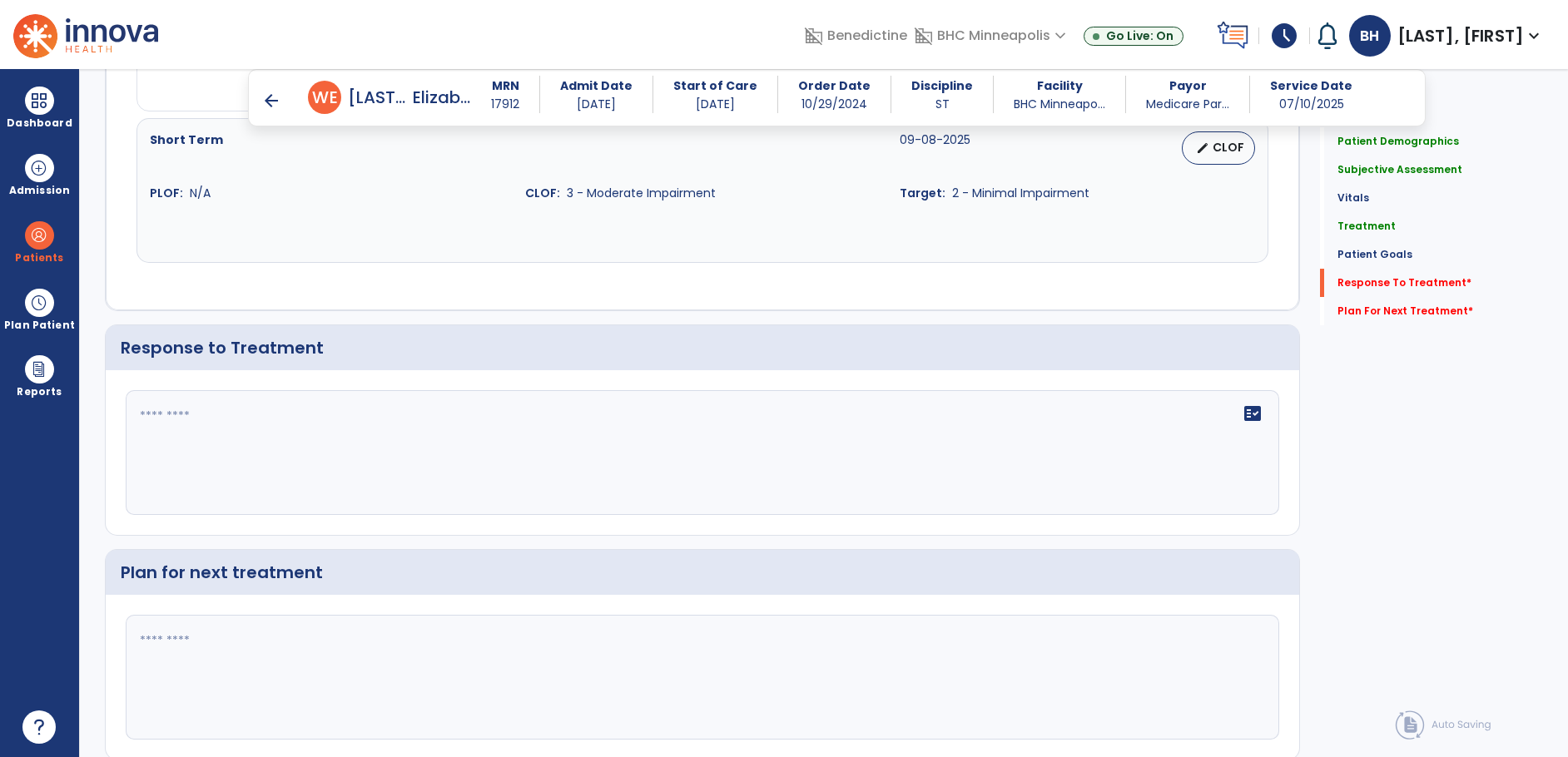 click on "fact_check" 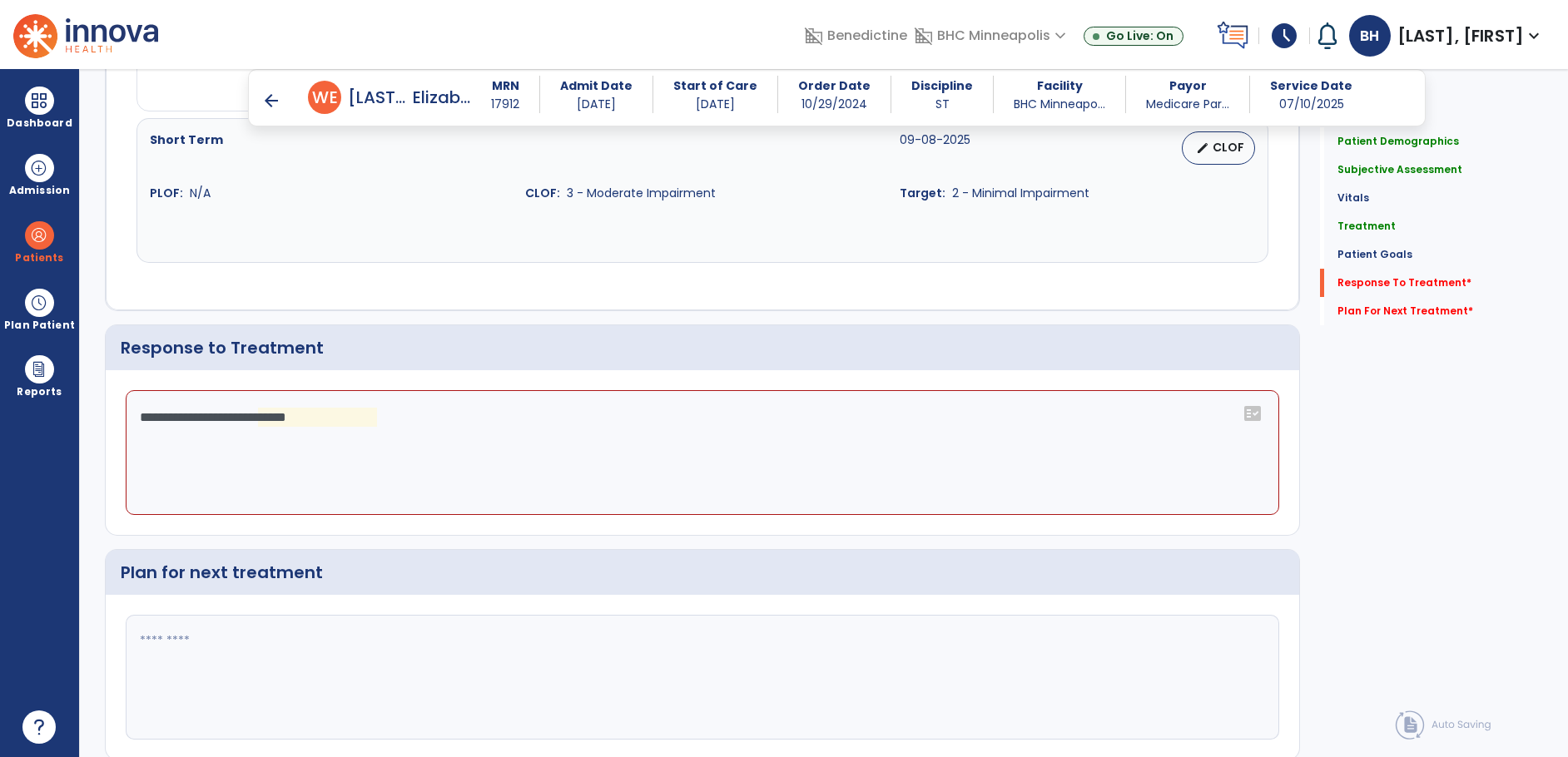 click on "**********" 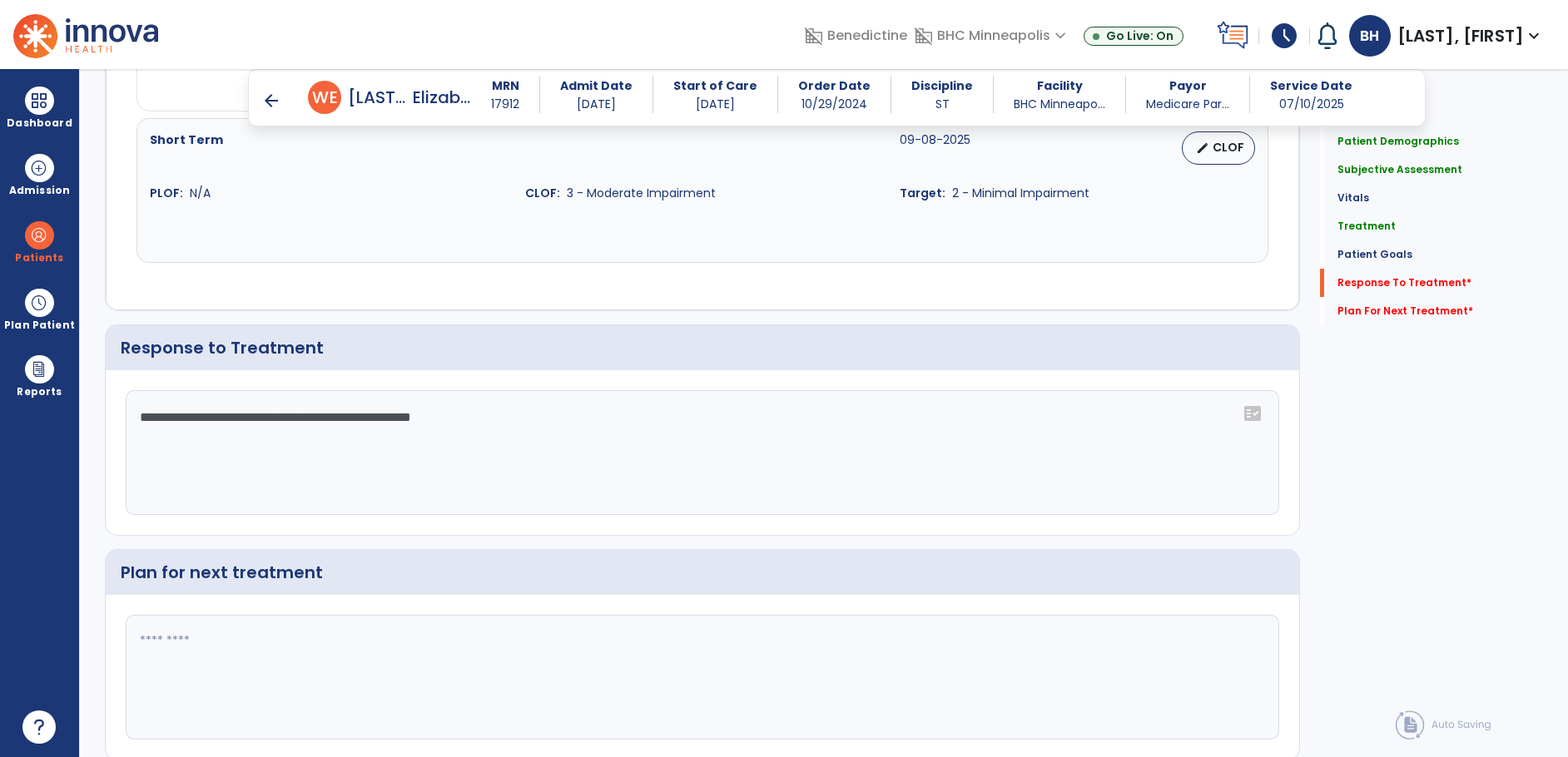type on "**********" 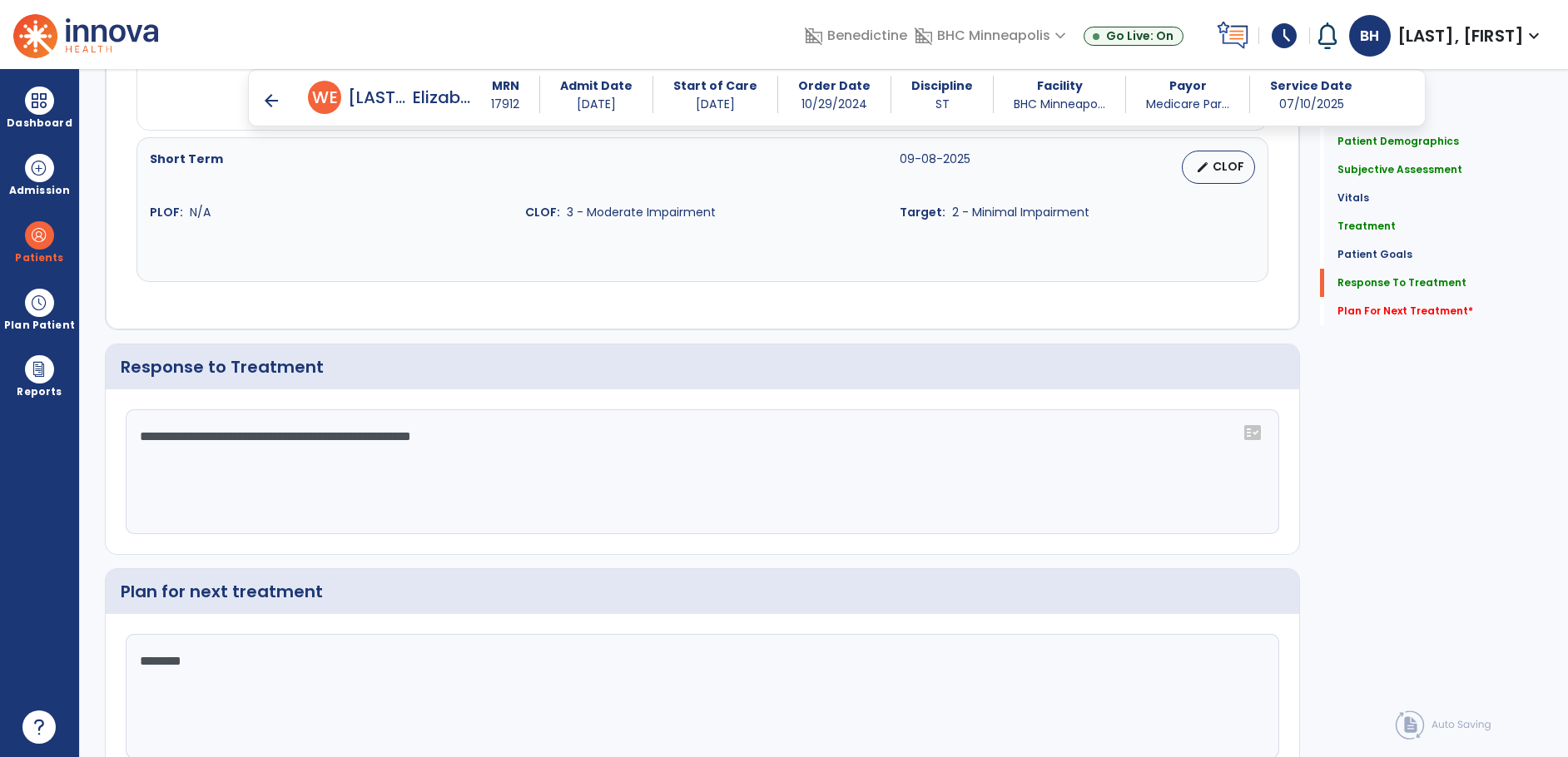 scroll, scrollTop: 3817, scrollLeft: 0, axis: vertical 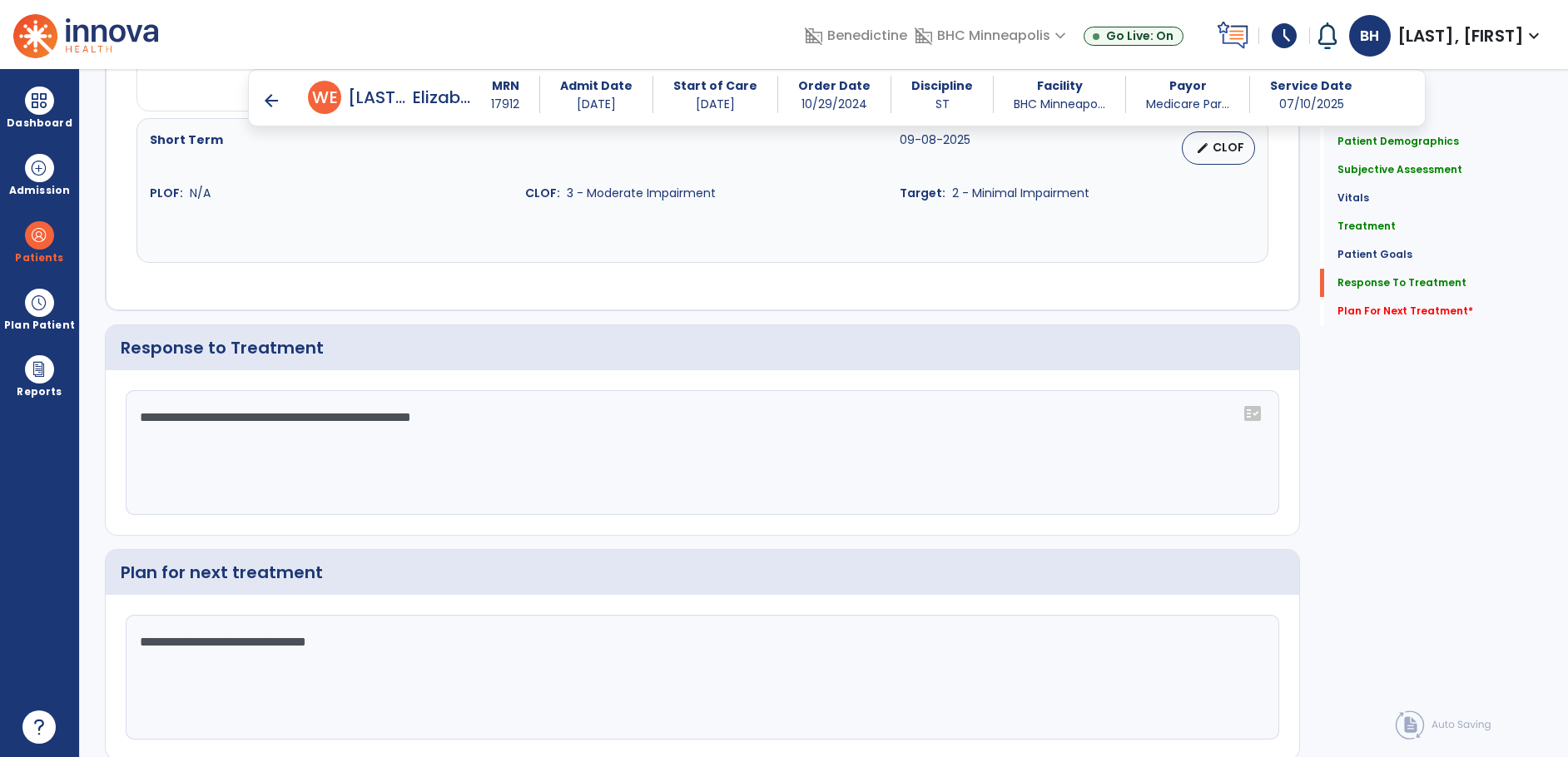 type on "**********" 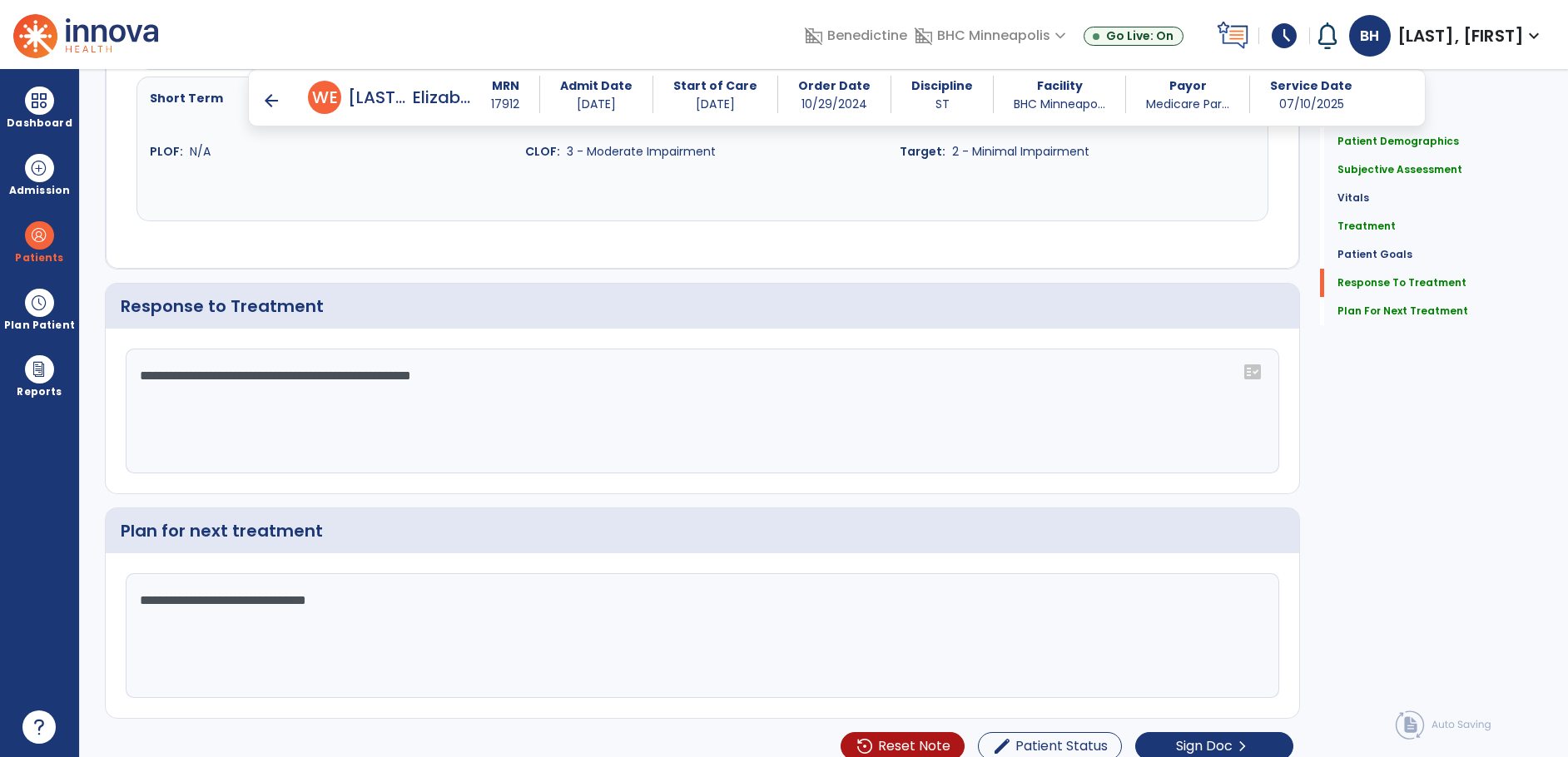 scroll, scrollTop: 3858, scrollLeft: 0, axis: vertical 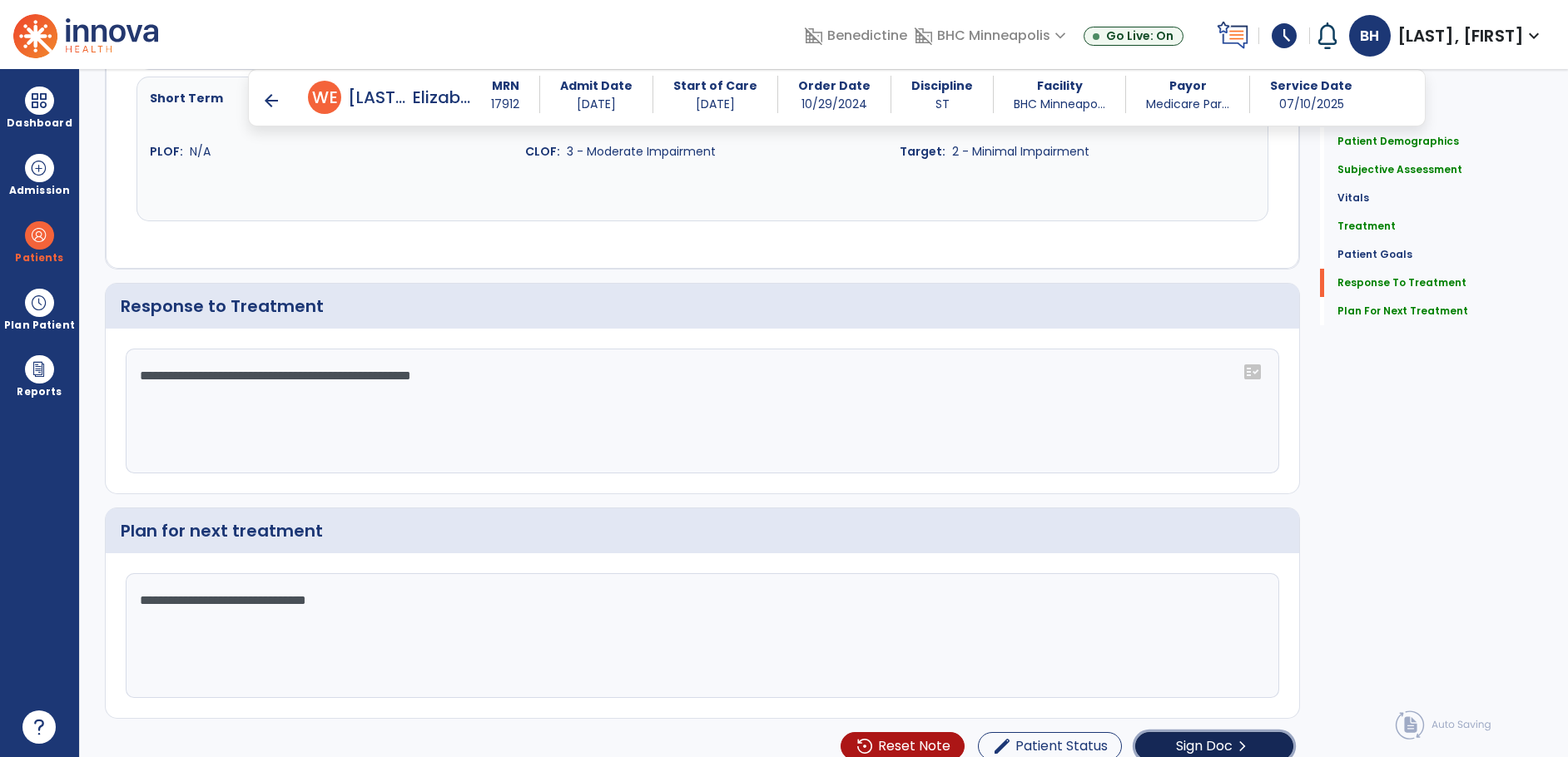 click on "Sign Doc  chevron_right" 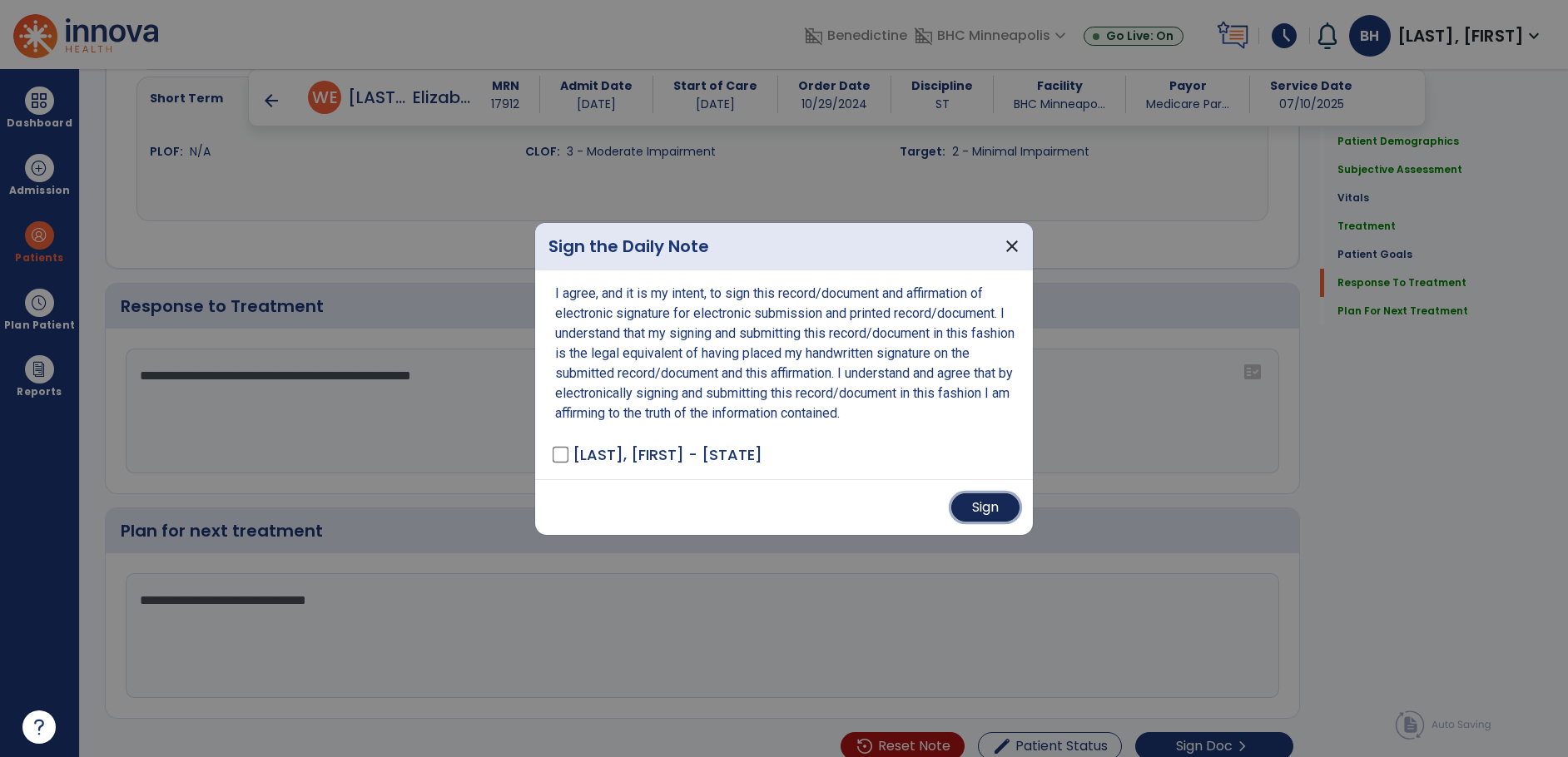 click on "Sign" at bounding box center [985, 507] 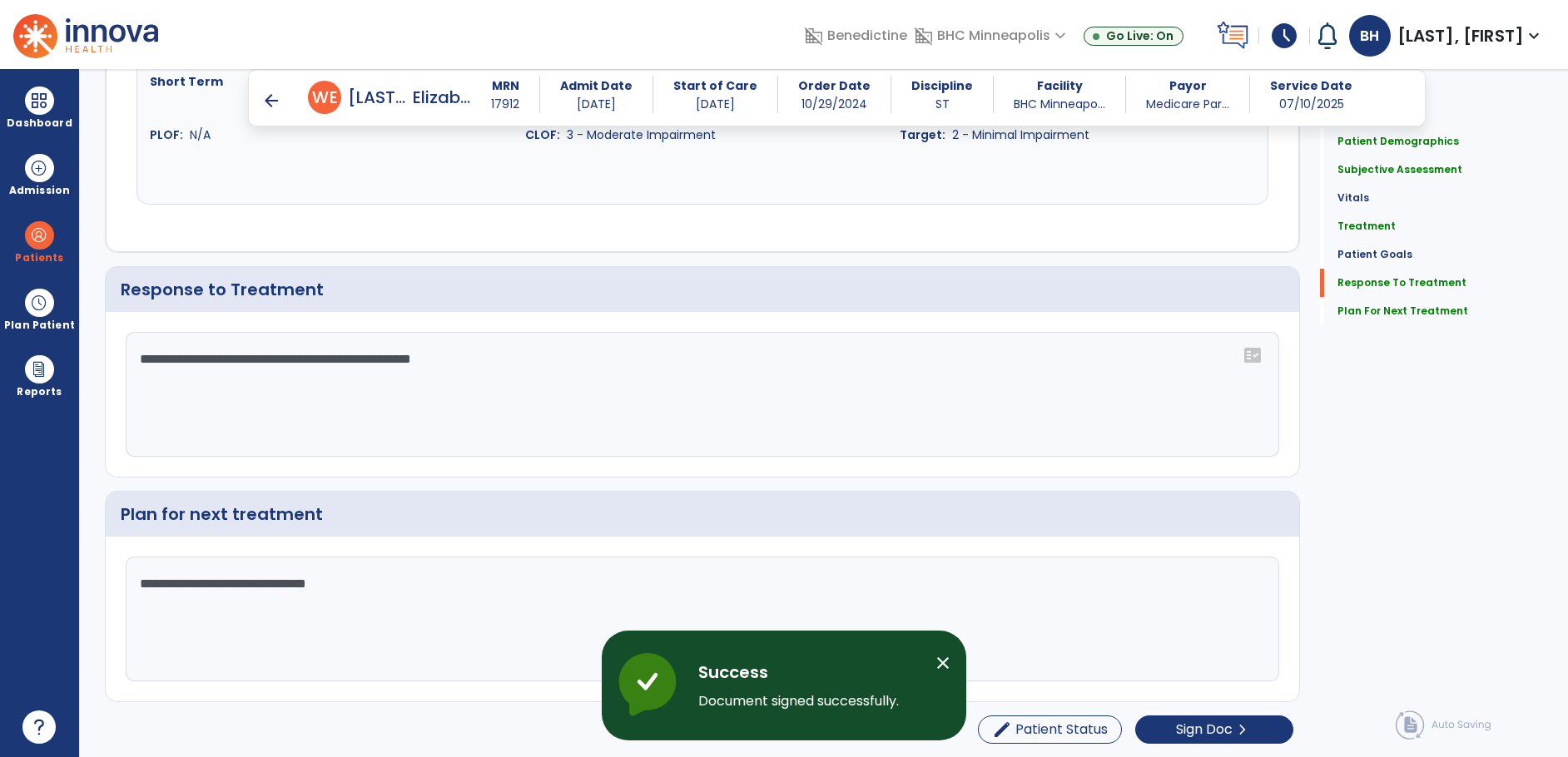 scroll, scrollTop: 0, scrollLeft: 0, axis: both 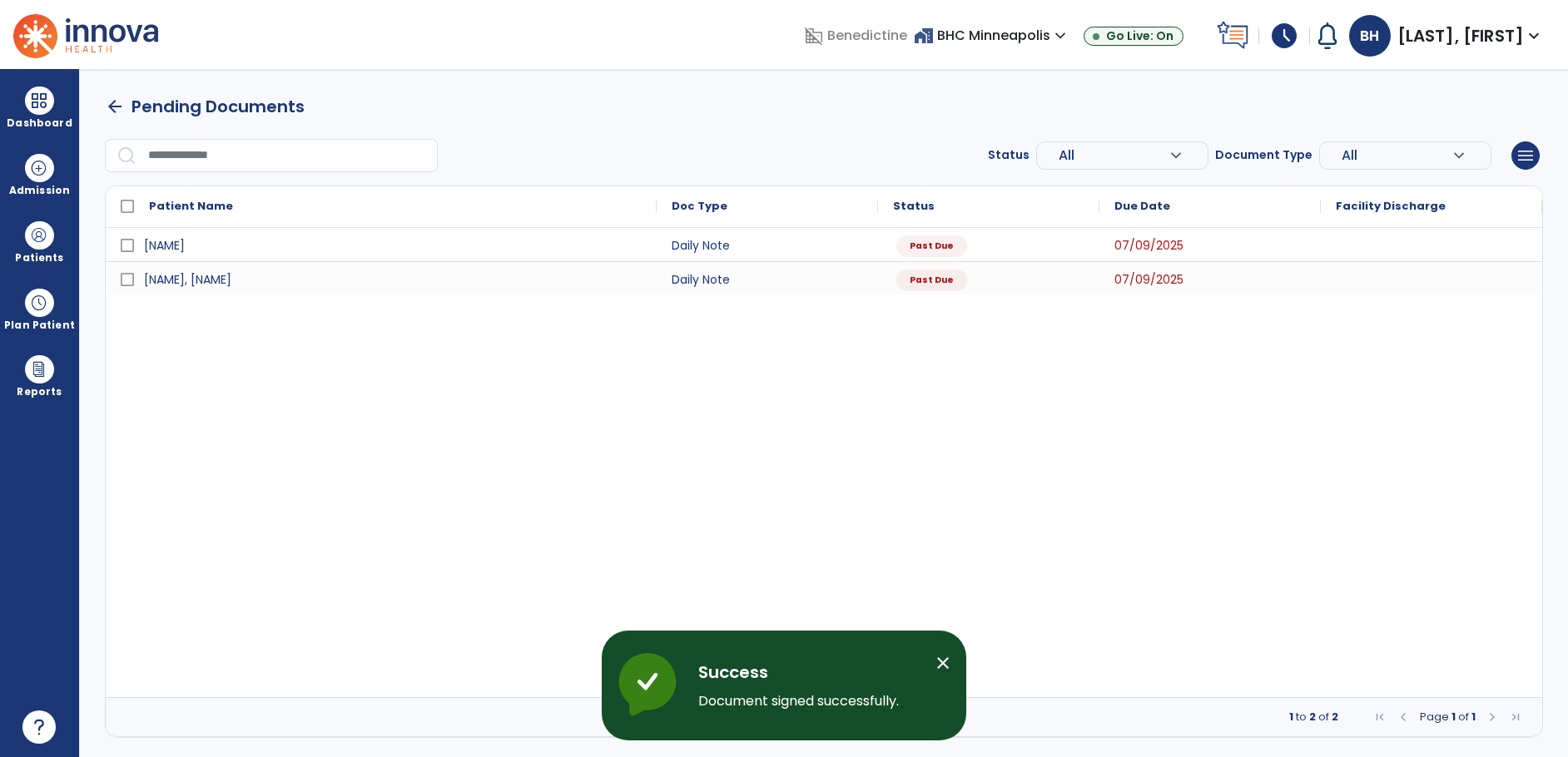 drag, startPoint x: 961, startPoint y: 404, endPoint x: 651, endPoint y: 270, distance: 337.72178 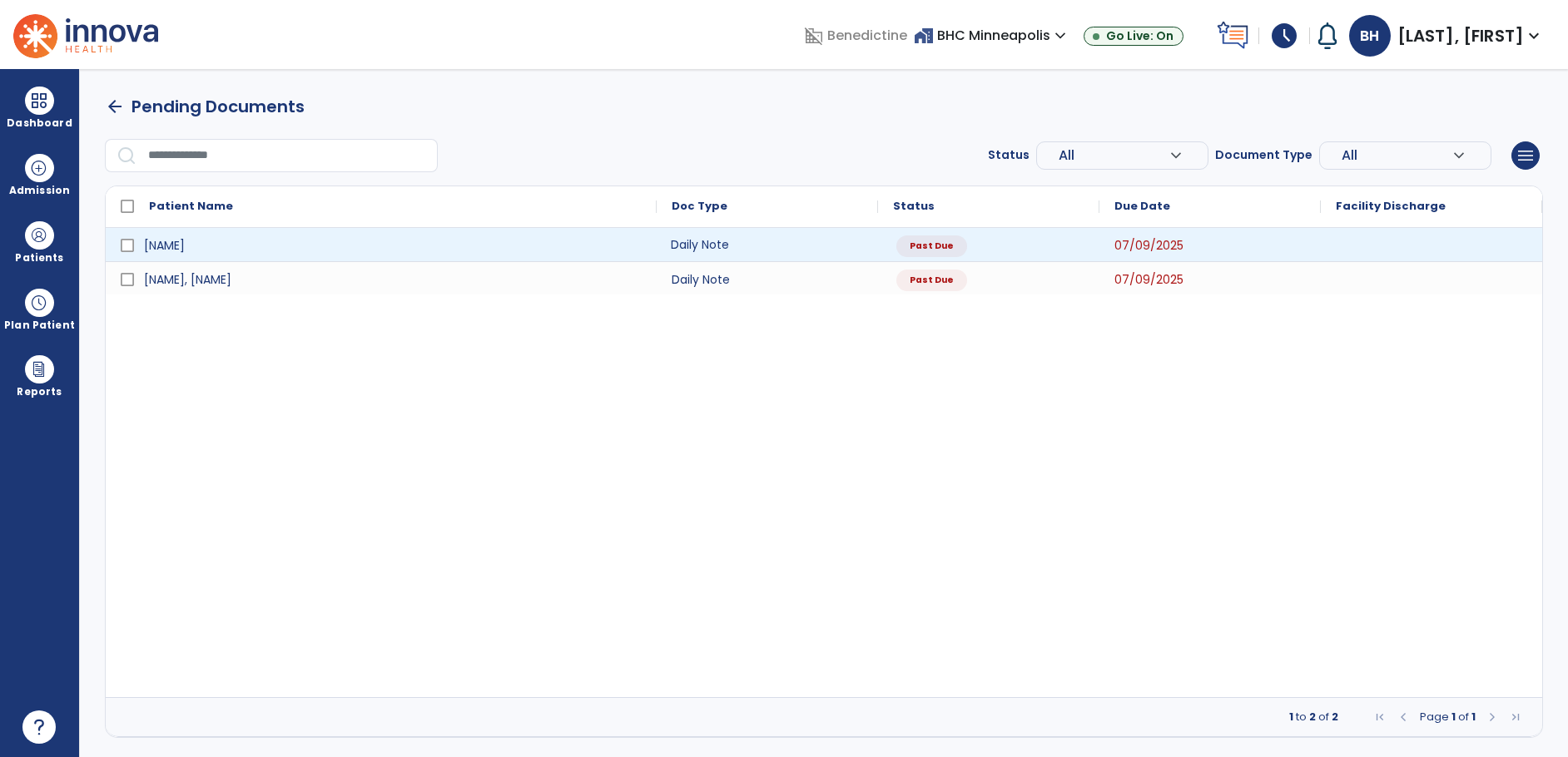 click on "Daily Note" at bounding box center (767, 245) 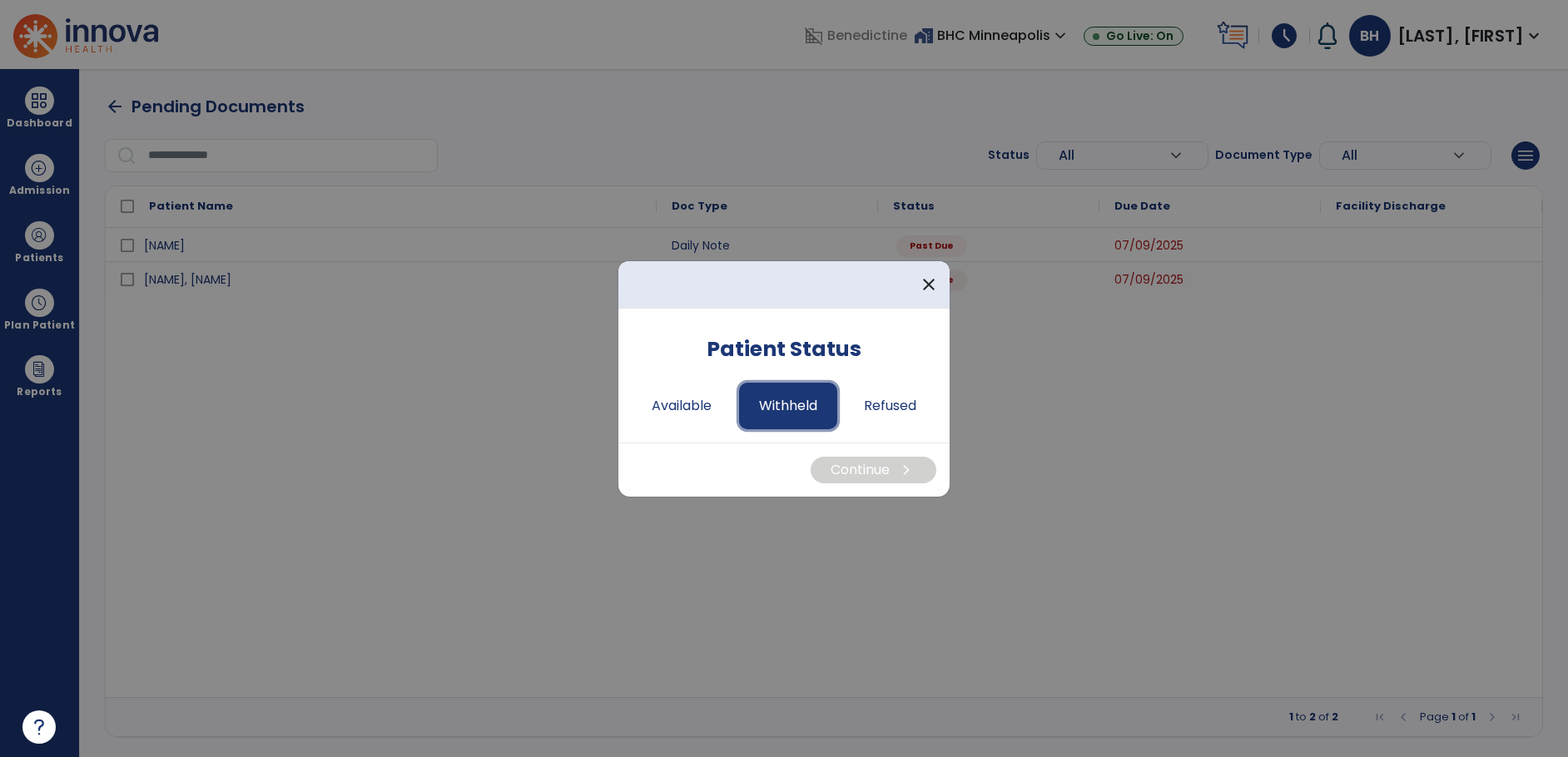 click on "Withheld" at bounding box center (788, 406) 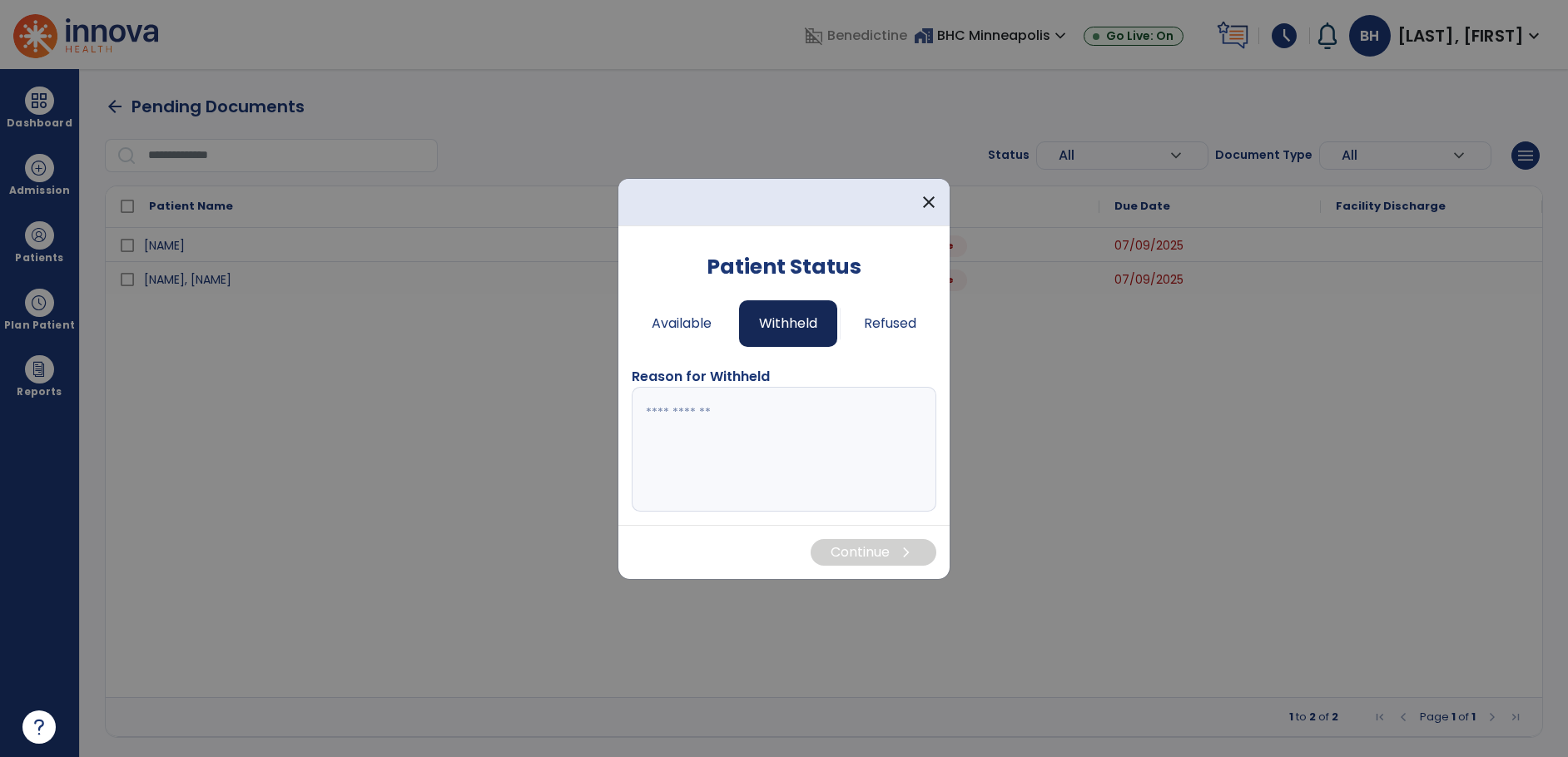 click at bounding box center [784, 449] 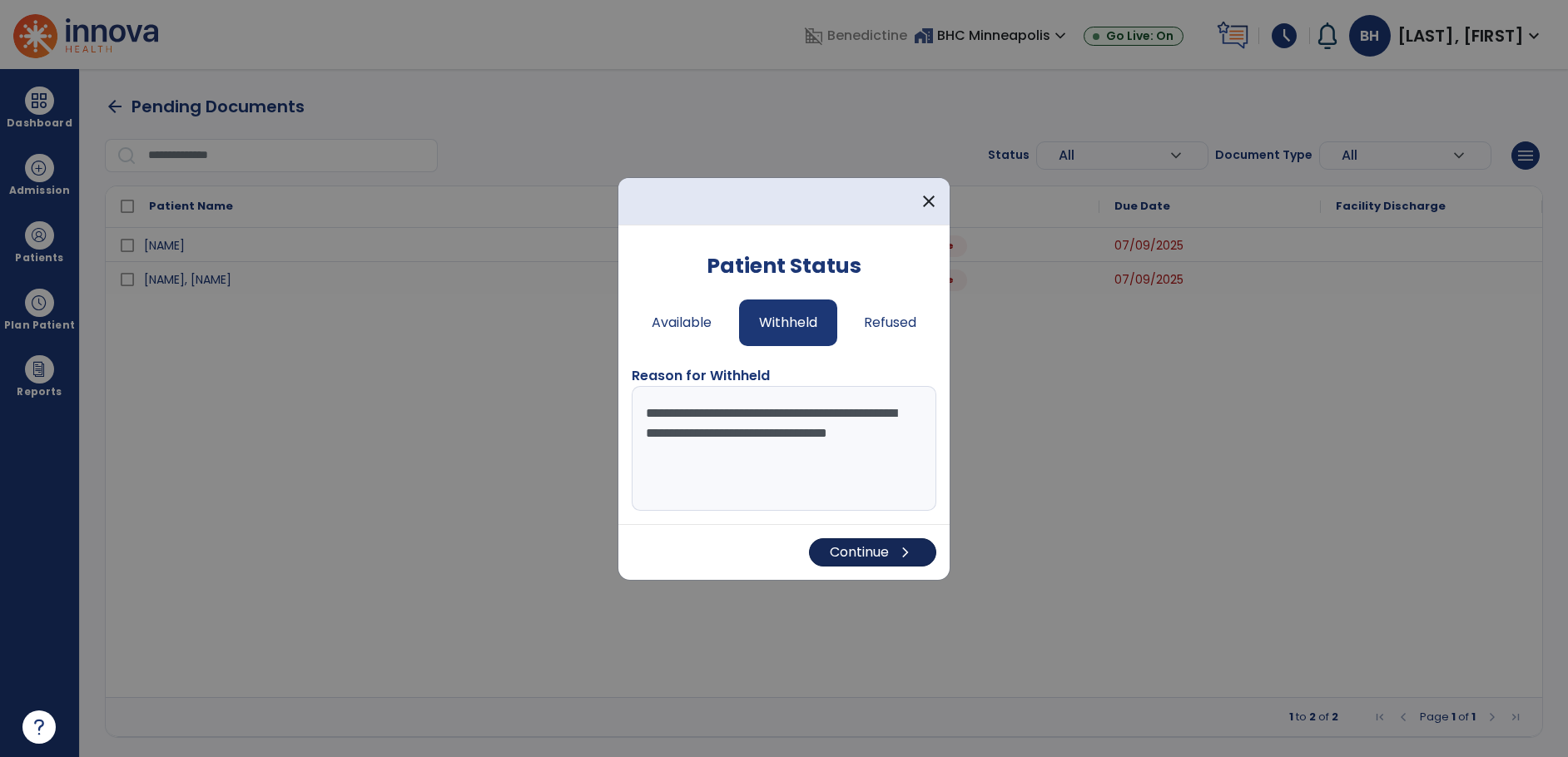 type on "**********" 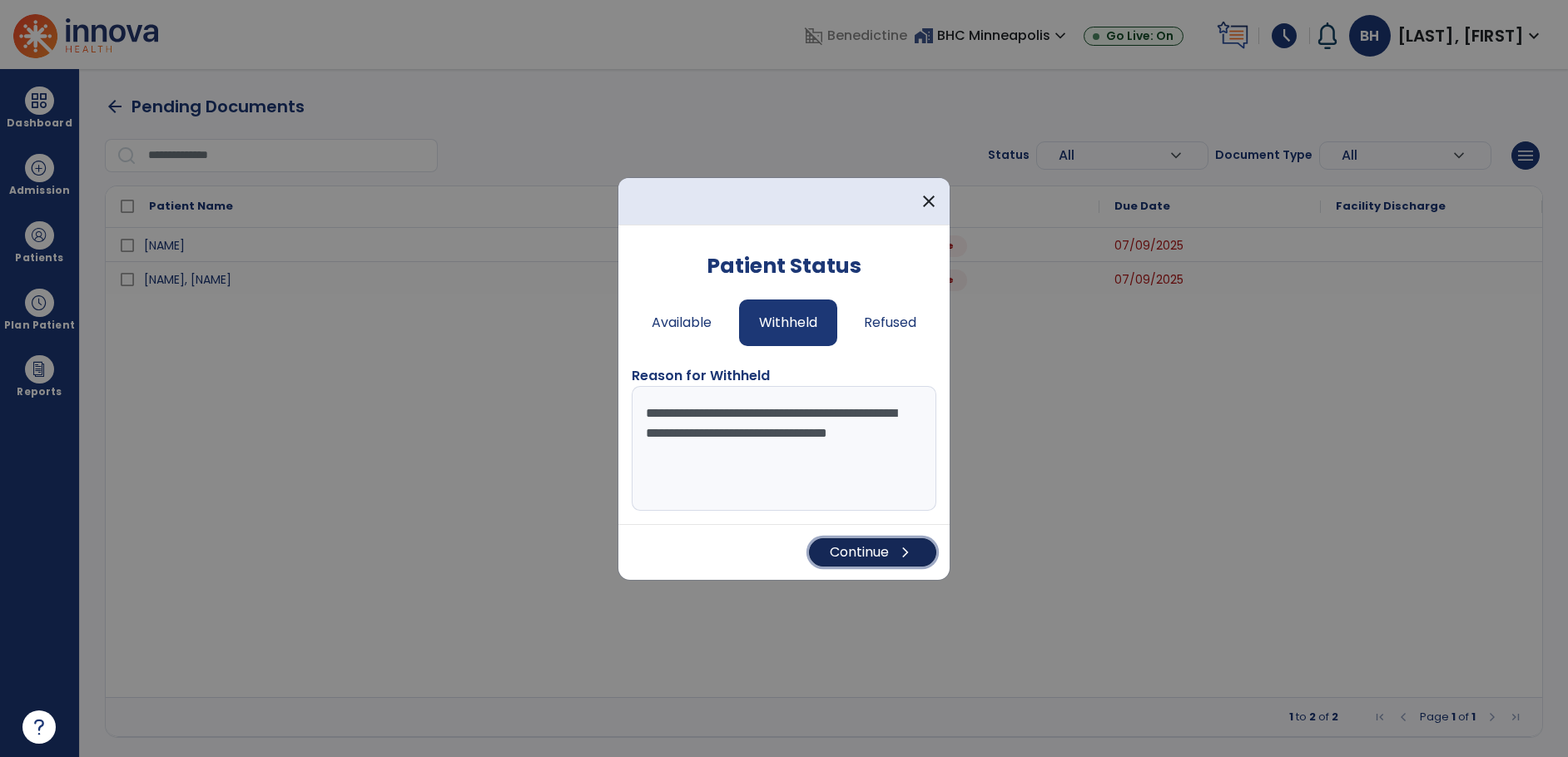 click on "Continue   chevron_right" at bounding box center [872, 552] 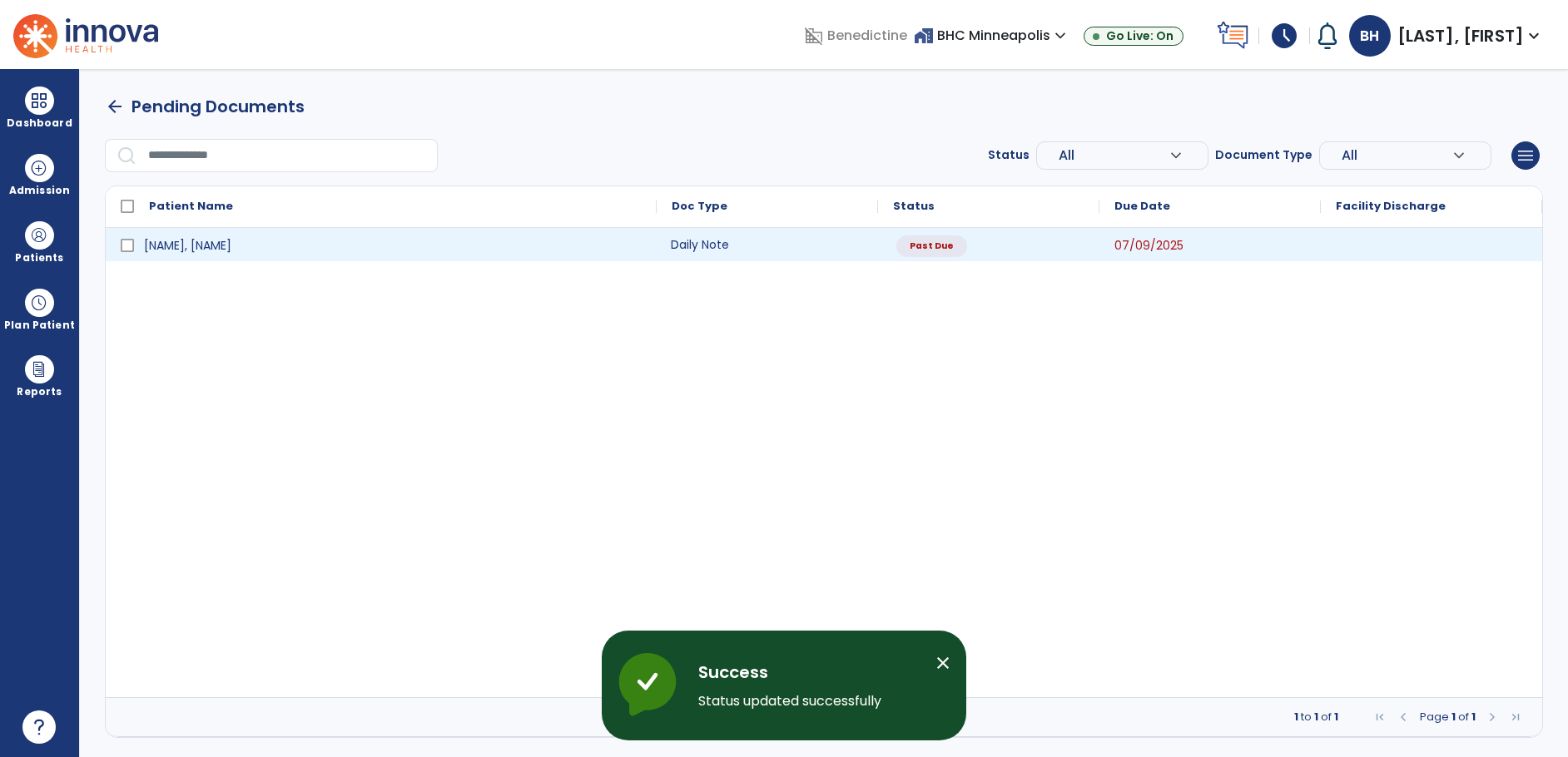 click on "Daily Note" at bounding box center [767, 245] 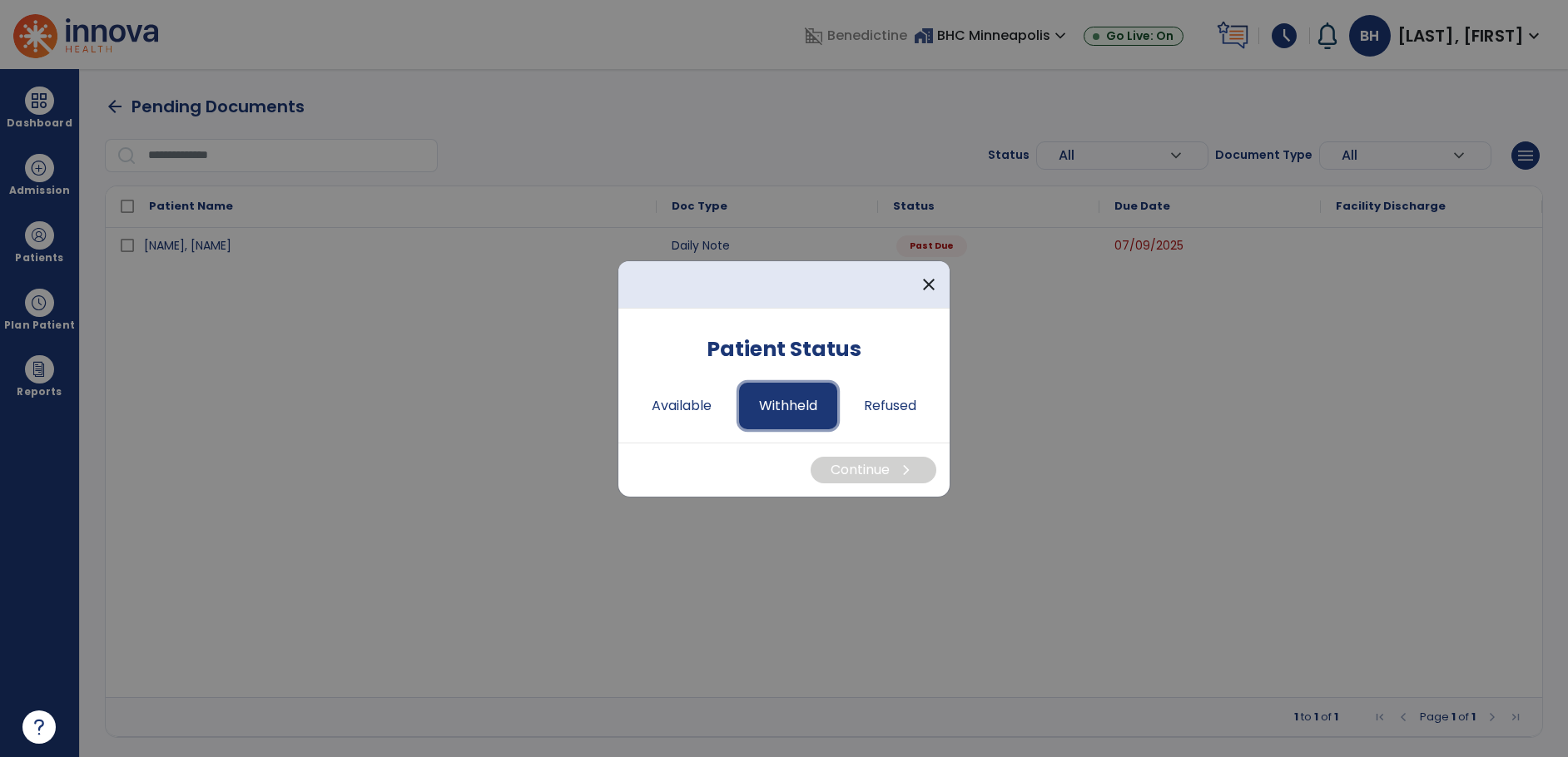 click on "Withheld" at bounding box center (788, 406) 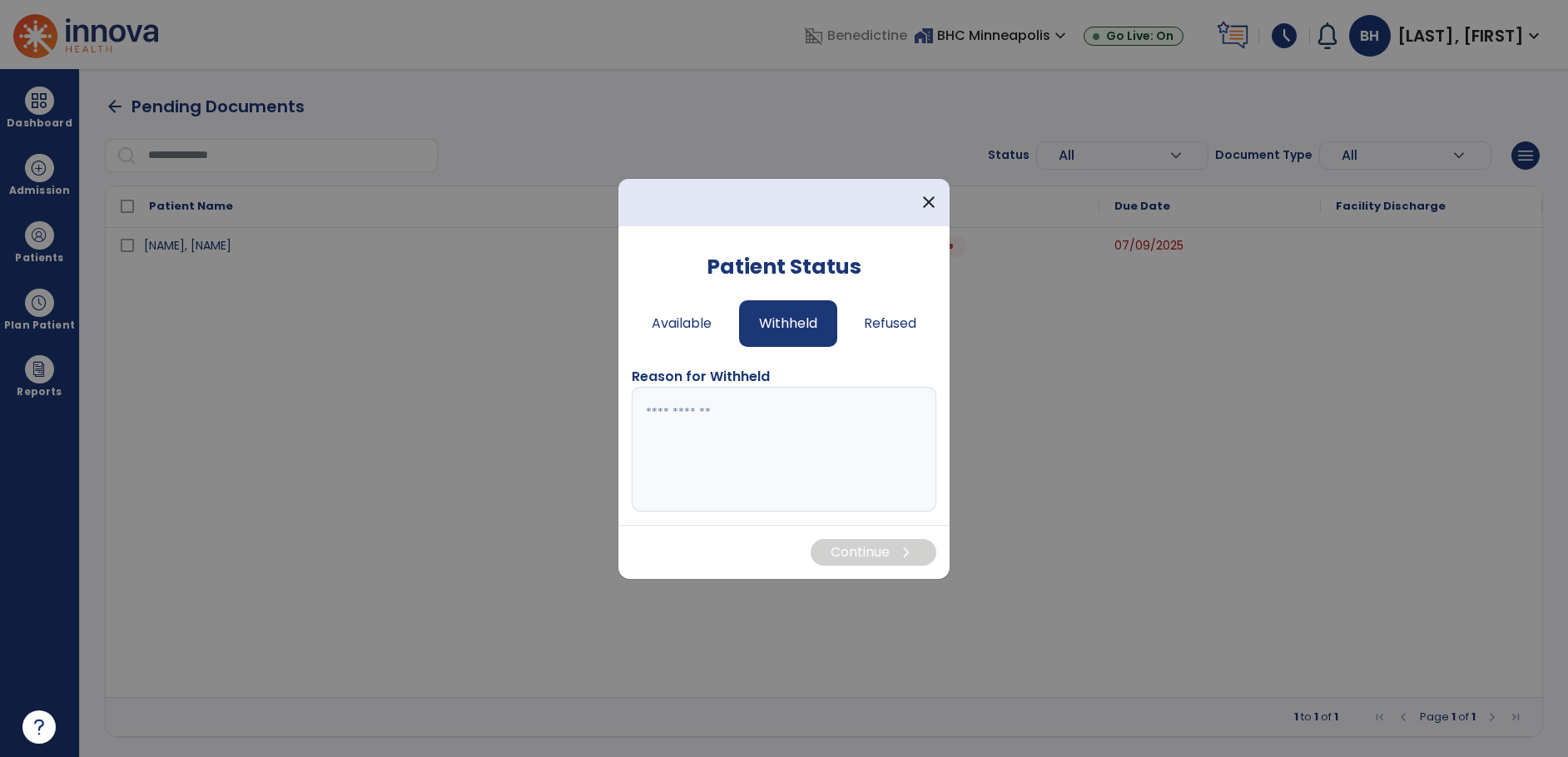 click at bounding box center [784, 449] 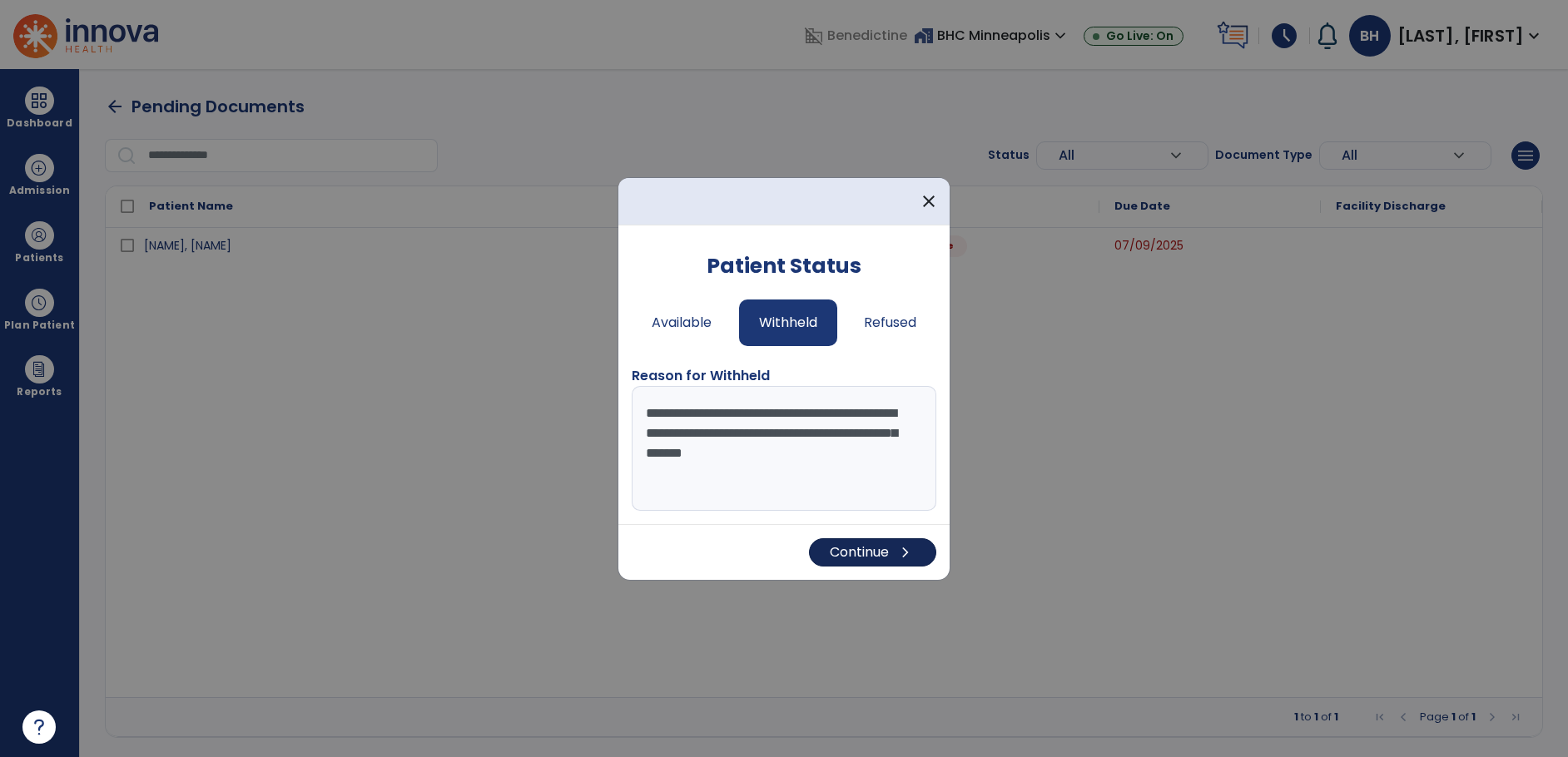 type on "**********" 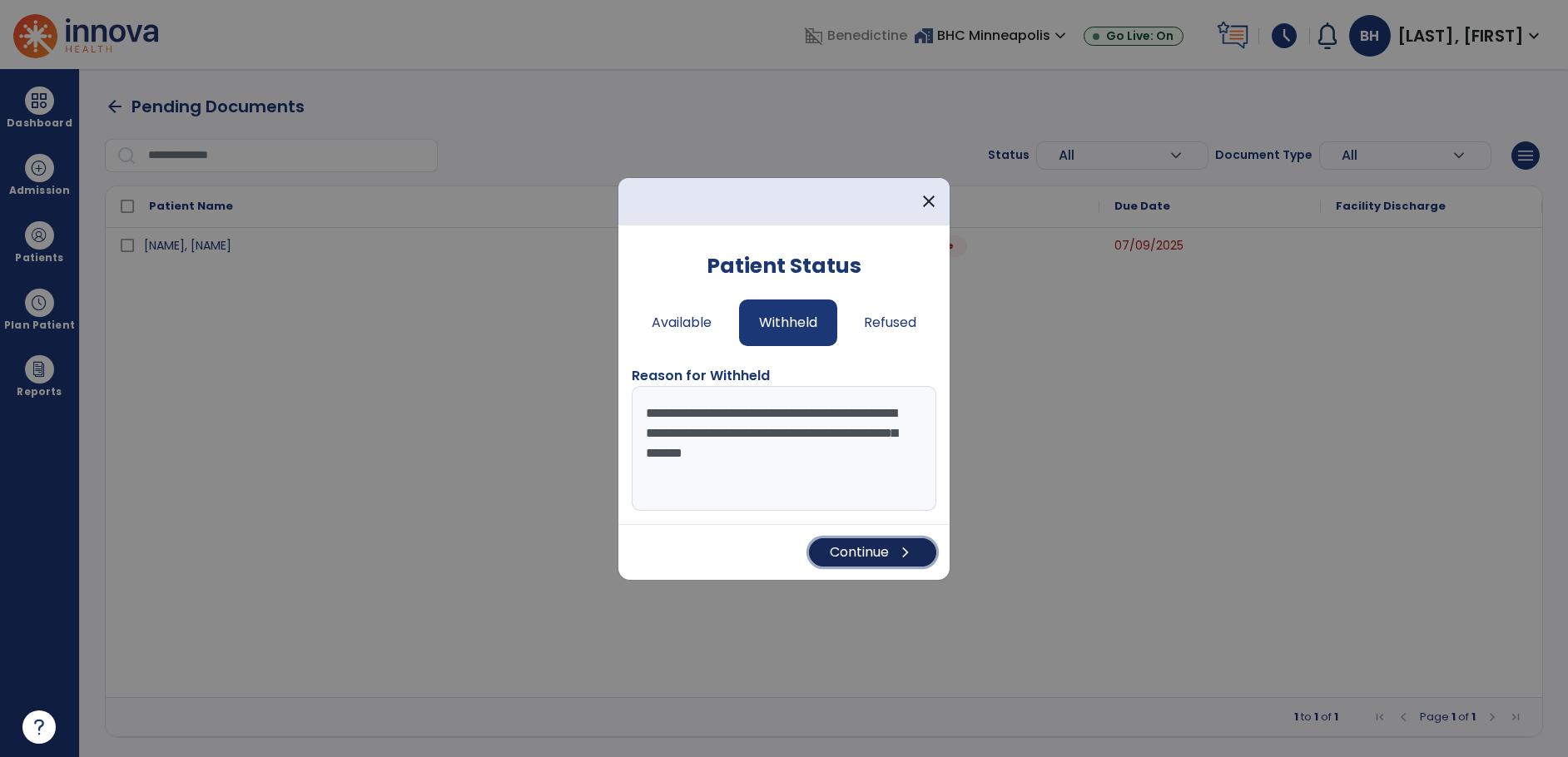 click on "Continue   chevron_right" at bounding box center (872, 552) 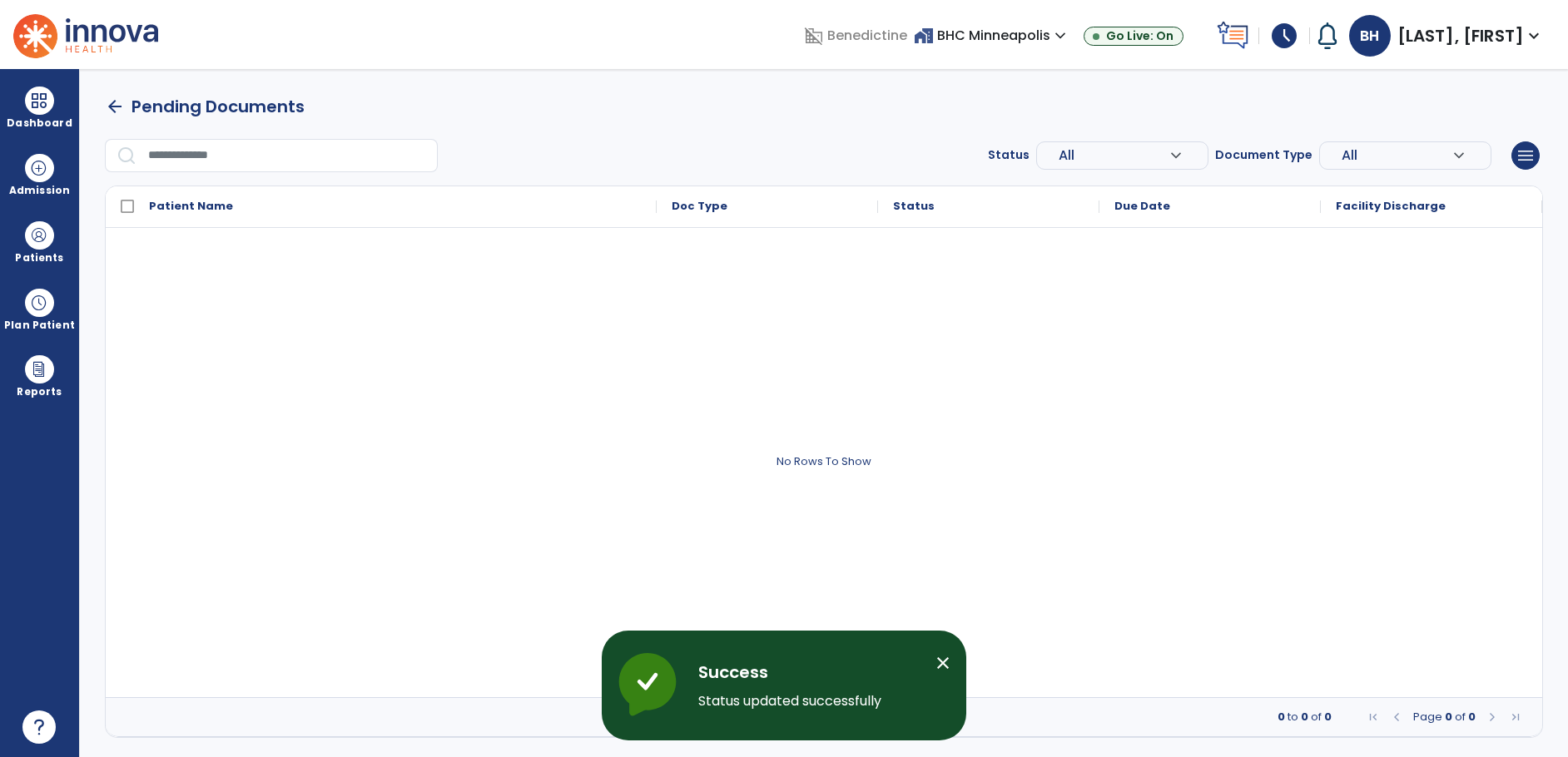 click at bounding box center (824, 463) 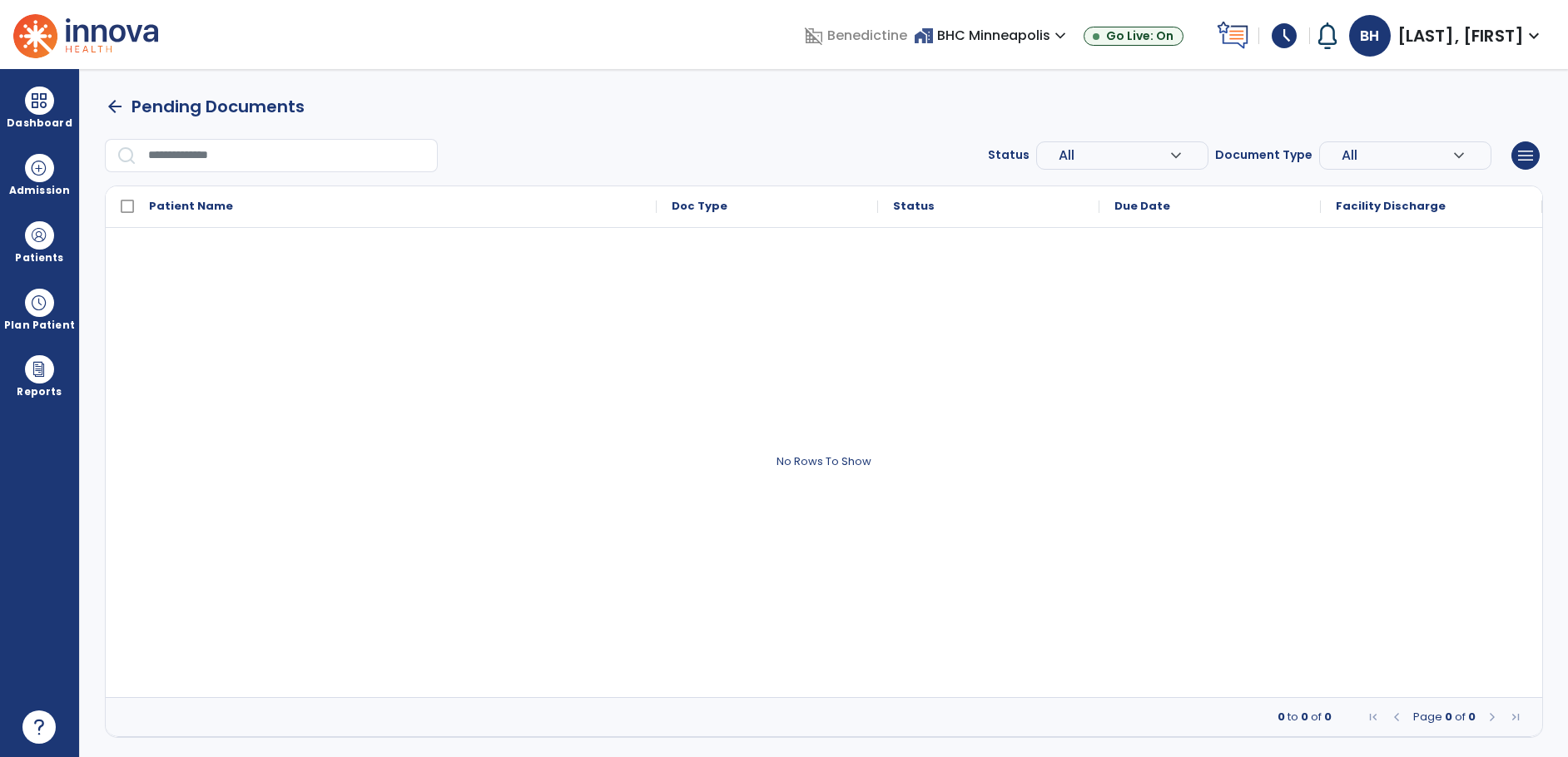 click on "schedule" at bounding box center [1284, 36] 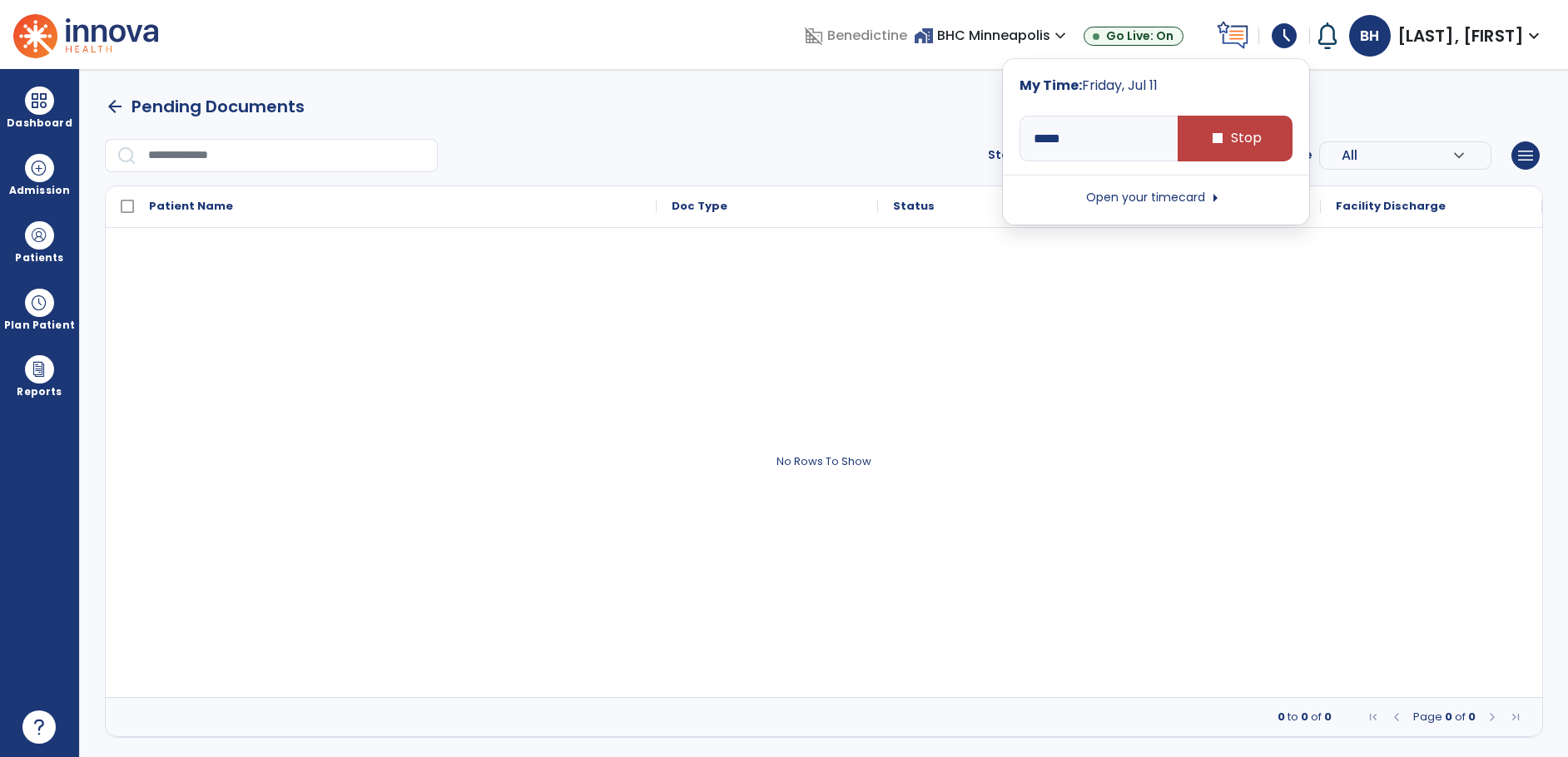 type on "*****" 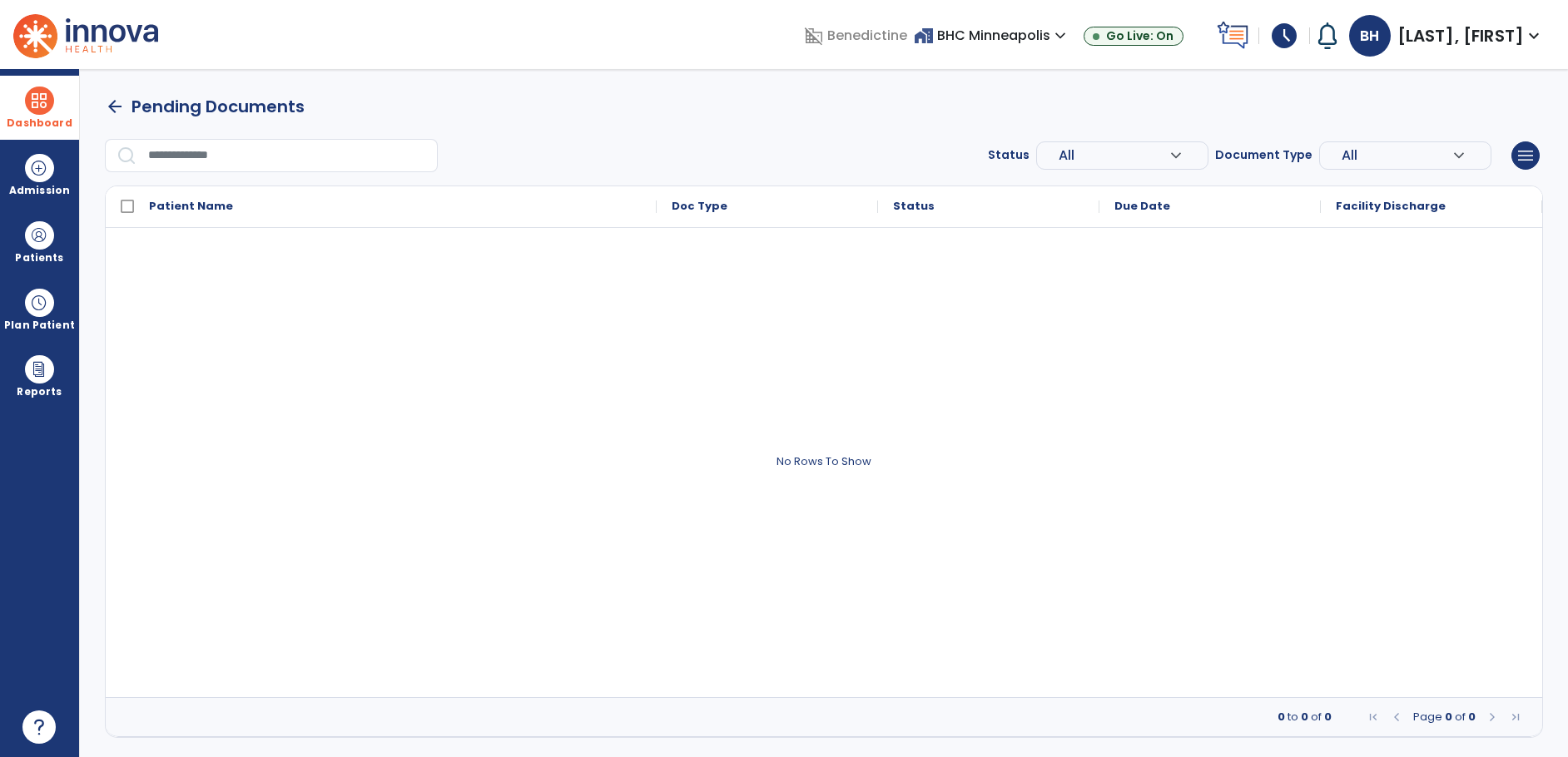 click at bounding box center (39, 101) 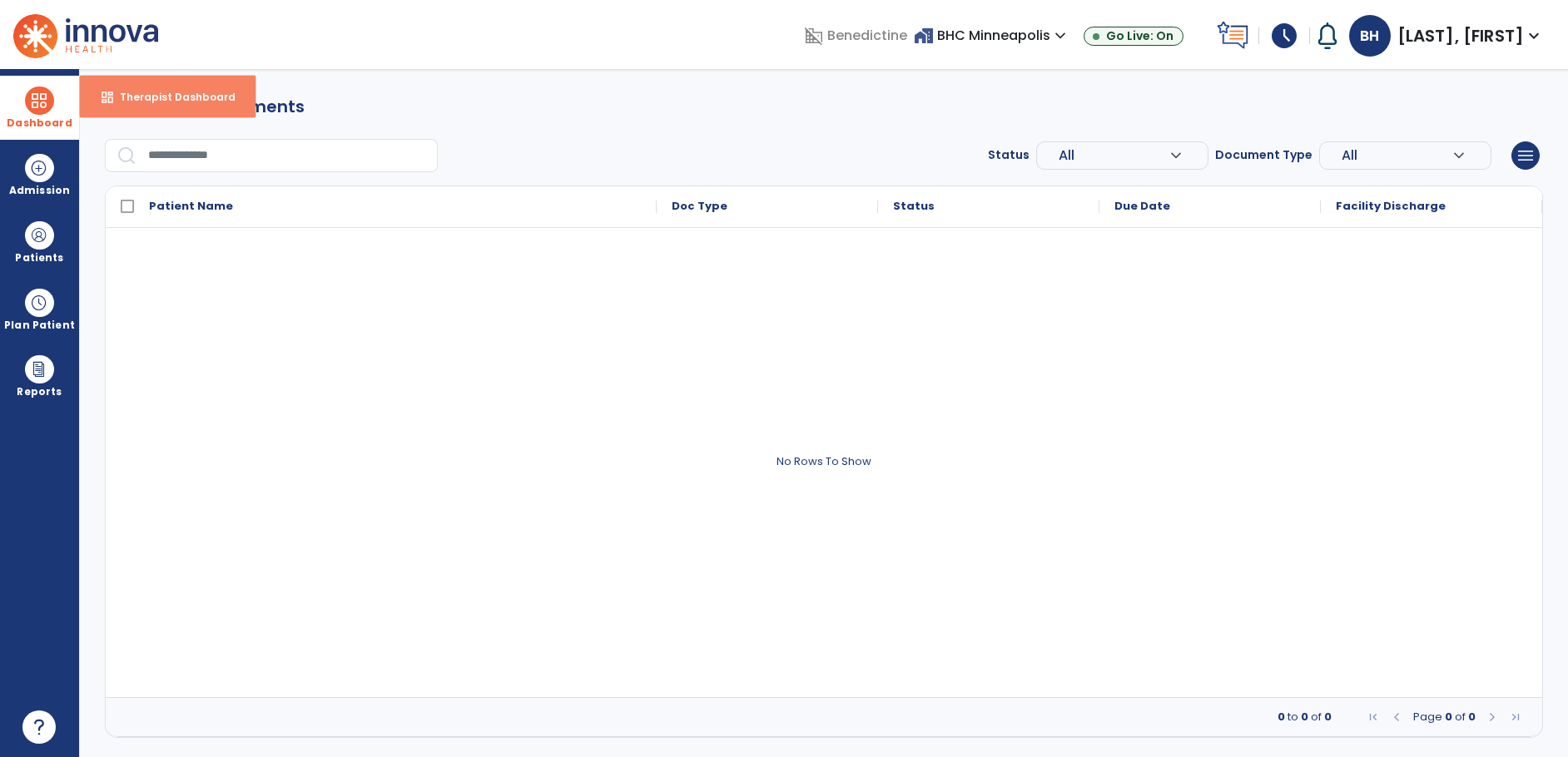drag, startPoint x: 127, startPoint y: 101, endPoint x: 138, endPoint y: 101, distance: 11 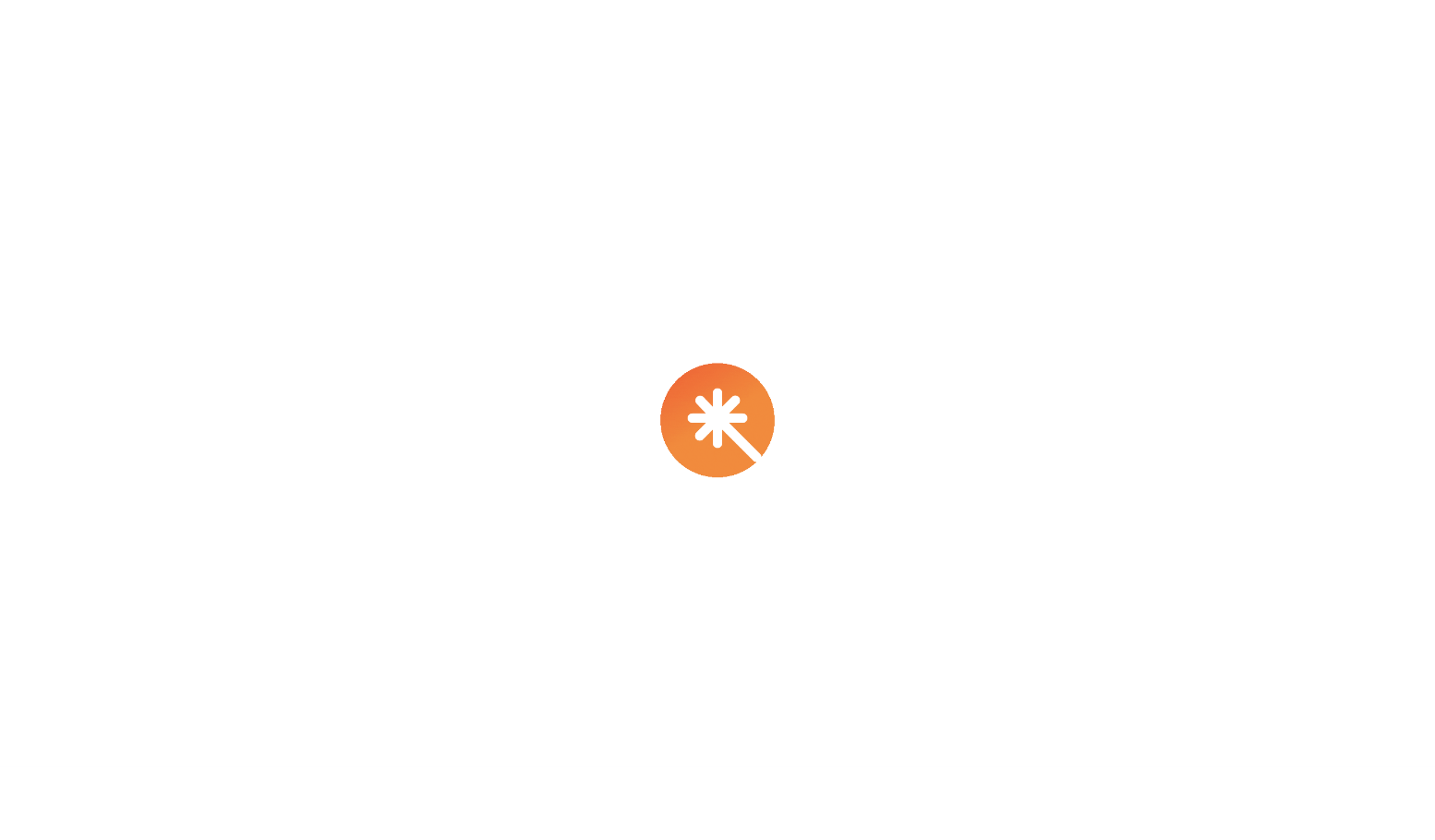 scroll, scrollTop: 0, scrollLeft: 0, axis: both 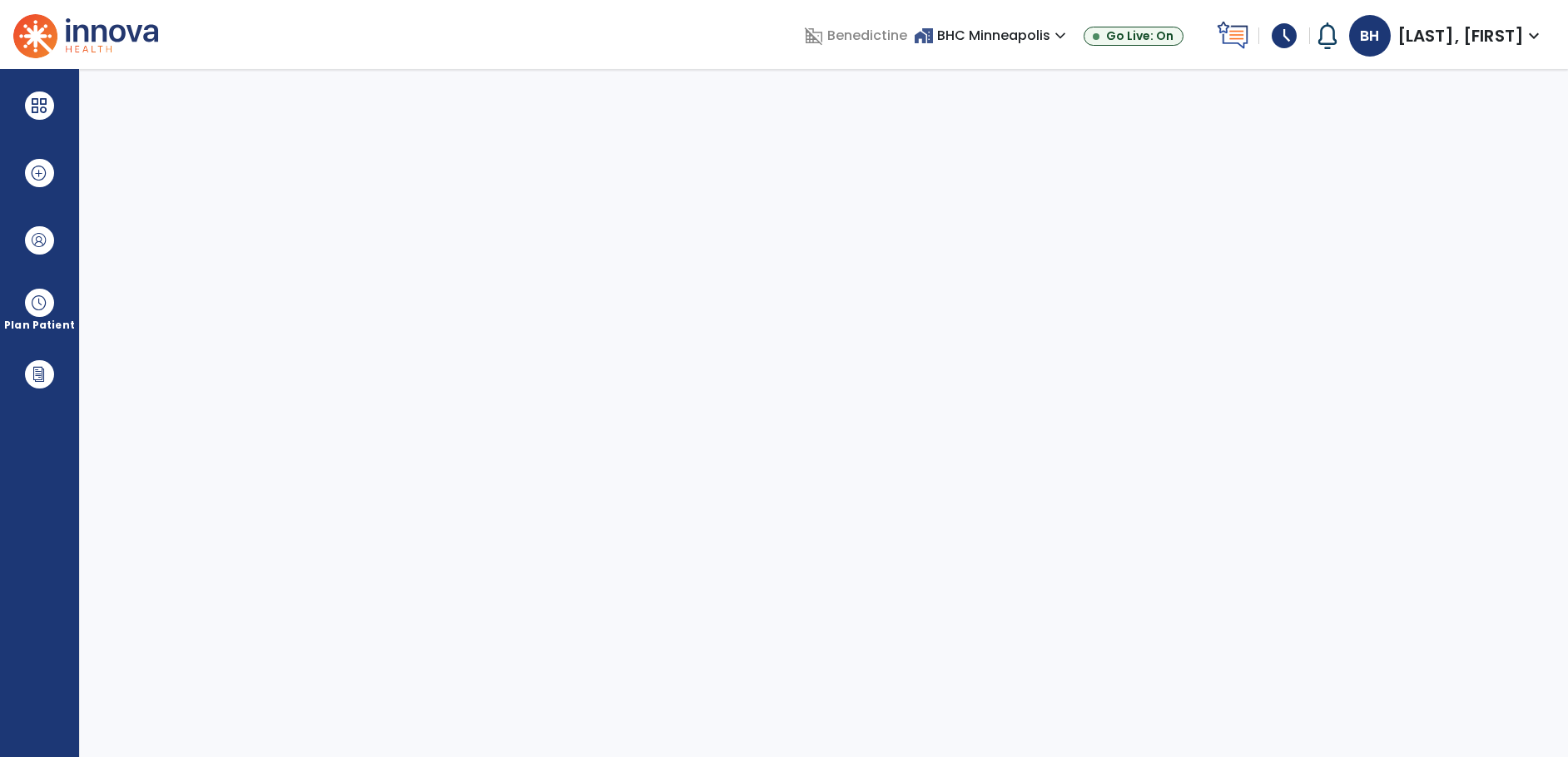 select on "****" 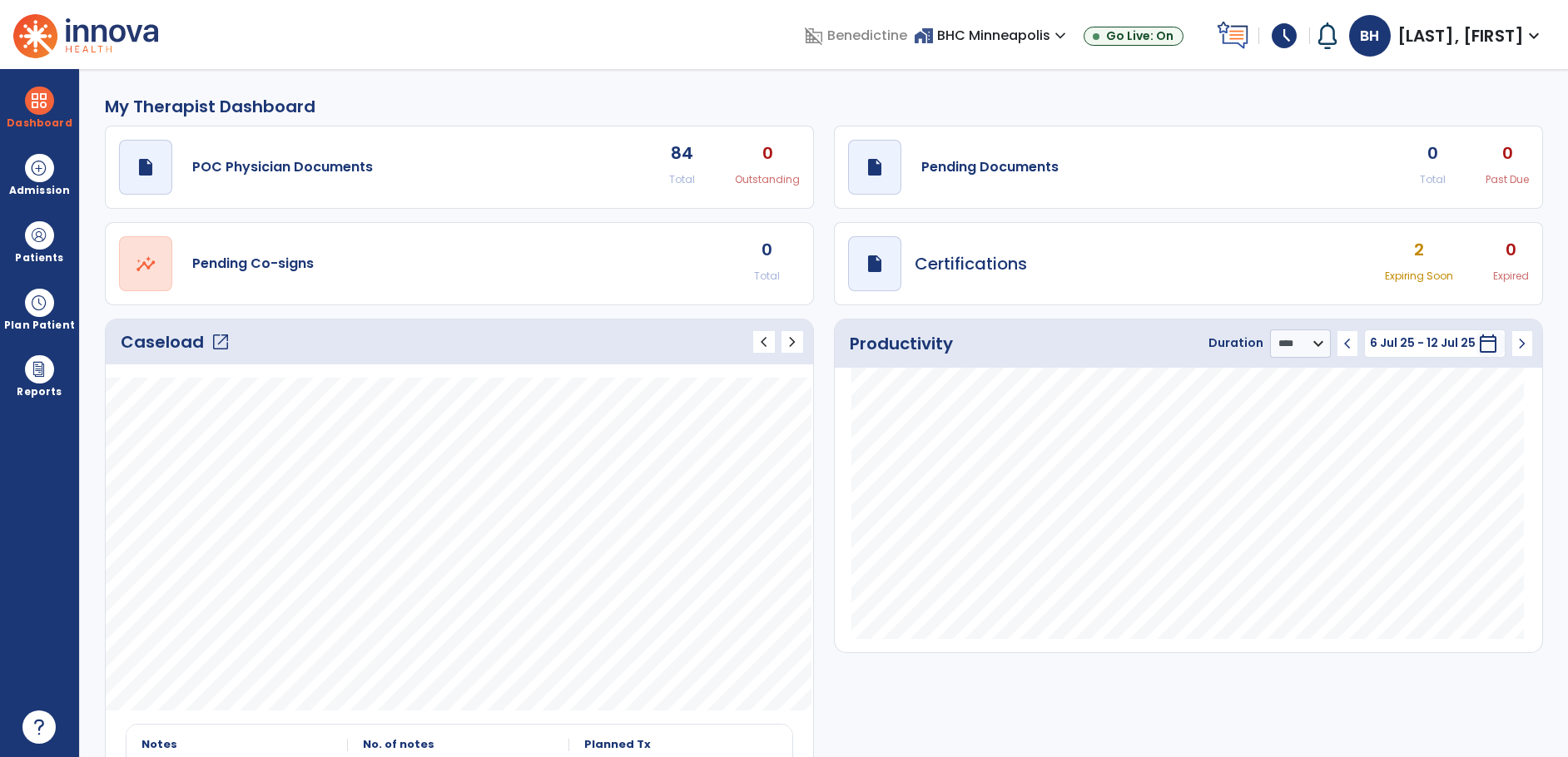click on "schedule" at bounding box center [1284, 36] 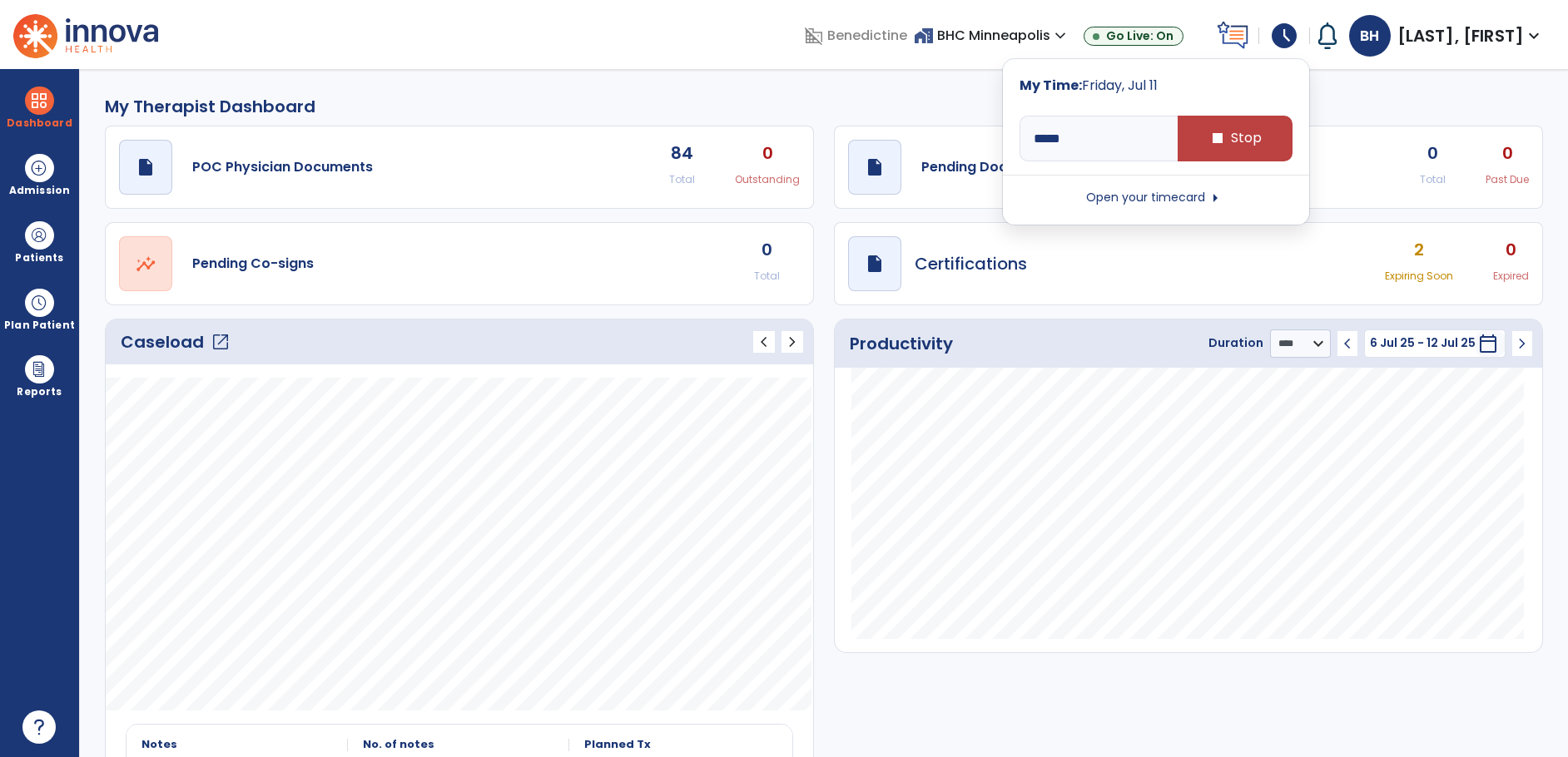 click on "My Therapist Dashboard" 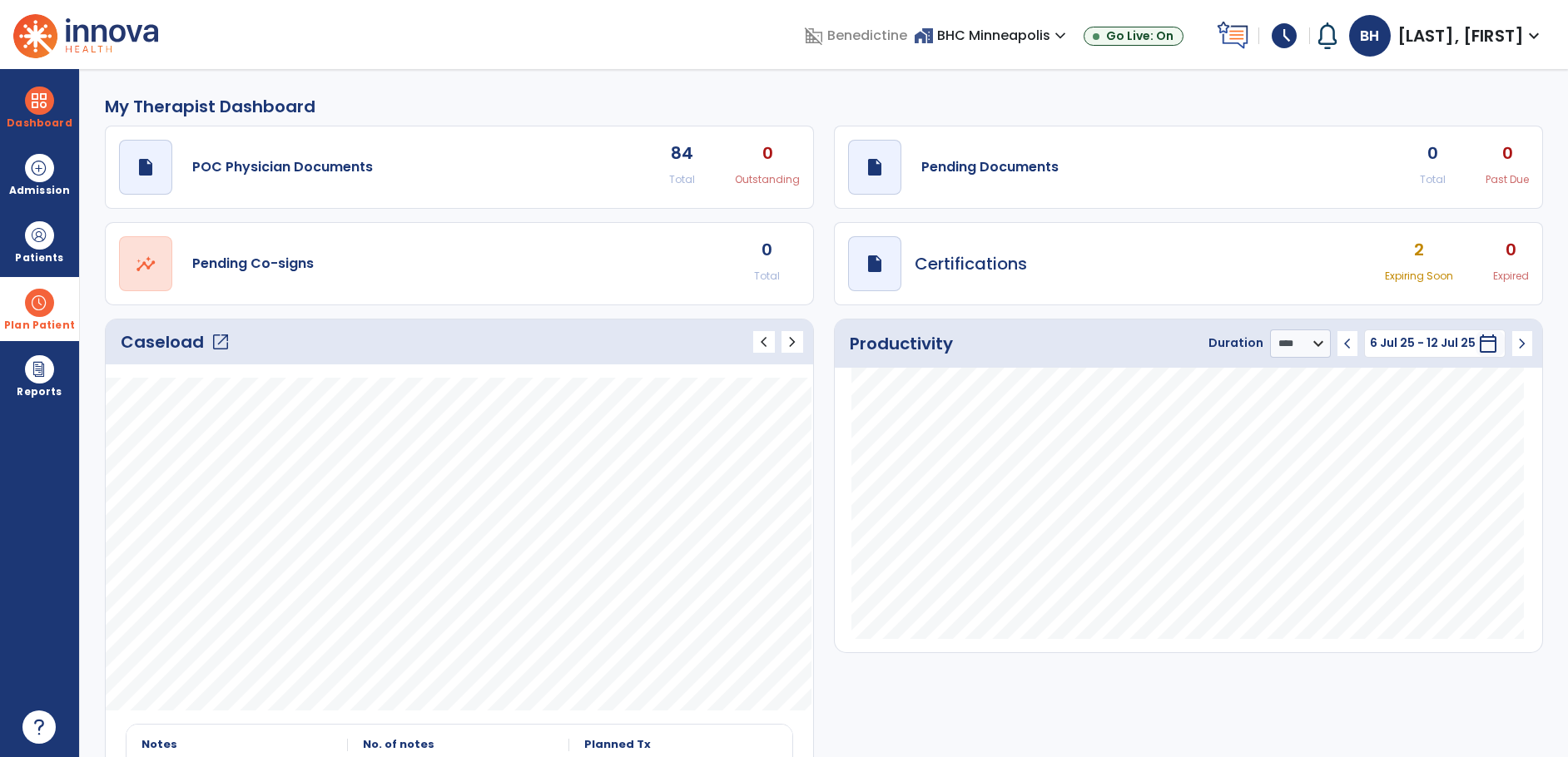 click at bounding box center (39, 303) 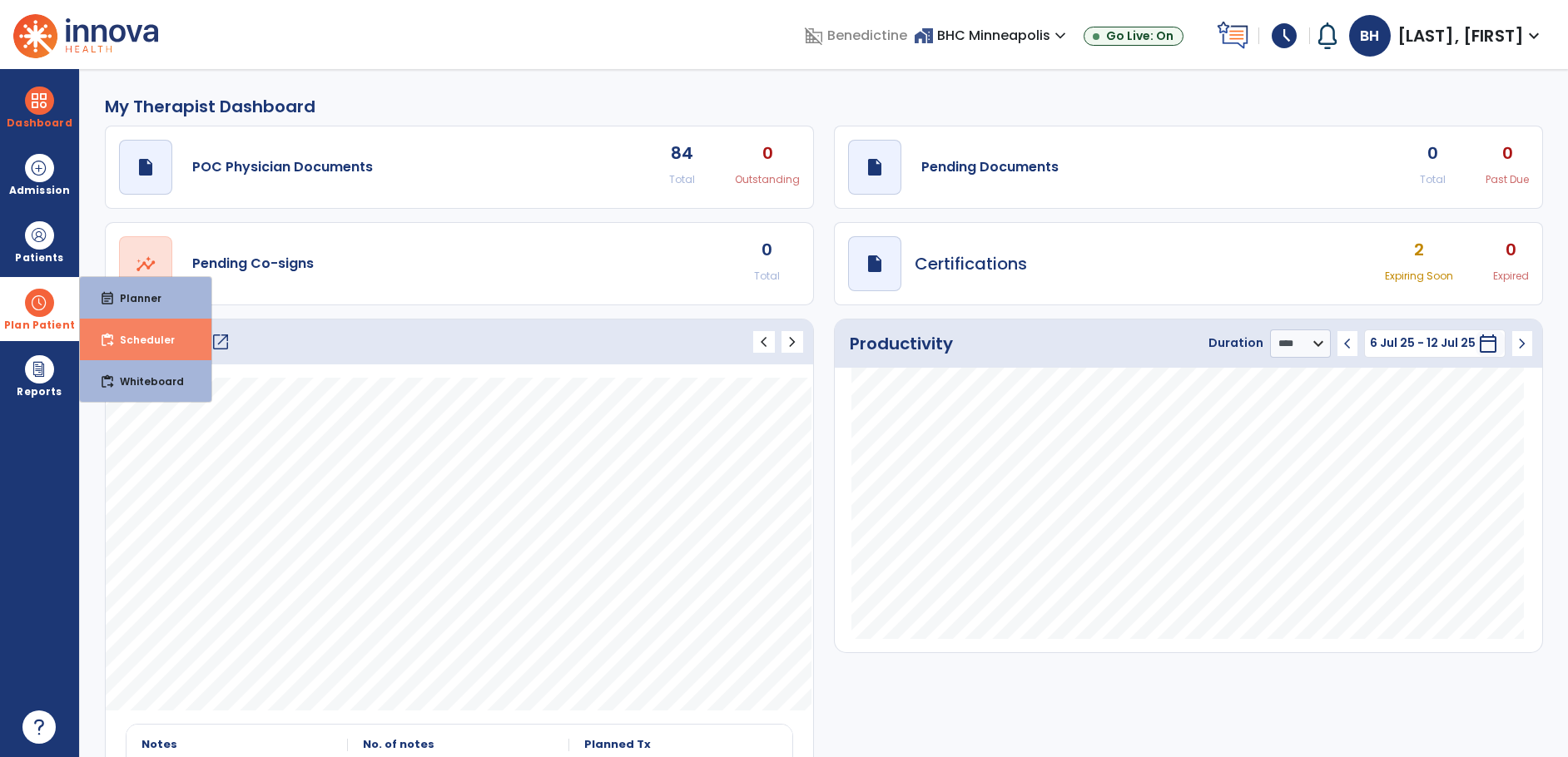 click on "Scheduler" at bounding box center (141, 339) 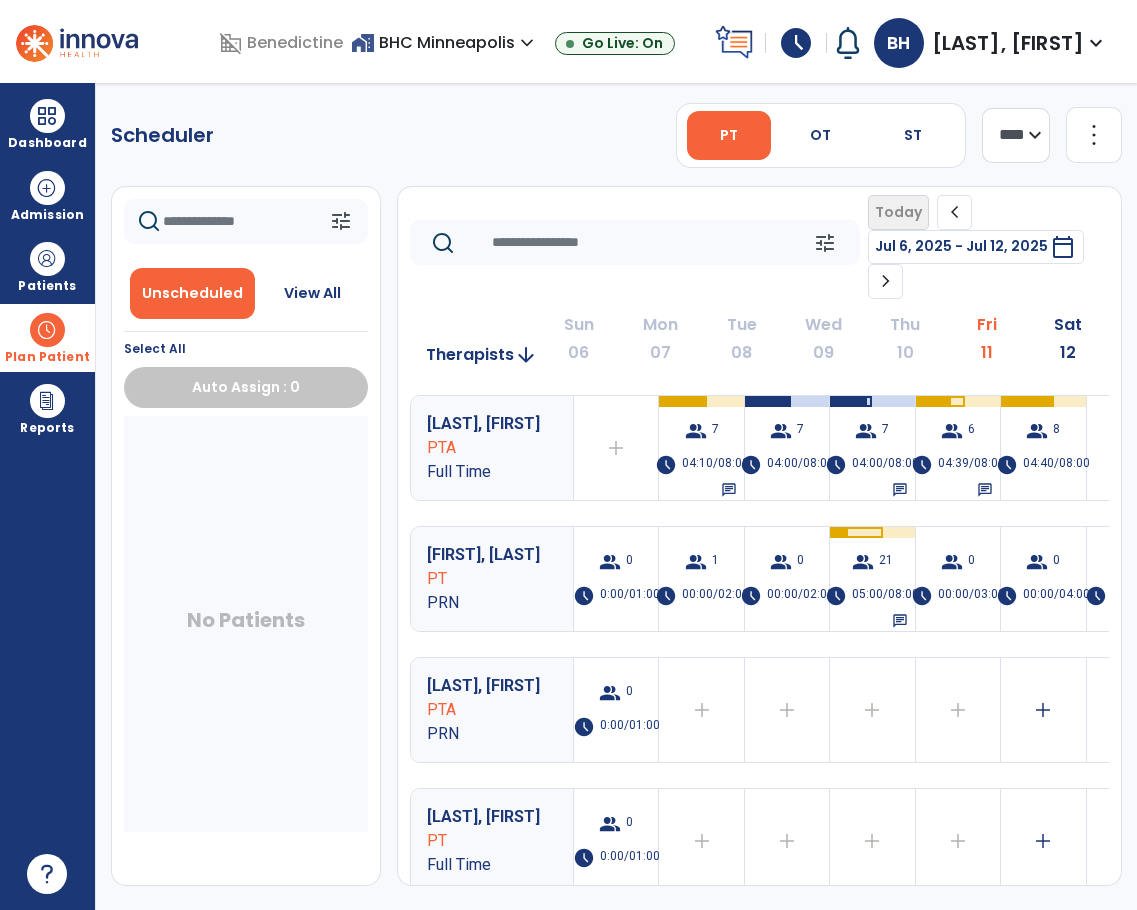 click on "No Patients" at bounding box center [246, 624] 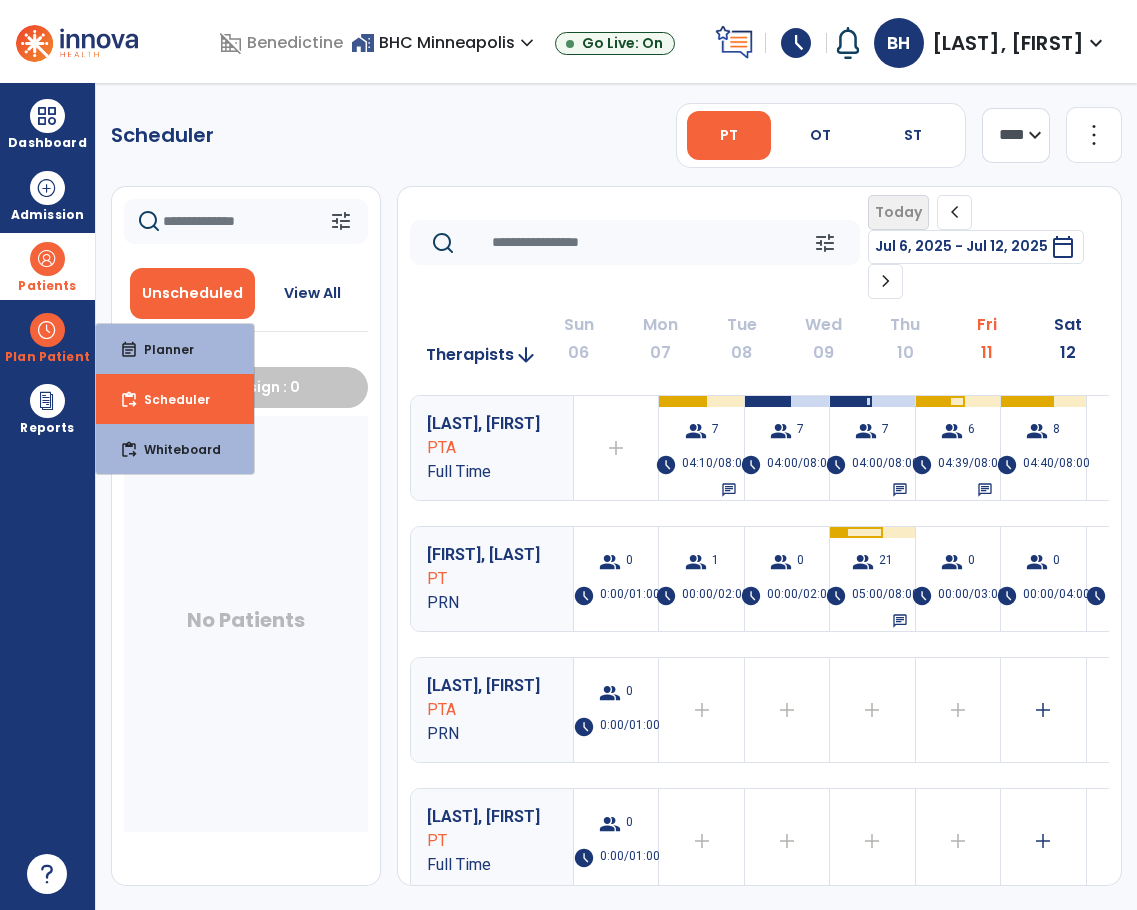click on "Patients" at bounding box center (47, 286) 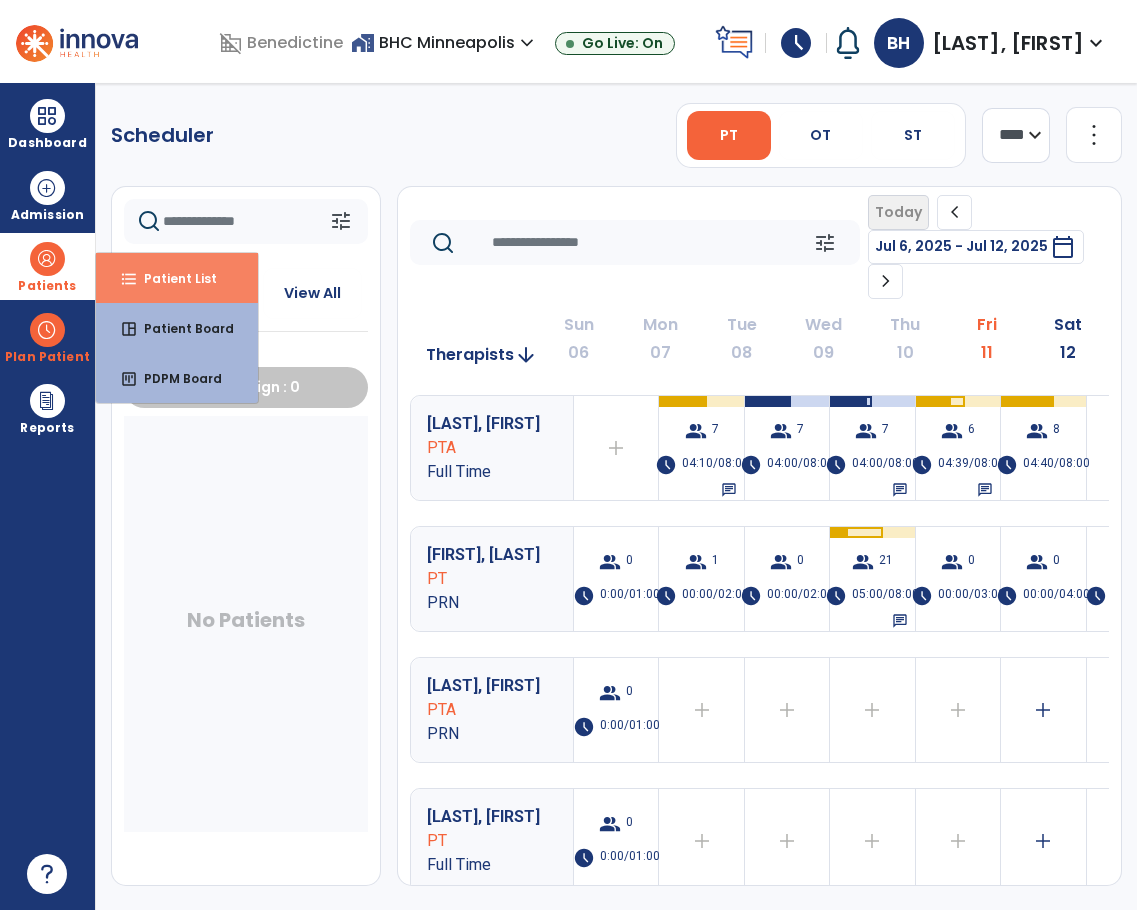 click on "format_list_bulleted  Patient List" at bounding box center (177, 278) 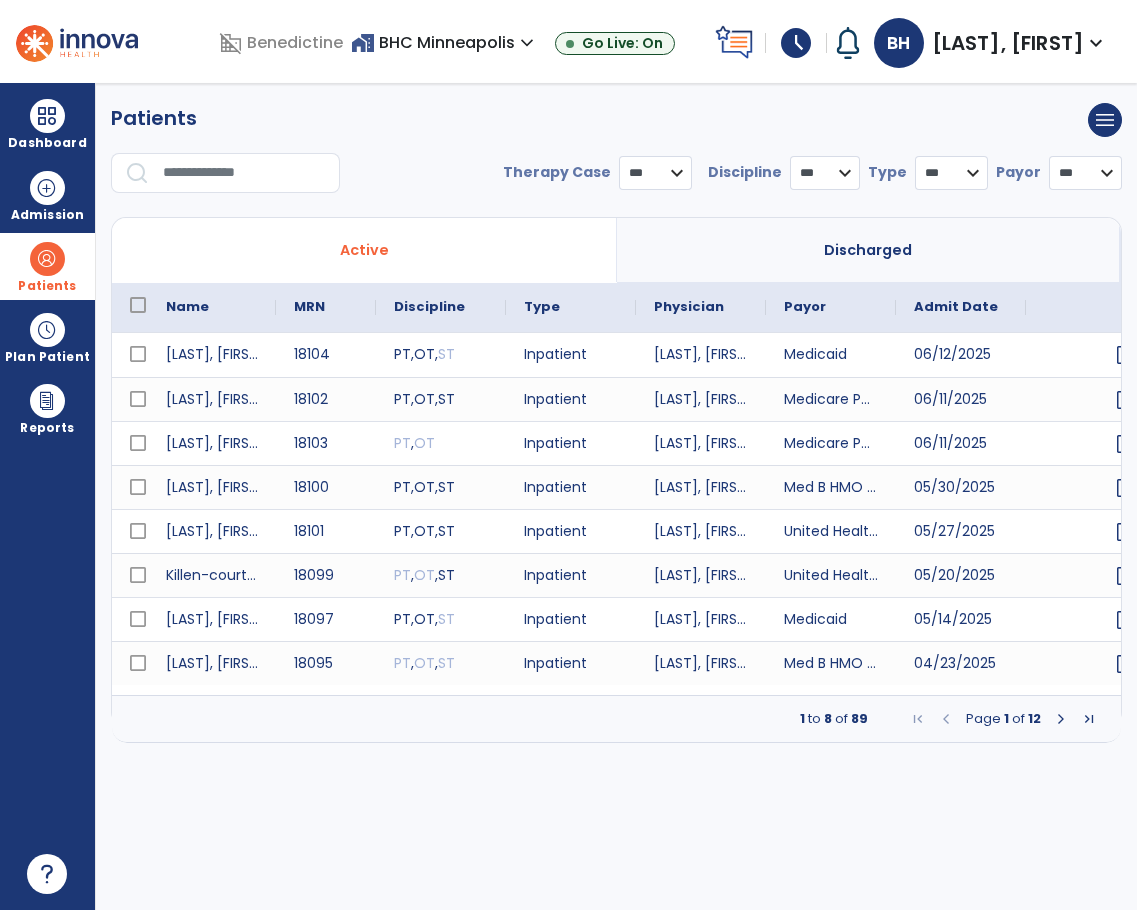 select on "***" 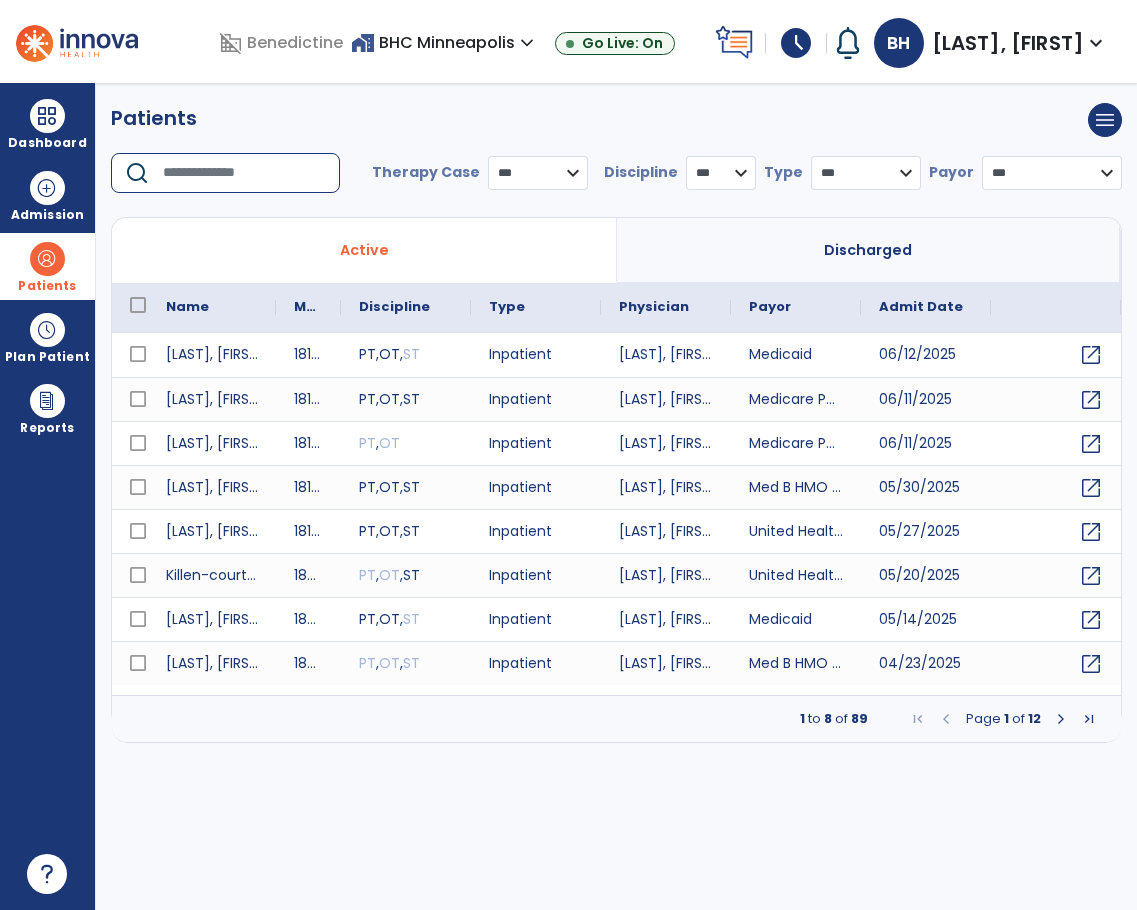 drag, startPoint x: 273, startPoint y: 165, endPoint x: 288, endPoint y: 156, distance: 17.492855 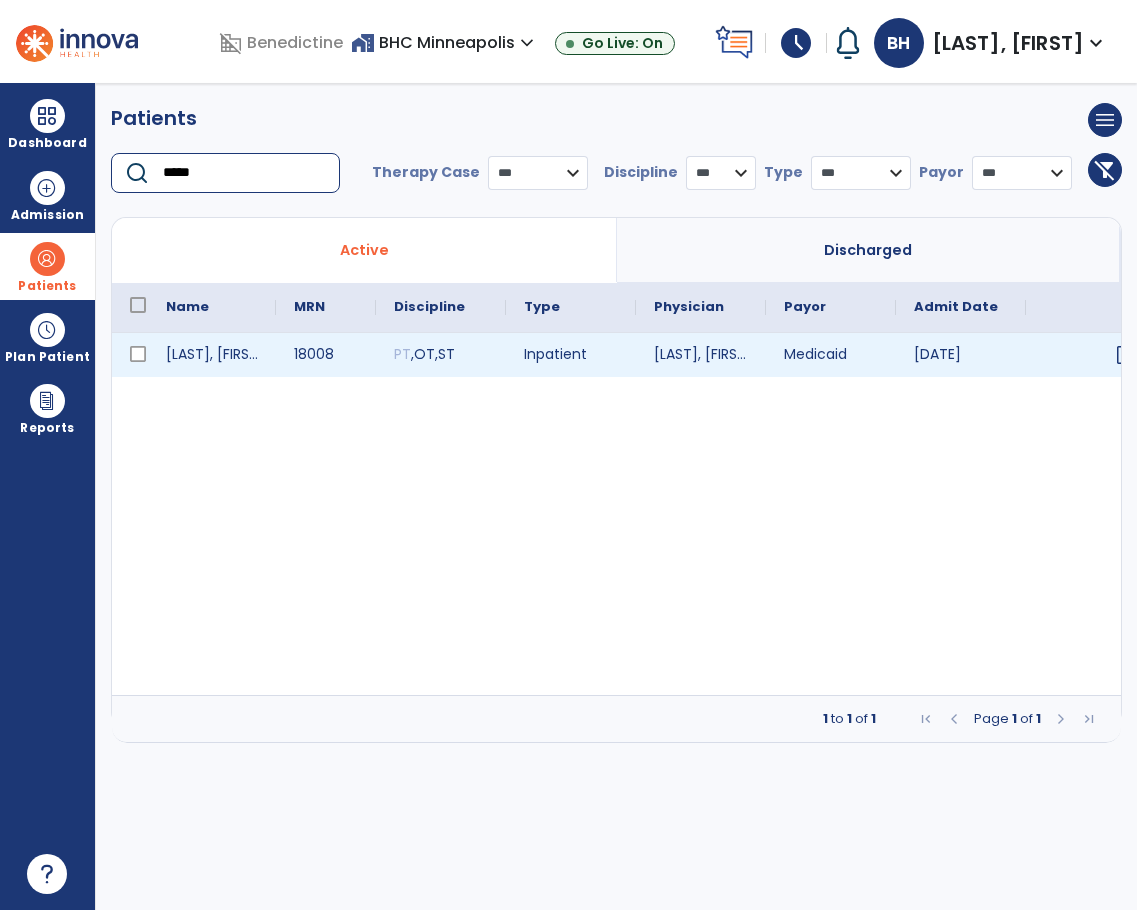 type on "*****" 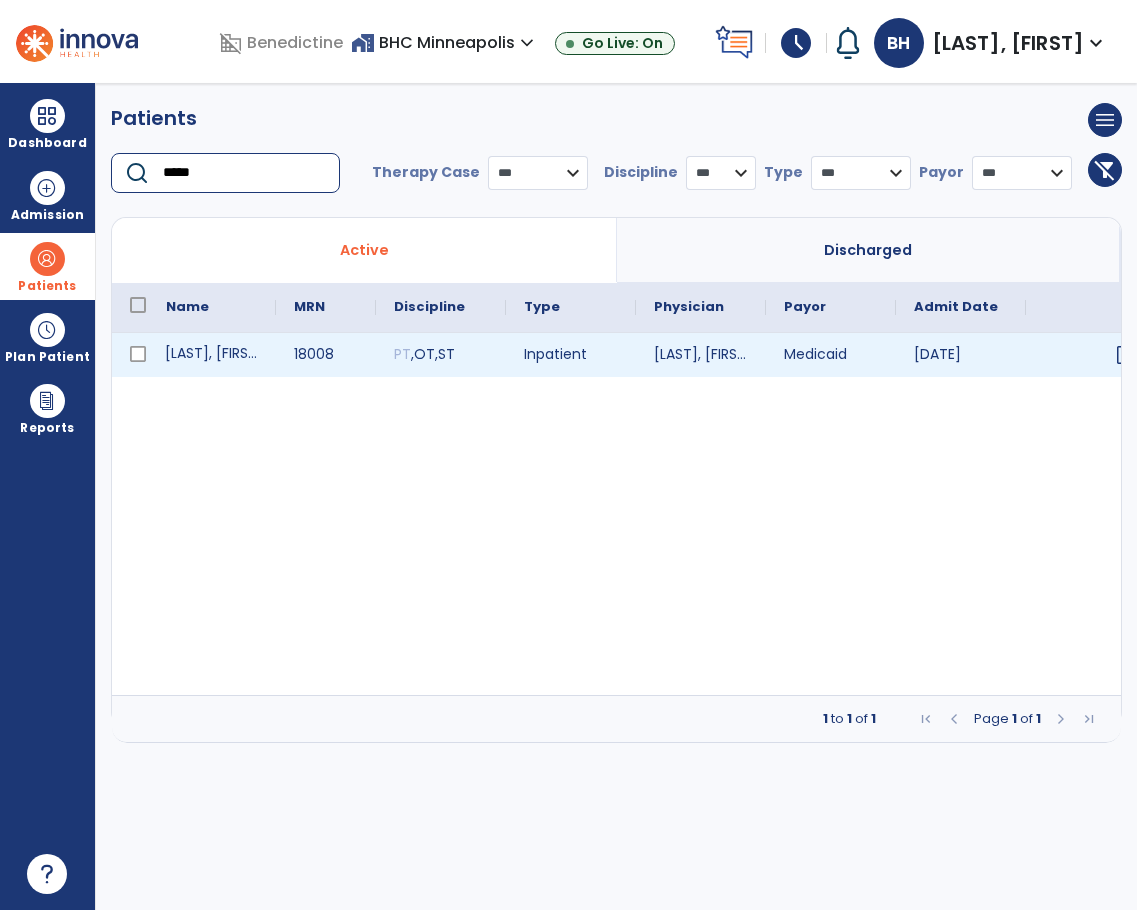 click on "Ogema, Veronica" at bounding box center (212, 355) 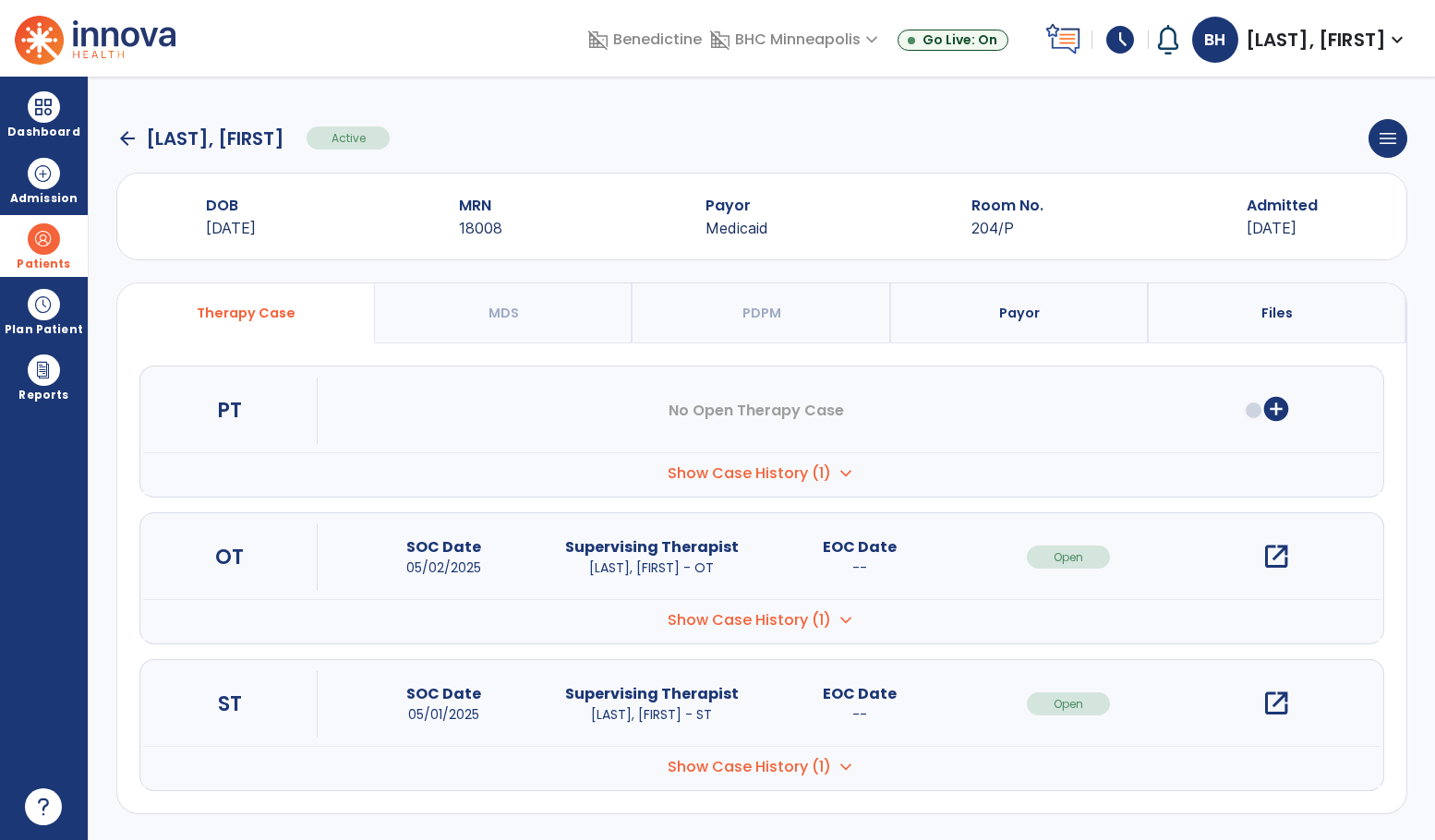 click on "open_in_new" at bounding box center [1276, 703] 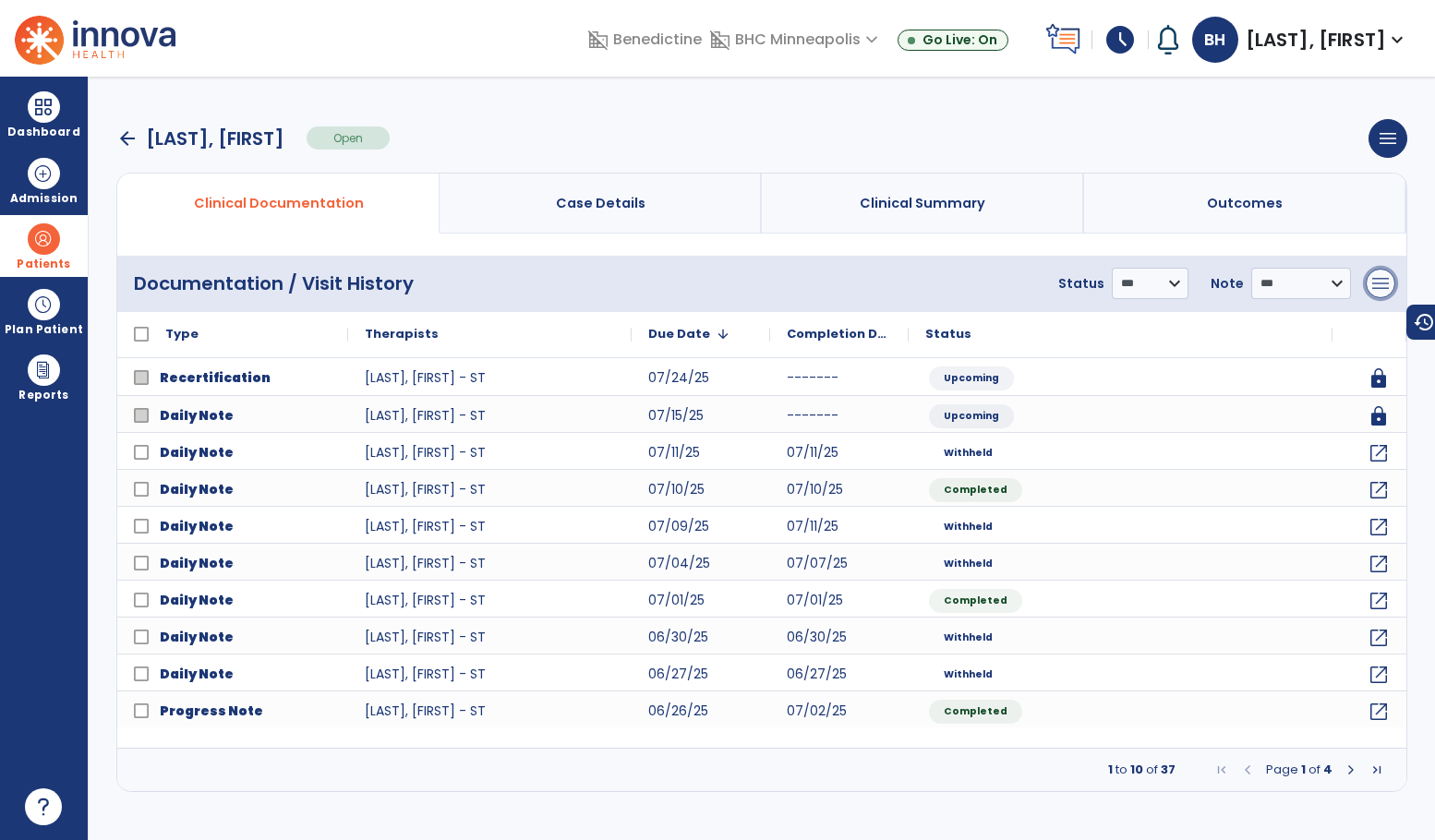 click on "menu" at bounding box center (1381, 283) 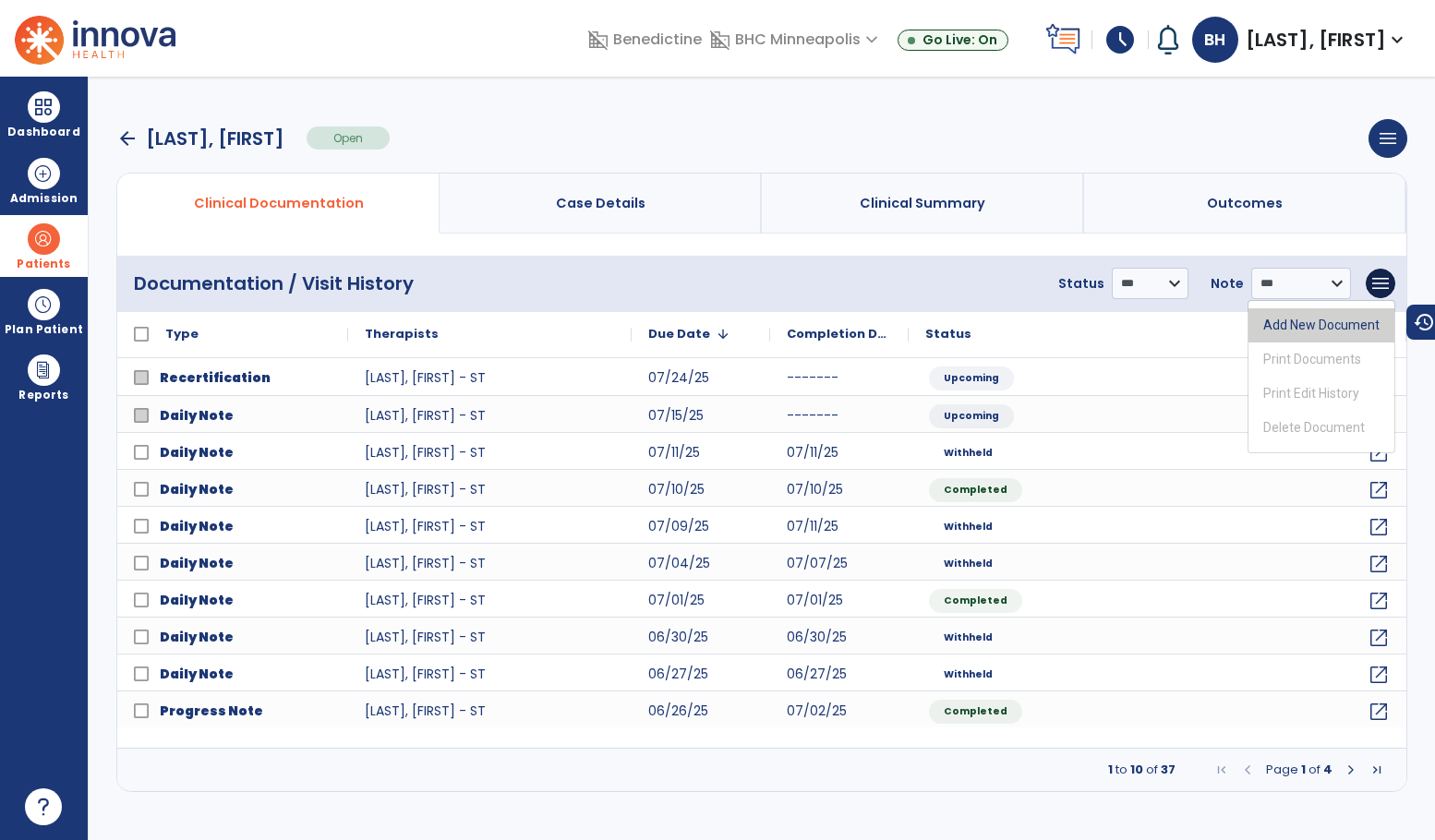 click on "Add New Document" at bounding box center (1321, 325) 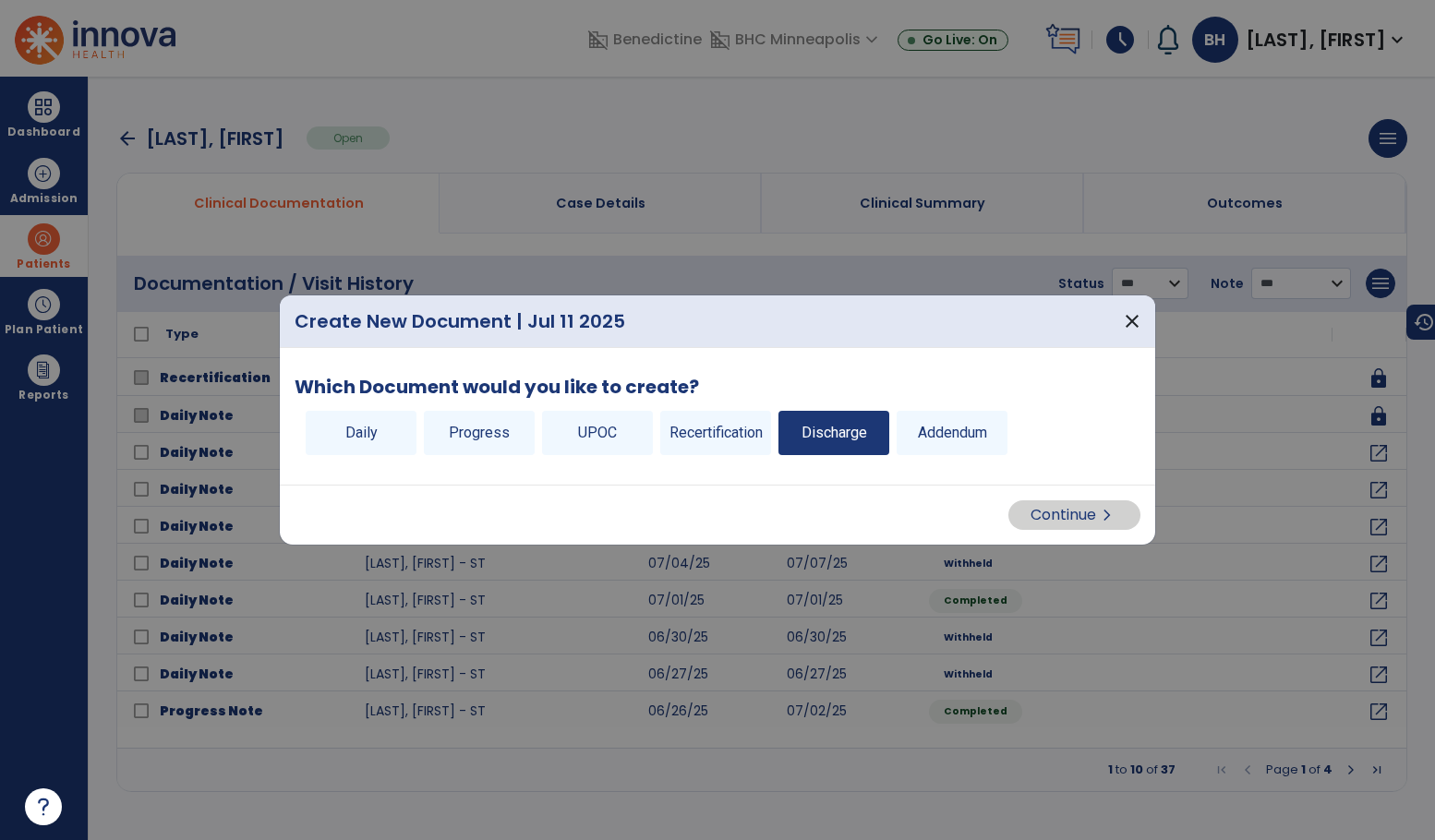 click on "Discharge" at bounding box center [834, 433] 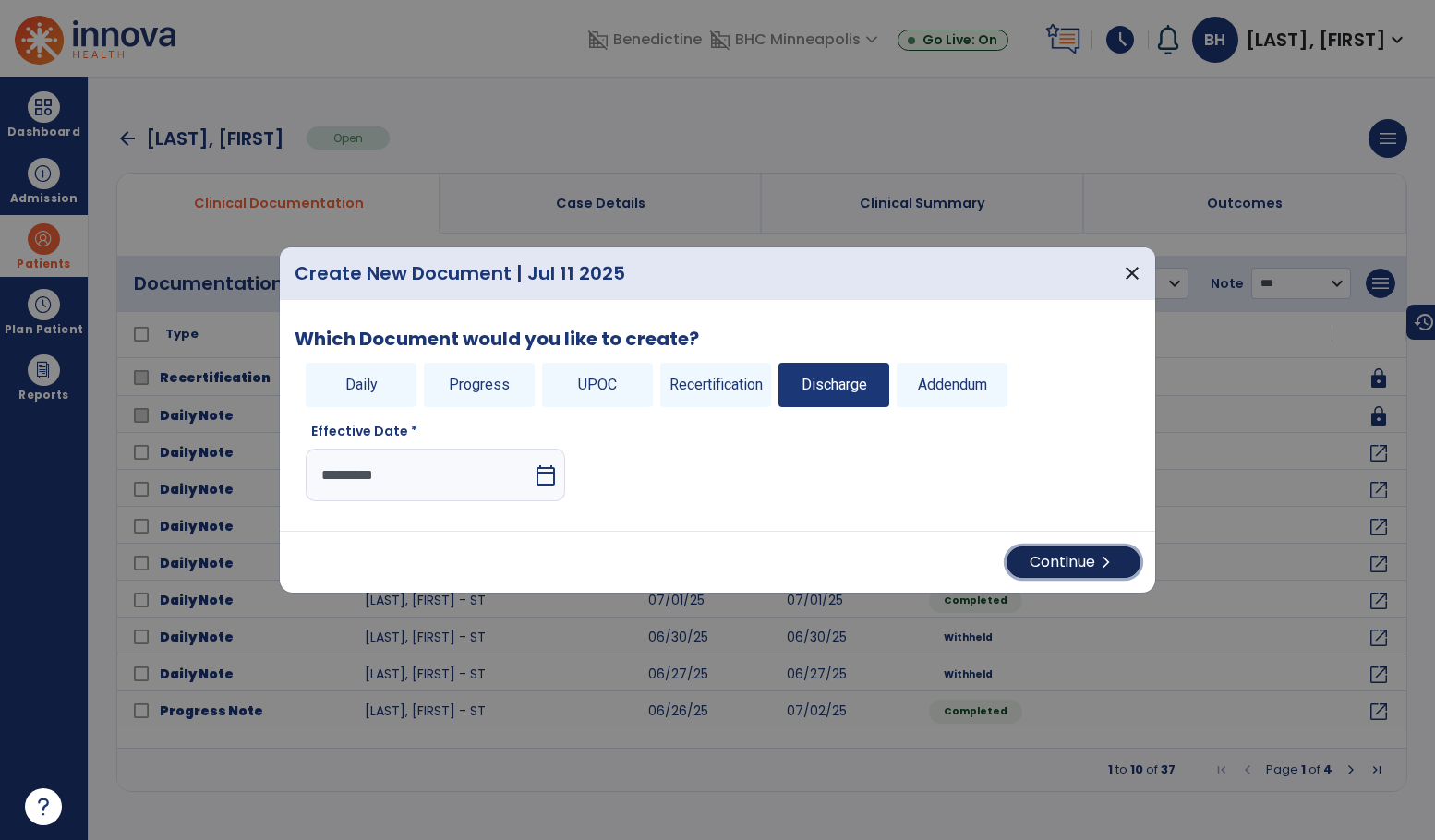 click on "Continue   chevron_right" at bounding box center [1073, 562] 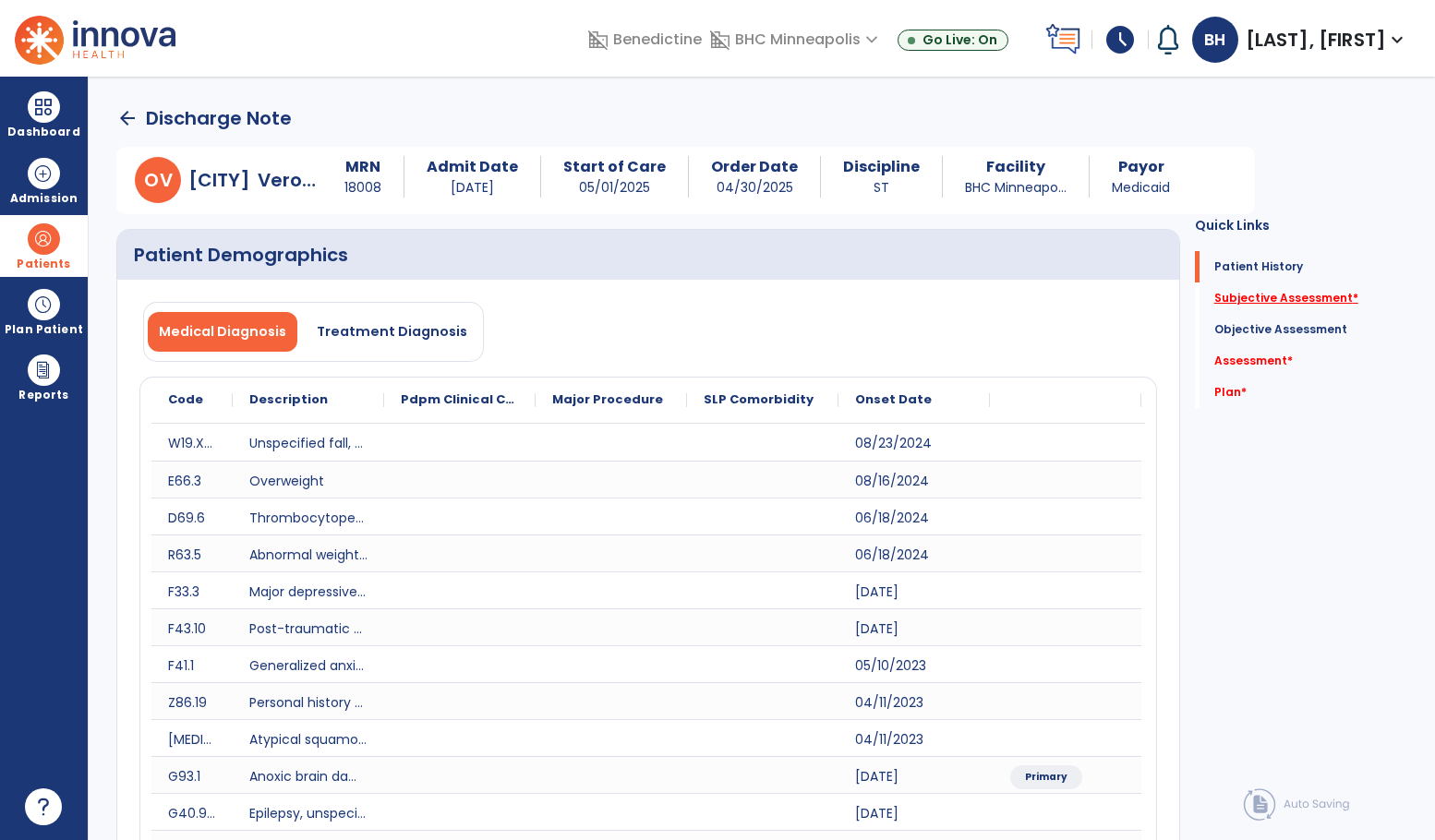 click on "Subjective Assessment   *" 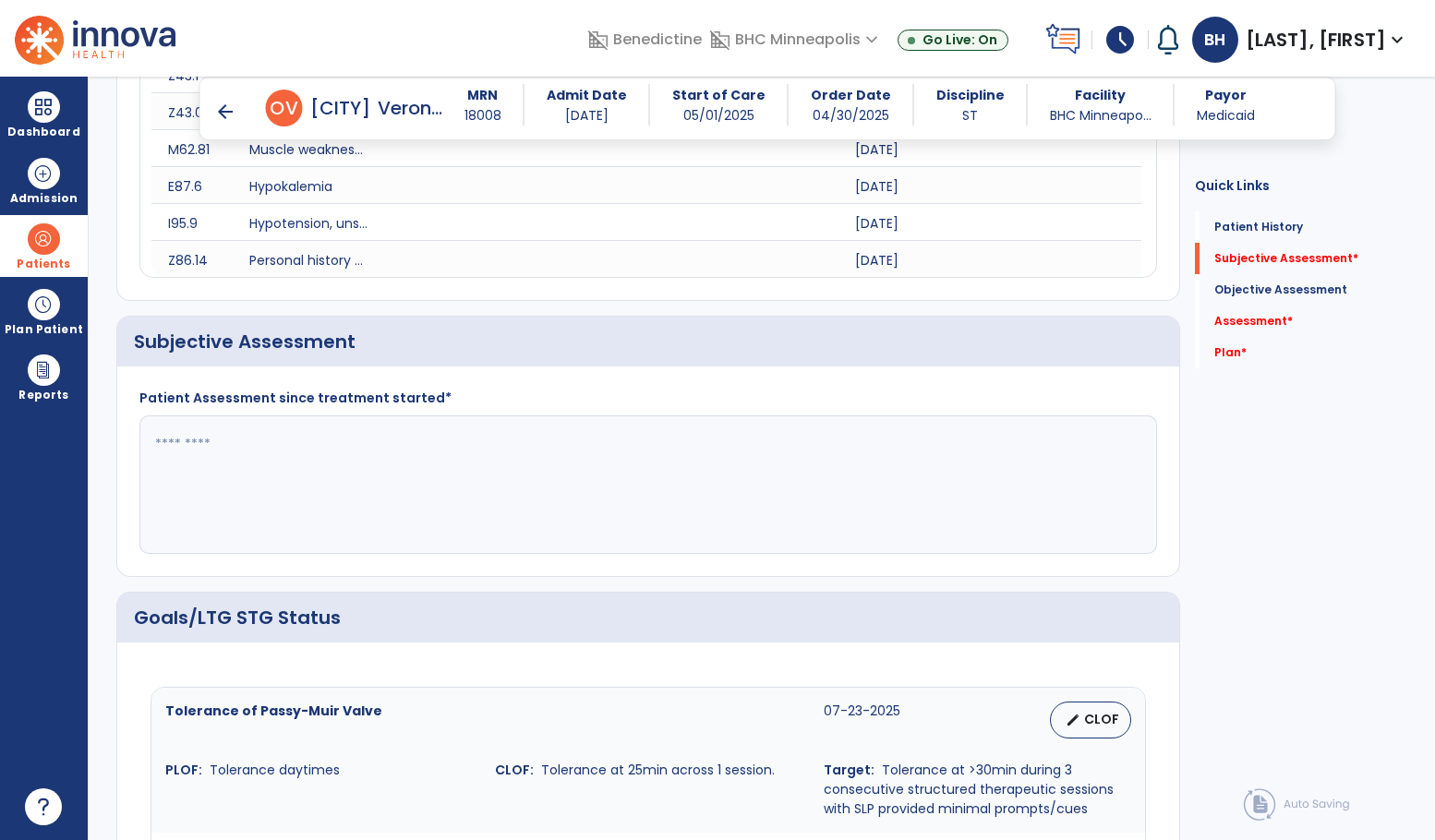 scroll, scrollTop: 873, scrollLeft: 0, axis: vertical 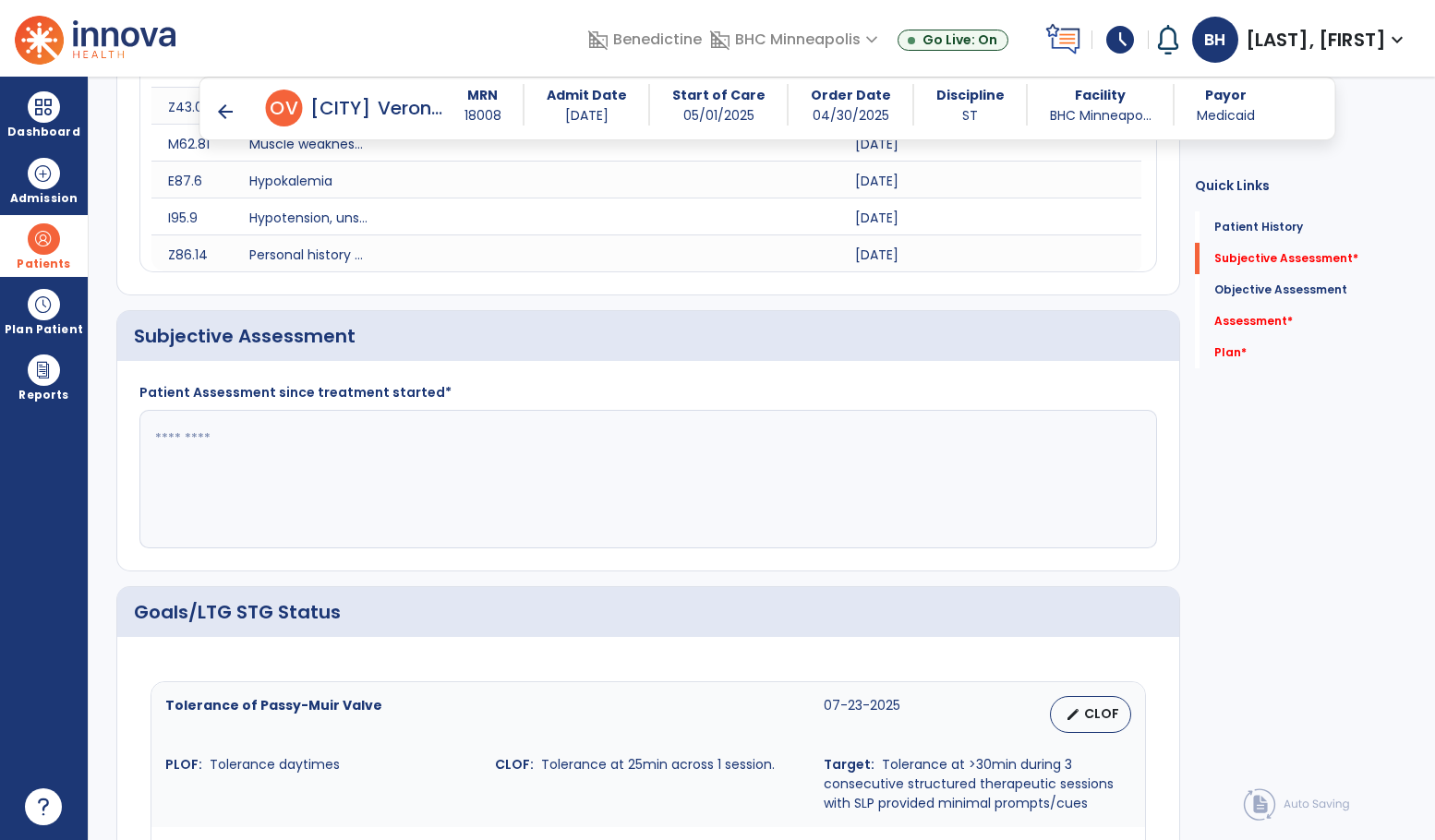 click 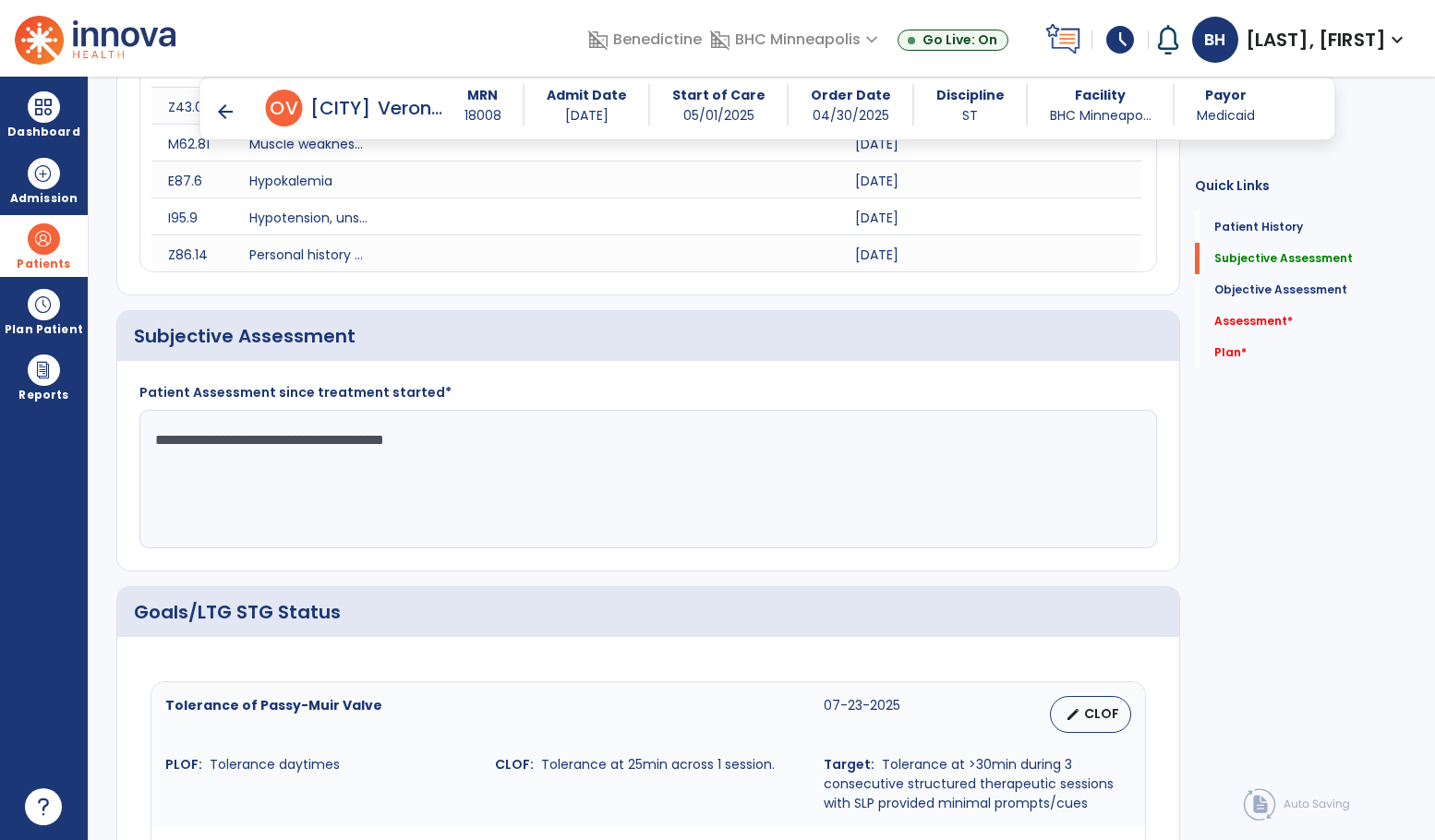 type on "**********" 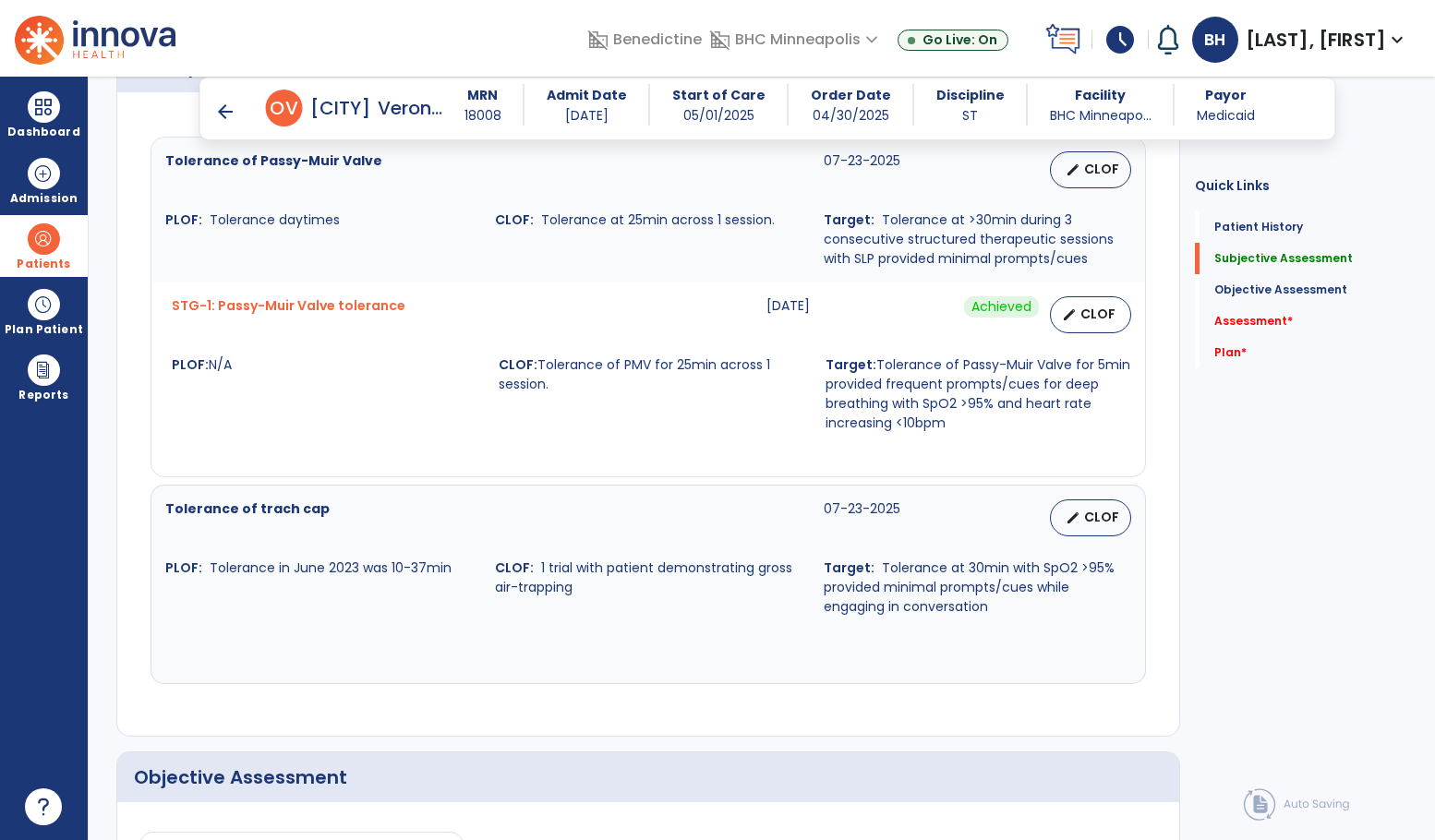scroll, scrollTop: 1242, scrollLeft: 0, axis: vertical 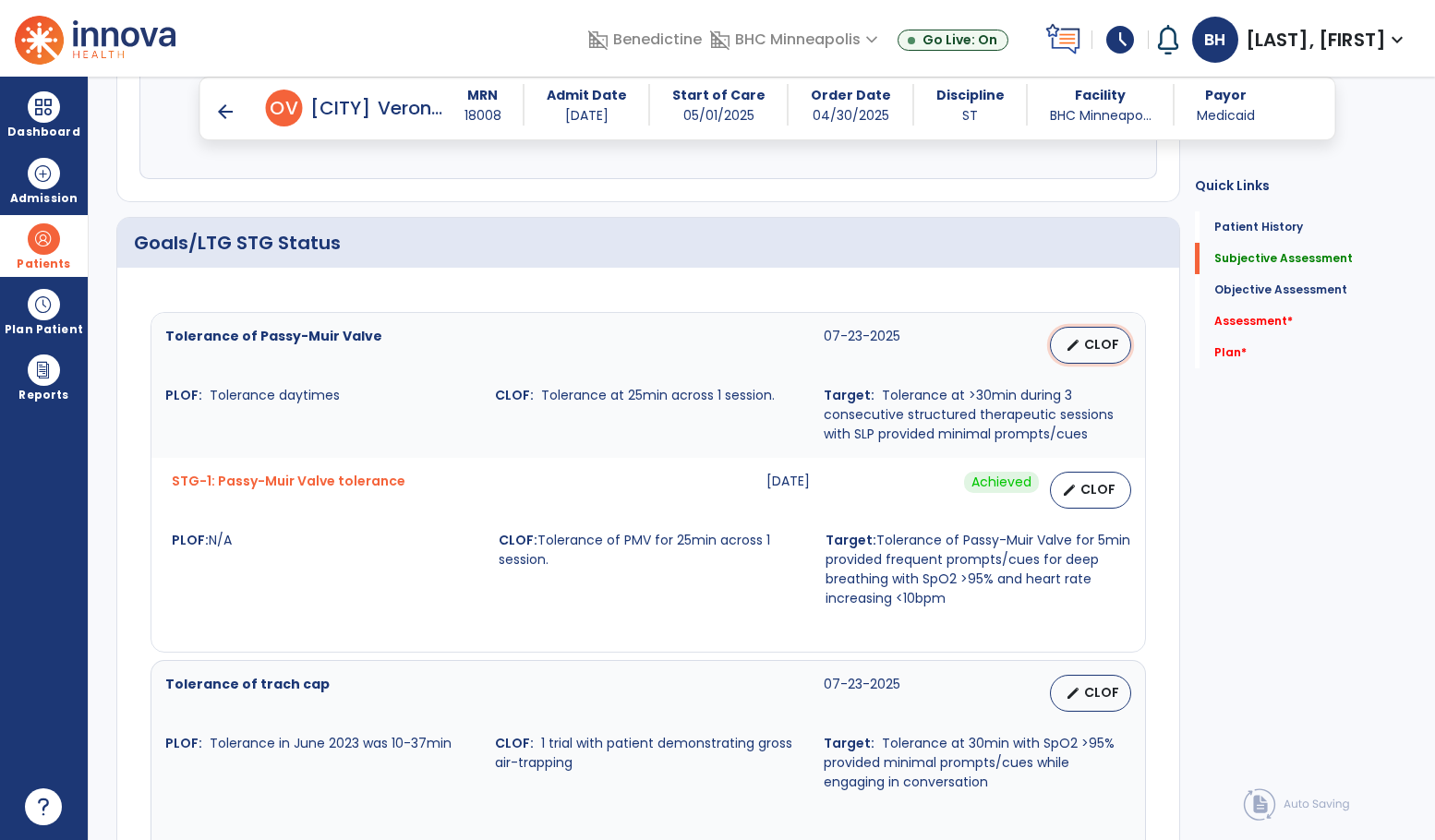 click on "CLOF" at bounding box center [1102, 344] 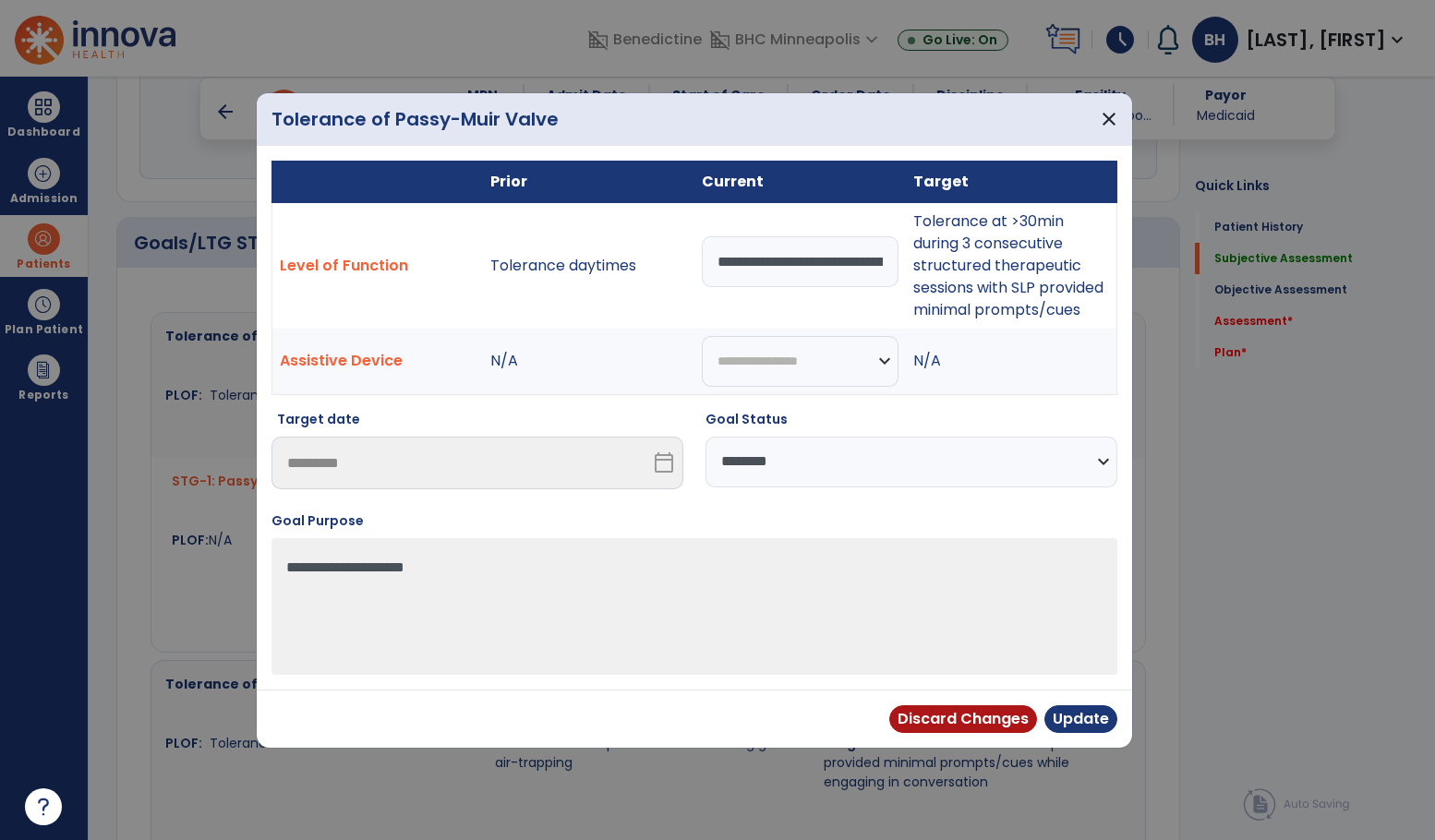 click on "**********" at bounding box center [911, 462] 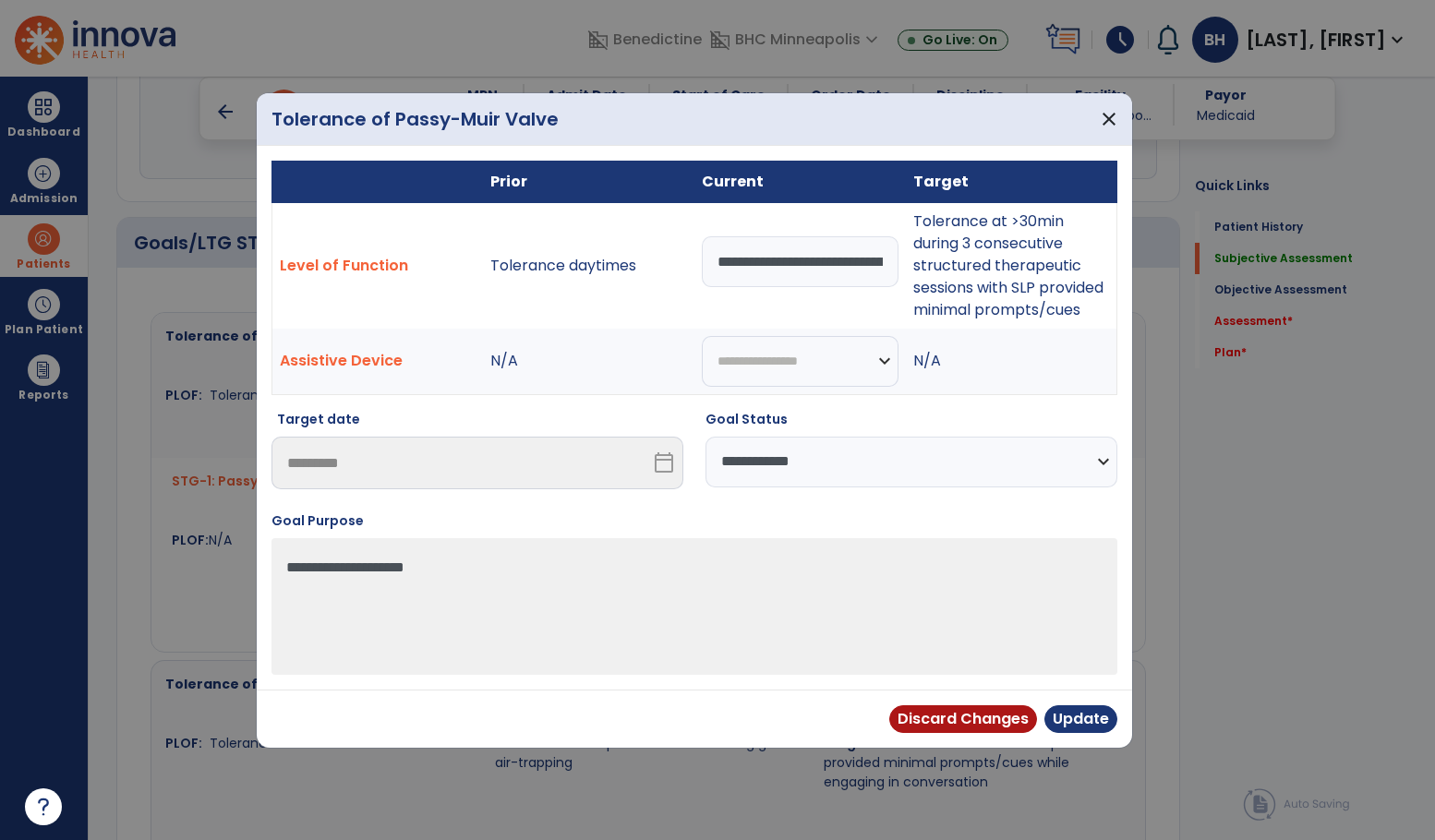 click on "**********" at bounding box center [911, 462] 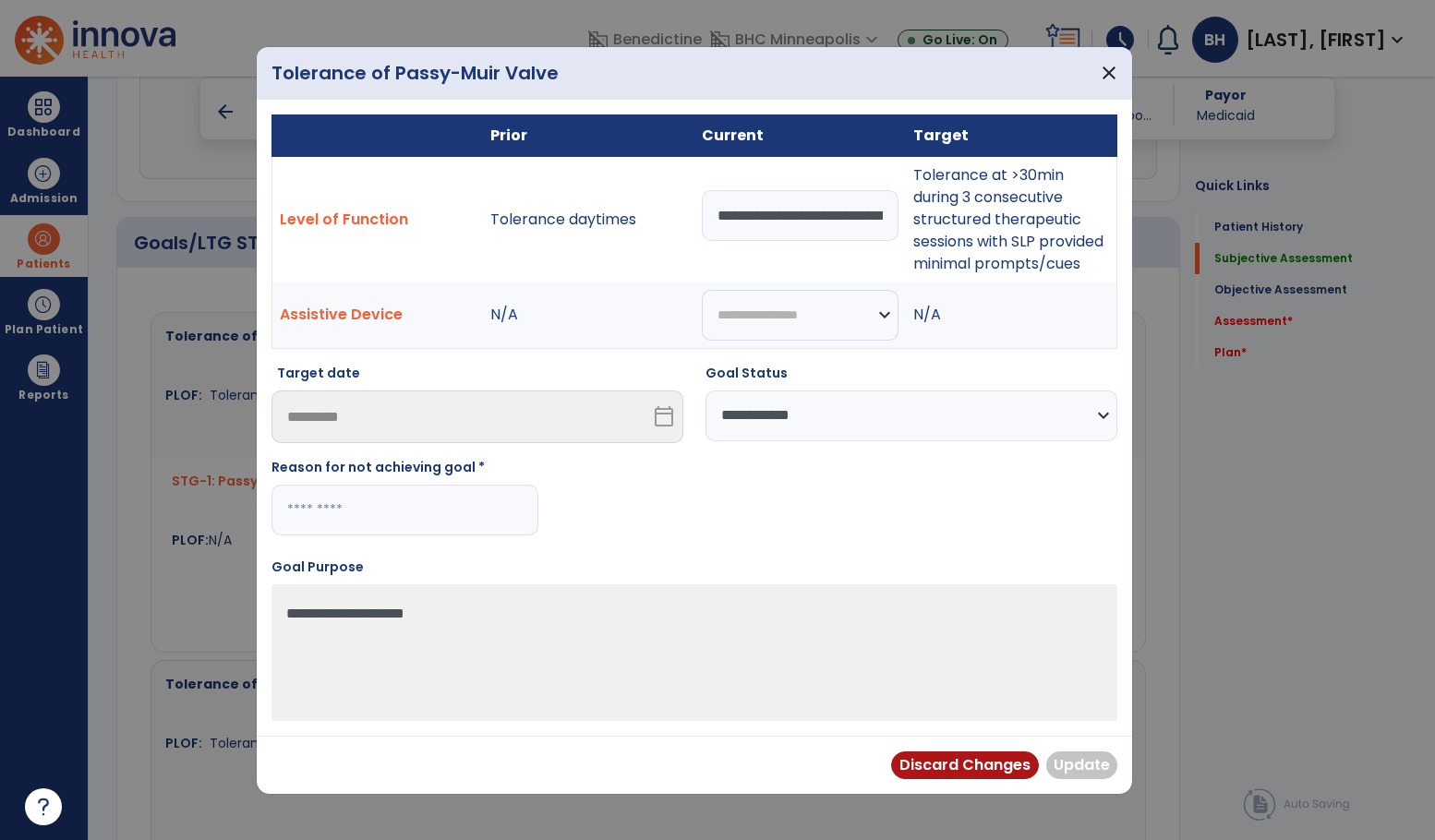 click at bounding box center [404, 510] 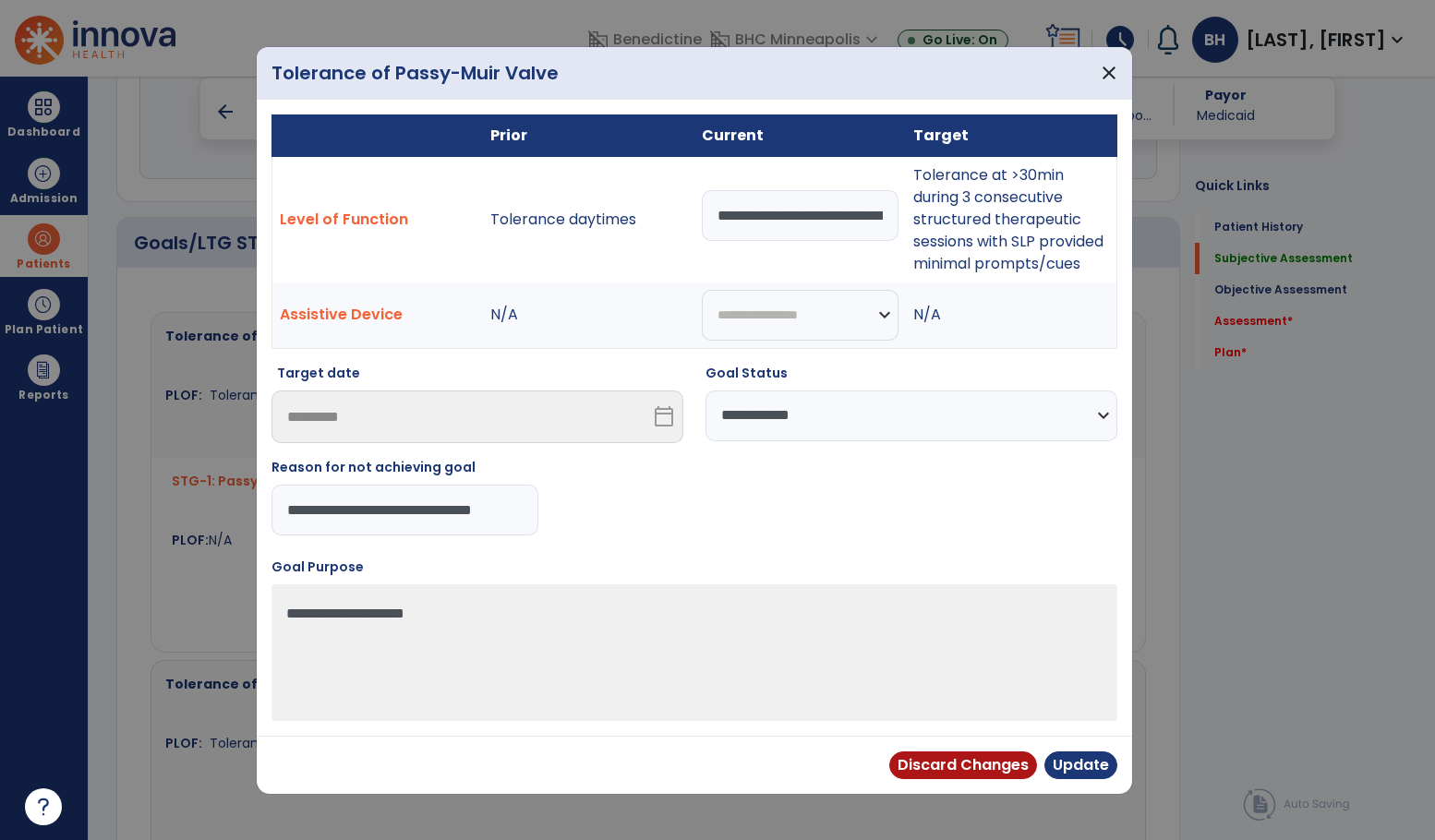 scroll, scrollTop: 0, scrollLeft: 13, axis: horizontal 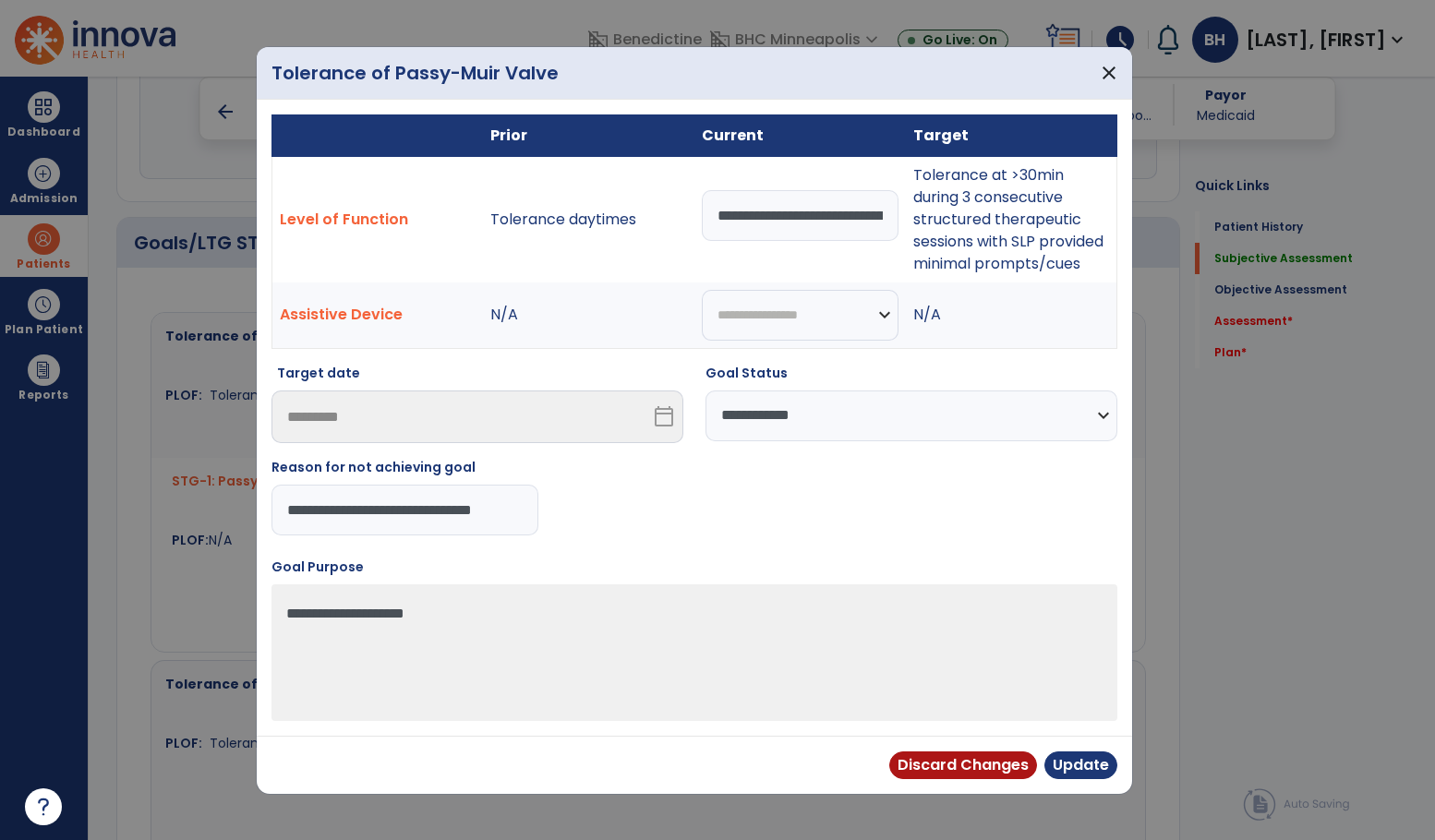drag, startPoint x: 432, startPoint y: 505, endPoint x: 457, endPoint y: 503, distance: 25.079872 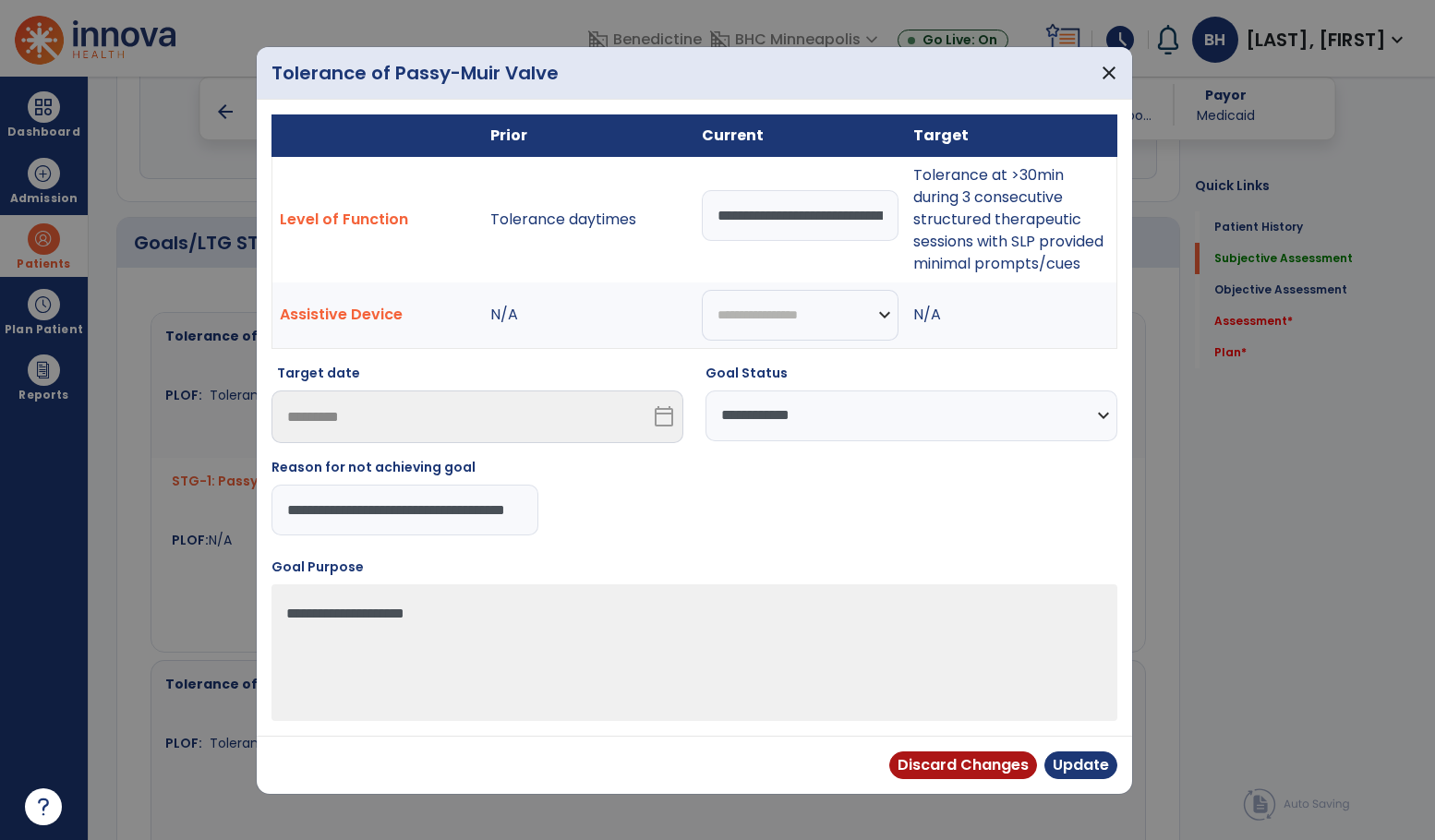 type on "**********" 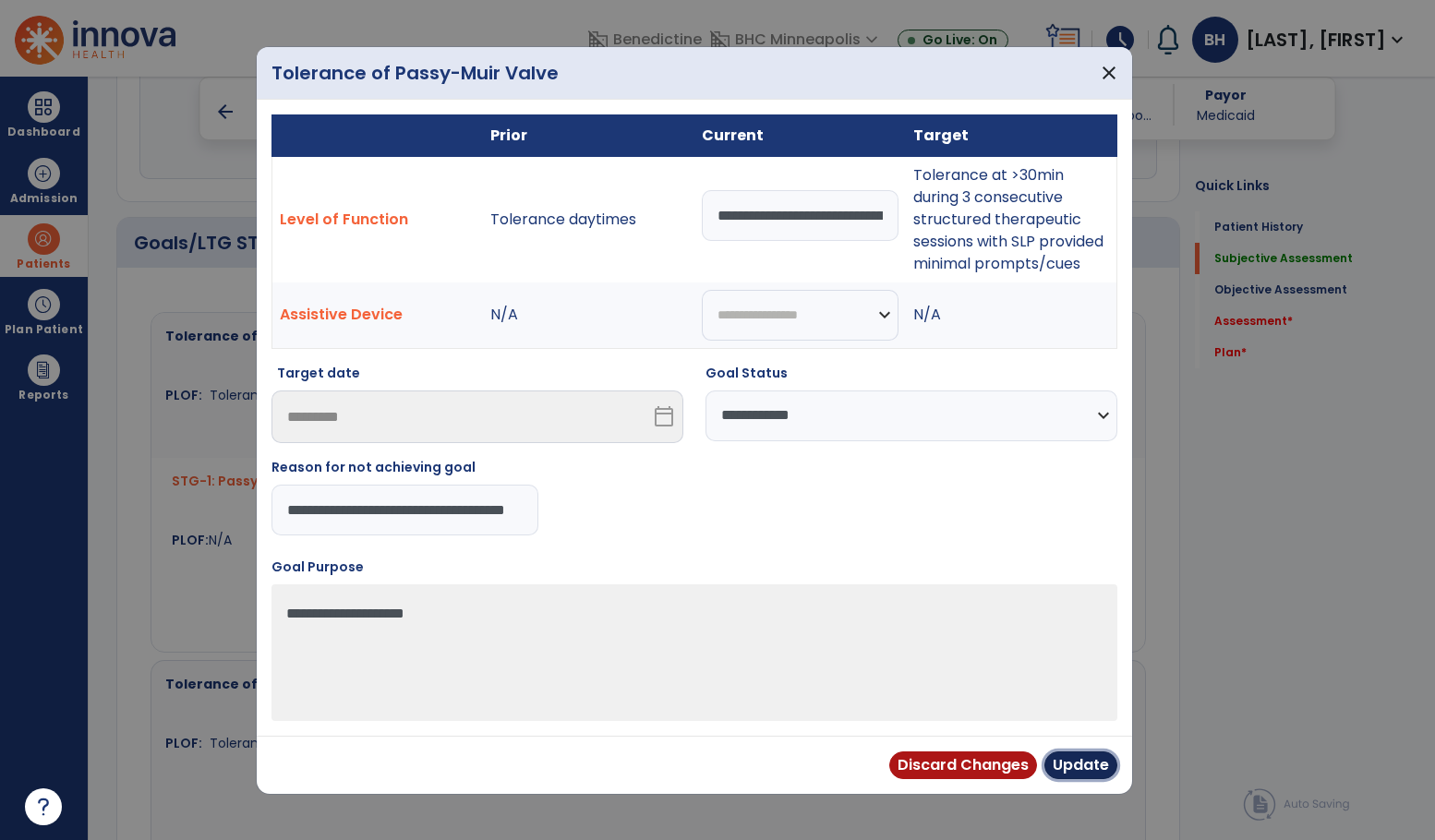 click on "Update" at bounding box center (1080, 765) 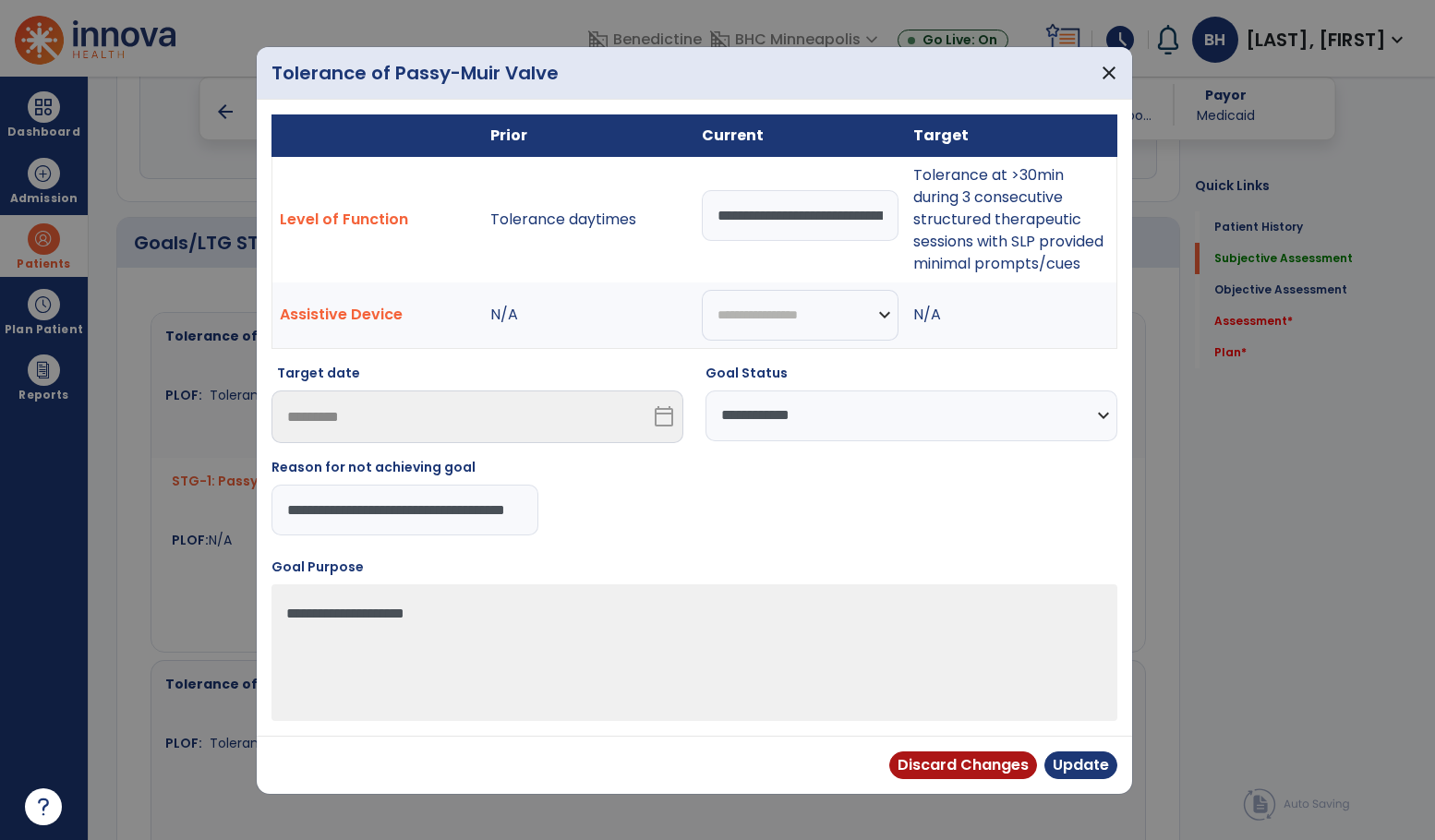 scroll, scrollTop: 0, scrollLeft: 0, axis: both 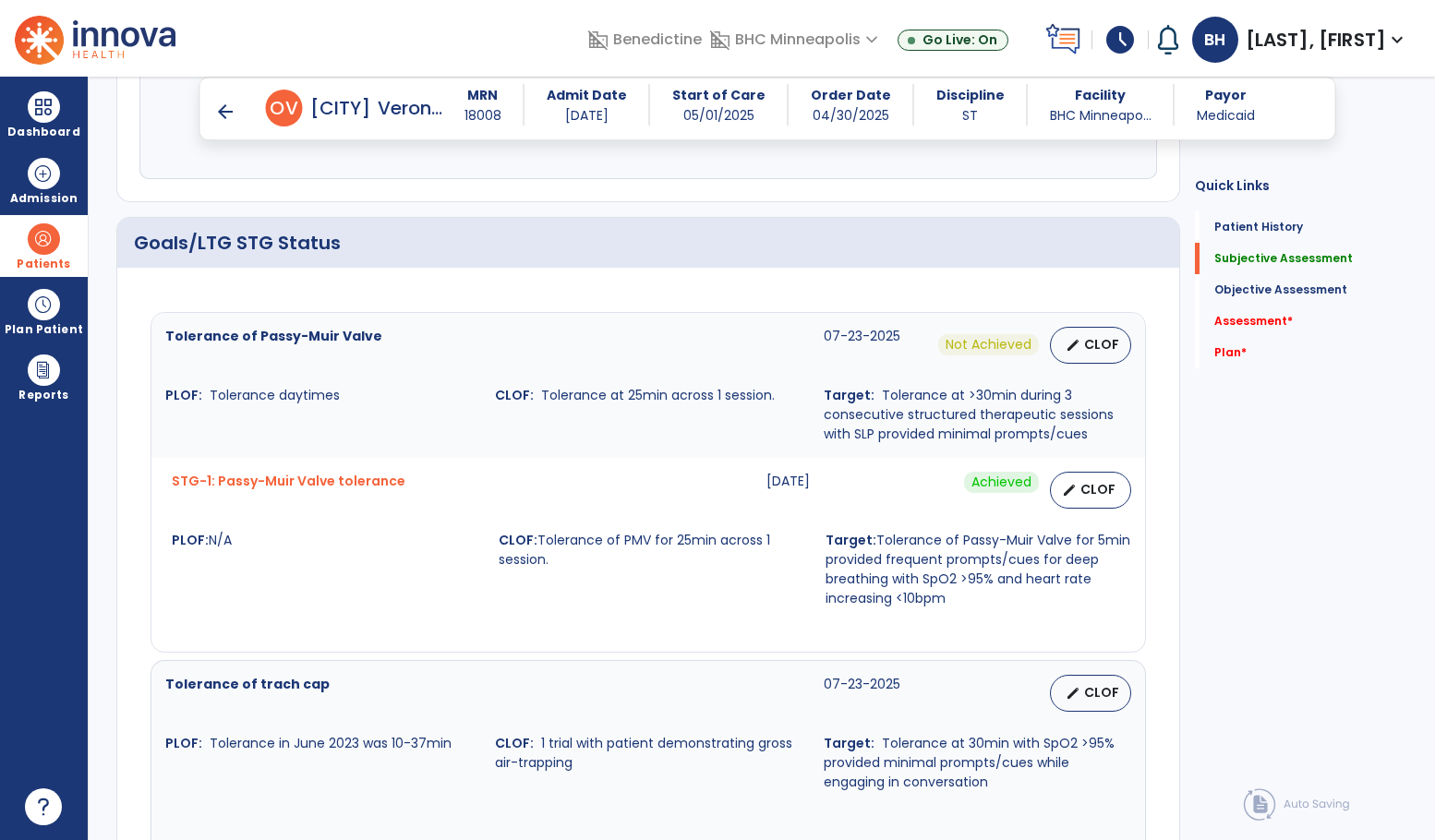 click on "Quick Links  Patient History   Patient History   Subjective Assessment   Subjective Assessment   Objective Assessment   Objective Assessment   Assessment   *  Assessment   *  Plan   *  Plan   *" 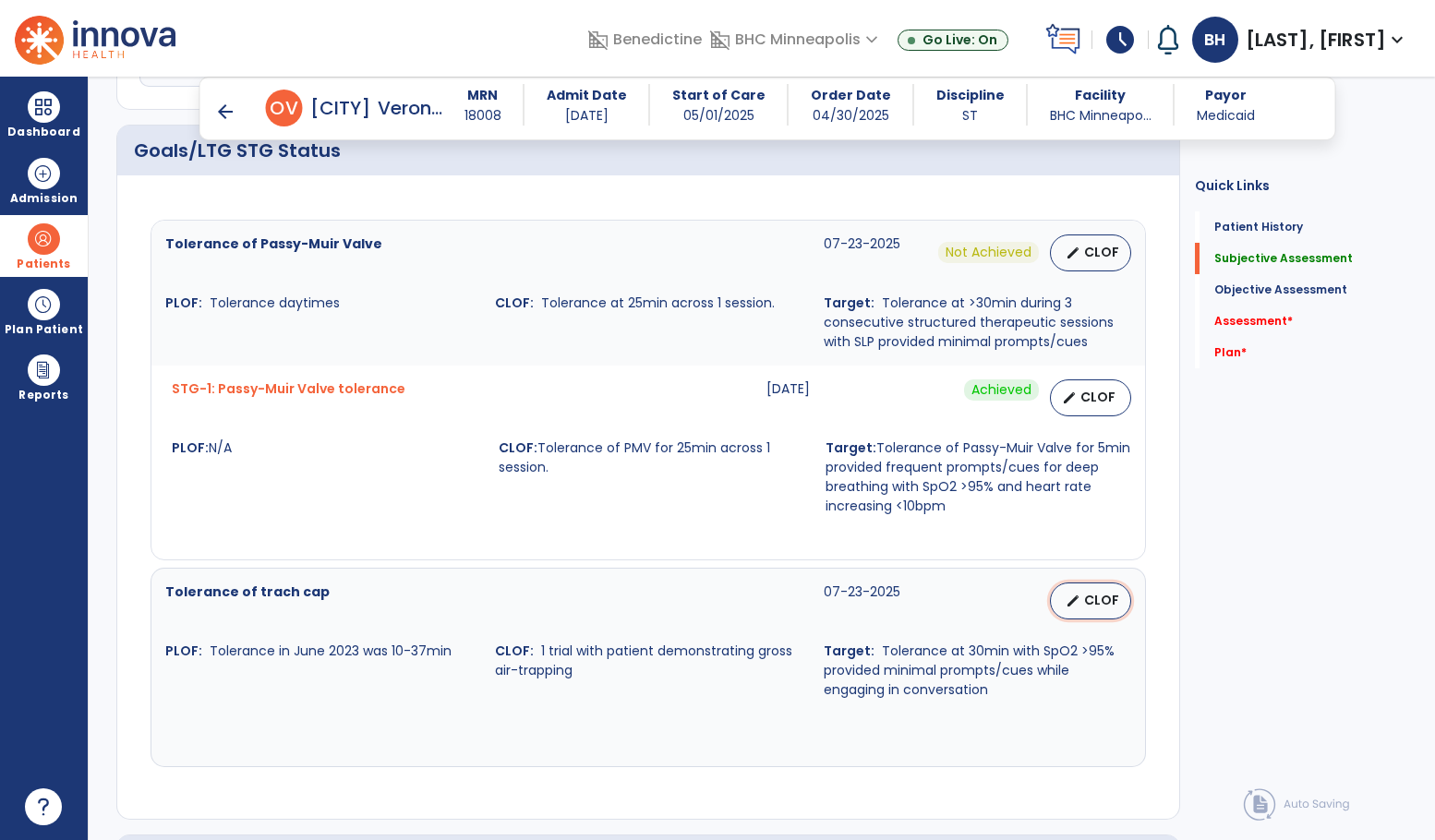 click on "CLOF" at bounding box center [1102, 600] 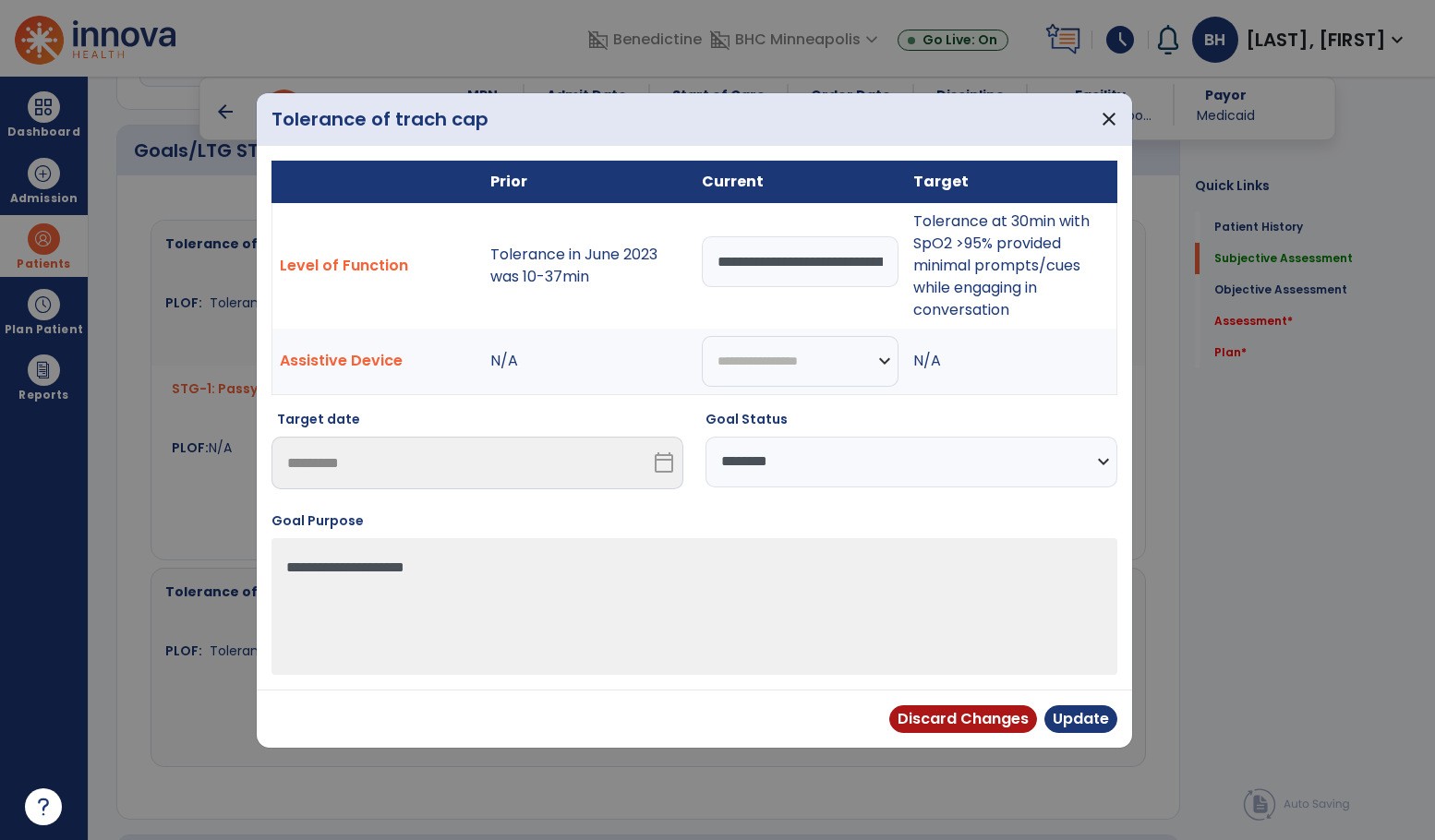 click on "**********" at bounding box center [911, 462] 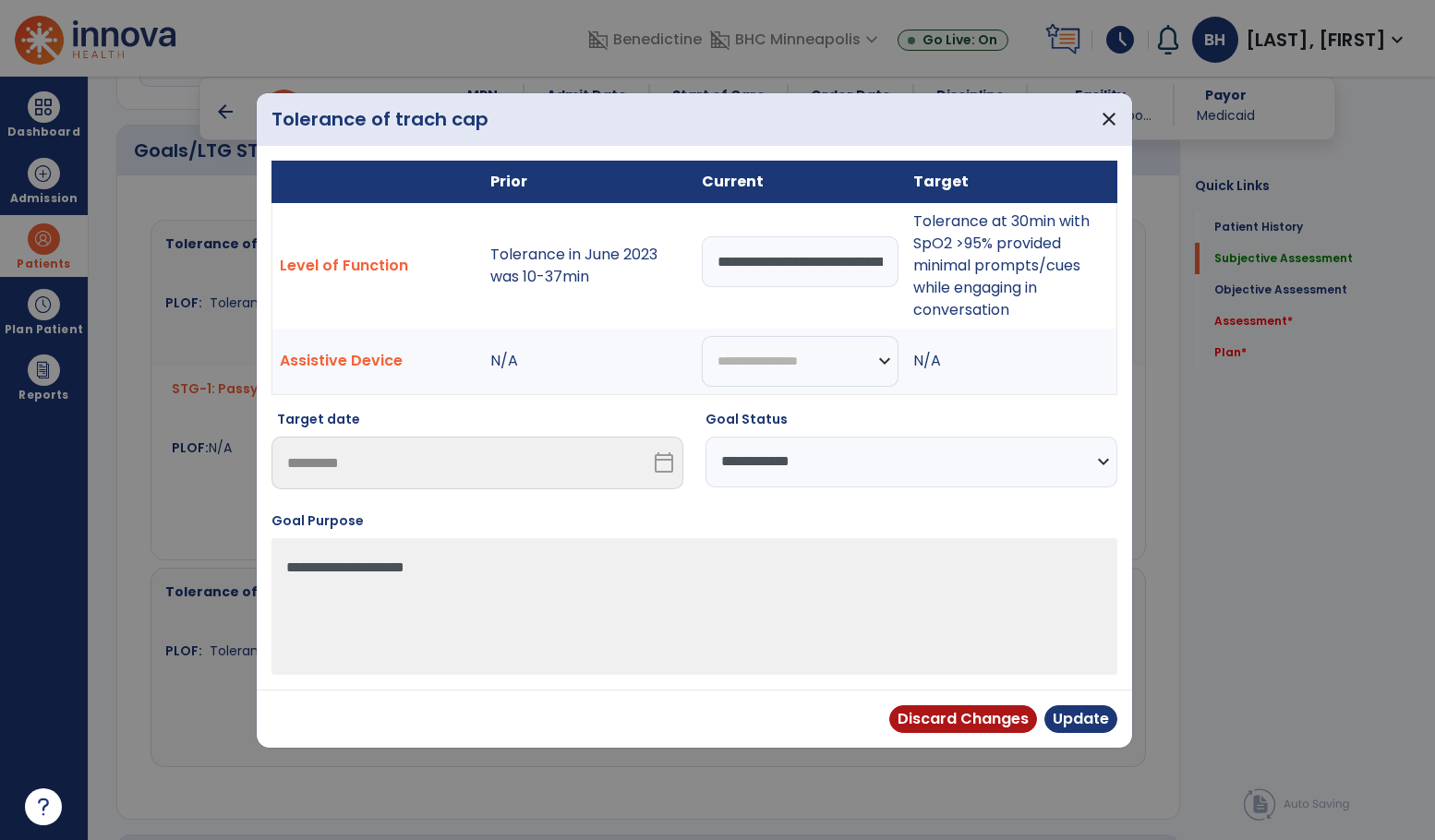 click on "**********" at bounding box center [911, 462] 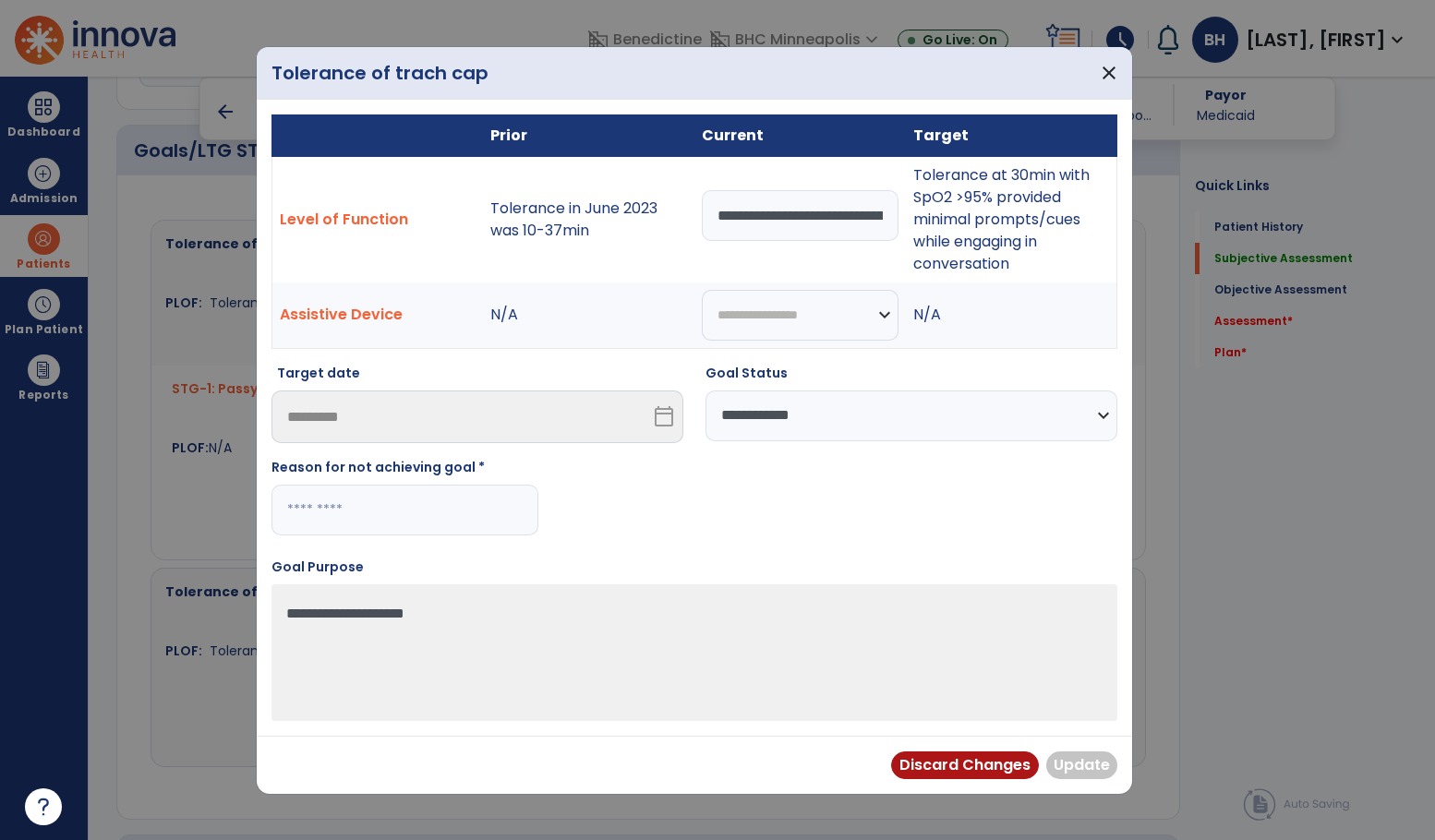 click at bounding box center (404, 510) 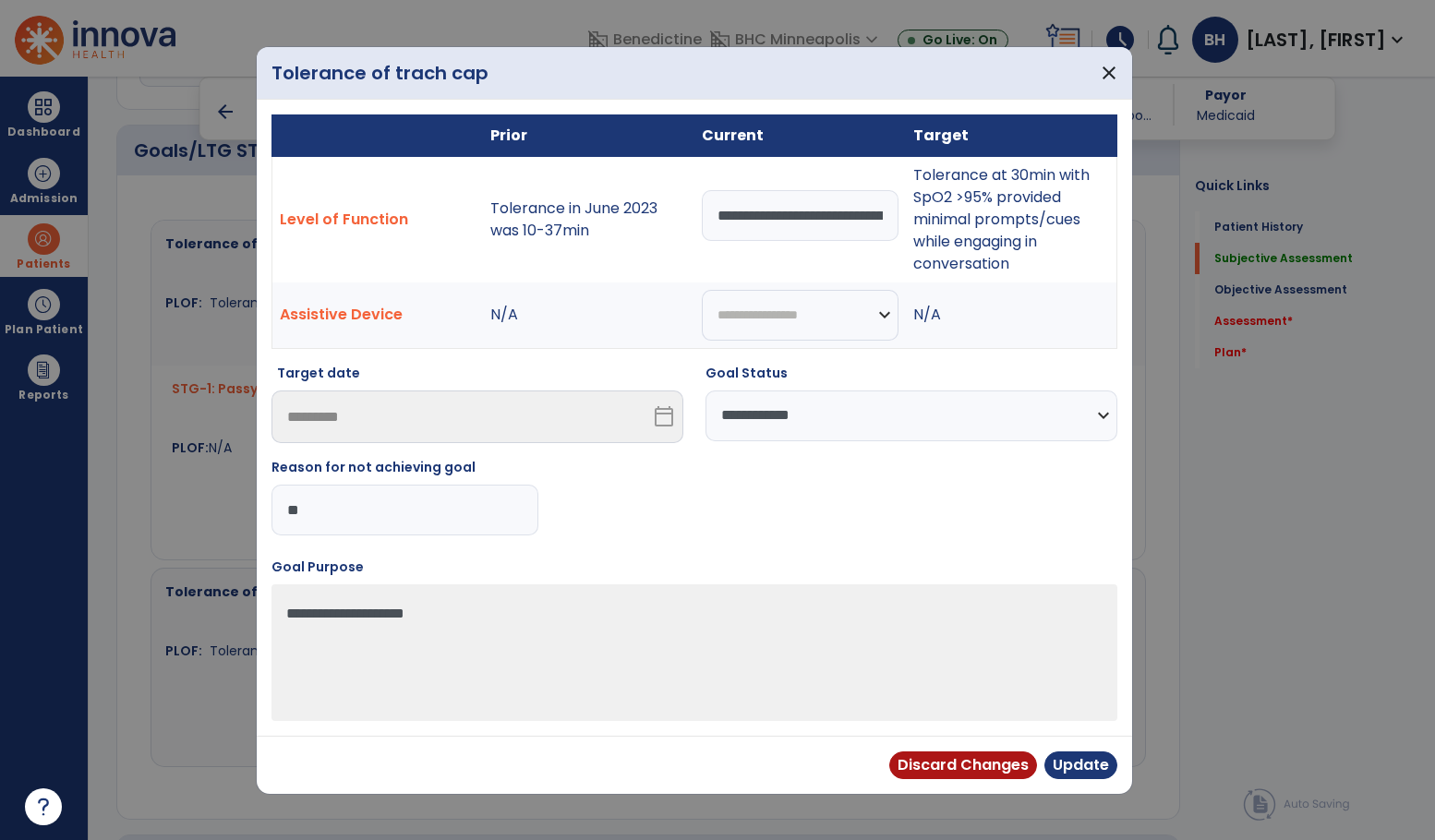 type on "*" 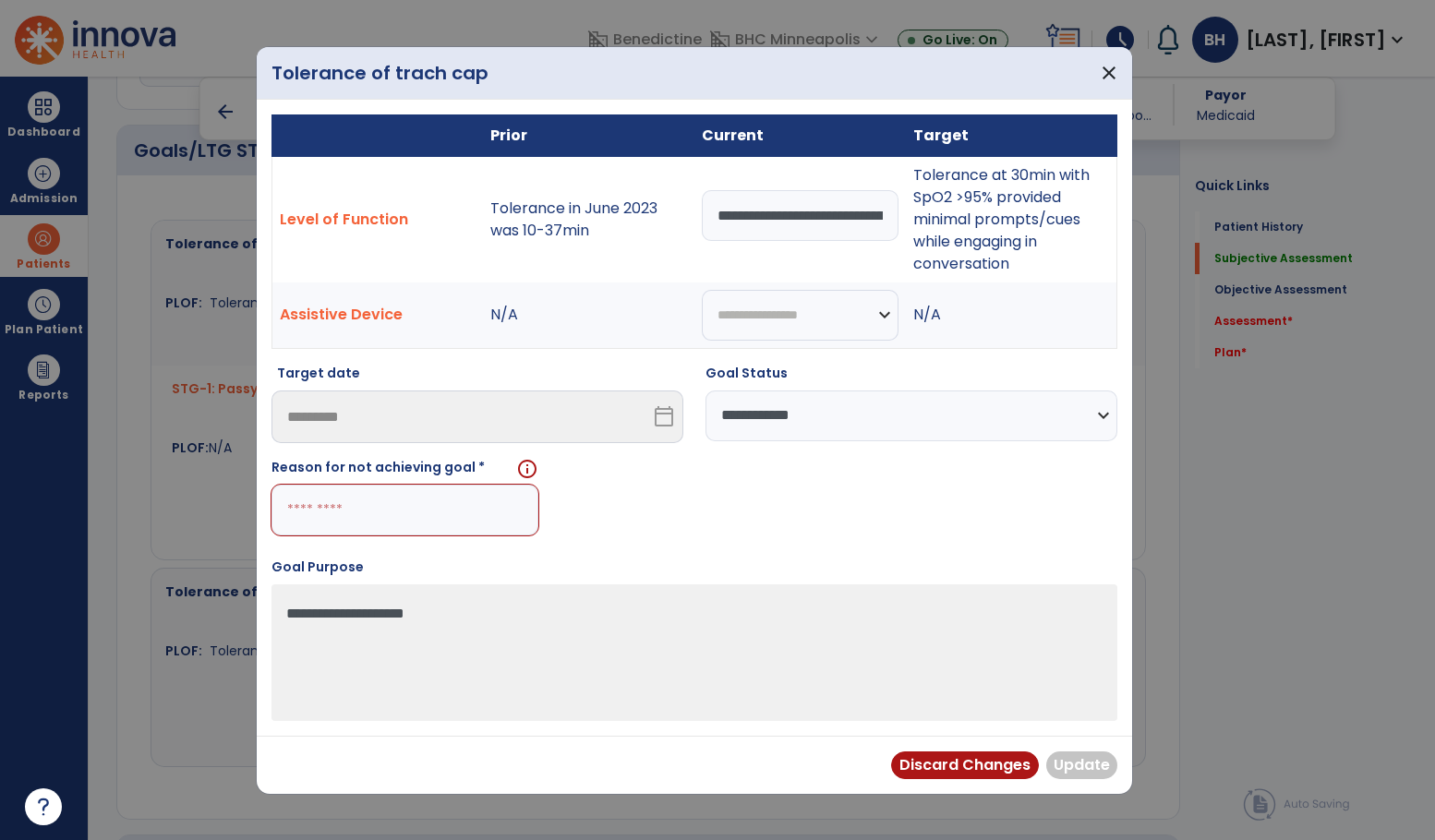 type on "*" 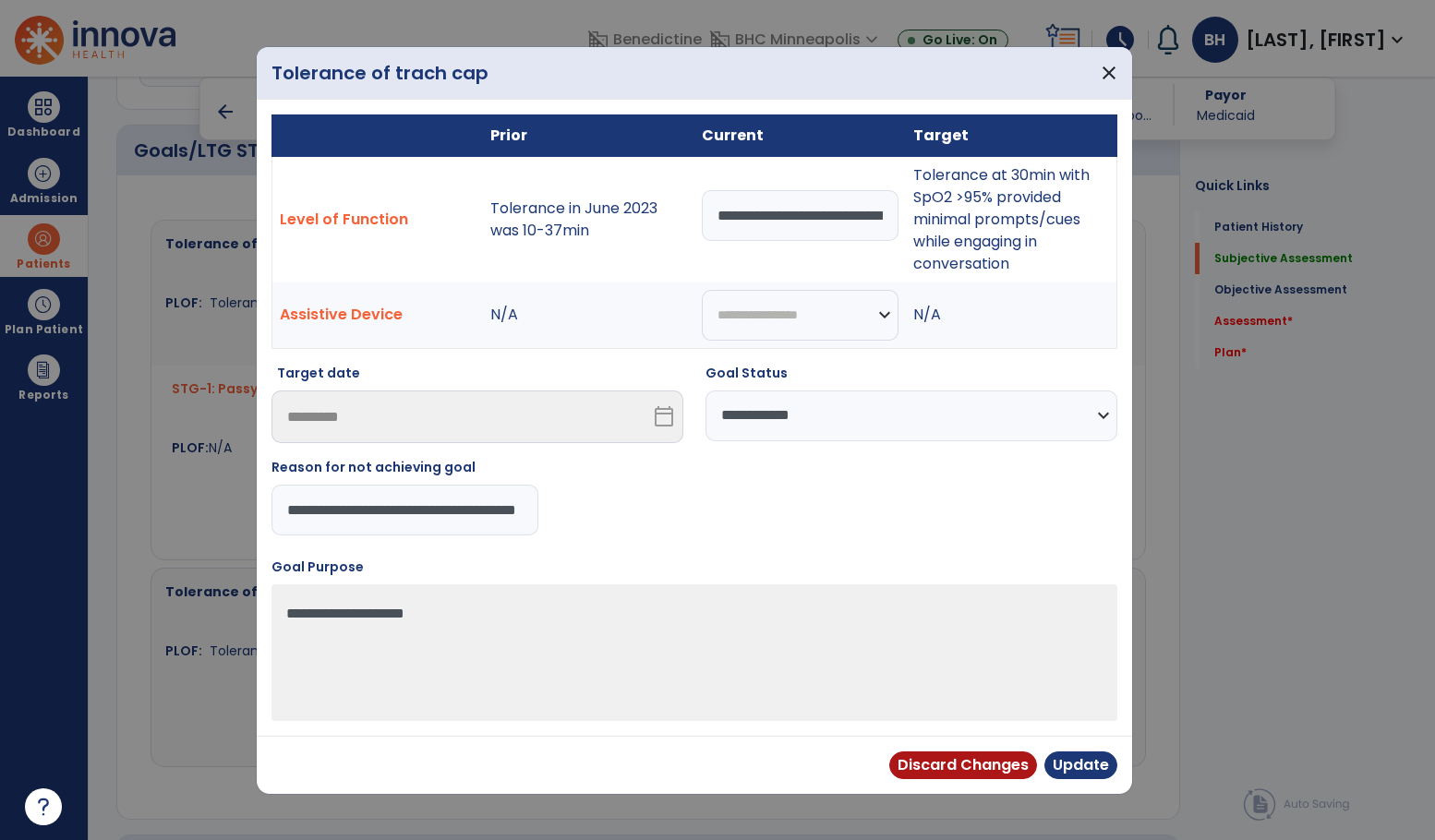 scroll, scrollTop: 0, scrollLeft: 98, axis: horizontal 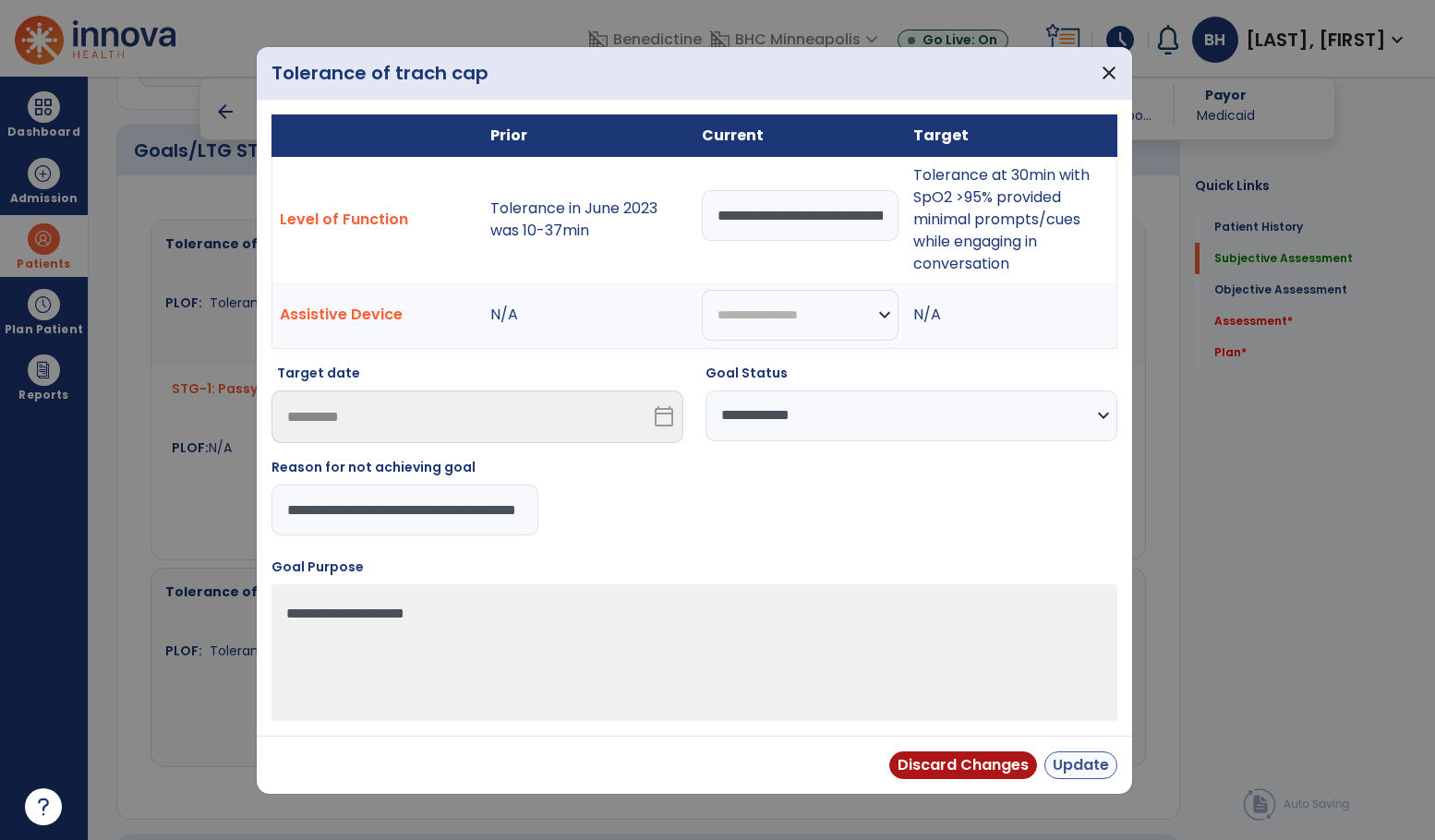 type on "**********" 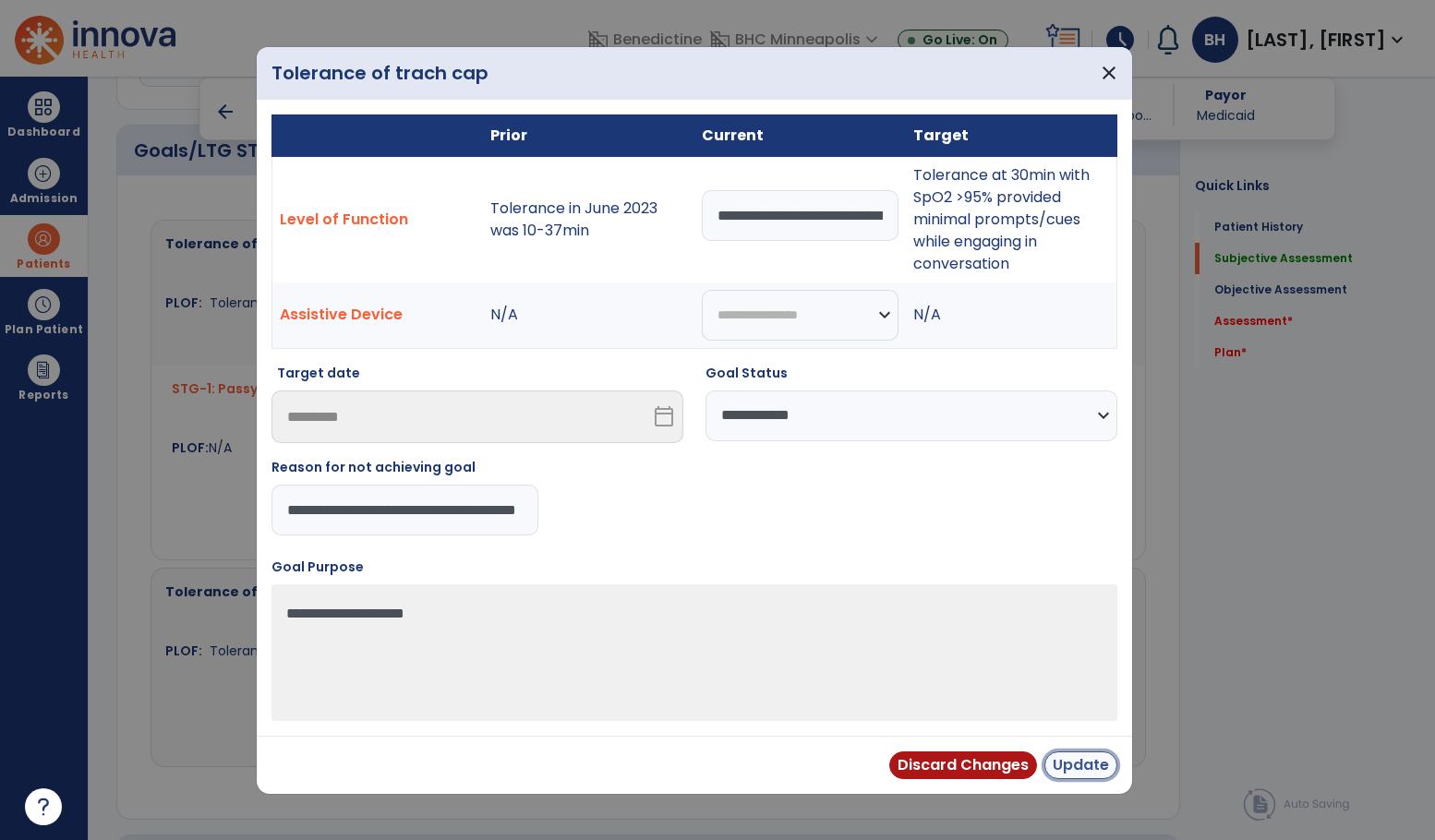 click on "Update" at bounding box center (1080, 765) 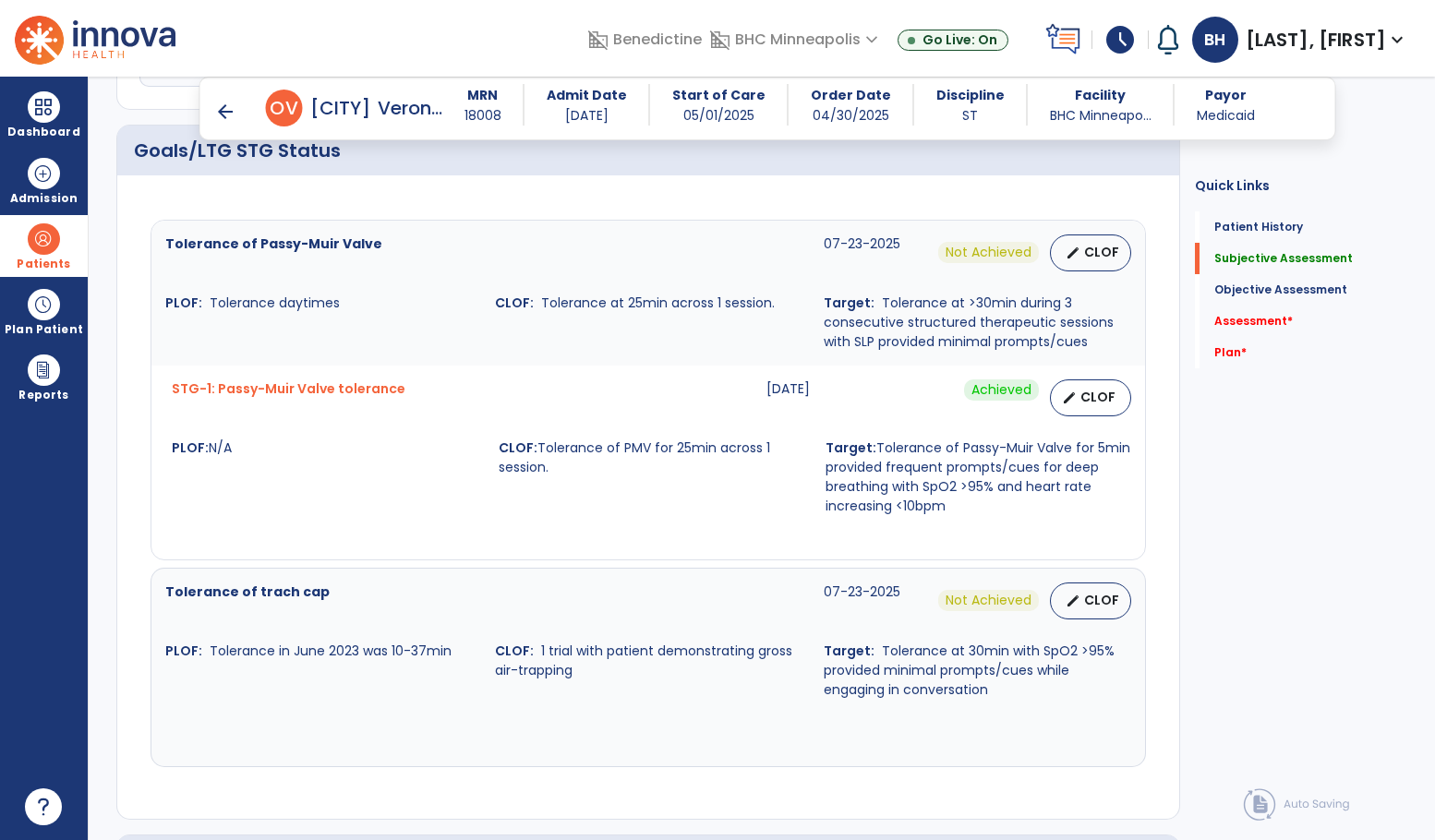 click on "Quick Links  Patient History   Patient History   Subjective Assessment   Subjective Assessment   Objective Assessment   Objective Assessment   Assessment   *  Assessment   *  Plan   *  Plan   *" 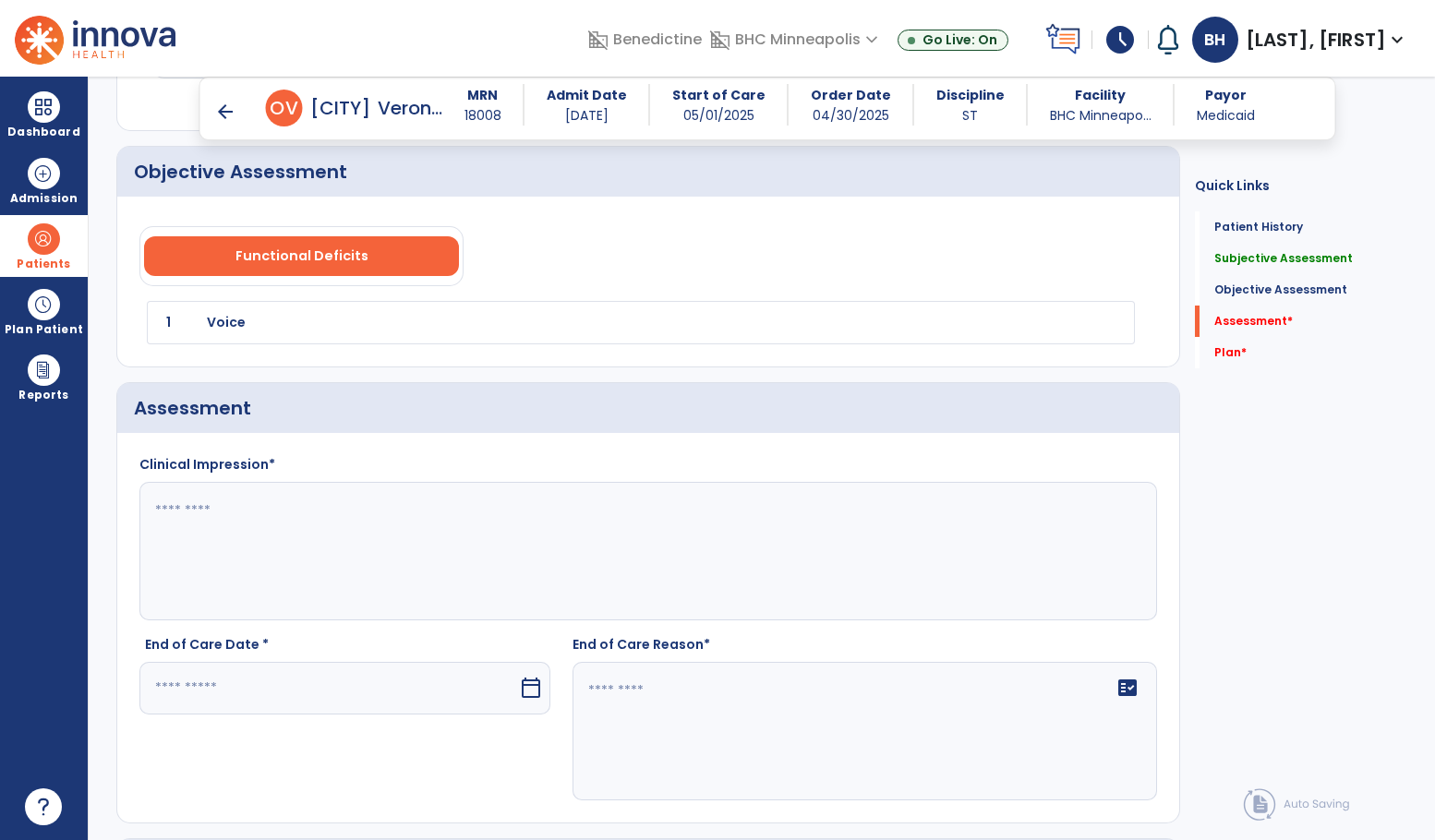scroll, scrollTop: 1981, scrollLeft: 0, axis: vertical 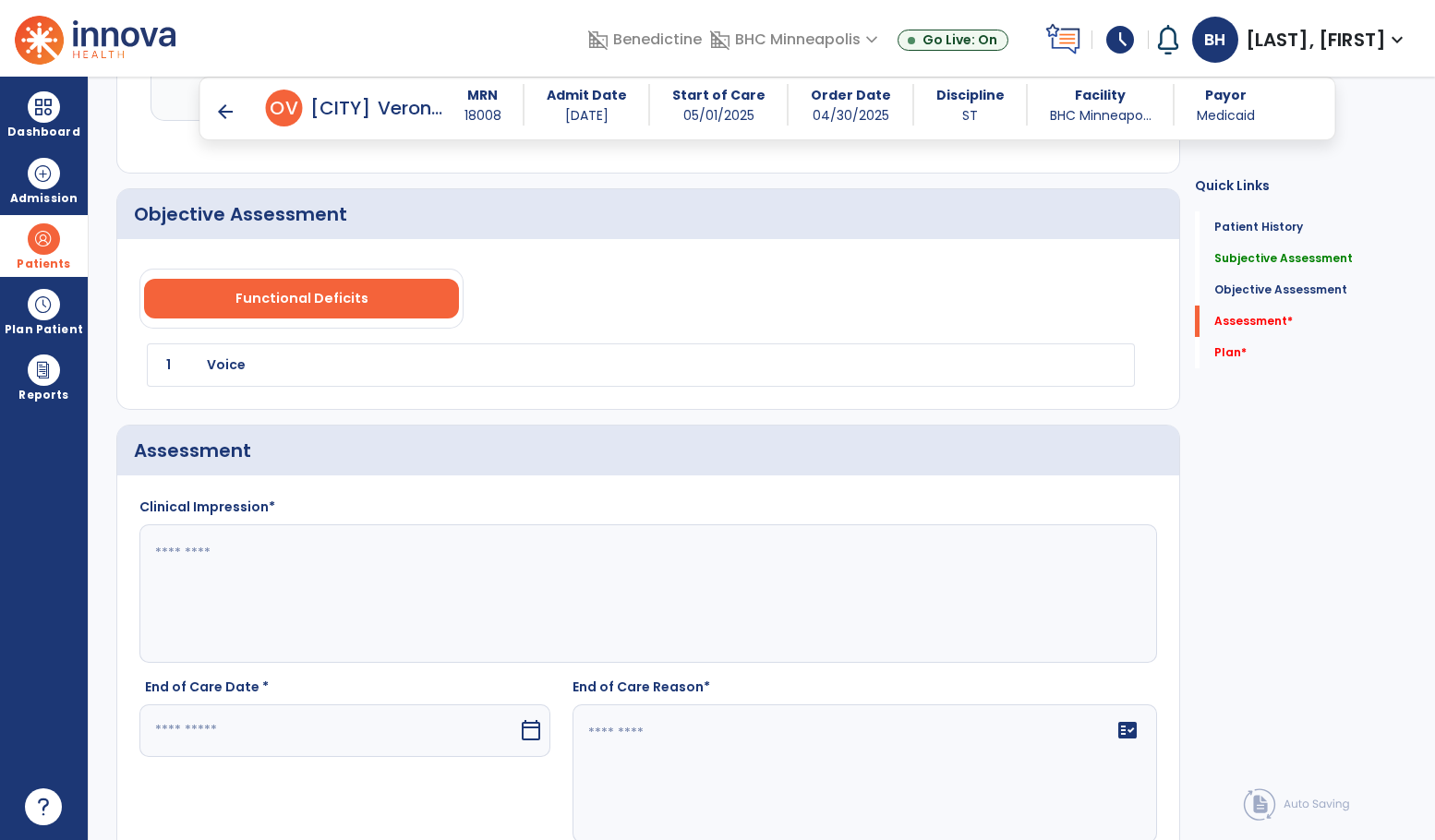 click on "Voice" at bounding box center (599, 365) 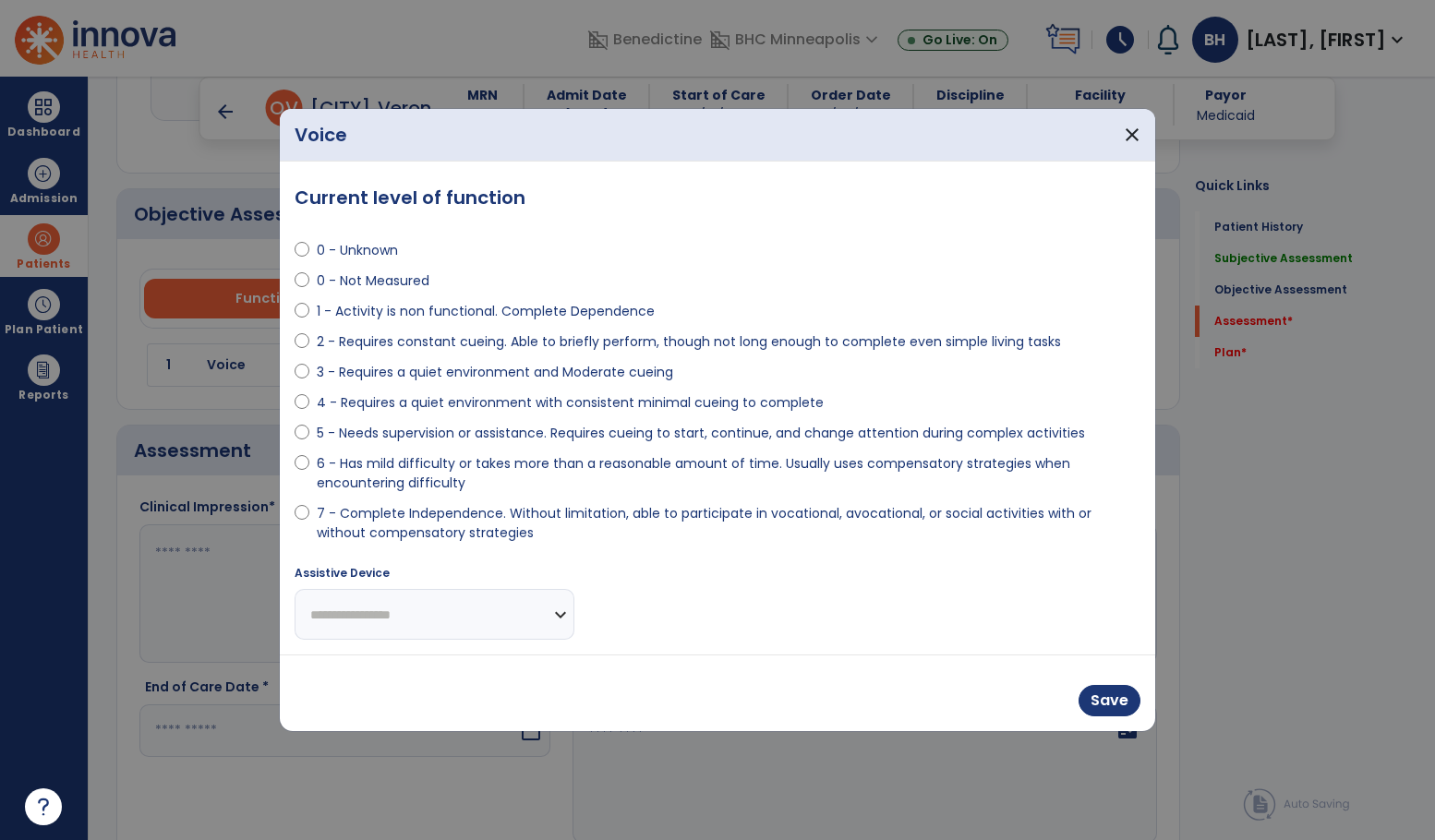click on "**********" at bounding box center (434, 614) 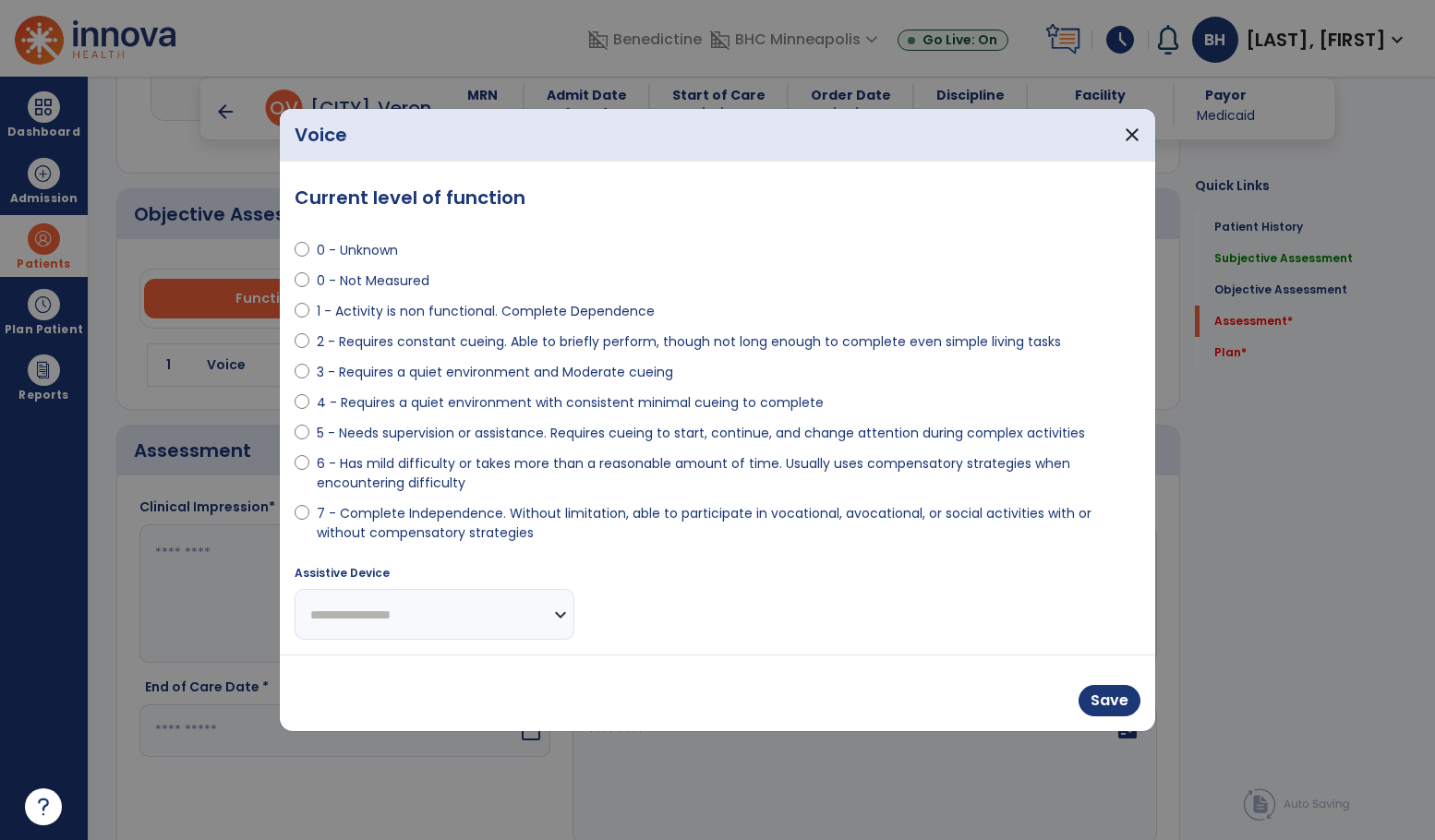 select on "****" 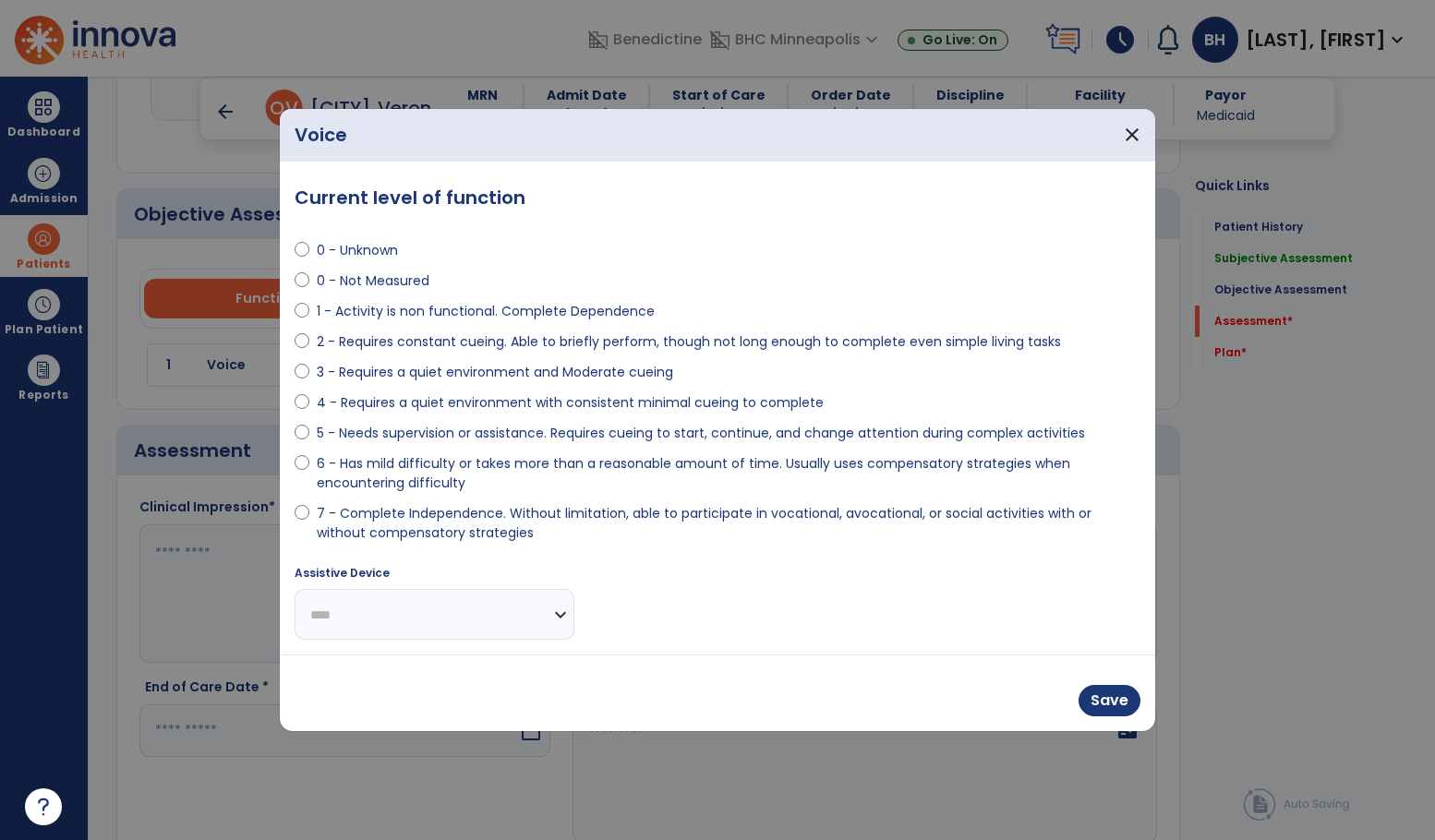 click on "**********" at bounding box center (434, 614) 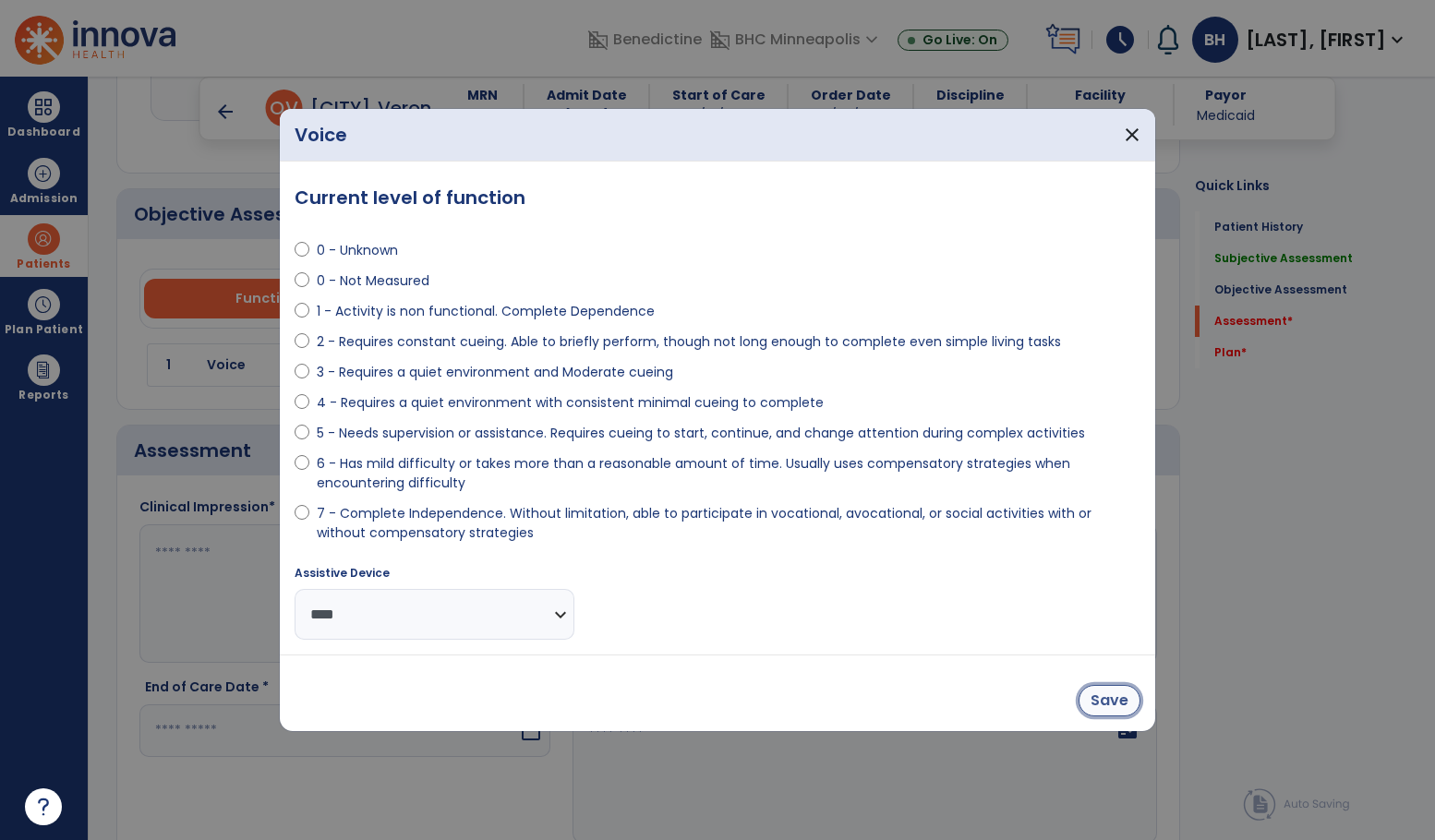 click on "Save" at bounding box center (1109, 701) 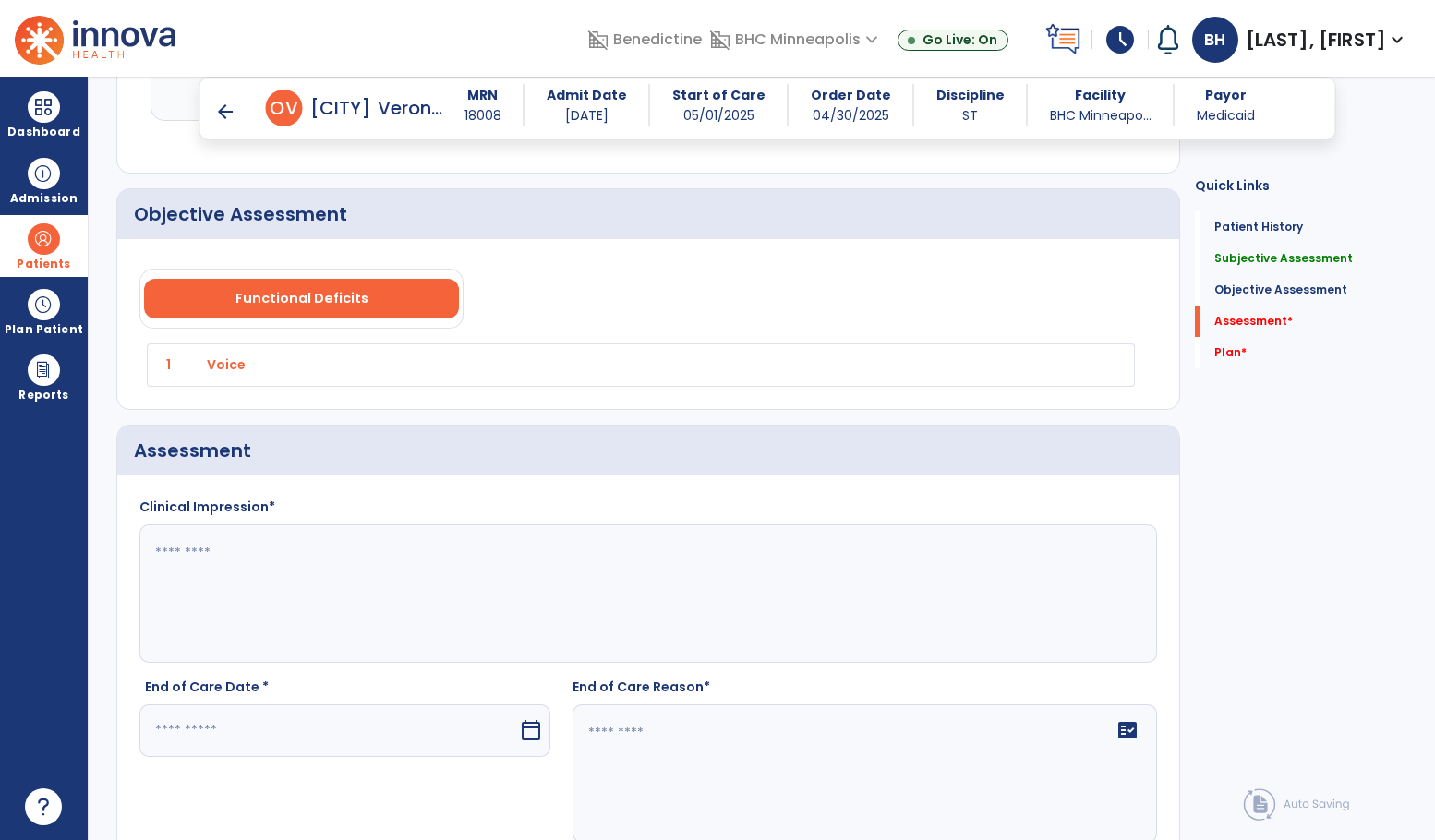 click on "Quick Links  Patient History   Patient History   Subjective Assessment   Subjective Assessment   Objective Assessment   Objective Assessment   Assessment   *  Assessment   *  Plan   *  Plan   *" 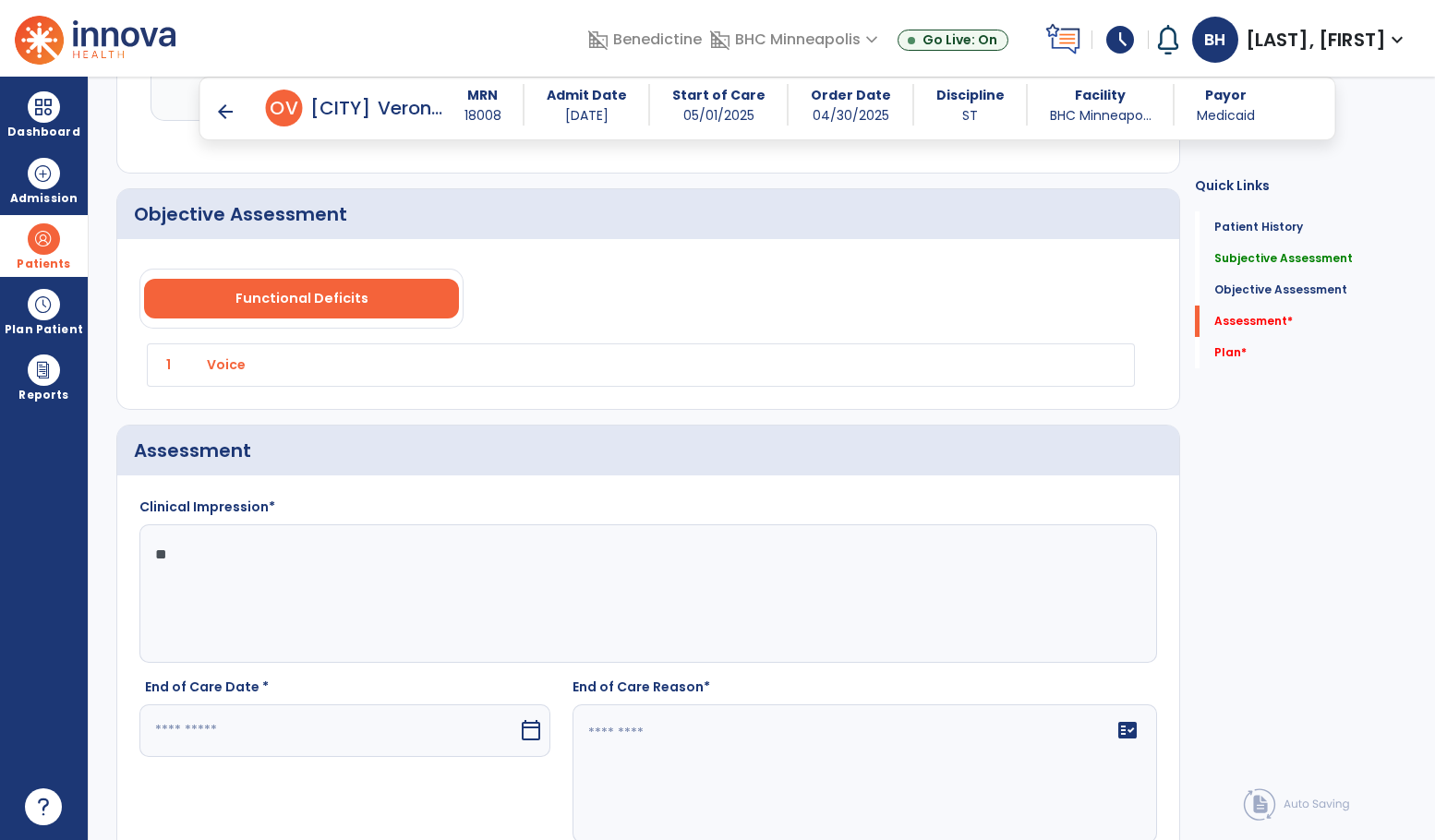 type on "*" 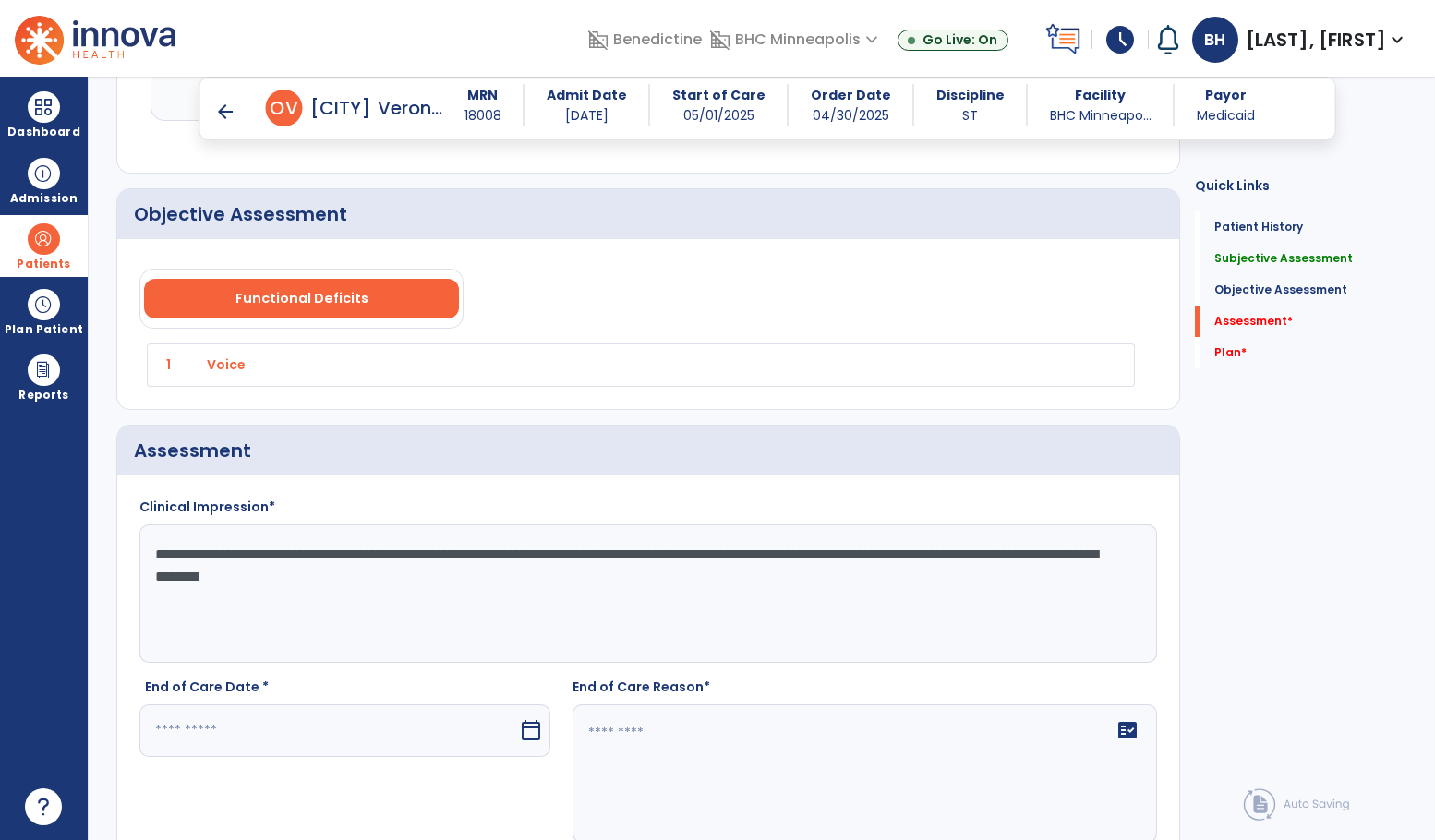 click on "**********" 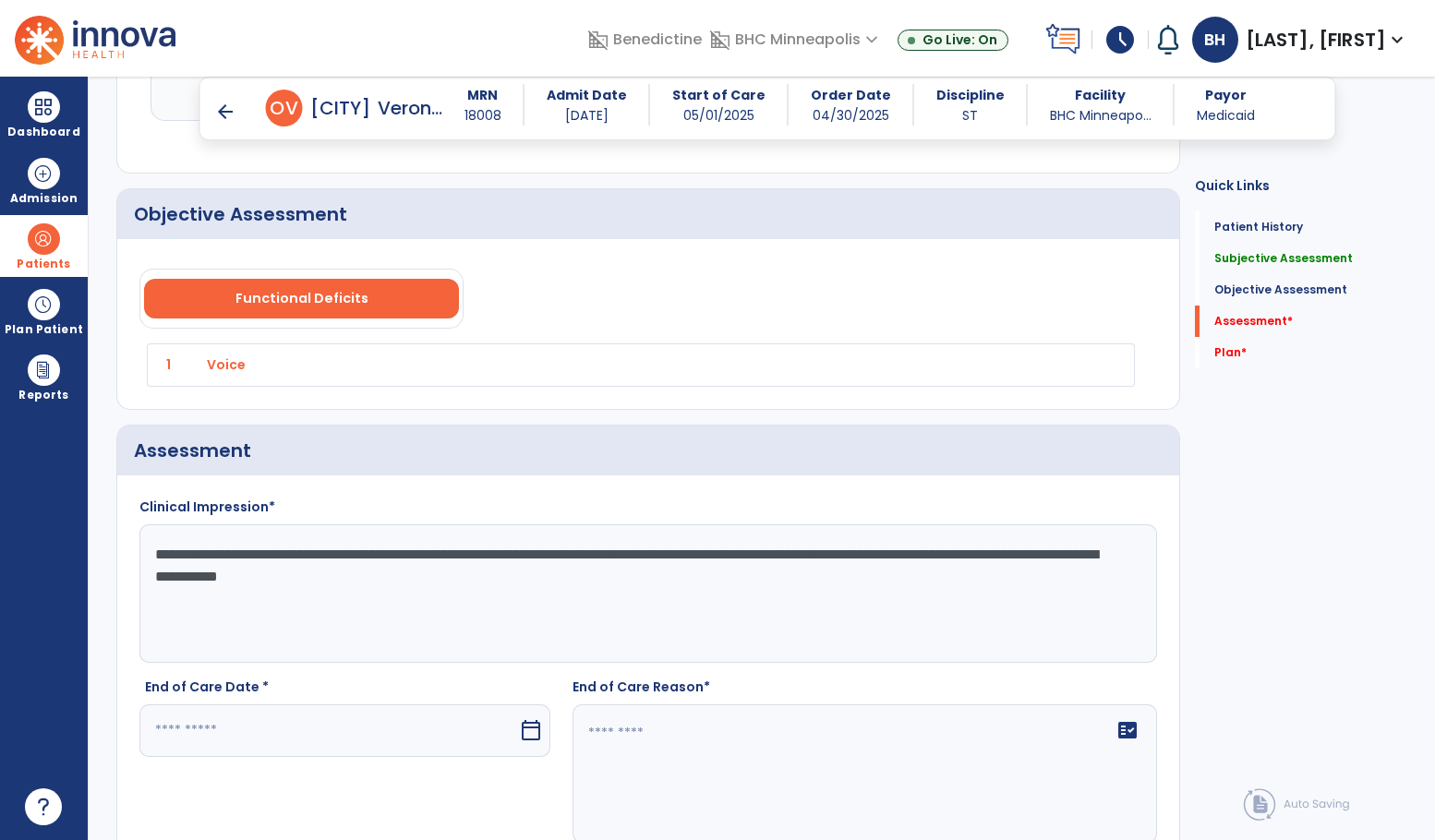 click on "**********" 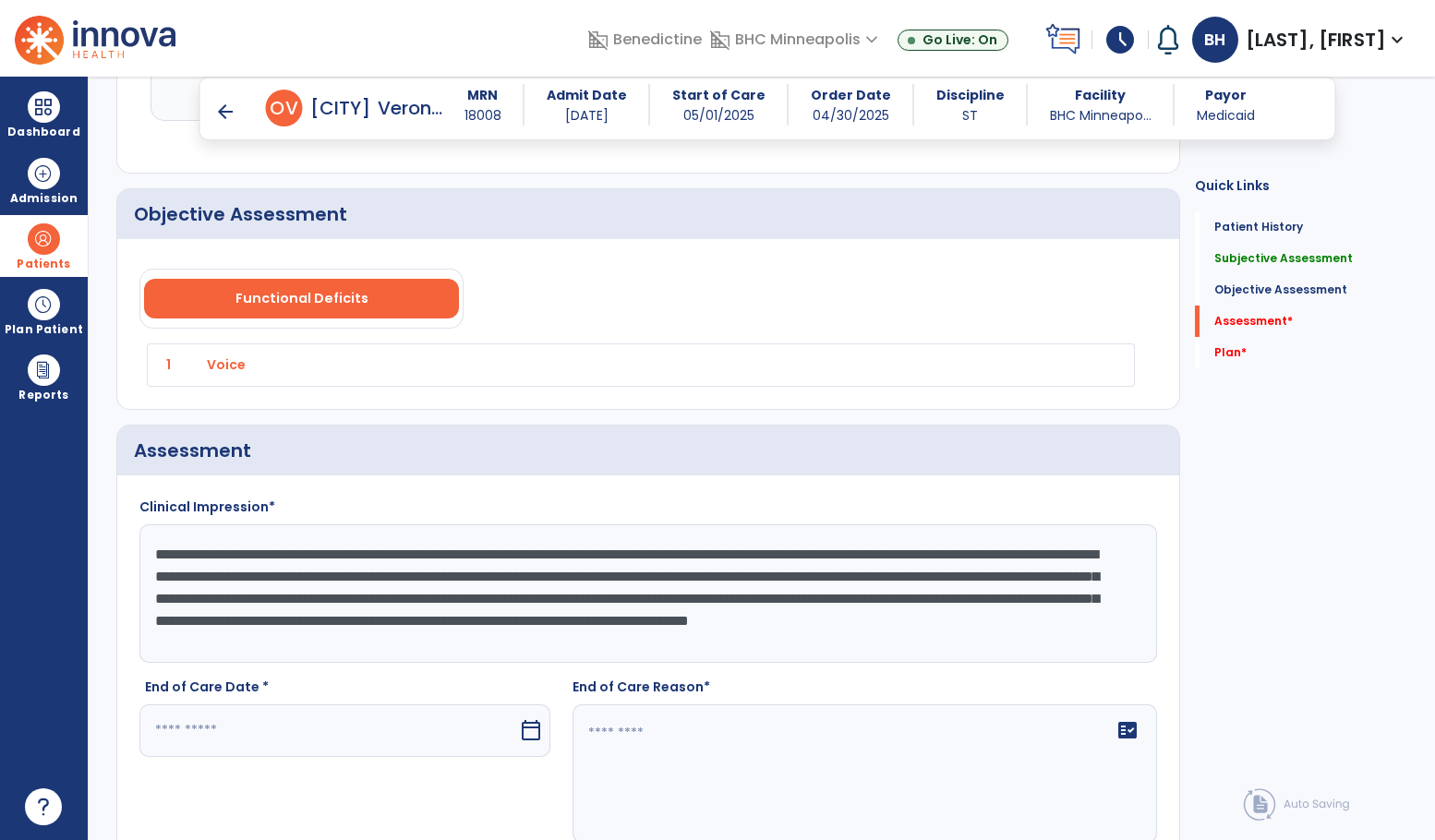 scroll, scrollTop: 14, scrollLeft: 0, axis: vertical 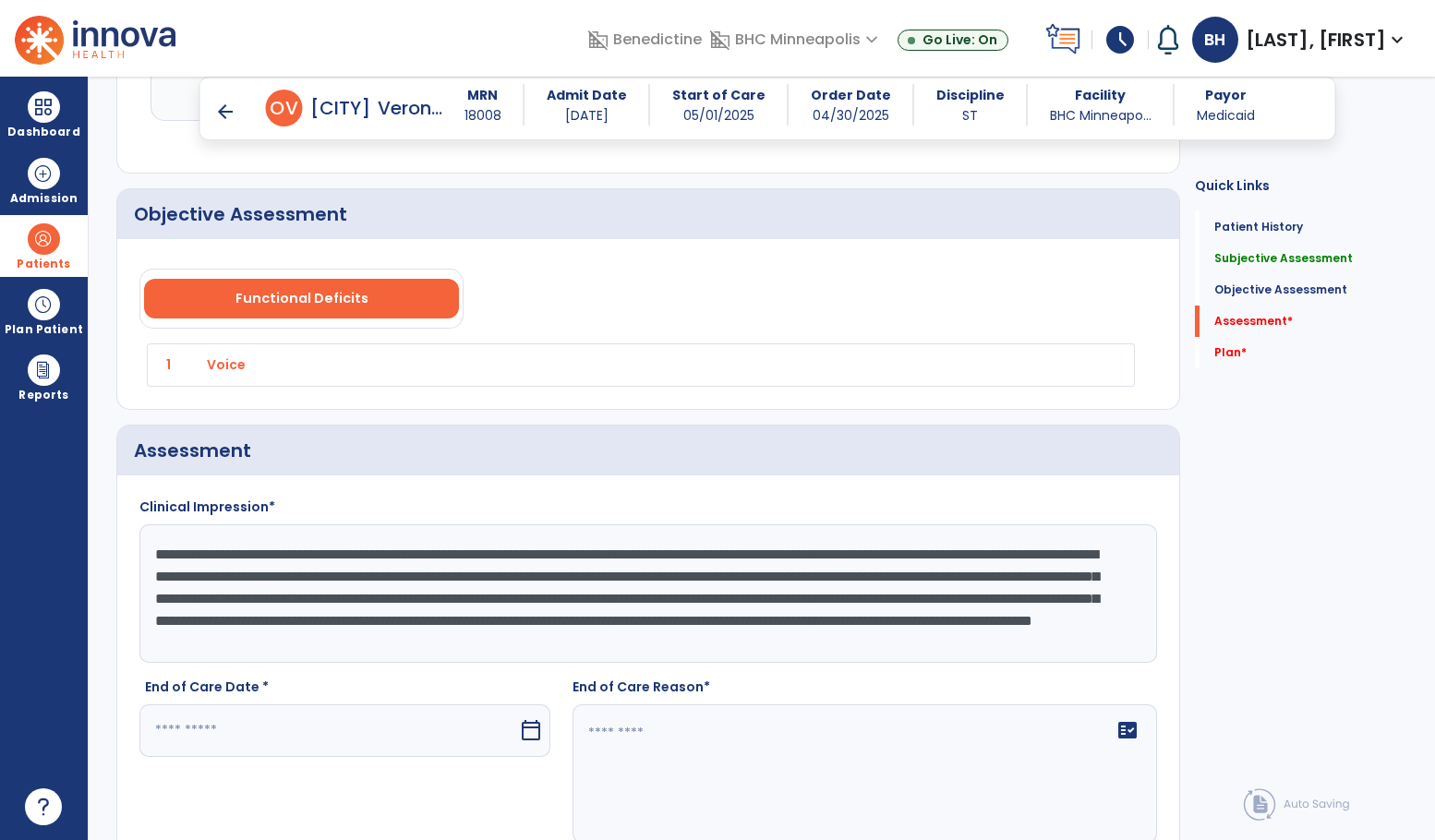 click on "**********" 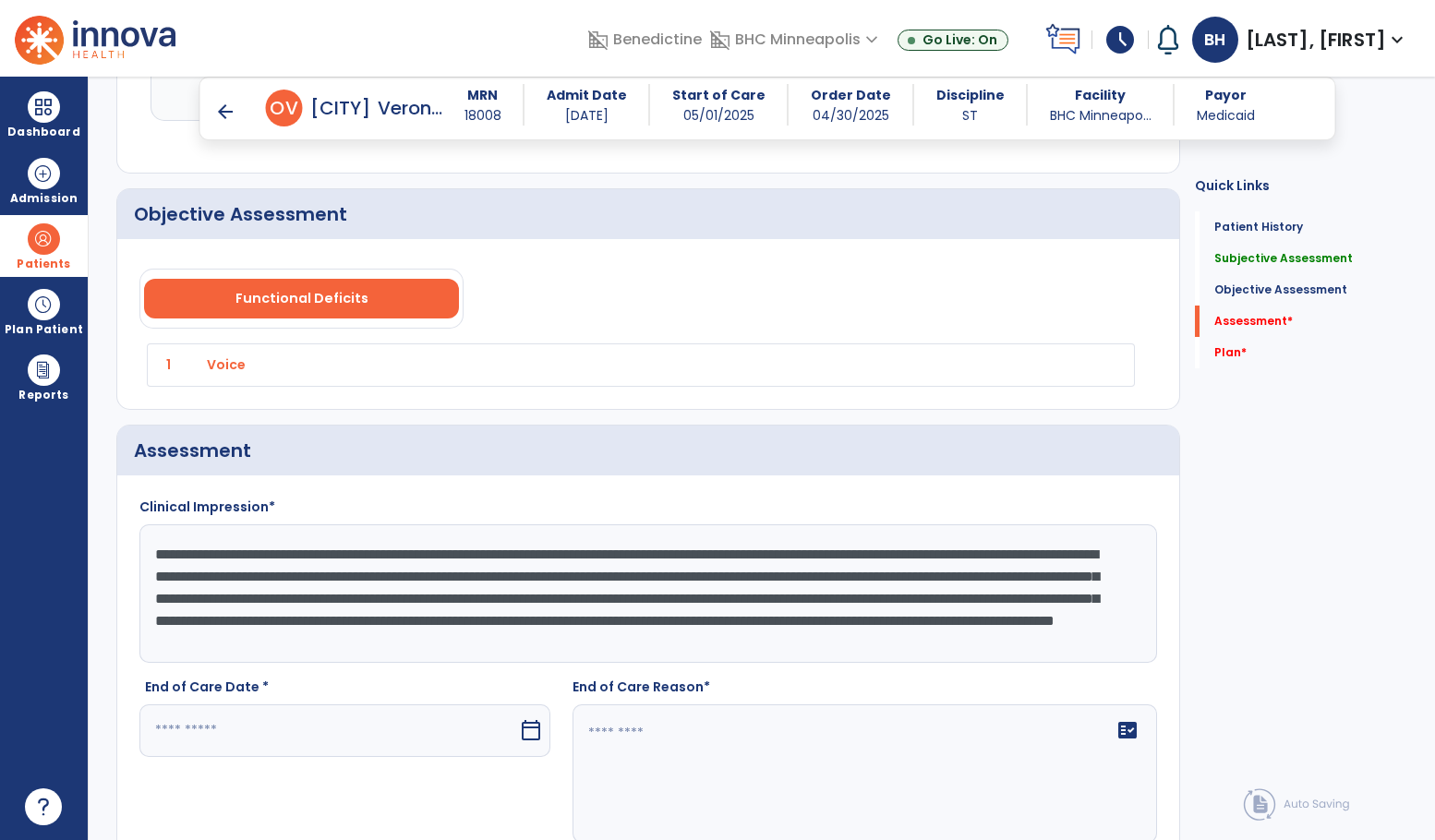 click on "**********" 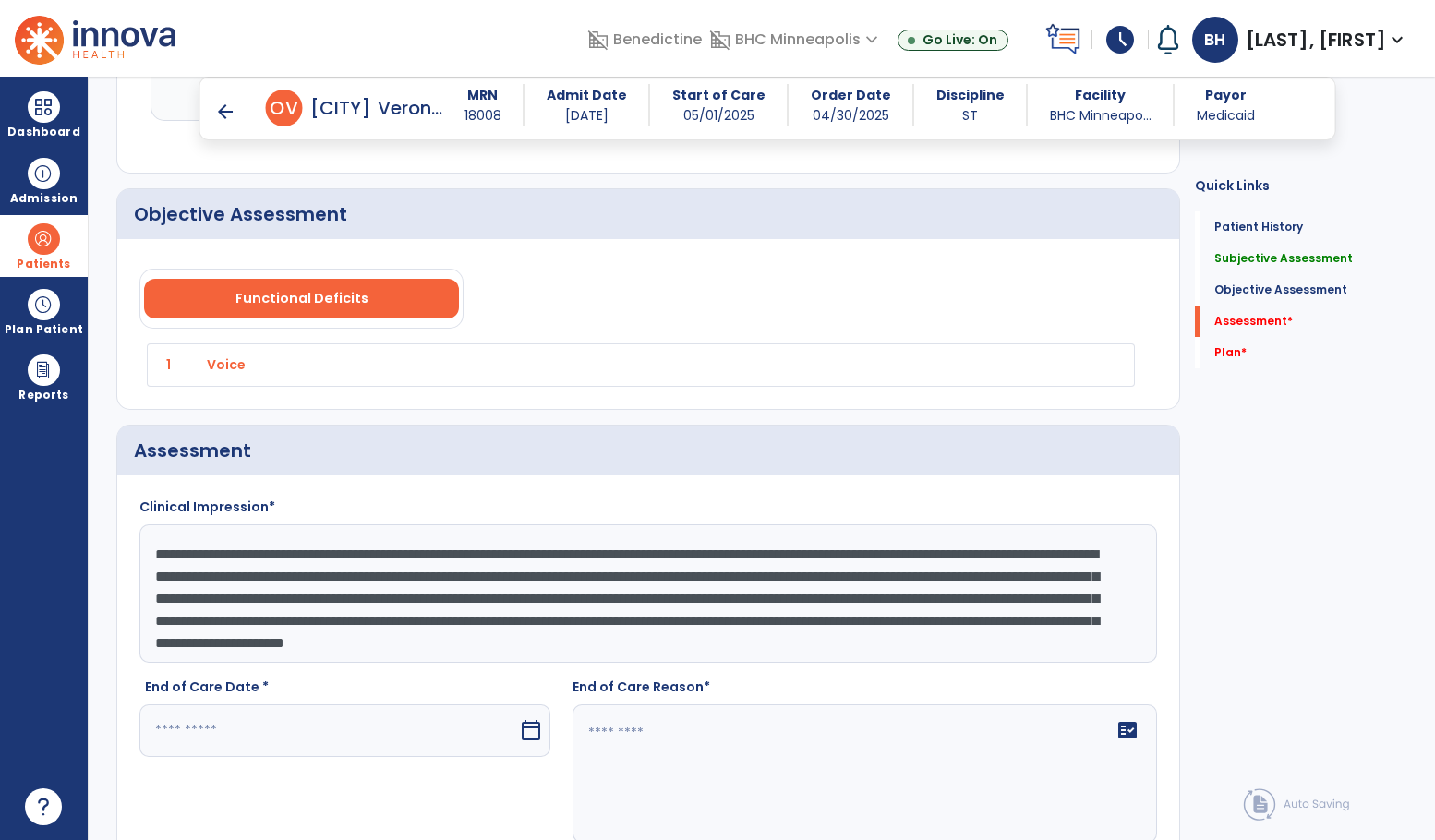 click on "**********" 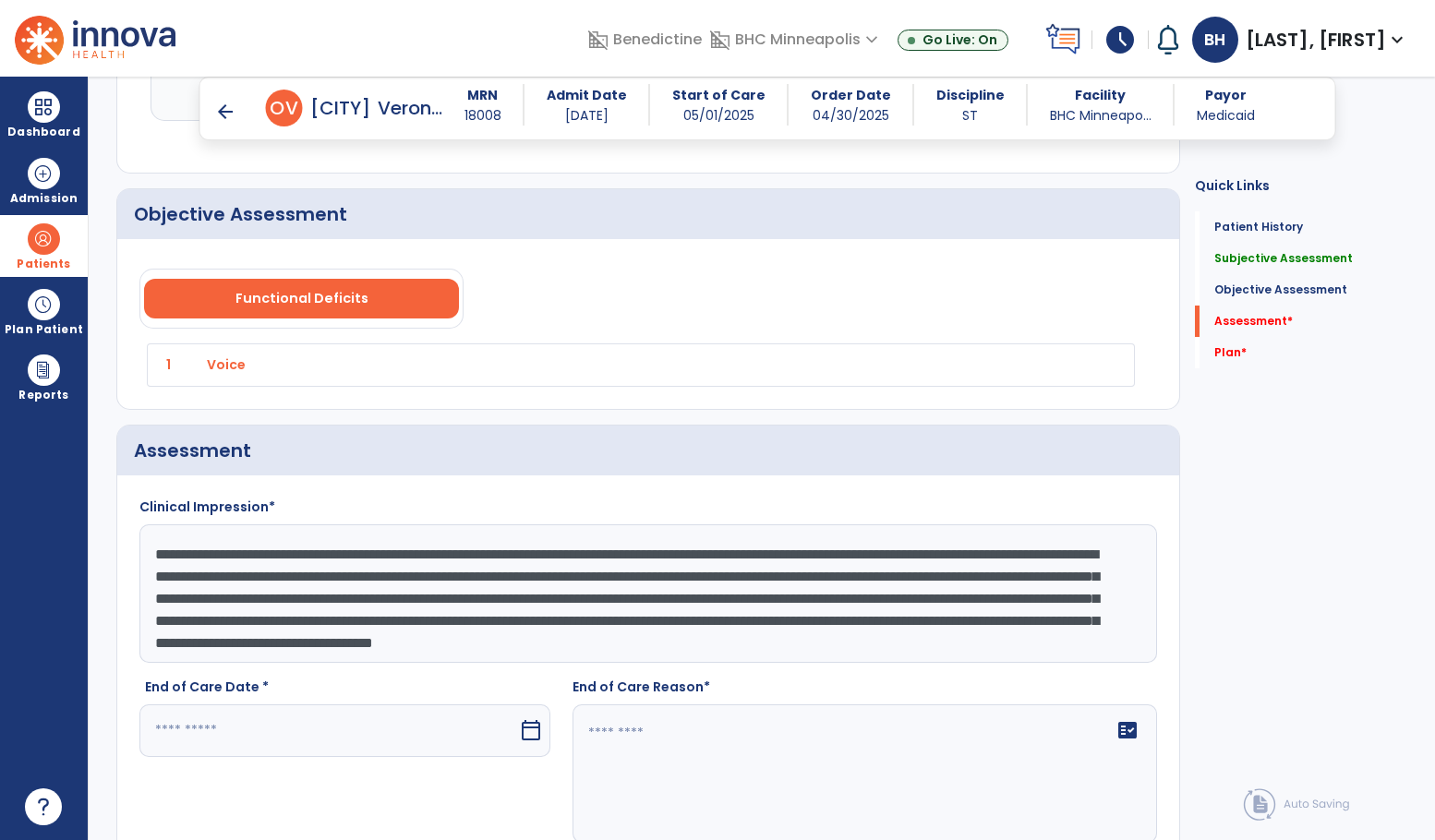 click on "**********" 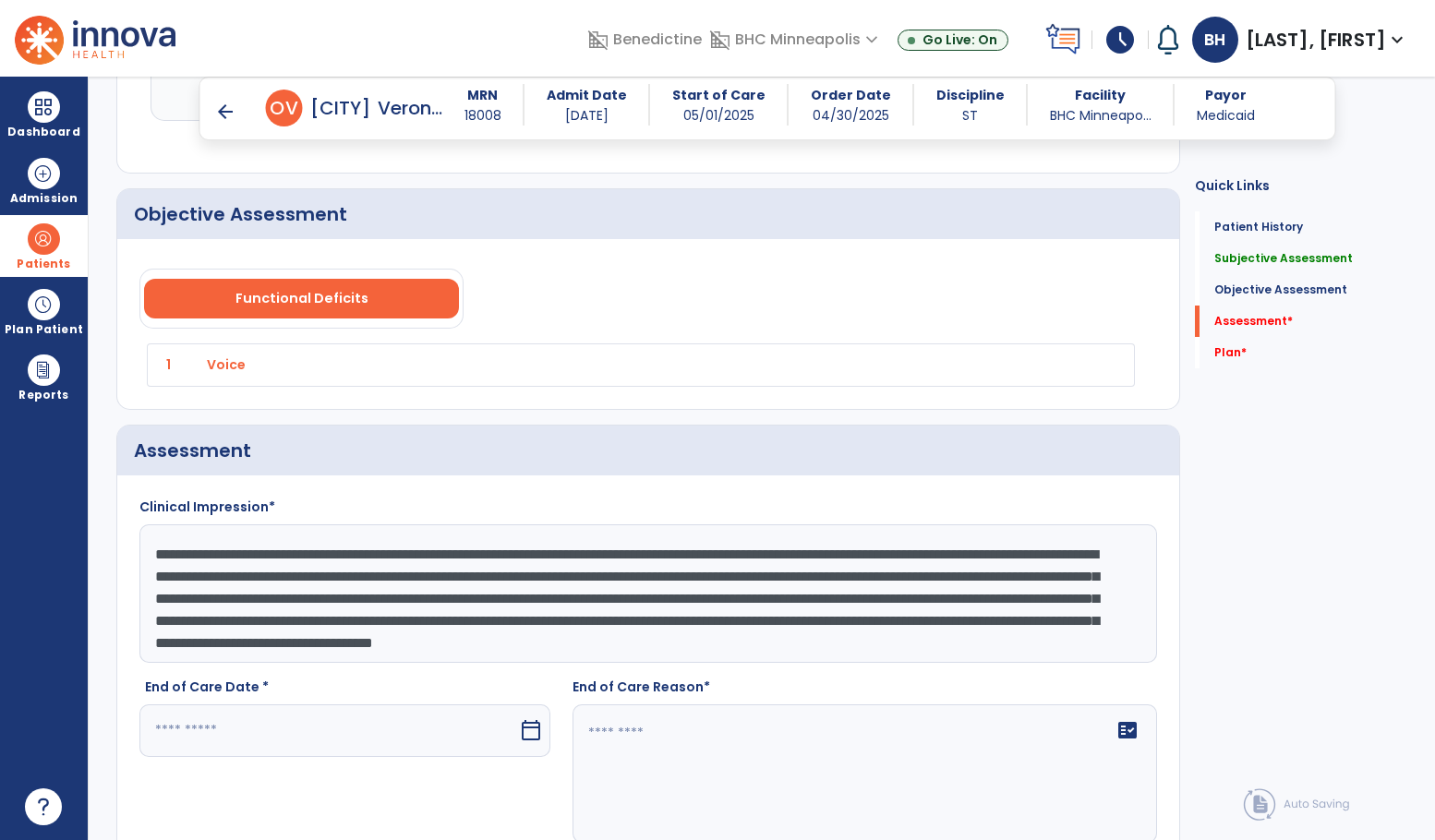 scroll, scrollTop: 4, scrollLeft: 0, axis: vertical 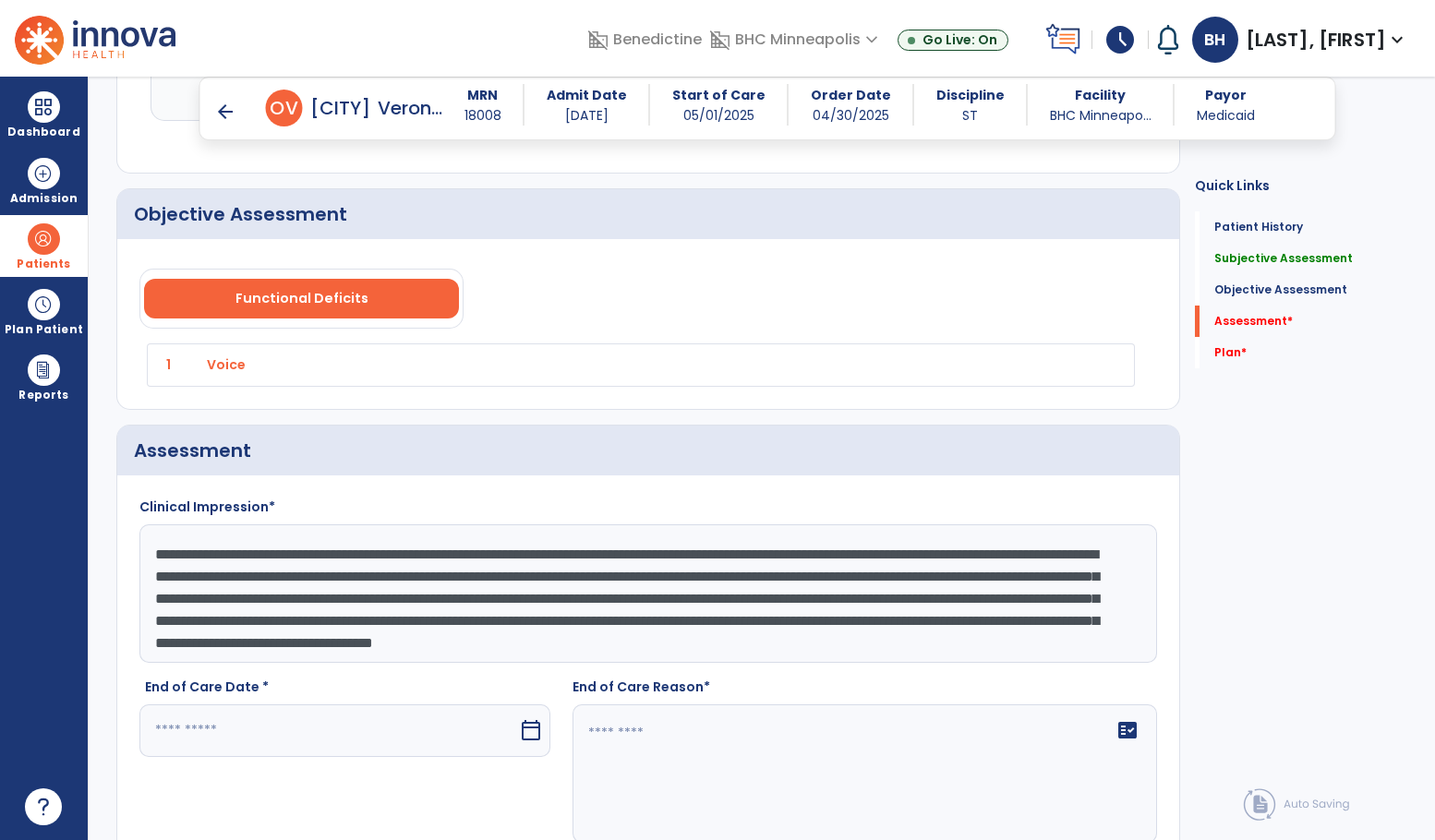 click on "**********" 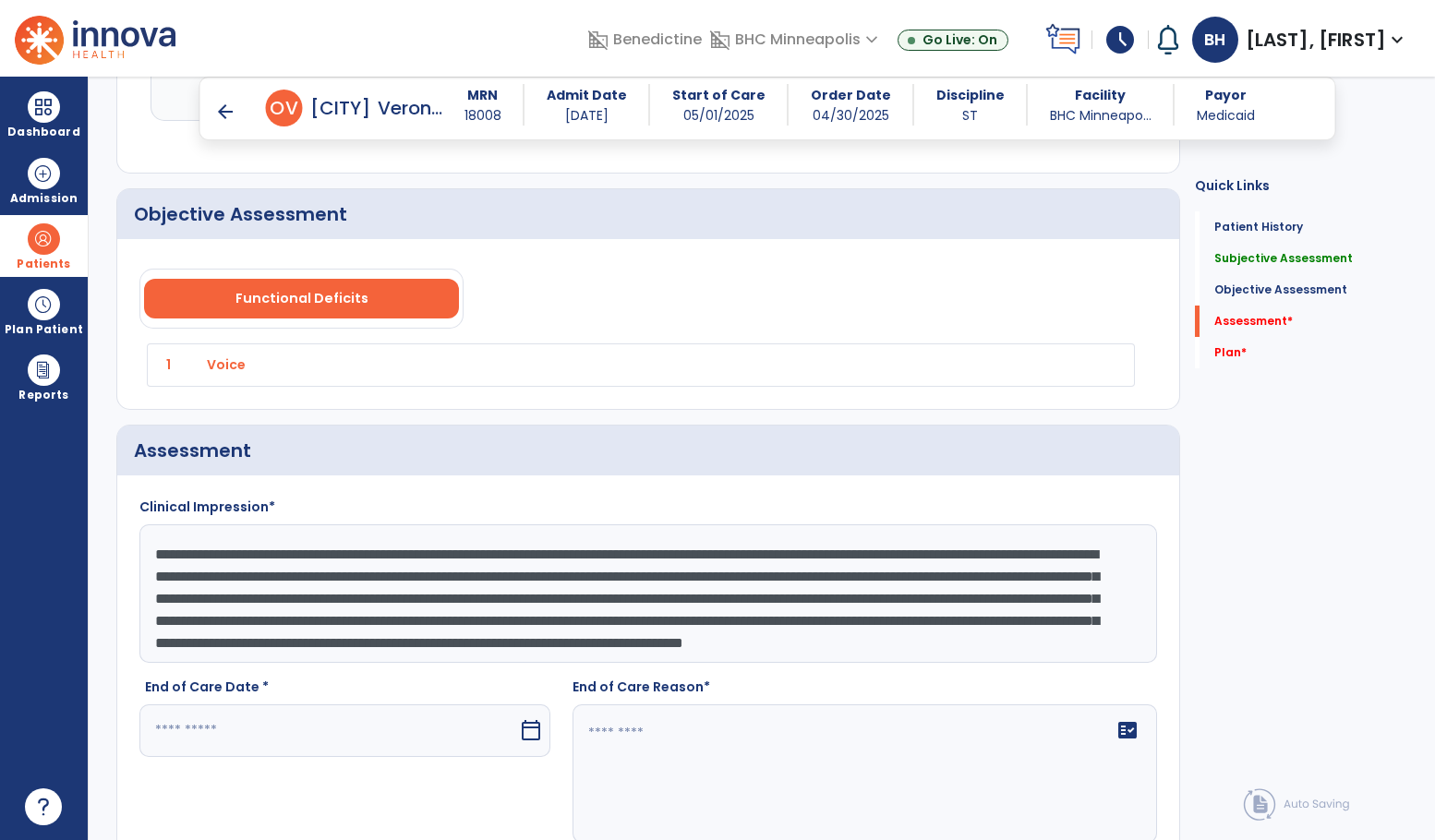 scroll, scrollTop: 40, scrollLeft: 0, axis: vertical 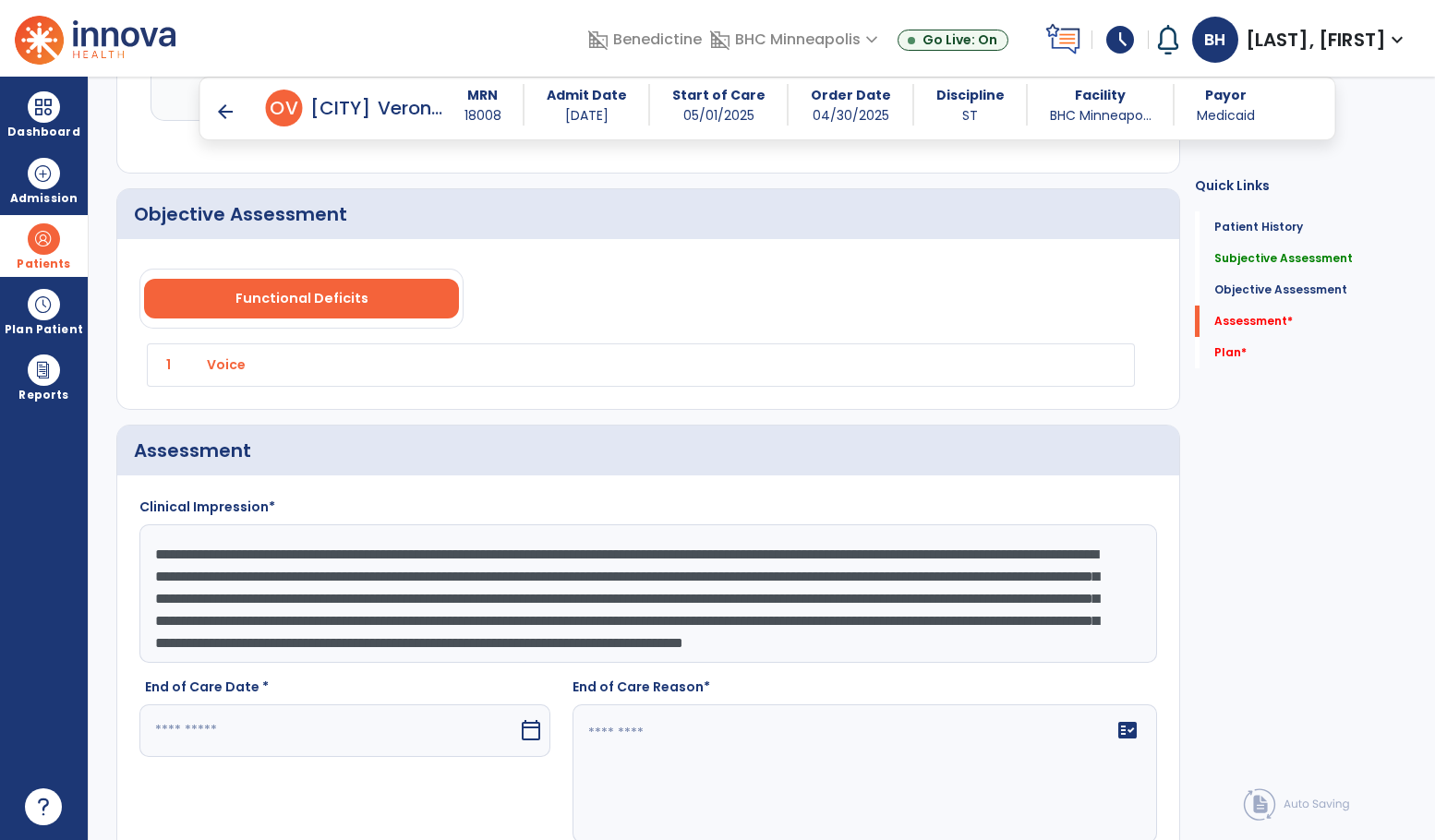 click on "**********" 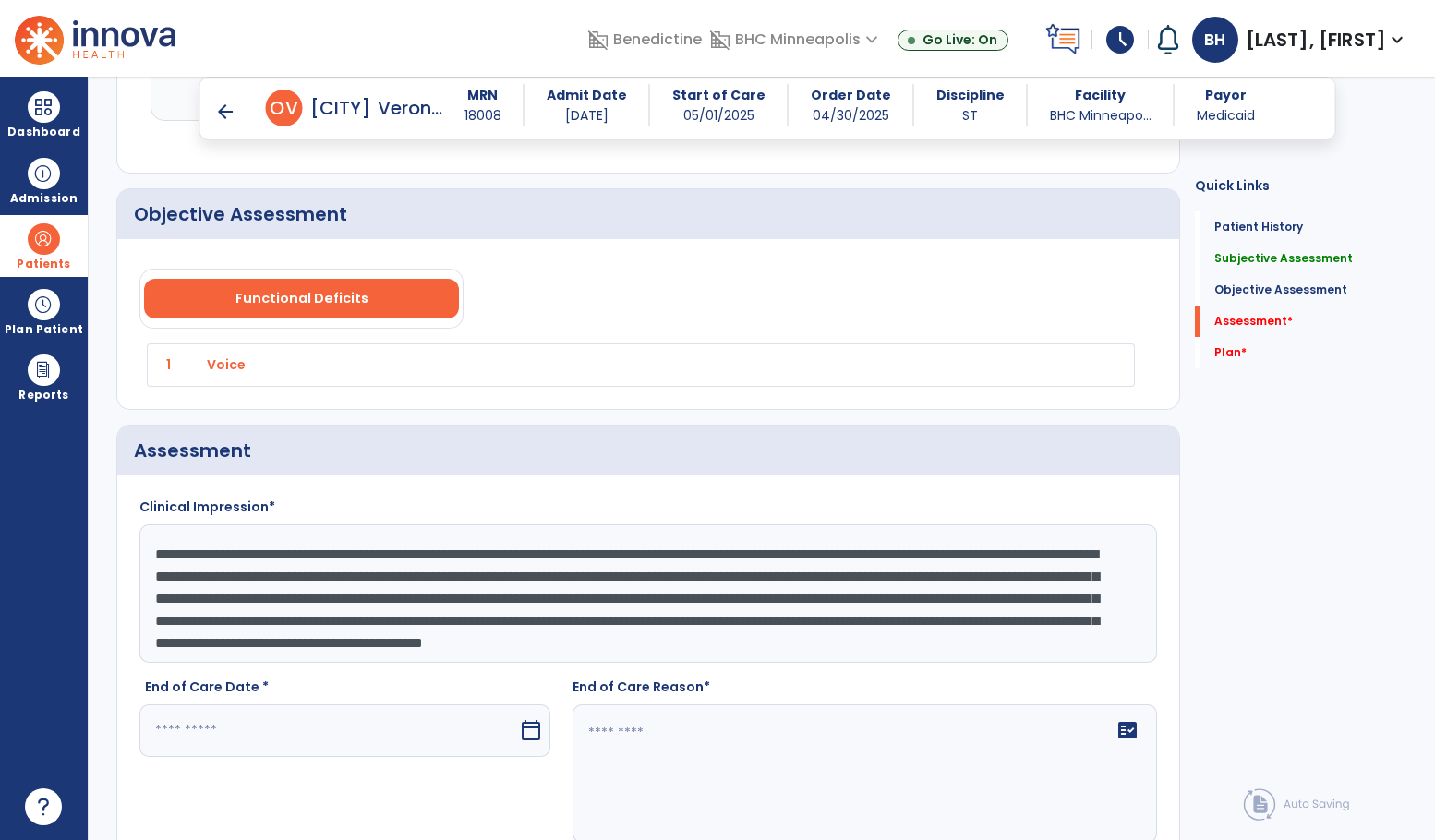scroll, scrollTop: 22, scrollLeft: 0, axis: vertical 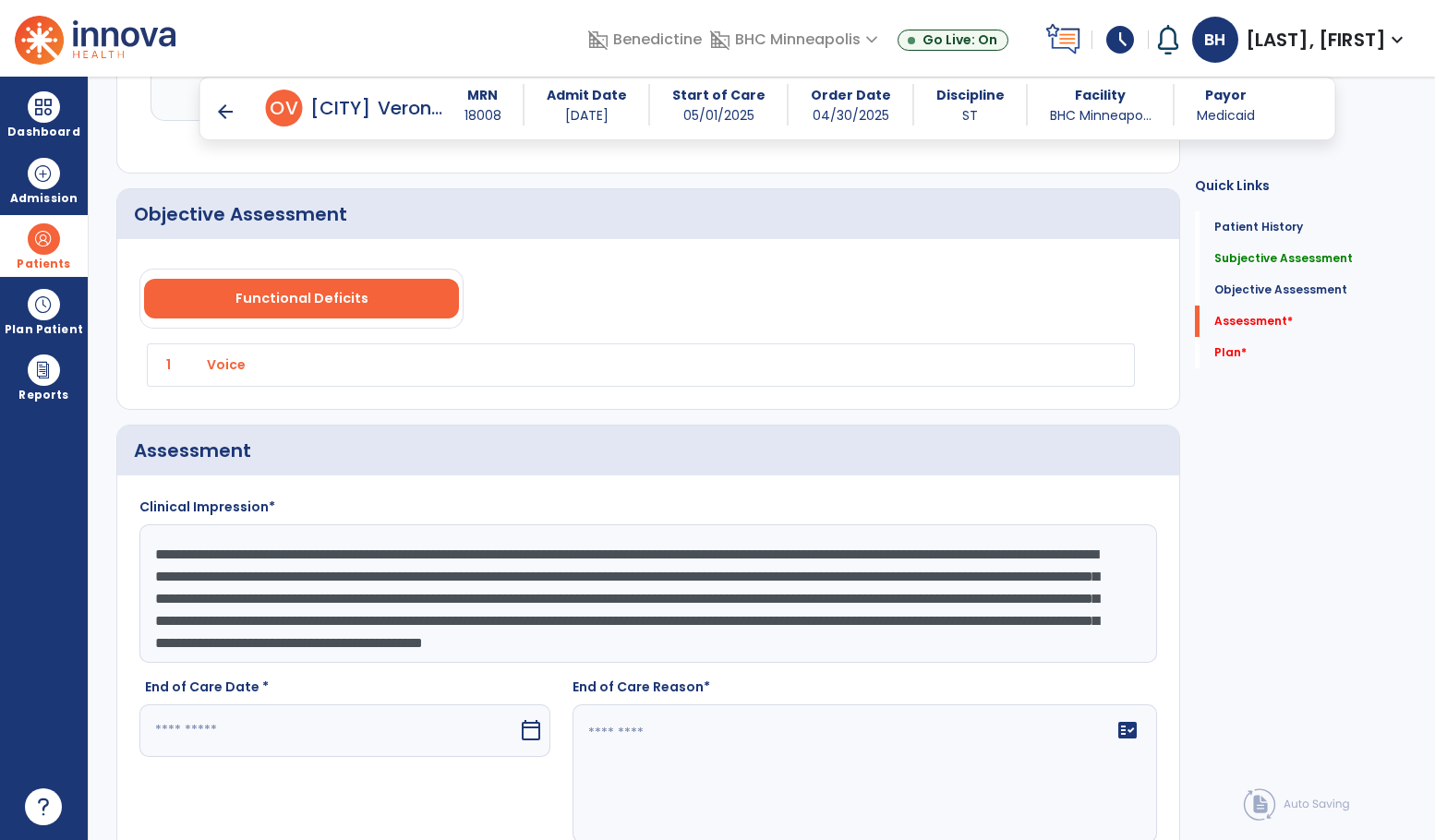 drag, startPoint x: 1115, startPoint y: 634, endPoint x: 729, endPoint y: 644, distance: 386.1295 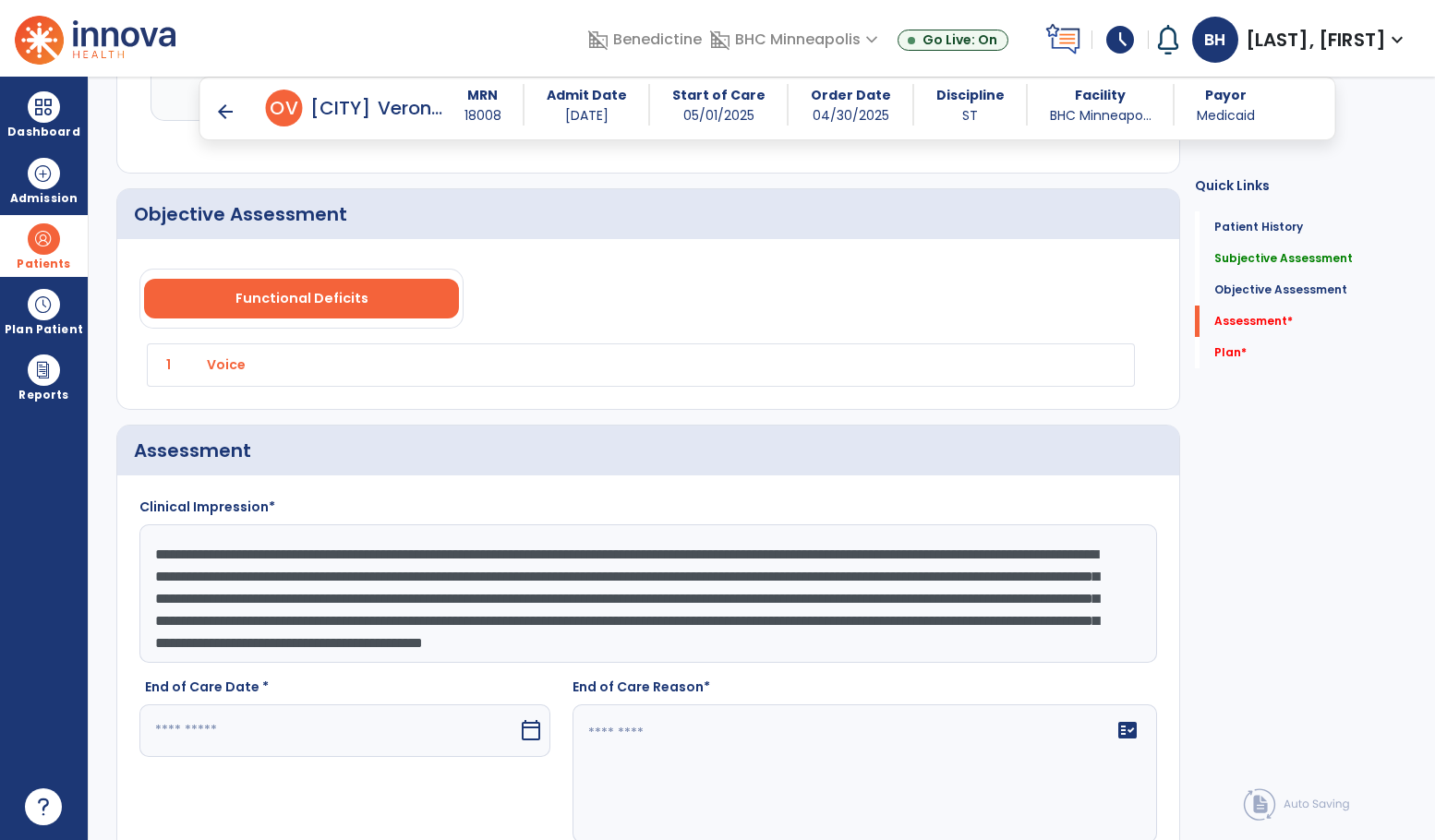click on "**********" 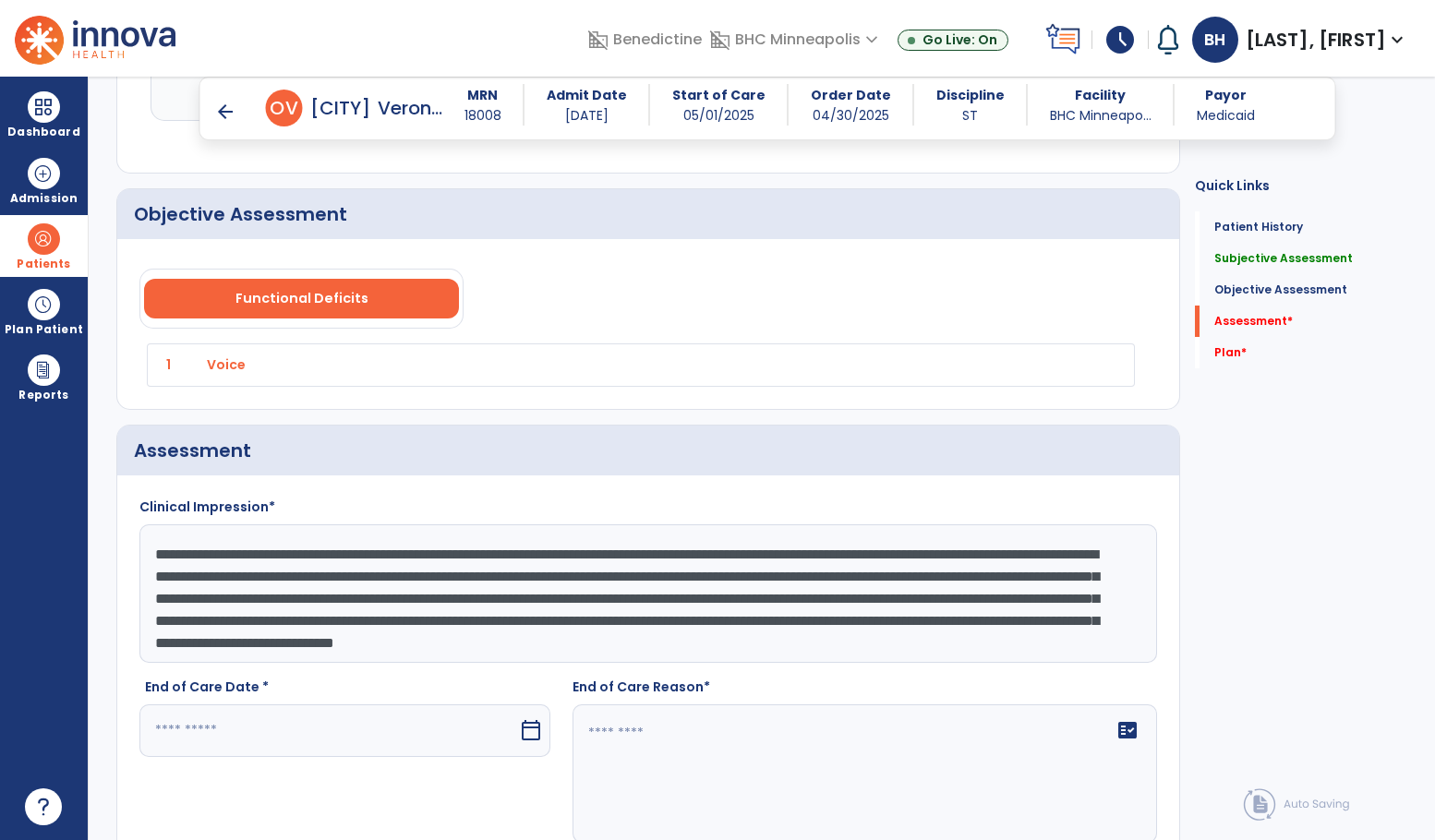 type on "**********" 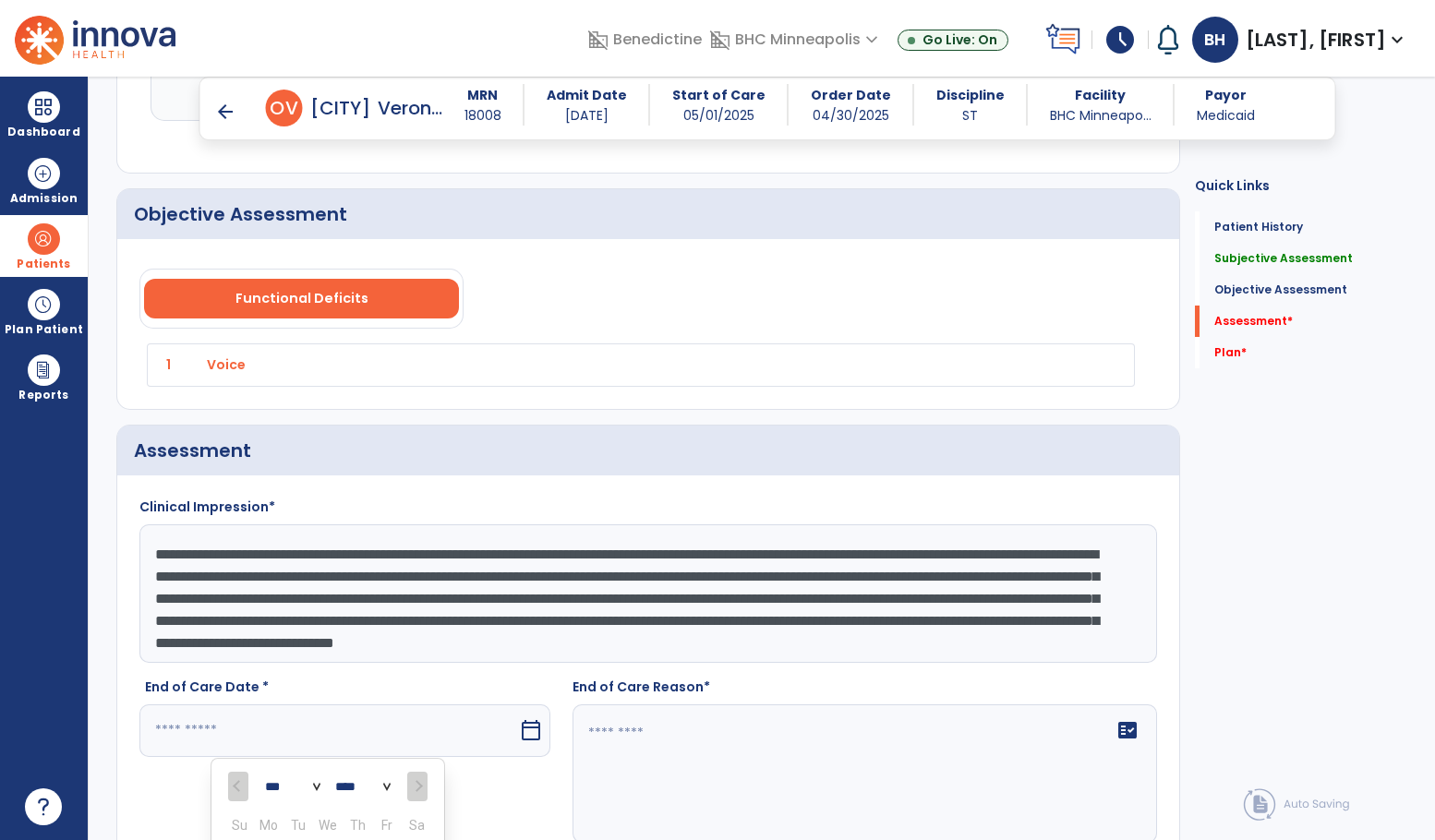 scroll, scrollTop: 2406, scrollLeft: 0, axis: vertical 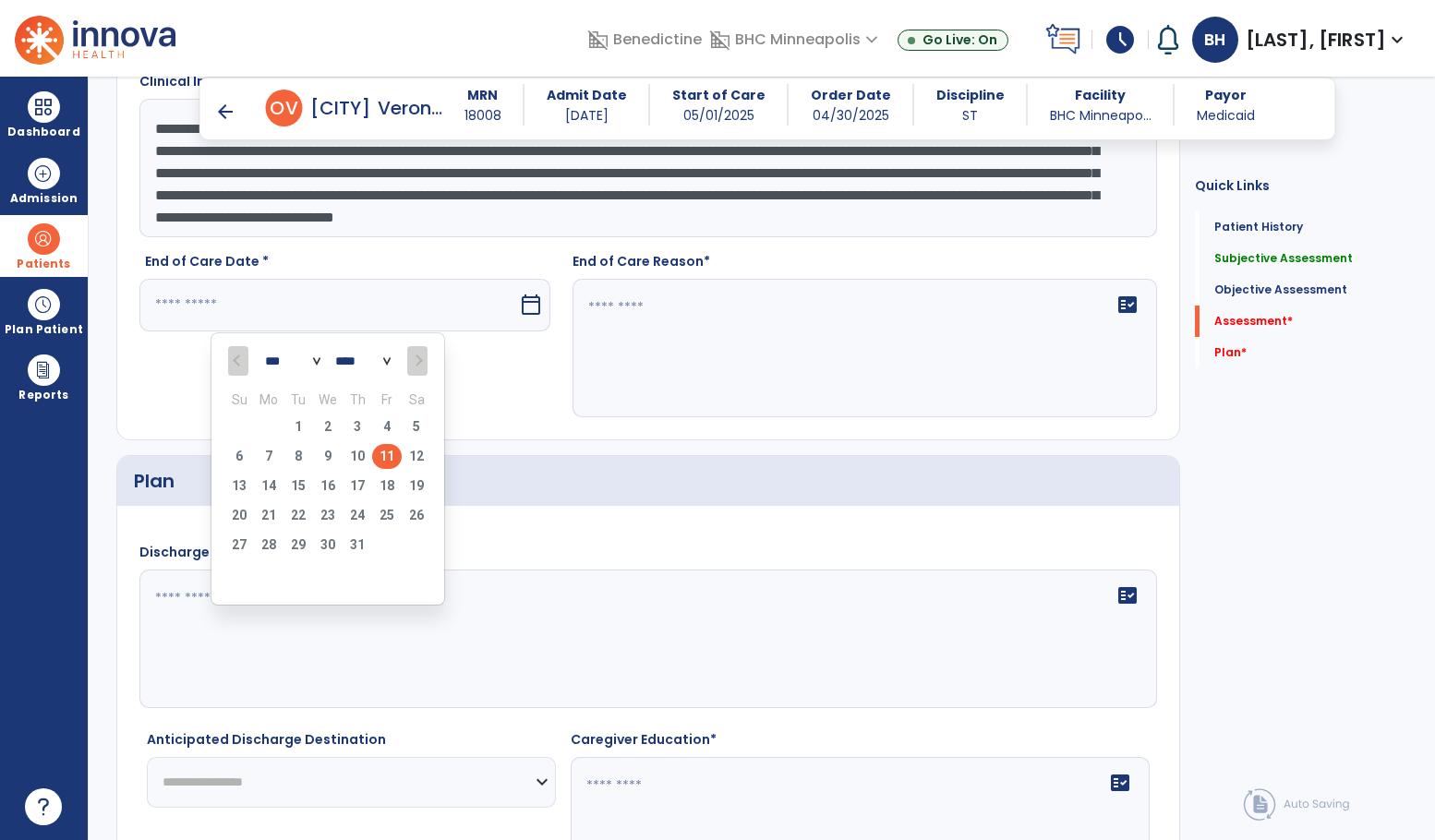 click on "11" at bounding box center [387, 456] 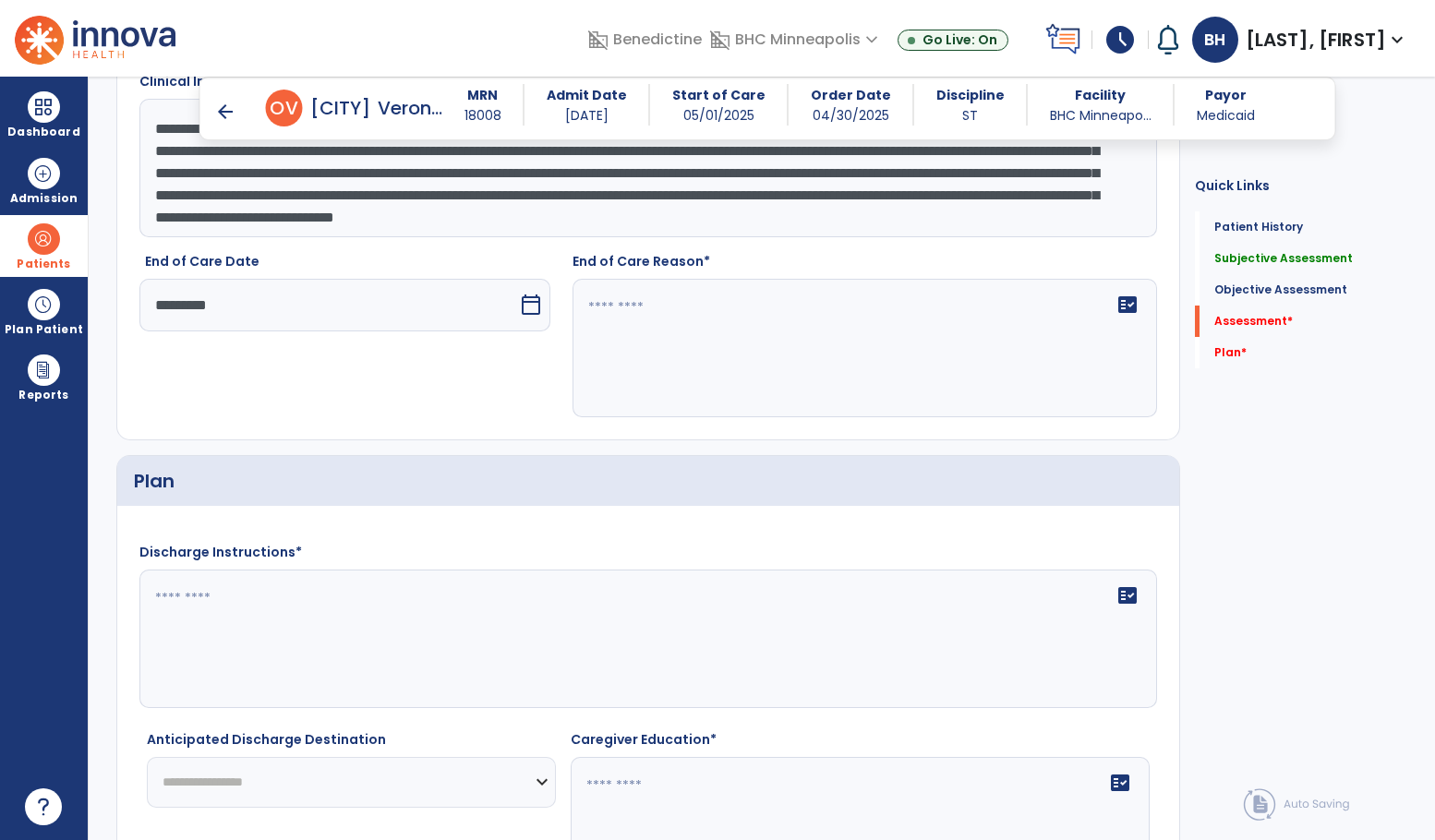 click on "fact_check" 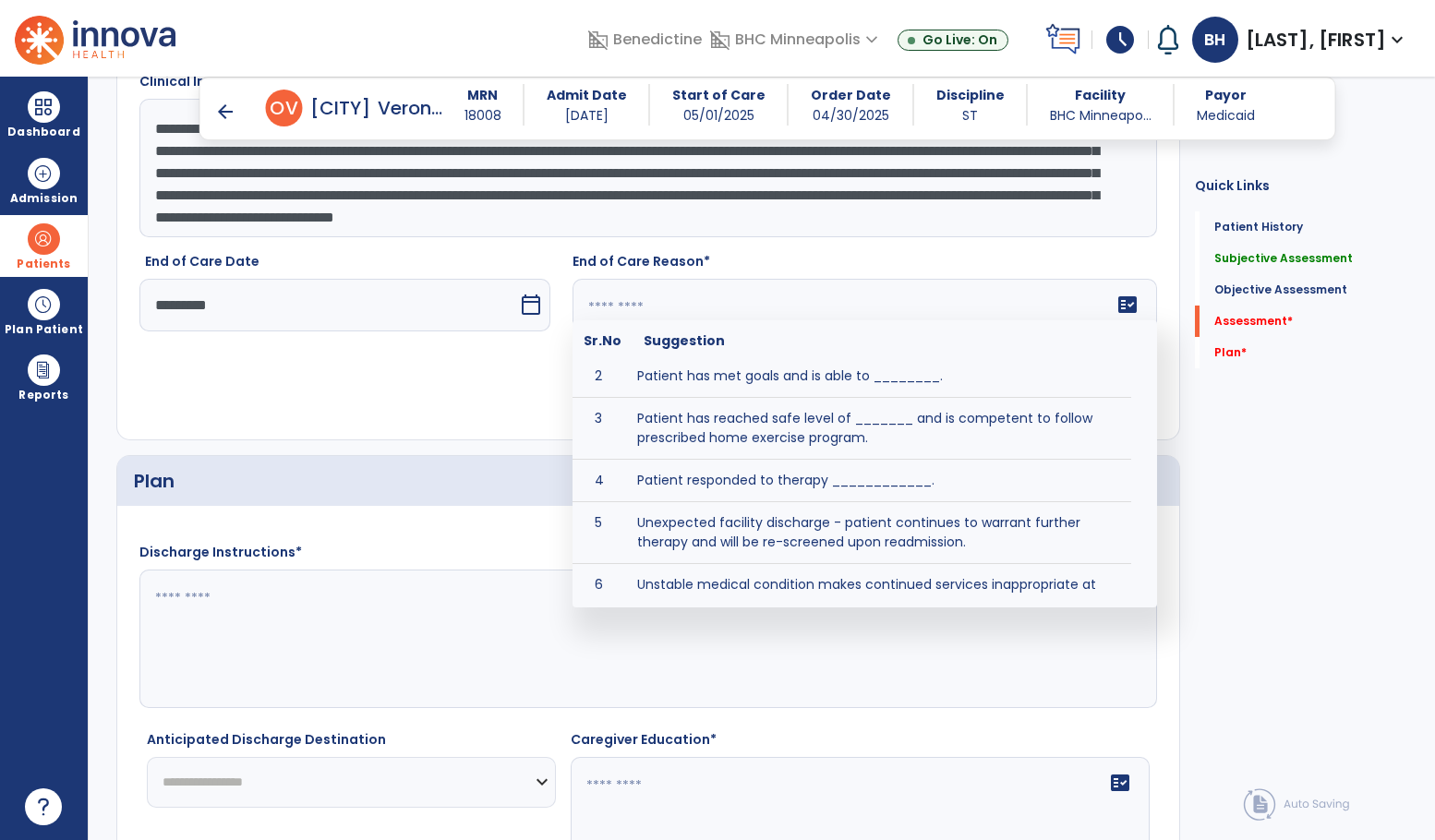 scroll, scrollTop: 82, scrollLeft: 0, axis: vertical 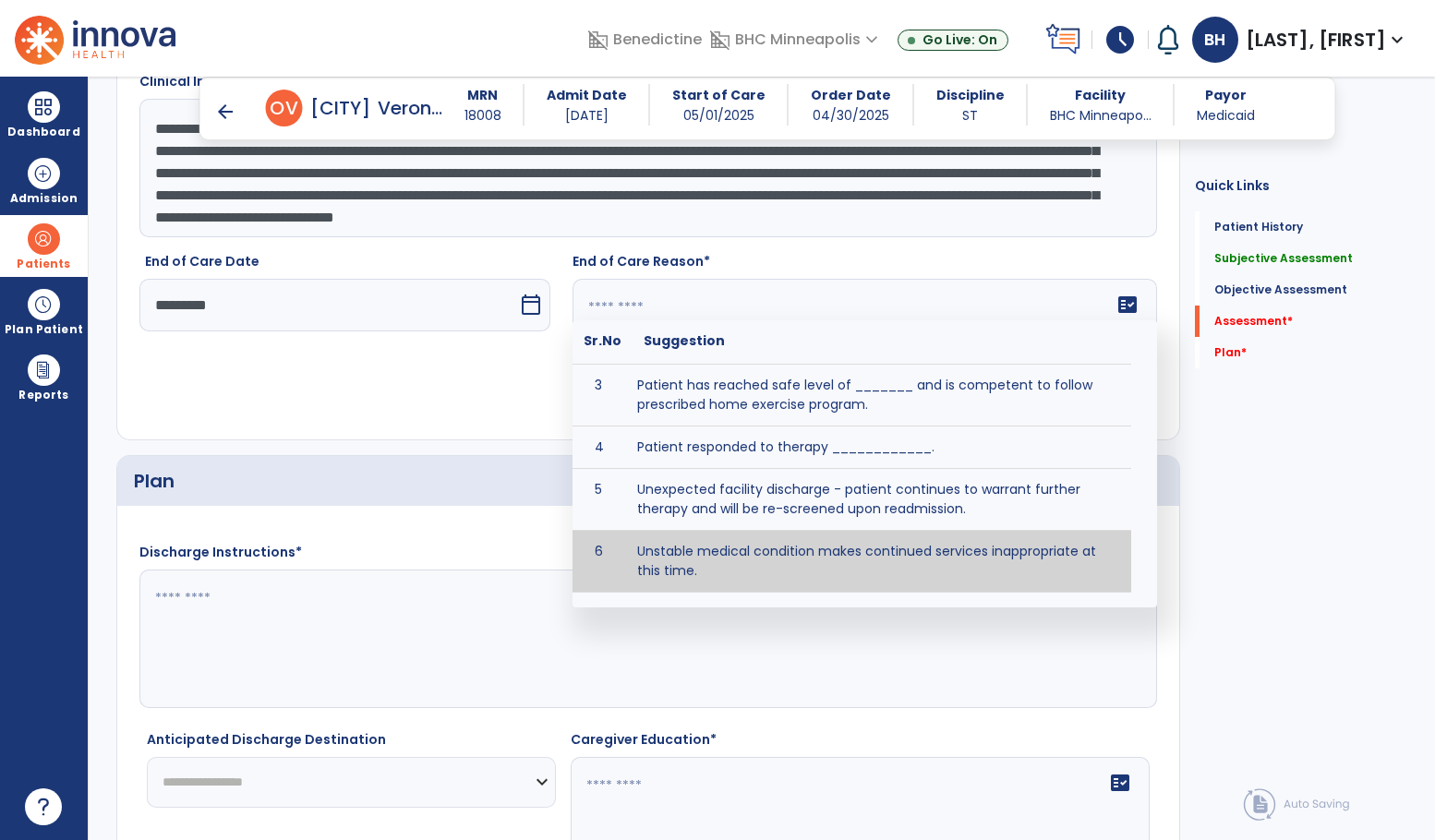 type on "**********" 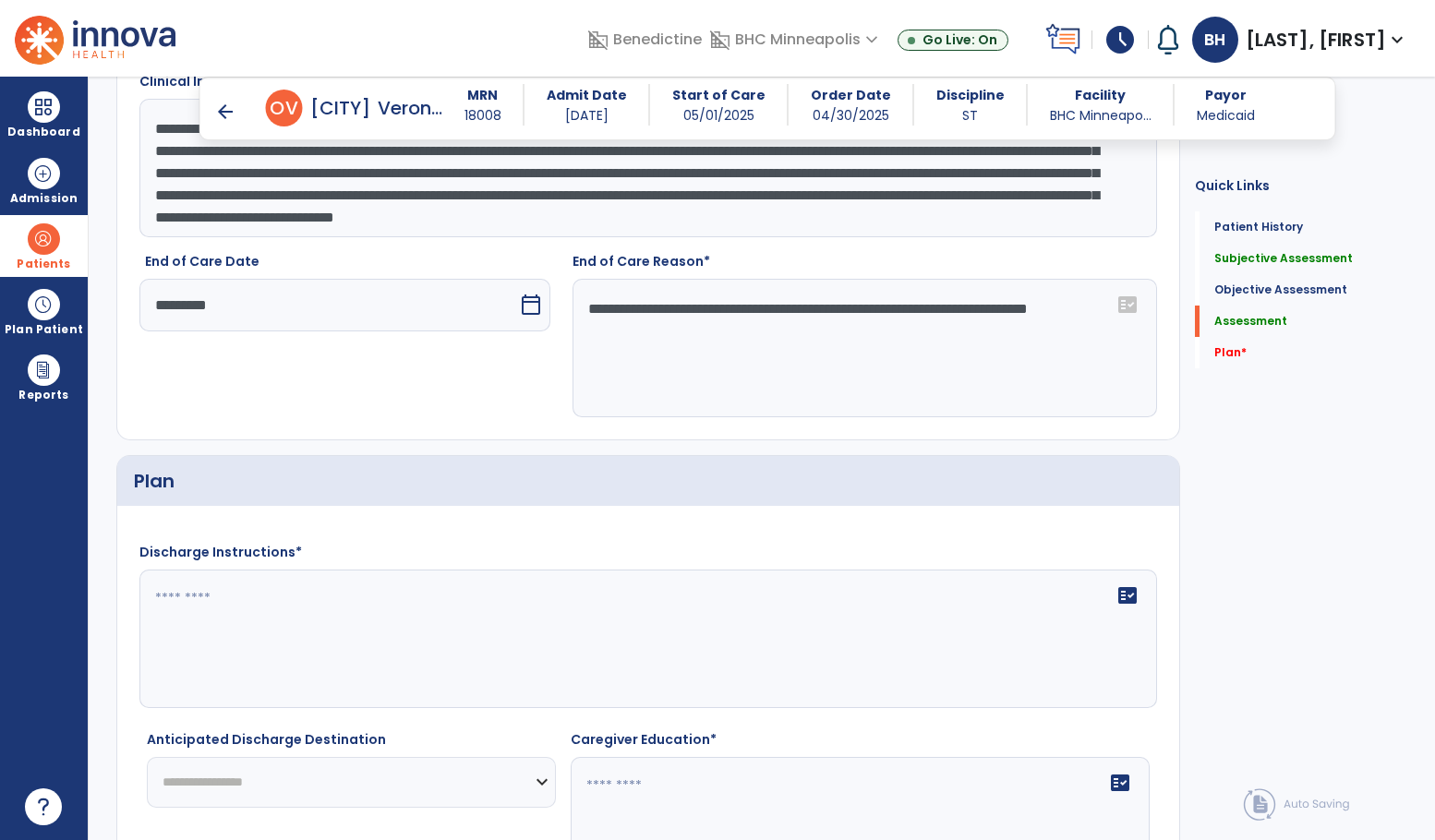 click on "Quick Links  Patient History   Patient History   Subjective Assessment   Subjective Assessment   Objective Assessment   Objective Assessment   Assessment   Assessment   Plan   *  Plan   *" 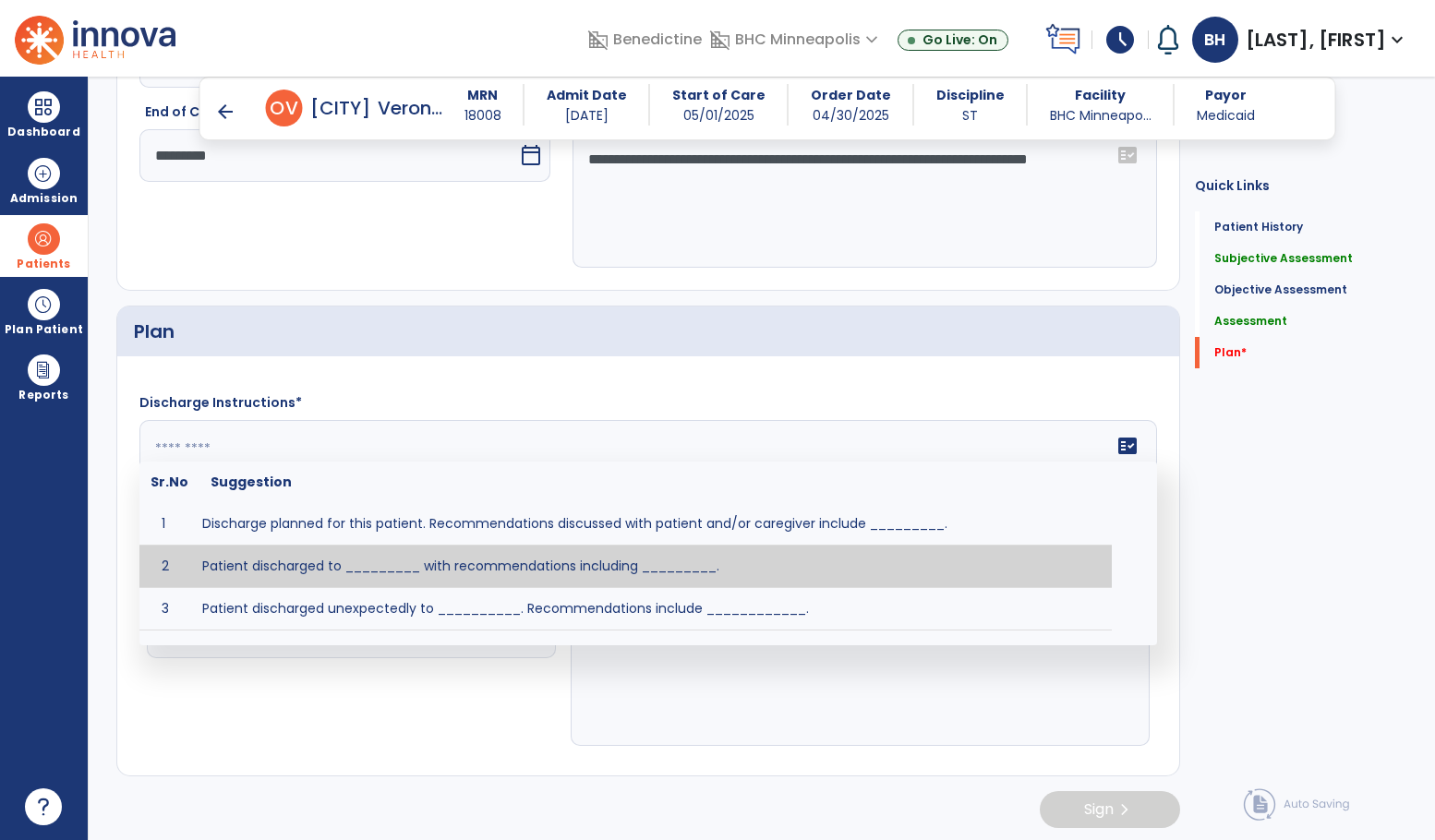 scroll, scrollTop: 2559, scrollLeft: 0, axis: vertical 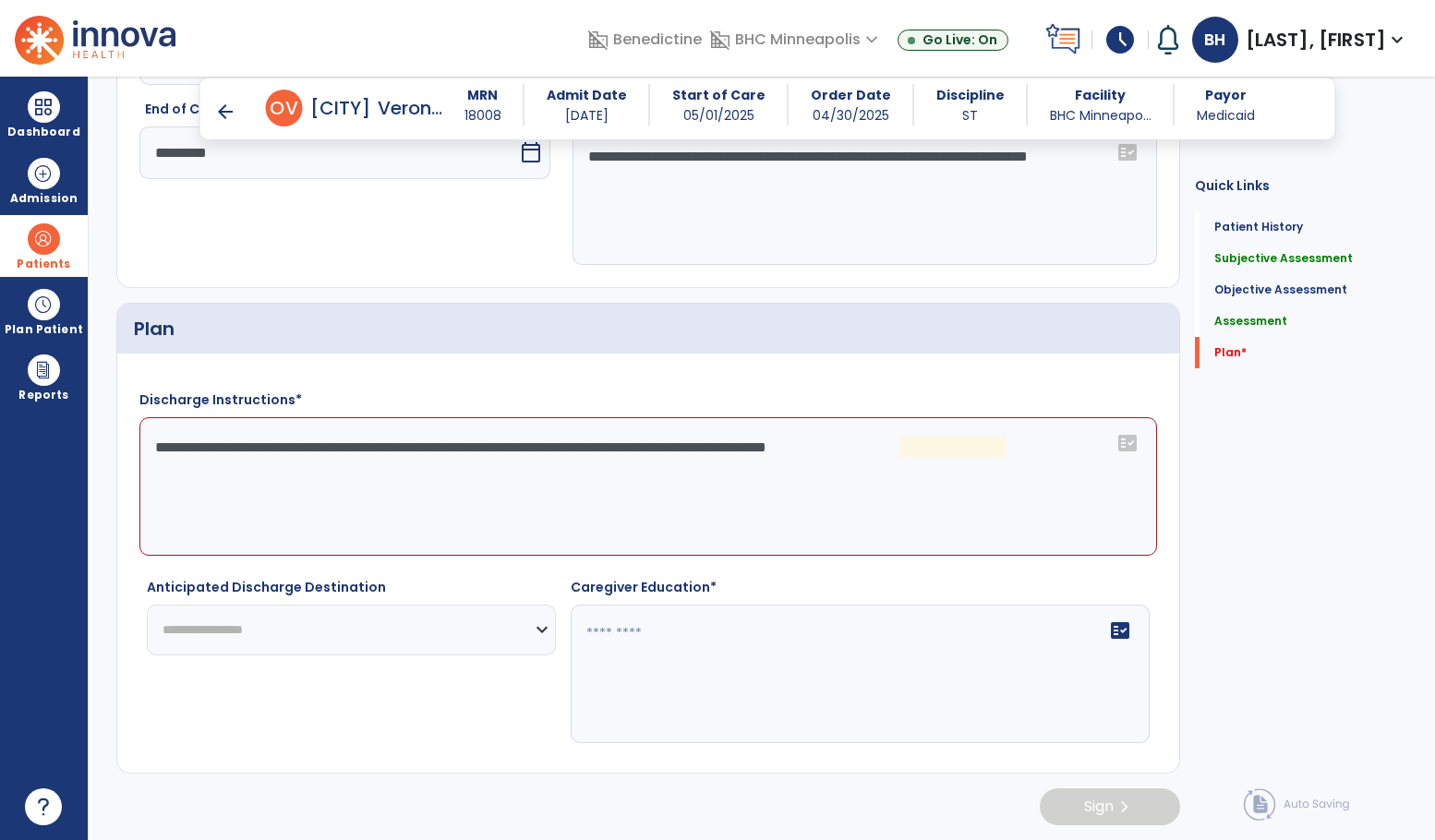 click on "**********" 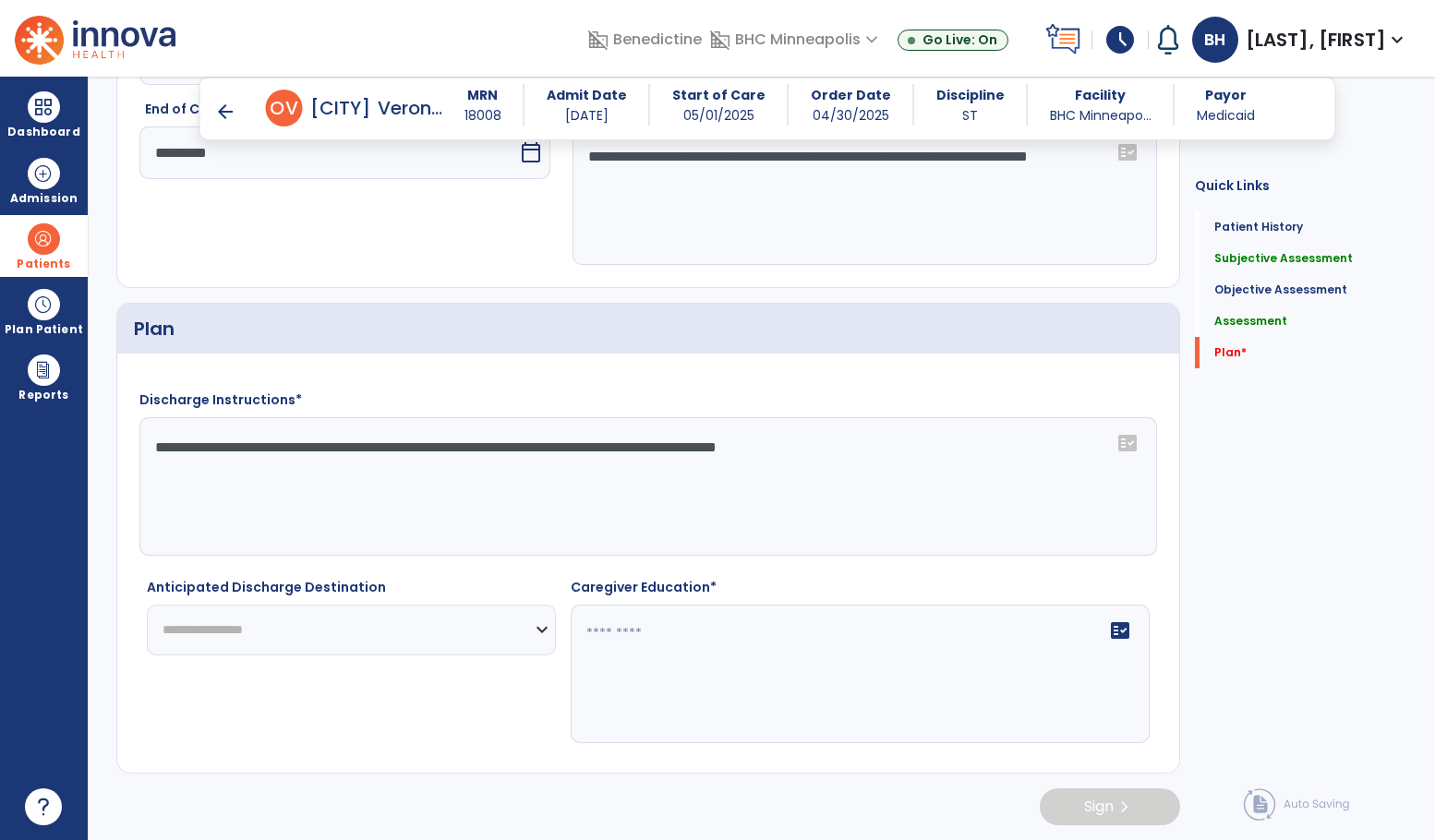 drag, startPoint x: 990, startPoint y: 440, endPoint x: 413, endPoint y: 439, distance: 577.0009 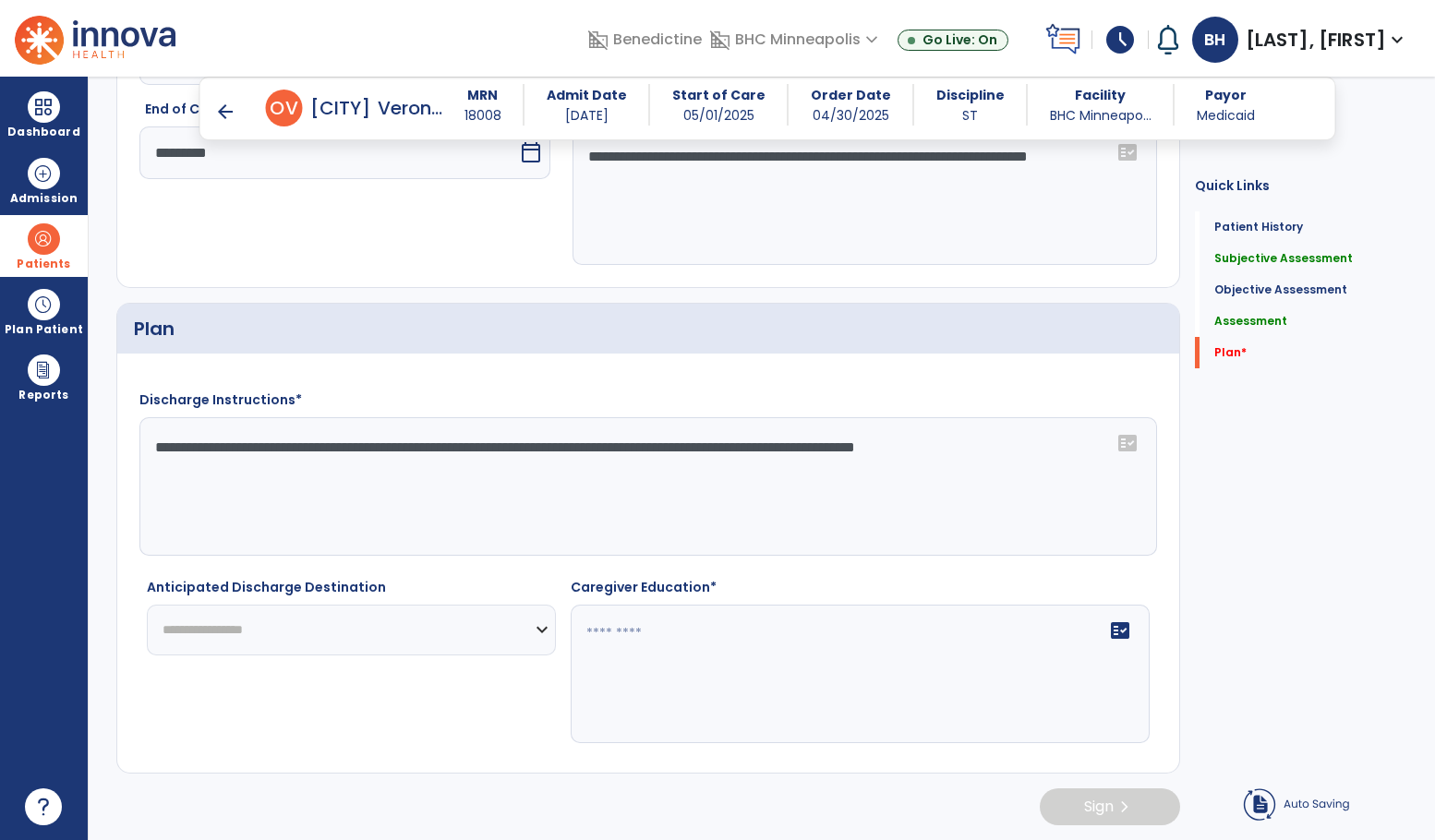click on "**********" 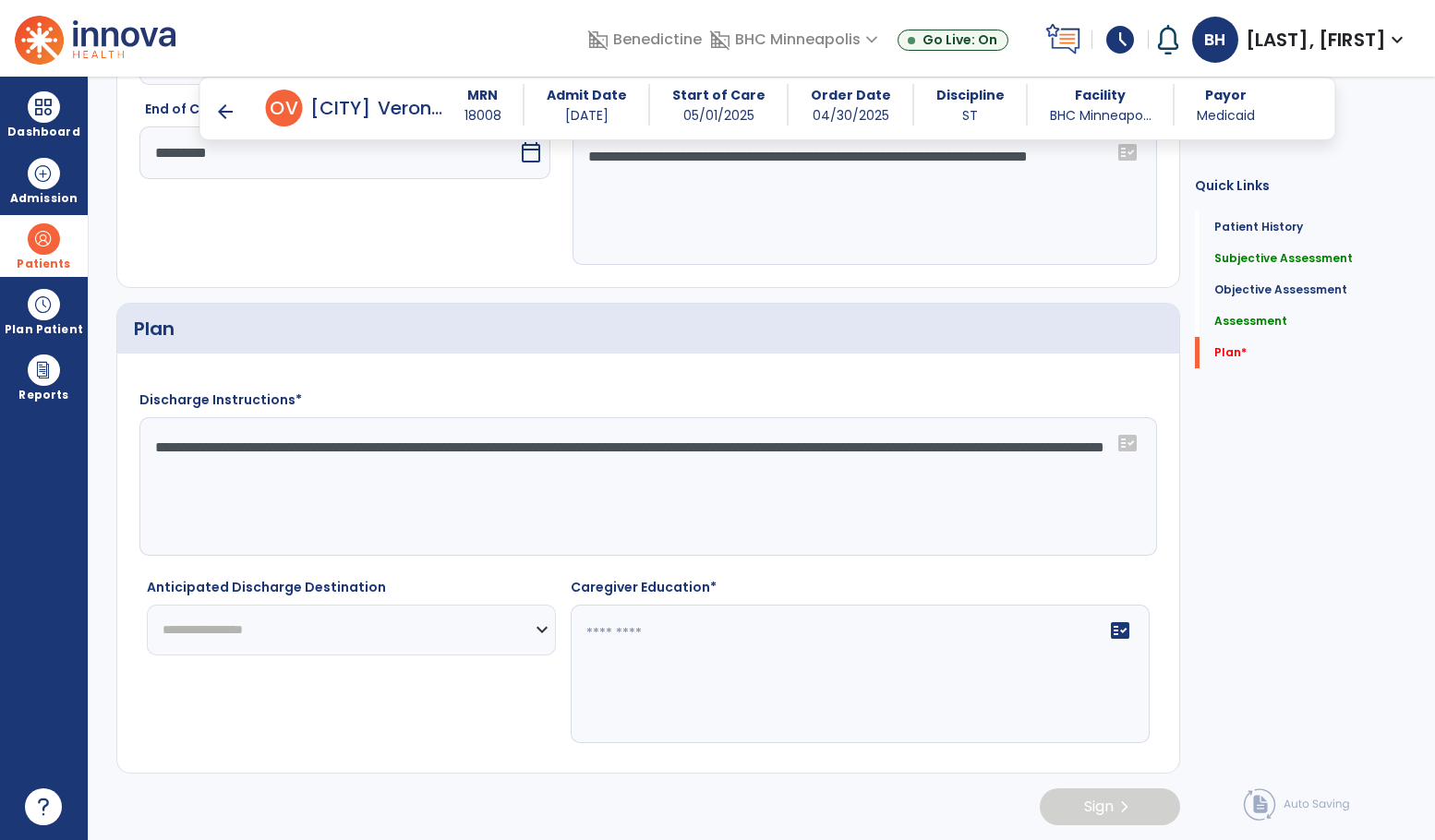 drag, startPoint x: 190, startPoint y: 468, endPoint x: 994, endPoint y: 438, distance: 804.5595 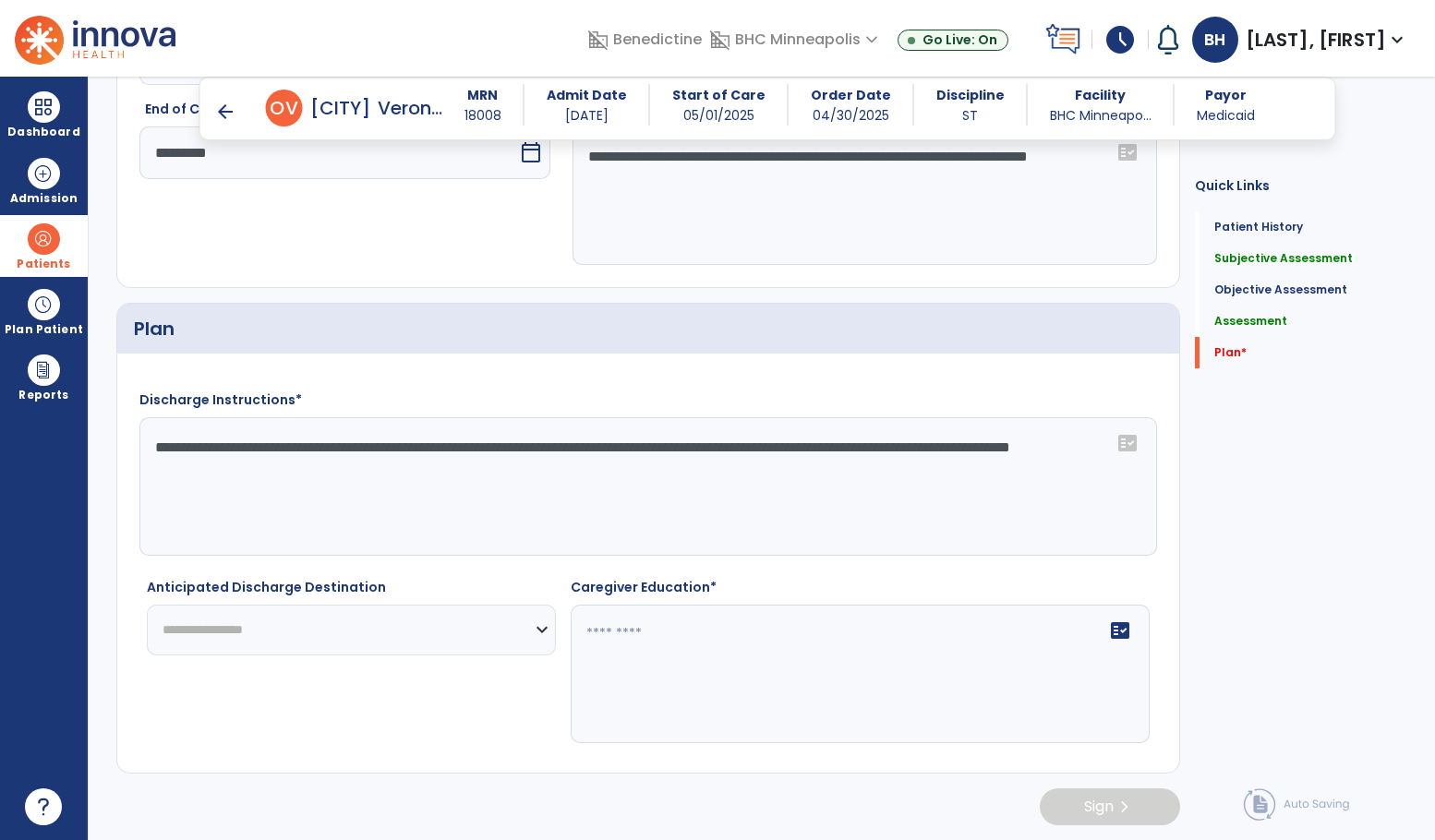 click on "**********" 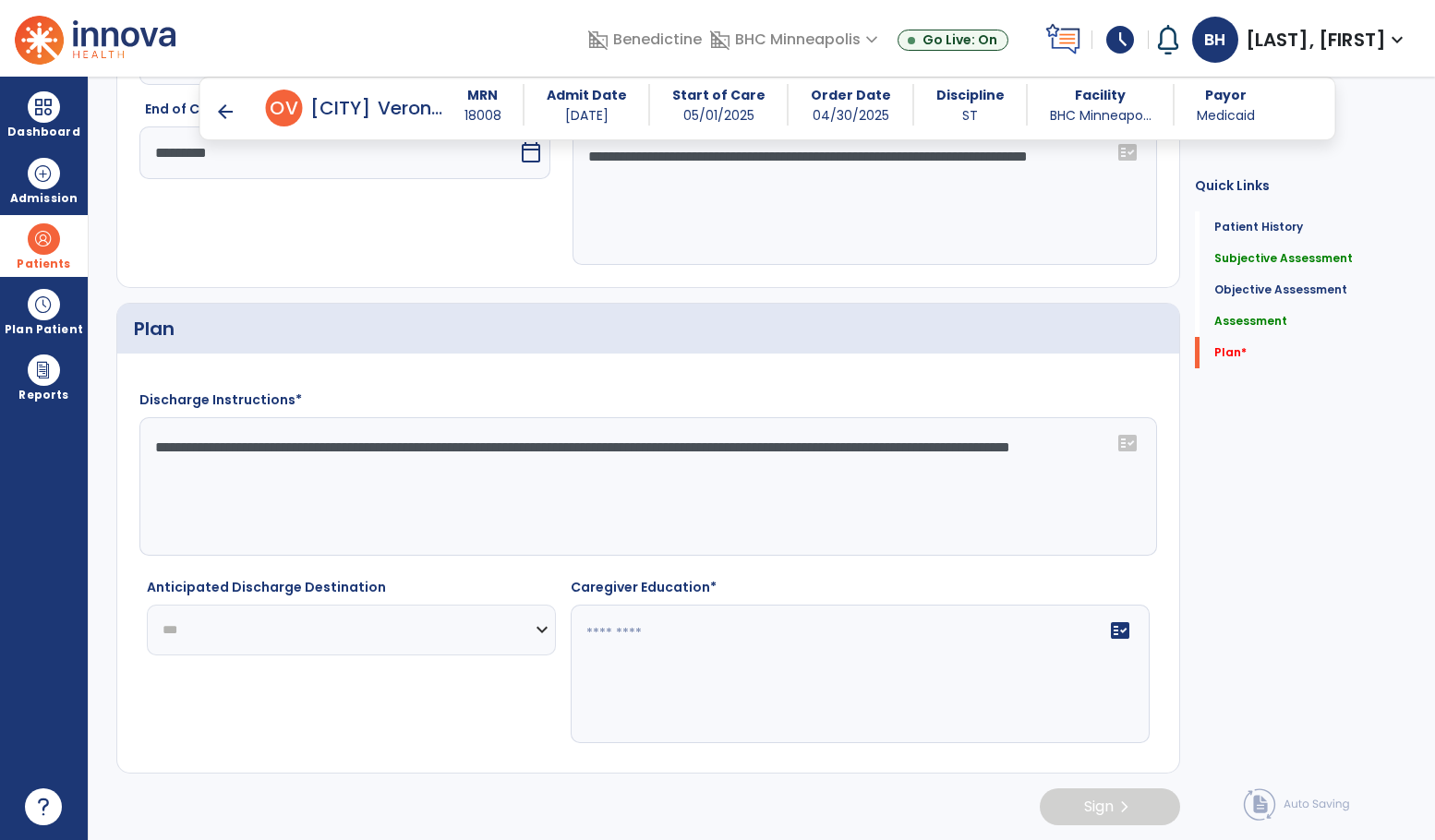 click on "**********" 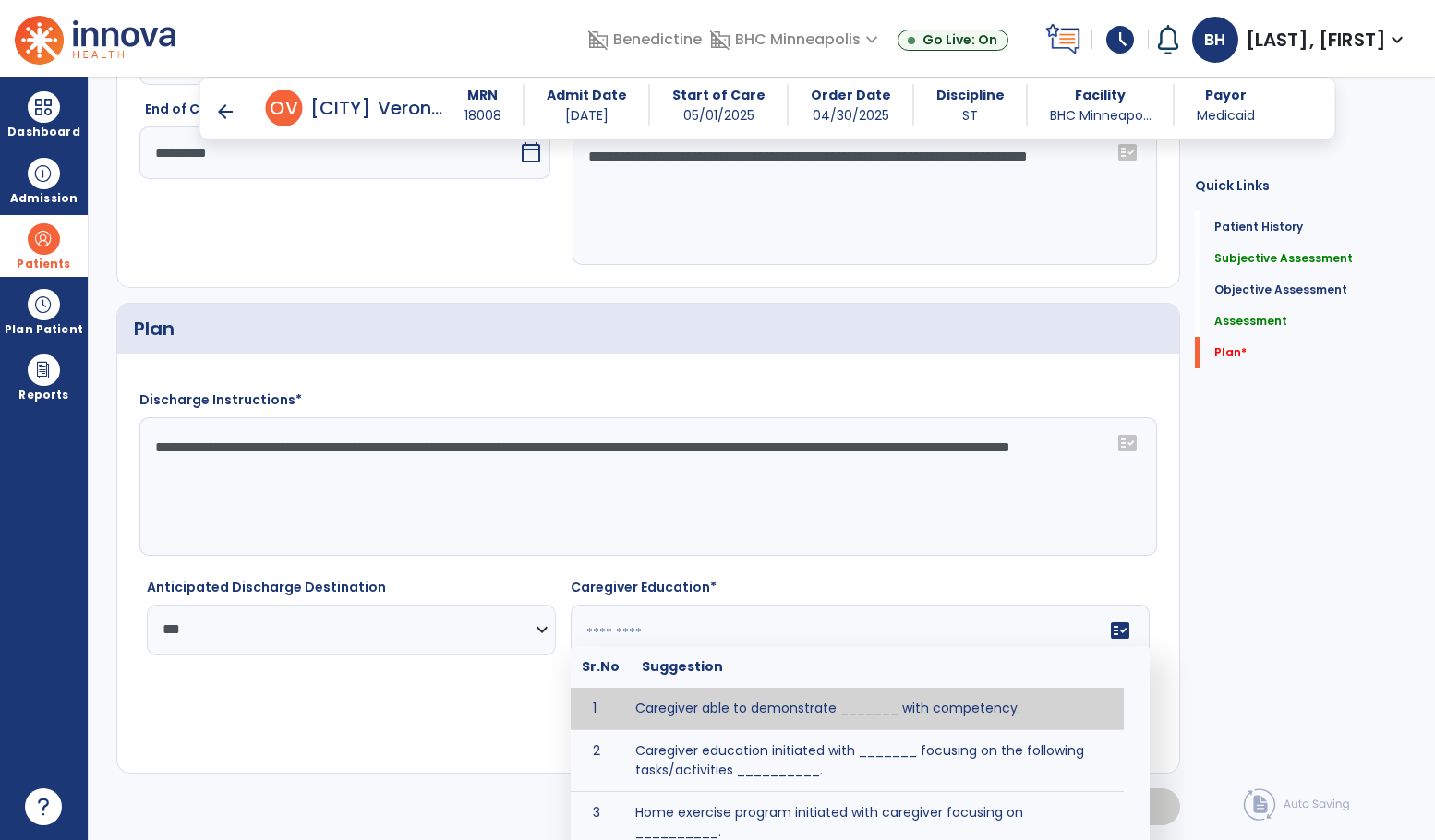 click 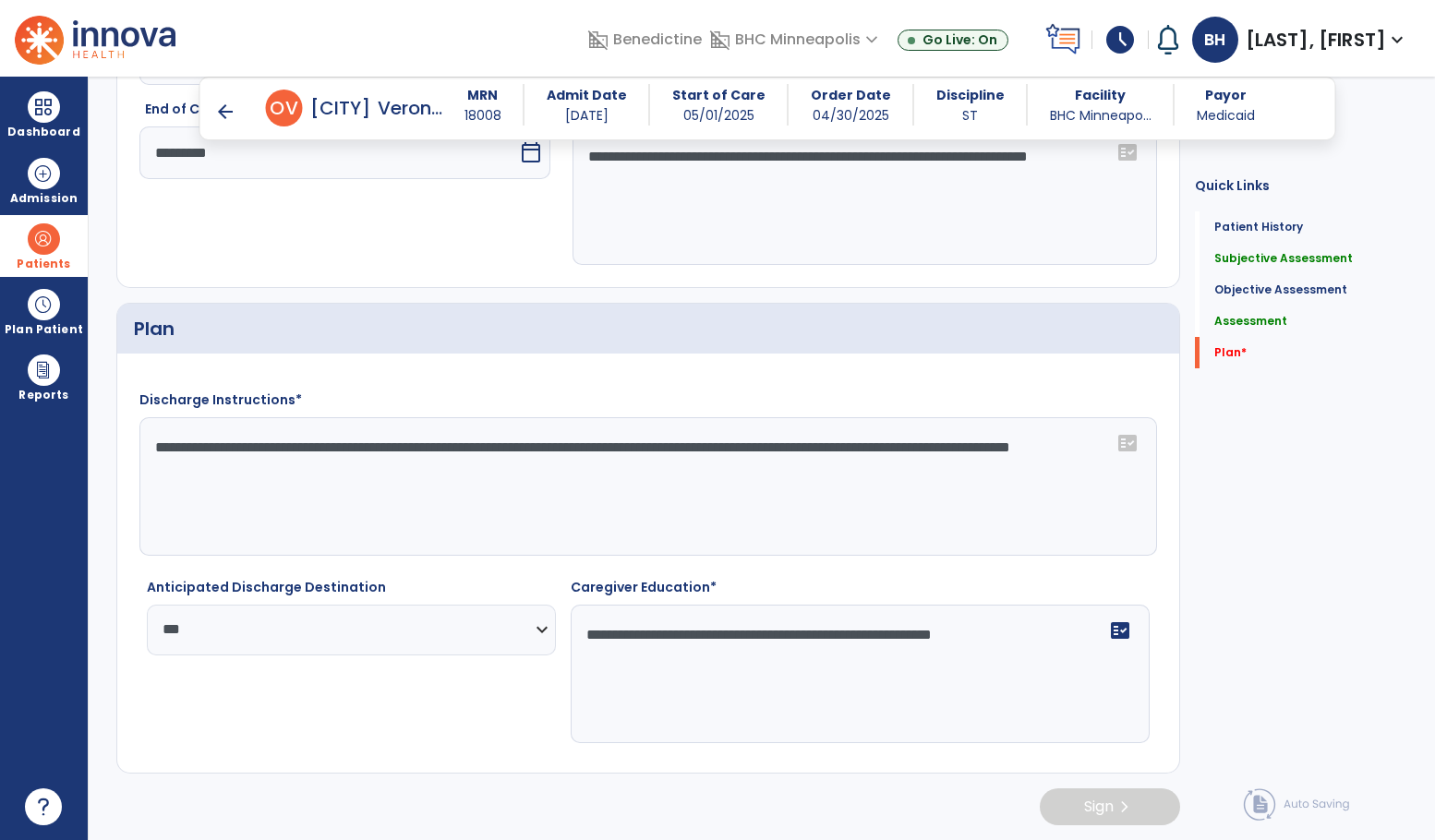 type on "**********" 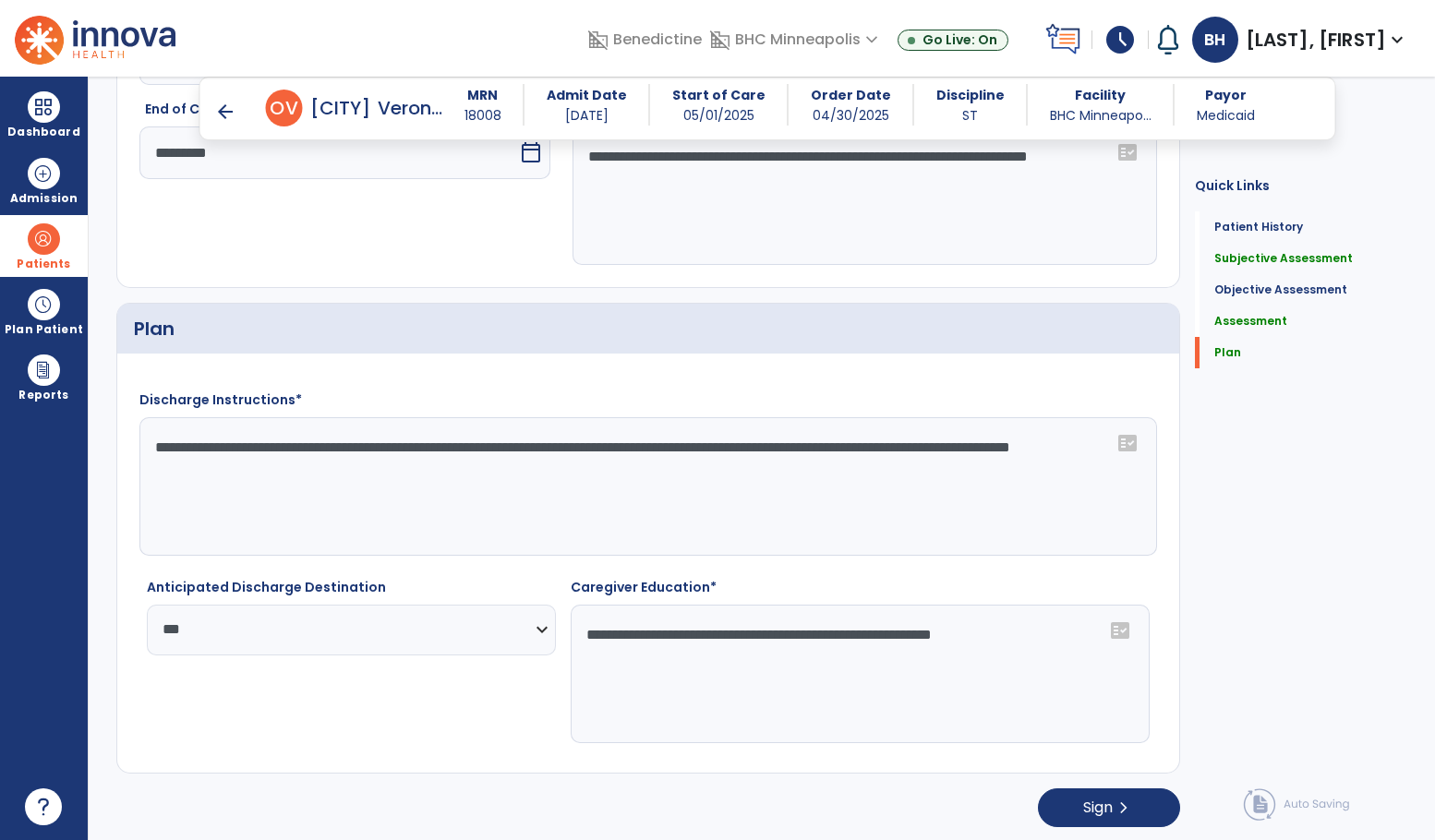 scroll, scrollTop: 2561, scrollLeft: 0, axis: vertical 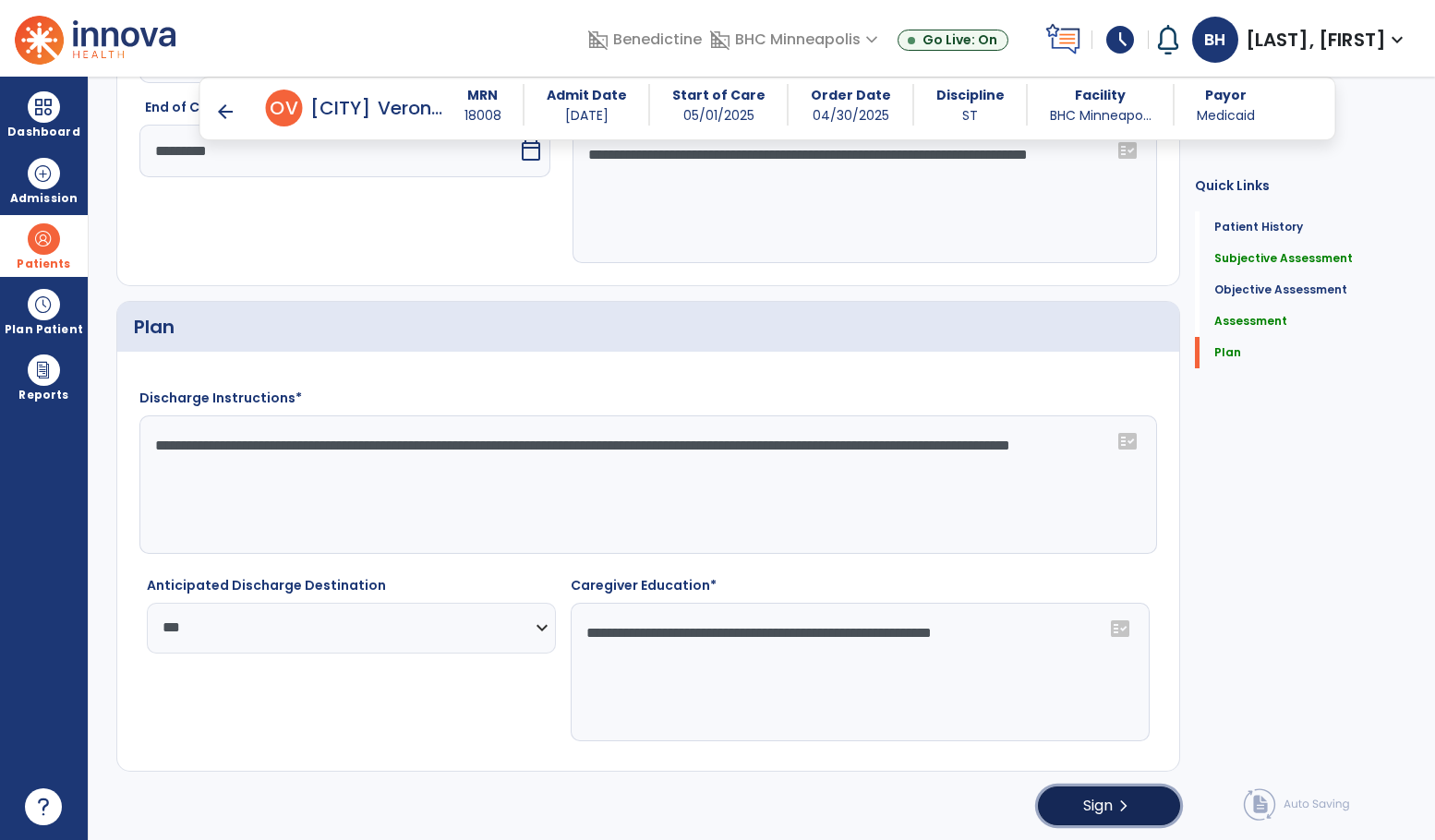 click on "Sign" 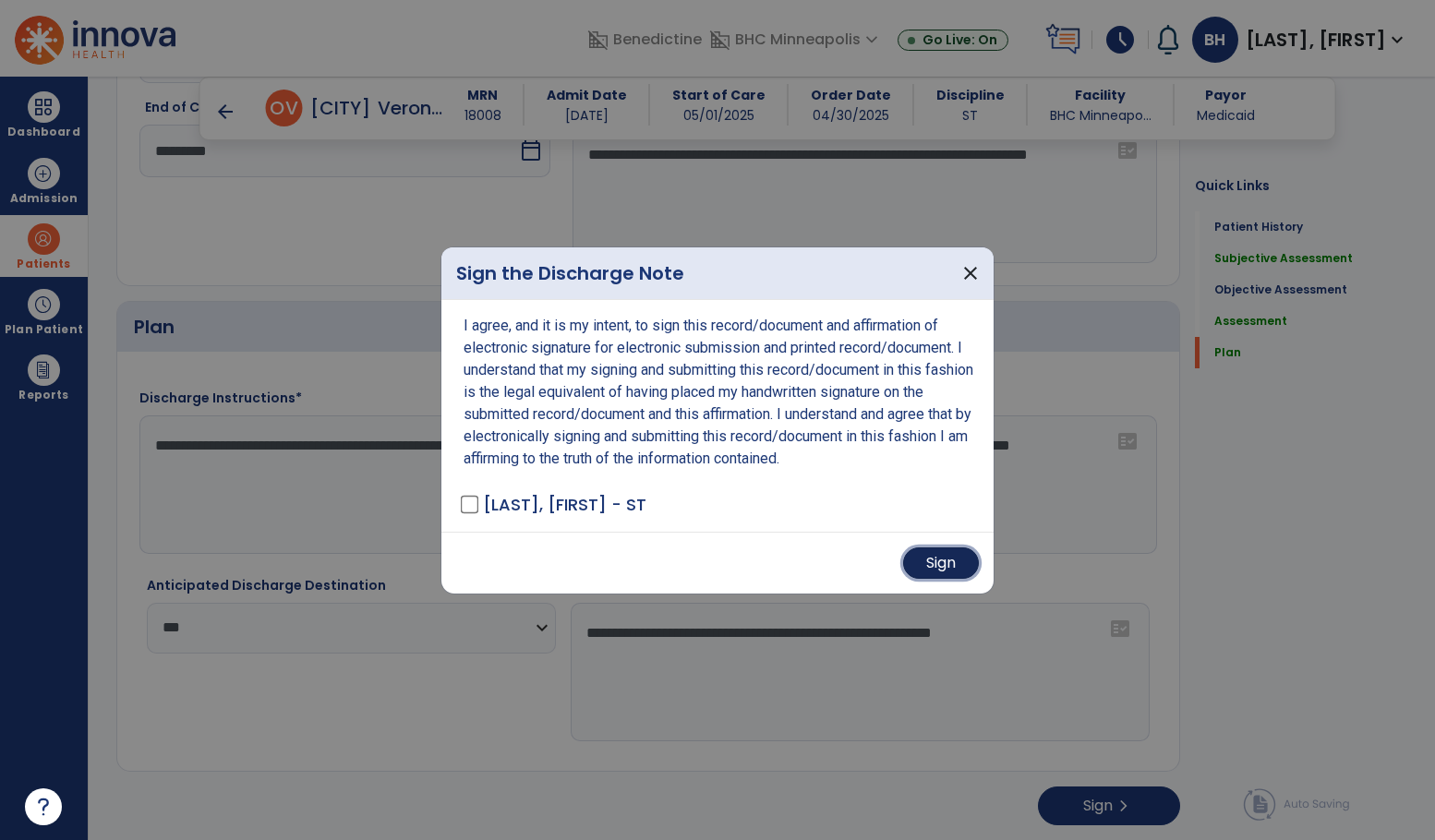 click on "Sign" at bounding box center (941, 563) 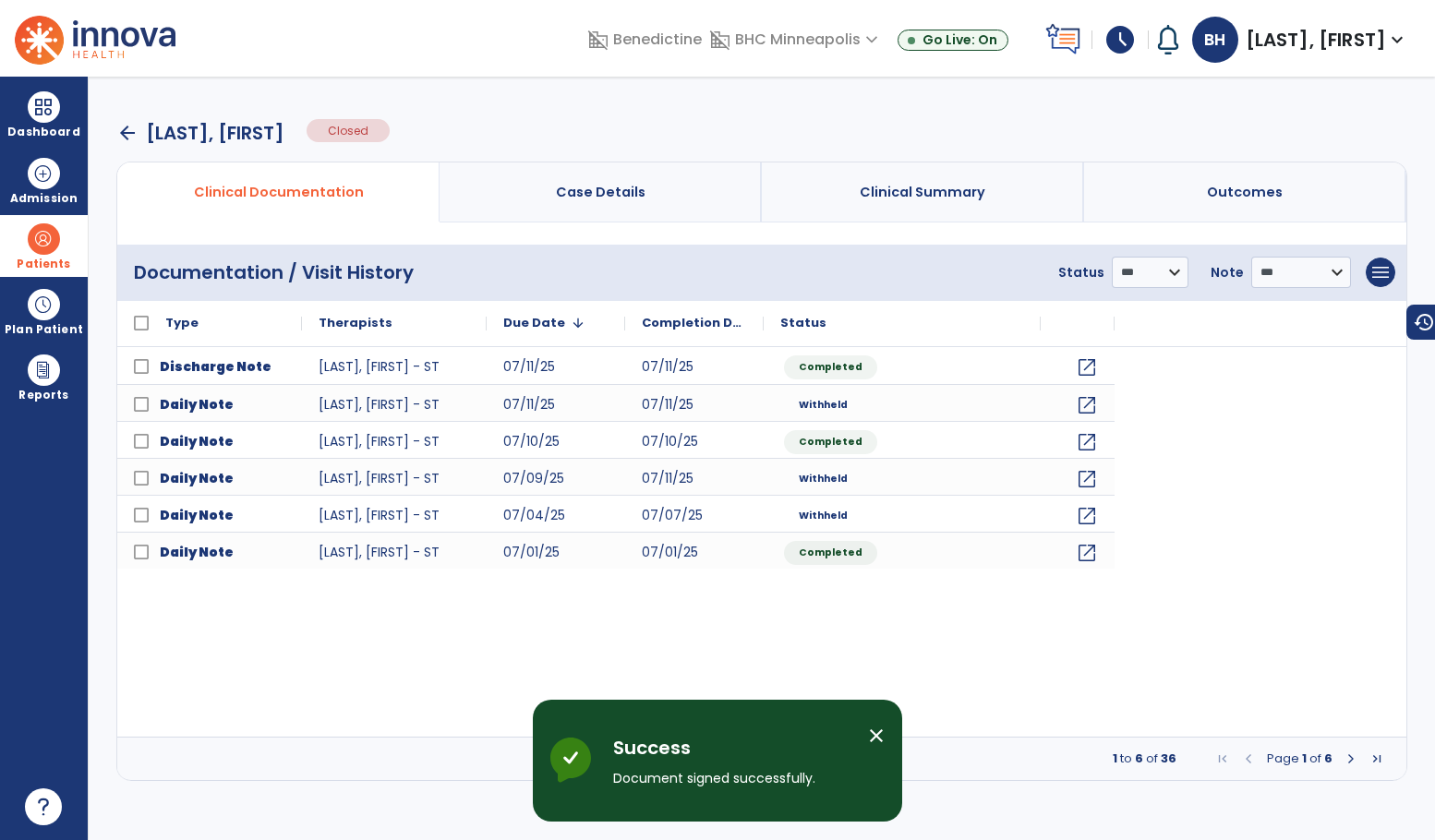 scroll, scrollTop: 0, scrollLeft: 0, axis: both 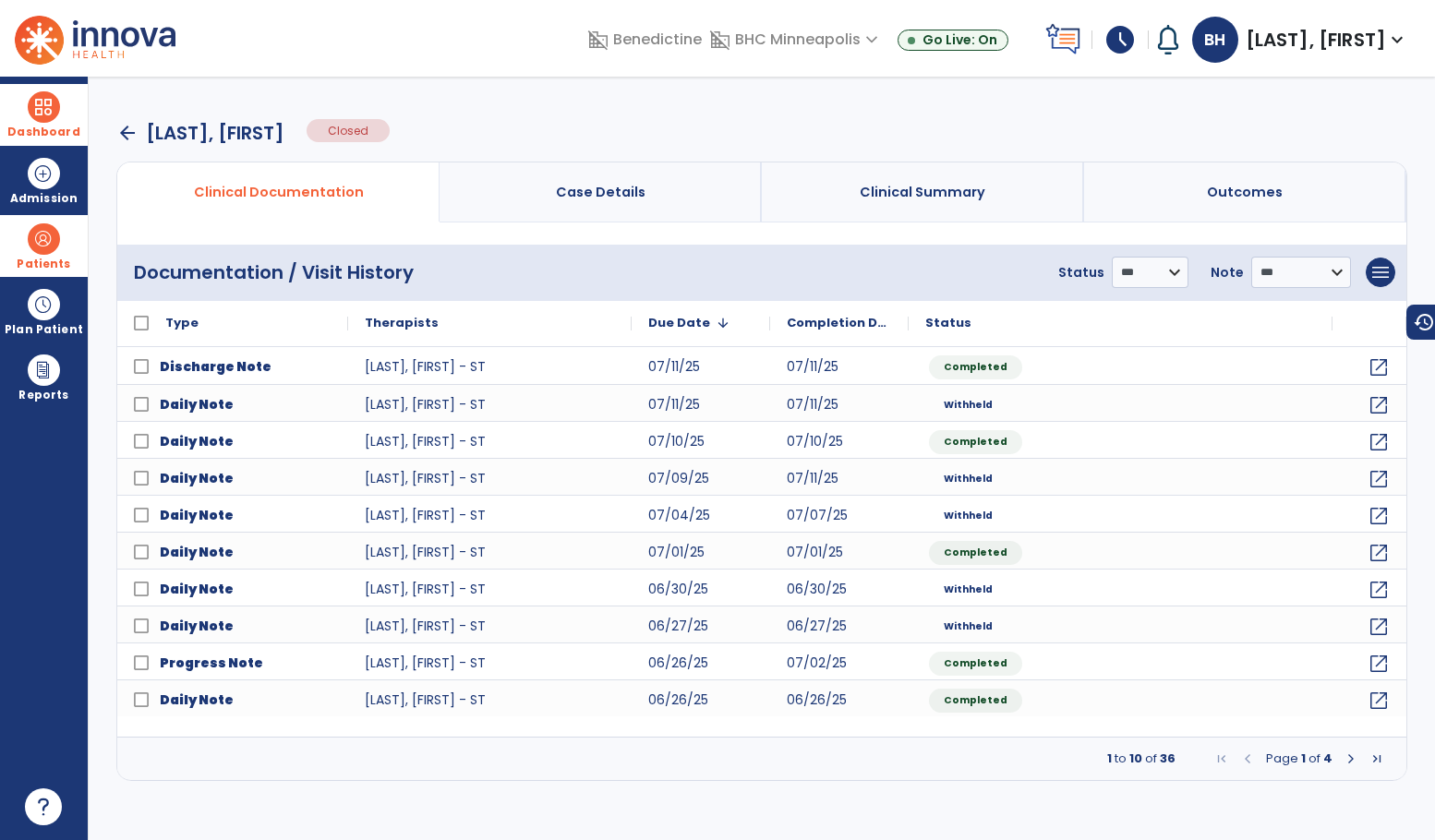 click at bounding box center (43, 107) 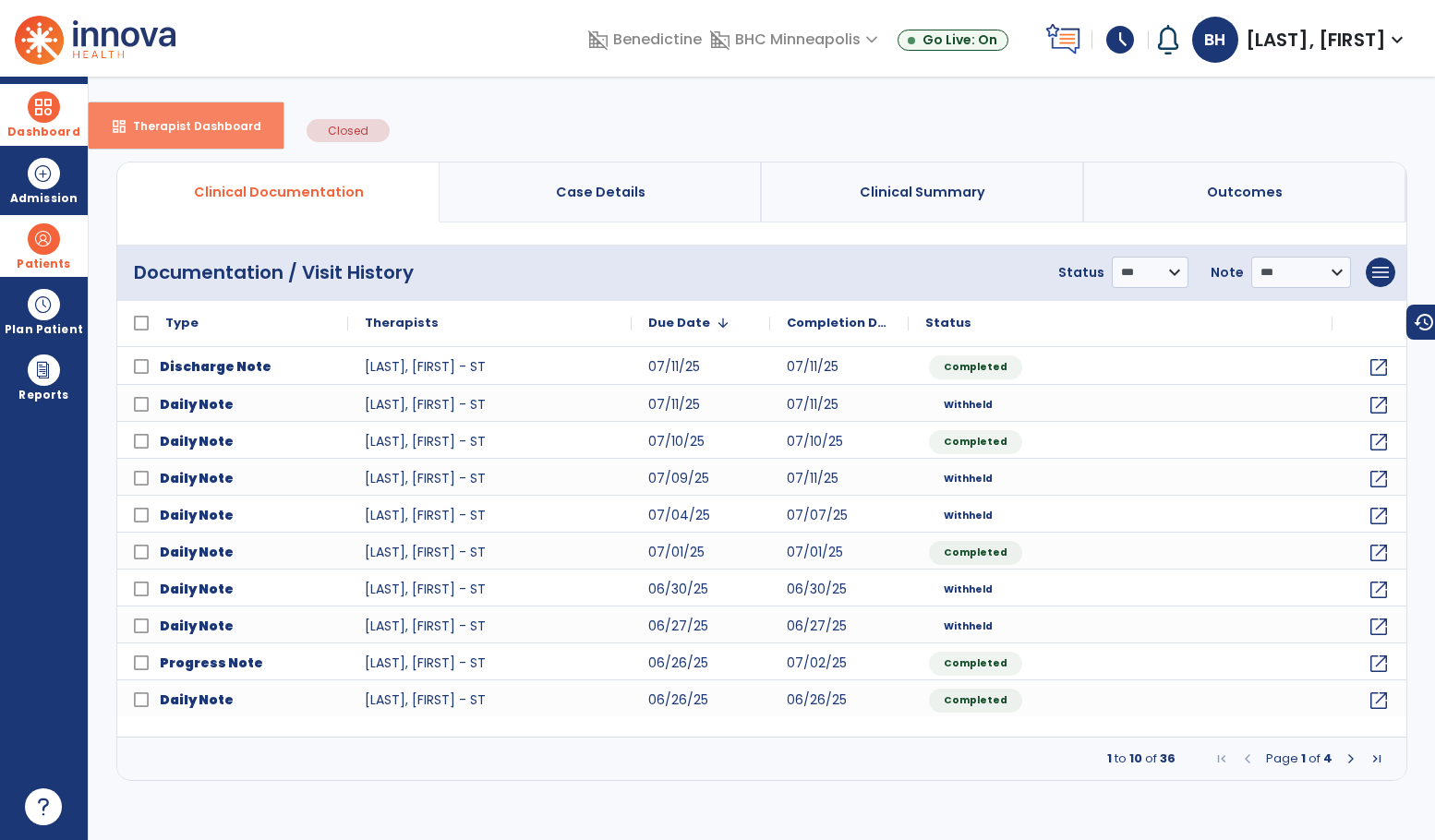click on "dashboard  Therapist Dashboard" at bounding box center [186, 126] 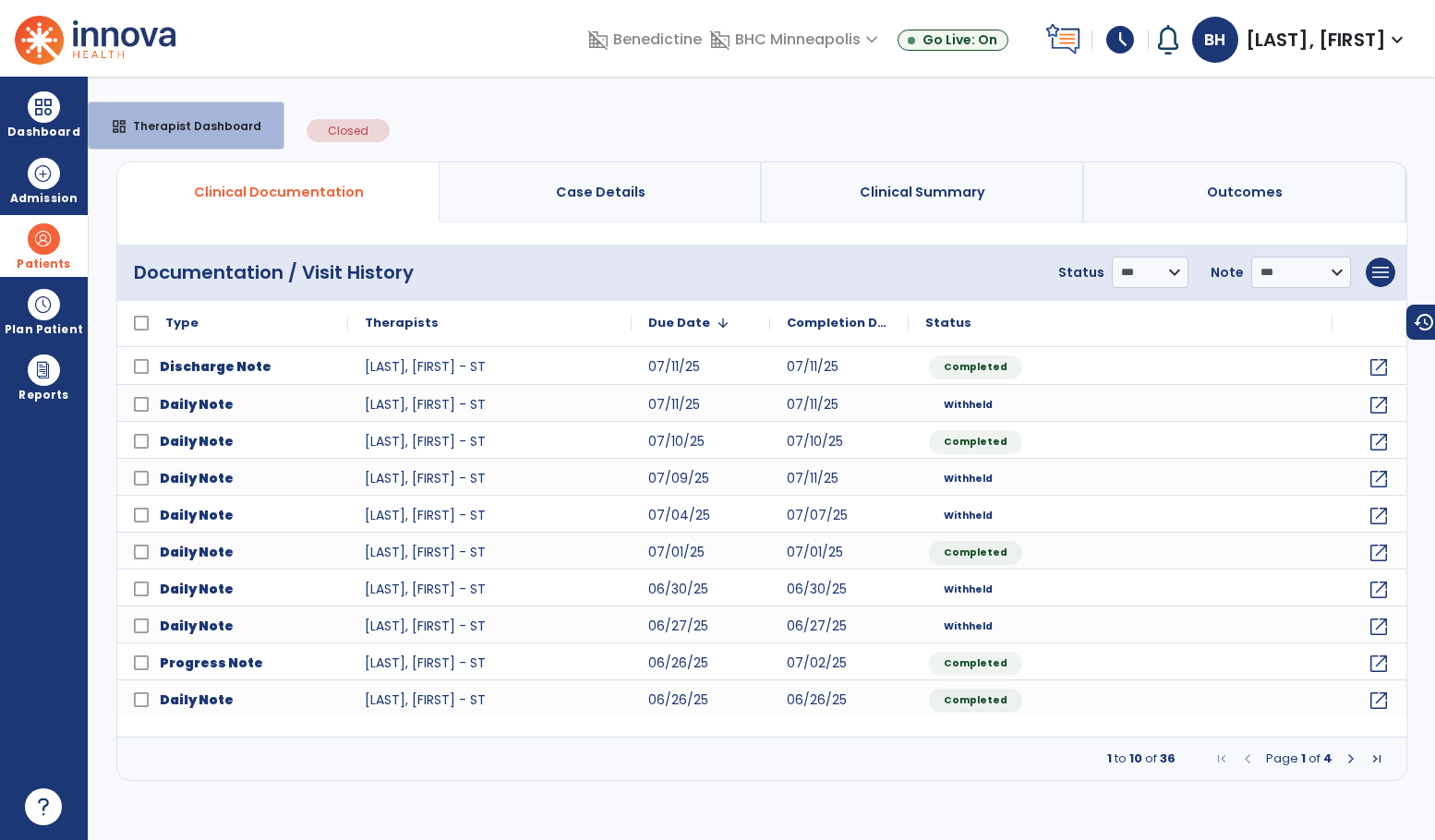 select on "****" 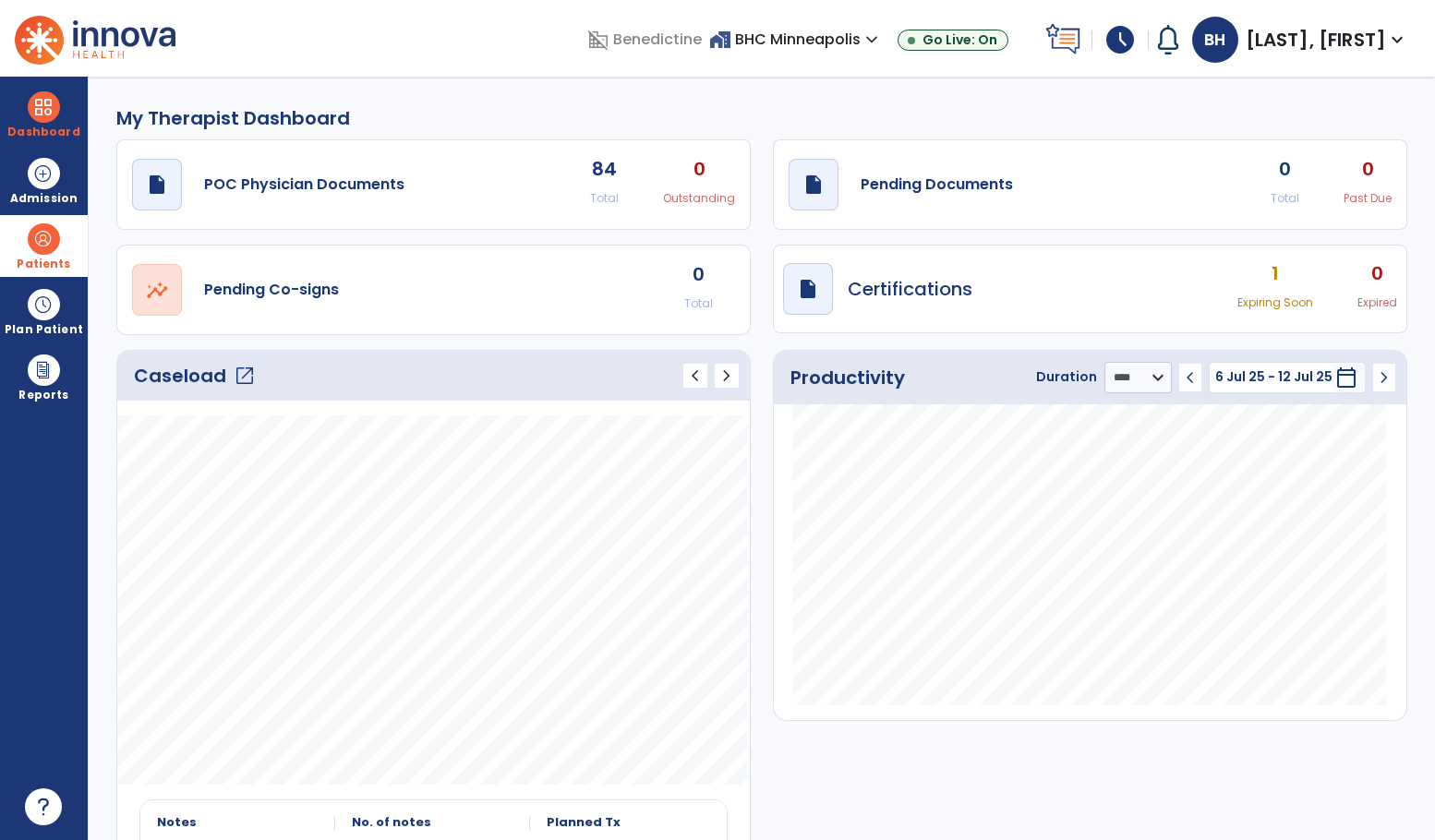 drag, startPoint x: 36, startPoint y: 465, endPoint x: 43, endPoint y: 434, distance: 31.780497 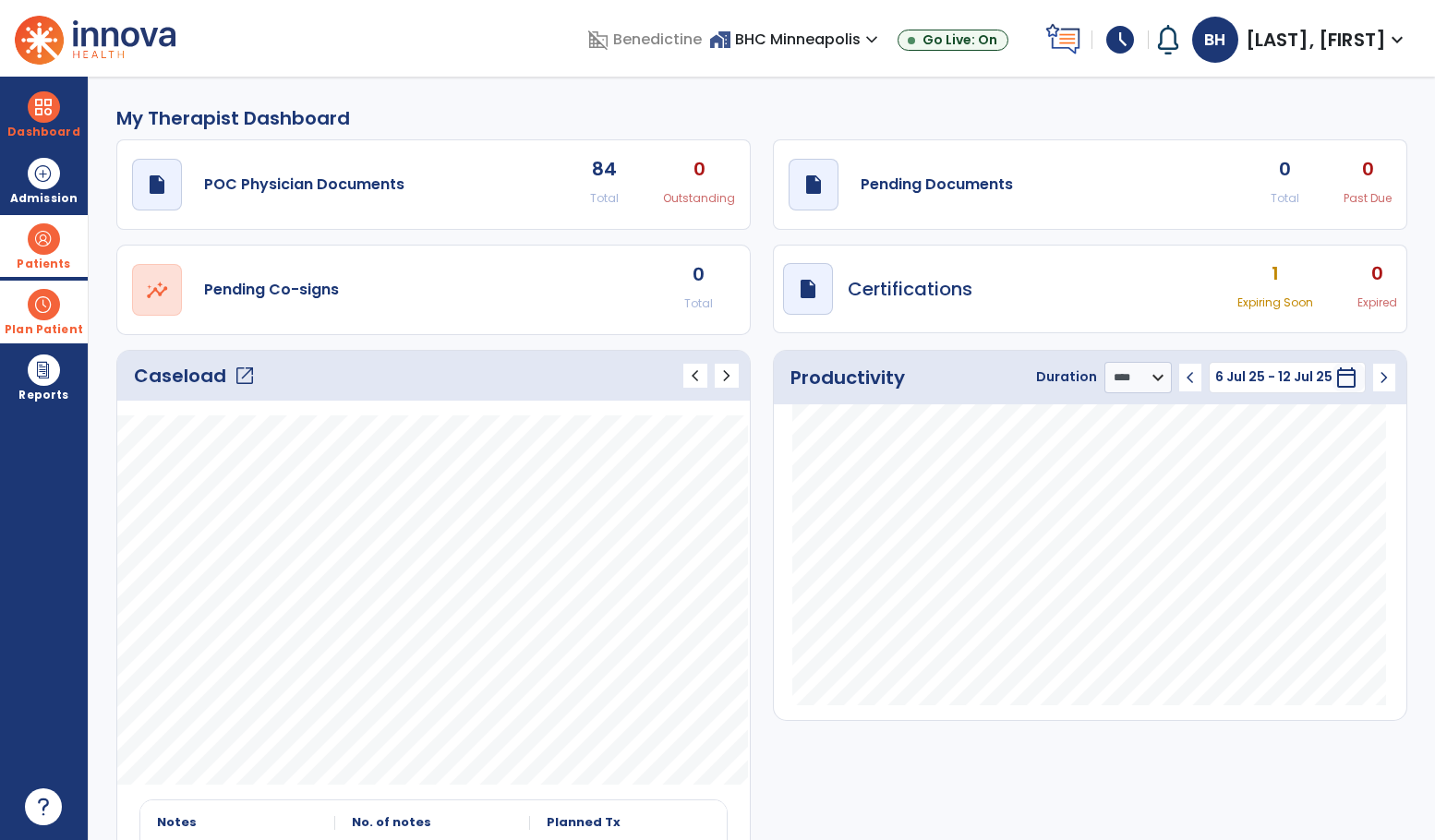 click at bounding box center (43, 305) 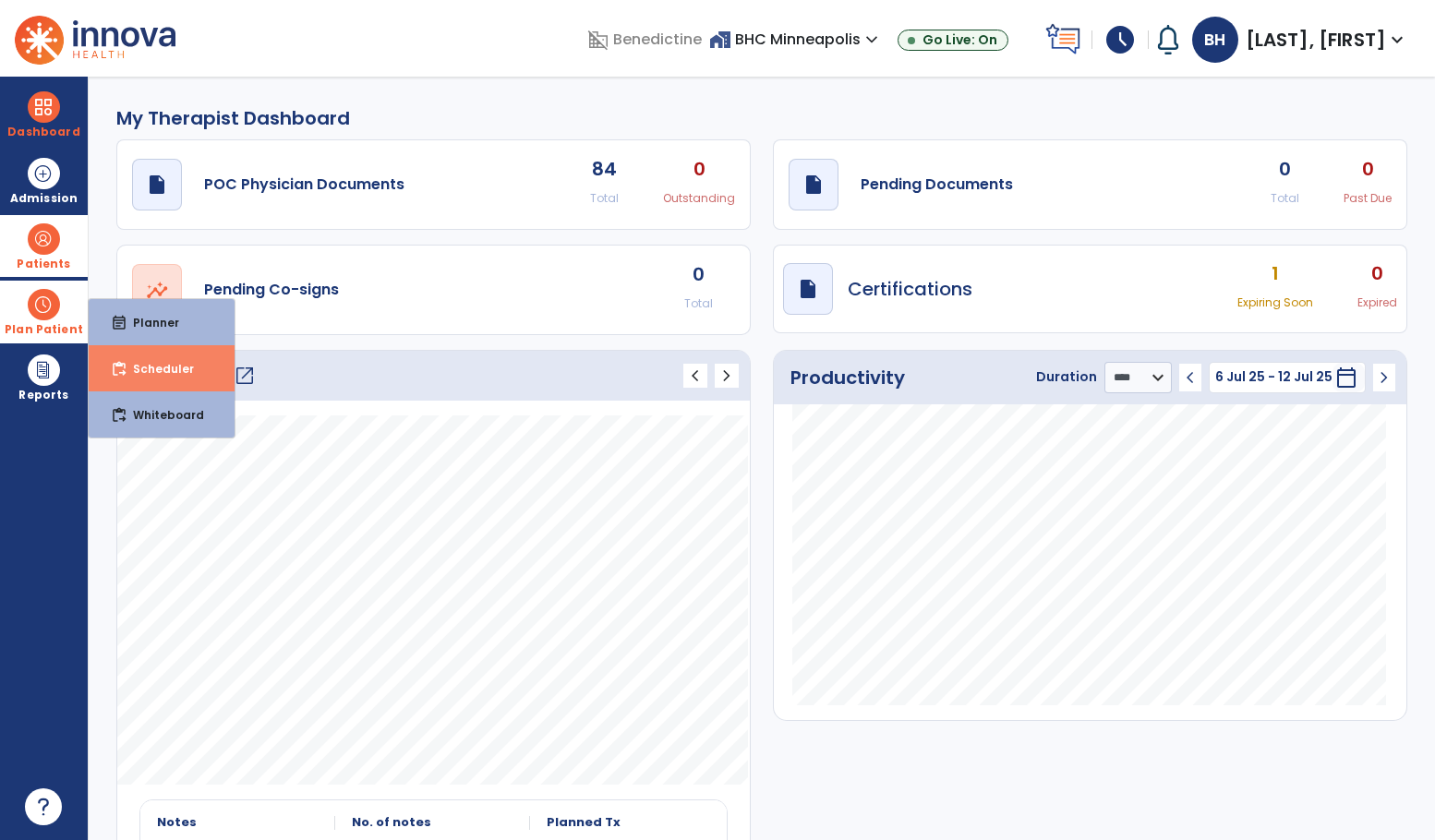 click on "Scheduler" at bounding box center [156, 368] 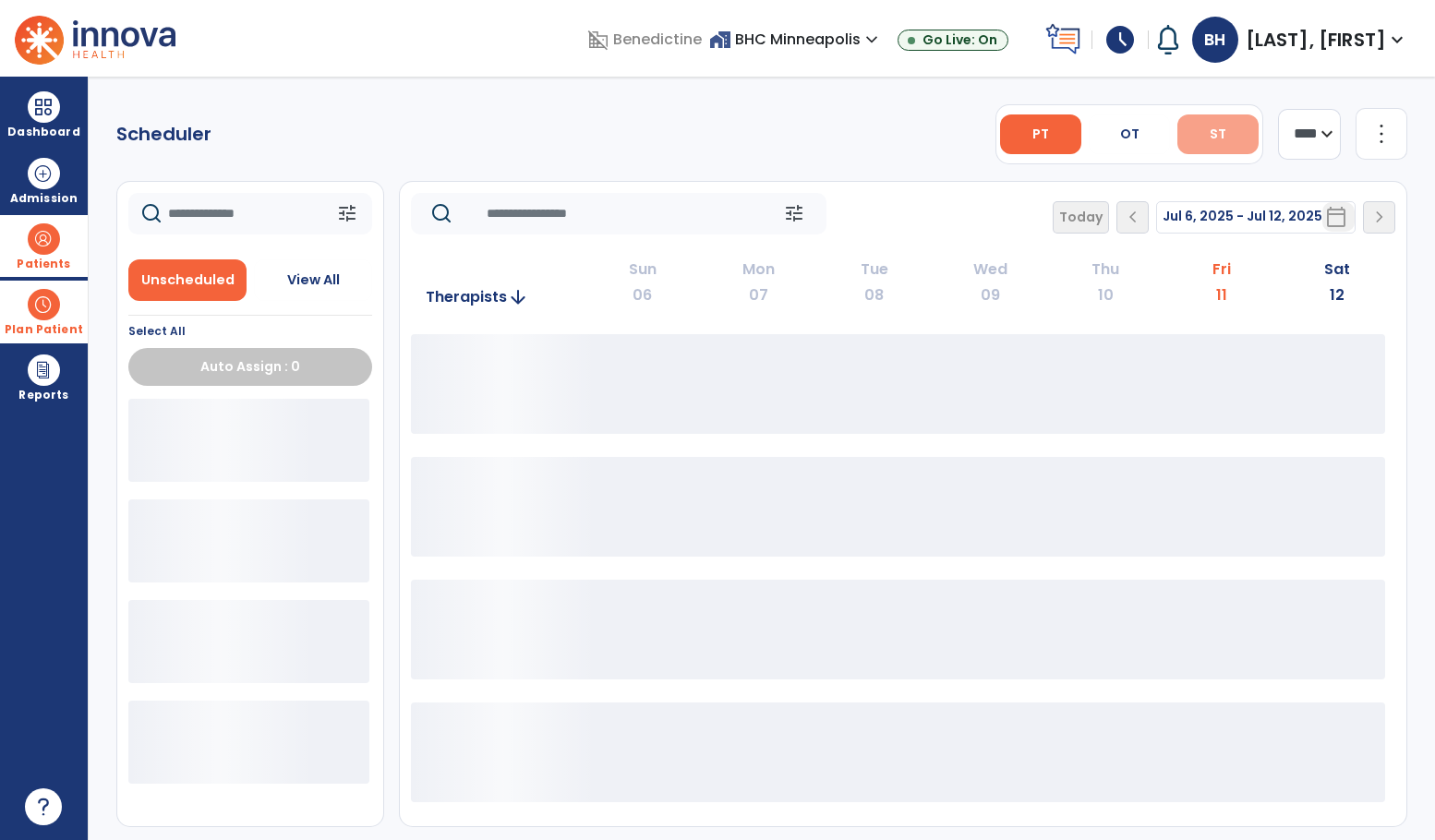 click on "ST" at bounding box center (1218, 134) 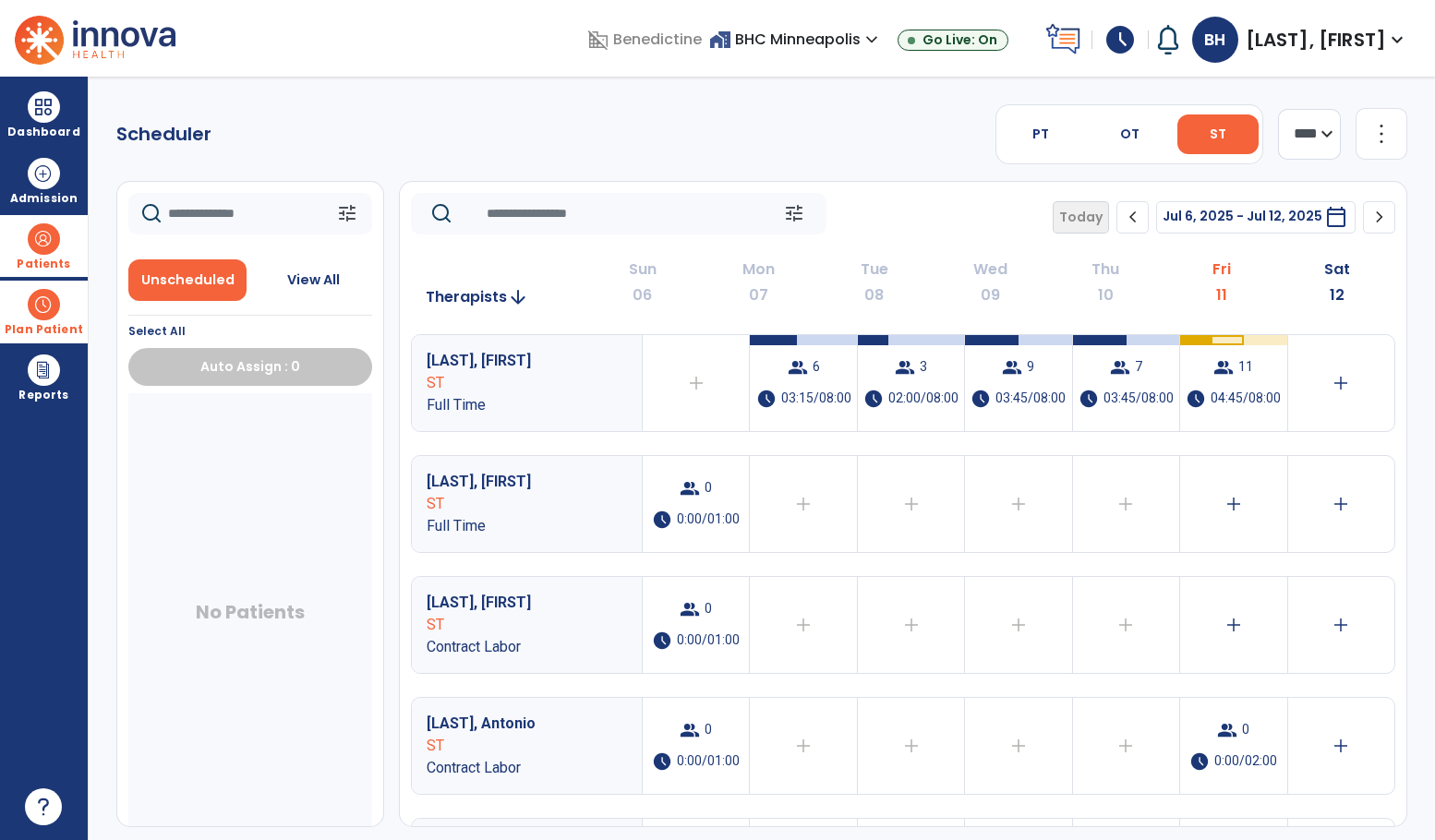 click on "chevron_right" 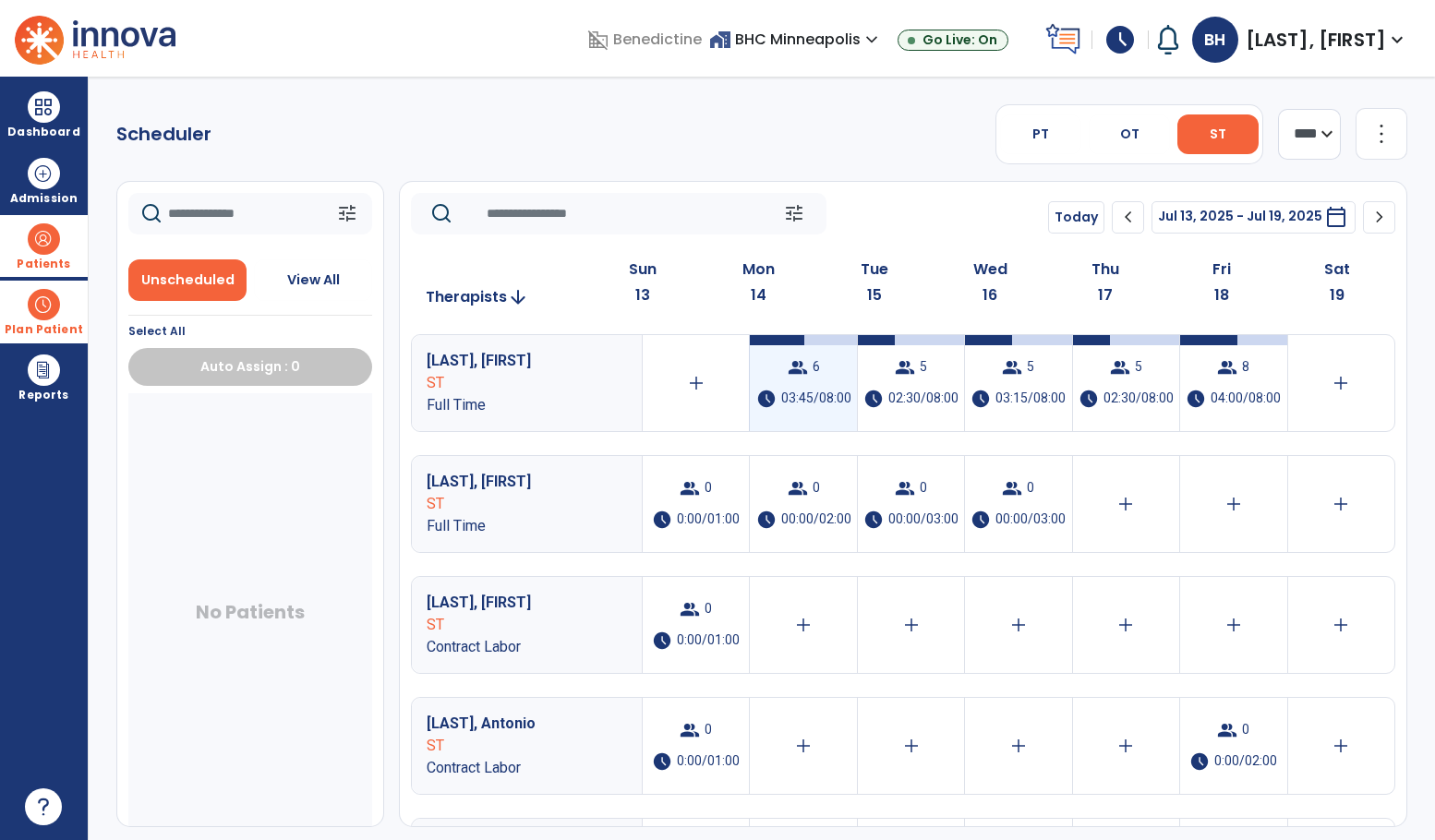 click on "group  6  schedule  03:45/08:00" at bounding box center (802, 383) 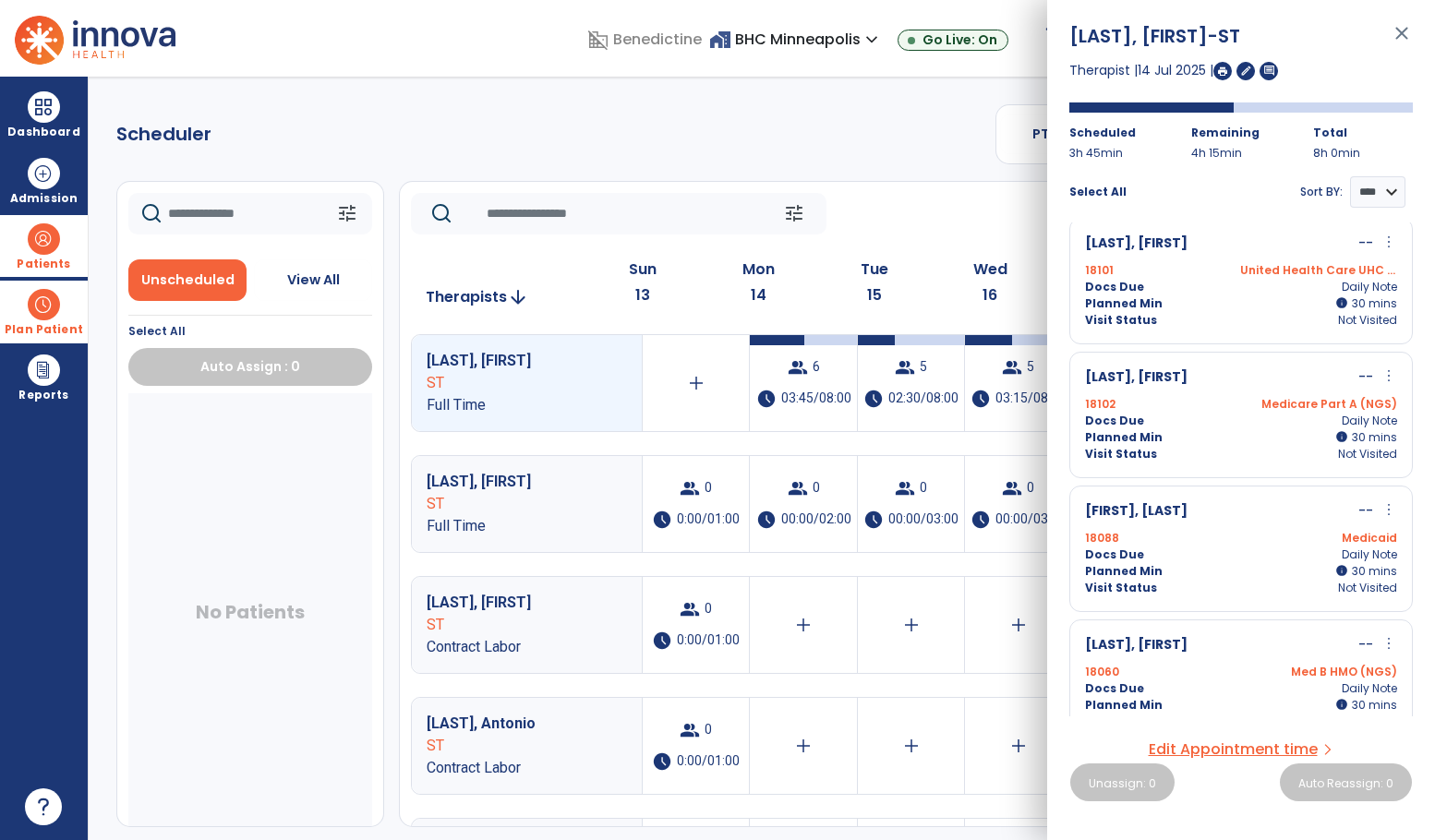 scroll, scrollTop: 309, scrollLeft: 0, axis: vertical 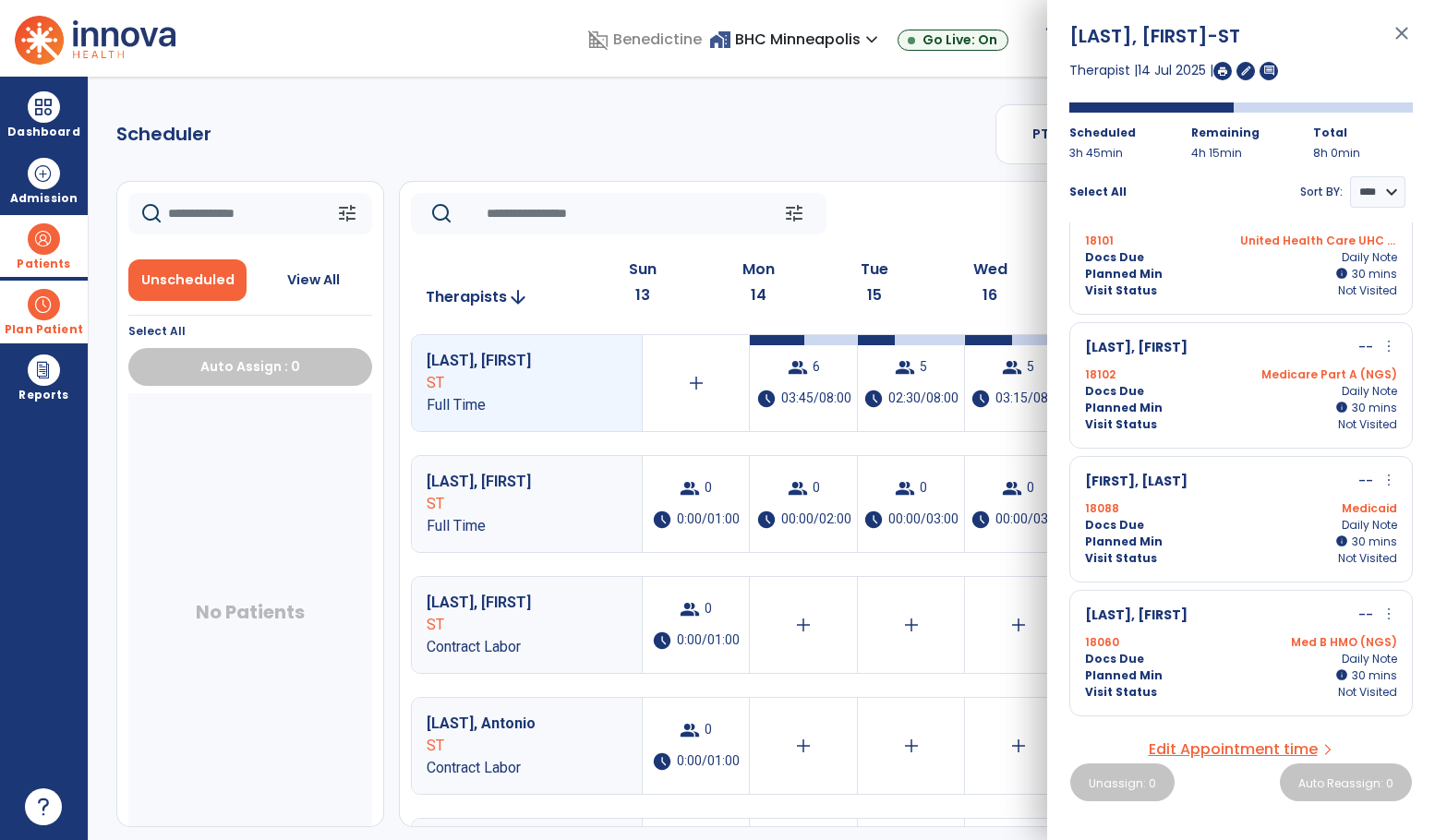 click on "more_vert" at bounding box center [1389, 614] 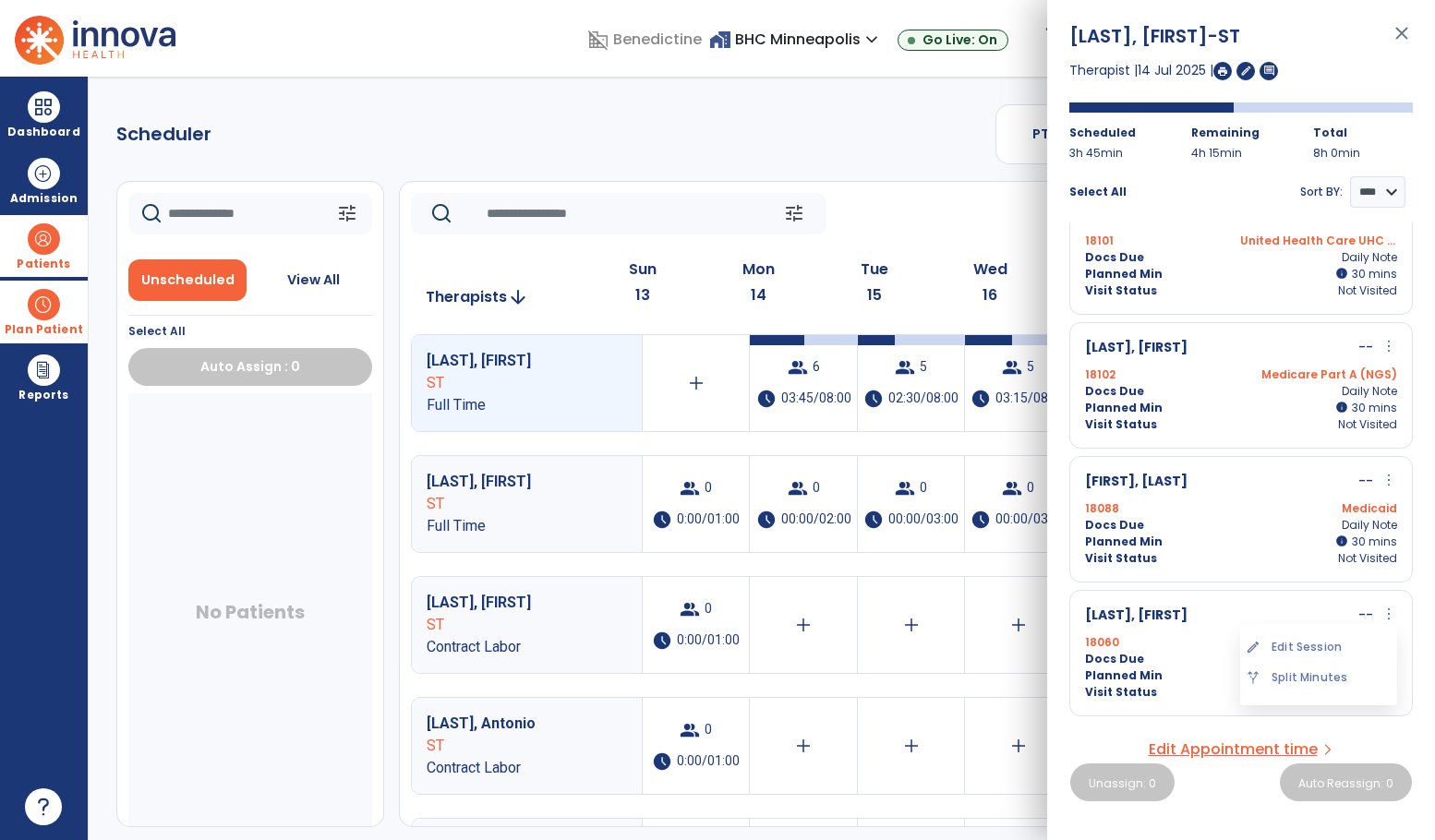 click on "Senn, Darren   --  more_vert  edit   Edit Session   alt_route   Split Minutes" at bounding box center [1241, 616] 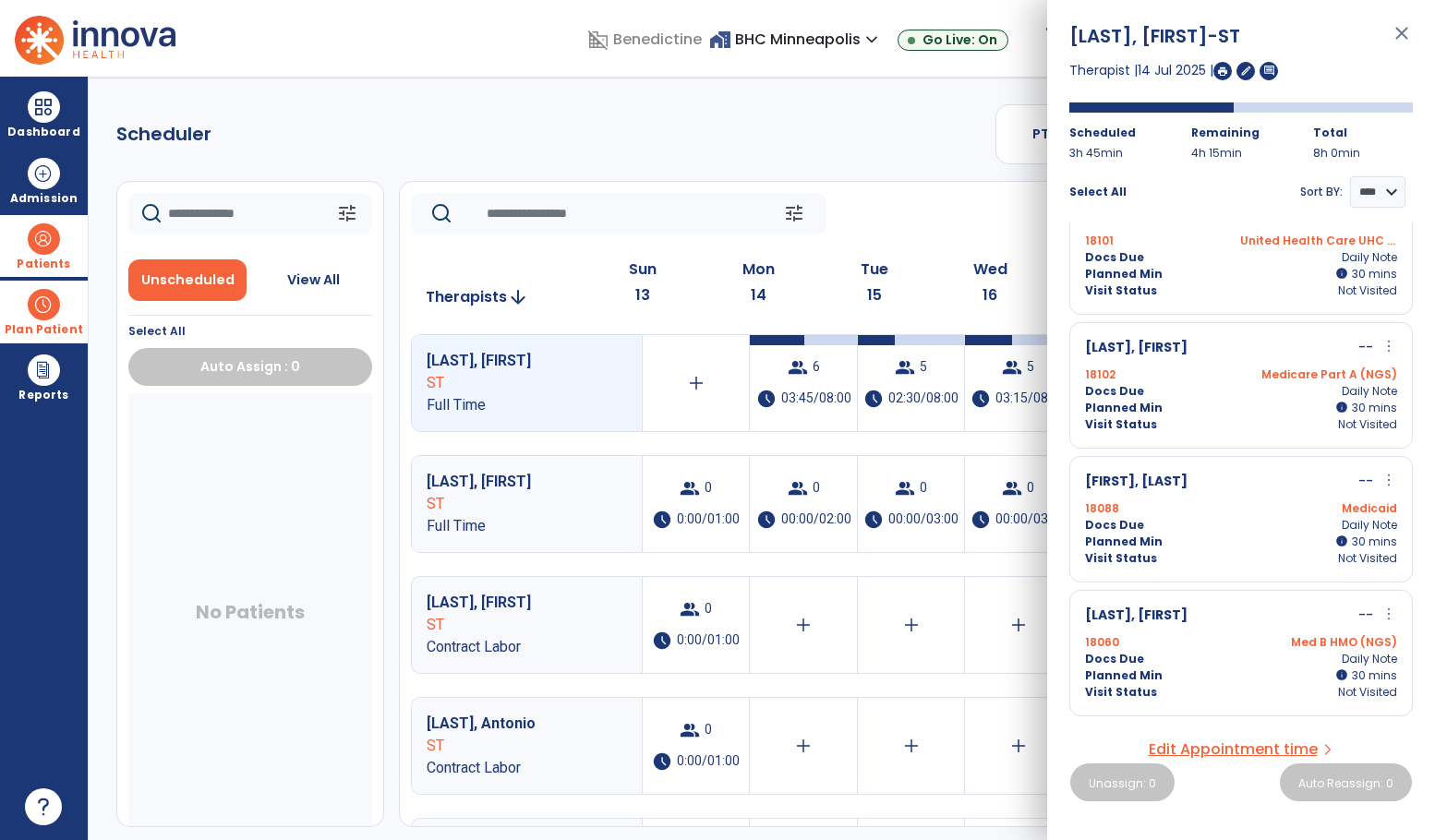 click on "[LAST], [FIRST]" at bounding box center [1136, 616] 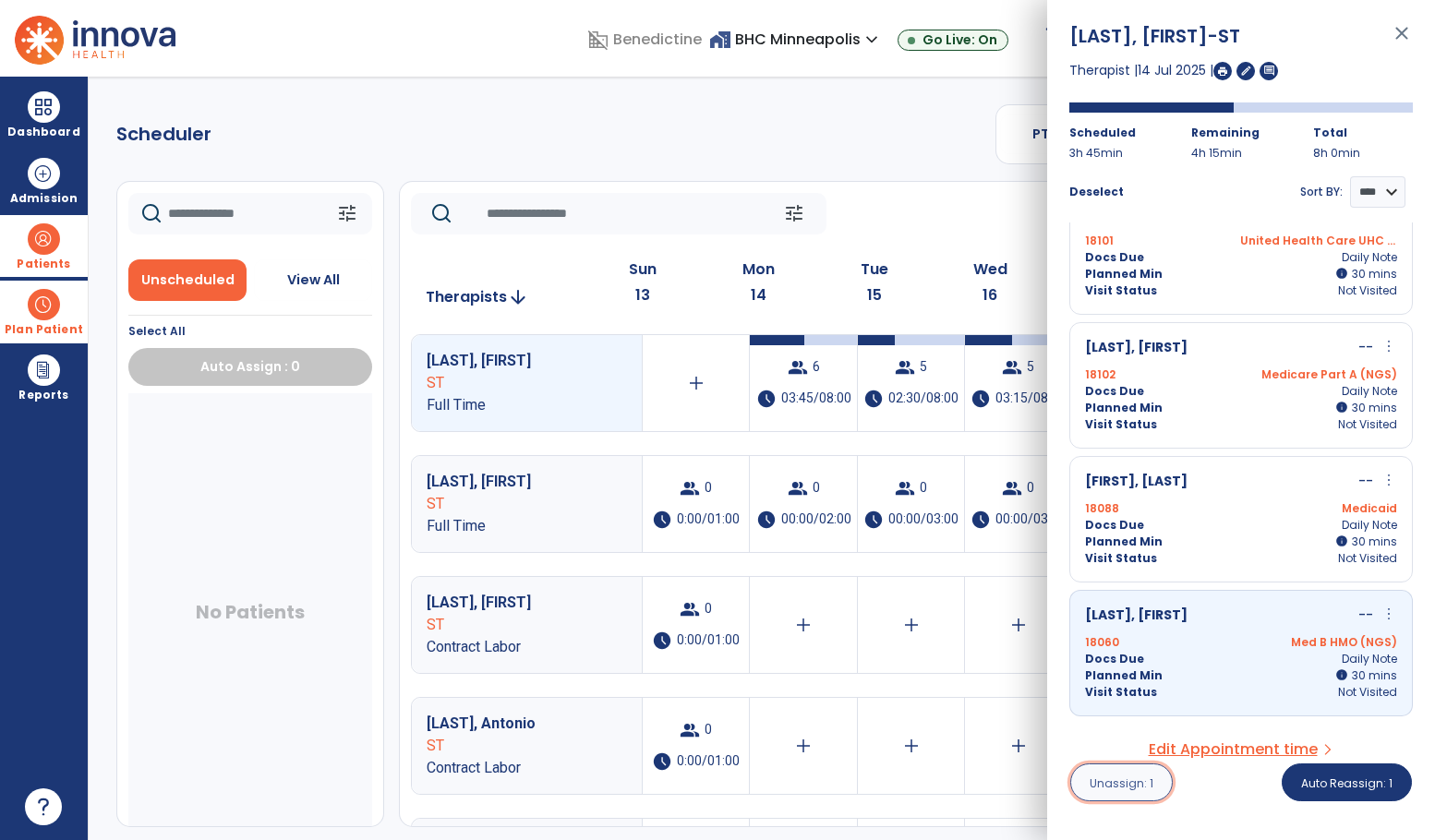 click on "Unassign: 1" at bounding box center (1121, 783) 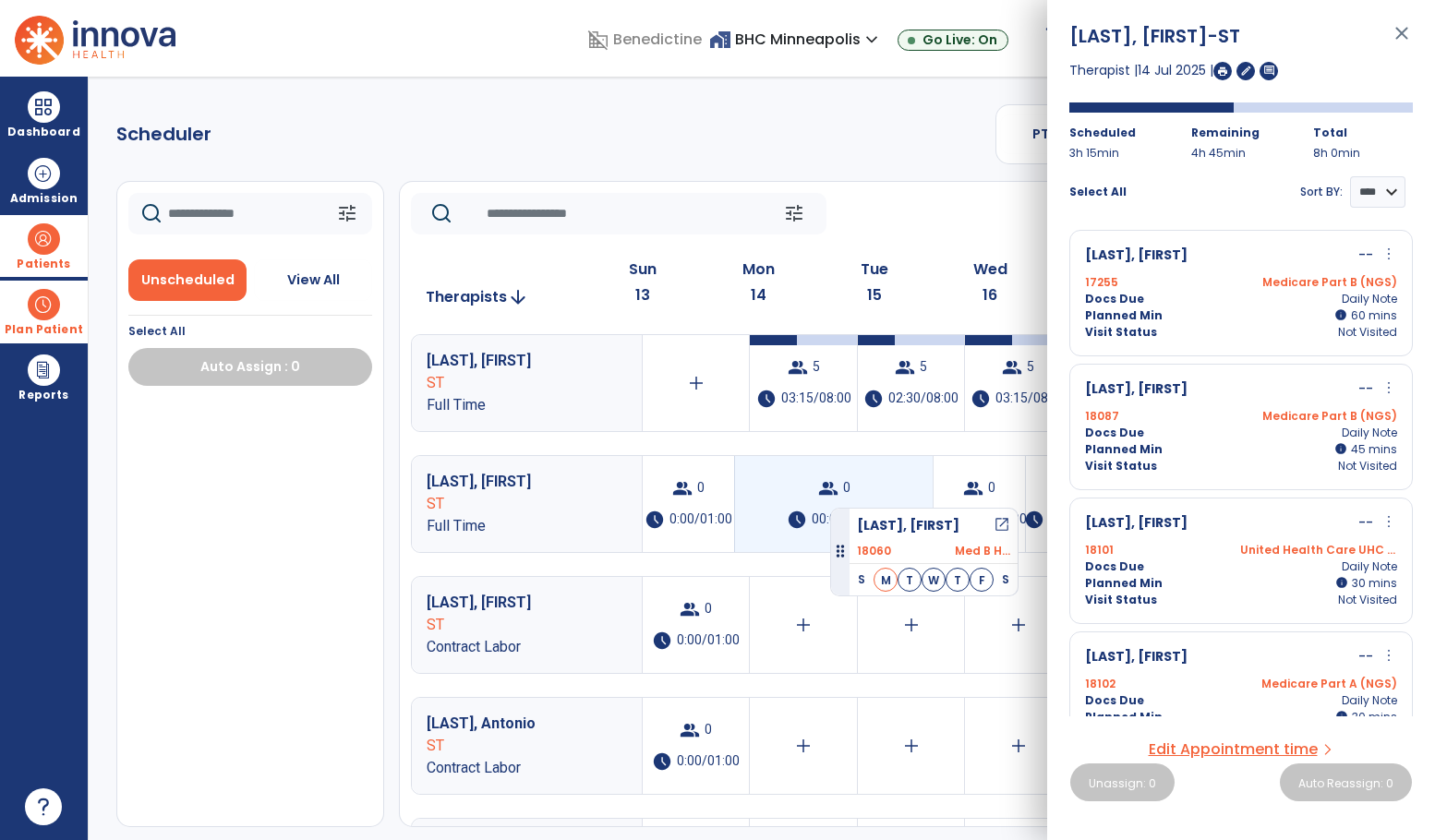 drag, startPoint x: 142, startPoint y: 440, endPoint x: 830, endPoint y: 500, distance: 690.6113 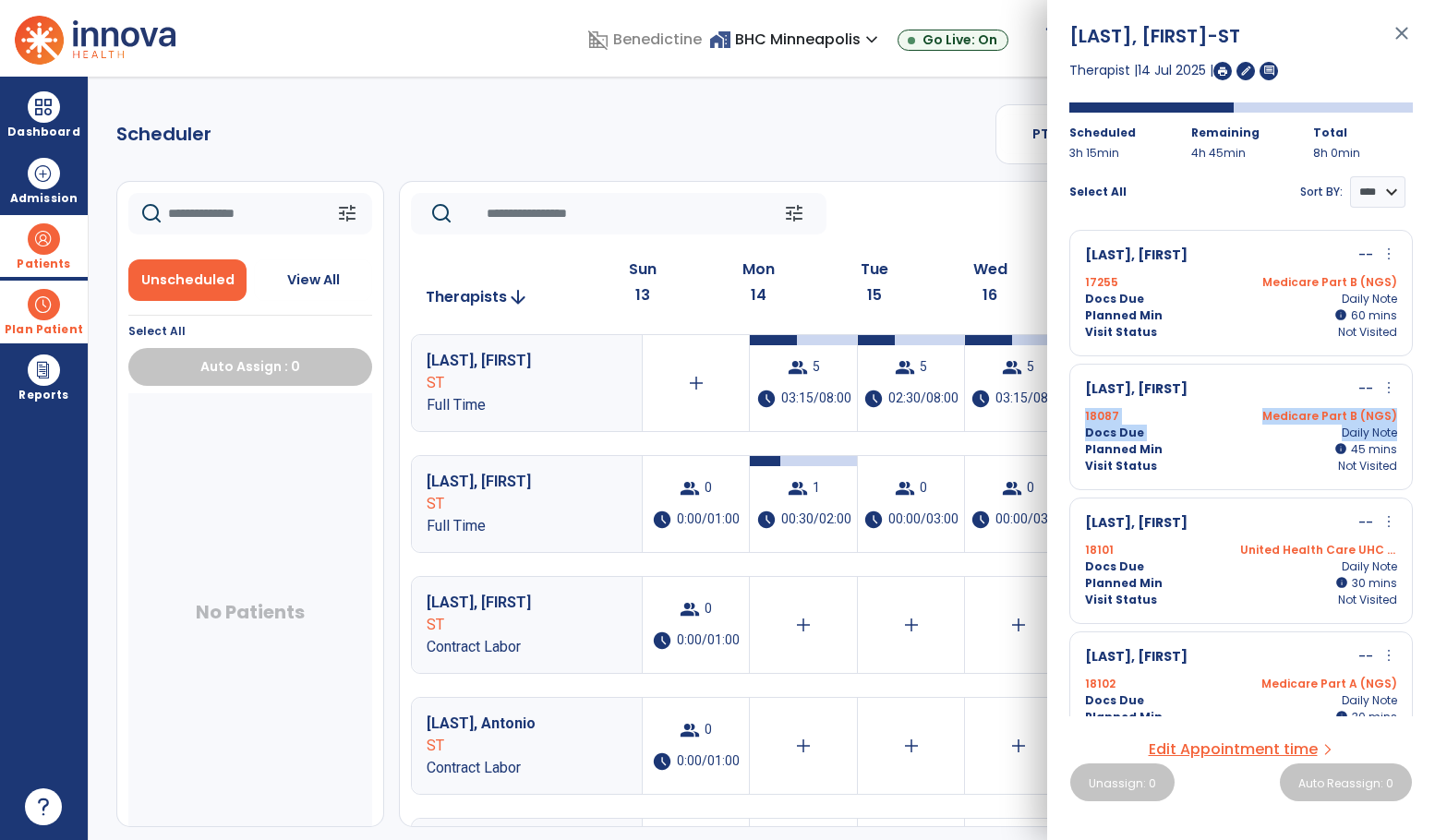 drag, startPoint x: 1413, startPoint y: 398, endPoint x: 1416, endPoint y: 432, distance: 34.1321 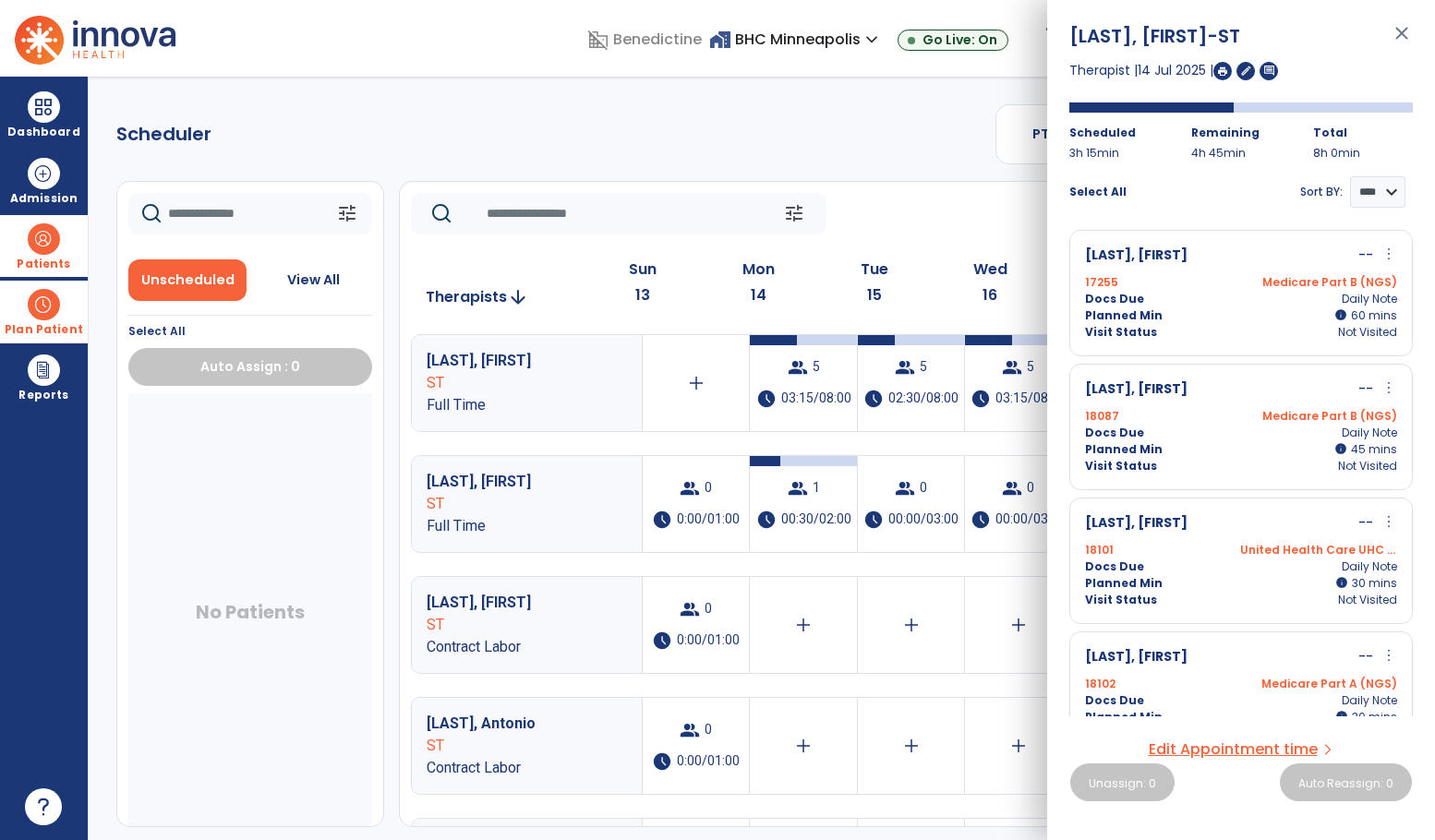 click on "Stark, Lee   --  more_vert  edit   Edit Session   alt_route   Split Minutes  17255 Medicare Part B (NGS)  Docs Due Daily Note   Planned Min  info   60 I 60 mins  Visit Status  Not Visited   Rollings, Patricia   --  more_vert  edit   Edit Session   alt_route   Split Minutes  18087 Medicare Part B (NGS)  Docs Due Daily Note   Planned Min  info   45 I 45 mins  Visit Status  Not Visited   Essig, James   --  more_vert  edit   Edit Session   alt_route   Split Minutes  18101 United Health Care UHC Part B  Docs Due Daily Note   Planned Min  info   30 I 30 mins  Visit Status  Not Visited   Montanez, Jorge   --  more_vert  edit   Edit Session   alt_route   Split Minutes  18102 Medicare Part A (NGS)  Docs Due Daily Note   Planned Min  info   30 I 30 mins  Visit Status  Not Visited   Fahnbulleh, Foday   --  more_vert  edit   Edit Session   alt_route   Split Minutes  18088 Medicaid  Docs Due Daily Note   Planned Min  info   30 I 30 mins  Visit Status  Not Visited" at bounding box center [1241, 469] 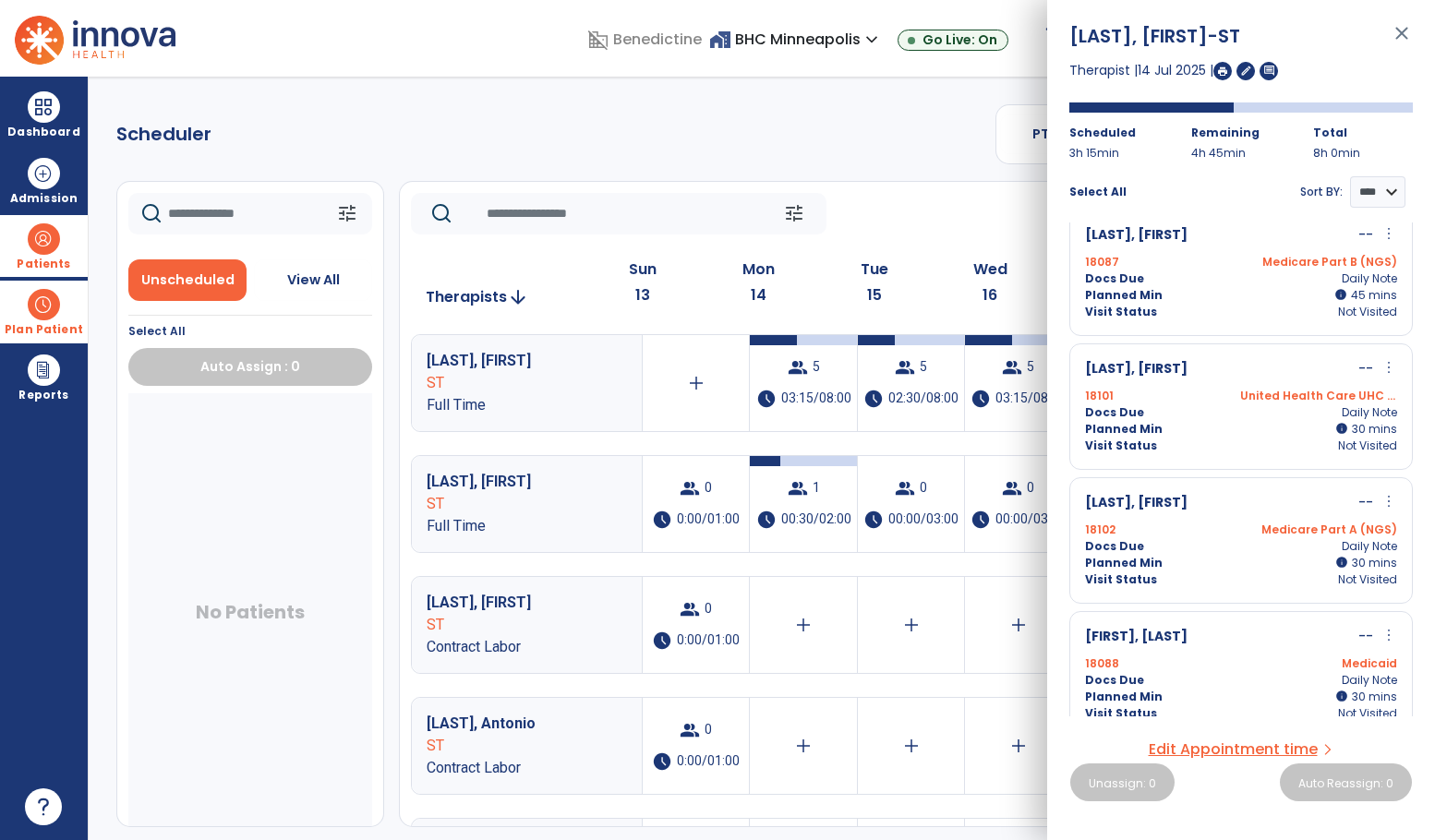 scroll, scrollTop: 175, scrollLeft: 0, axis: vertical 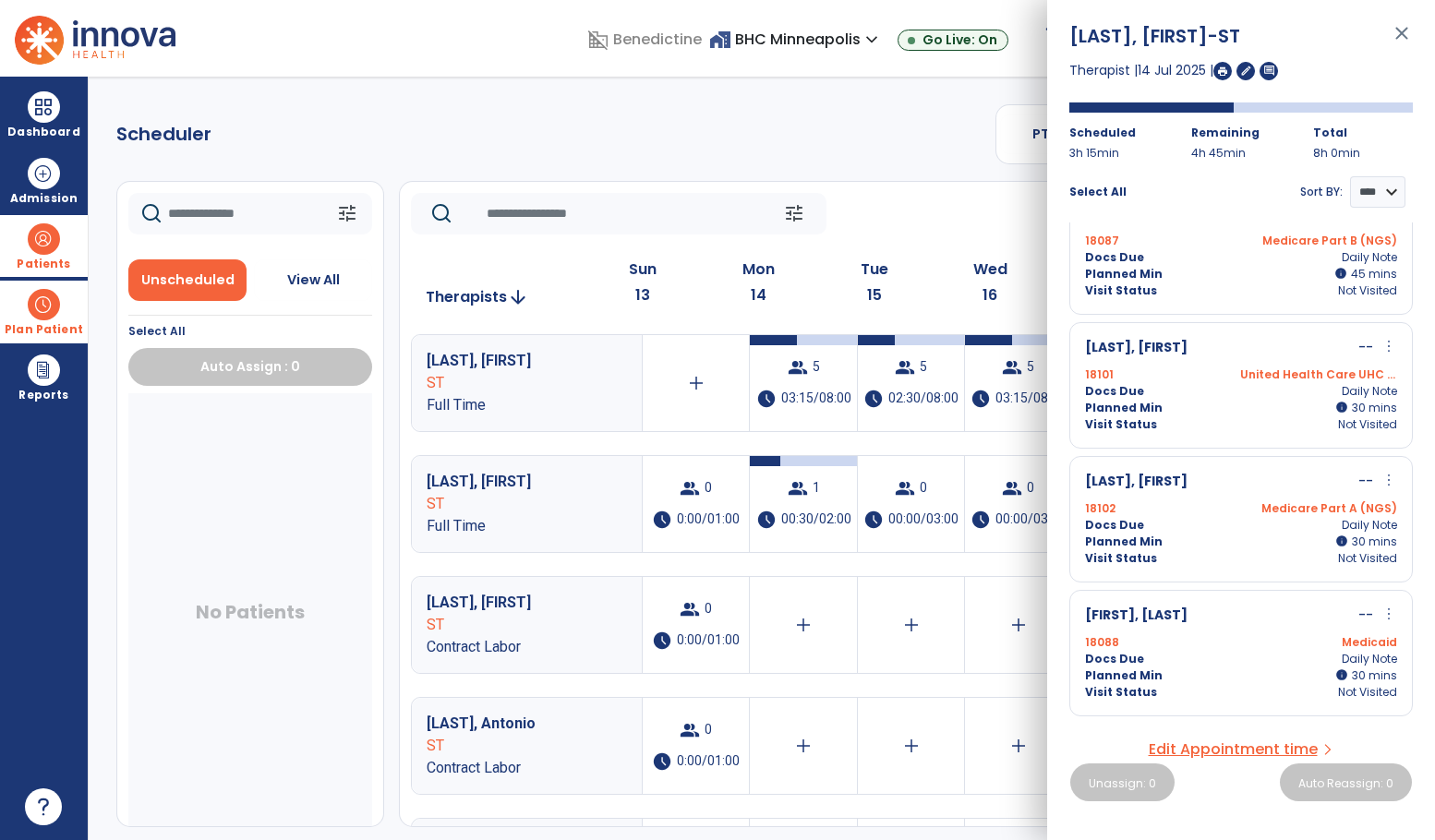 click 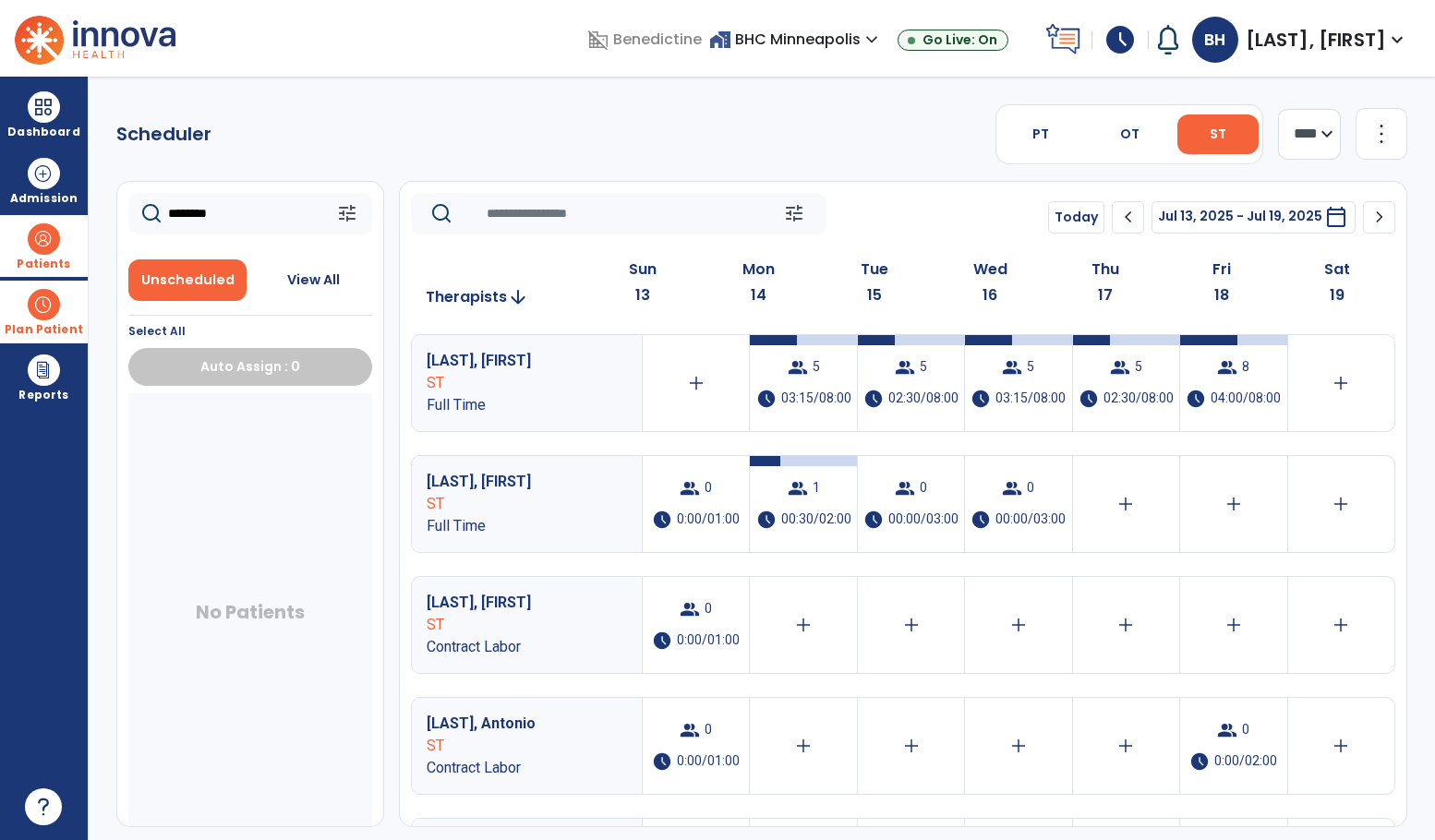 click on "********" 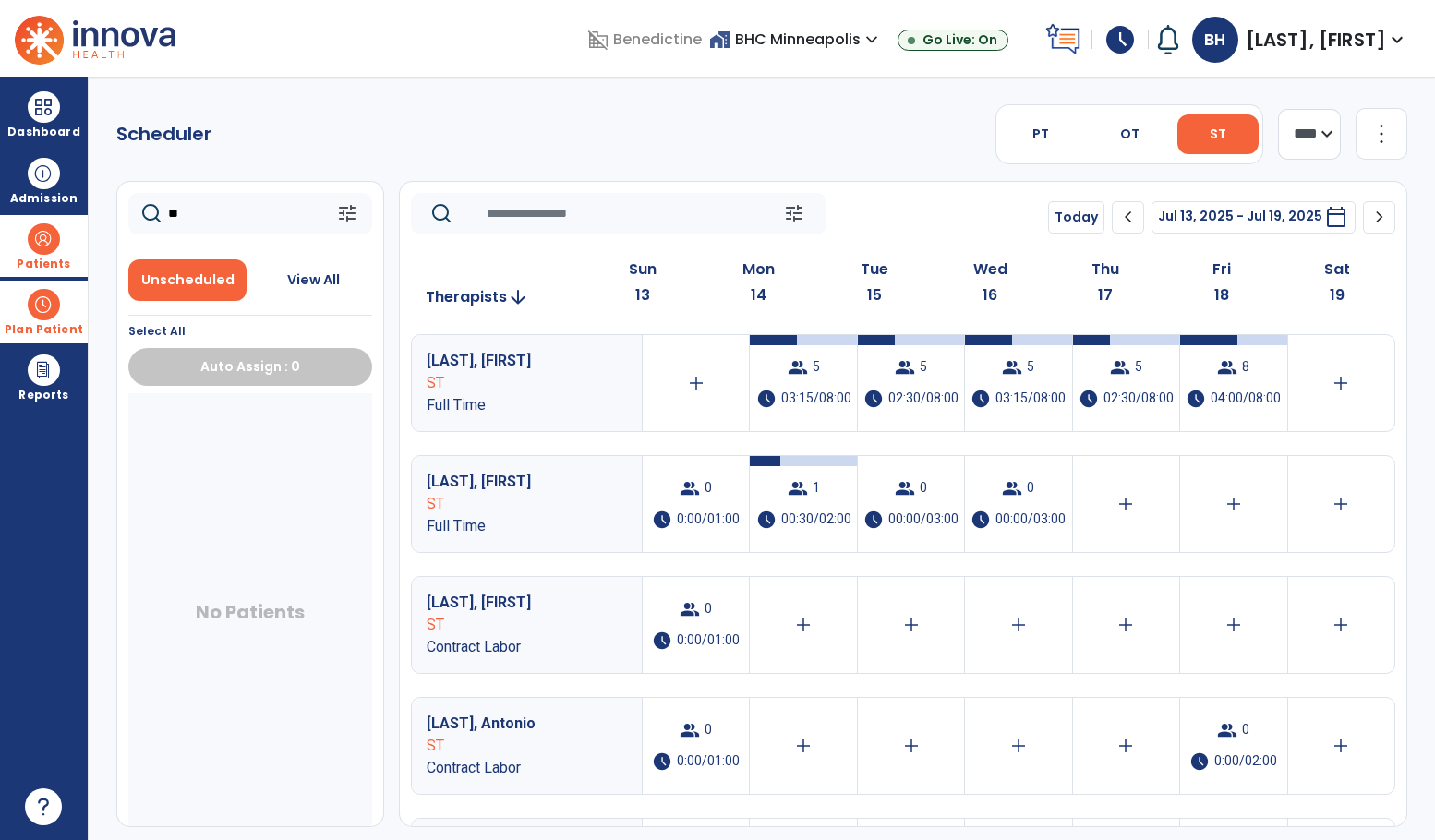 type on "*" 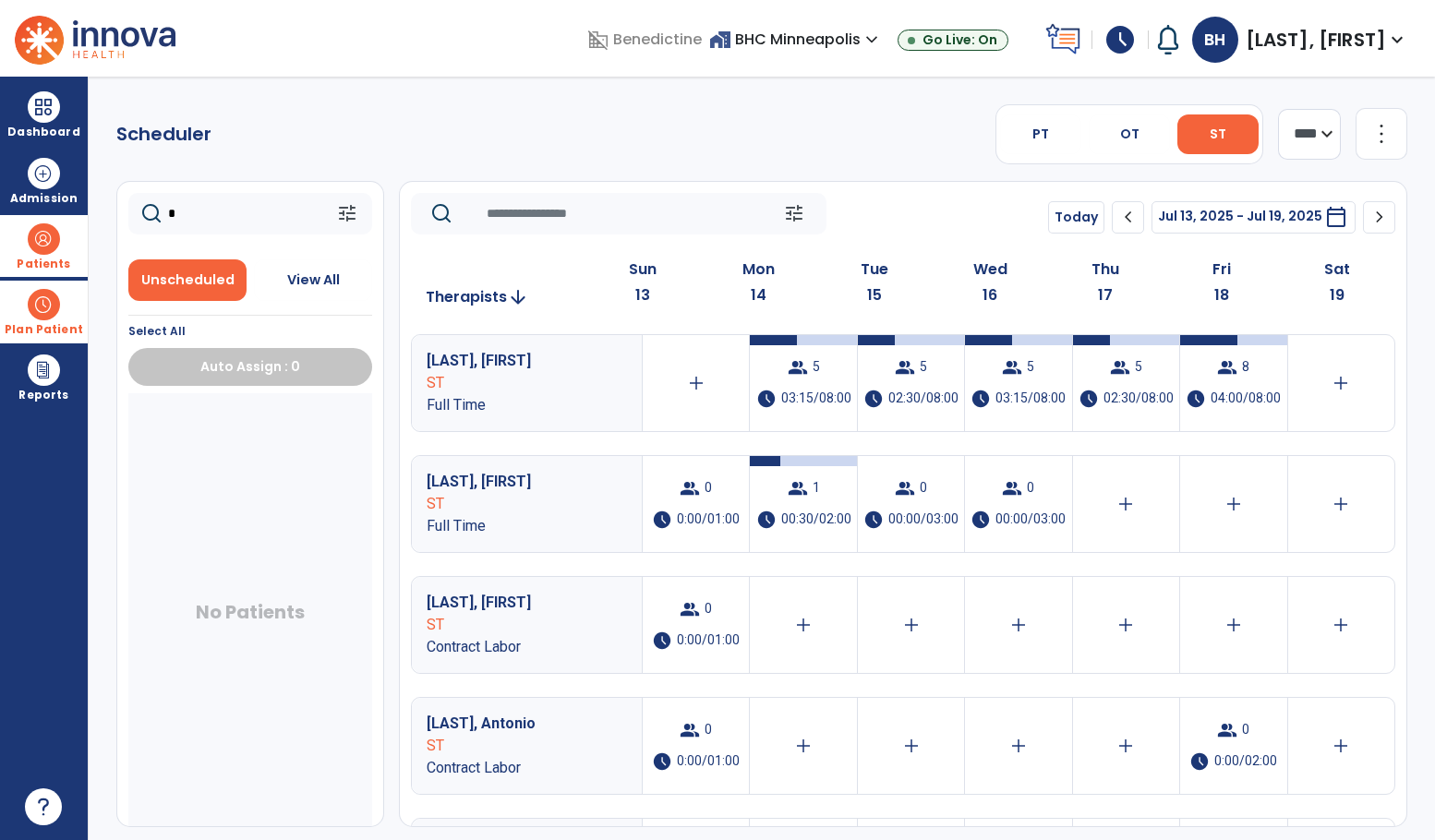 type 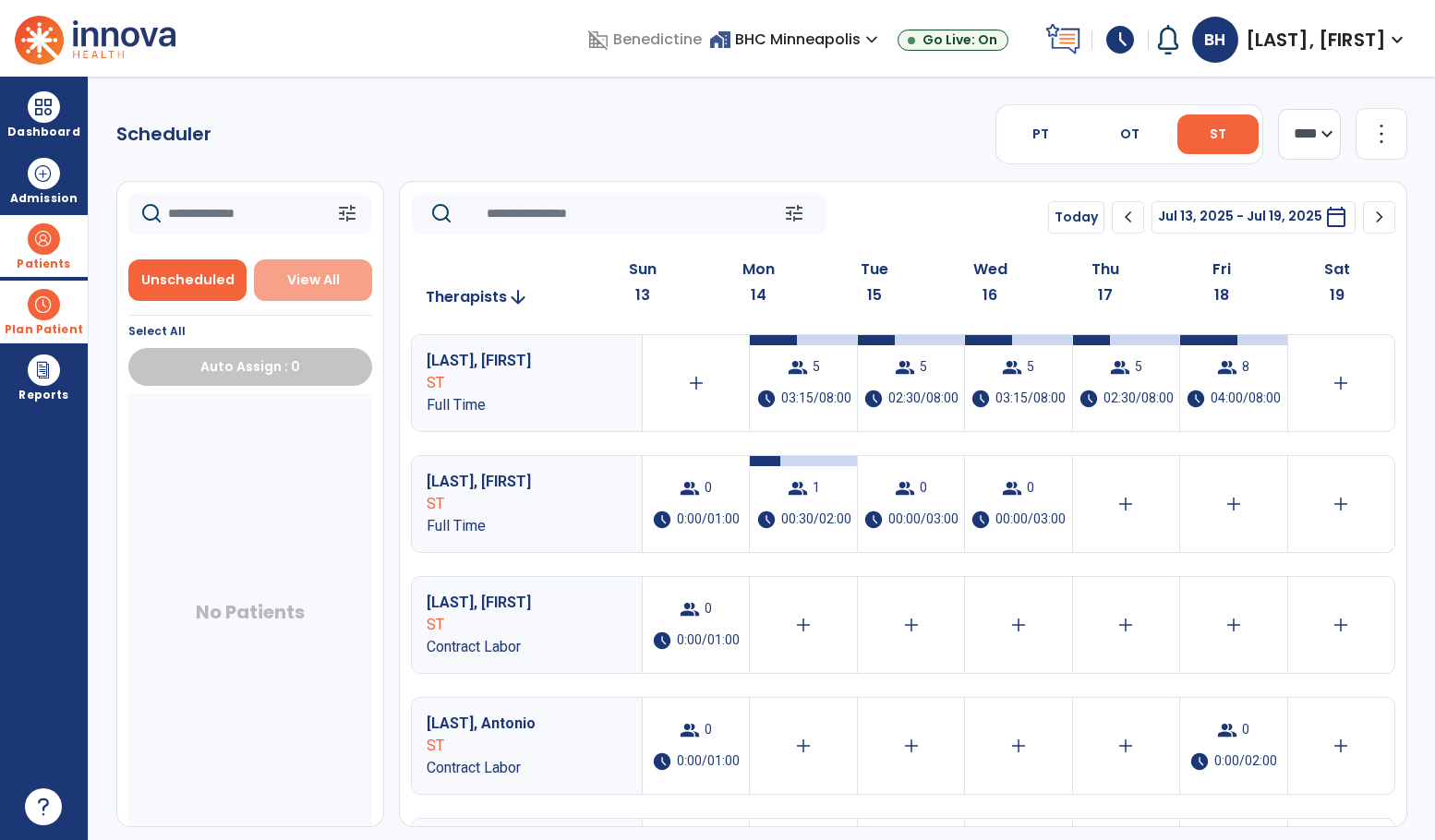 click on "View All" at bounding box center [313, 280] 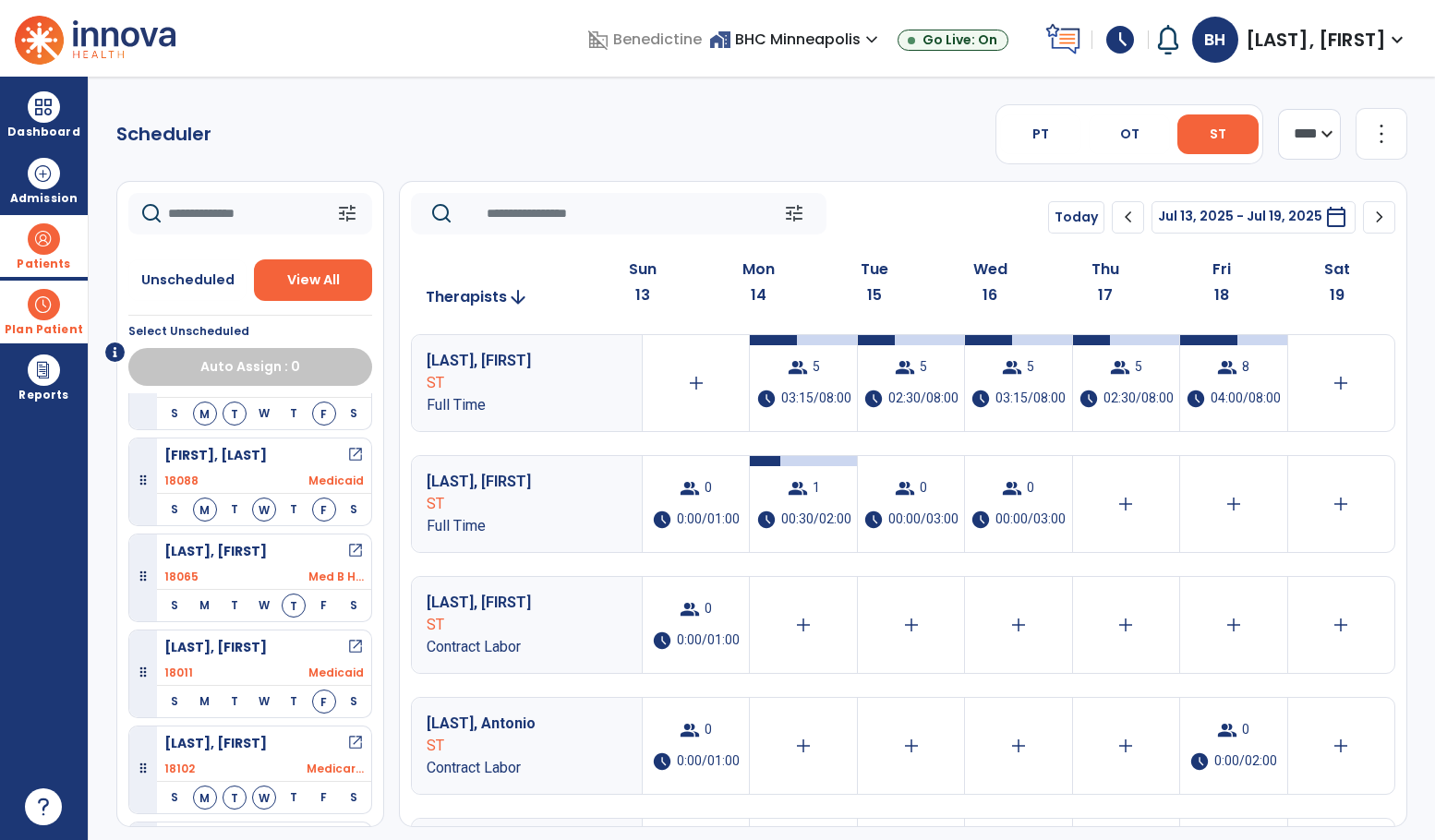 scroll, scrollTop: 92, scrollLeft: 0, axis: vertical 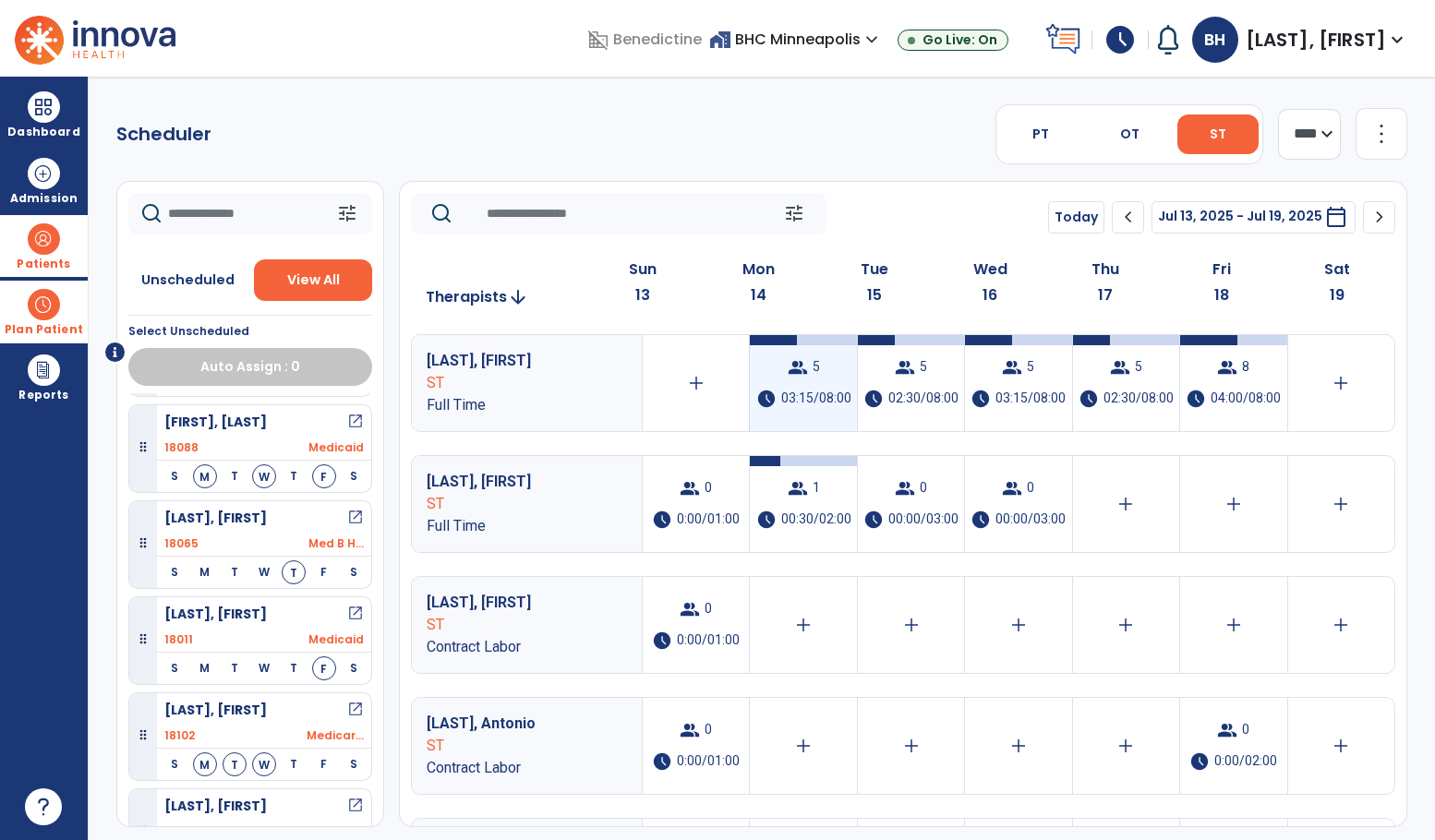 click on "5" at bounding box center [816, 367] 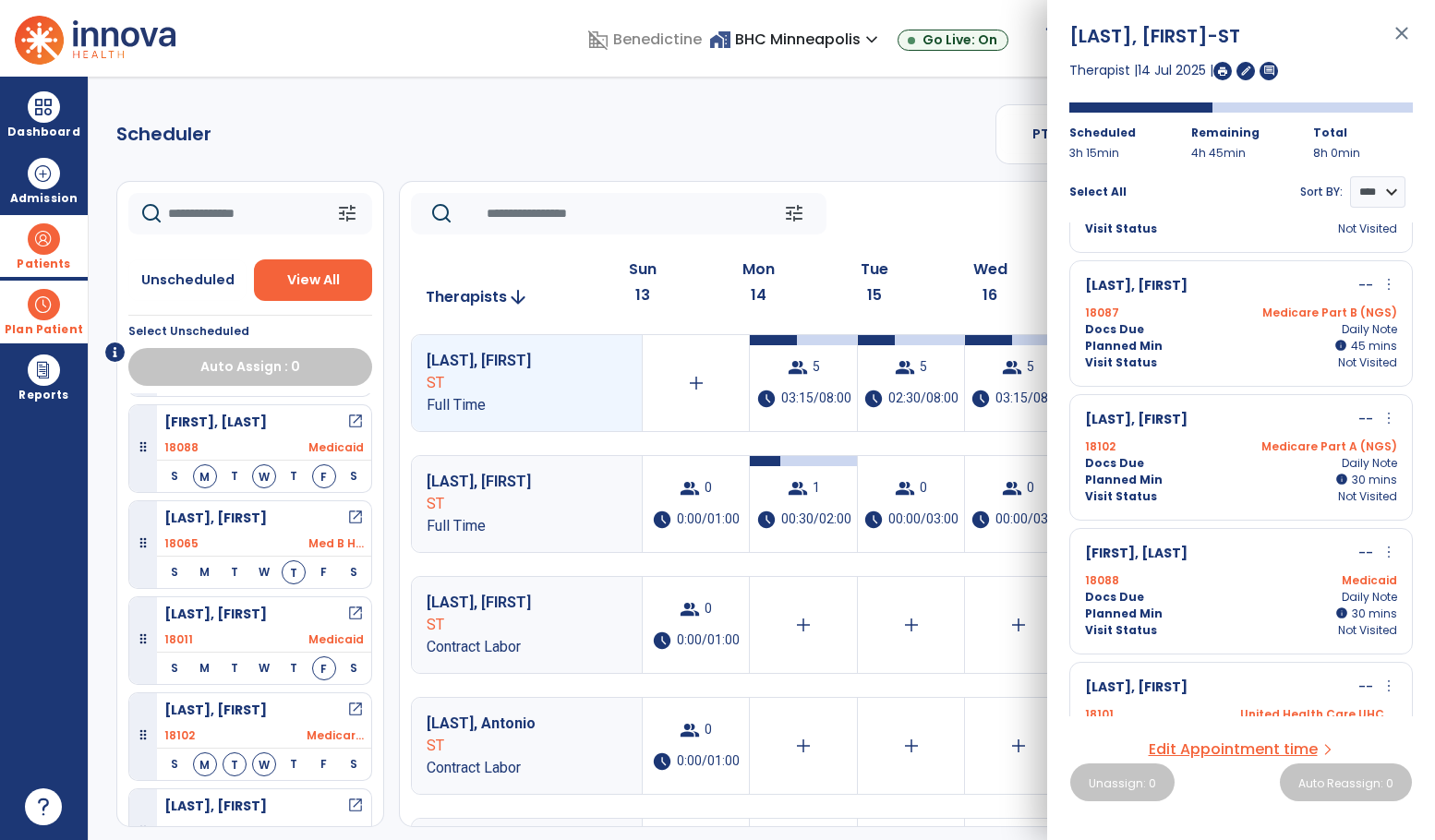 scroll, scrollTop: 175, scrollLeft: 0, axis: vertical 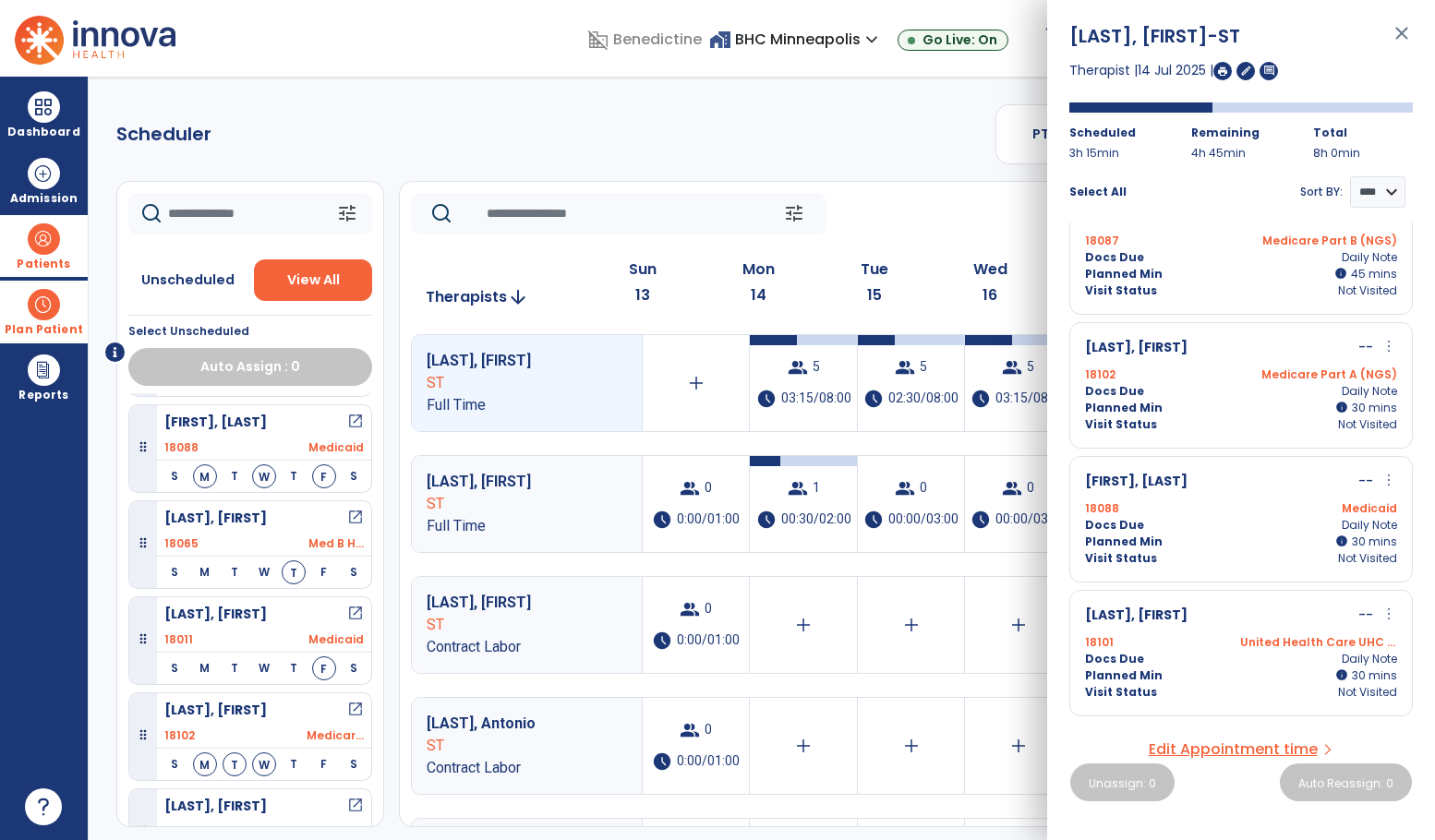 click on "Montanez, Jorge   --  more_vert  edit   Edit Session   alt_route   Split Minutes" at bounding box center (1241, 348) 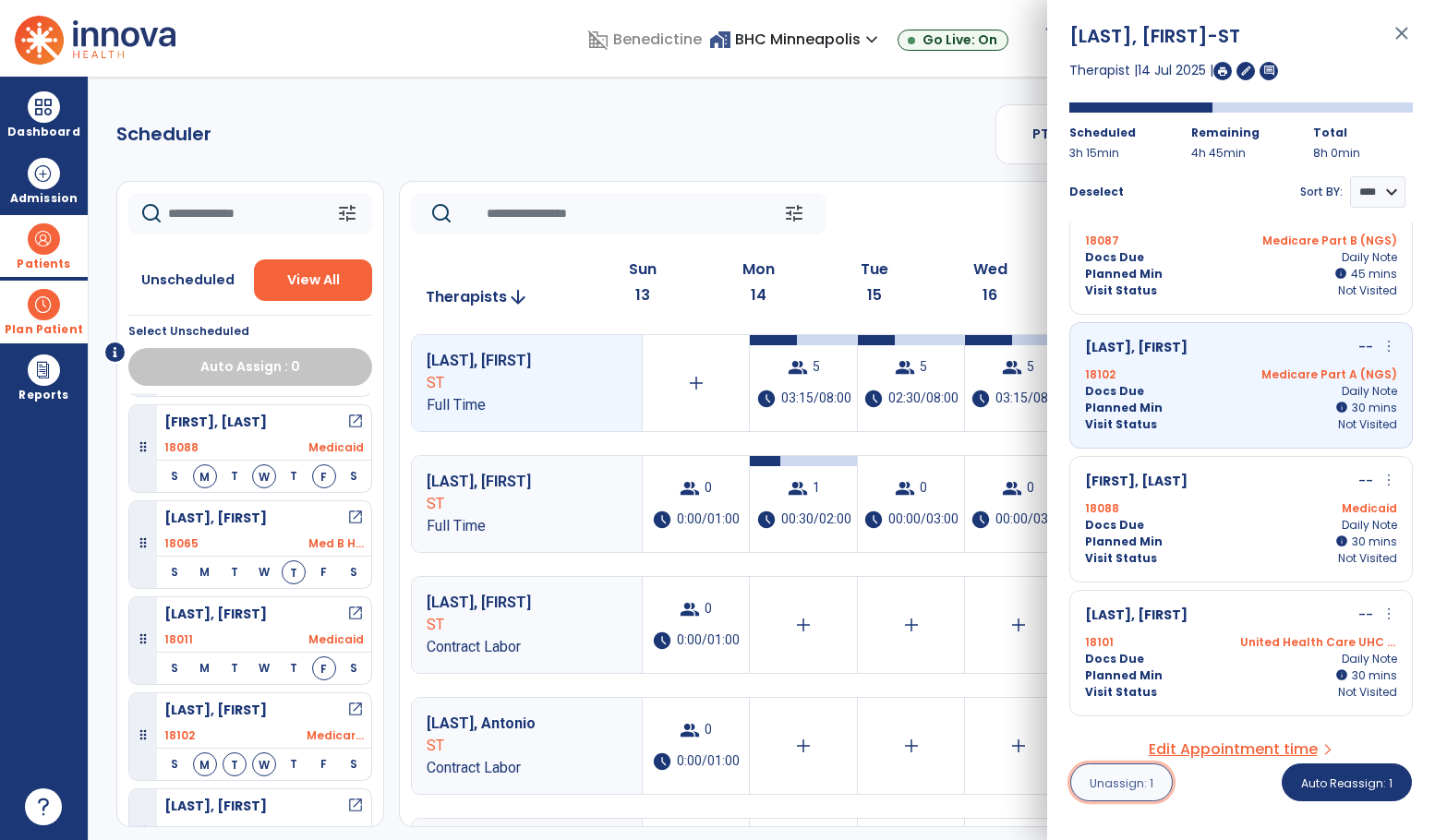 click on "Unassign: 1" at bounding box center (1121, 783) 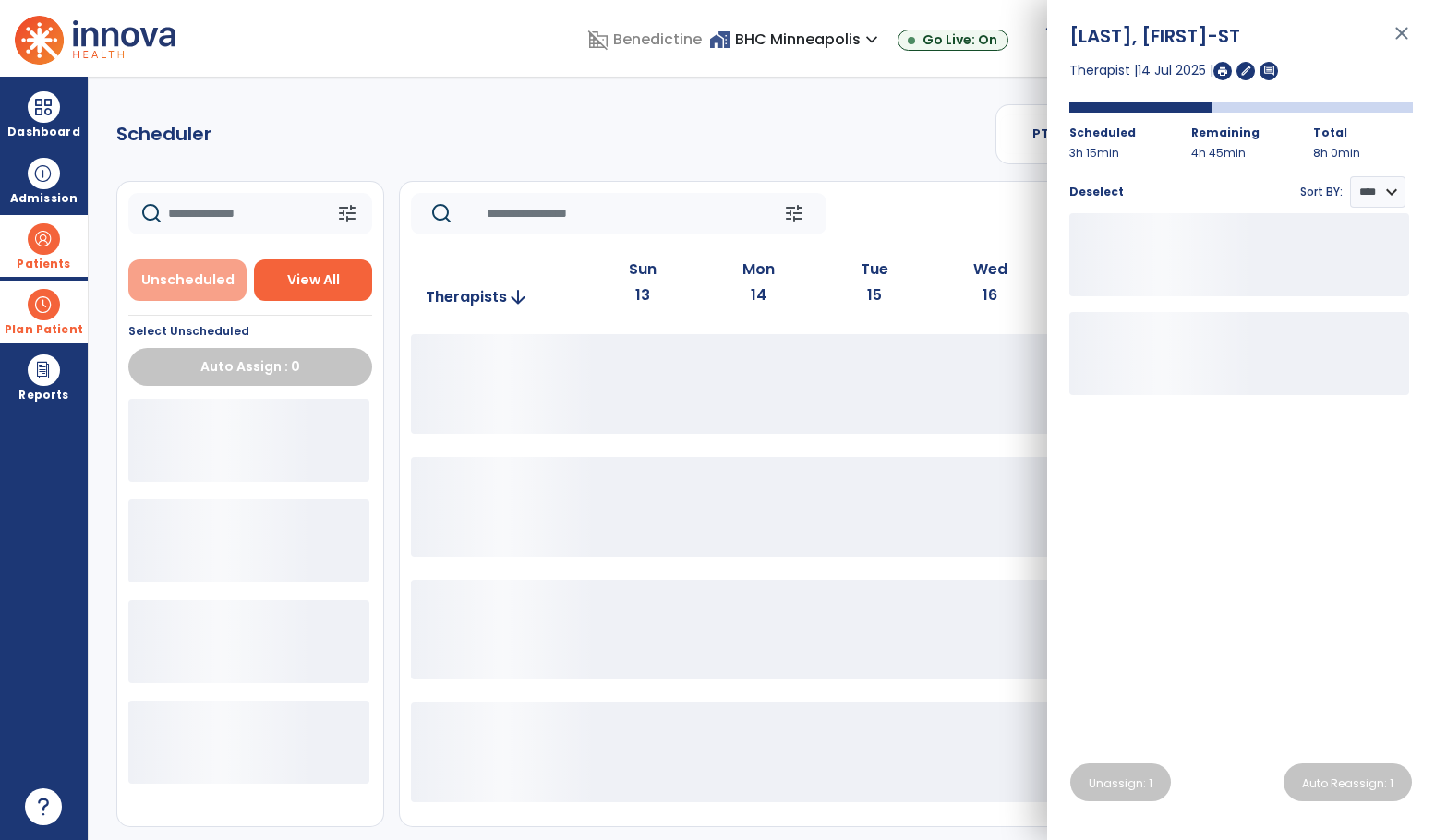 click on "Unscheduled" at bounding box center (187, 280) 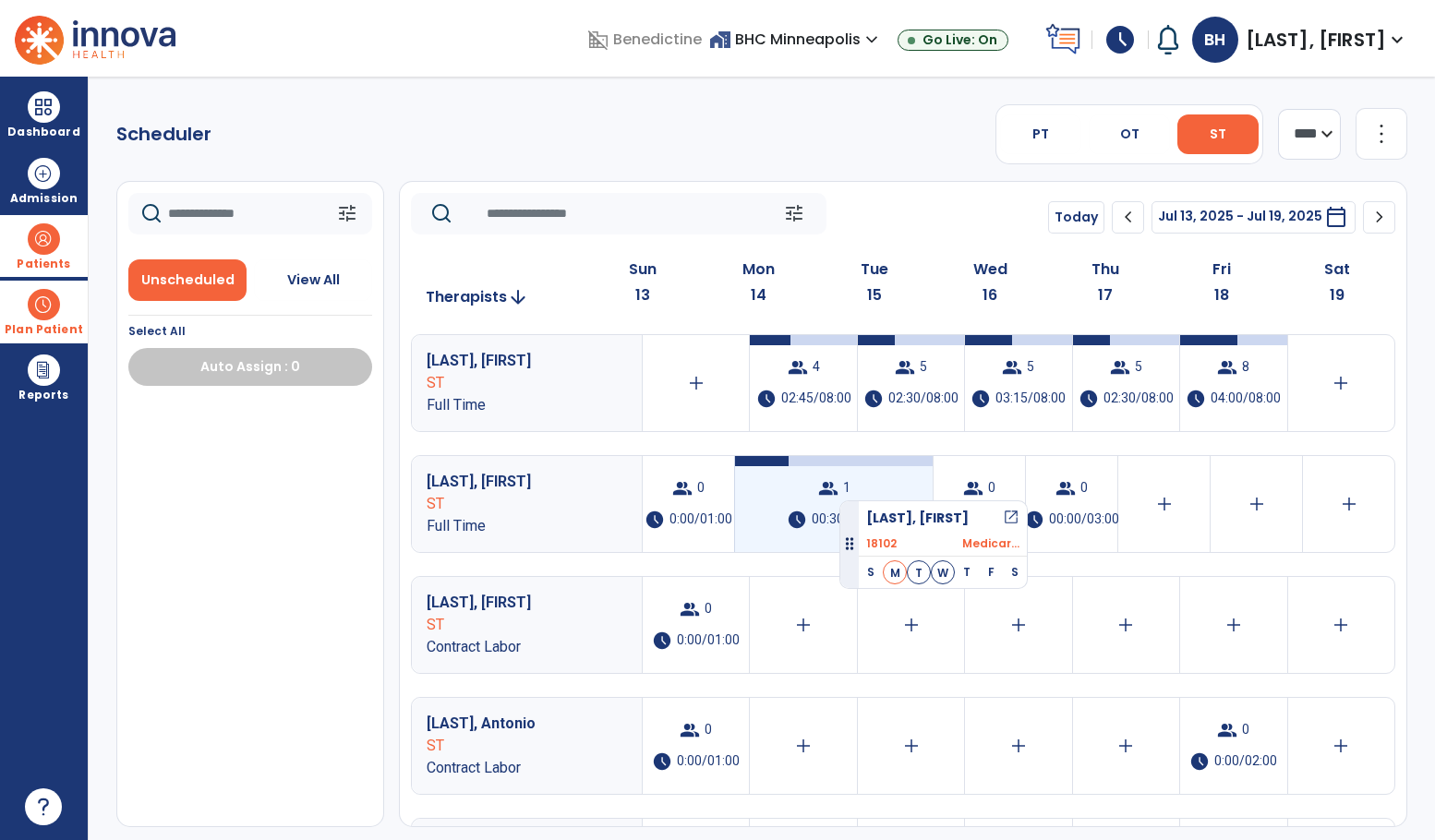 drag, startPoint x: 141, startPoint y: 431, endPoint x: 839, endPoint y: 493, distance: 700.74817 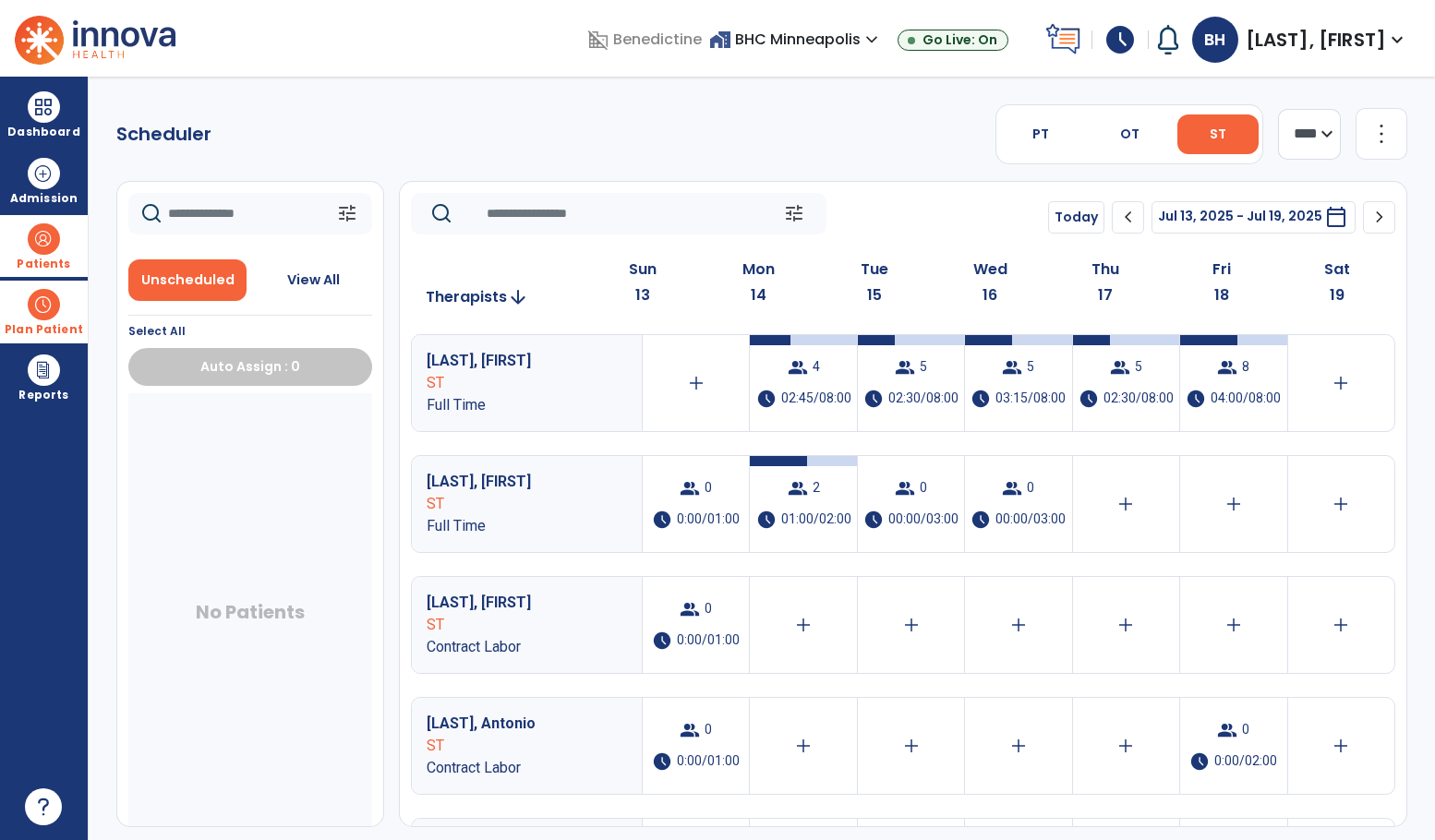 drag, startPoint x: 194, startPoint y: 511, endPoint x: 209, endPoint y: 510, distance: 15.033296 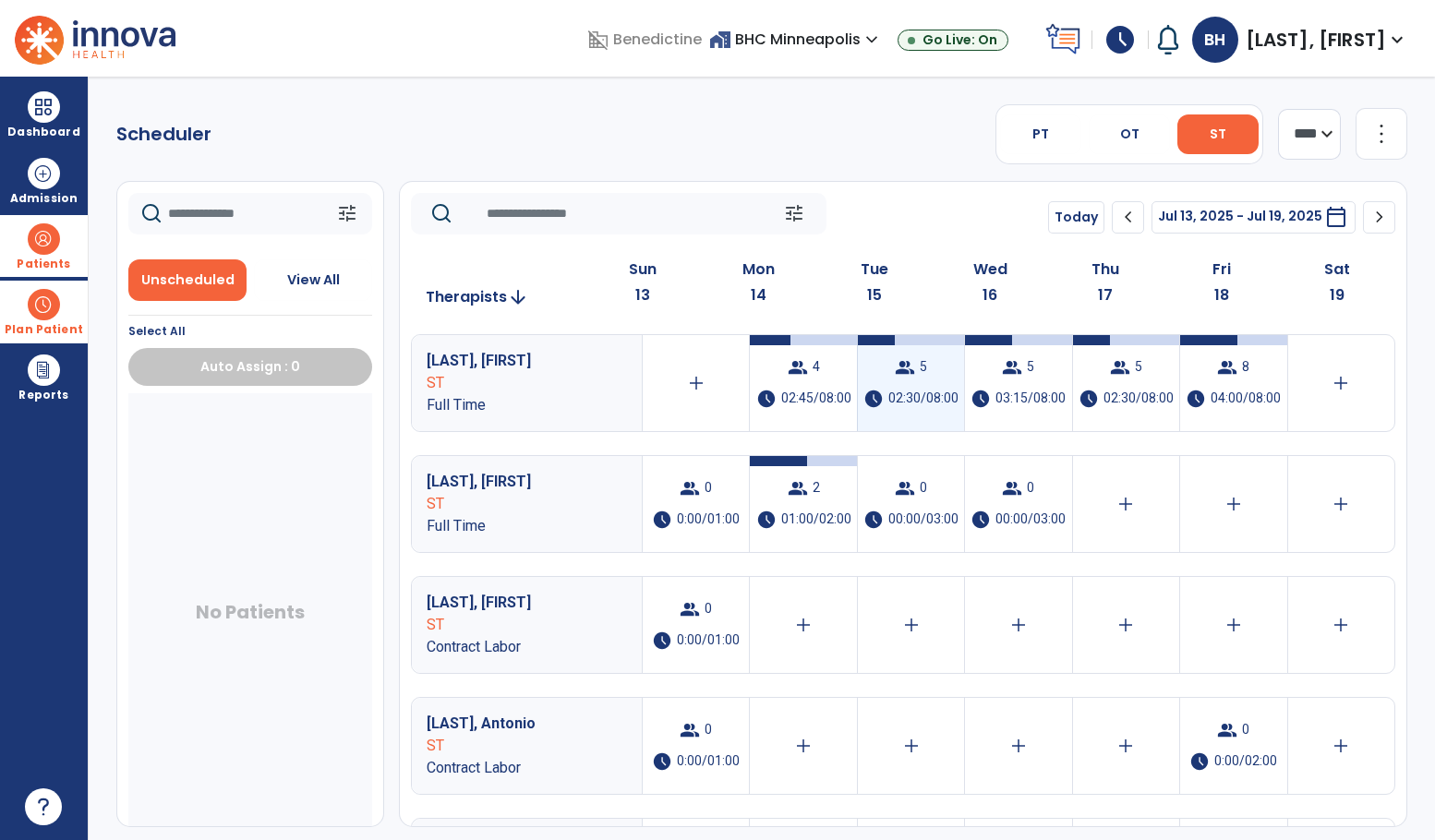 click on "group  5  schedule  02:30/08:00" at bounding box center (910, 383) 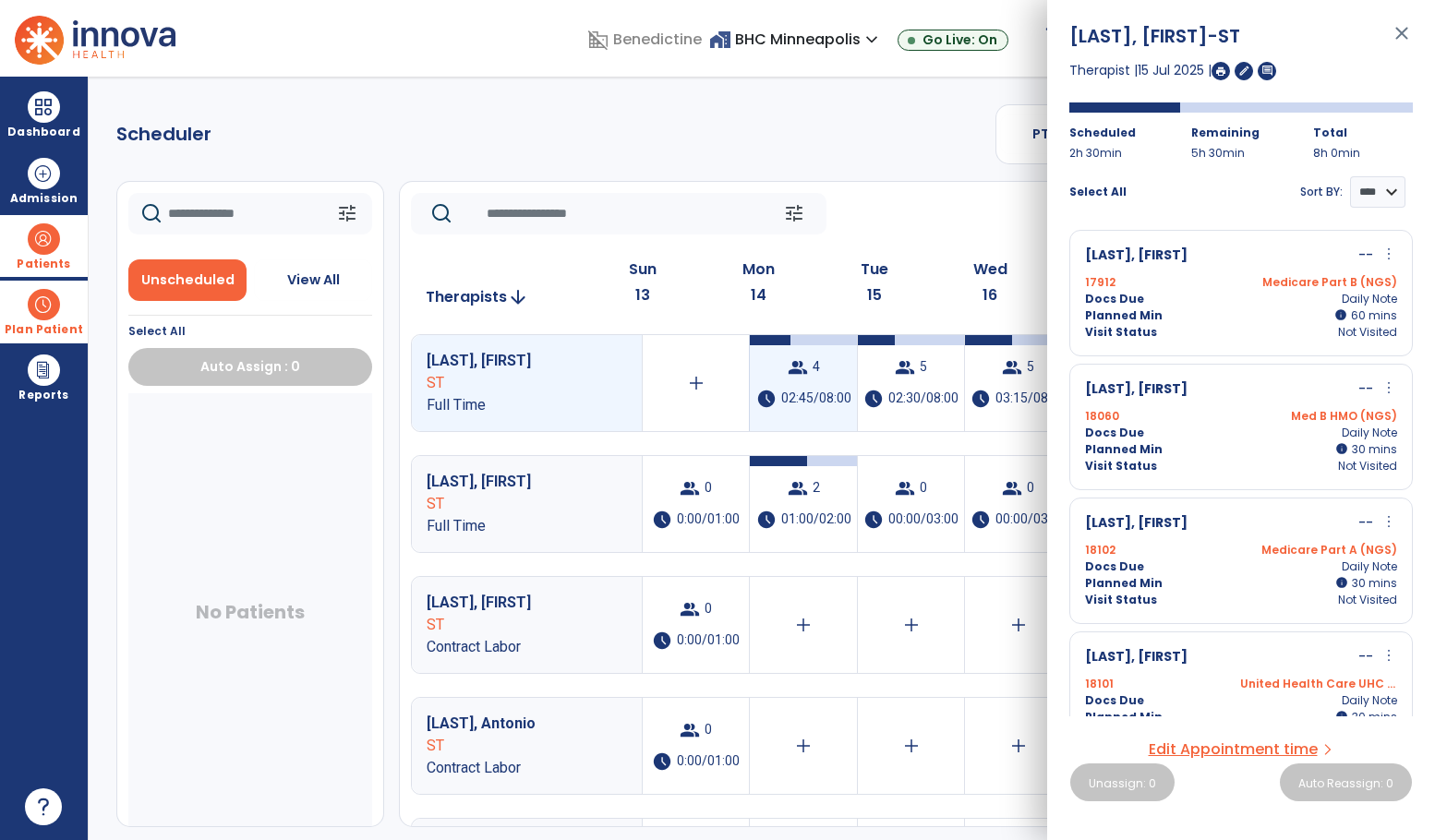 click on "group  4  schedule  02:45/08:00" at bounding box center [802, 383] 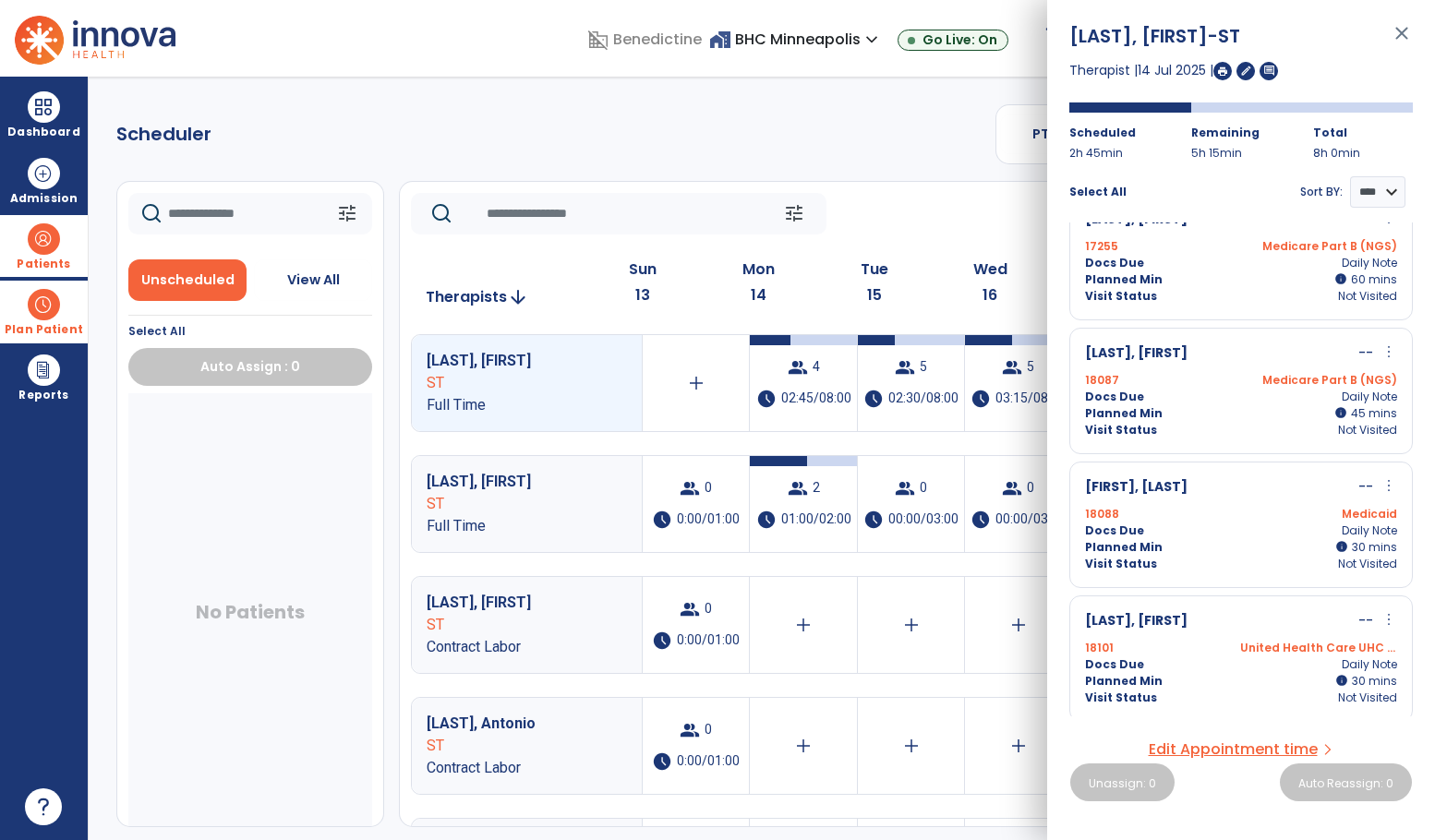 scroll, scrollTop: 42, scrollLeft: 0, axis: vertical 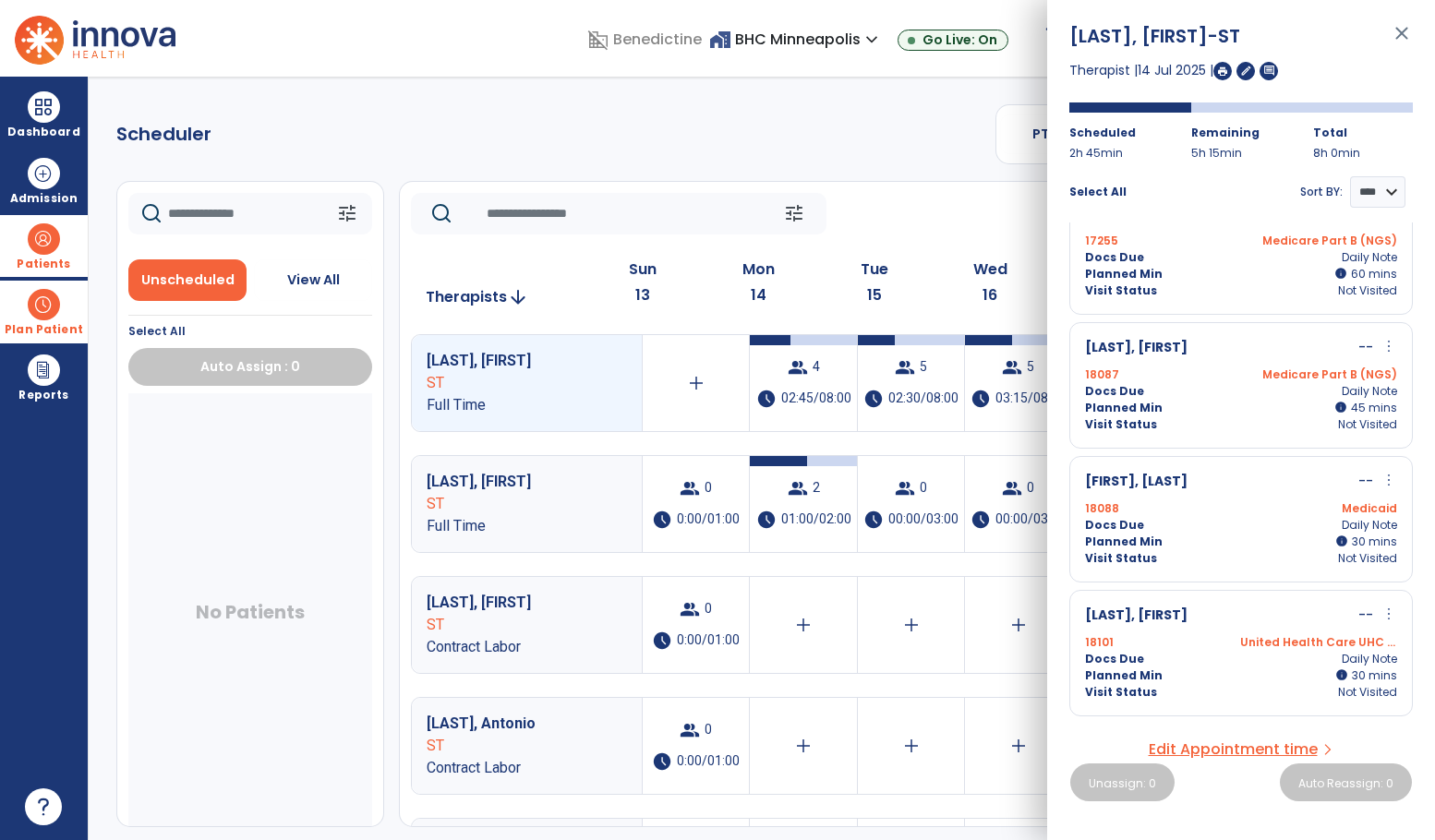 click on "Fahnbulleh, Foday   --  more_vert  edit   Edit Session   alt_route   Split Minutes" at bounding box center [1241, 482] 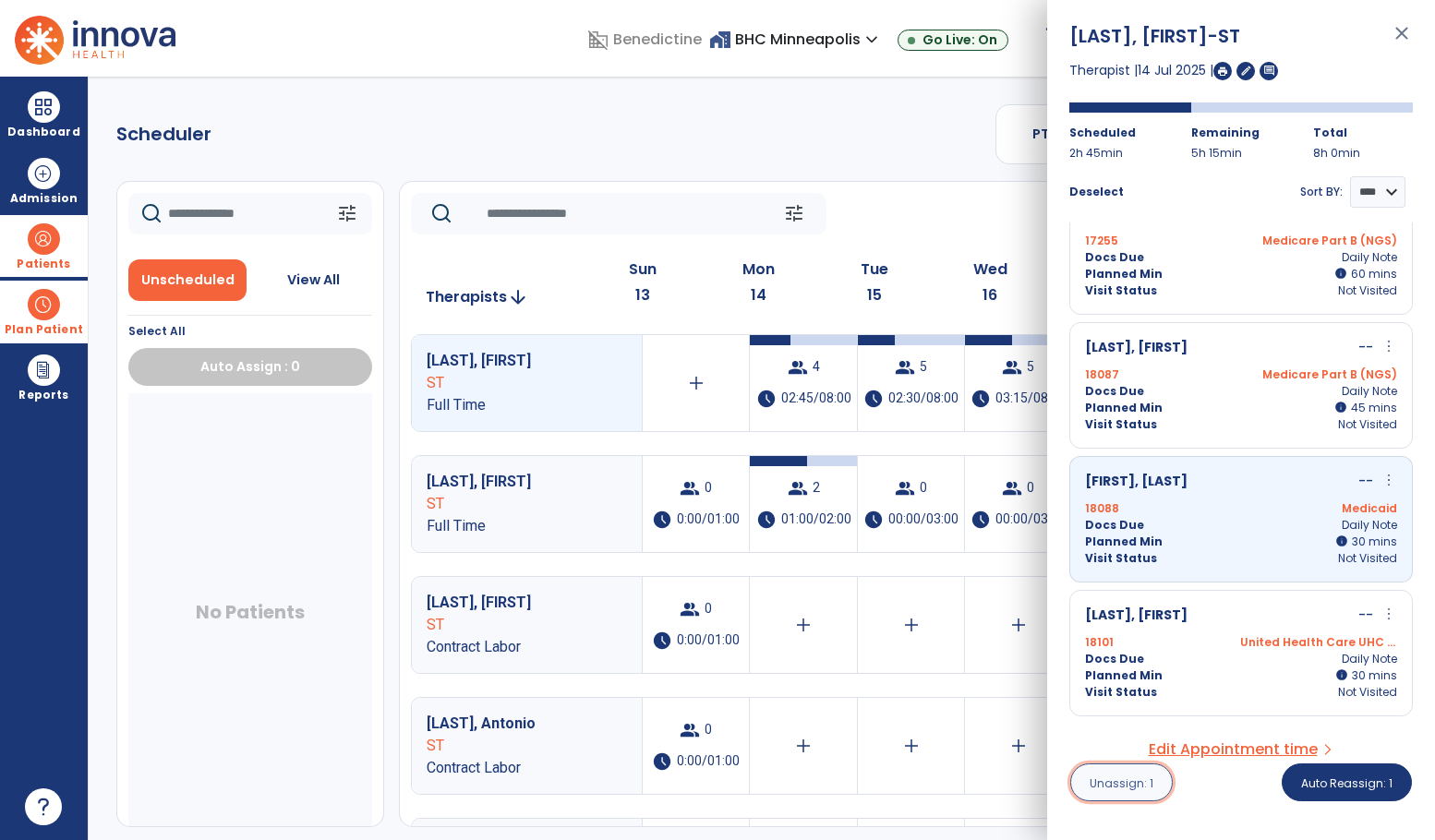 click on "Unassign: 1" at bounding box center (1121, 783) 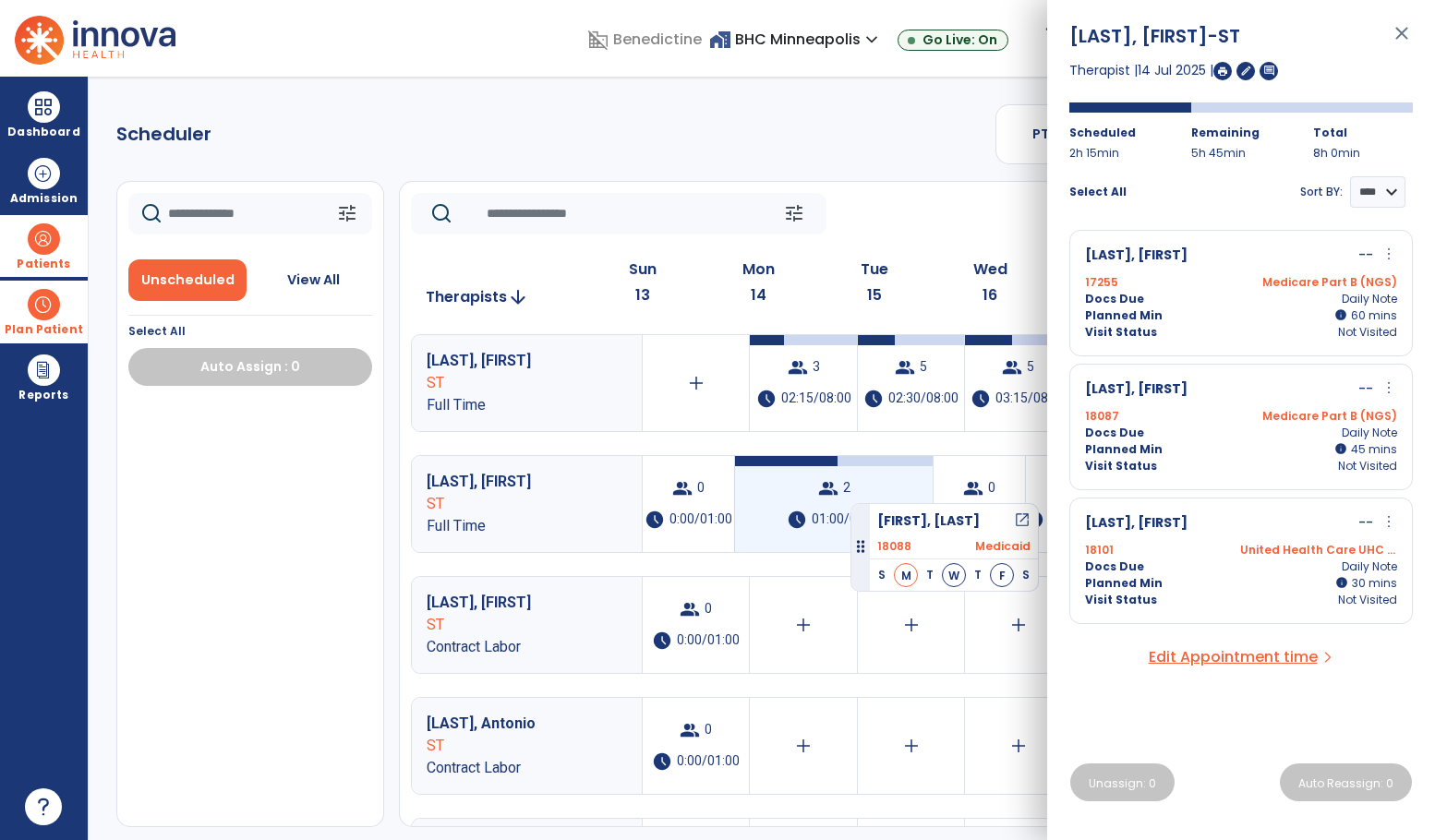 drag, startPoint x: 142, startPoint y: 438, endPoint x: 850, endPoint y: 496, distance: 710.3717 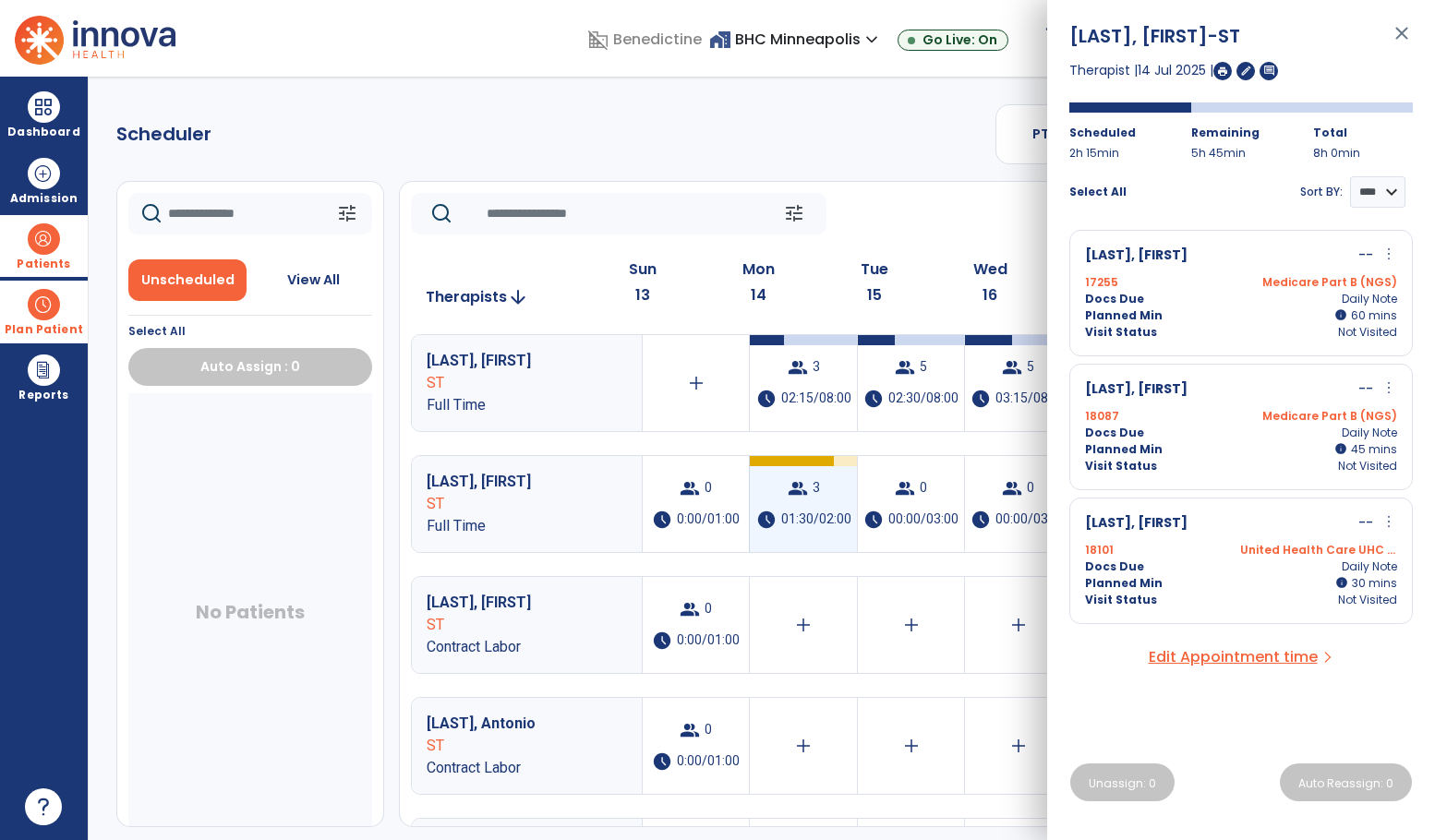 click on "group" at bounding box center (798, 488) 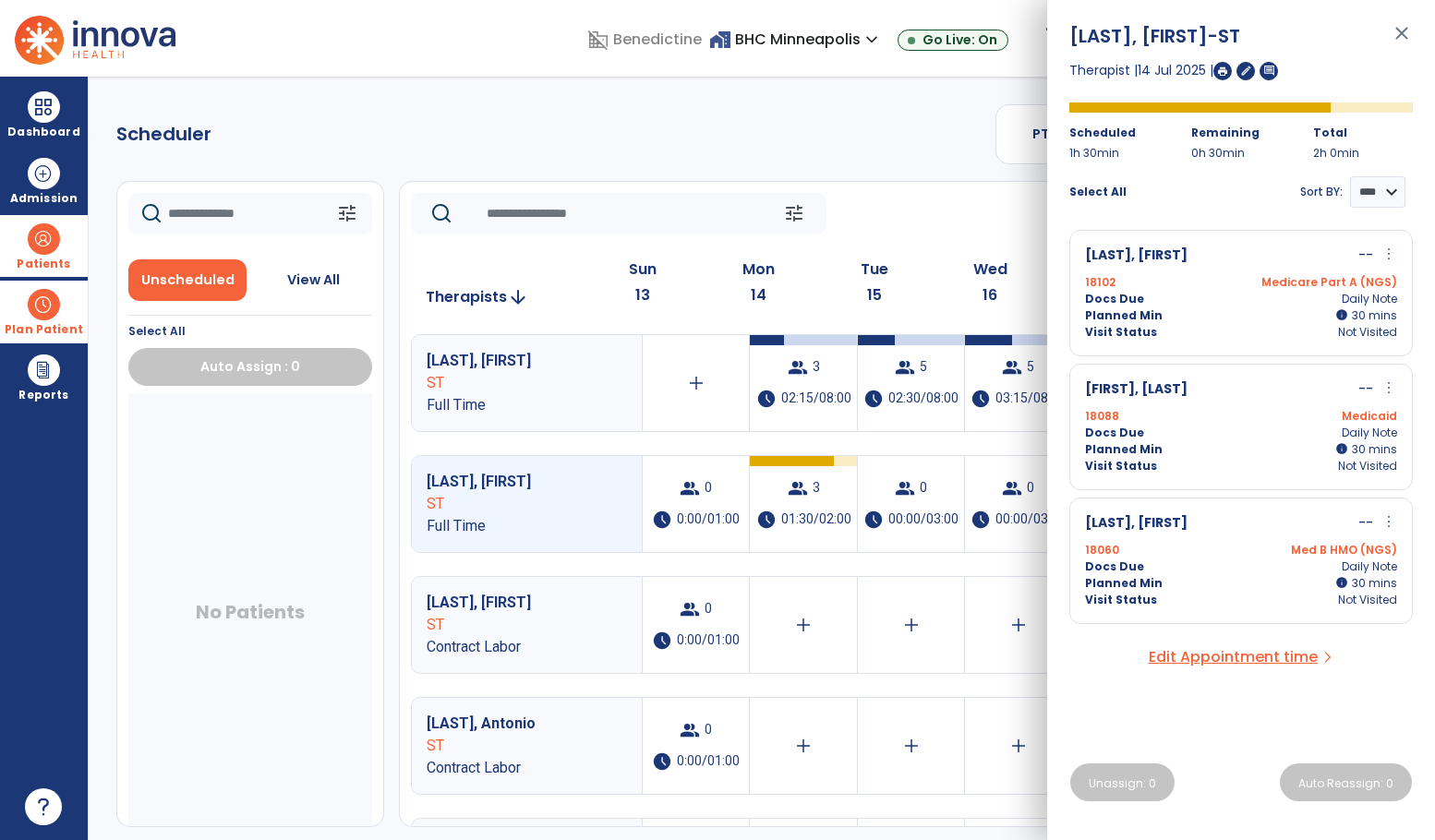 click on "close" at bounding box center [1402, 42] 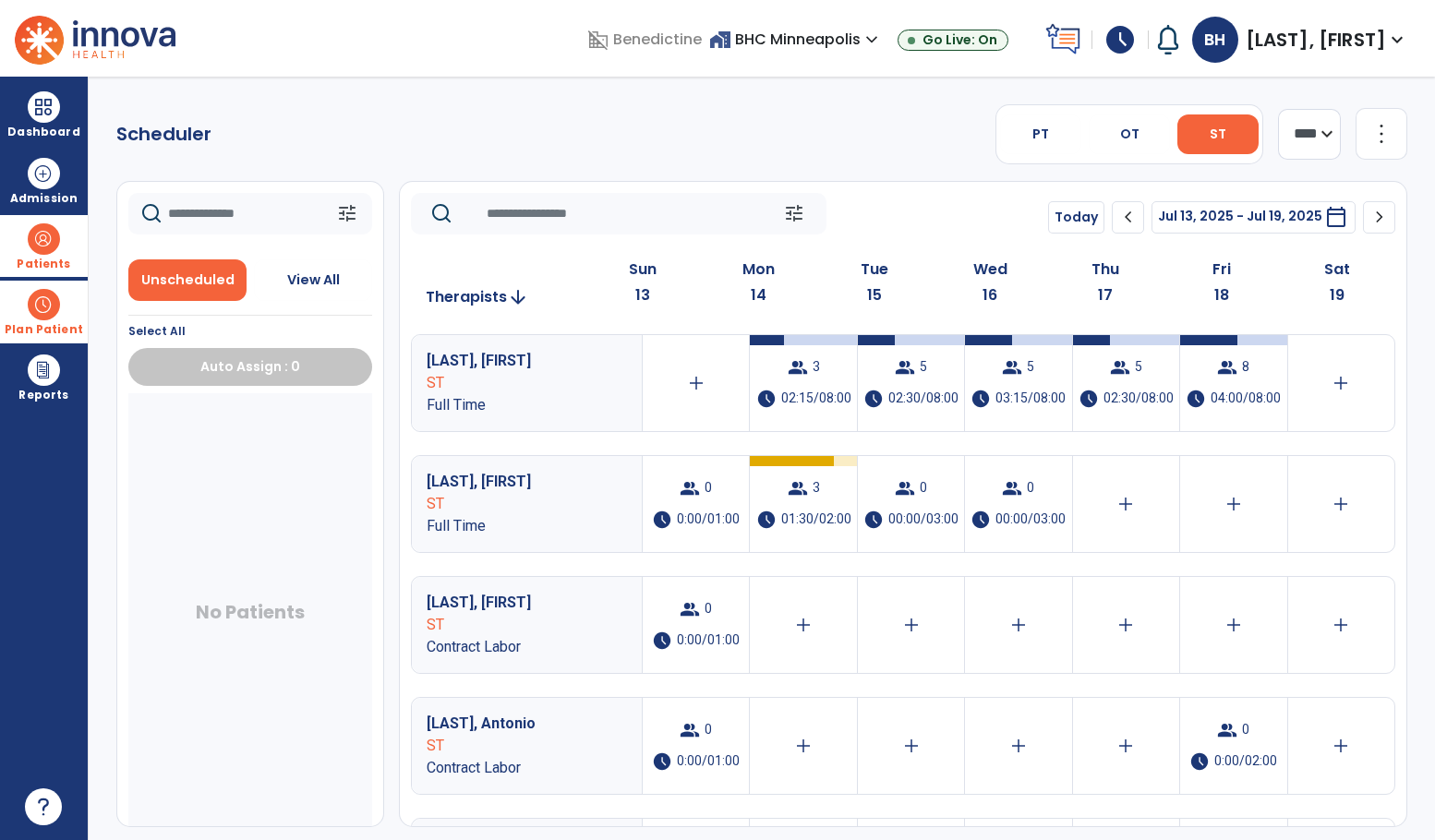 click on "No Patients" at bounding box center [250, 616] 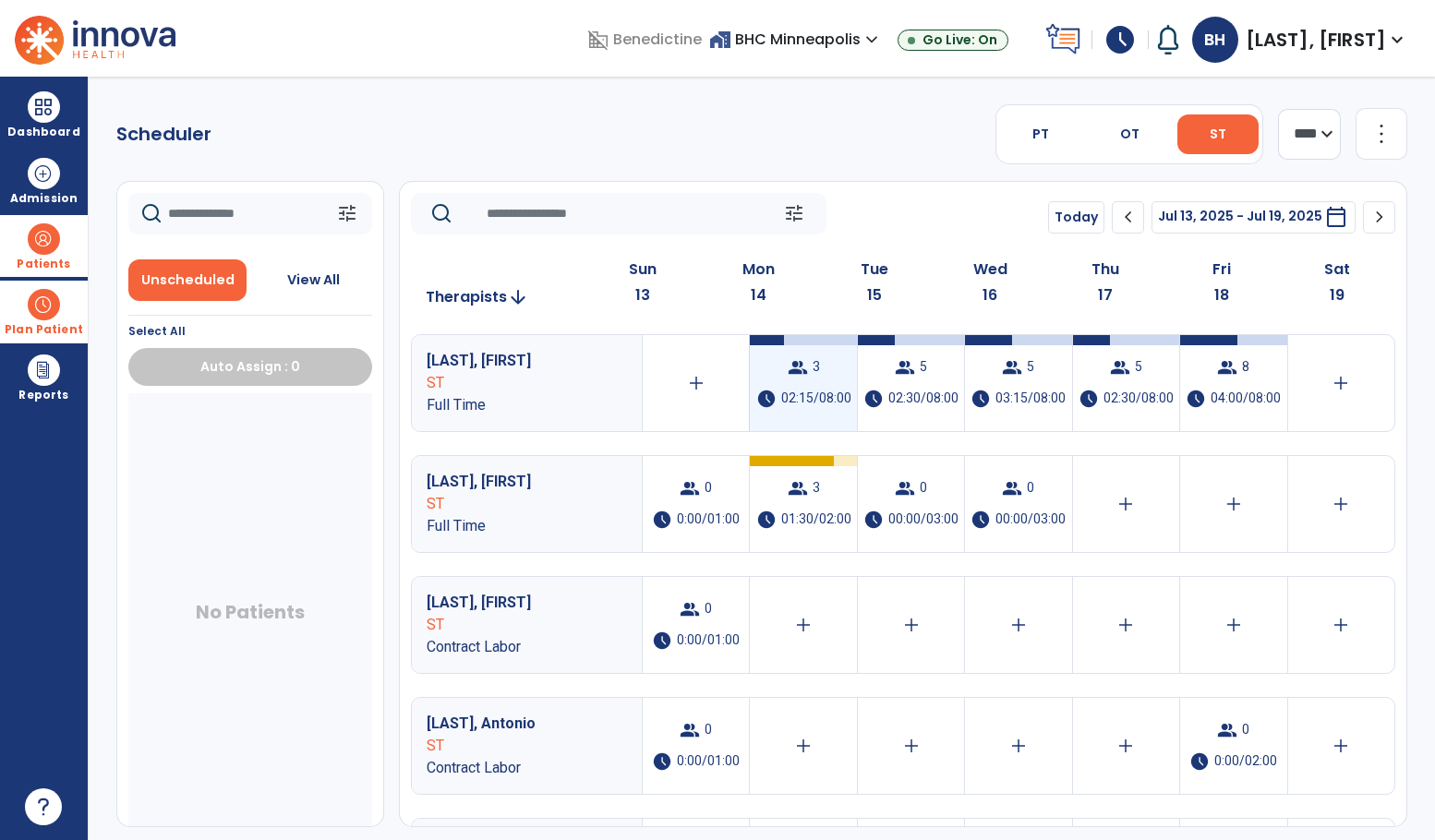 click on "group  3  schedule  02:15/08:00" at bounding box center [802, 383] 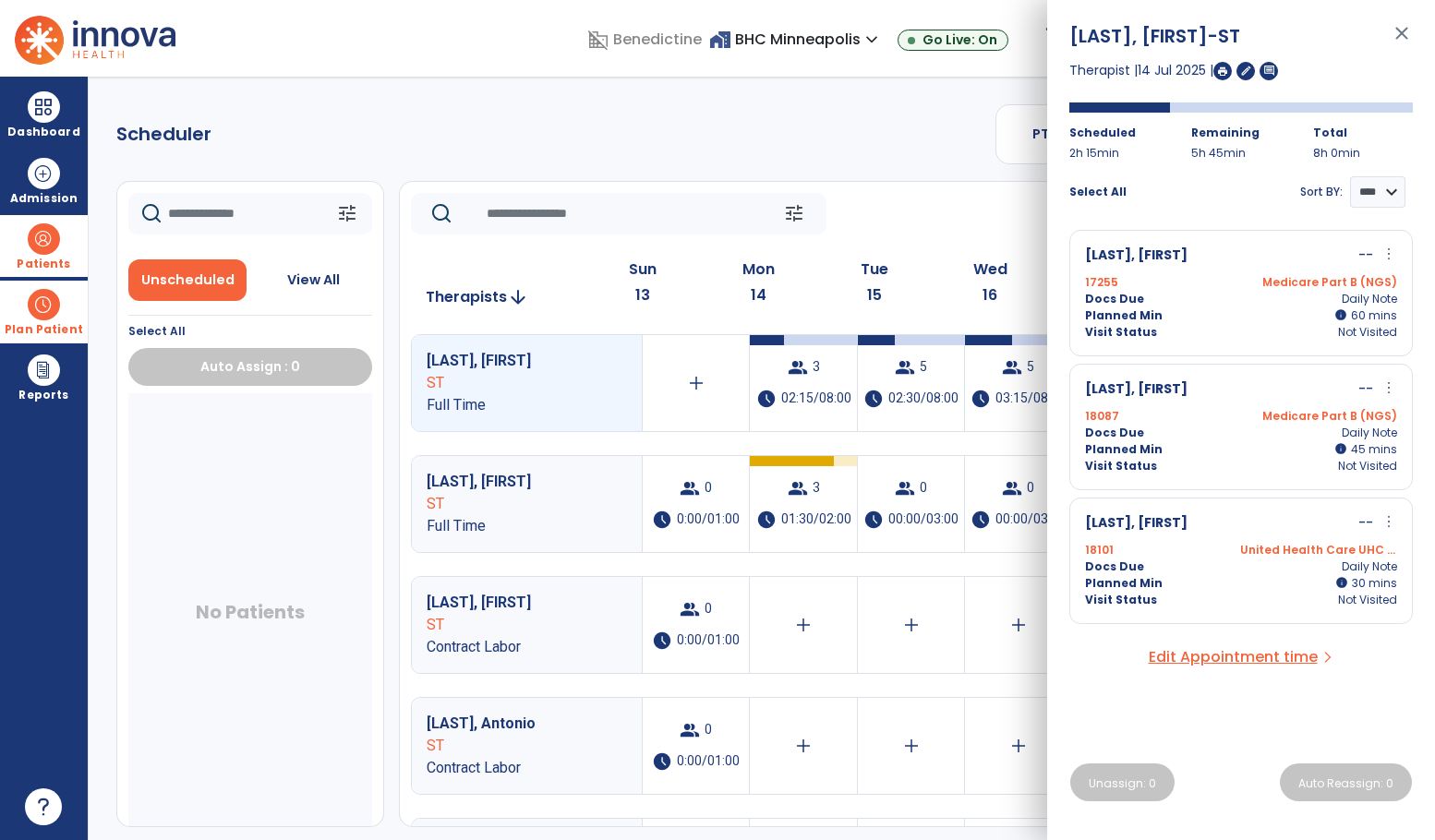 click on "[NAME]" at bounding box center [1136, 523] 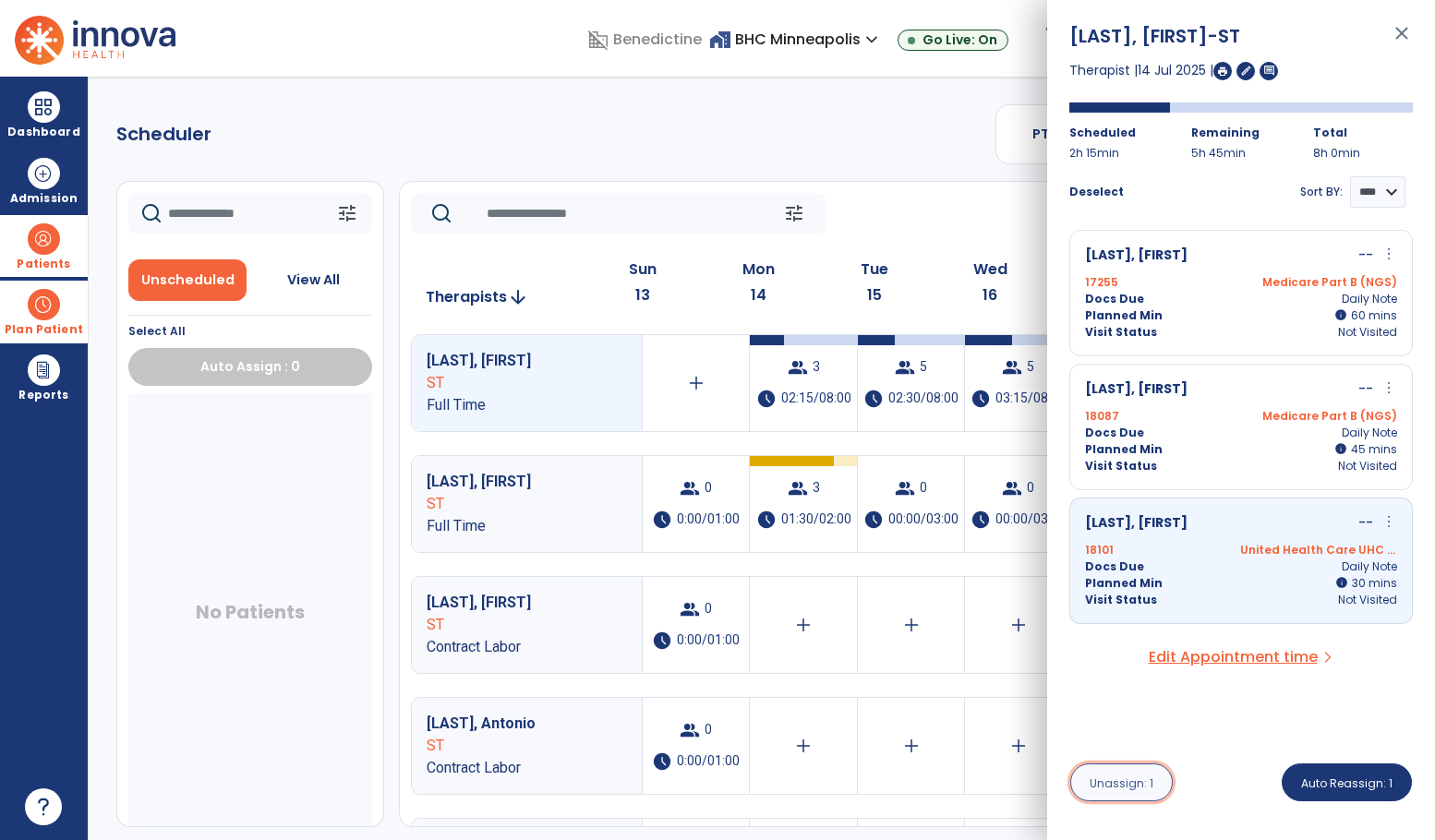 click on "Unassign: 1" at bounding box center [1121, 783] 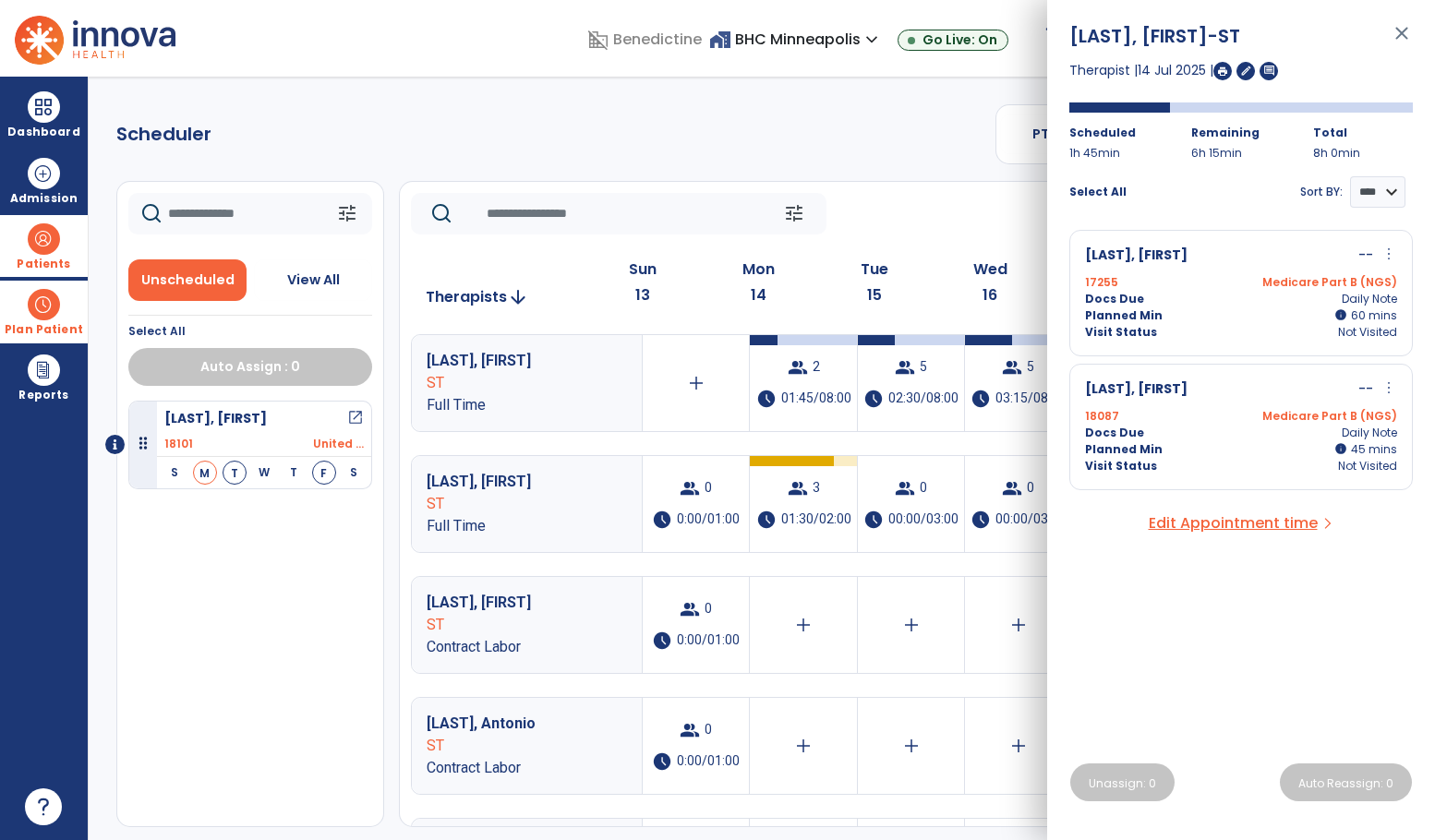 drag, startPoint x: 265, startPoint y: 575, endPoint x: 234, endPoint y: 483, distance: 97.08244 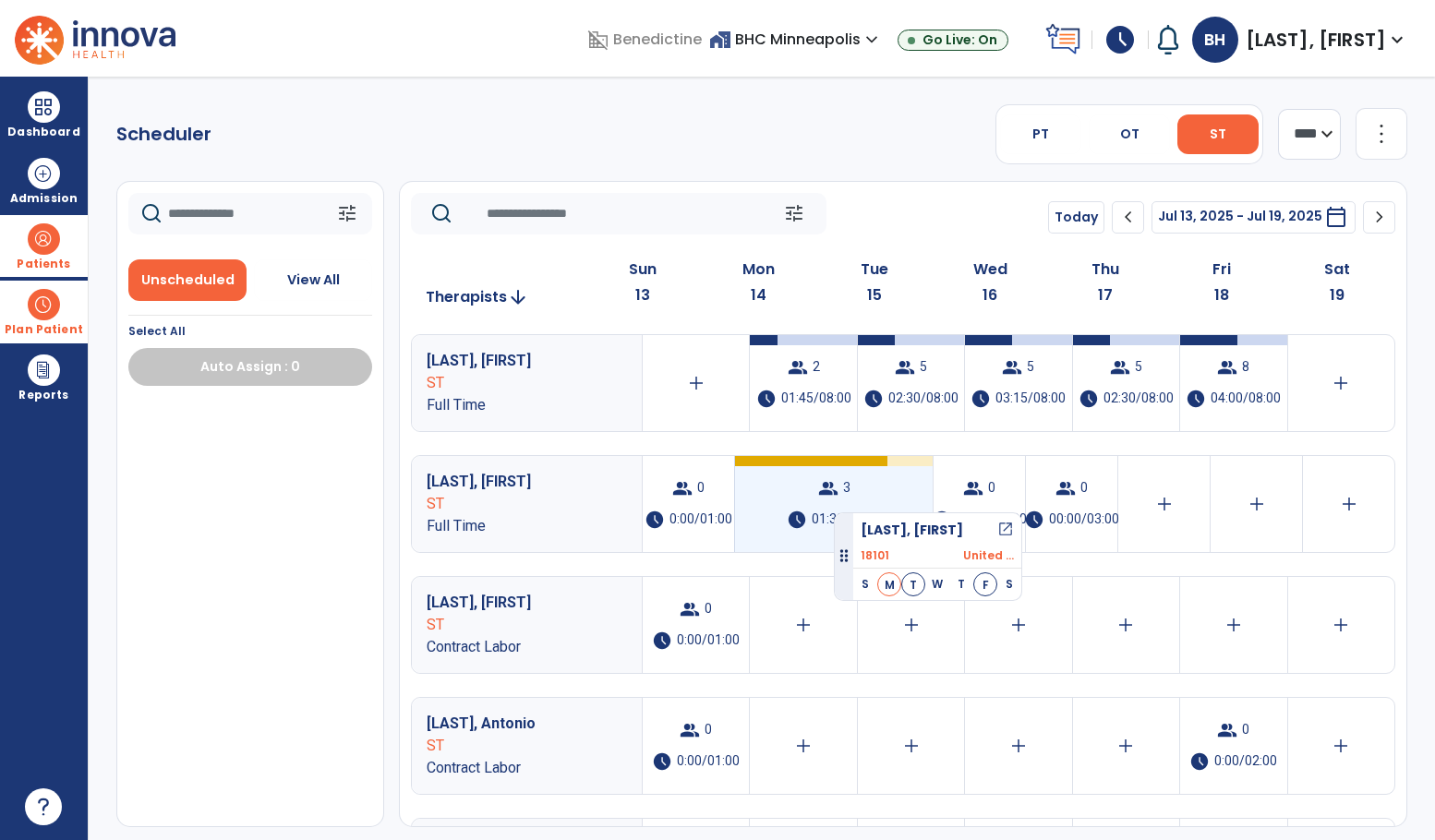 drag, startPoint x: 143, startPoint y: 439, endPoint x: 832, endPoint y: 504, distance: 692.059 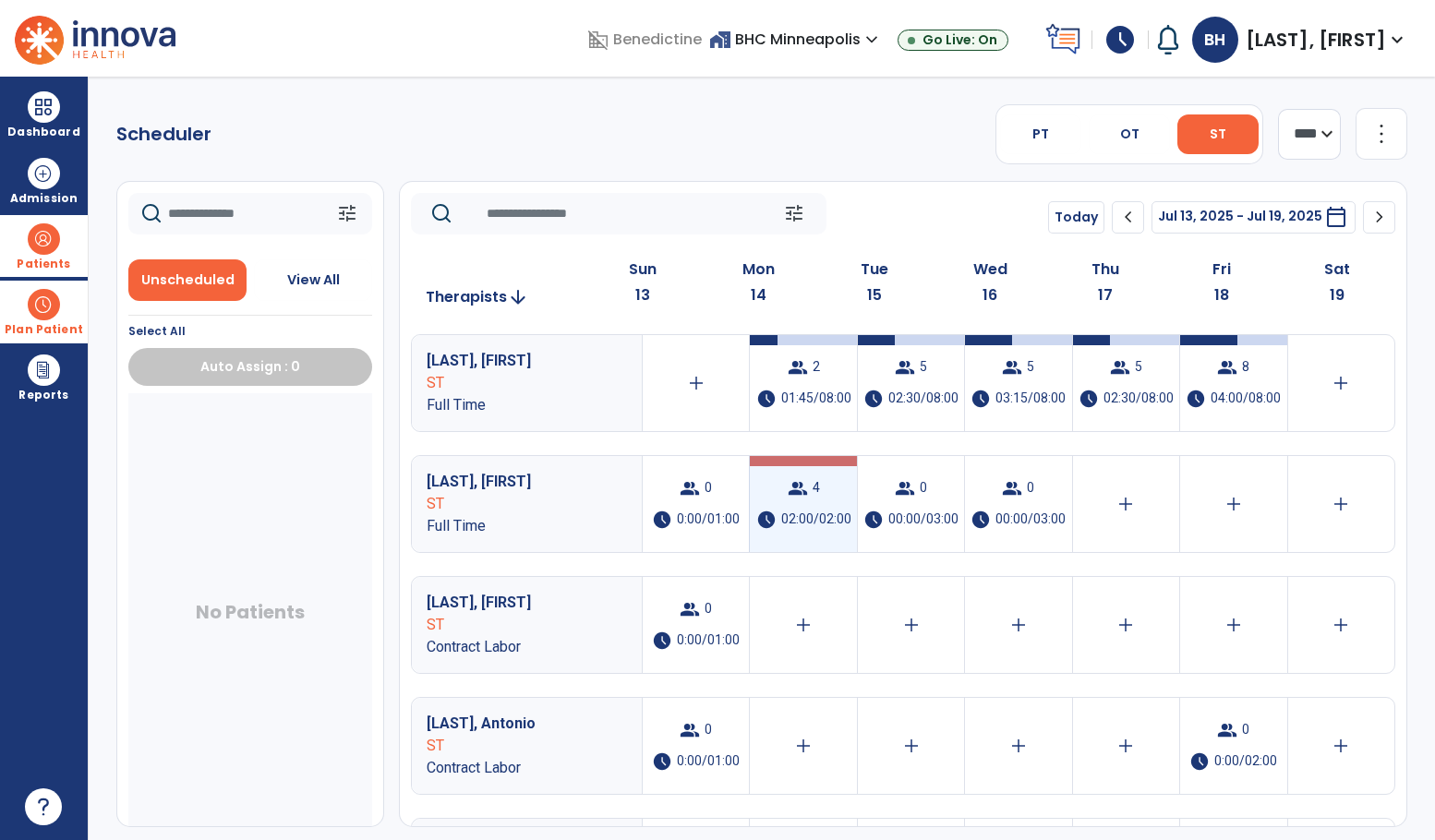 click on "02:00/02:00" at bounding box center [816, 520] 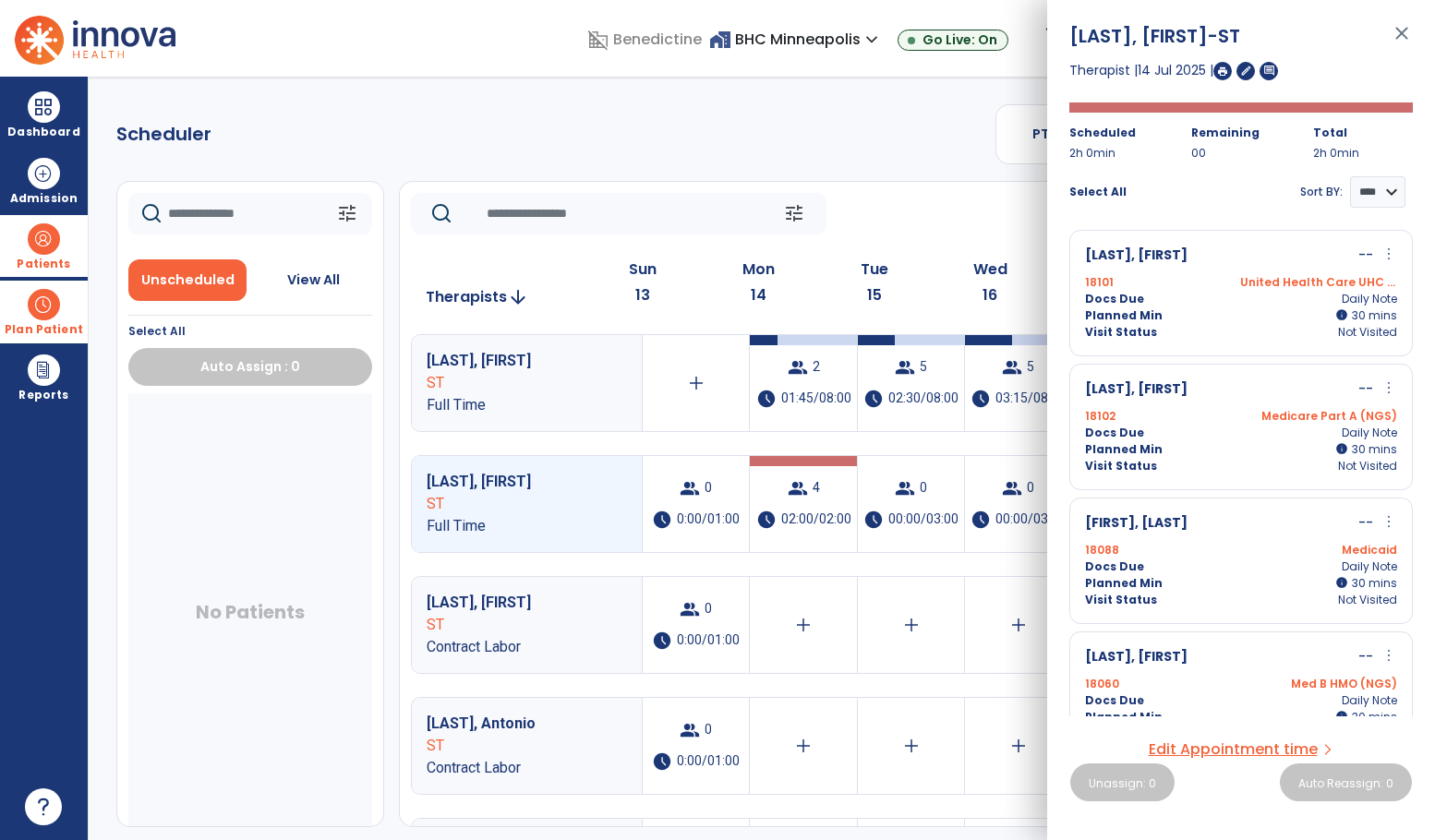 scroll, scrollTop: 42, scrollLeft: 0, axis: vertical 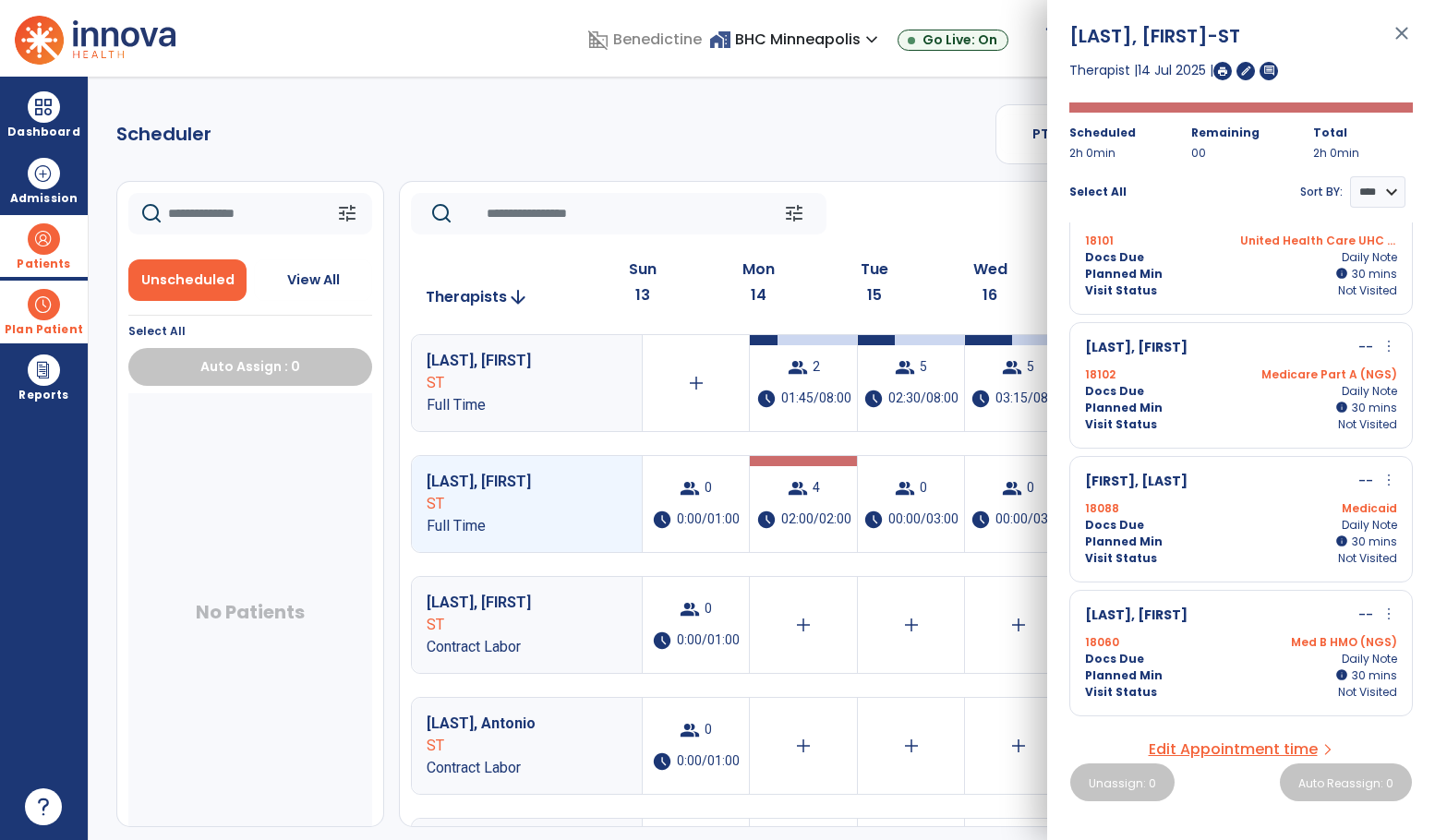 click on "close" at bounding box center [1402, 42] 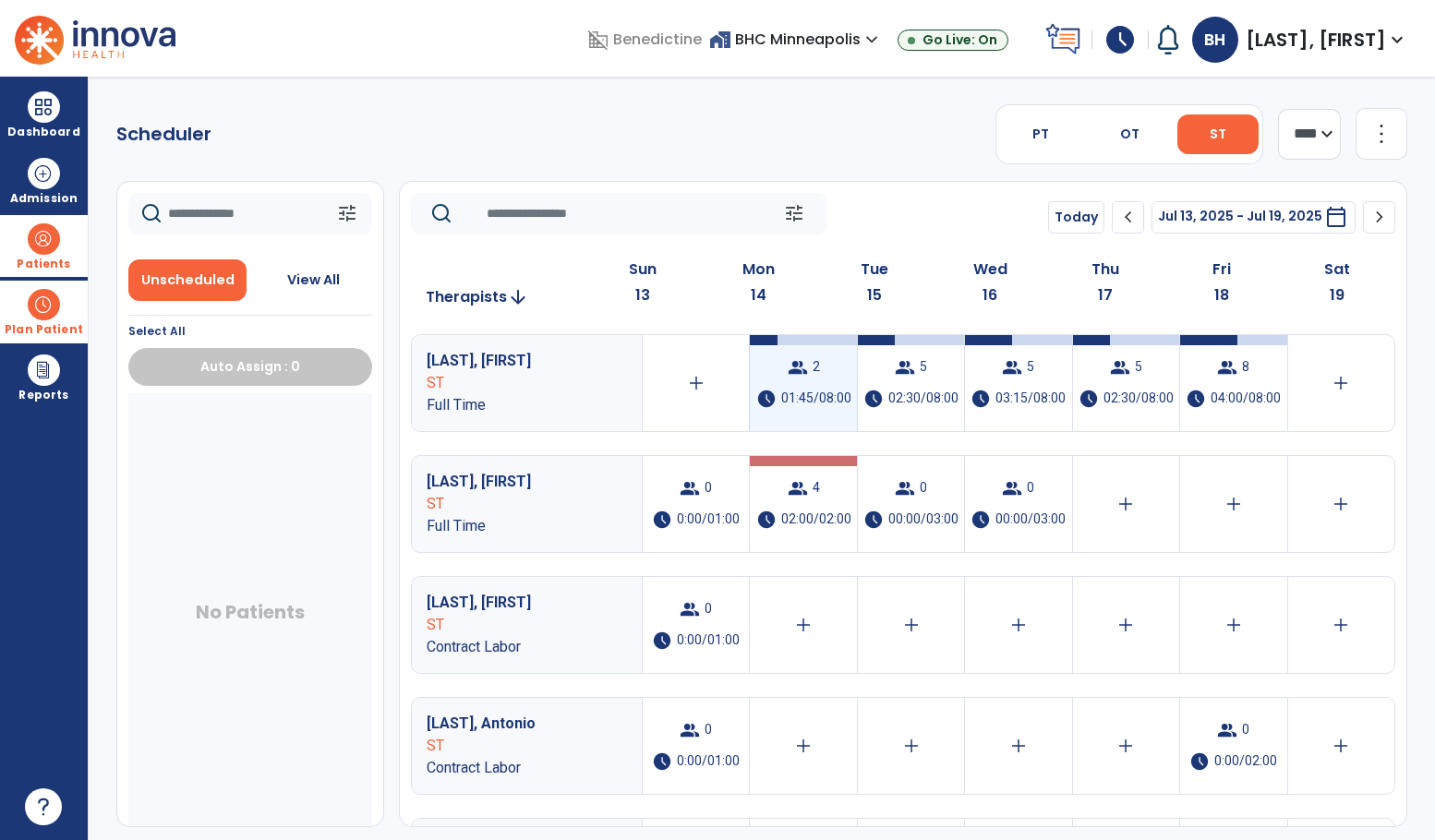 click on "01:45/08:00" at bounding box center (816, 399) 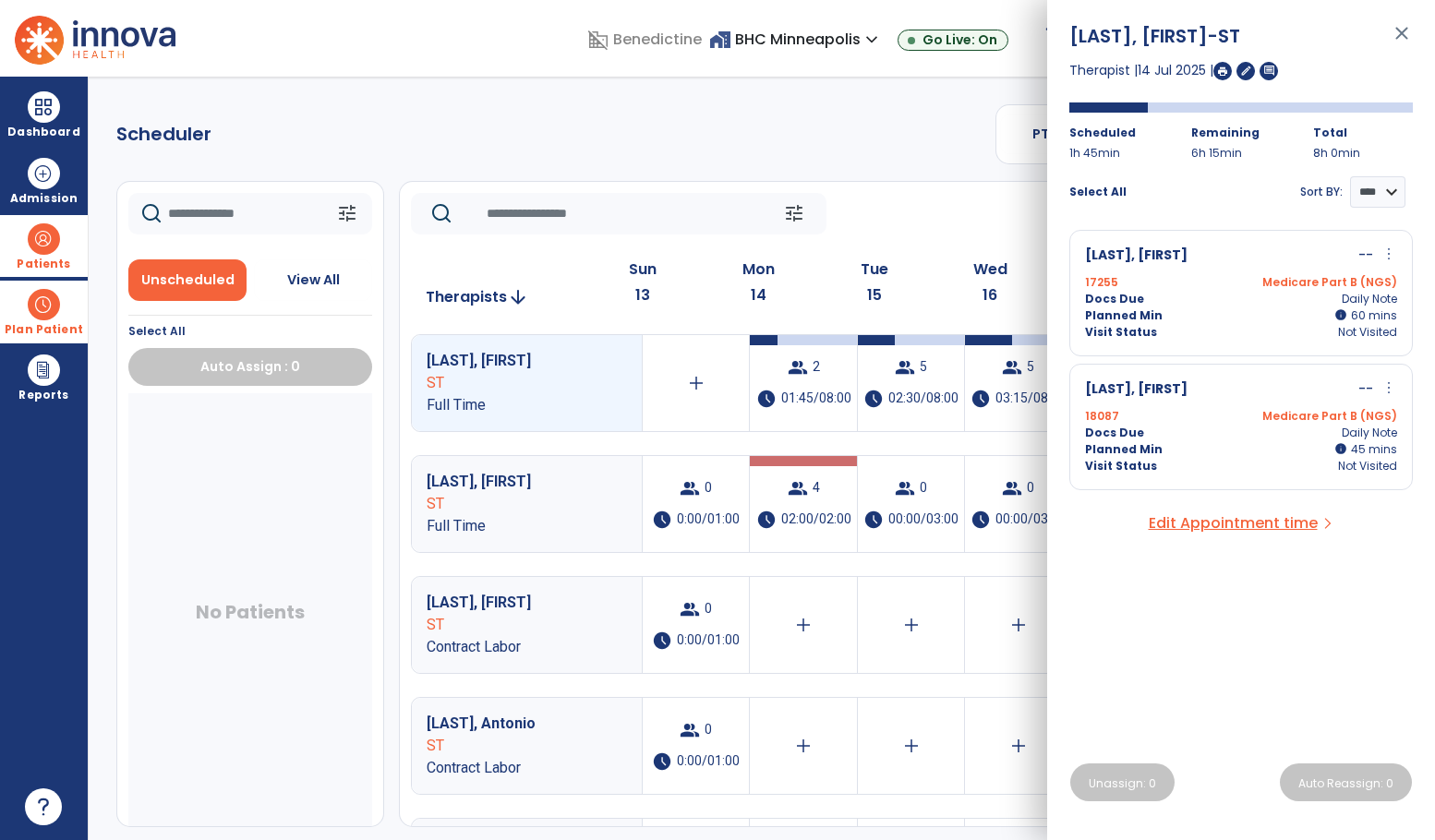 click on "more_vert" at bounding box center (1389, 254) 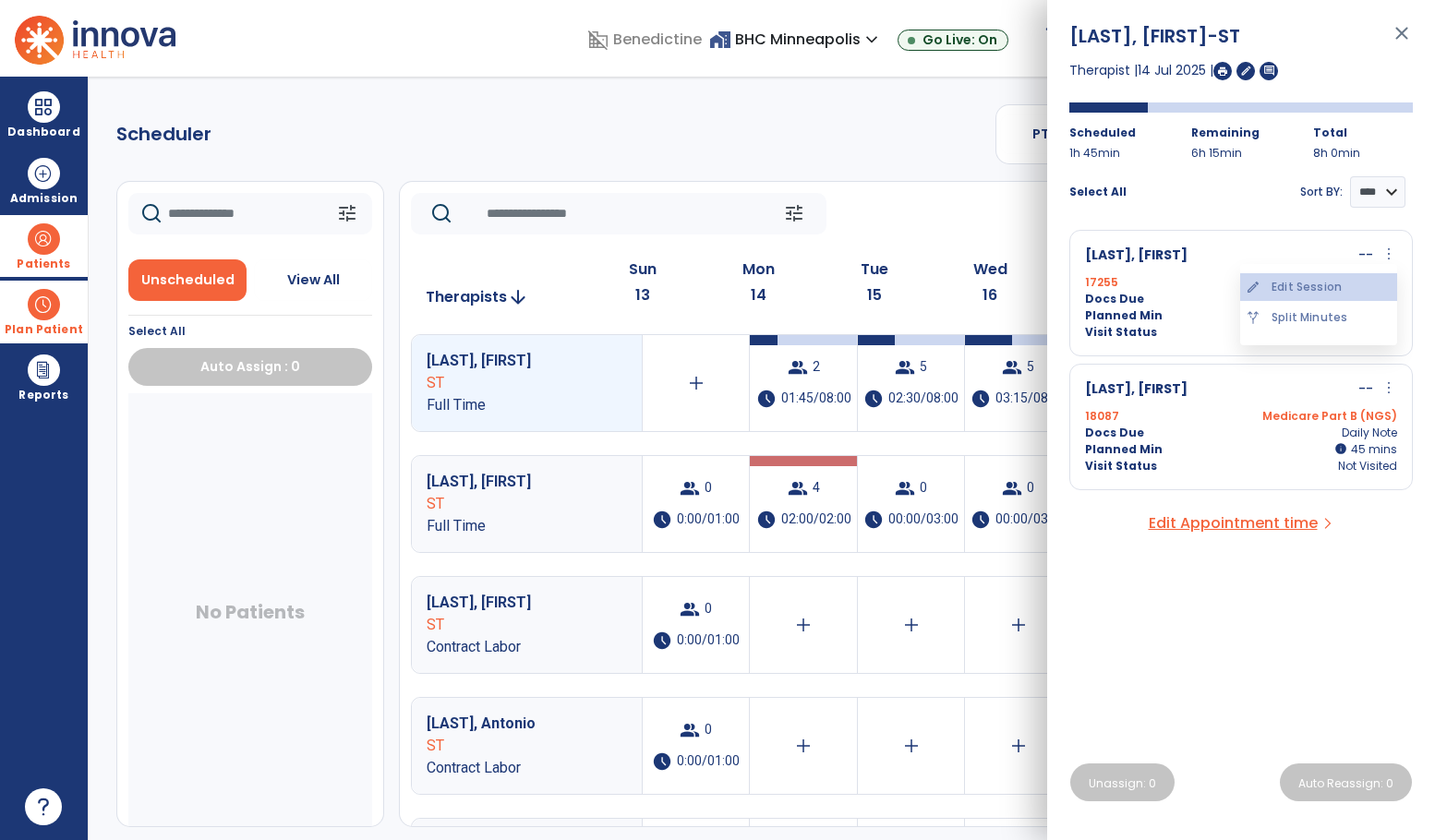 click on "edit   Edit Session" at bounding box center (1319, 287) 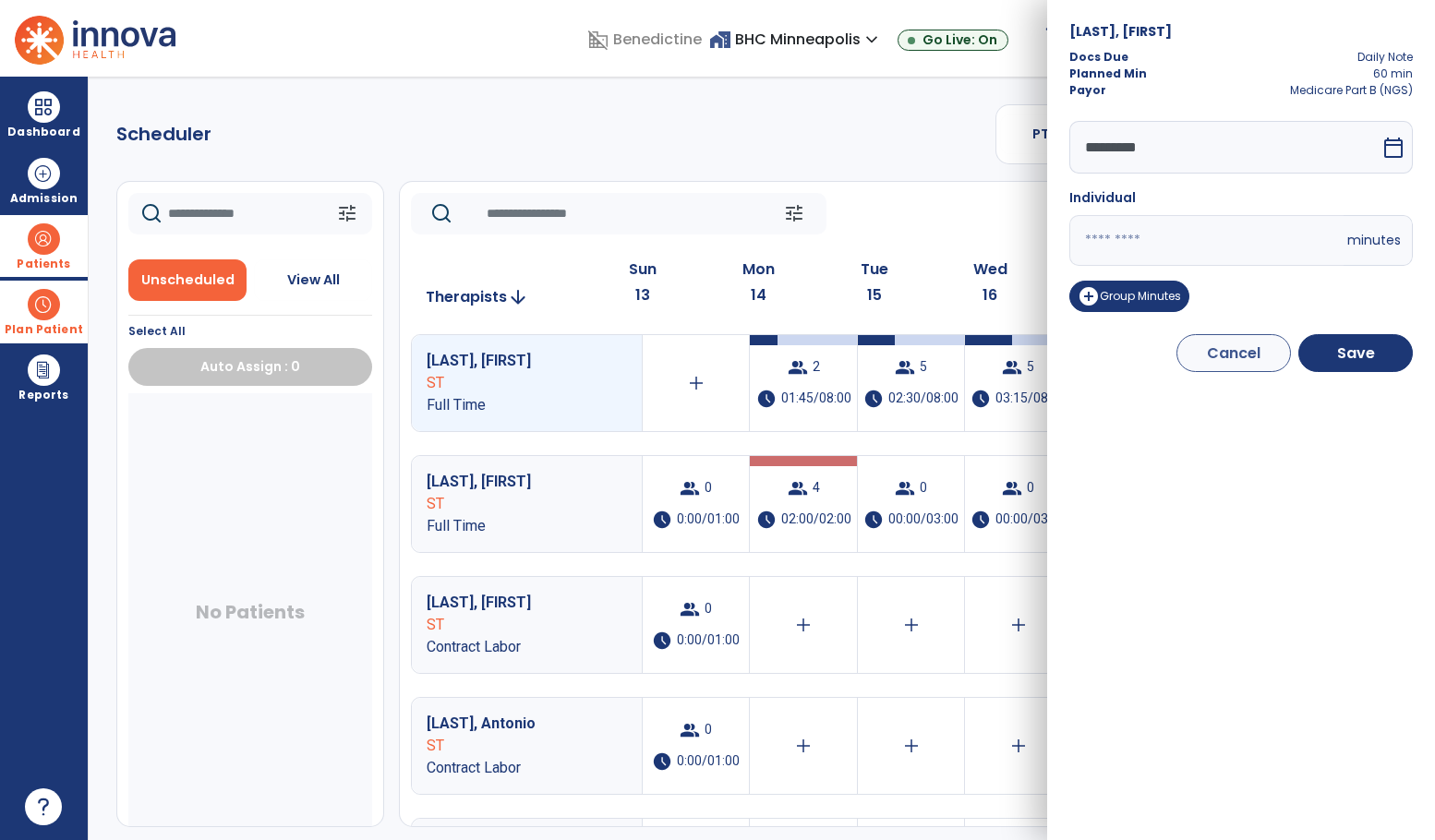 click on "calendar_today" at bounding box center (1393, 148) 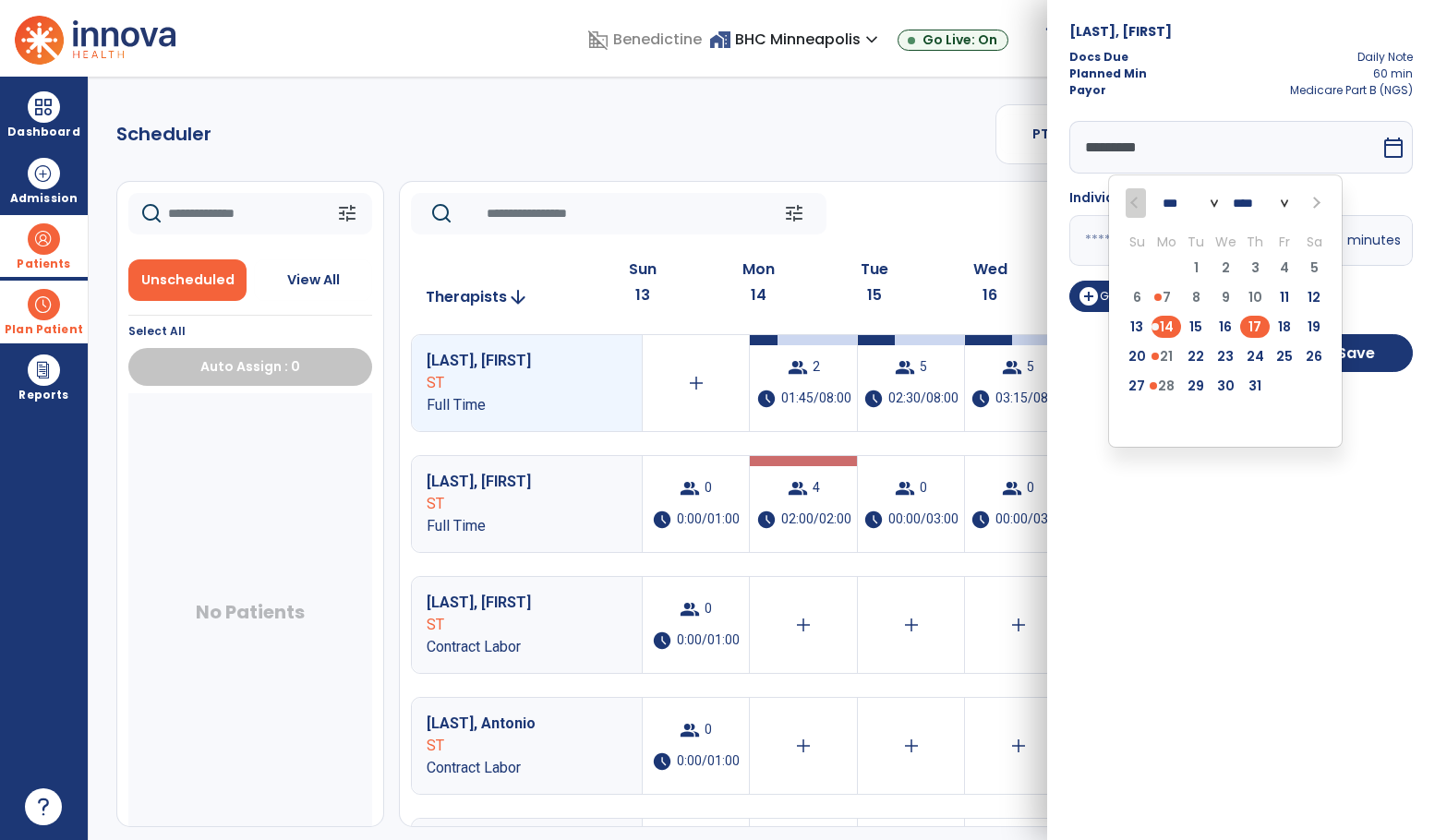 click on "17" at bounding box center [1255, 327] 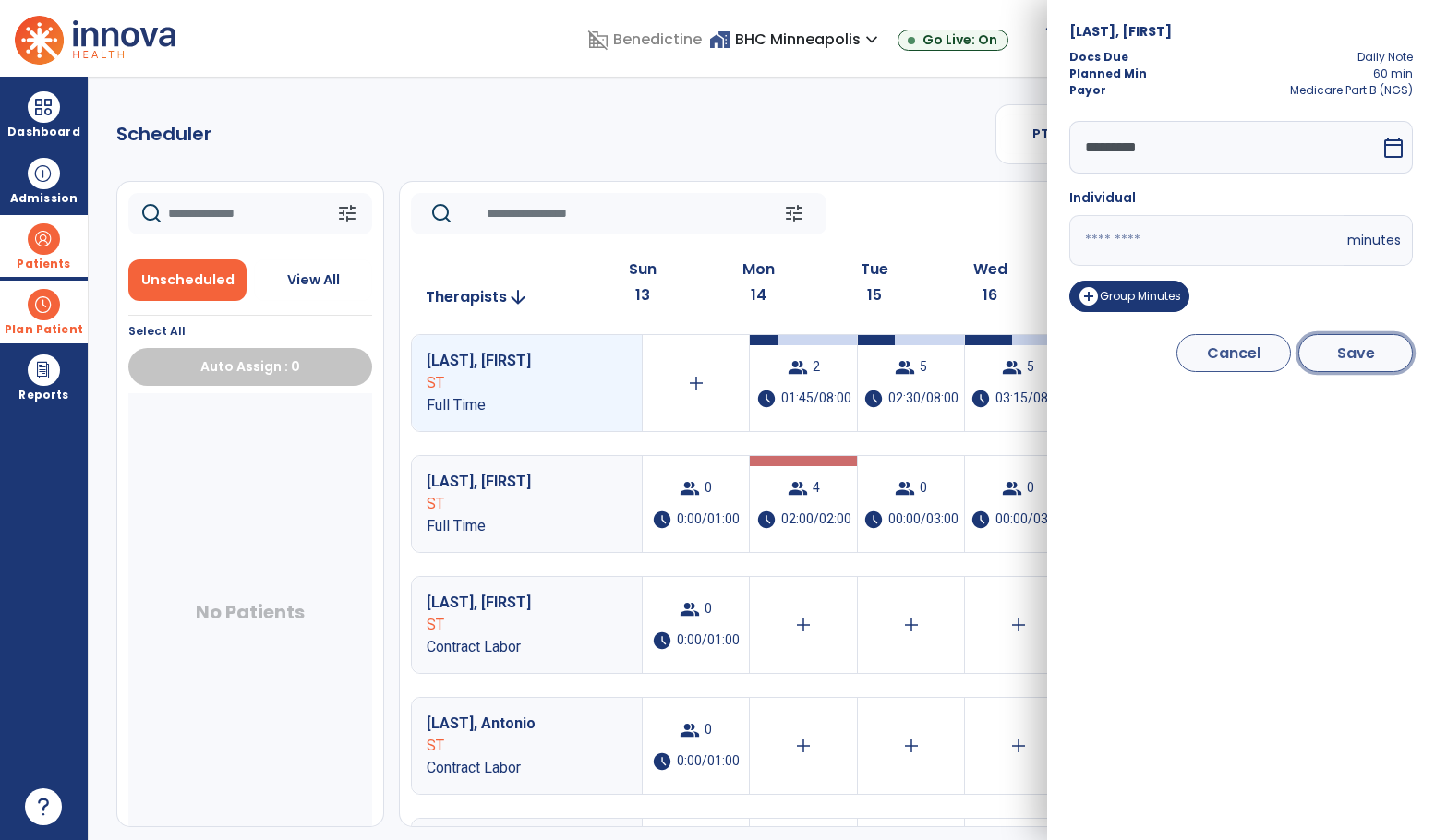 click on "Save" at bounding box center [1356, 353] 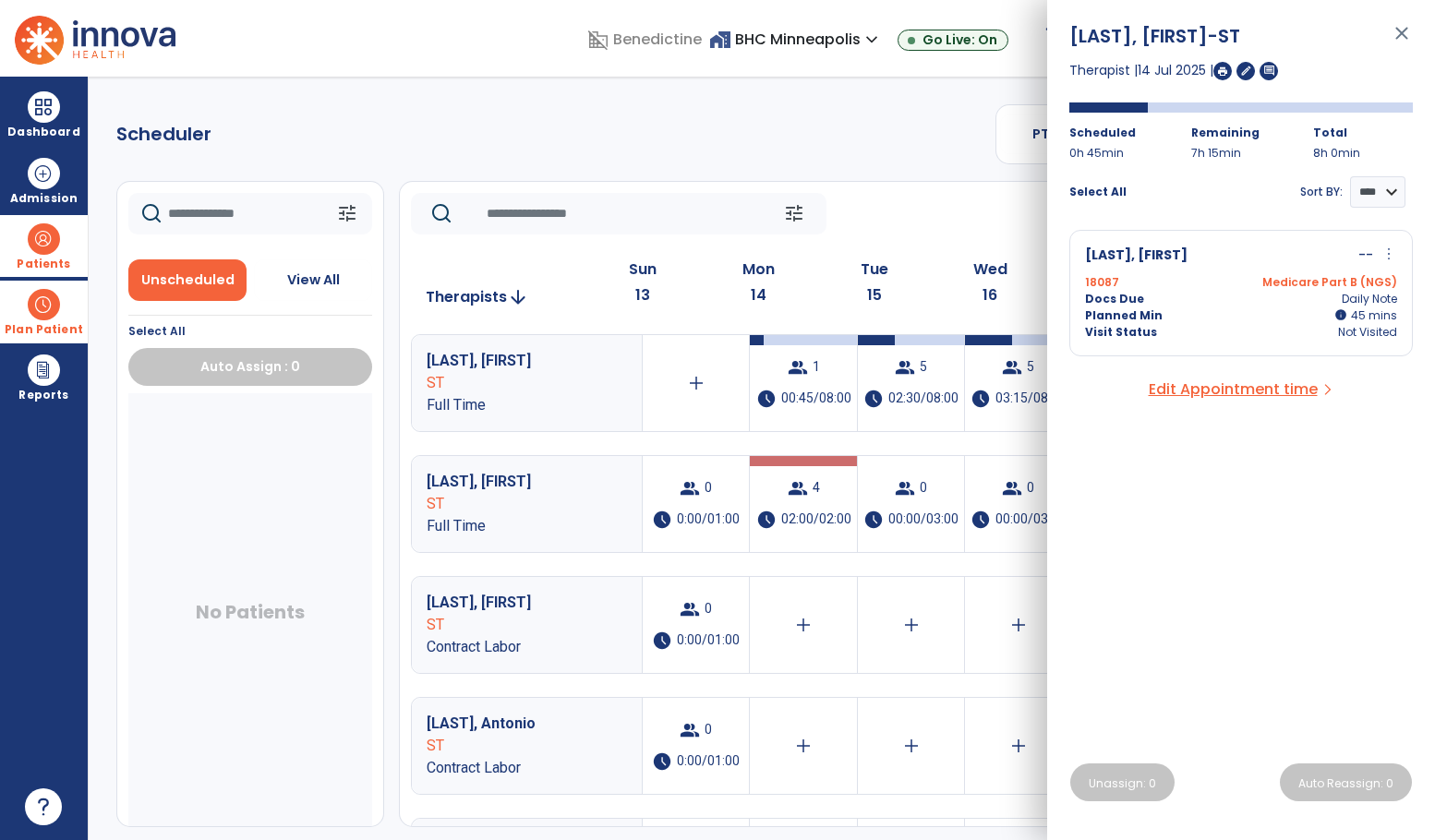 click on "close" at bounding box center (1402, 42) 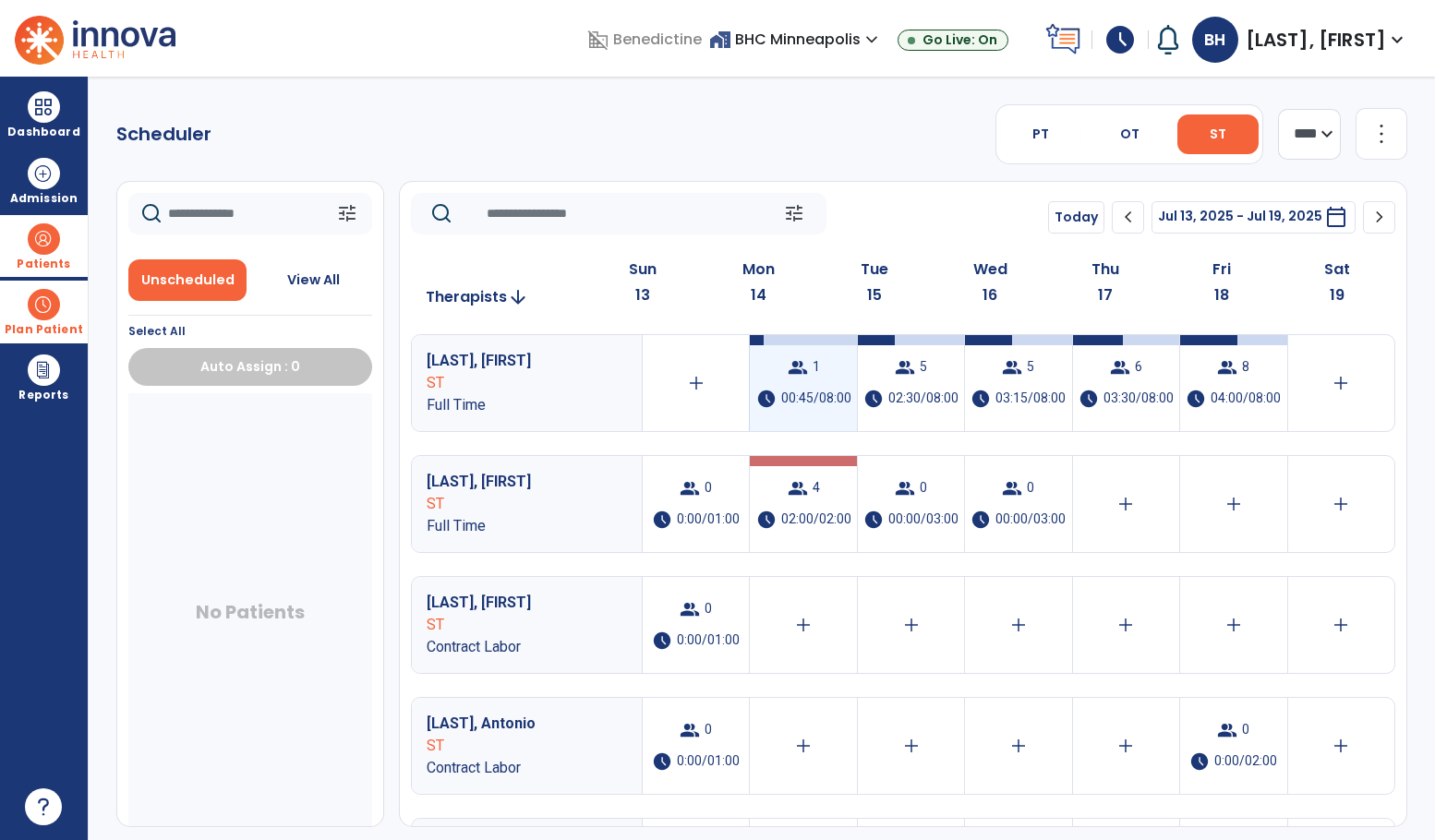 click on "group  1  schedule  00:45/08:00" at bounding box center (802, 383) 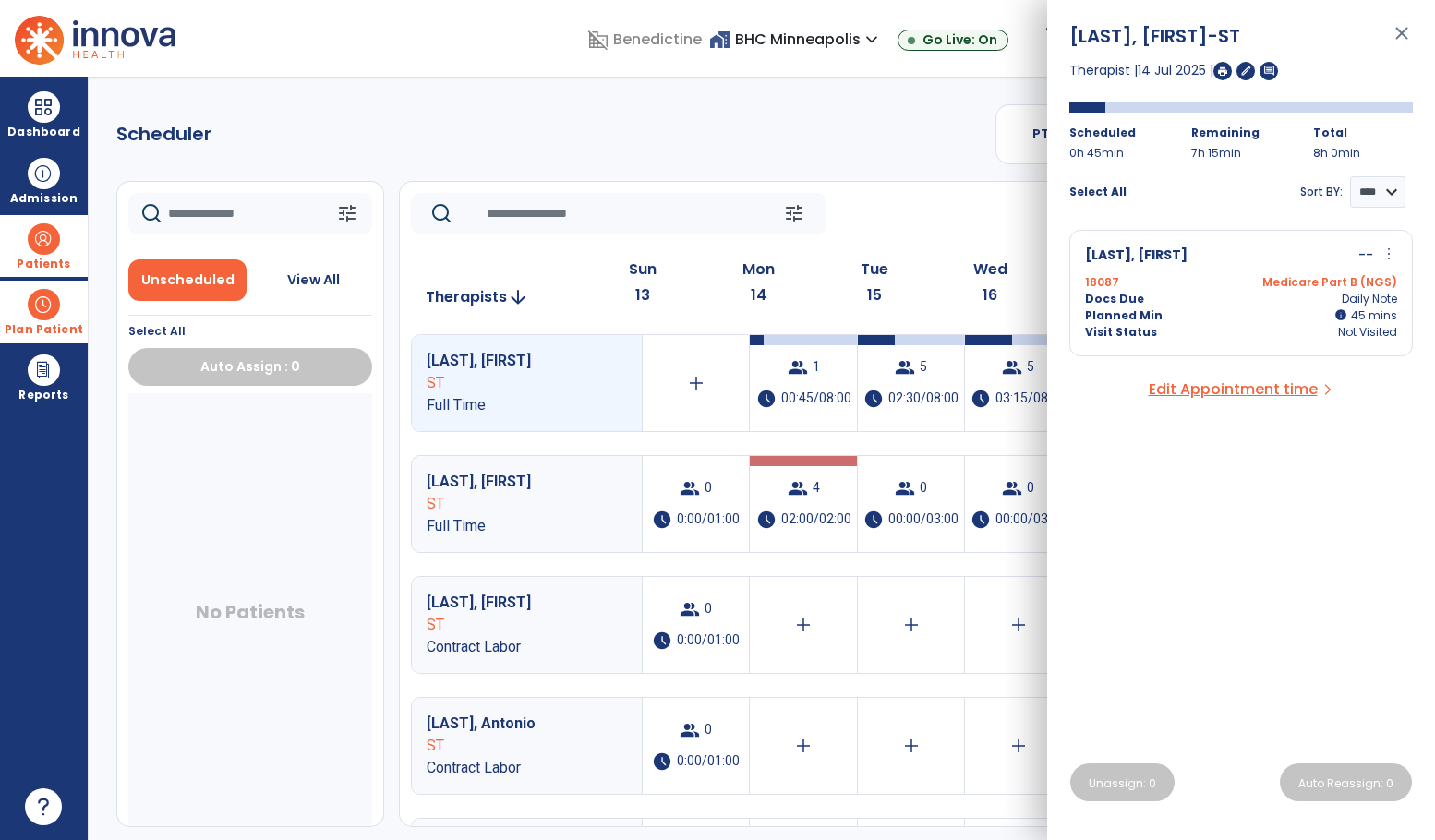 click on "more_vert" at bounding box center (1389, 254) 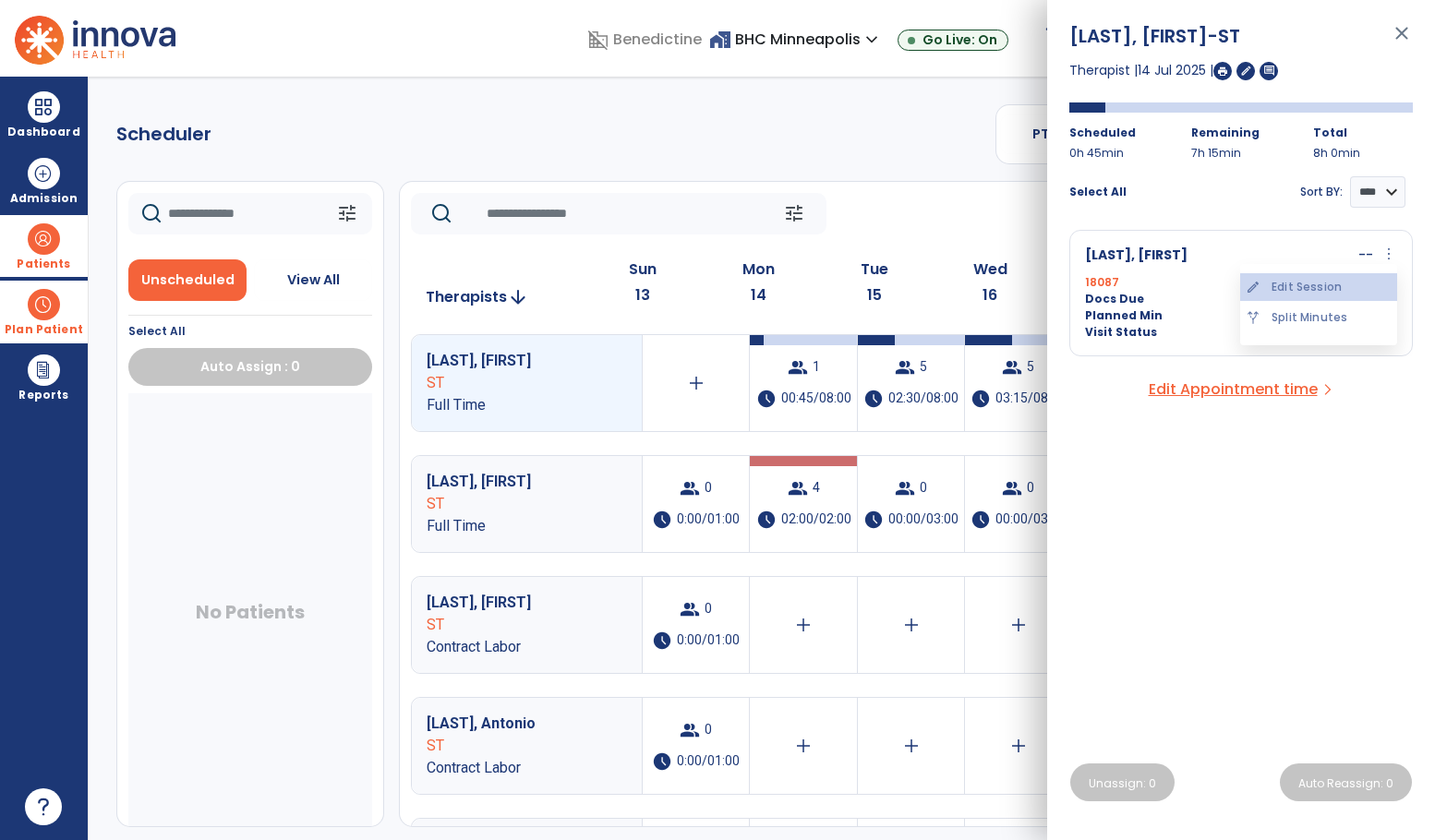 click on "edit   Edit Session" at bounding box center (1319, 287) 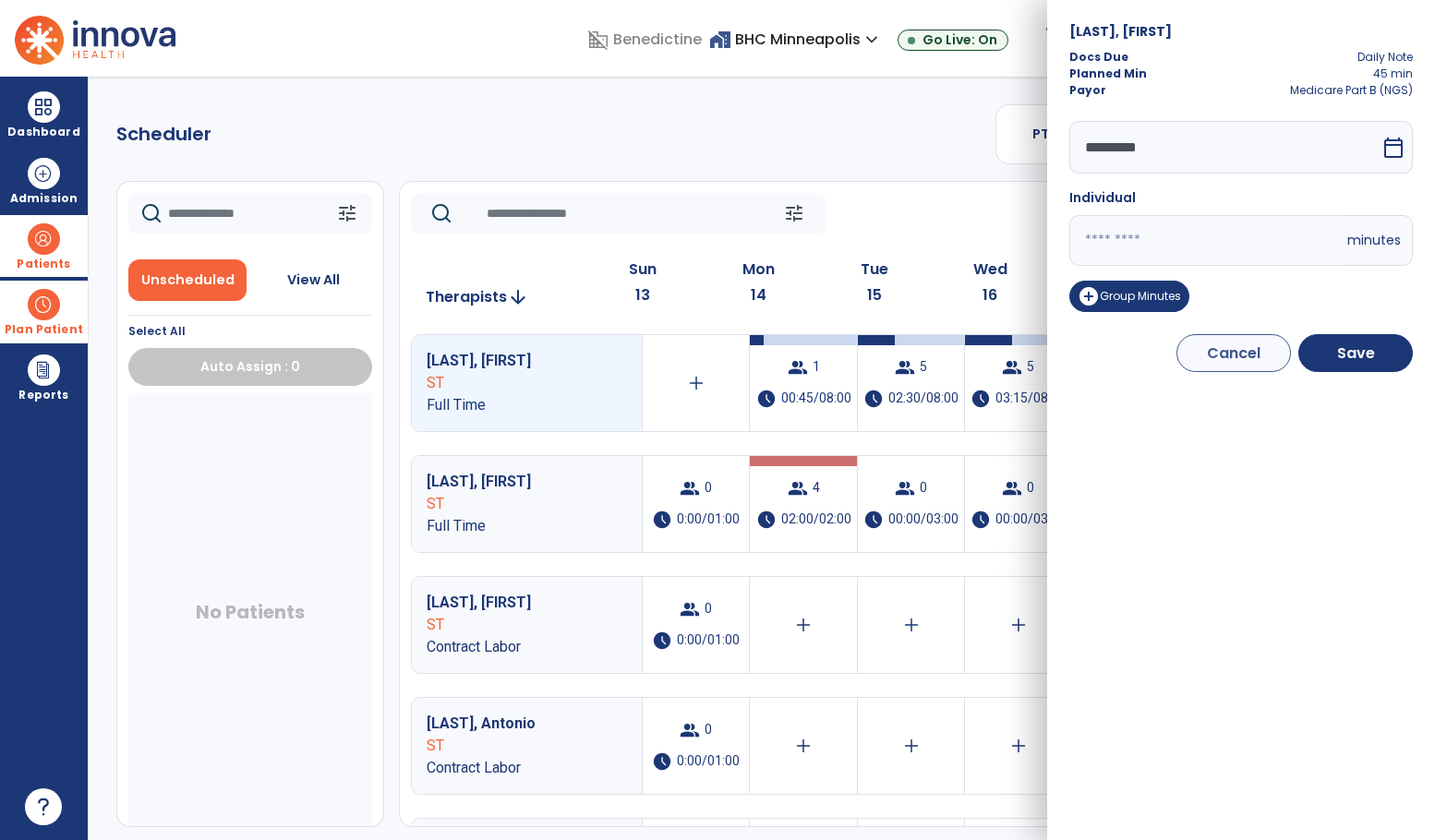 click on "calendar_today" at bounding box center (1393, 148) 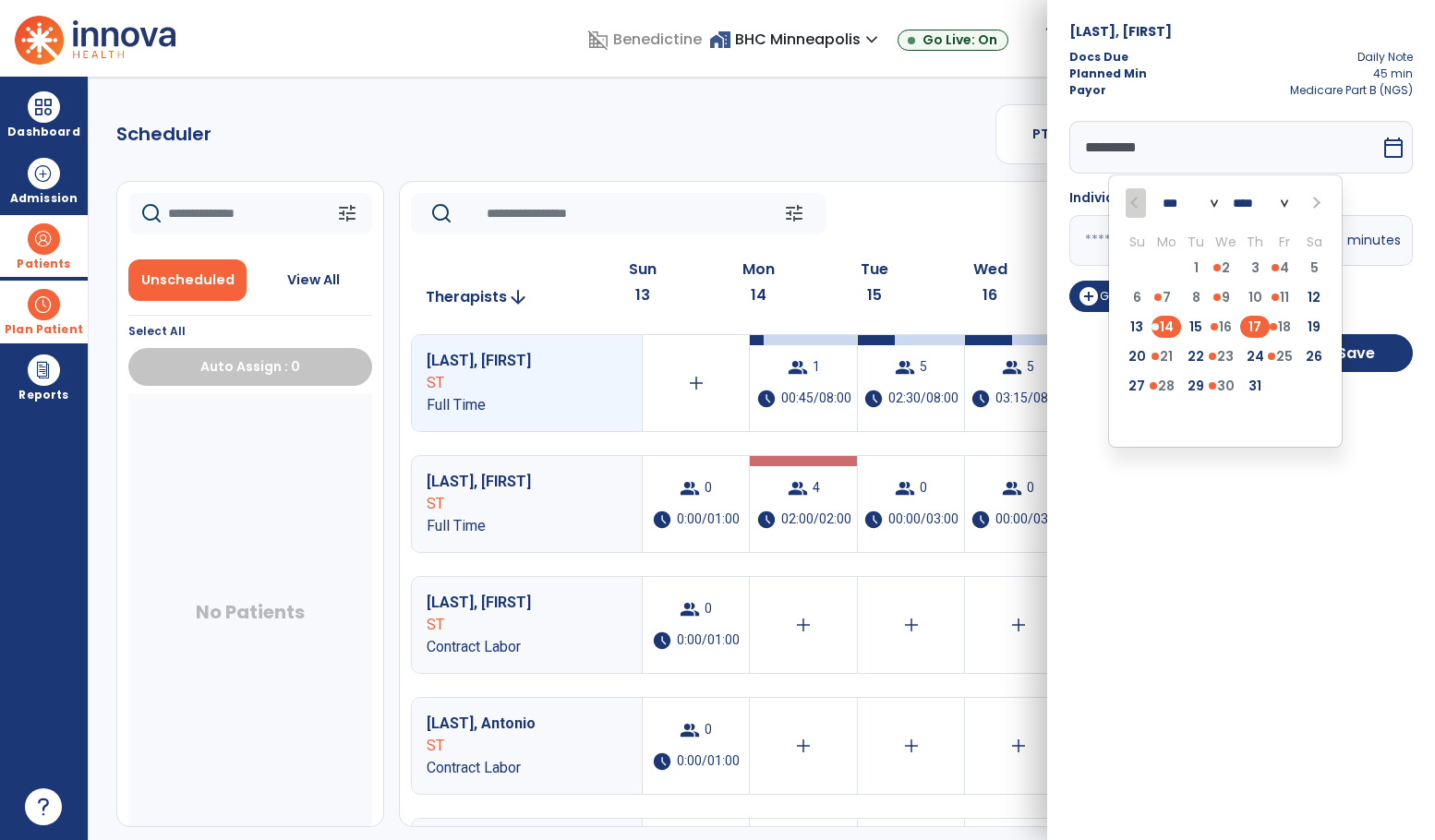 click on "17" at bounding box center (1255, 327) 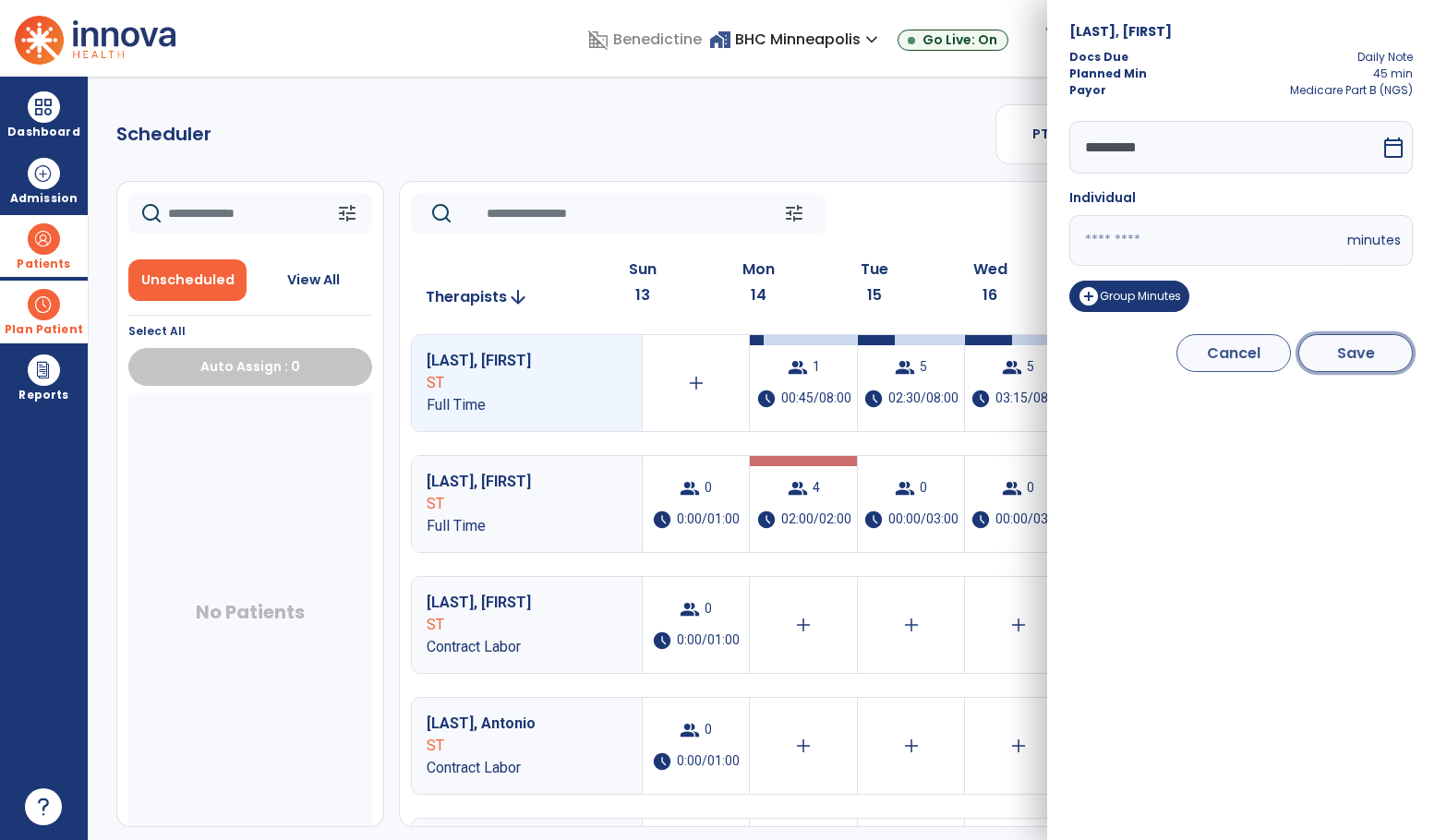 click on "Save" at bounding box center [1356, 353] 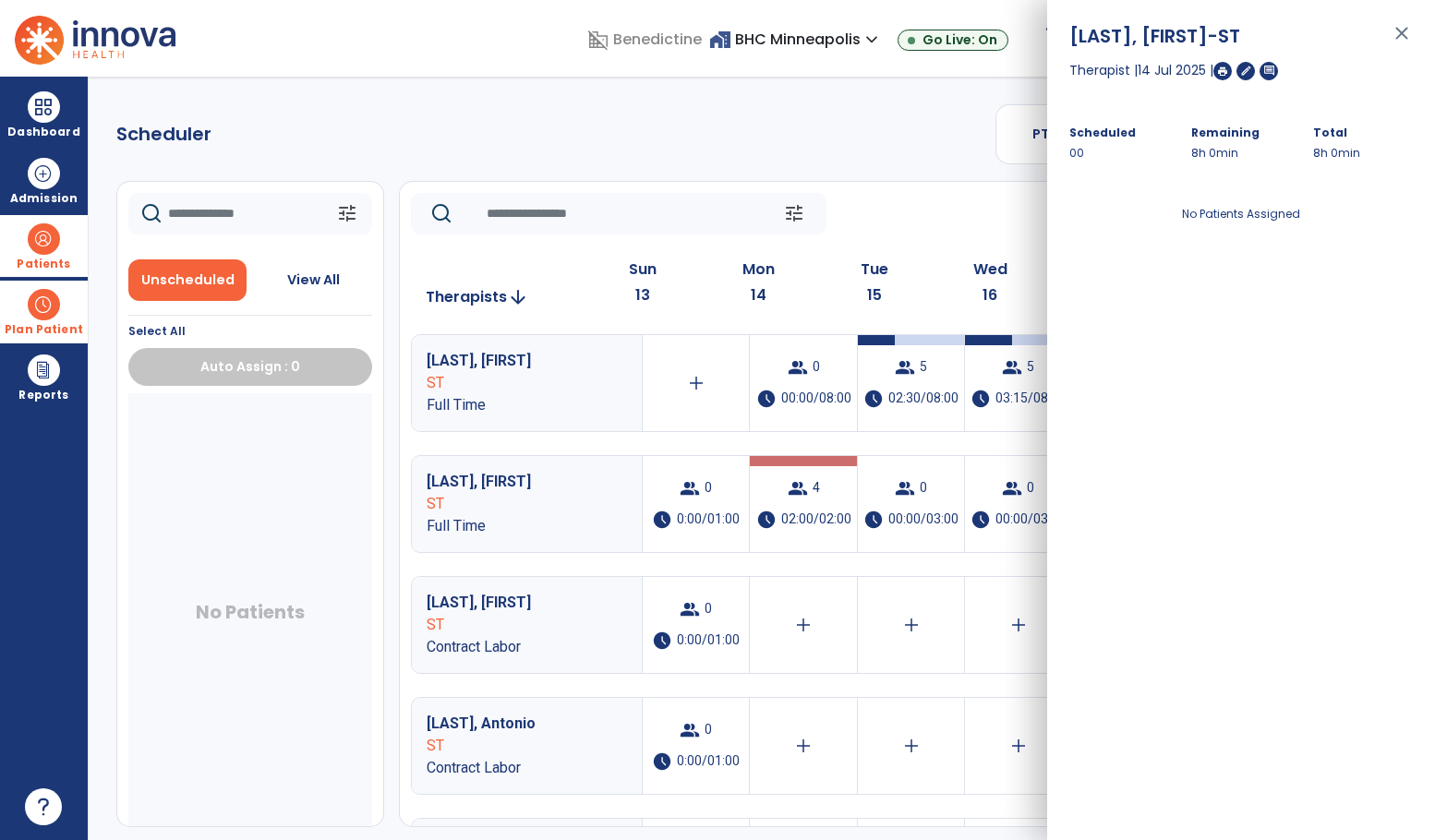 click on "close" at bounding box center (1402, 42) 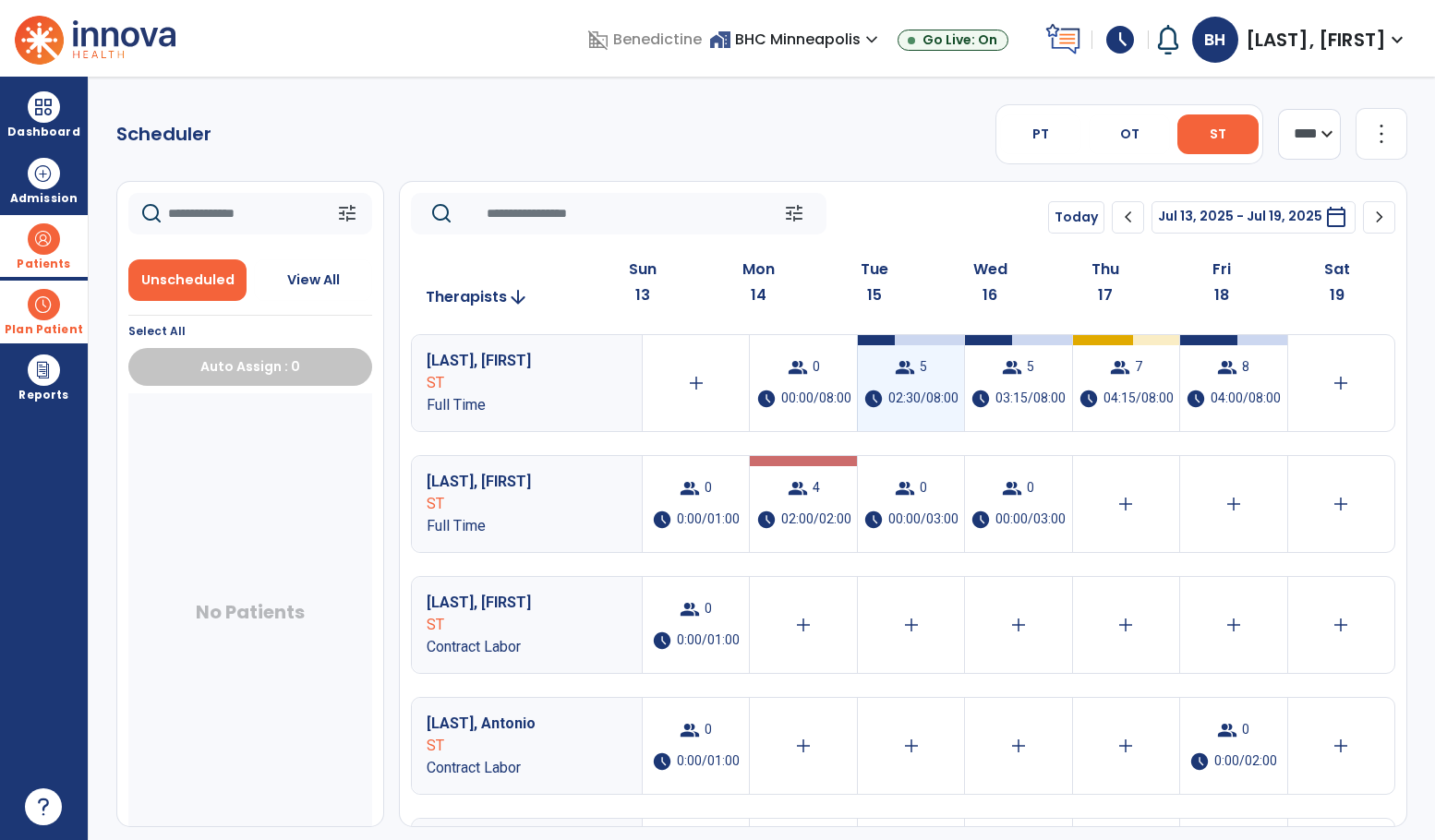 click on "group  5" at bounding box center (910, 367) 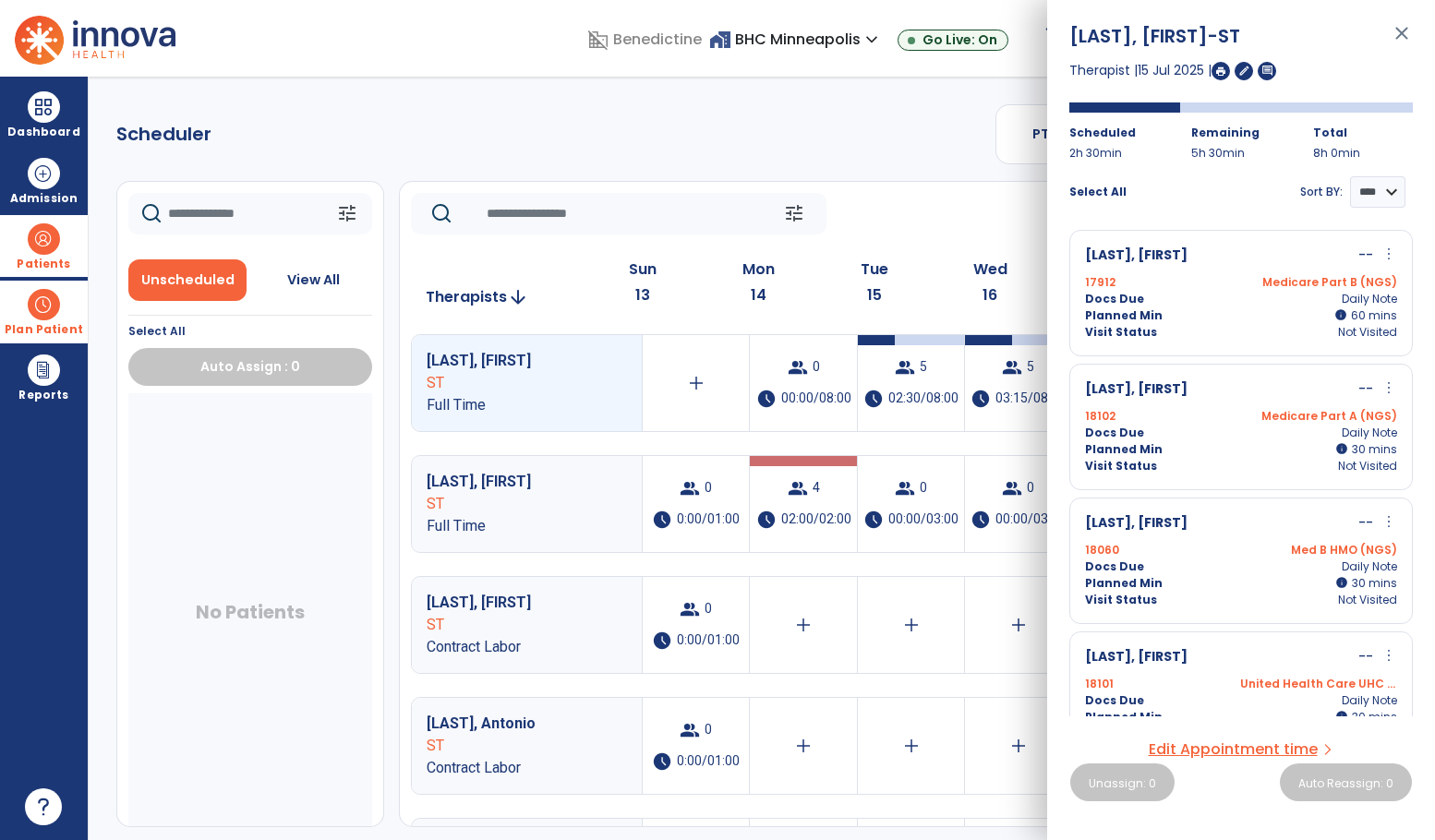 click on "Werner, Elizabeth   --  more_vert  edit   Edit Session   alt_route   Split Minutes" at bounding box center (1241, 256) 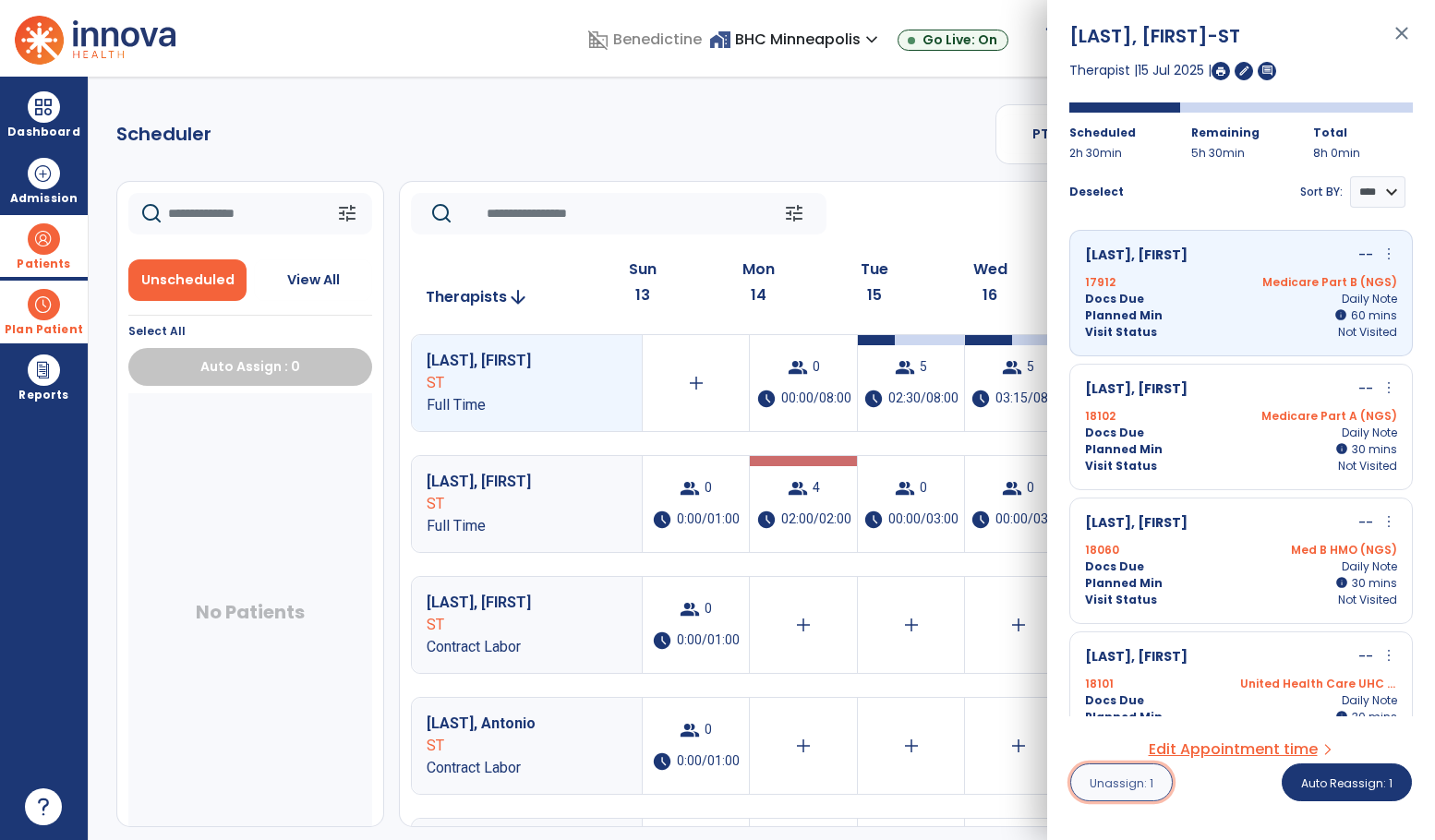 click on "Unassign: 1" at bounding box center (1121, 783) 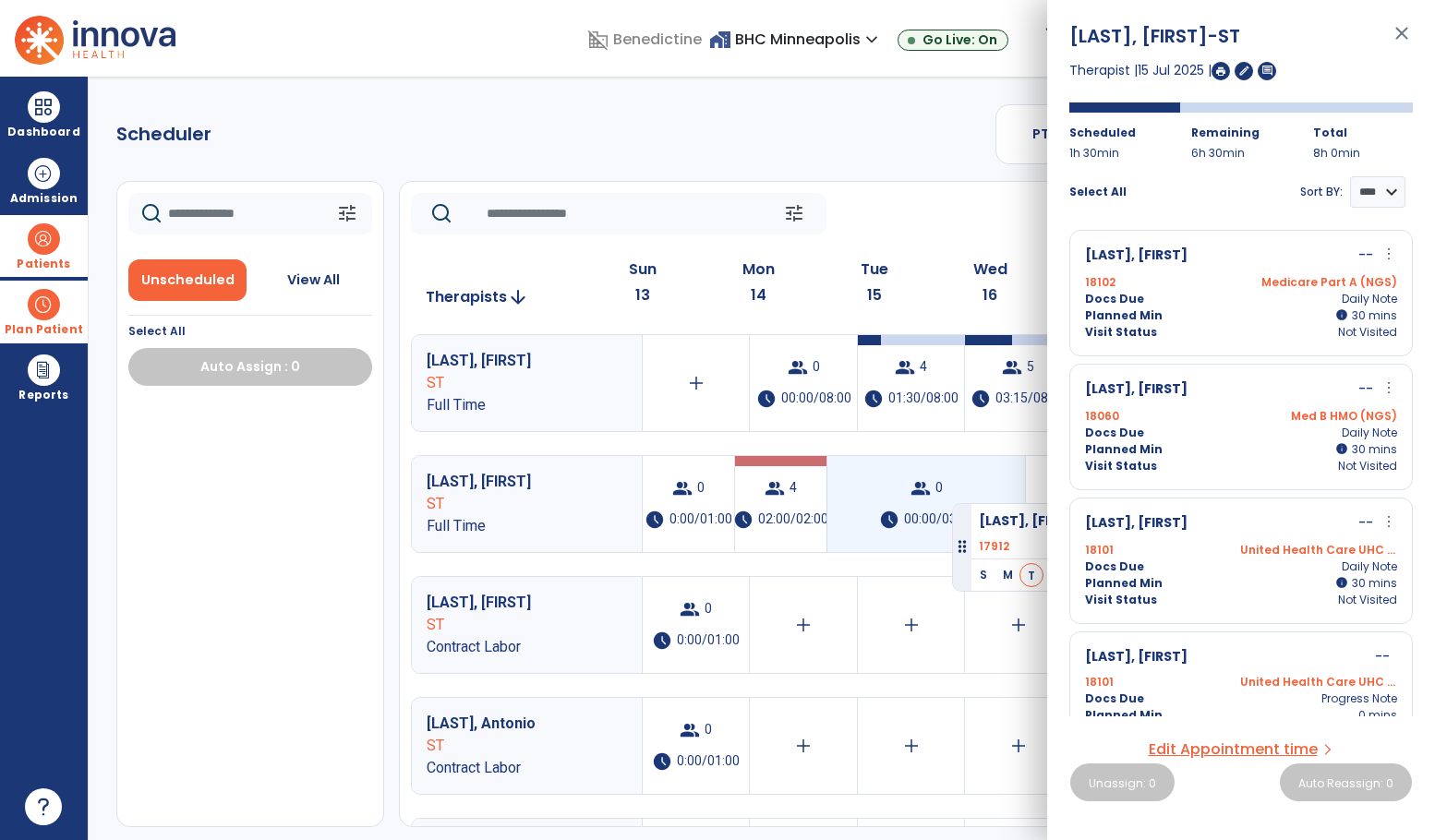 drag, startPoint x: 142, startPoint y: 443, endPoint x: 951, endPoint y: 497, distance: 810.80022 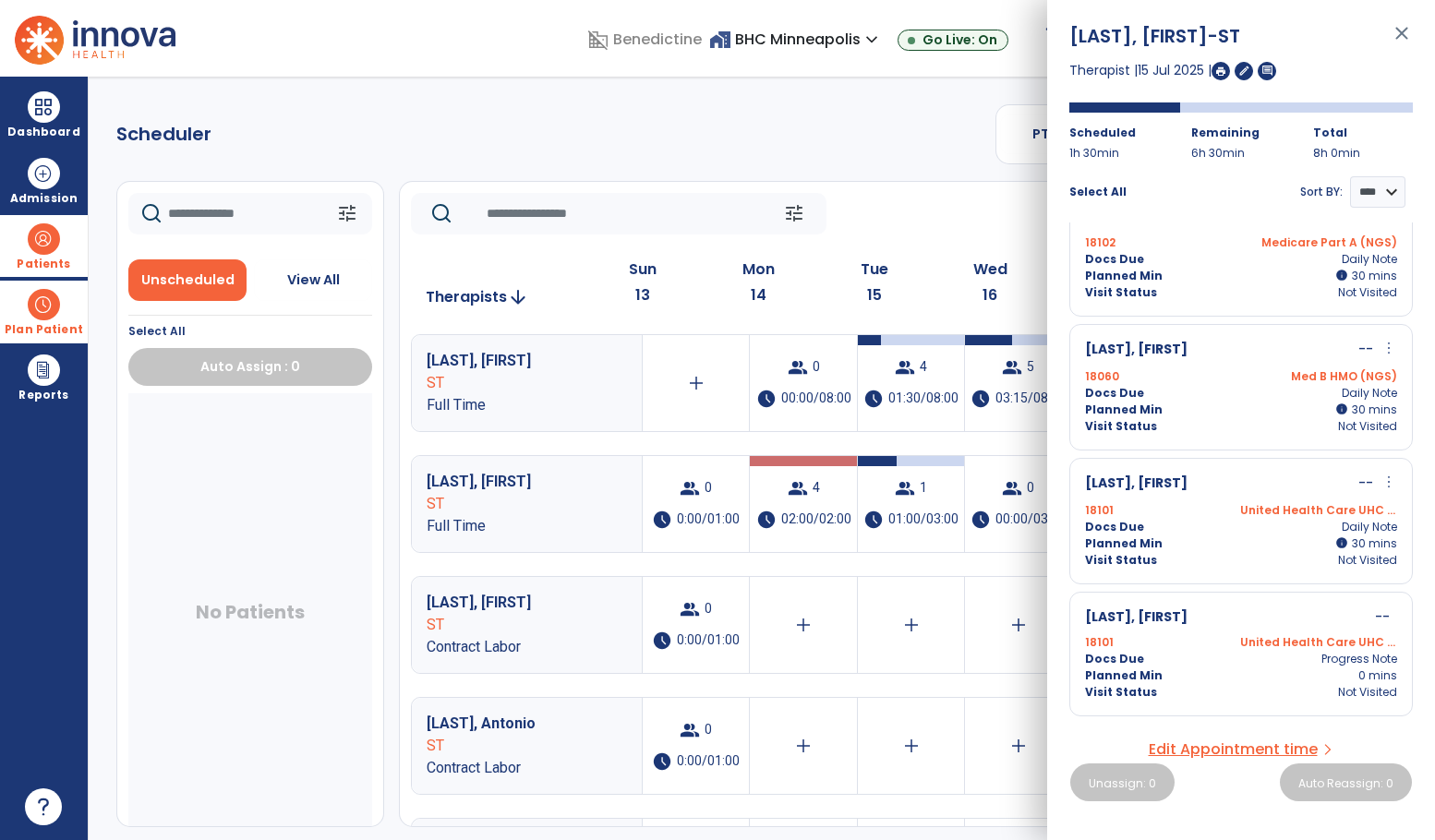 scroll, scrollTop: 0, scrollLeft: 0, axis: both 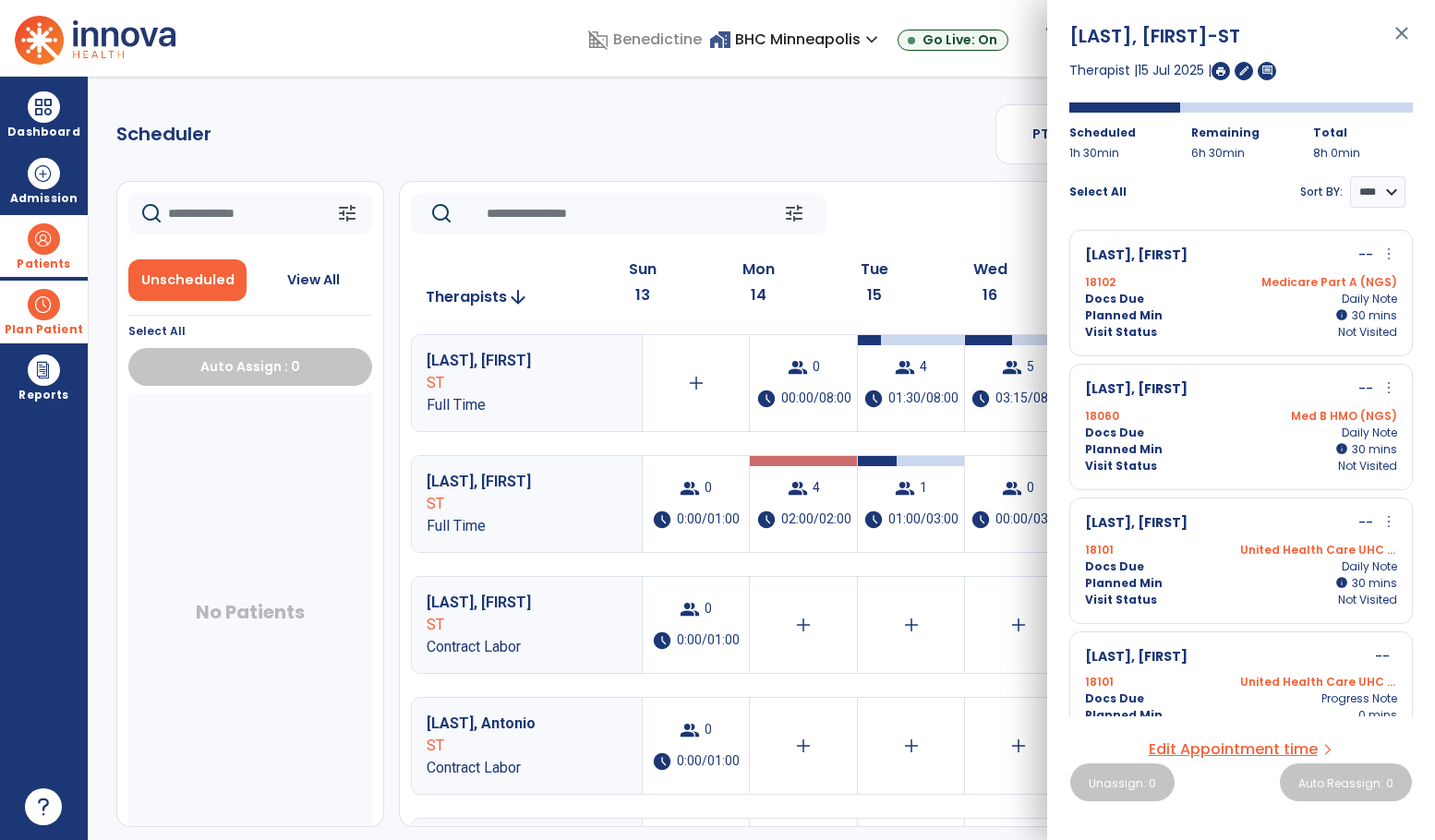 click on "Montanez, Jorge" at bounding box center [1136, 256] 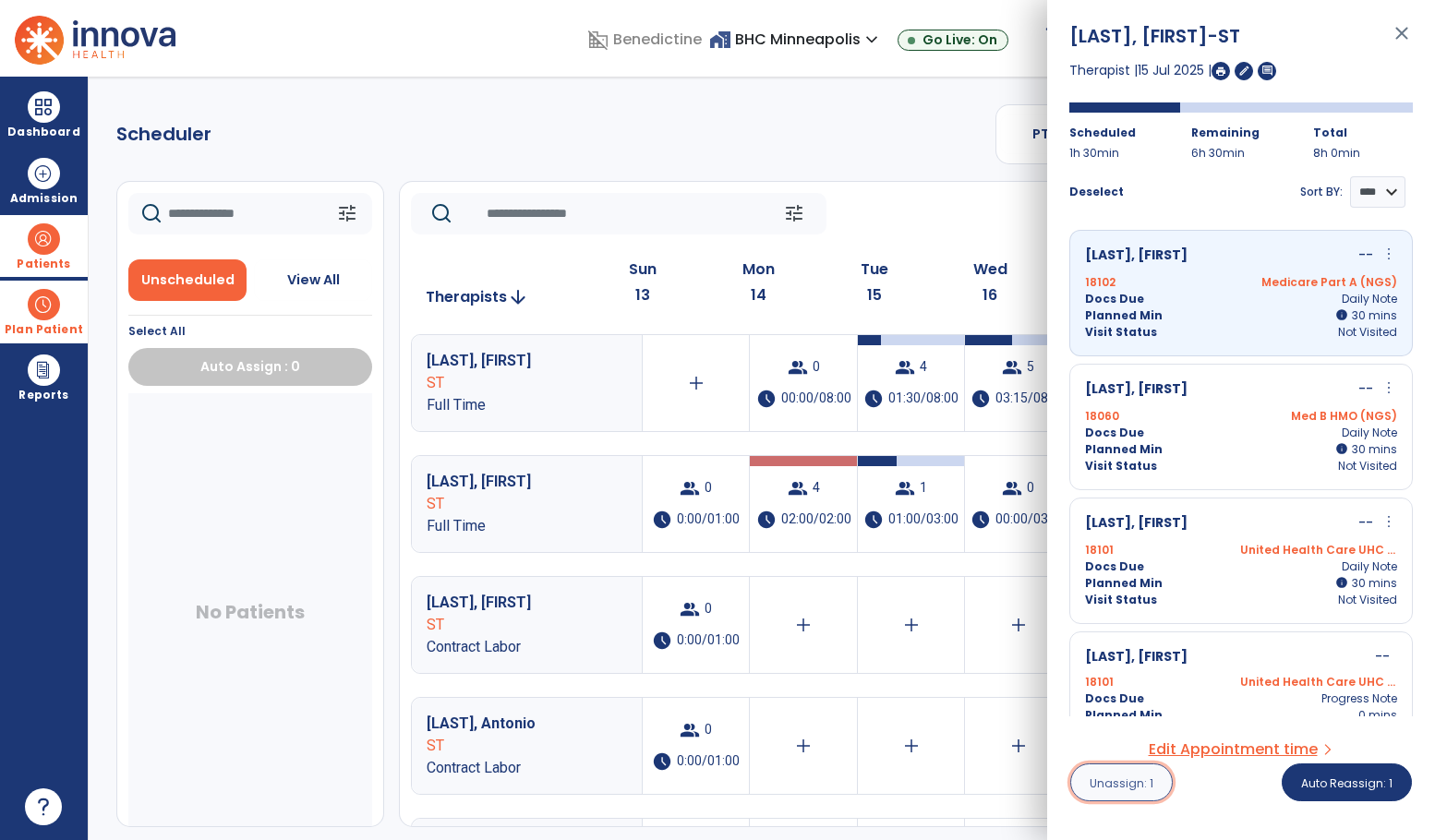 click on "Unassign: 1" at bounding box center [1121, 783] 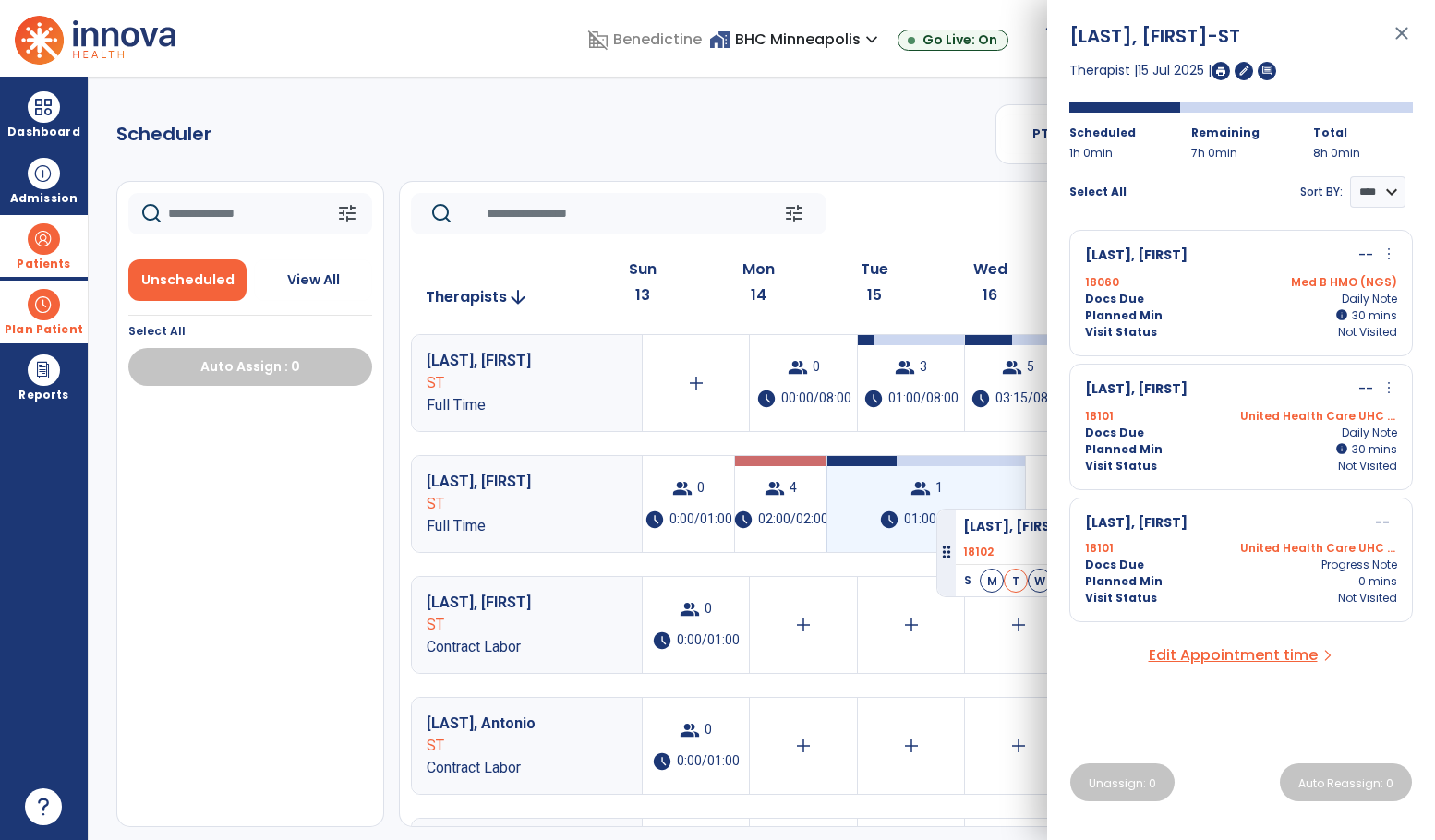 drag, startPoint x: 141, startPoint y: 437, endPoint x: 936, endPoint y: 501, distance: 797.5719 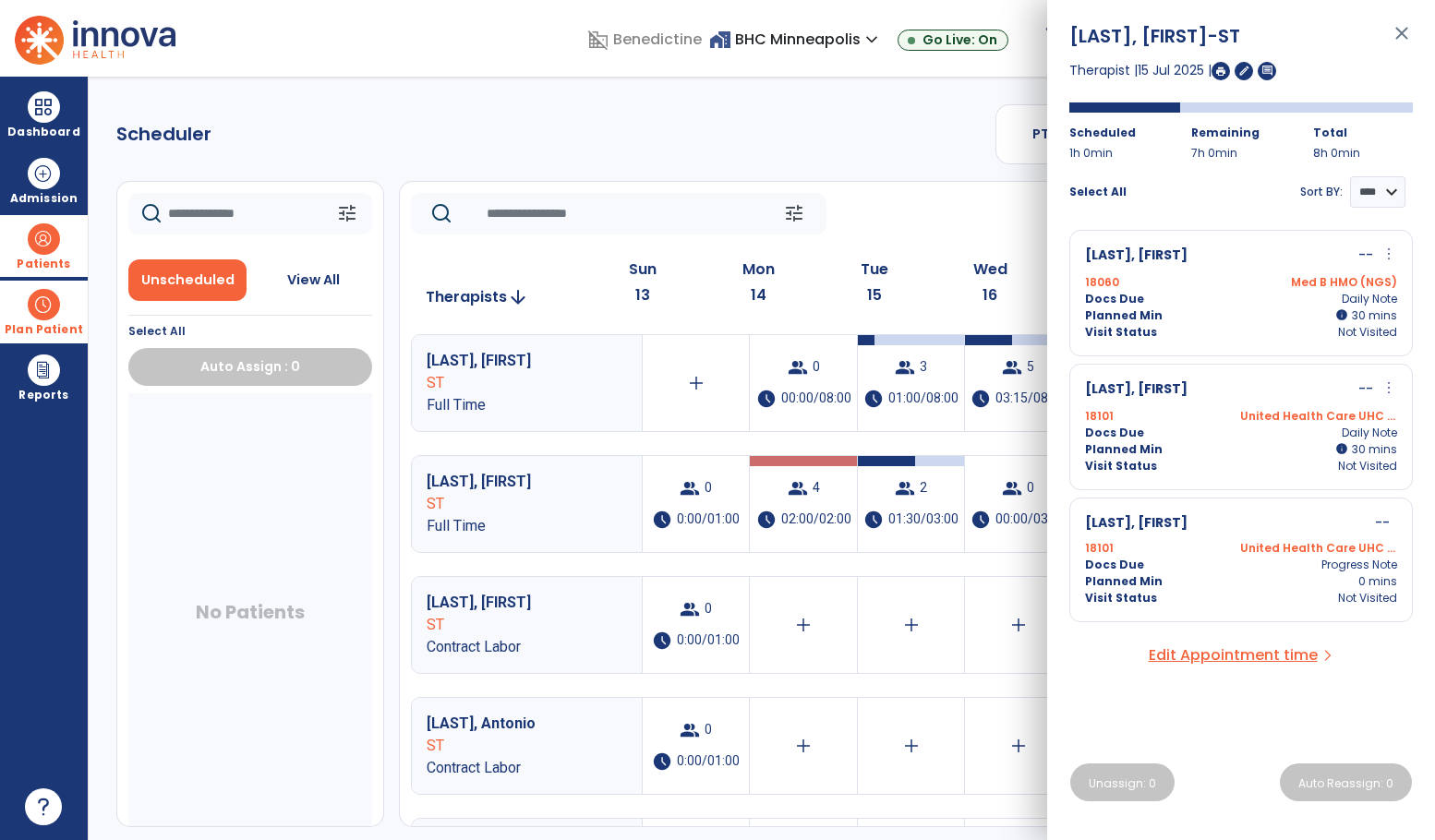 click on "[NAME]" at bounding box center (1136, 390) 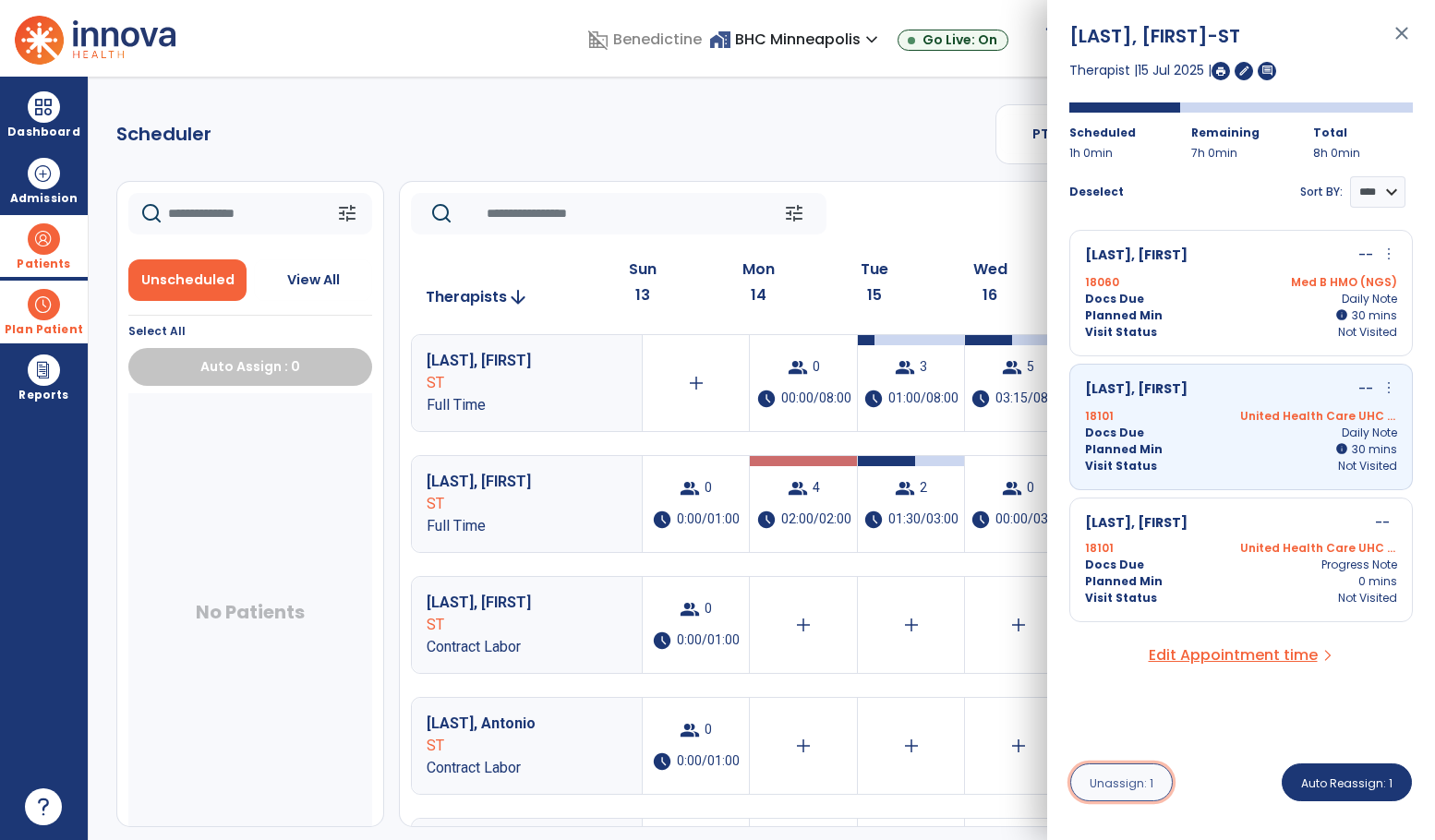 click on "Unassign: 1" at bounding box center (1121, 783) 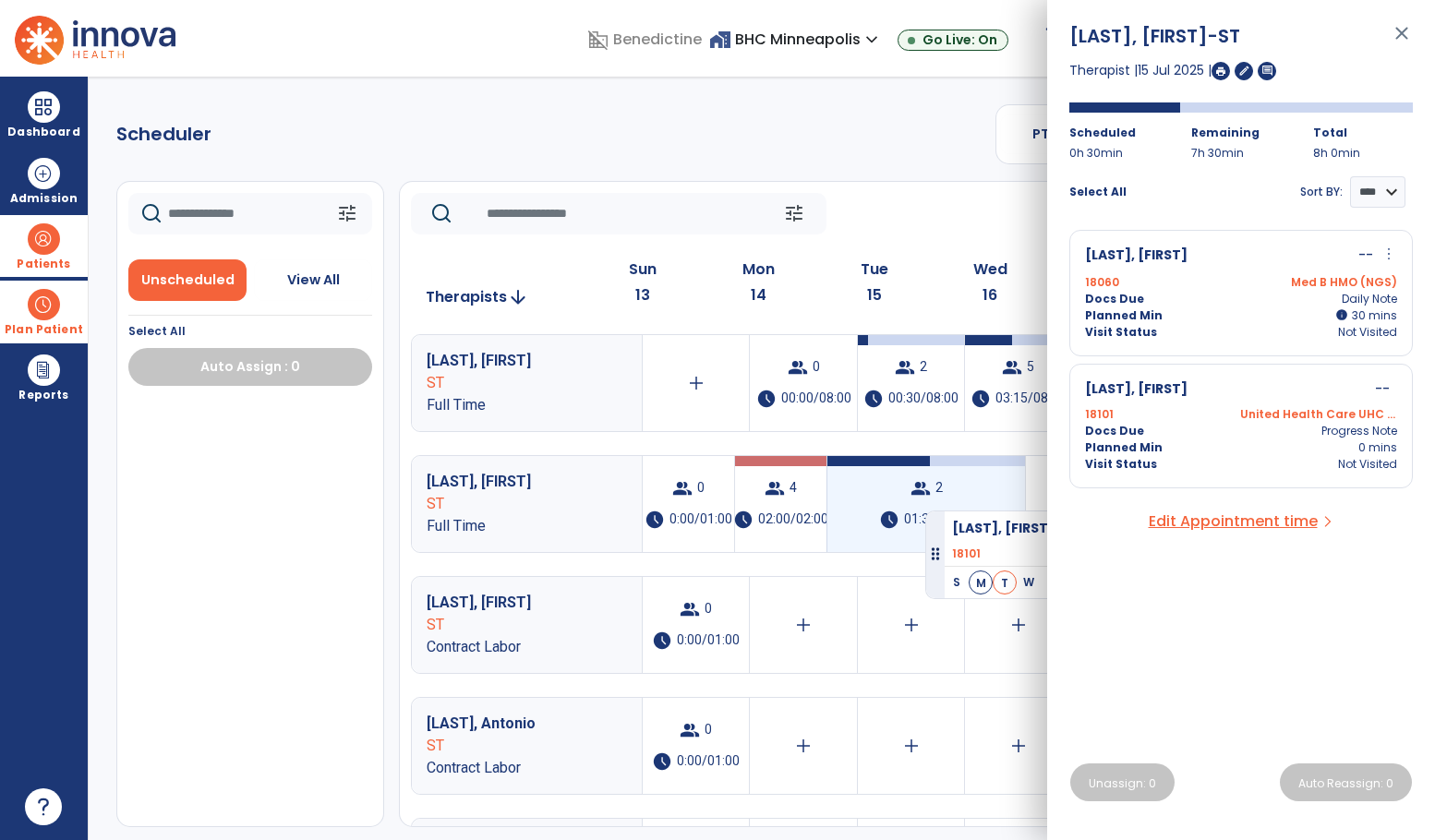 drag, startPoint x: 145, startPoint y: 437, endPoint x: 925, endPoint y: 503, distance: 782.7873 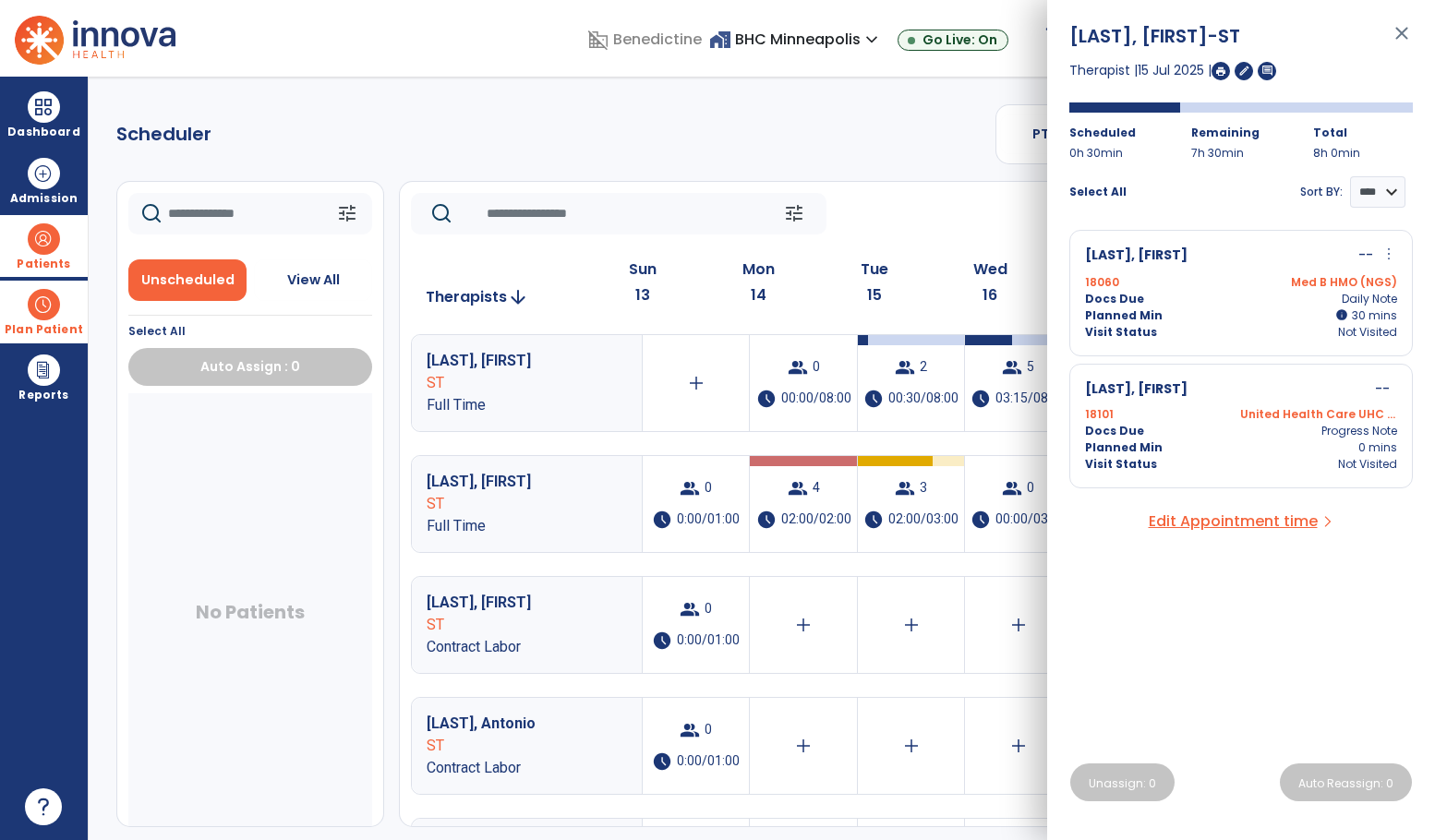 click on "Senn, Darren   --  more_vert  edit   Edit Session   alt_route   Split Minutes" at bounding box center [1241, 256] 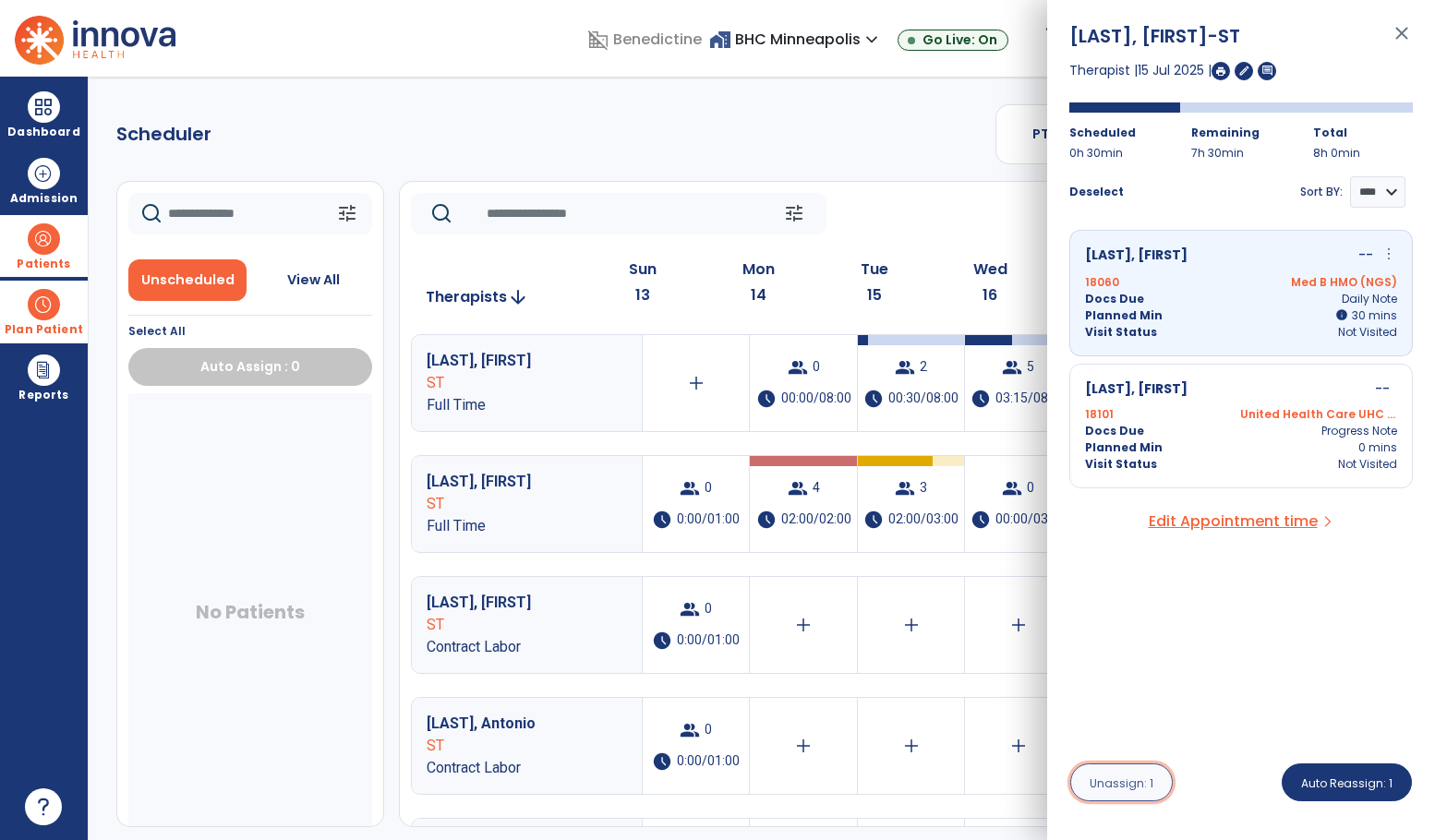 click on "Unassign: 1" at bounding box center (1121, 782) 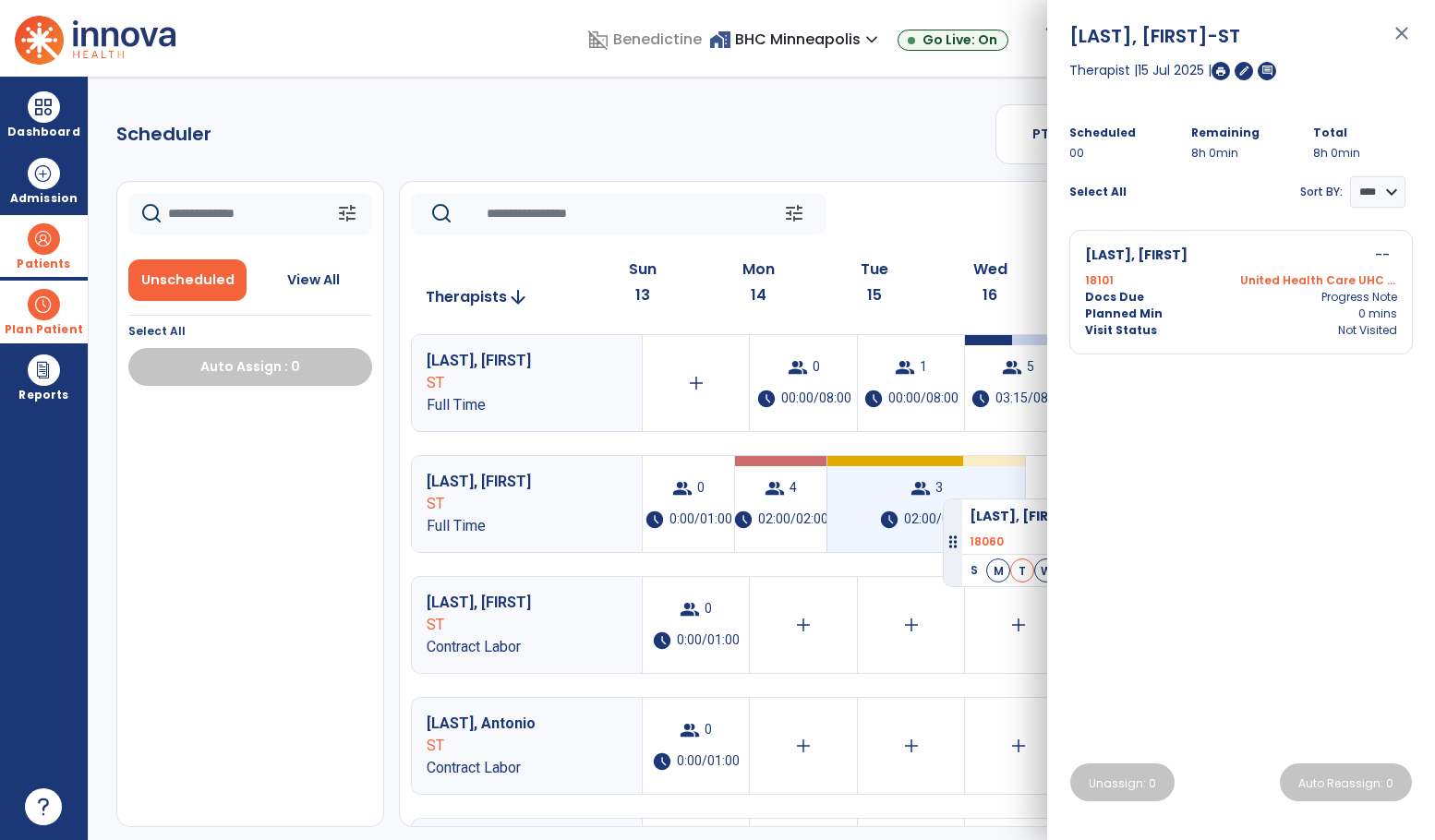 drag, startPoint x: 145, startPoint y: 435, endPoint x: 943, endPoint y: 491, distance: 799.9625 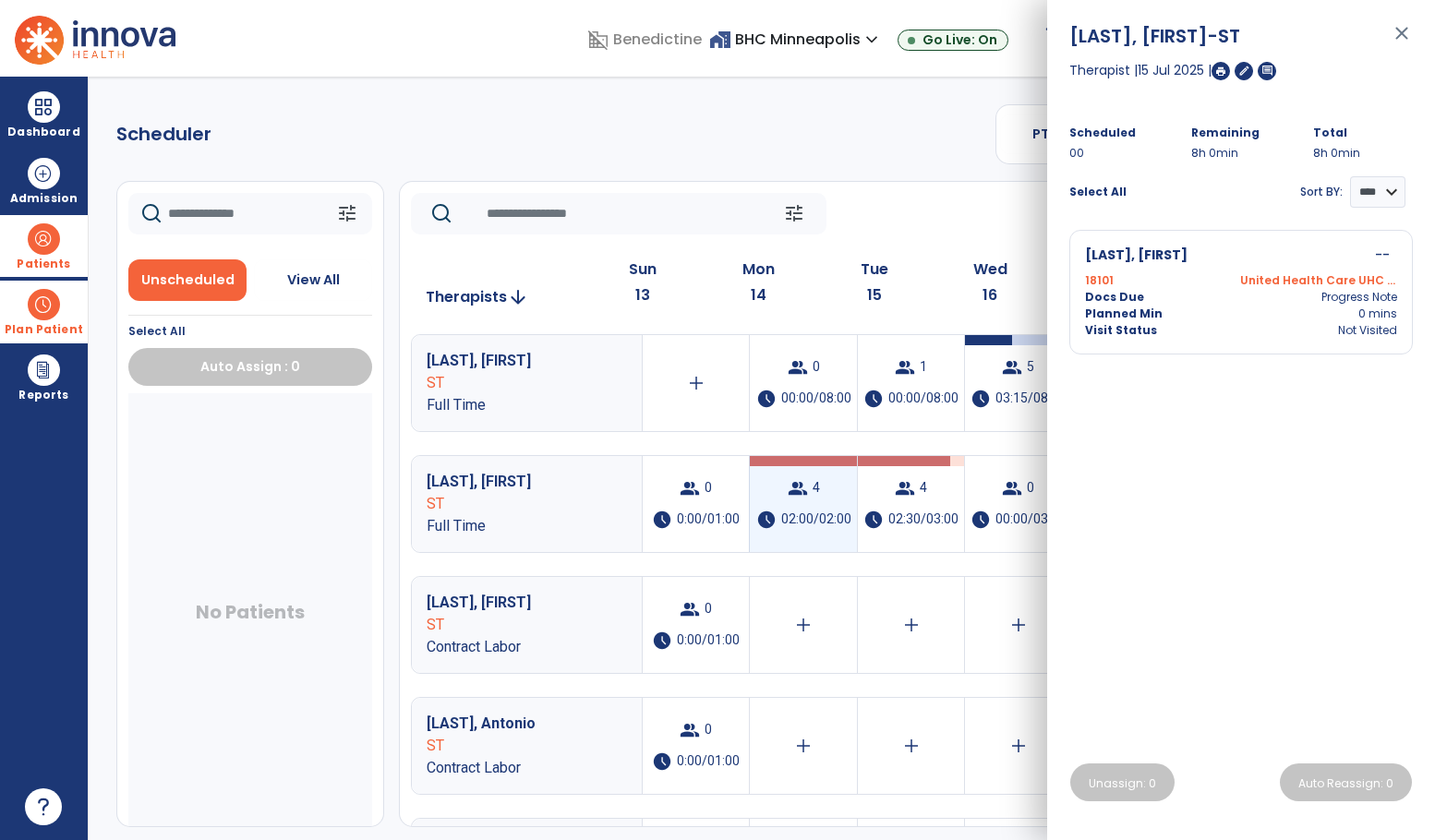 click on "02:00/02:00" at bounding box center [816, 520] 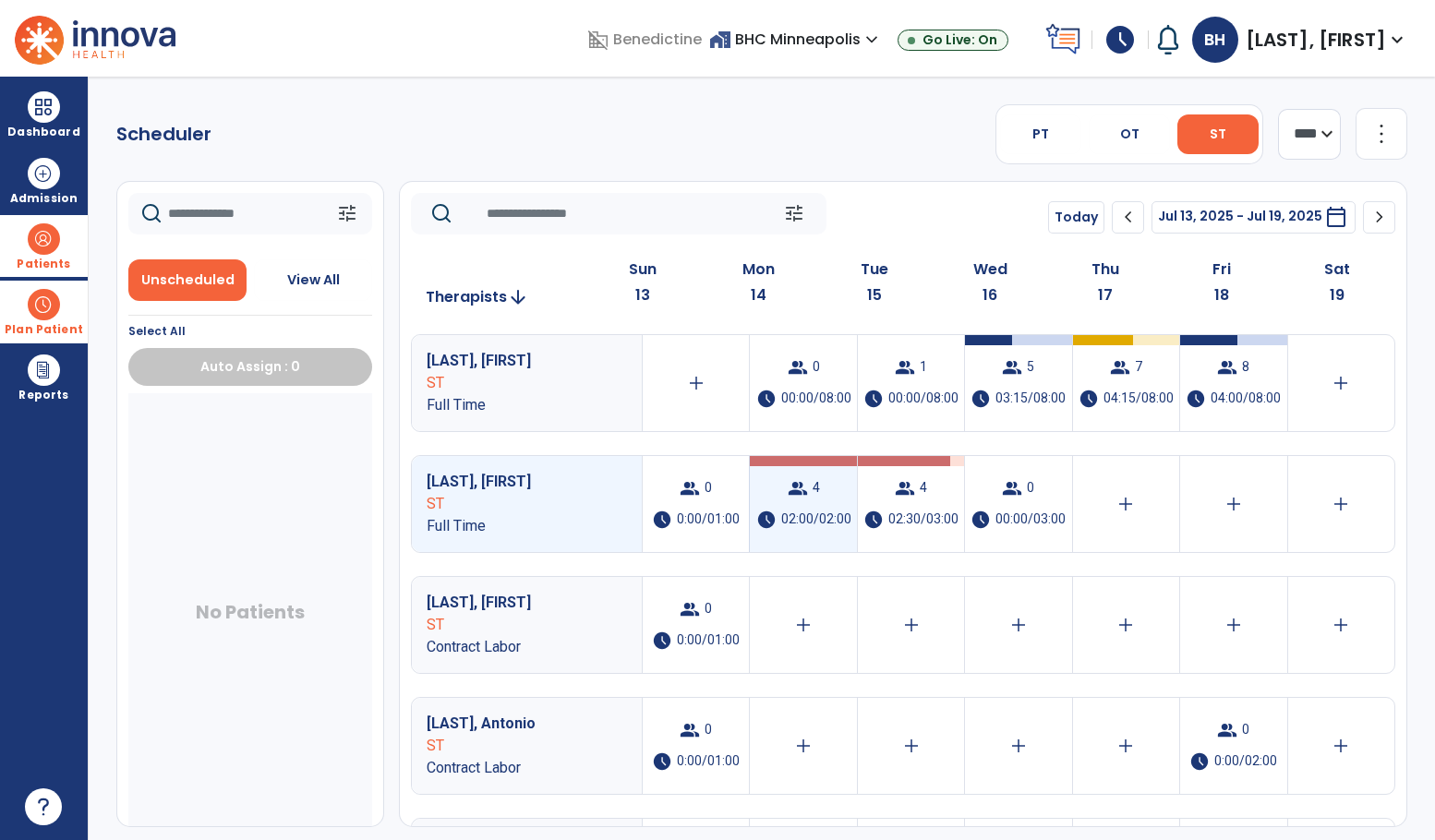 click on "group  4  schedule  02:00/02:00" at bounding box center (802, 504) 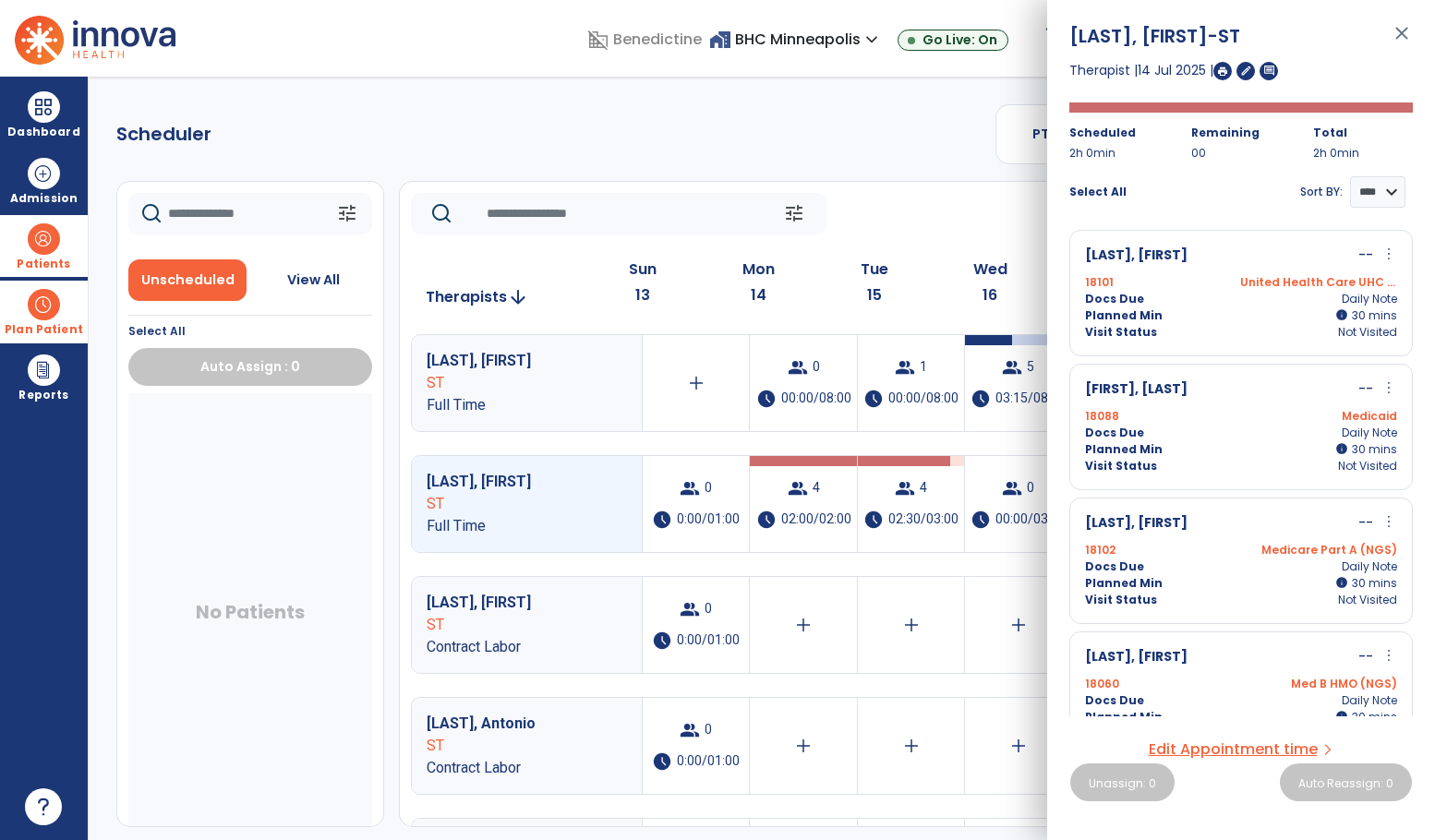 scroll, scrollTop: 42, scrollLeft: 0, axis: vertical 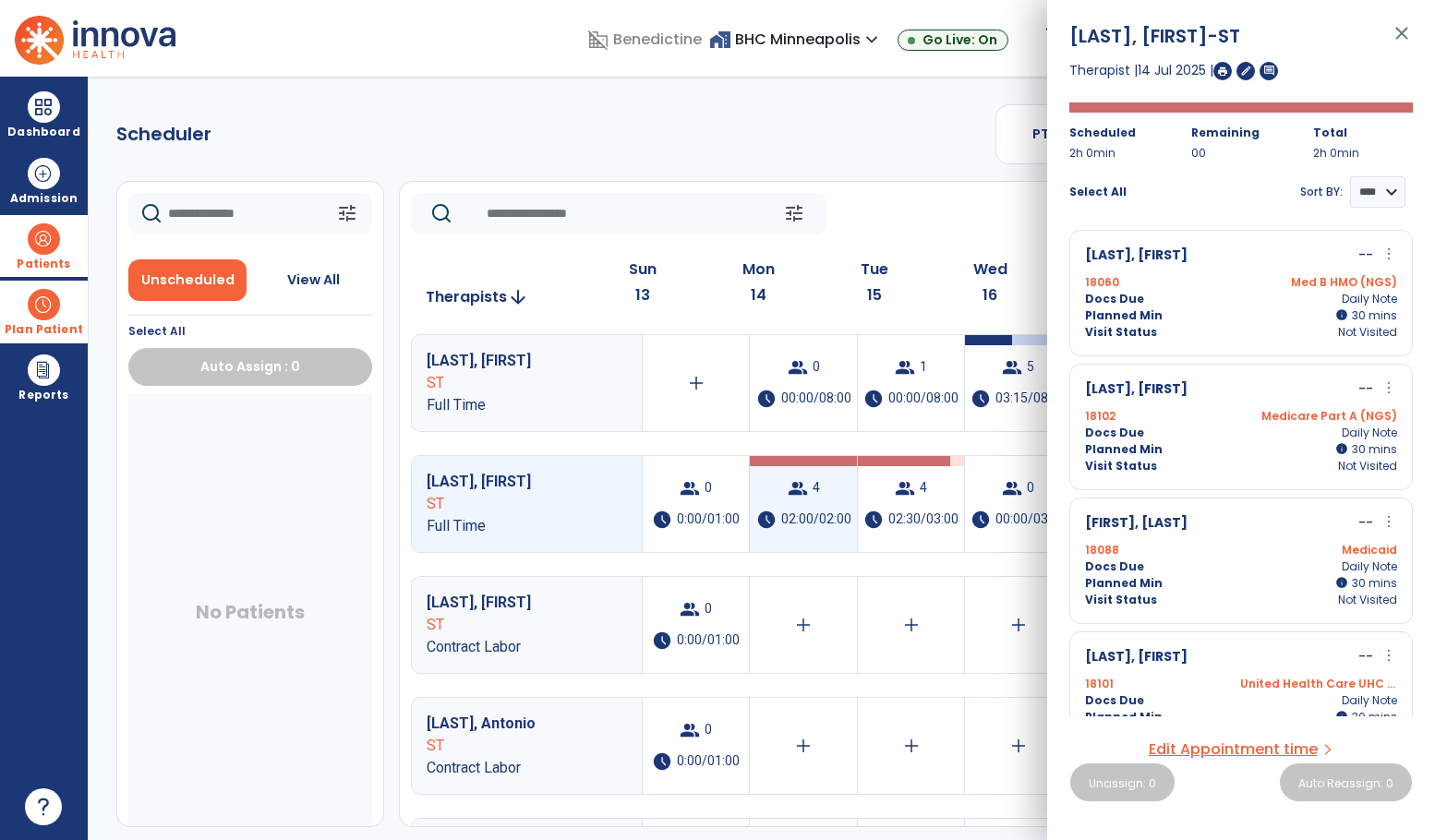 click on "group  4  schedule  02:00/02:00" at bounding box center (802, 504) 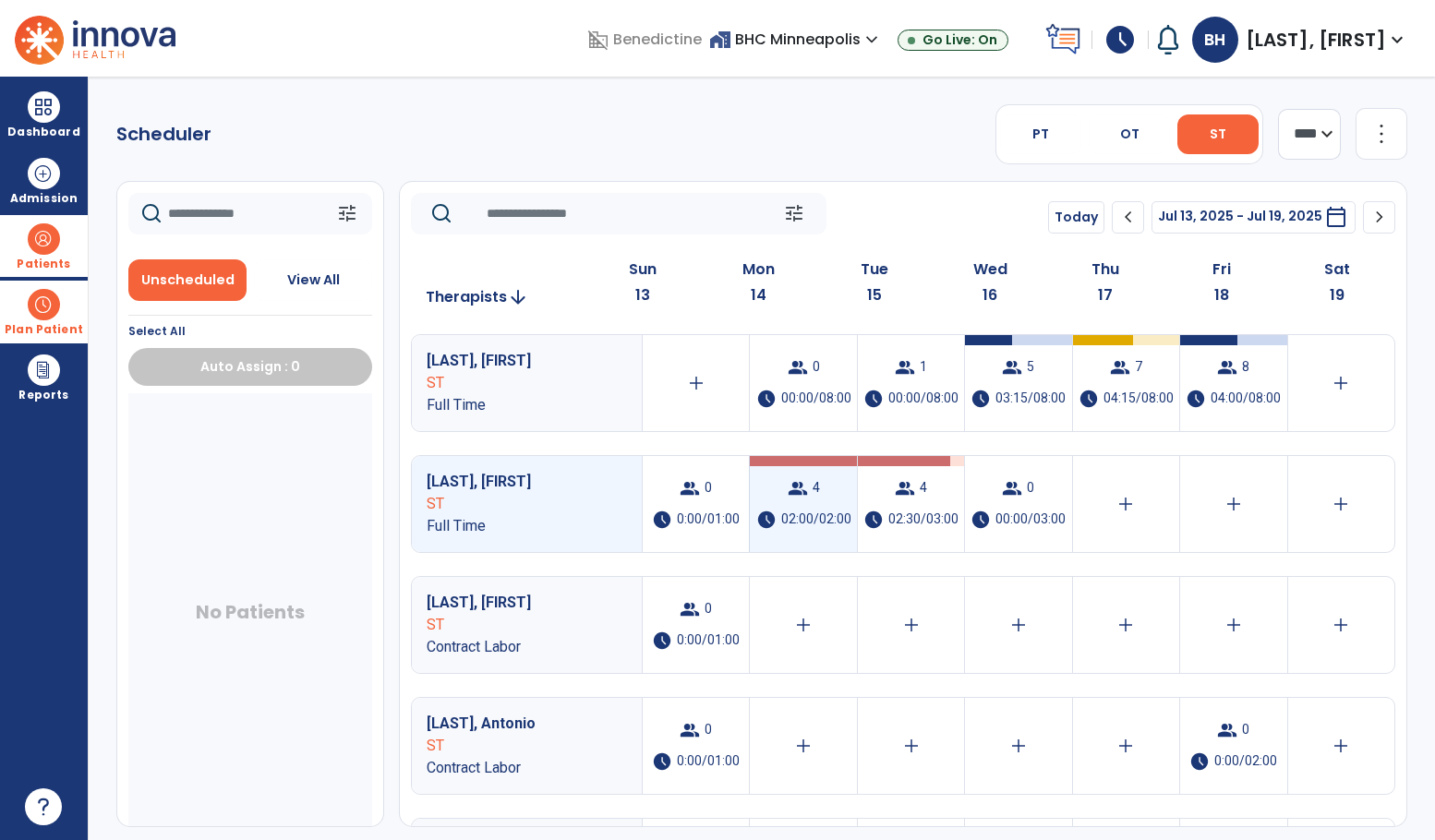 click on "group  4  schedule  02:00/02:00" at bounding box center (802, 504) 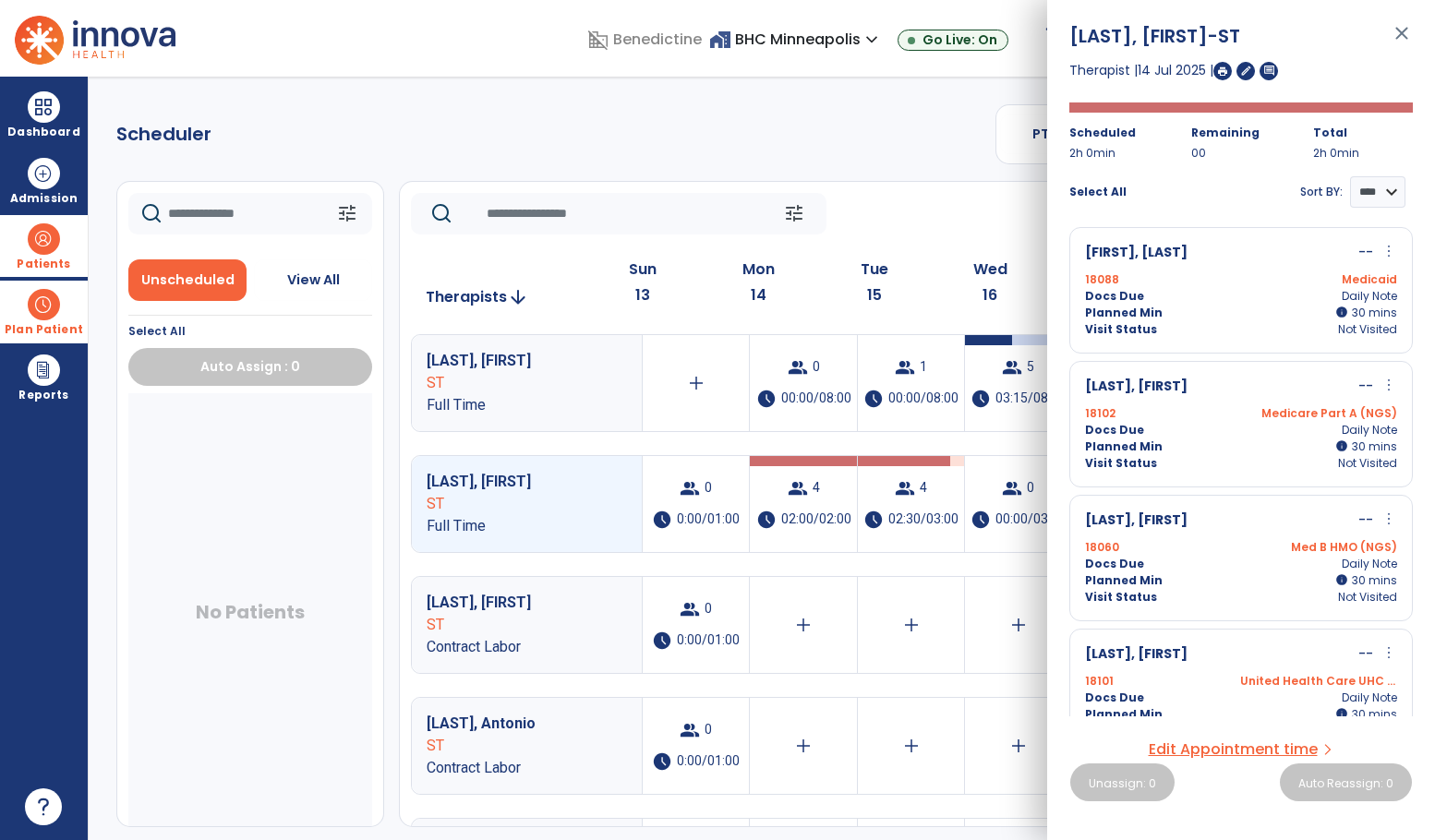 scroll, scrollTop: 0, scrollLeft: 0, axis: both 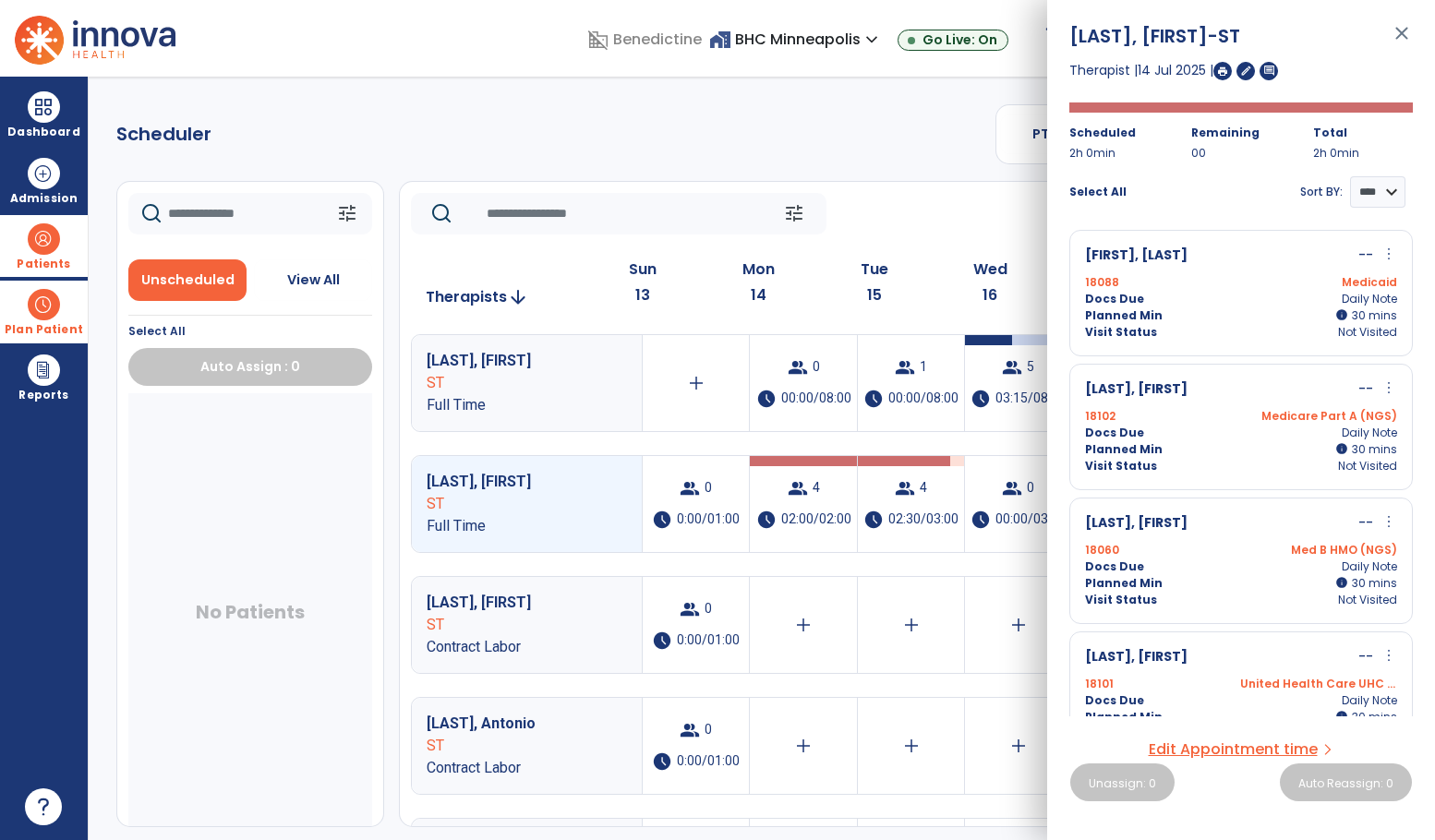 click on "more_vert" at bounding box center [1389, 254] 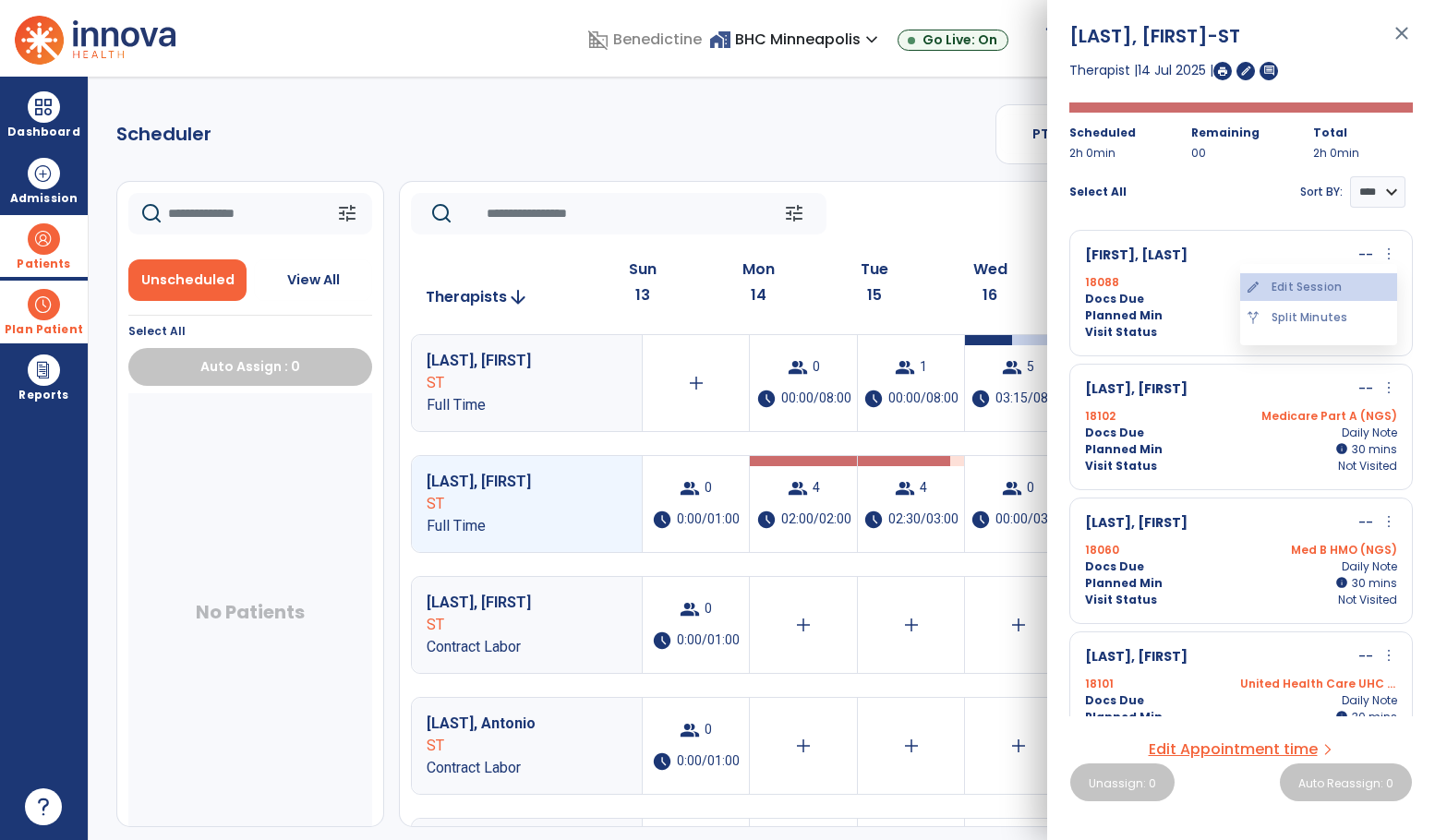 click on "edit   Edit Session" at bounding box center (1319, 287) 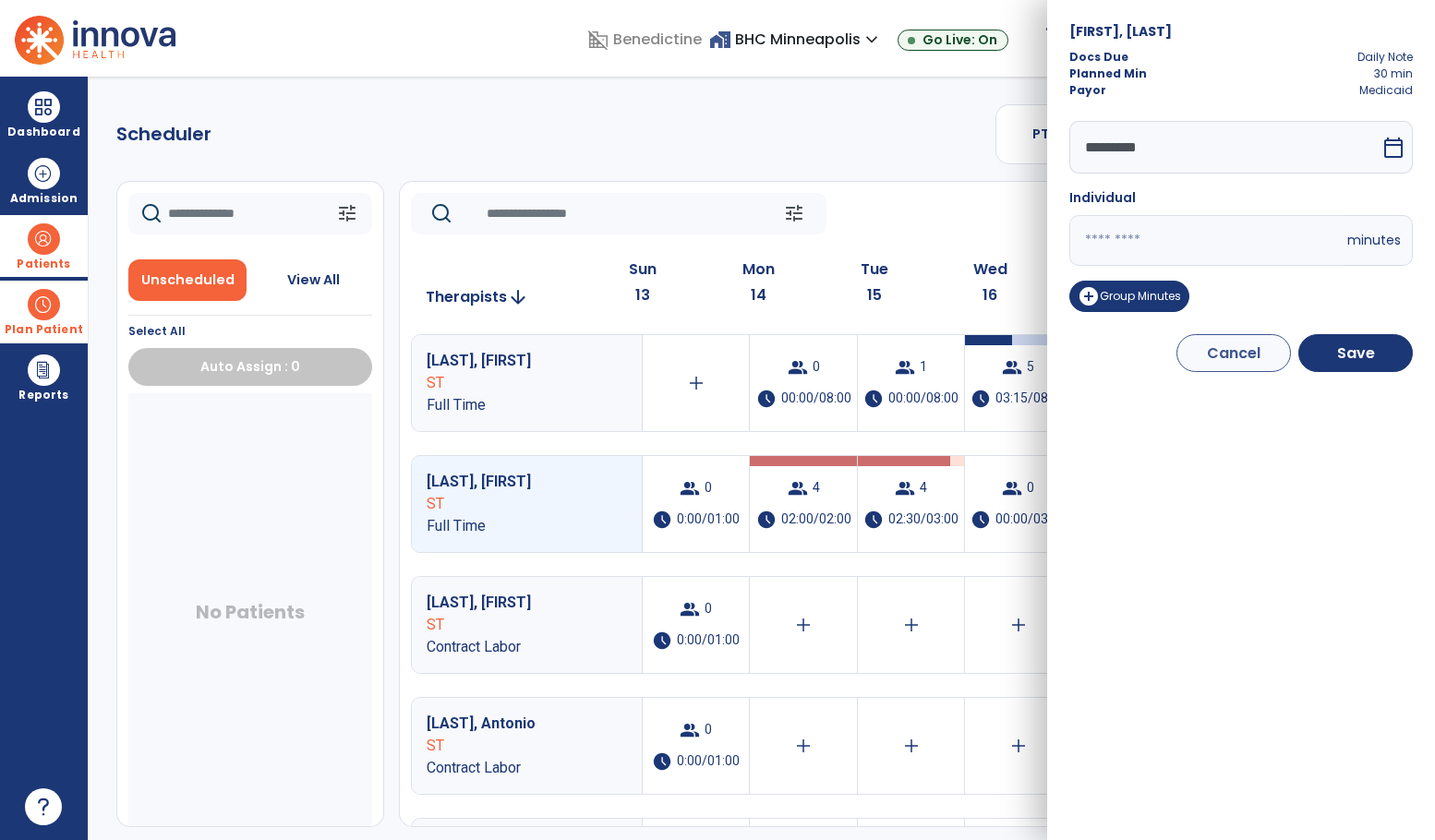 click on "calendar_today" at bounding box center [1393, 148] 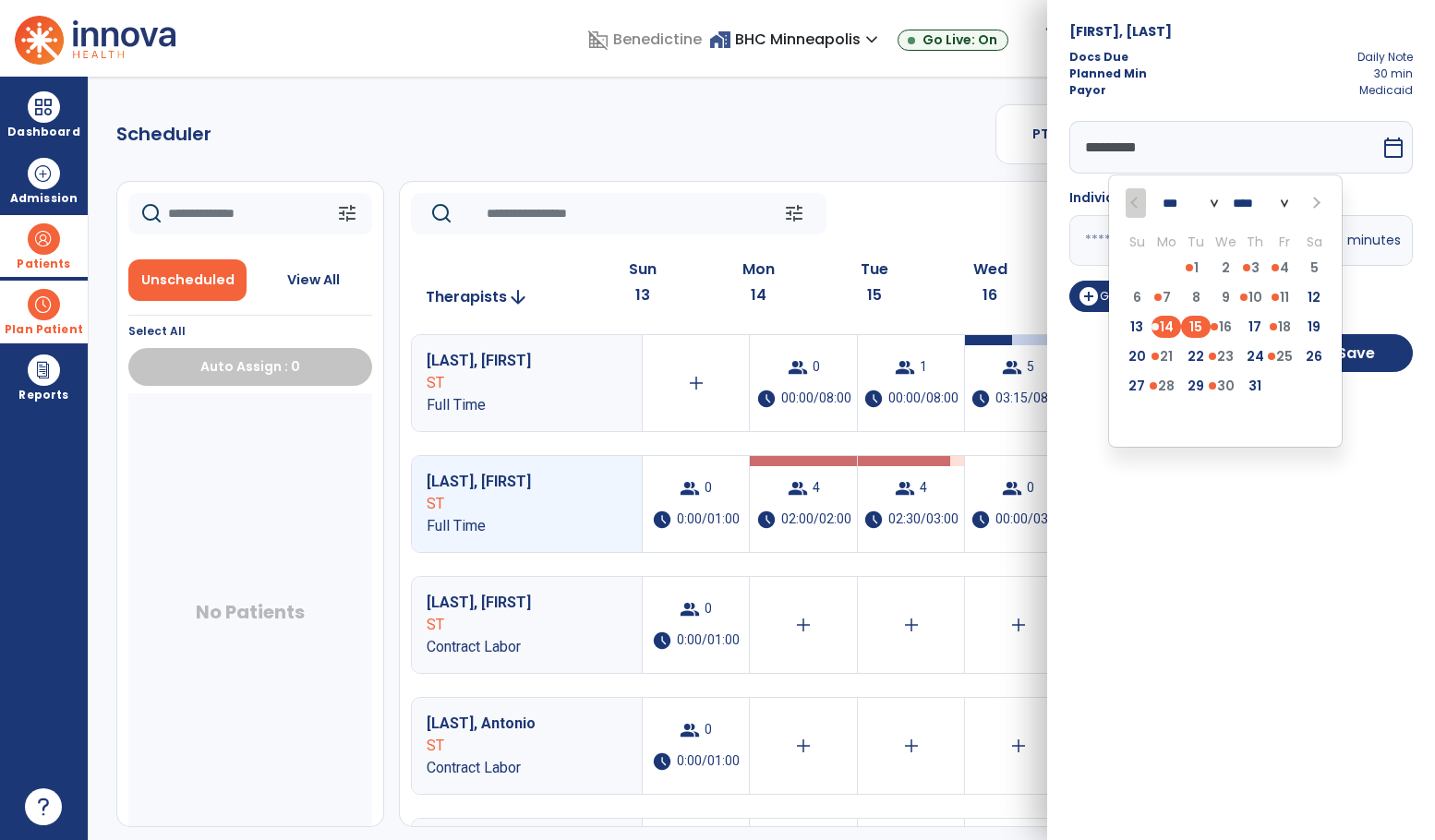 click on "15" at bounding box center (1196, 327) 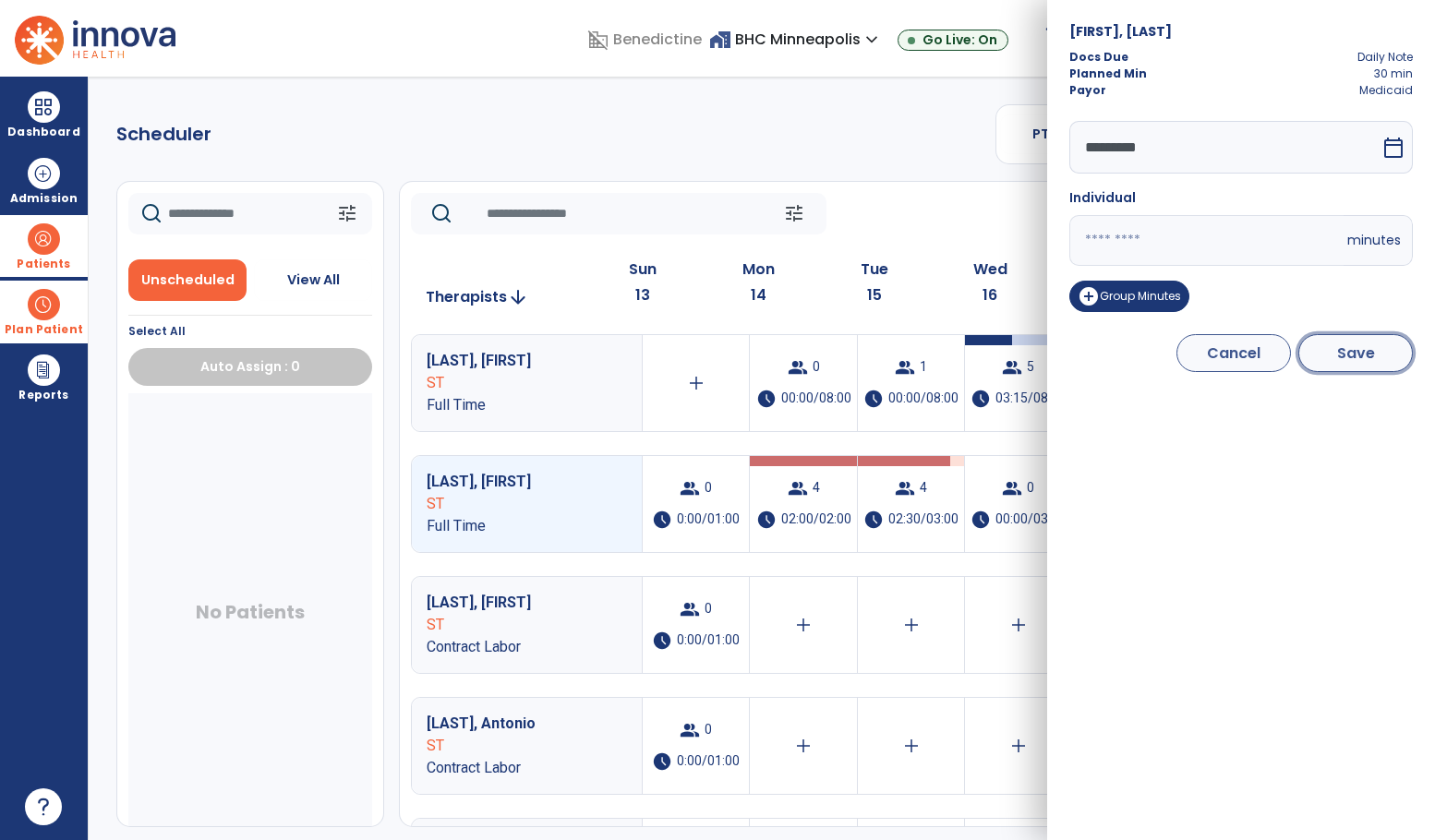 click on "Save" at bounding box center [1356, 353] 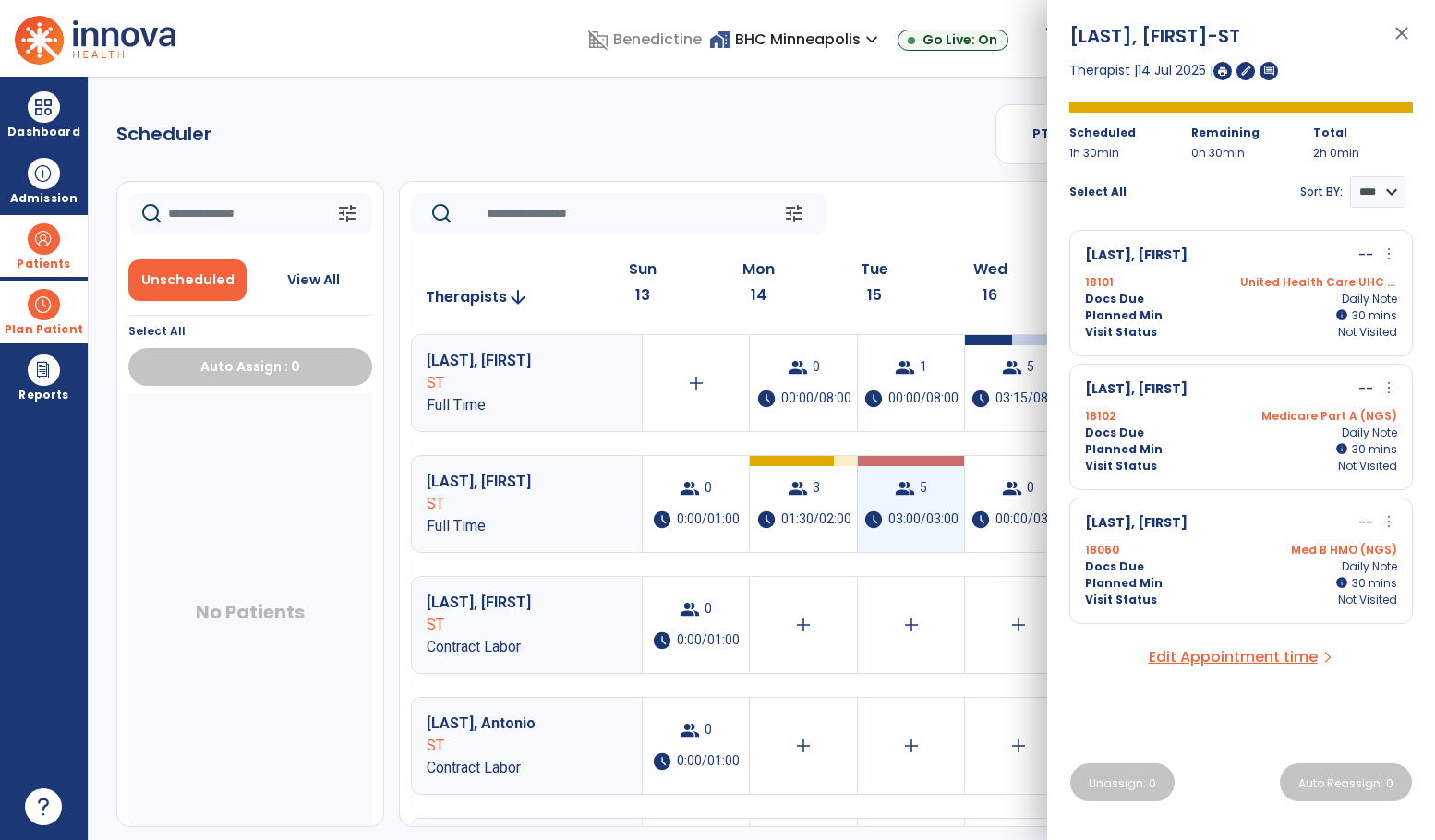 click on "group  5  schedule  03:00/03:00" at bounding box center (910, 504) 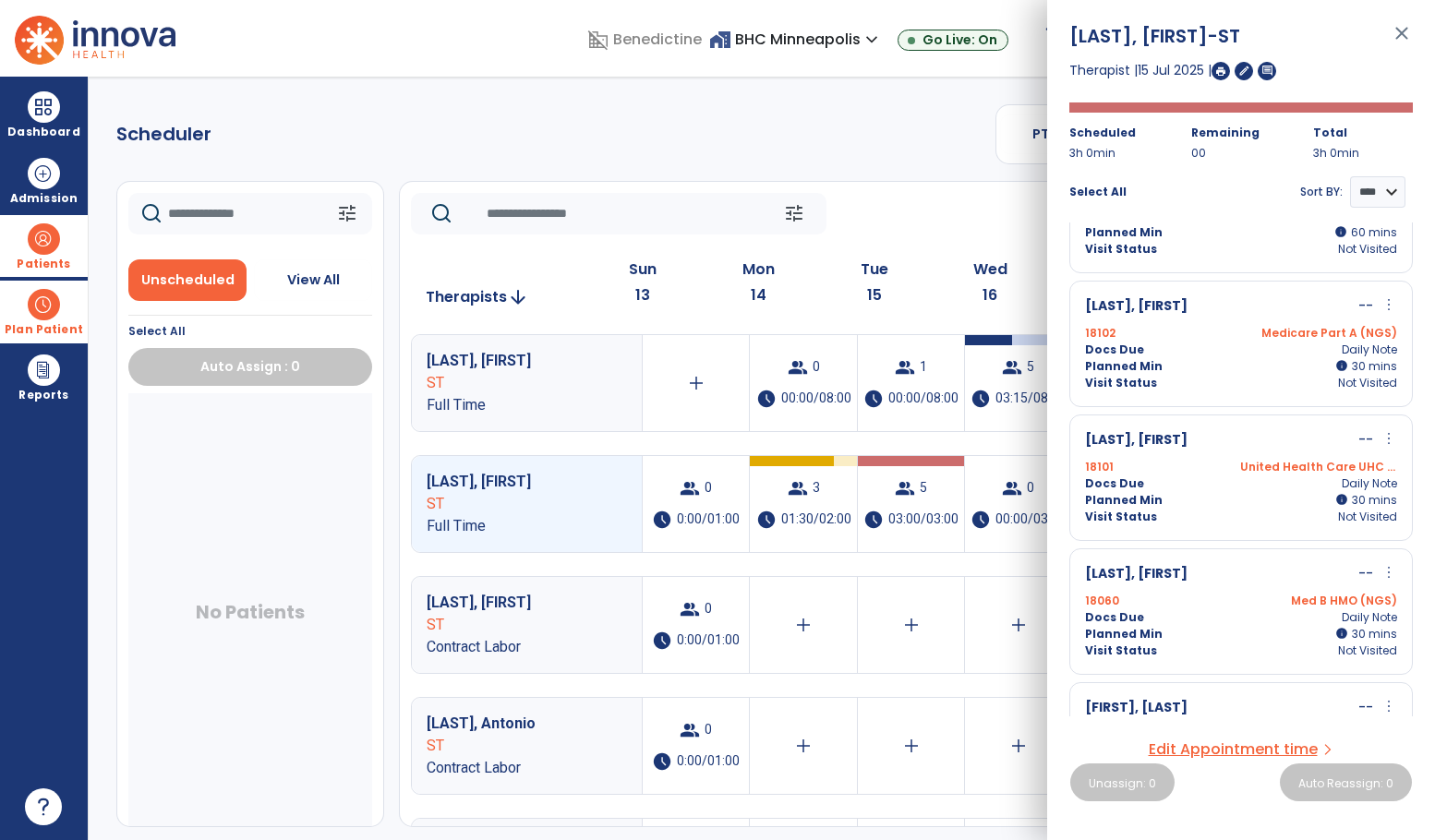 scroll, scrollTop: 0, scrollLeft: 0, axis: both 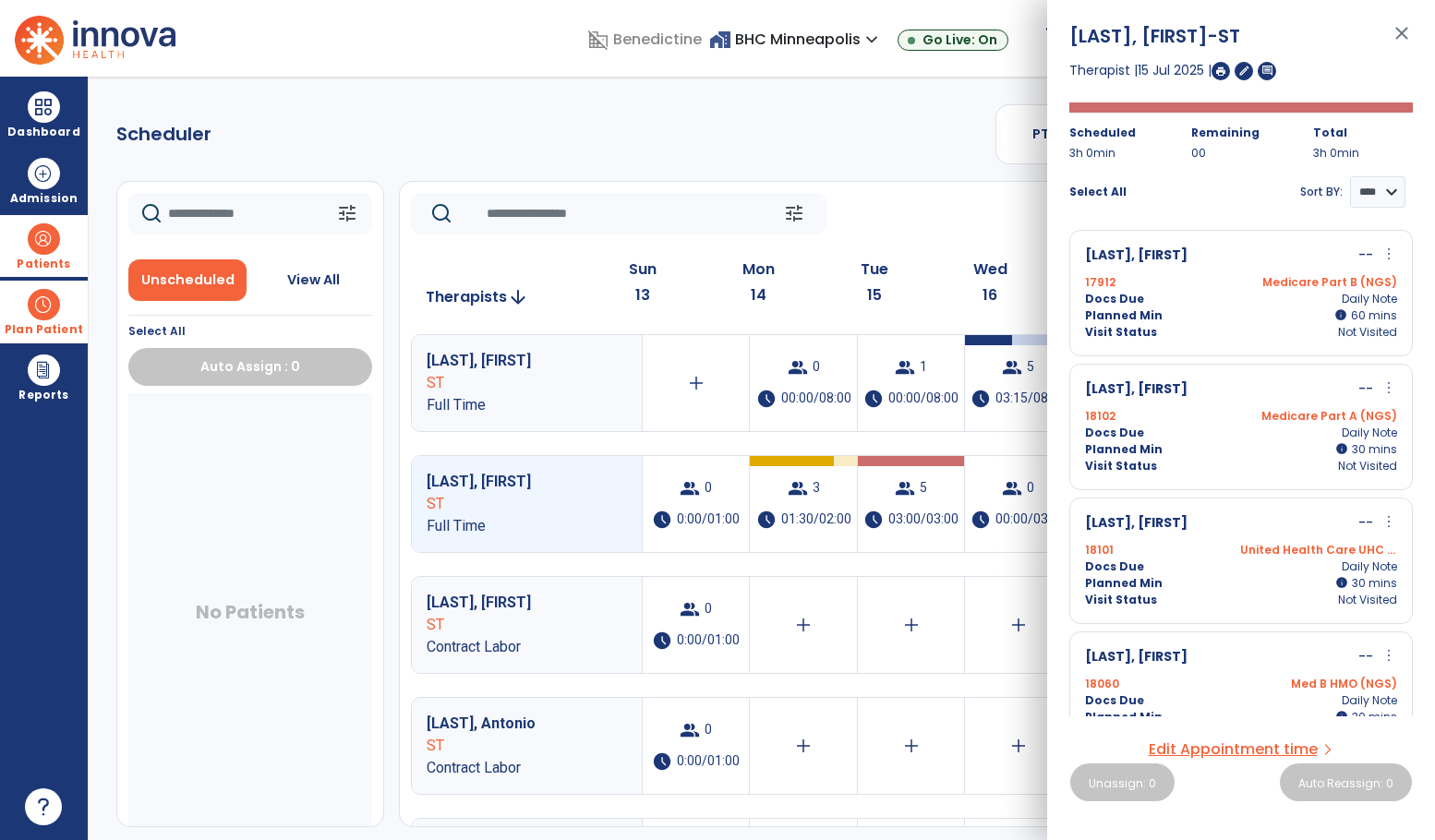 click on "more_vert" at bounding box center [1389, 388] 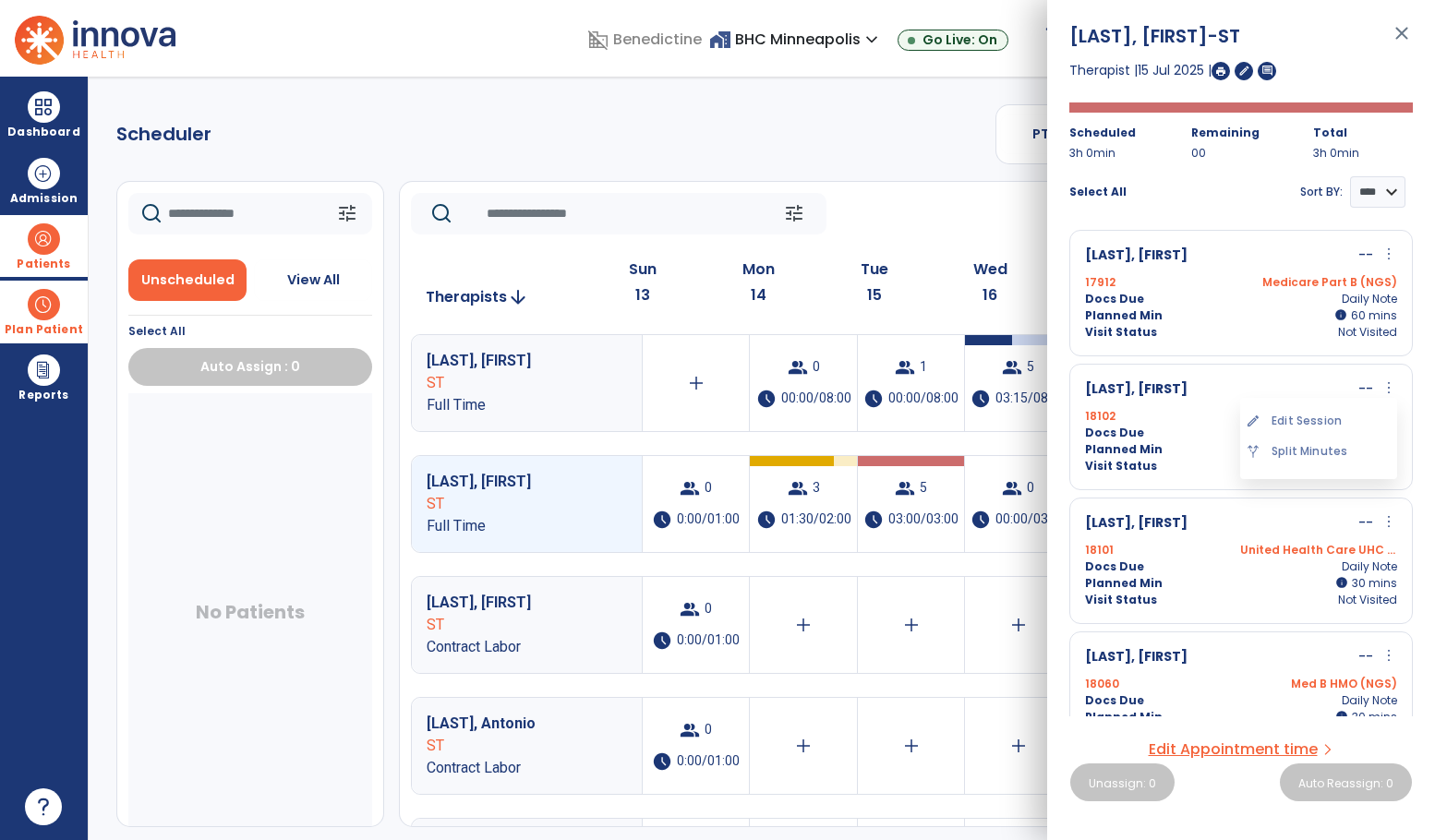 click on "more_vert" at bounding box center [1389, 388] 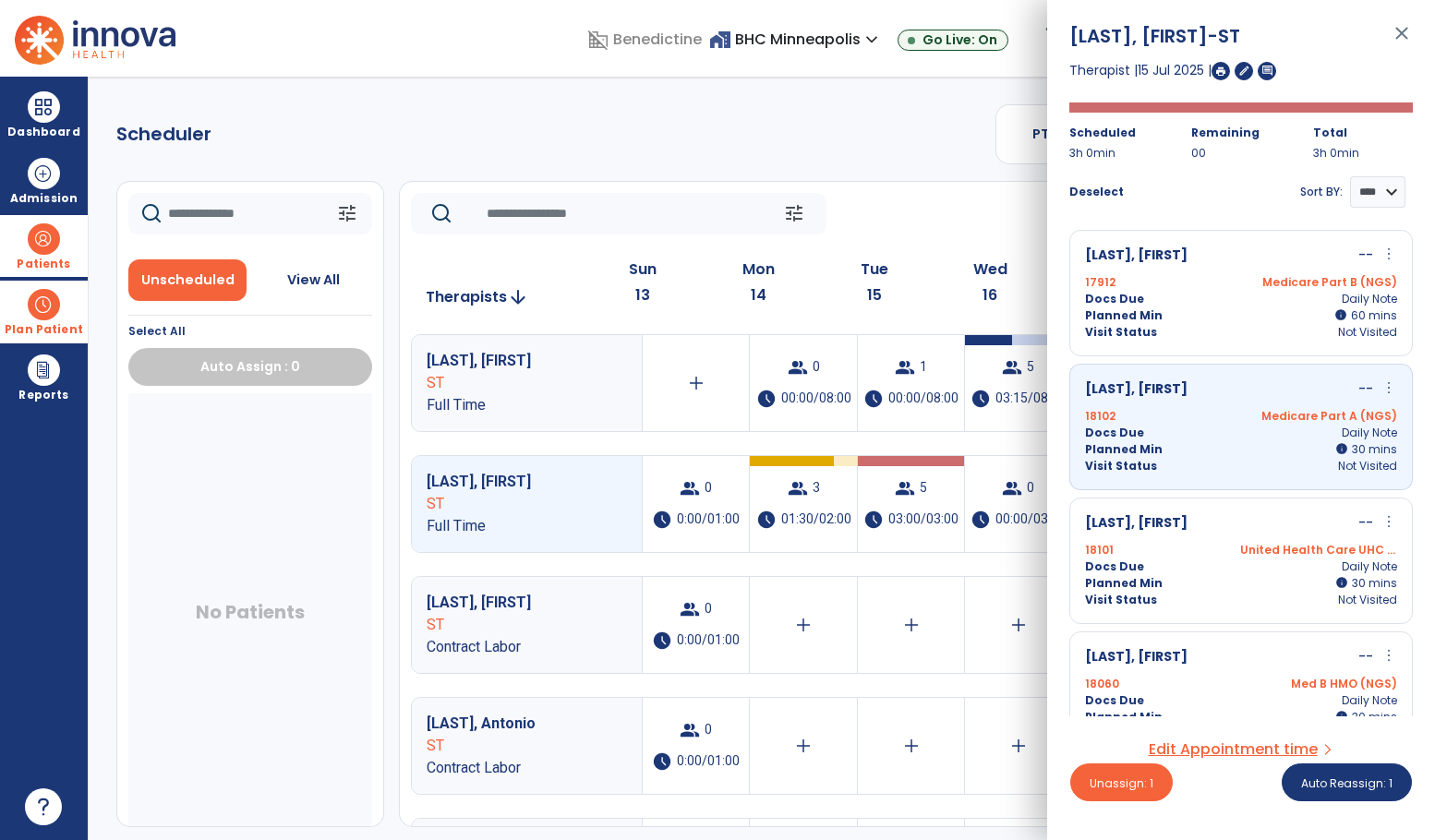 click on "more_vert" at bounding box center [1389, 254] 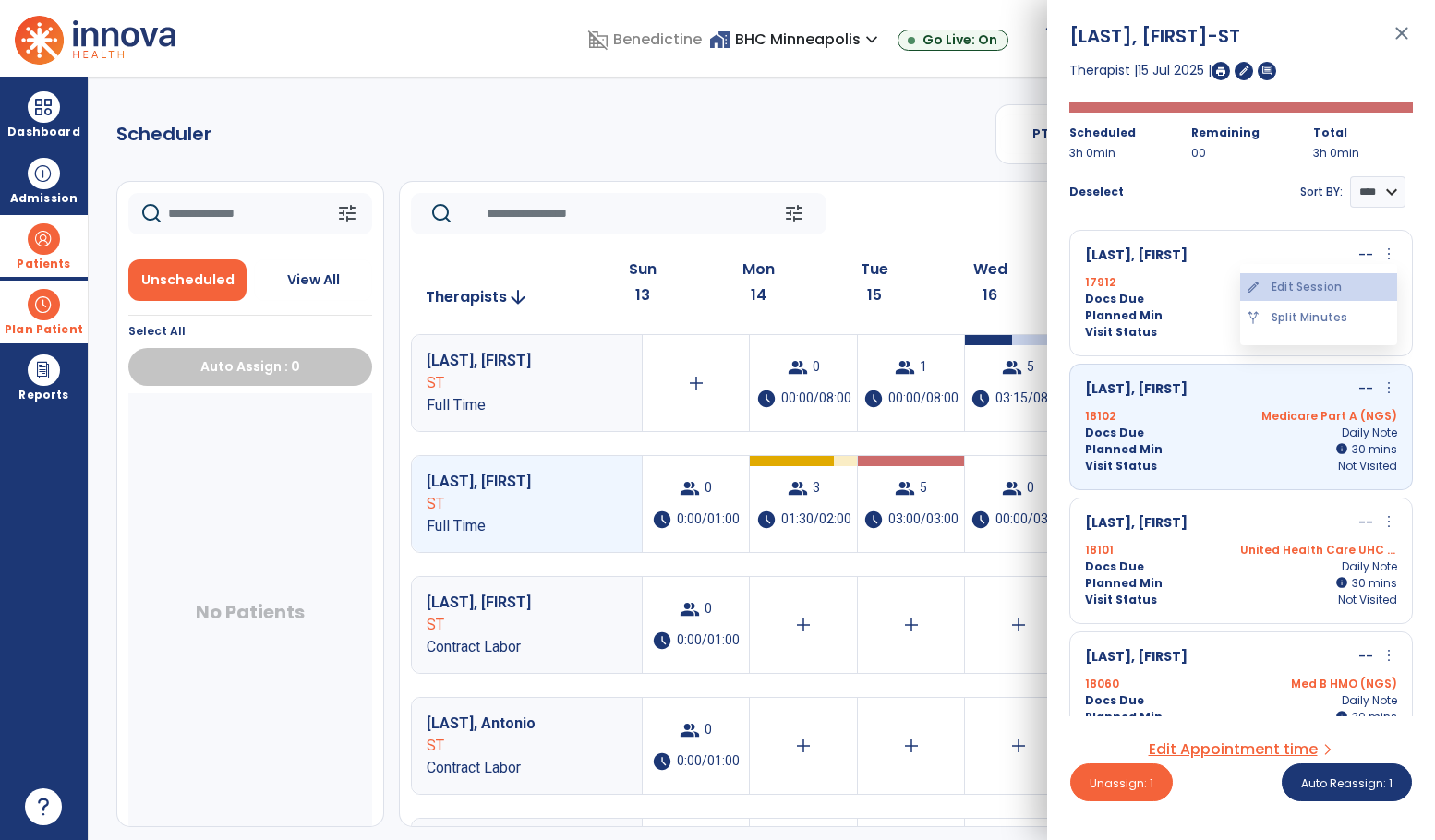 click on "edit   Edit Session" at bounding box center [1319, 287] 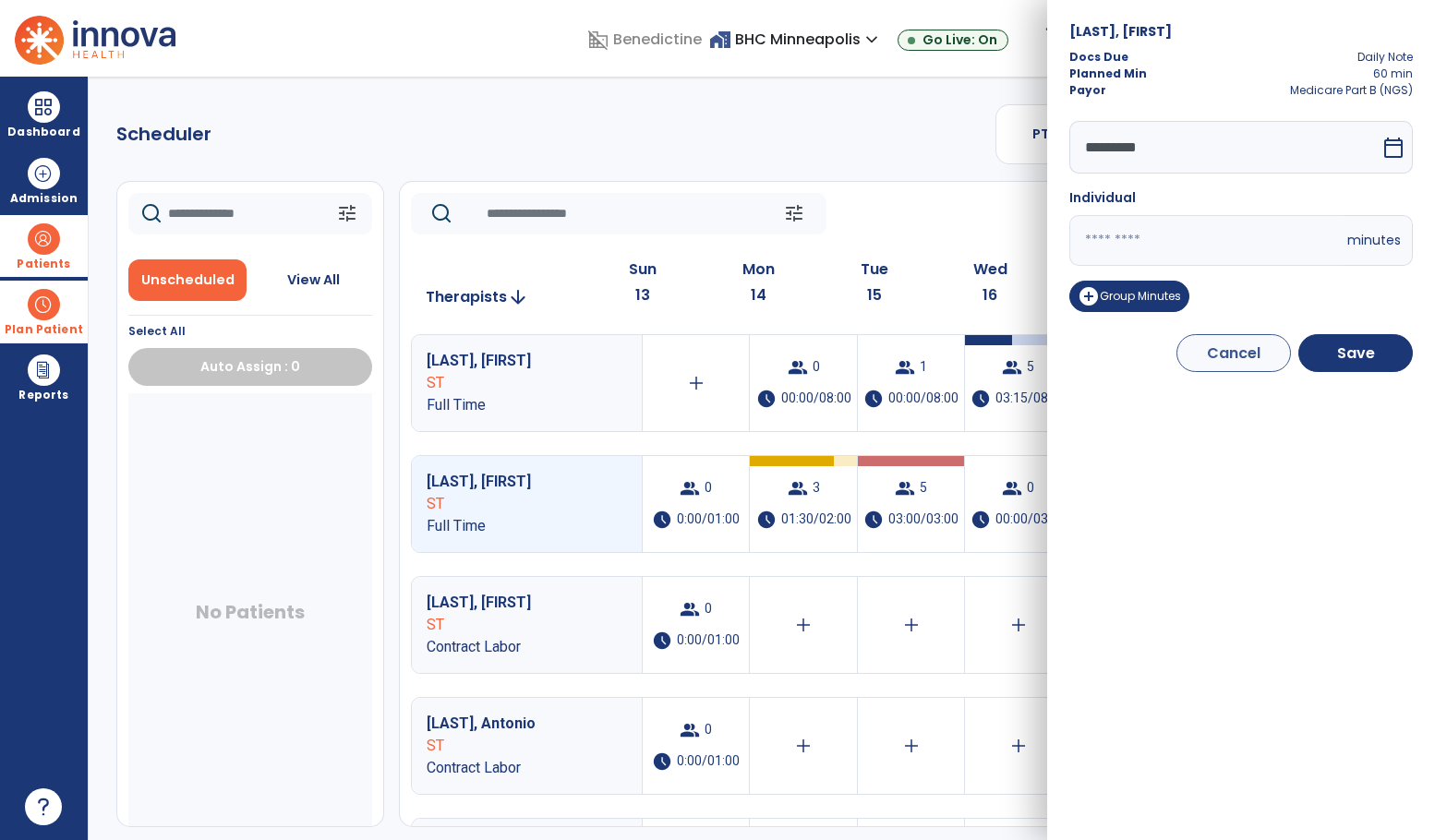 drag, startPoint x: 1266, startPoint y: 244, endPoint x: 1054, endPoint y: 244, distance: 212 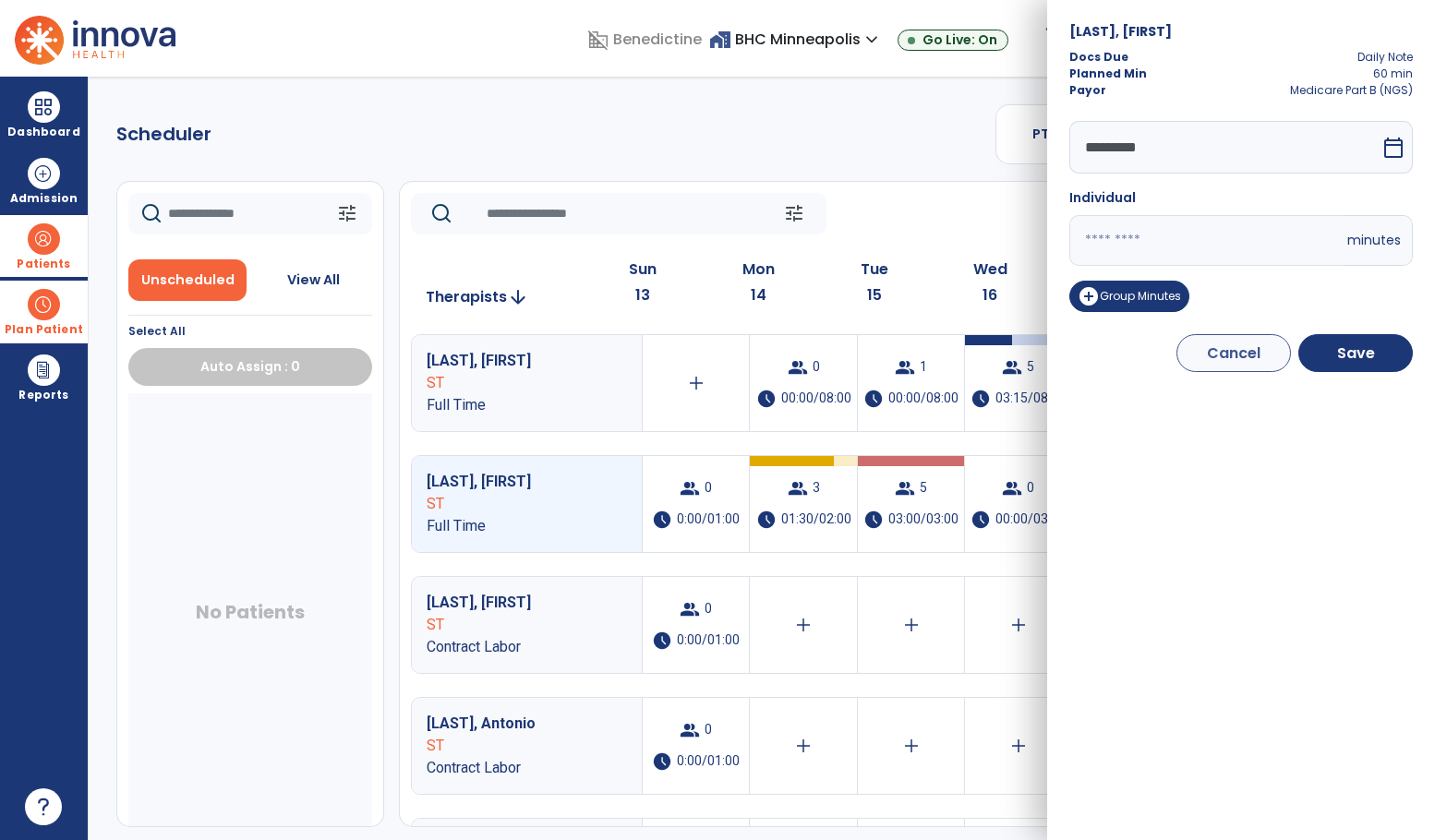 type on "**" 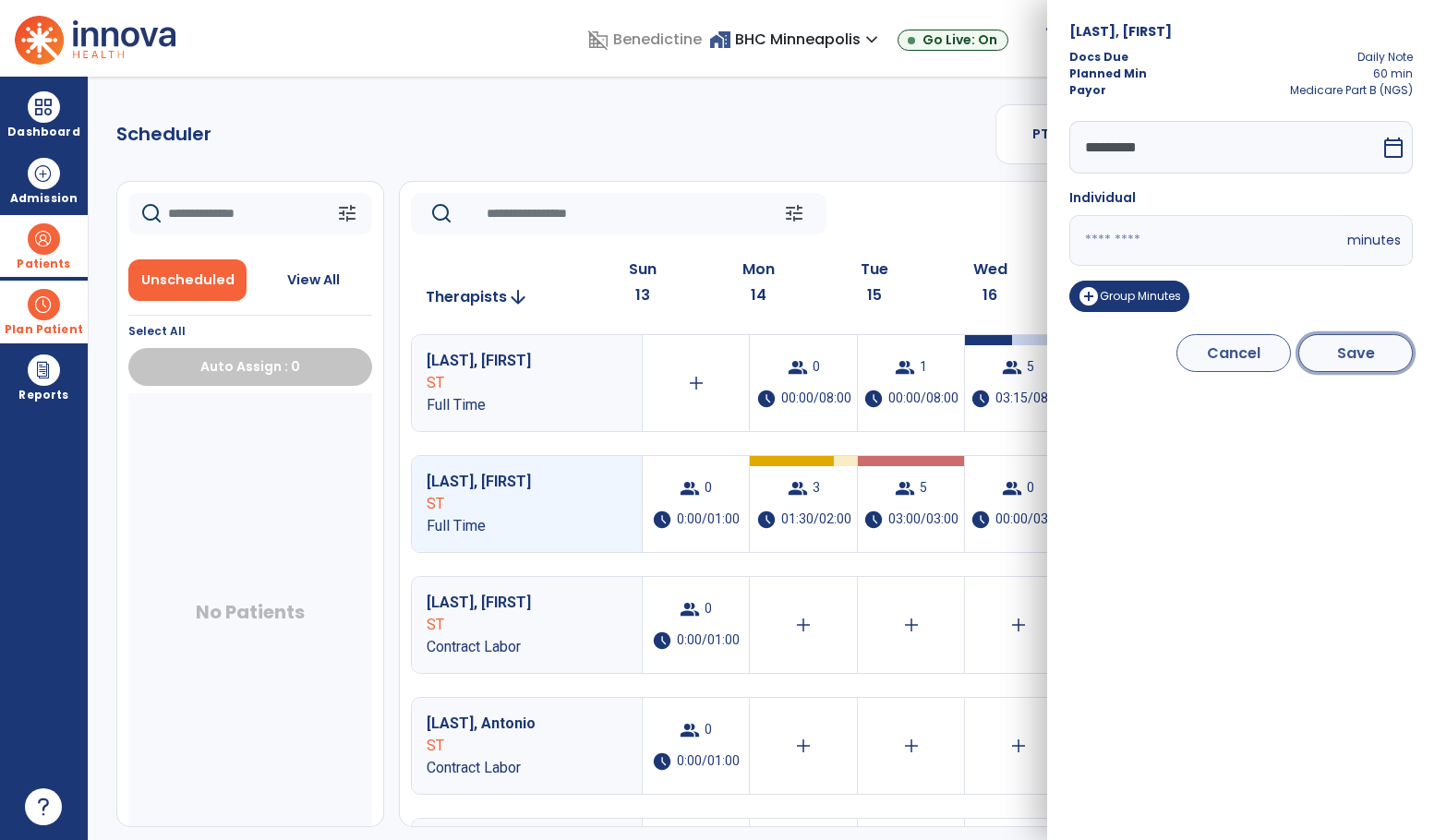 click on "Save" at bounding box center (1356, 353) 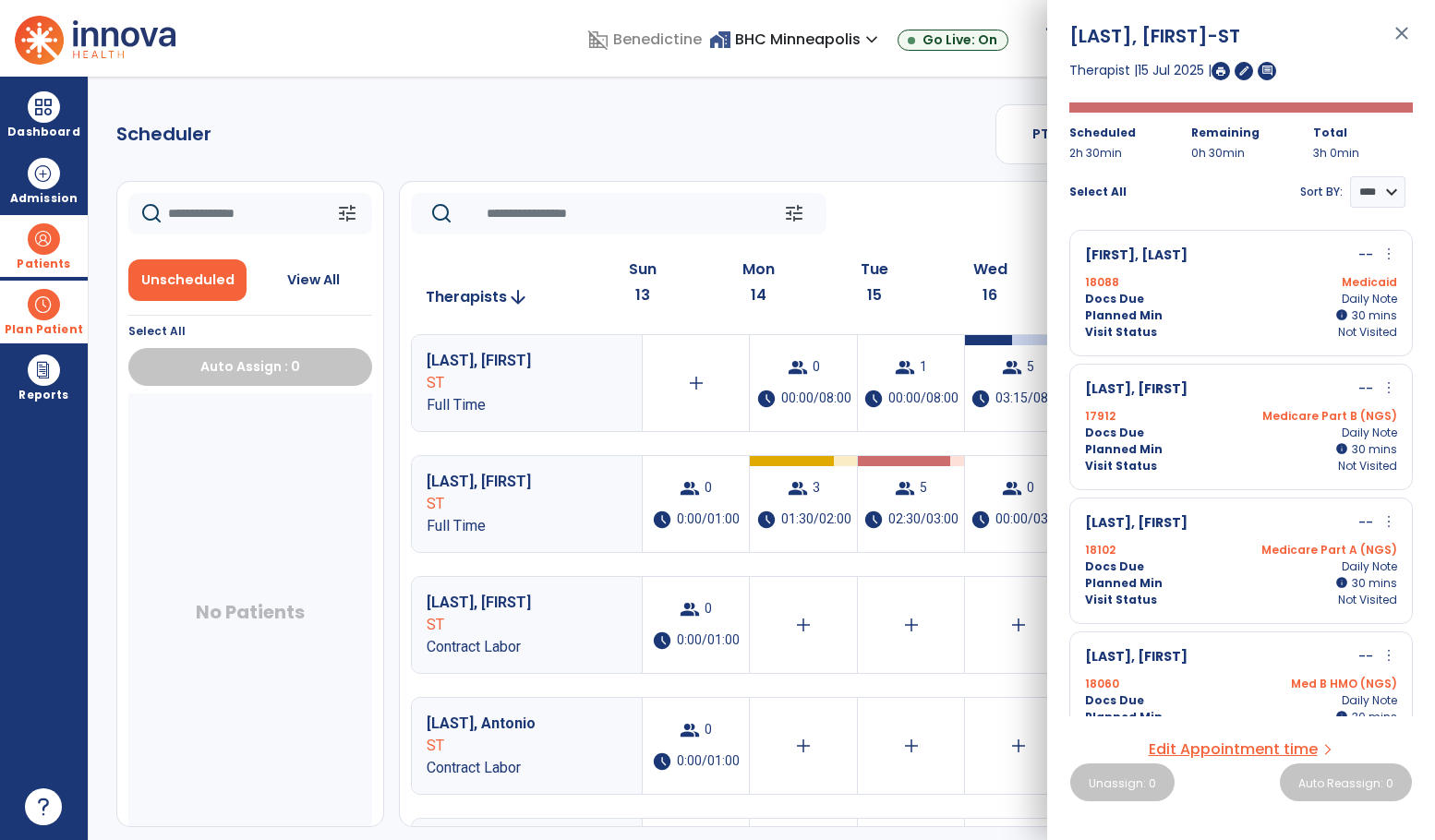 click on "close" at bounding box center [1402, 42] 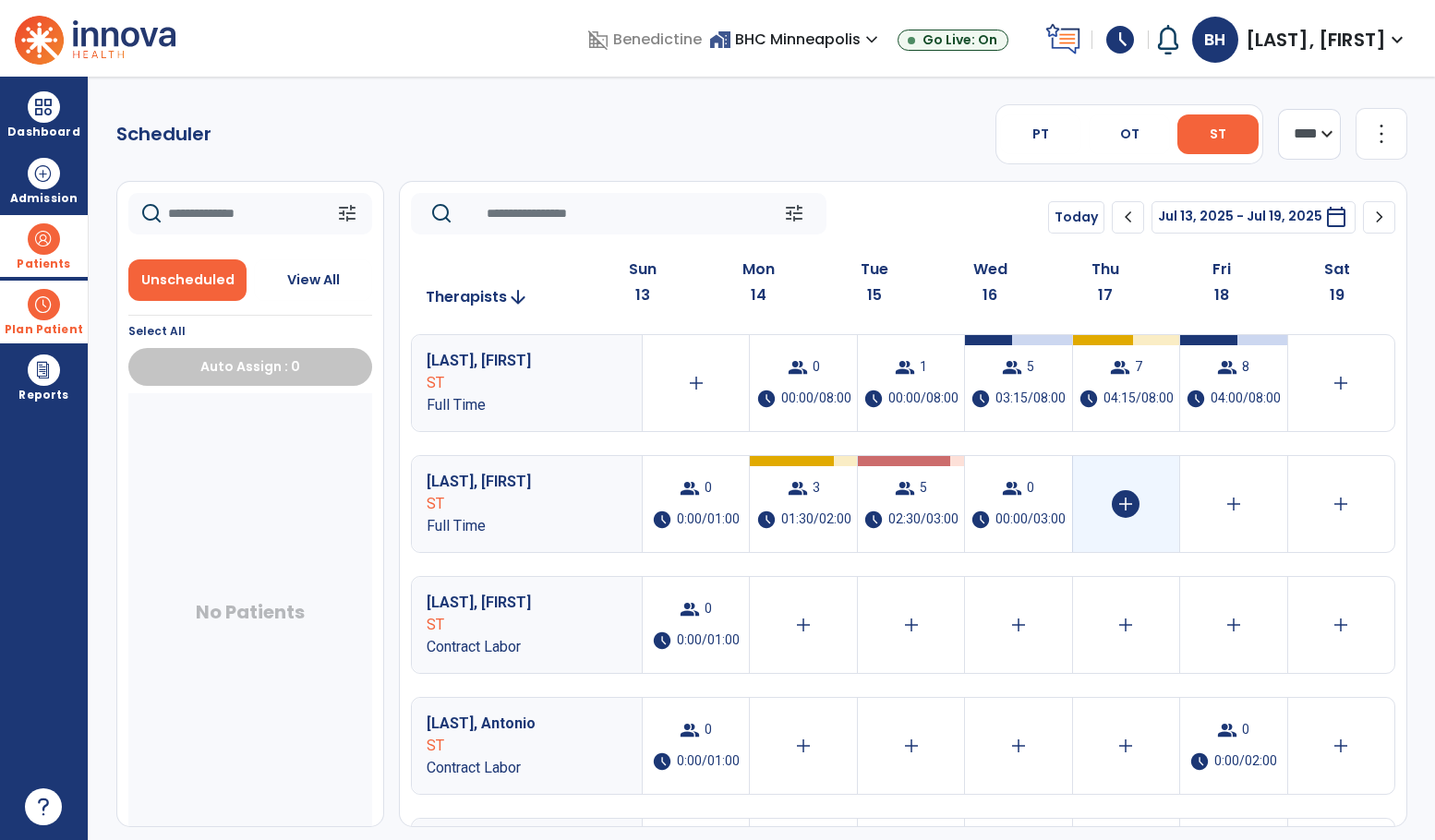 drag, startPoint x: 1019, startPoint y: 505, endPoint x: 1123, endPoint y: 491, distance: 105 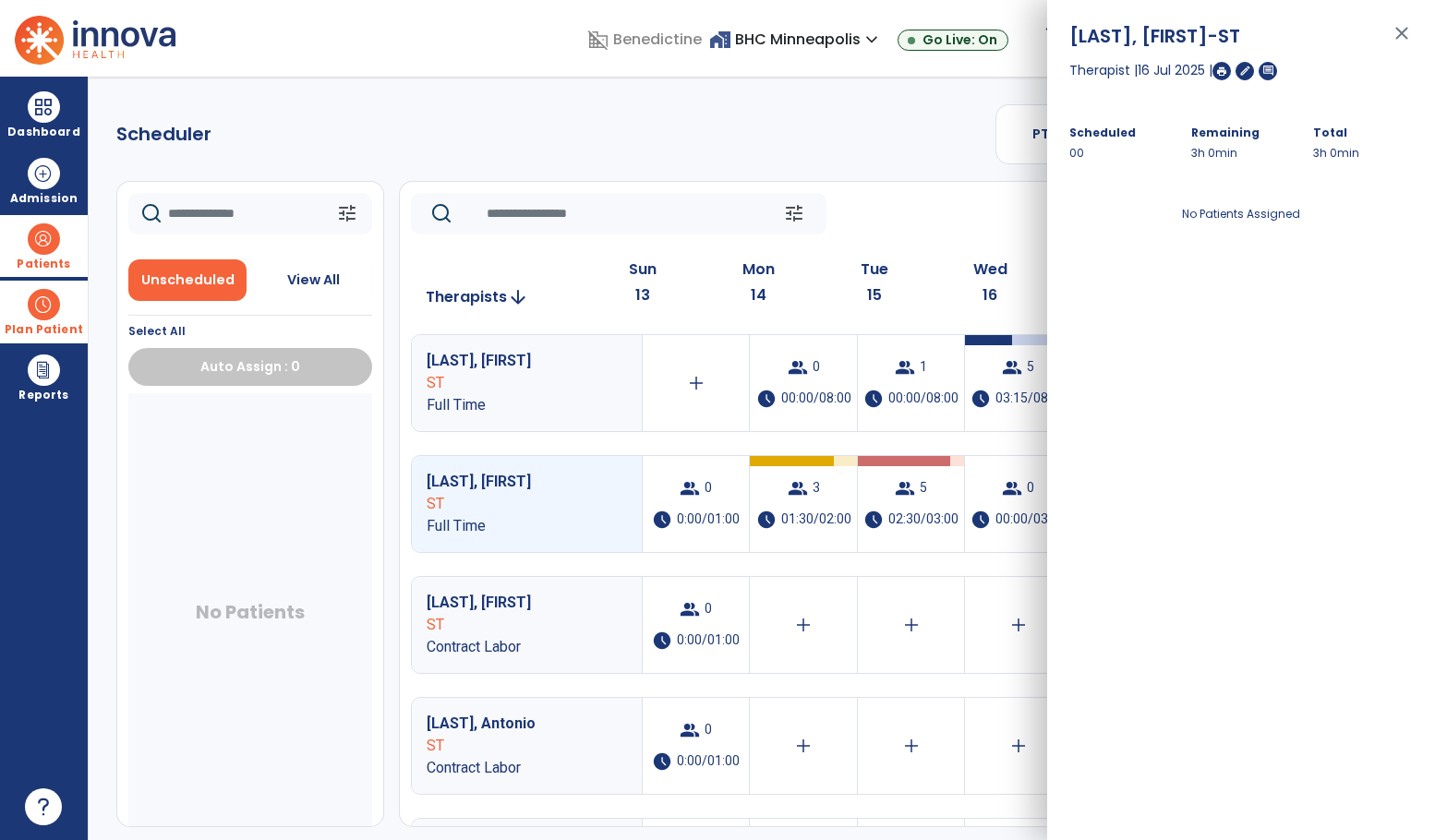 click on "close" at bounding box center [1402, 42] 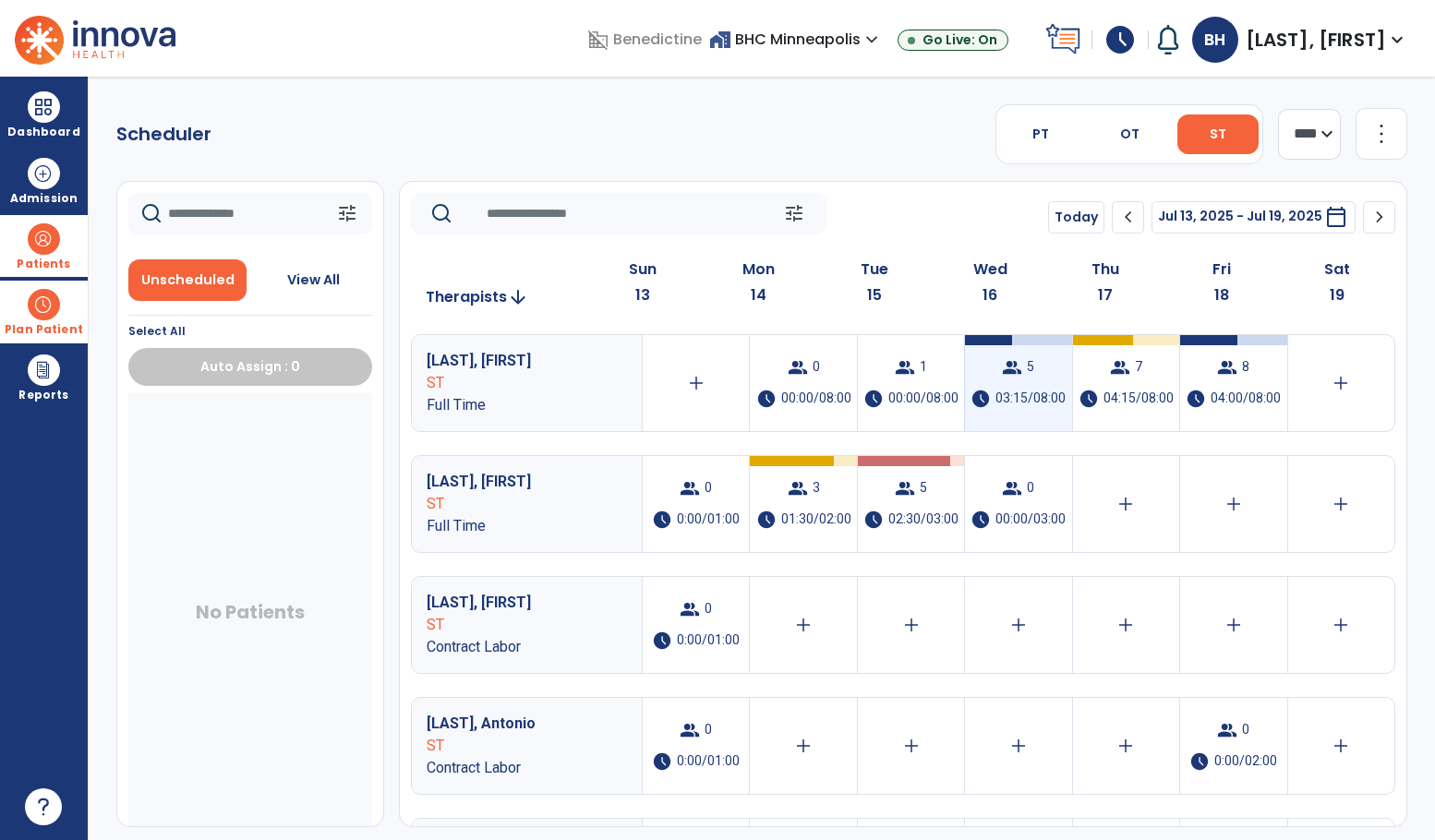 click on "group  5  schedule  03:15/08:00" at bounding box center (1018, 383) 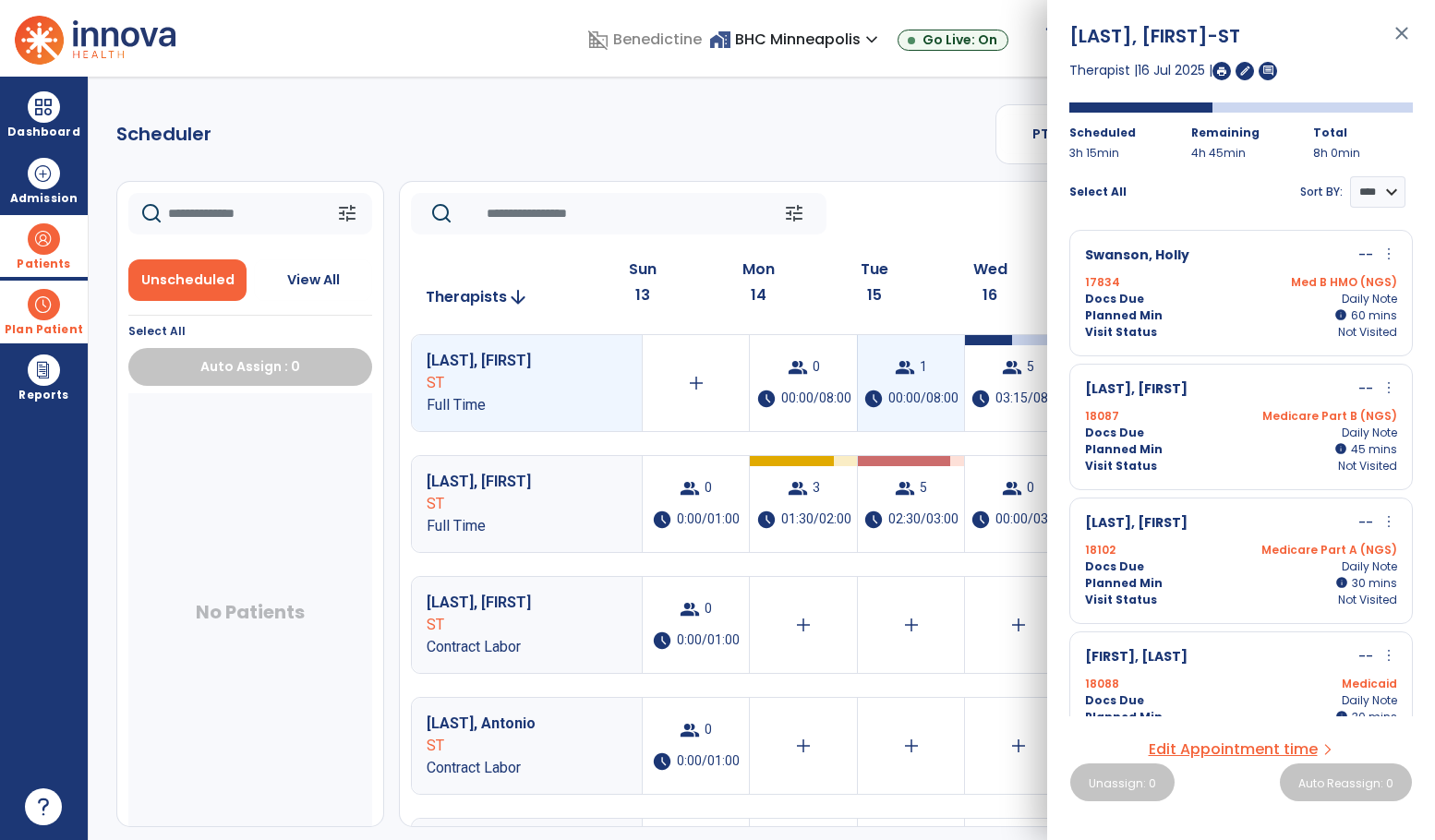 click on "1" at bounding box center [923, 367] 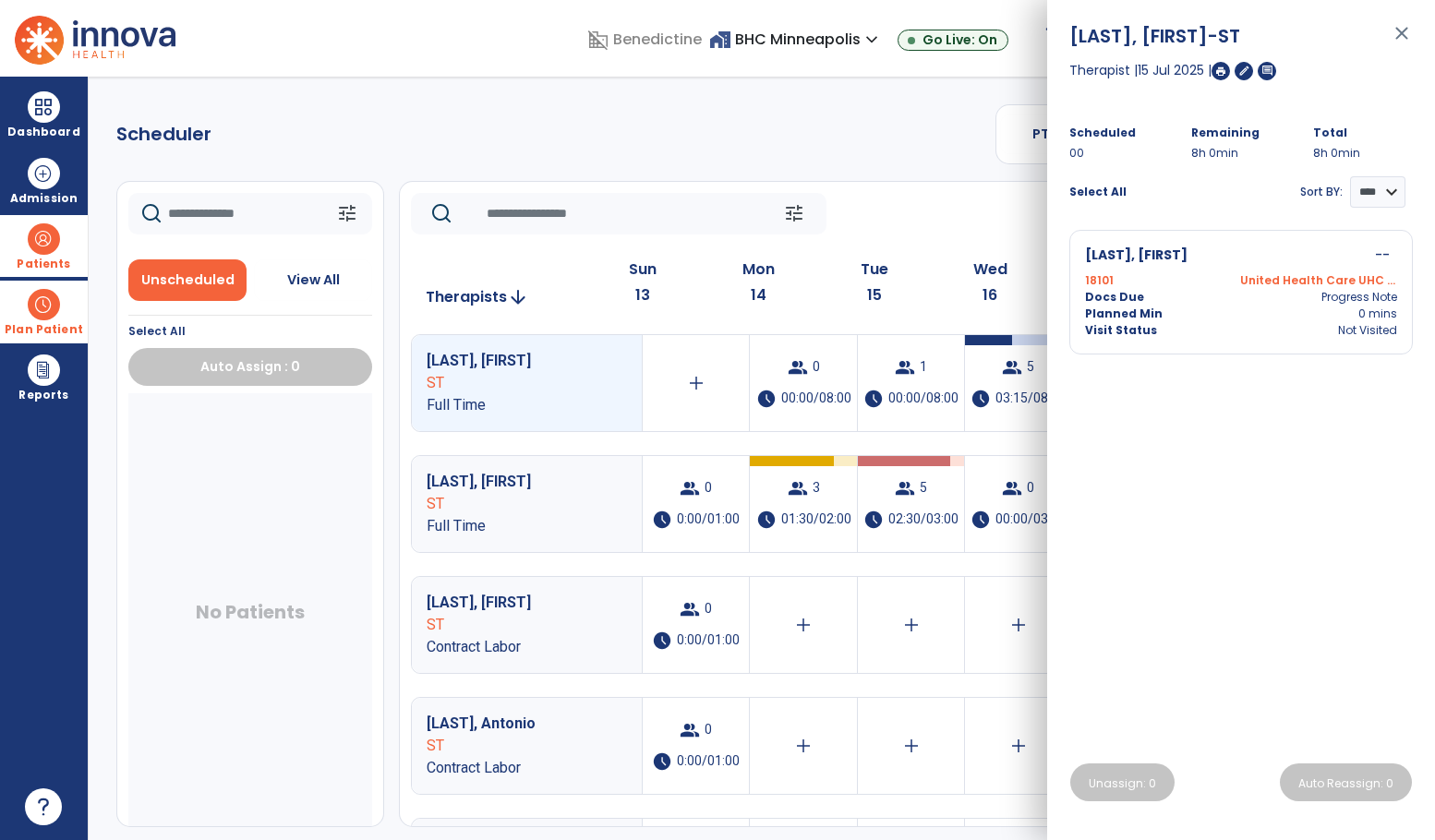 click on "Essig, James   --  18101 United Health Care UHC Part B  Docs Due Progress Note   Planned Min 0 mins  Visit Status  Not Visited" at bounding box center (1241, 292) 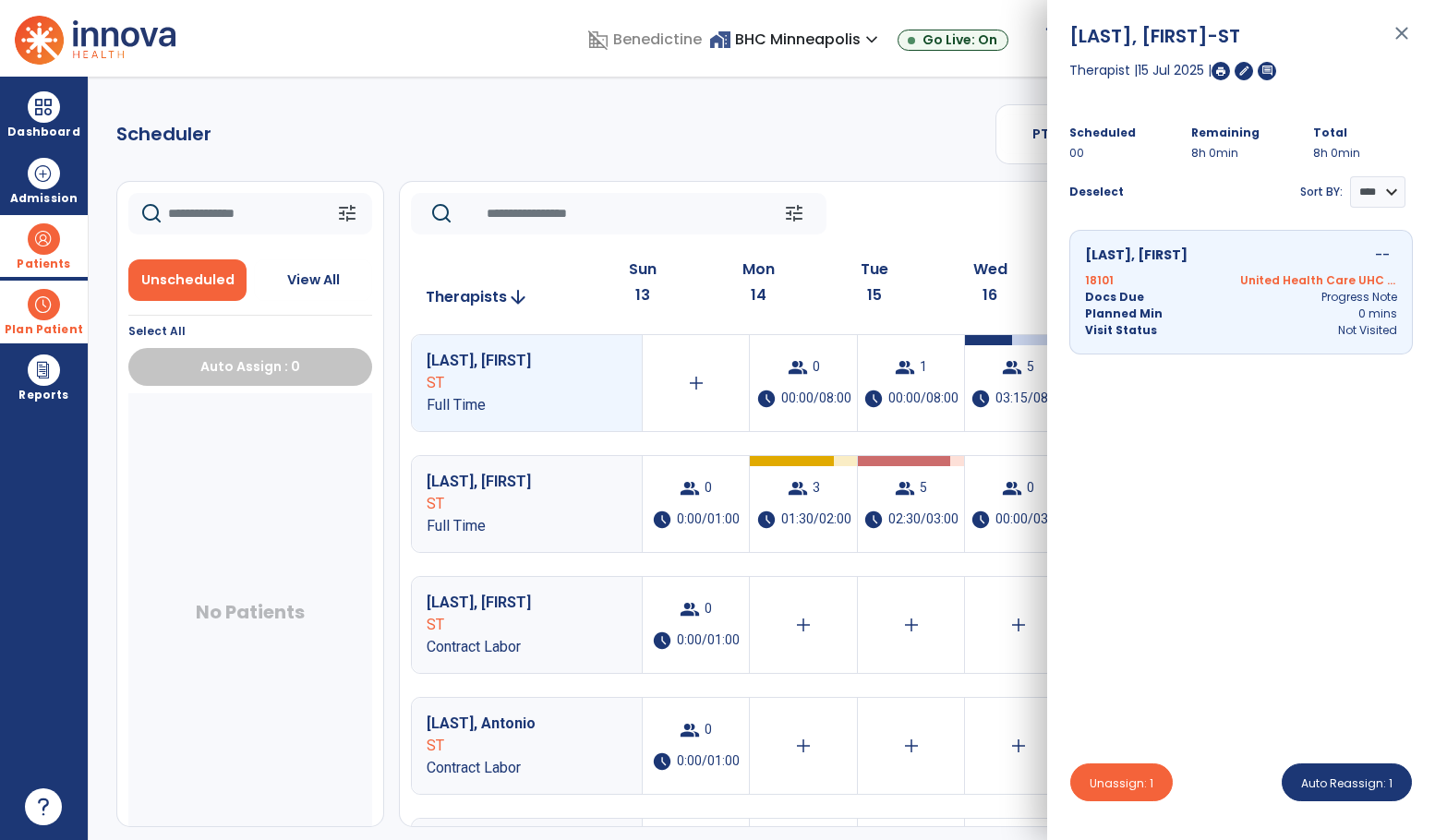 click on "close" at bounding box center (1402, 42) 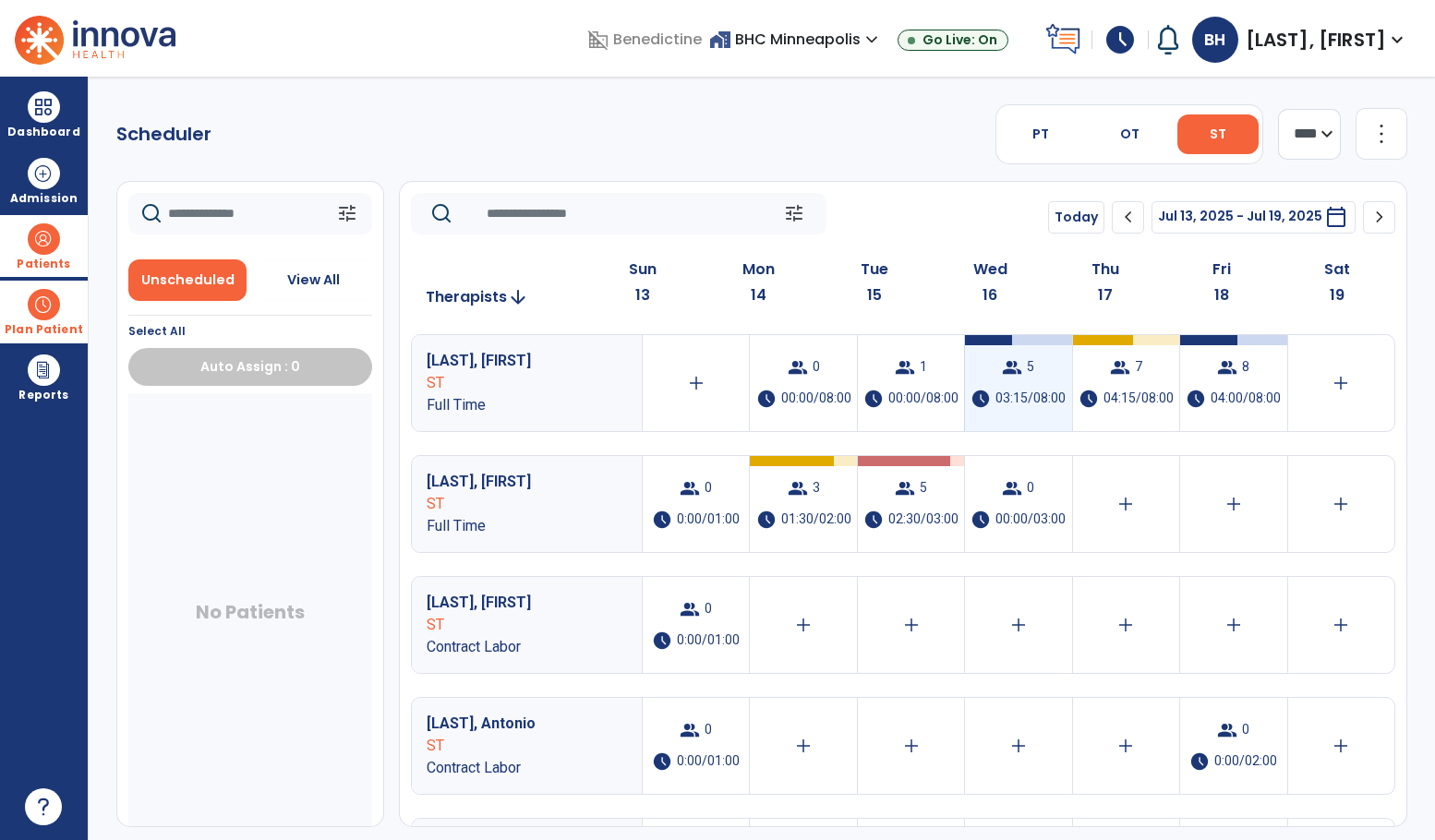 click on "group  5  schedule  03:15/08:00" at bounding box center [1018, 383] 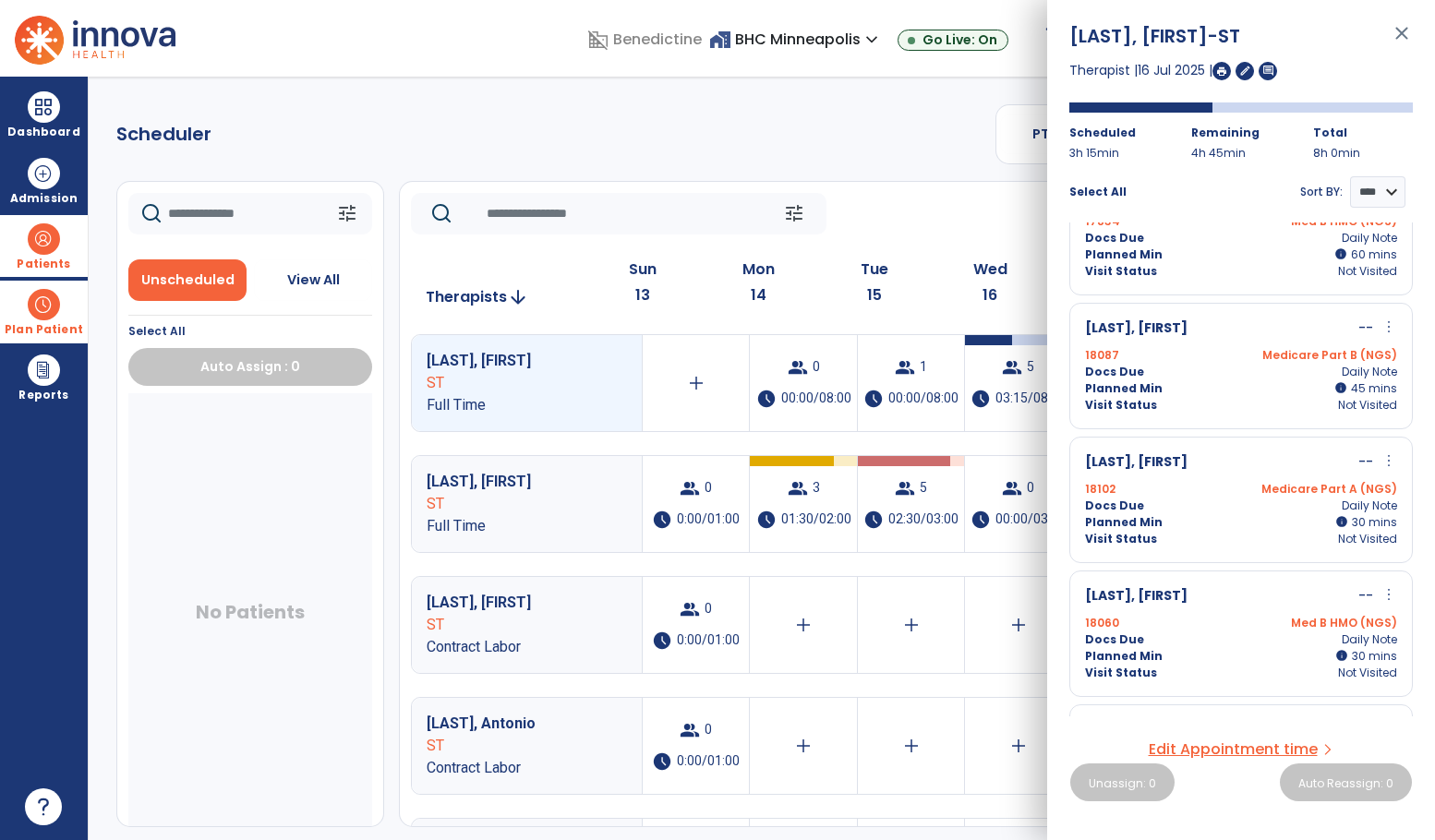 scroll, scrollTop: 175, scrollLeft: 0, axis: vertical 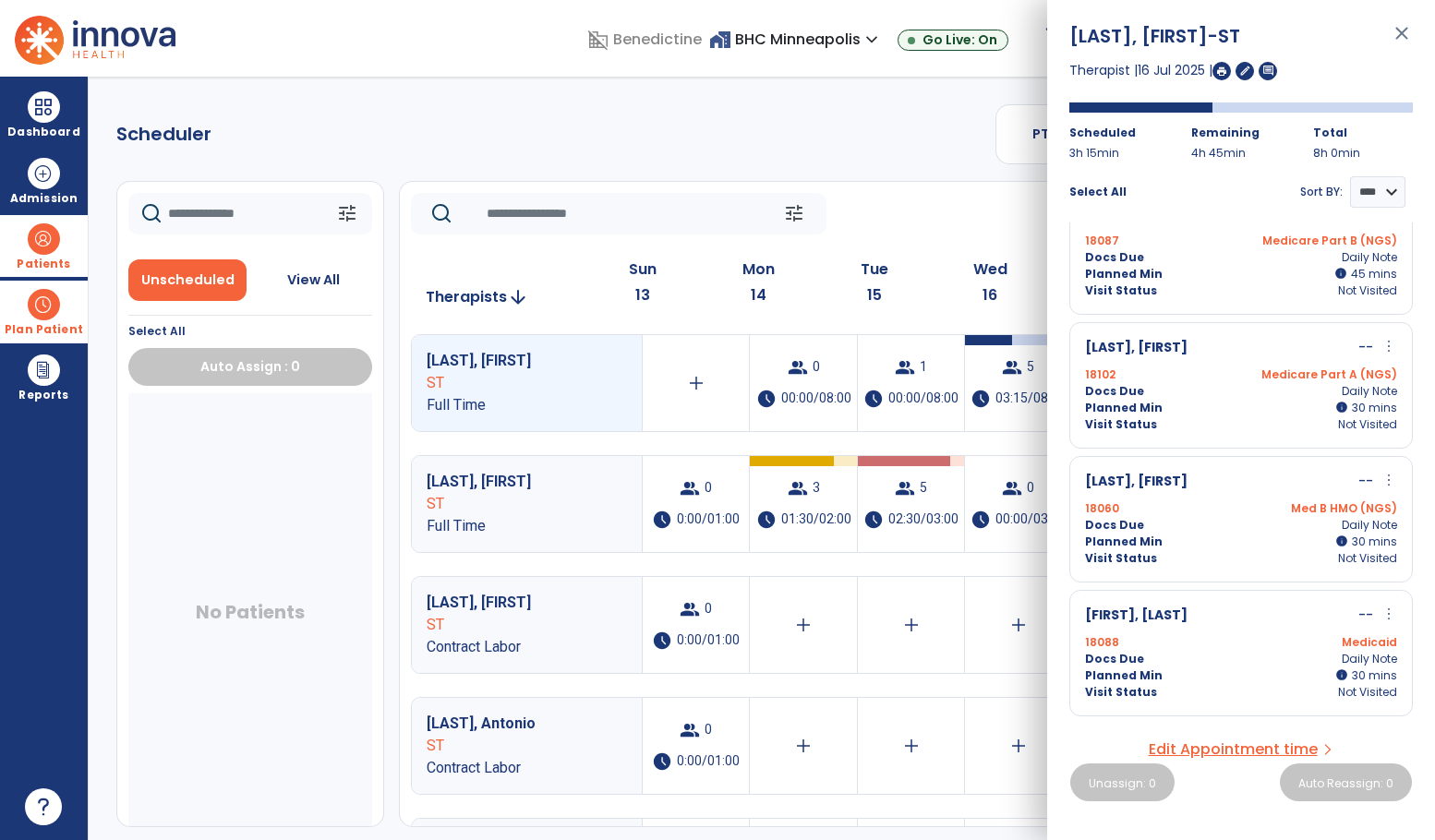 click on "more_vert" at bounding box center (1389, 346) 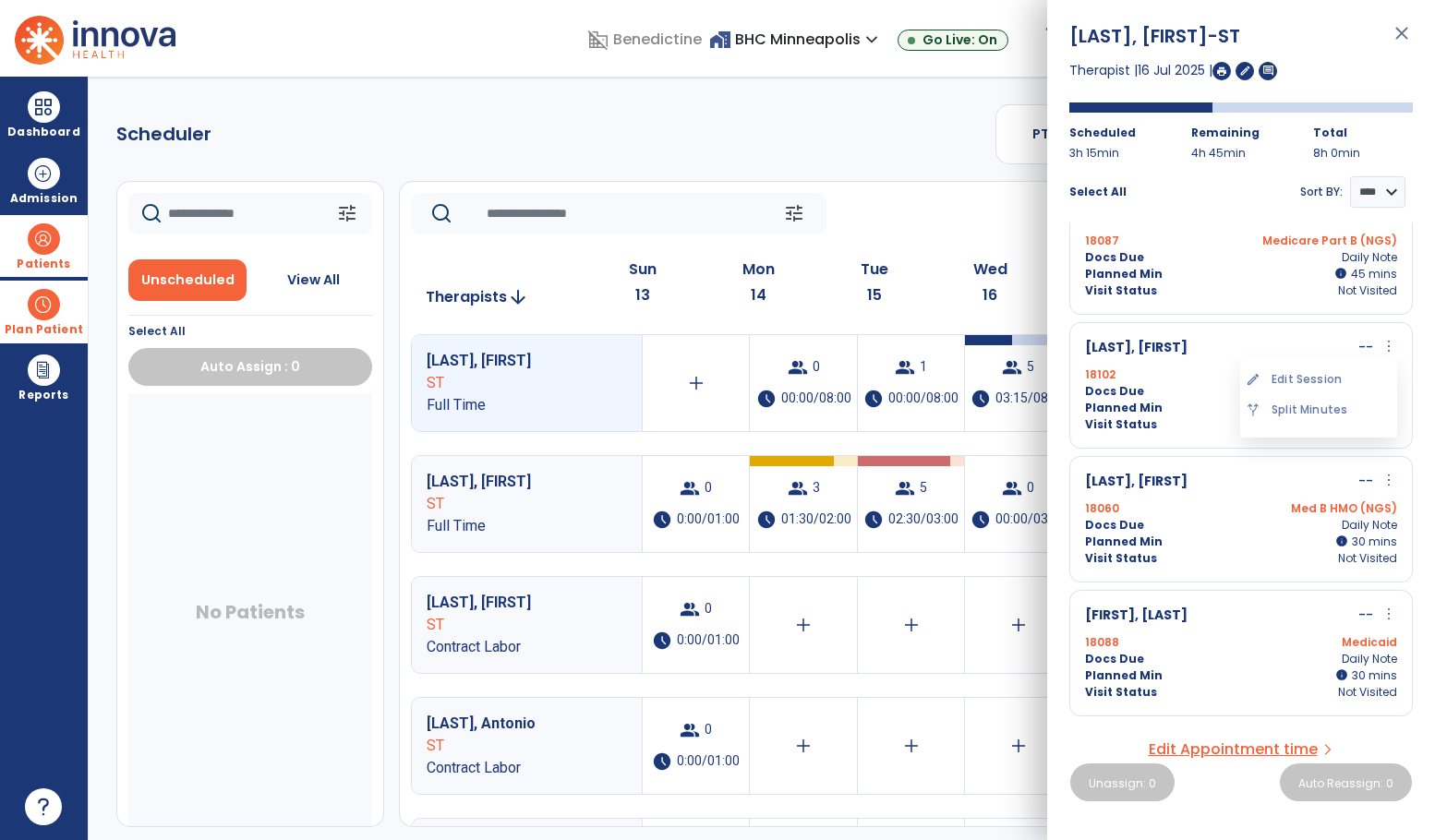 click on "more_vert" at bounding box center (1389, 346) 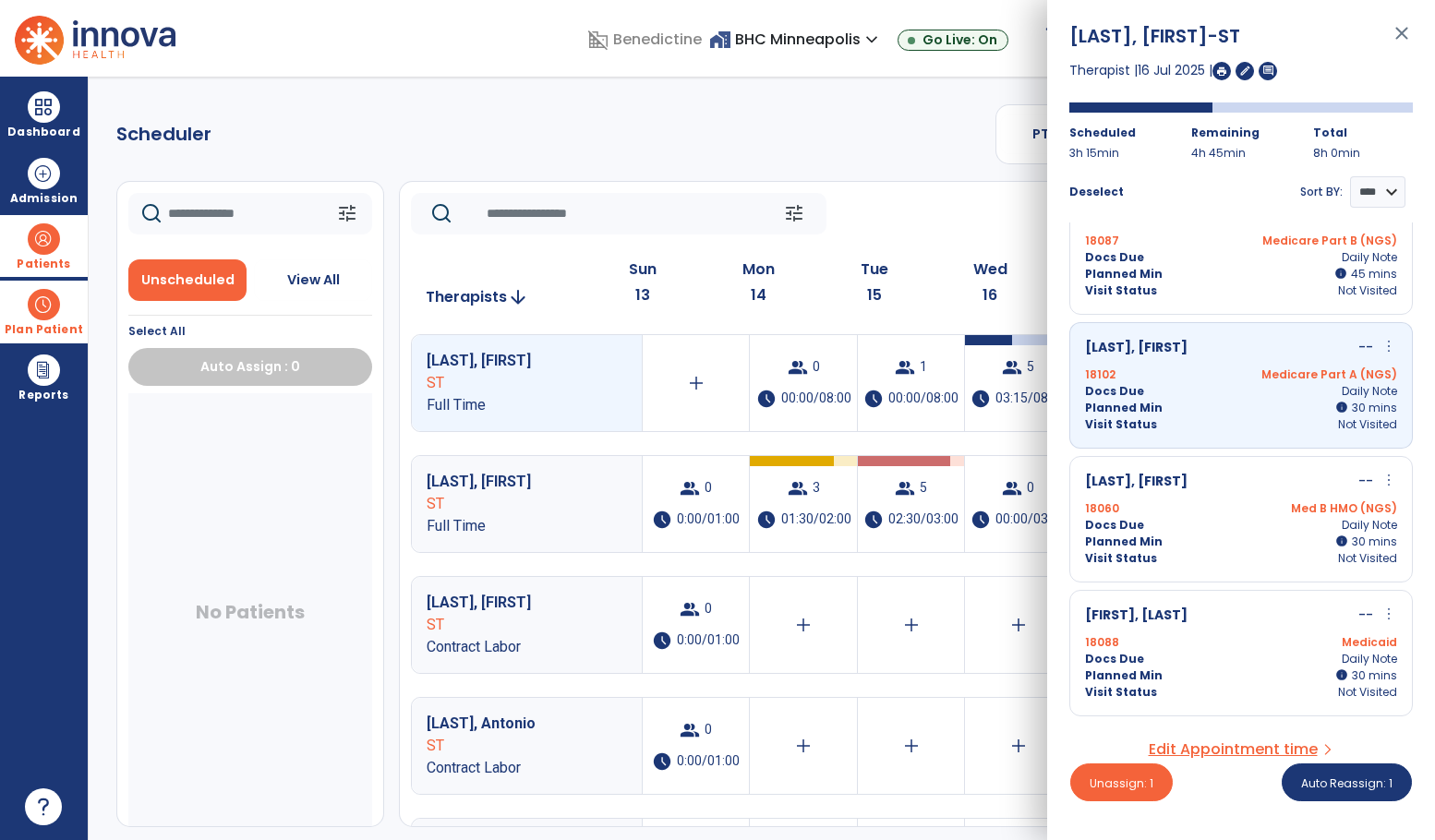 click on "Montanez, Jorge   --  more_vert  edit   Edit Session   alt_route   Split Minutes  18102 Medicare Part A (NGS)  Docs Due Daily Note   Planned Min  info   30 I 30 mins  Visit Status  Not Visited" at bounding box center [1241, 385] 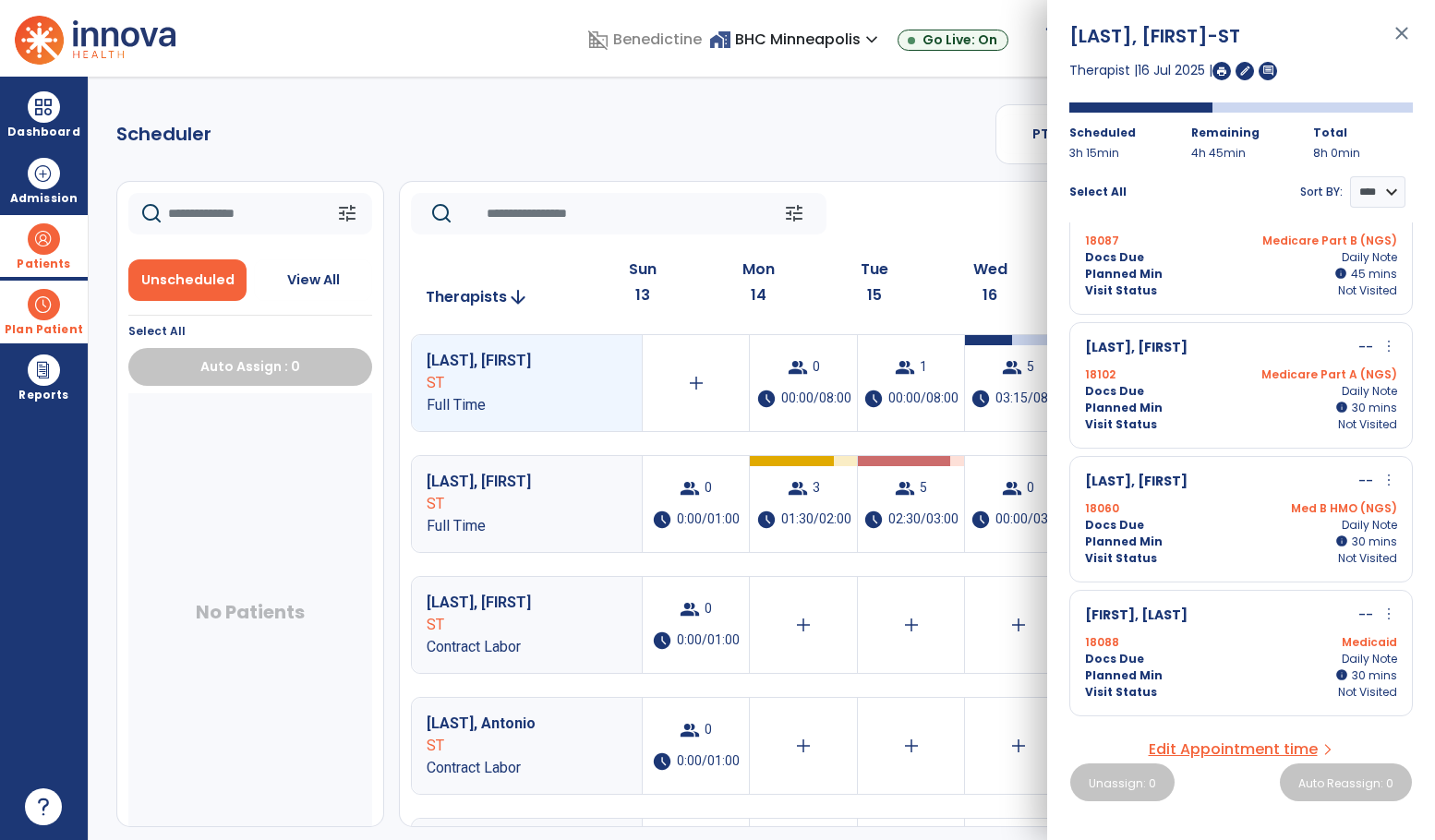 click on "Montanez, Jorge" at bounding box center [1136, 348] 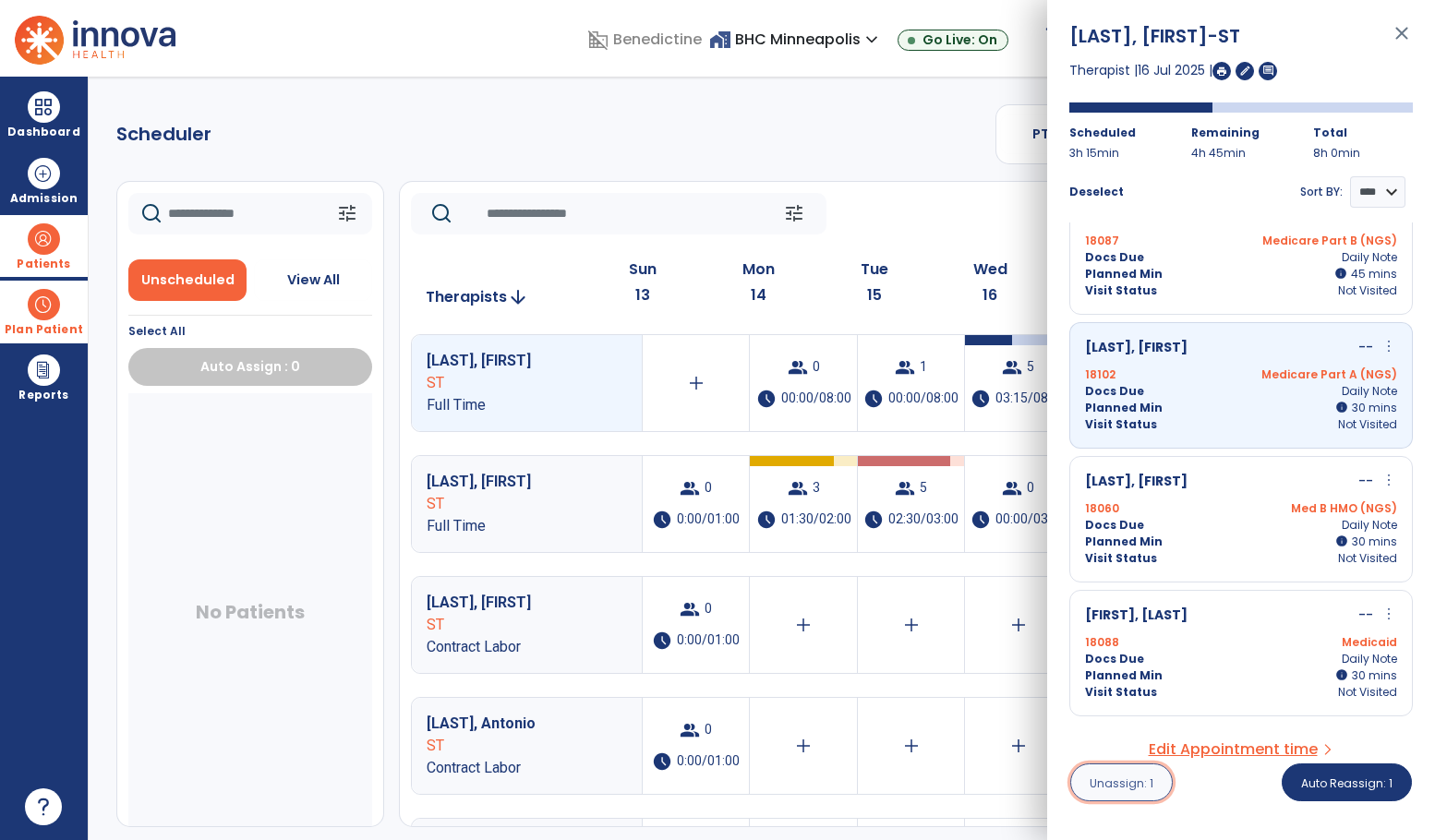 click on "Unassign: 1" at bounding box center (1121, 782) 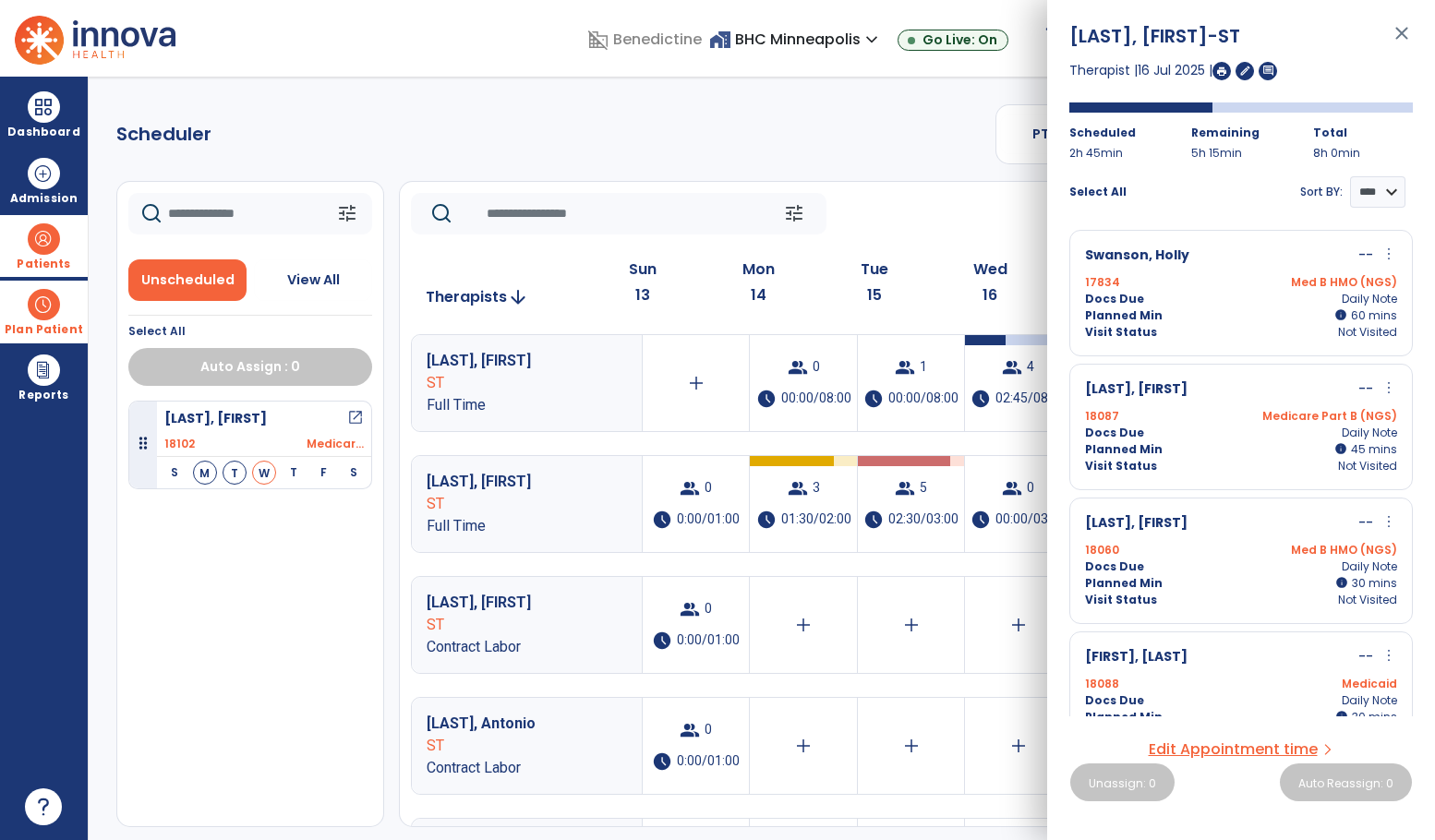 drag, startPoint x: 226, startPoint y: 606, endPoint x: 235, endPoint y: 602, distance: 9.84886 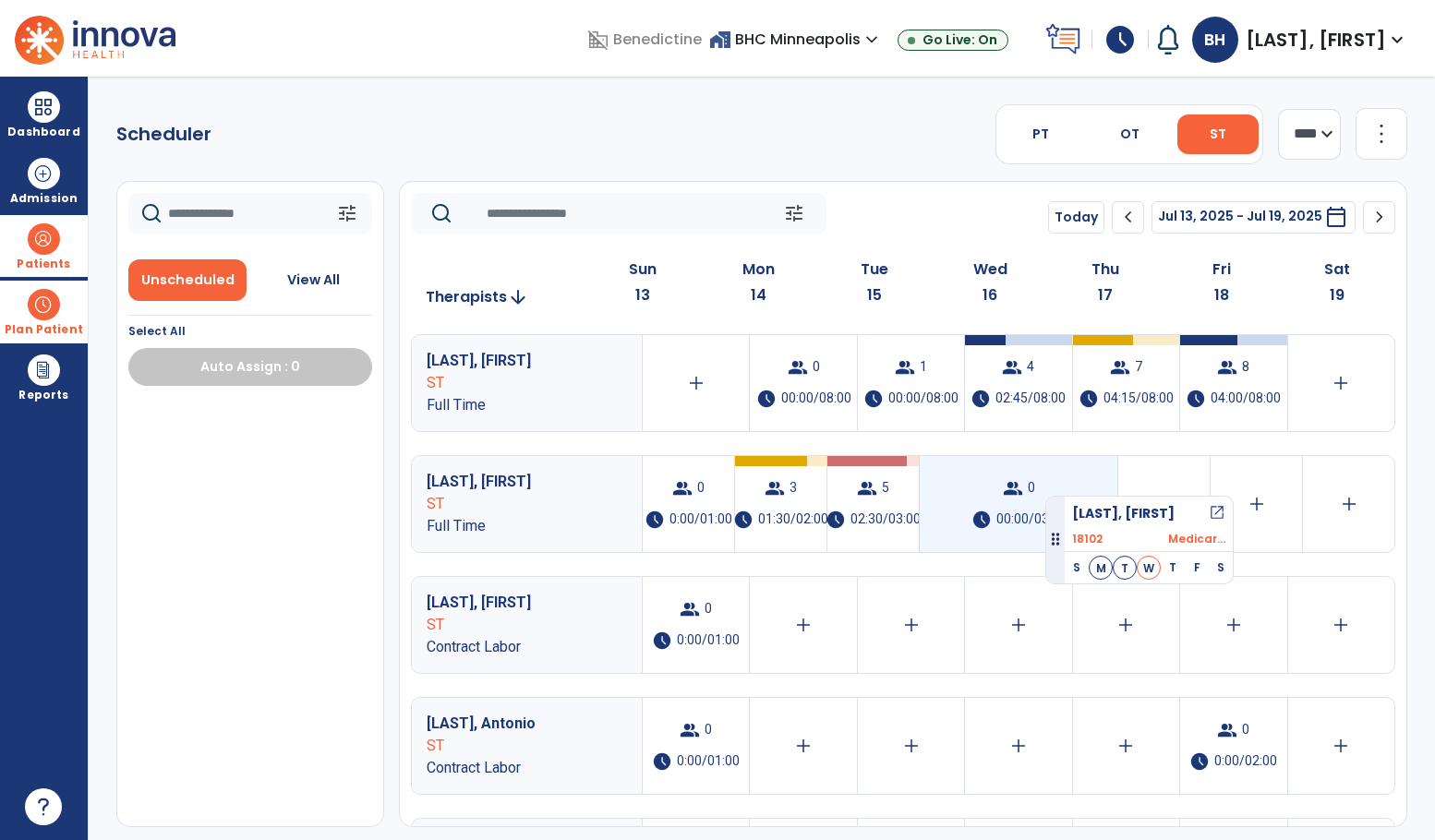 drag, startPoint x: 139, startPoint y: 441, endPoint x: 1045, endPoint y: 488, distance: 907.21828 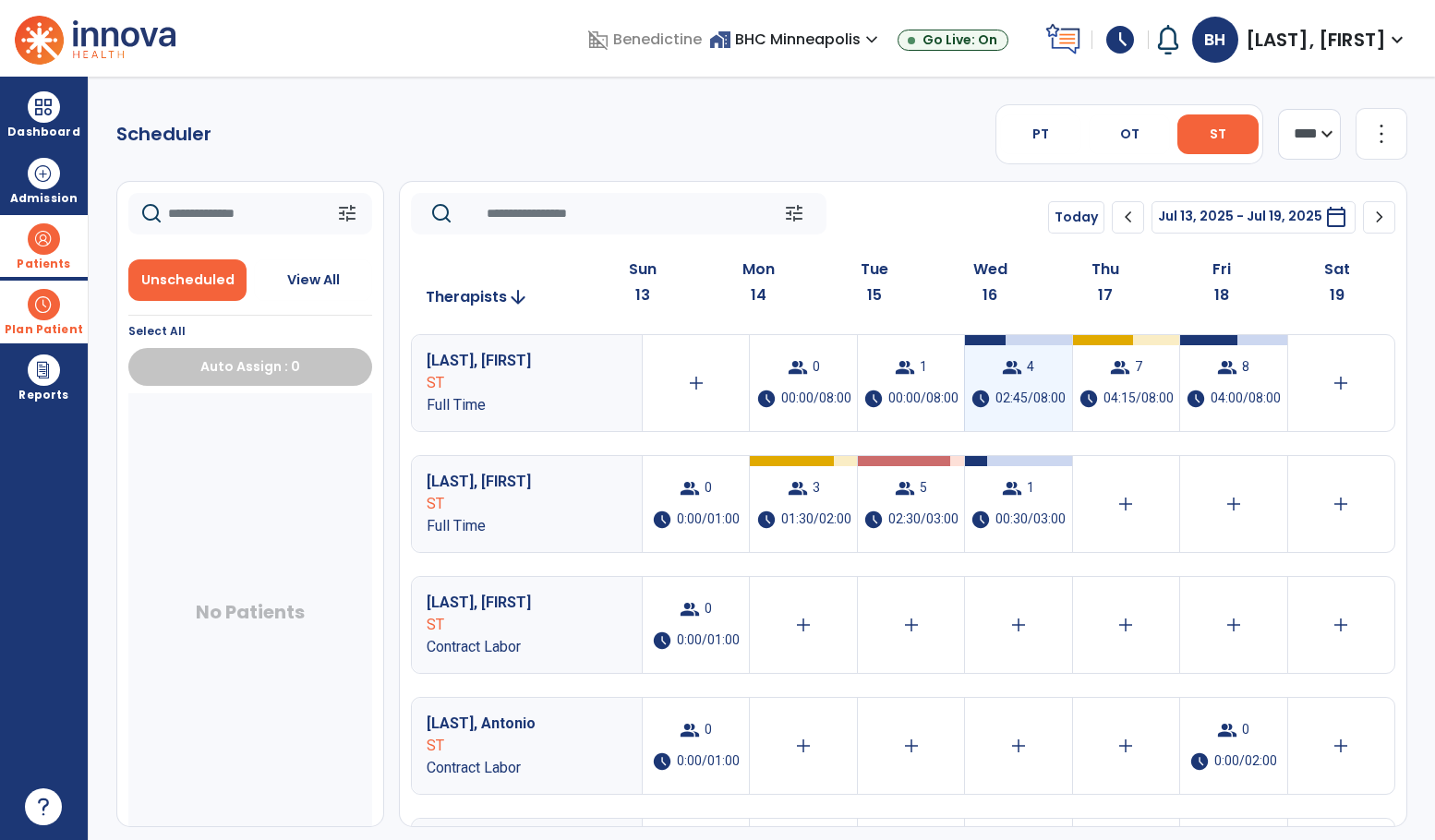 click on "02:45/08:00" at bounding box center [1031, 399] 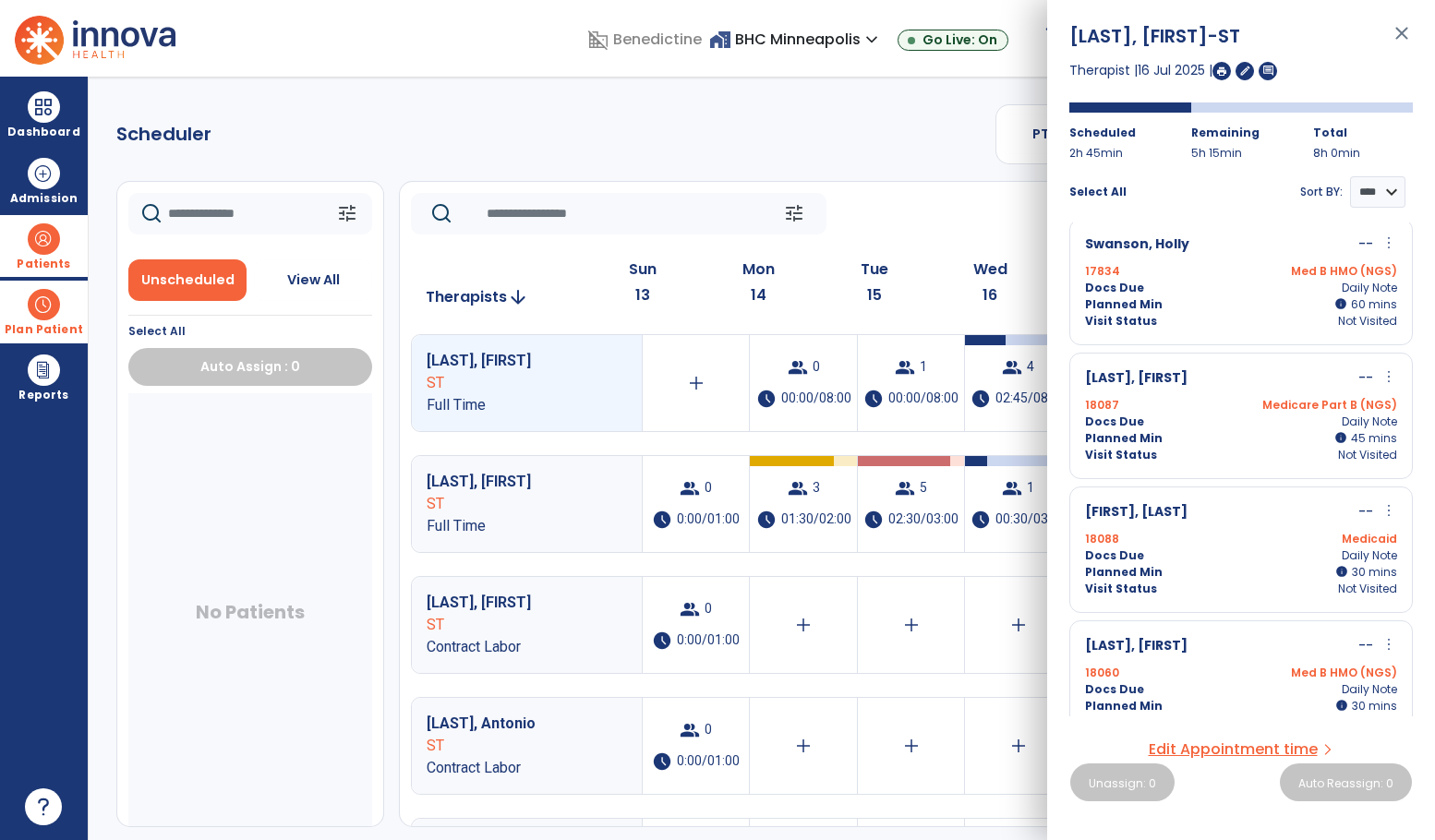 scroll, scrollTop: 0, scrollLeft: 0, axis: both 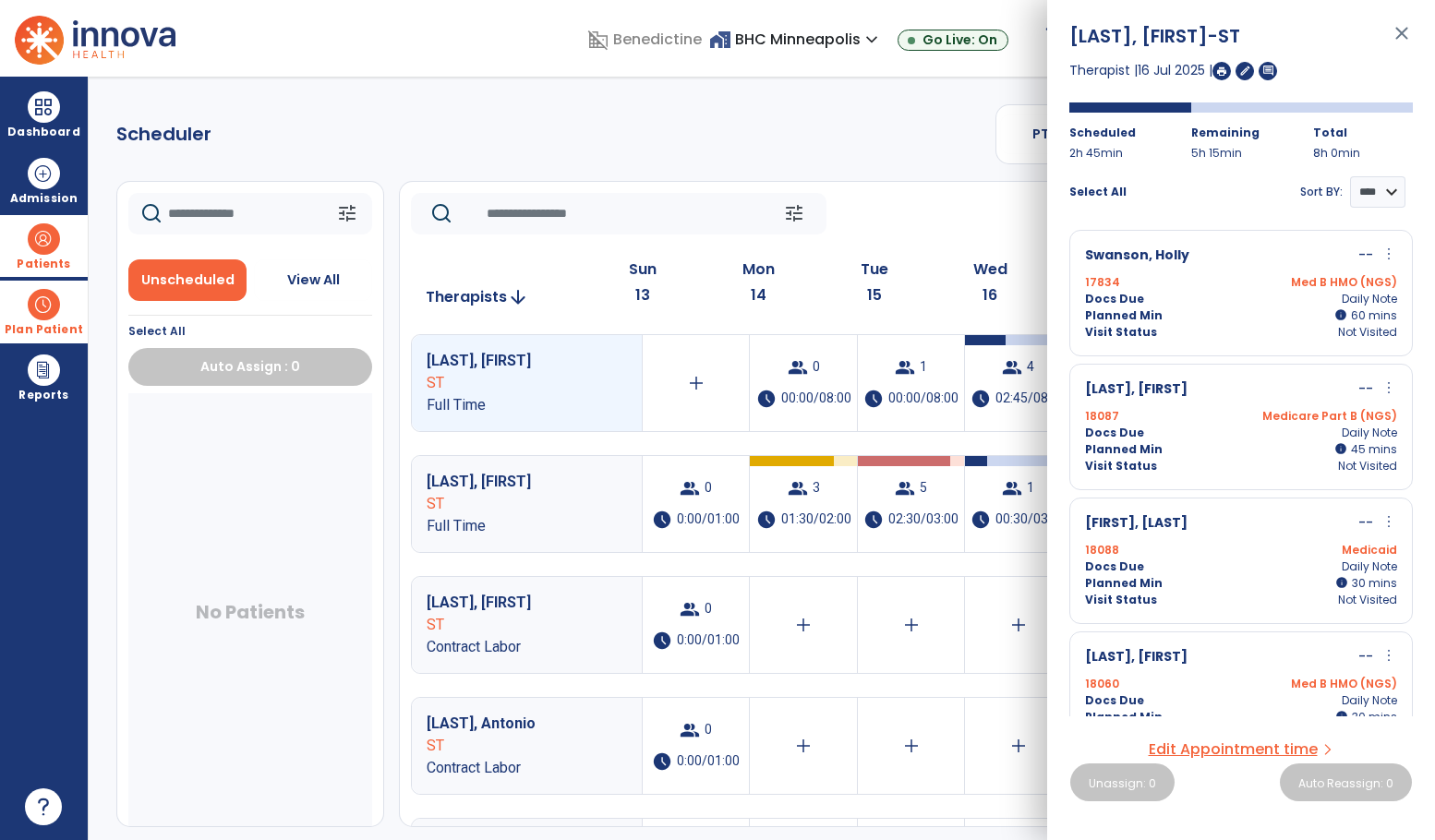 click on "Fahnbulleh, Foday   --  more_vert  edit   Edit Session   alt_route   Split Minutes" at bounding box center [1241, 523] 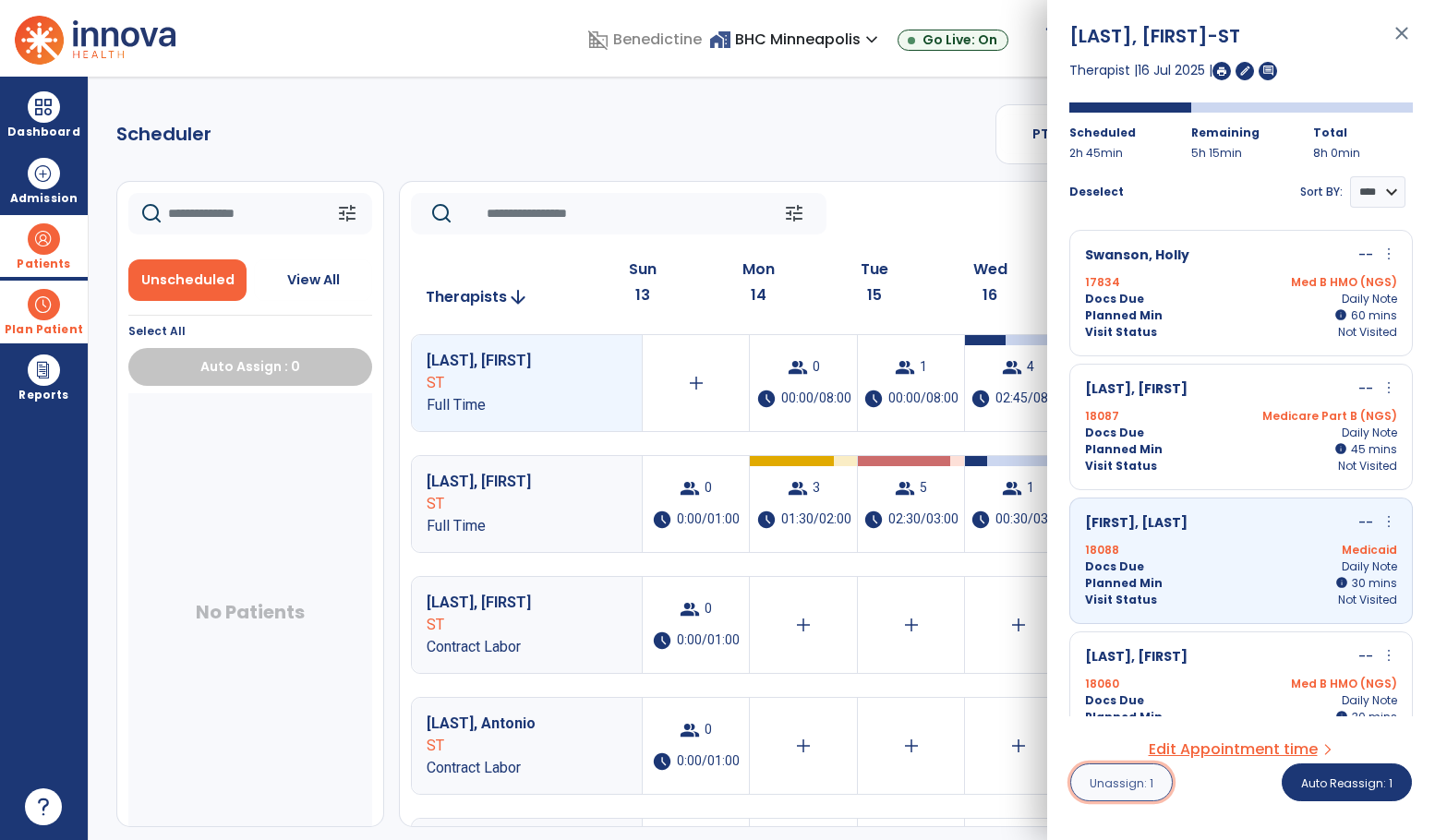 click on "Unassign: 1" at bounding box center (1121, 783) 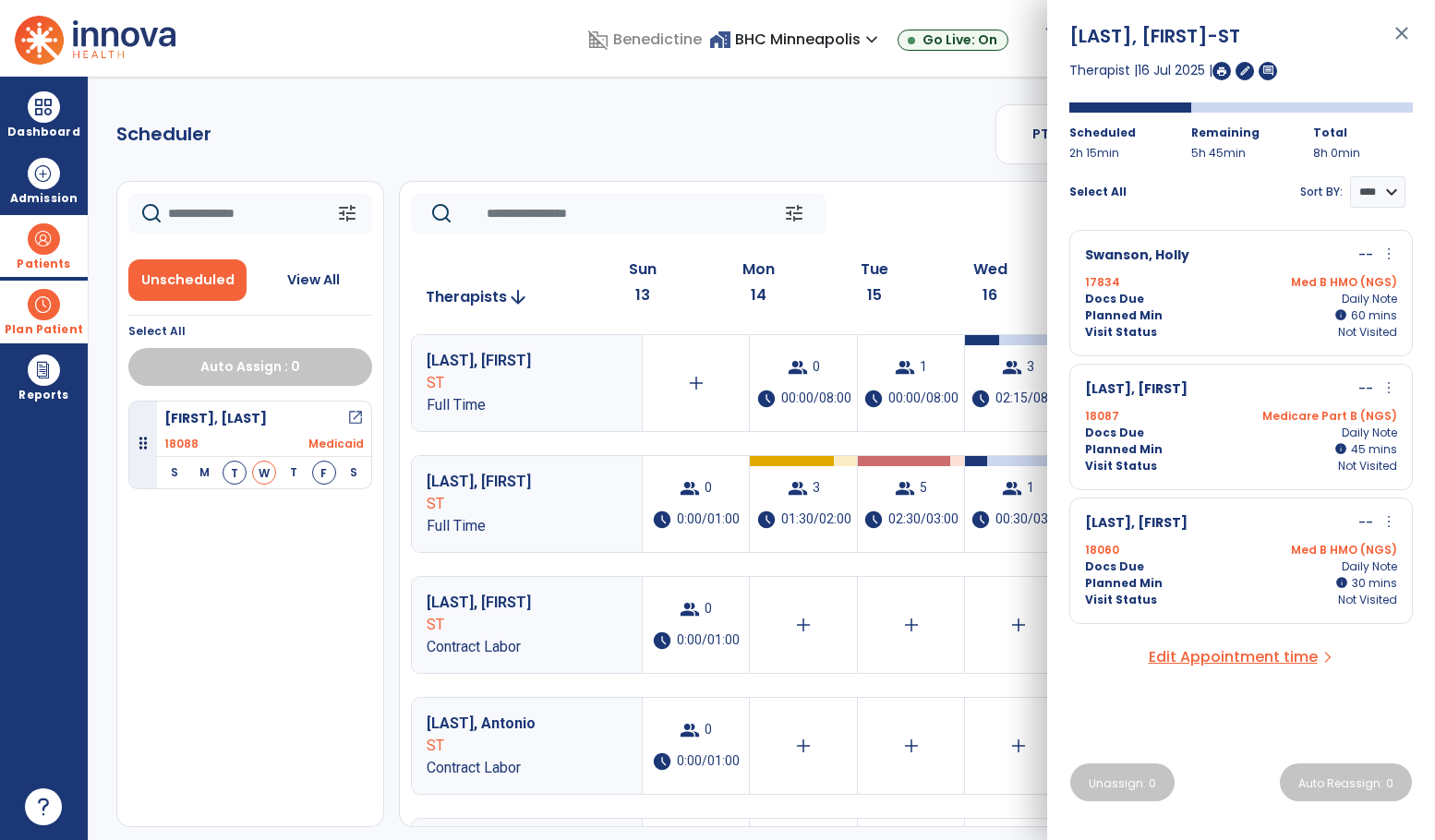 click on "Fahnbulleh, Foday   open_in_new  18088 Medicaid  S M T W T F S" at bounding box center [250, 614] 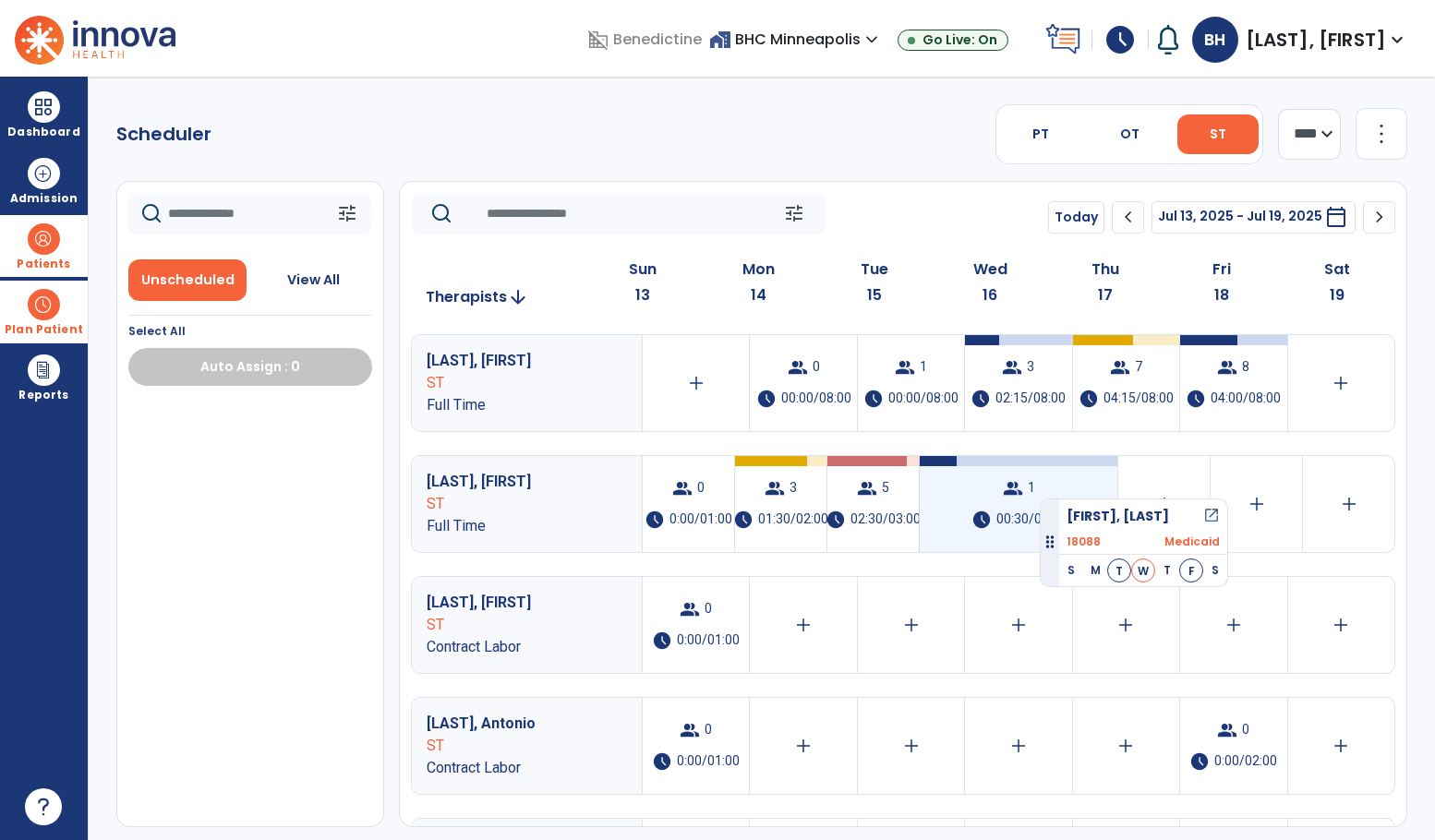 drag, startPoint x: 139, startPoint y: 440, endPoint x: 1040, endPoint y: 491, distance: 902.44224 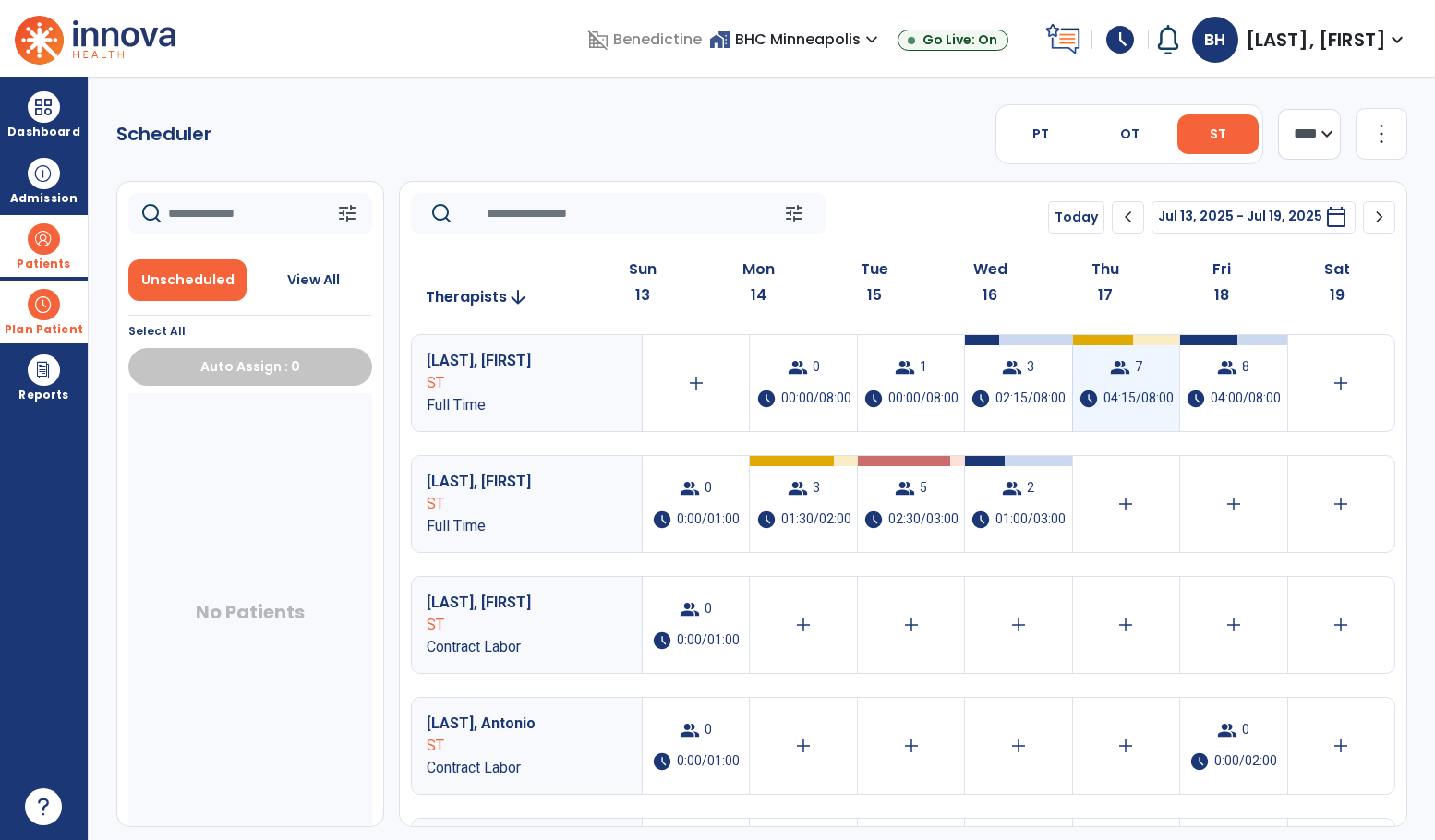 click on "group" at bounding box center (1120, 367) 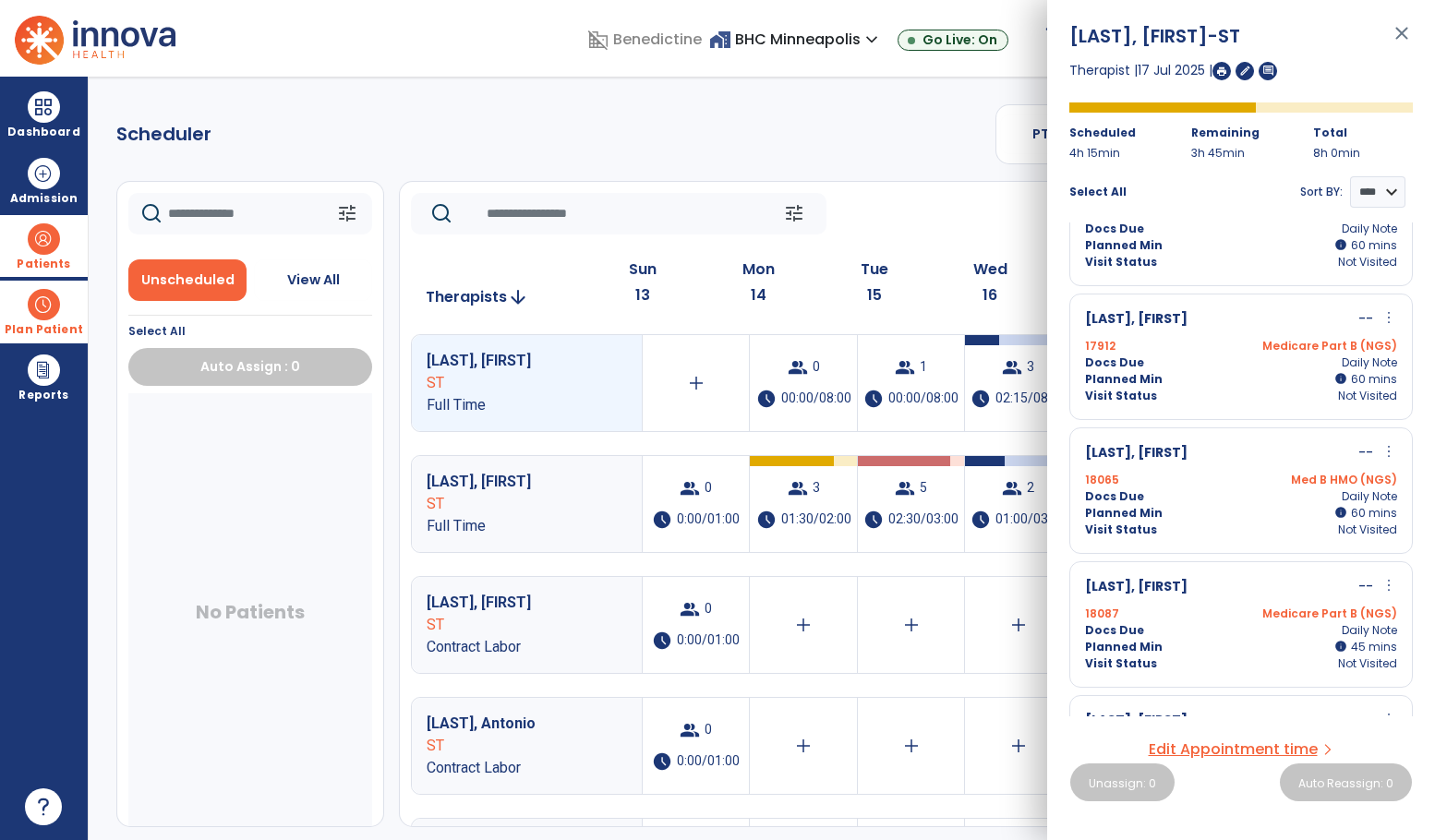 scroll, scrollTop: 0, scrollLeft: 0, axis: both 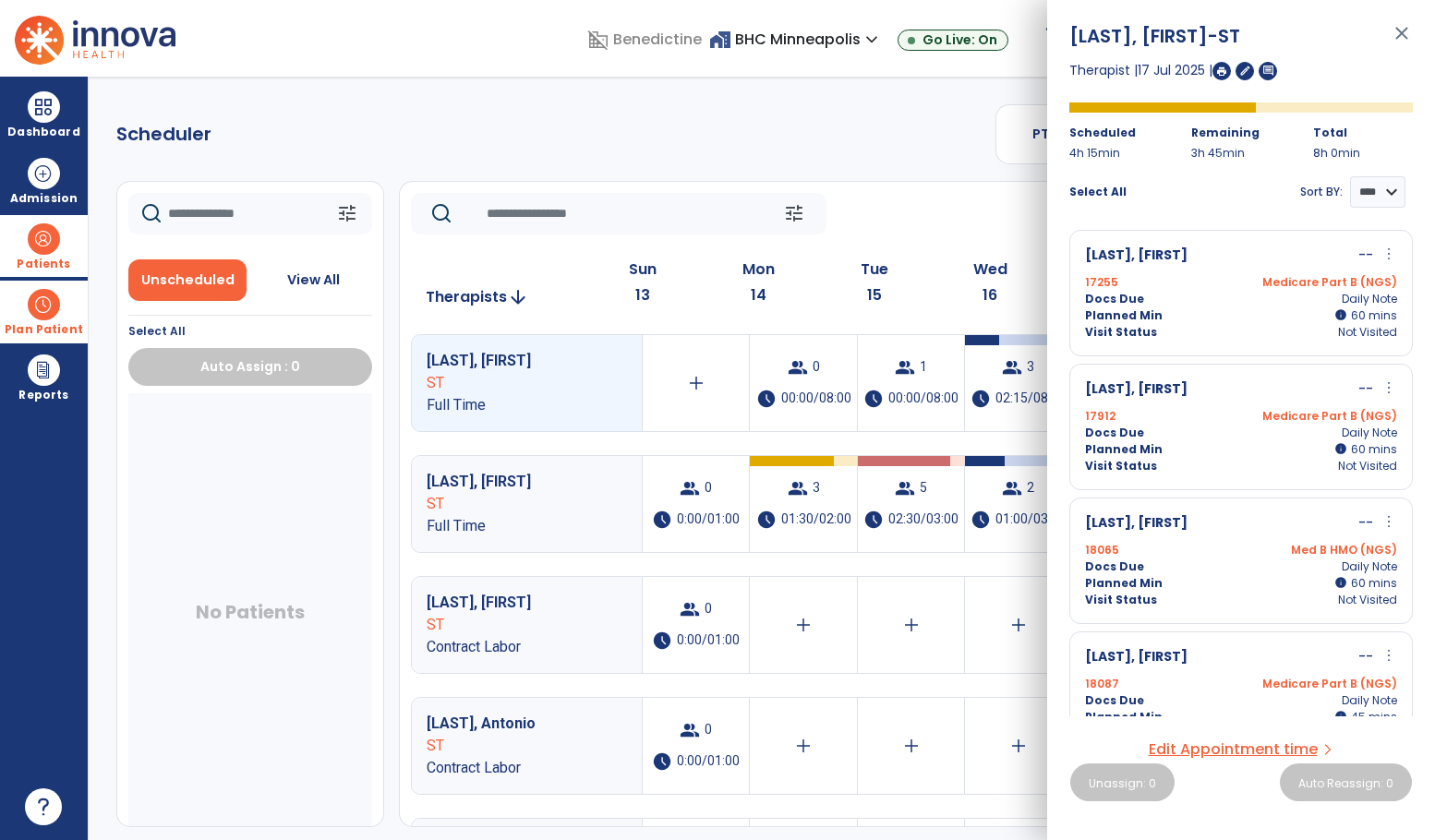 click on "close" at bounding box center (1402, 42) 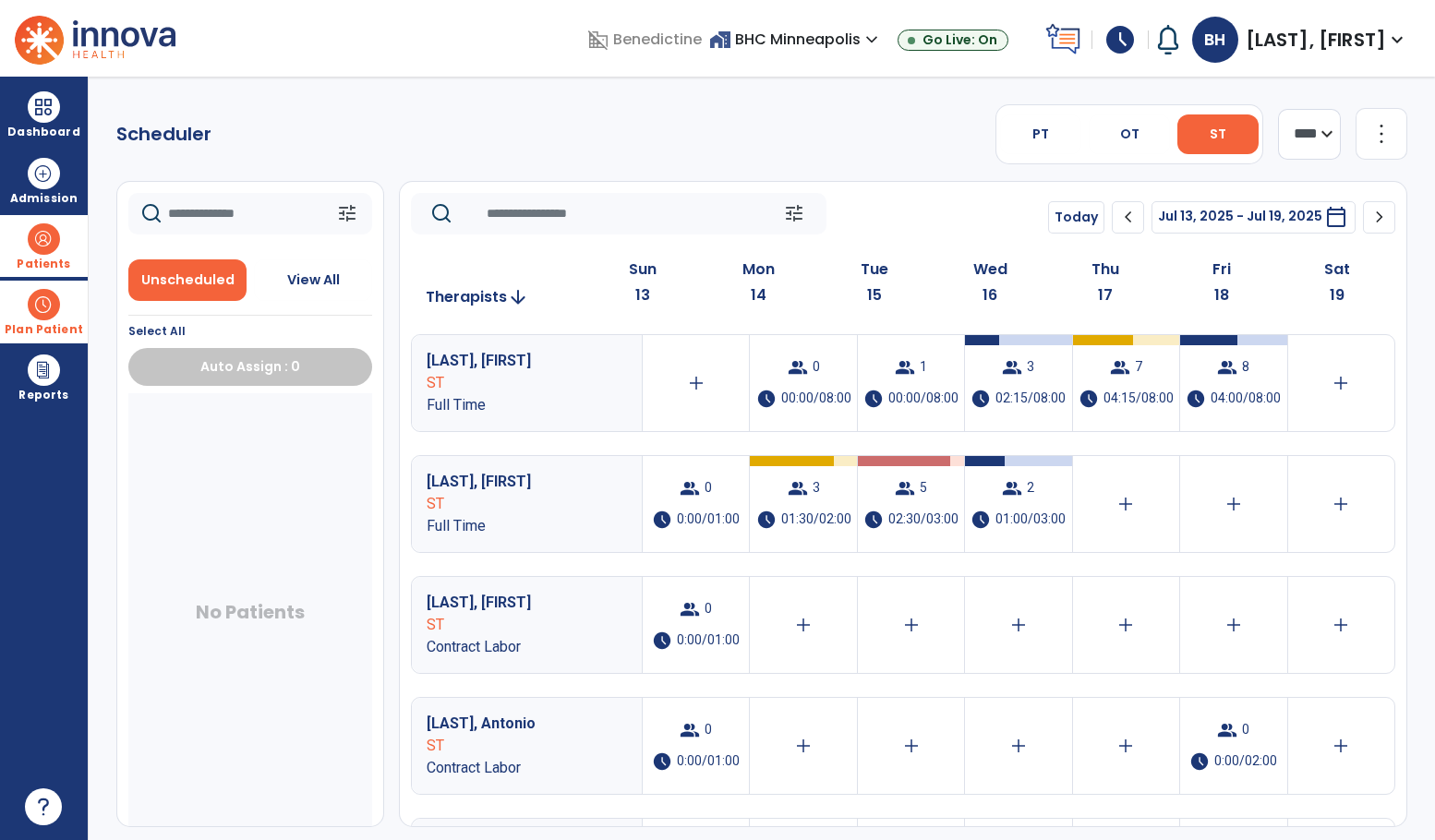 click on "No Patients" at bounding box center (250, 616) 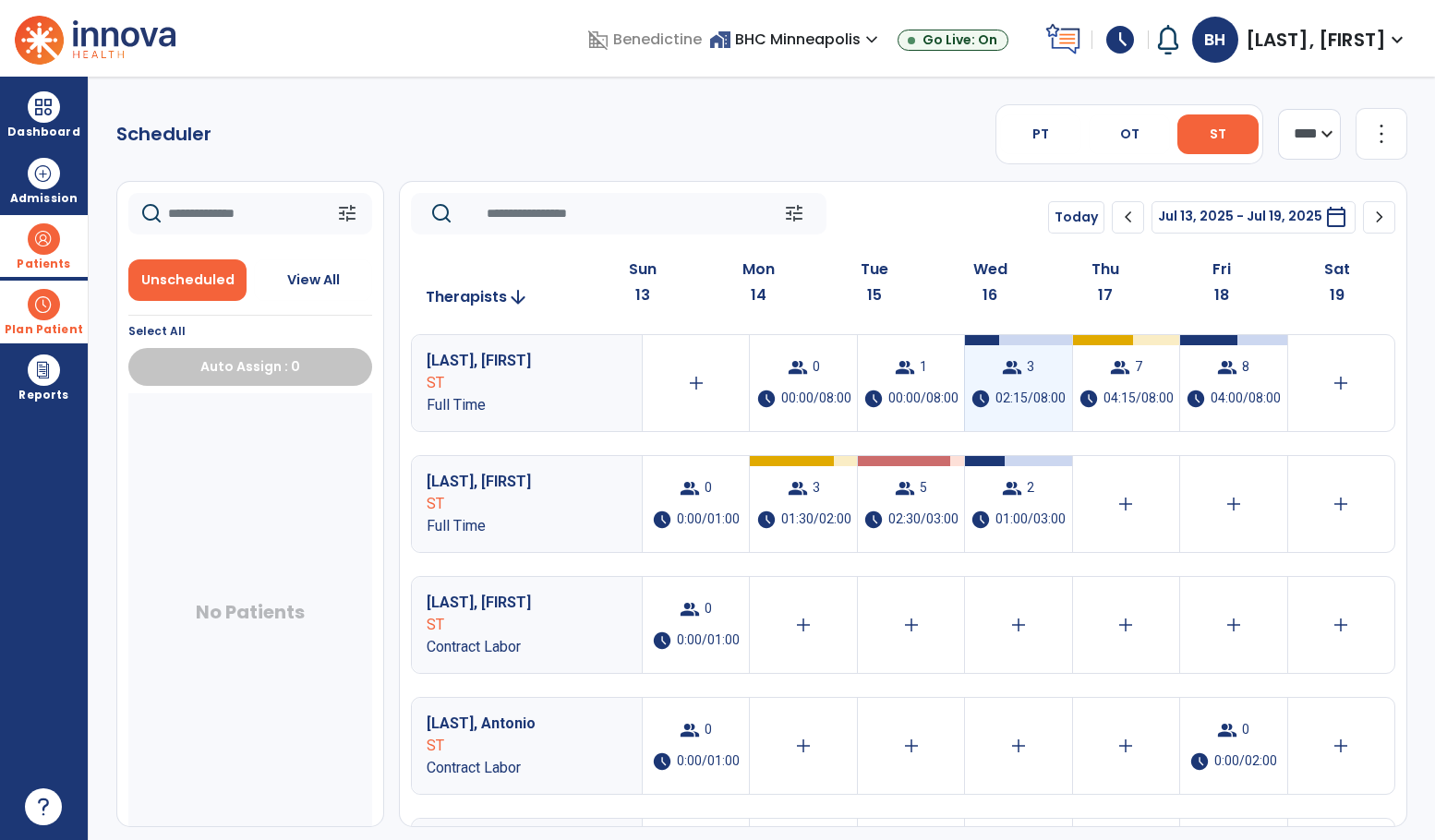 click on "group  3" at bounding box center (1018, 367) 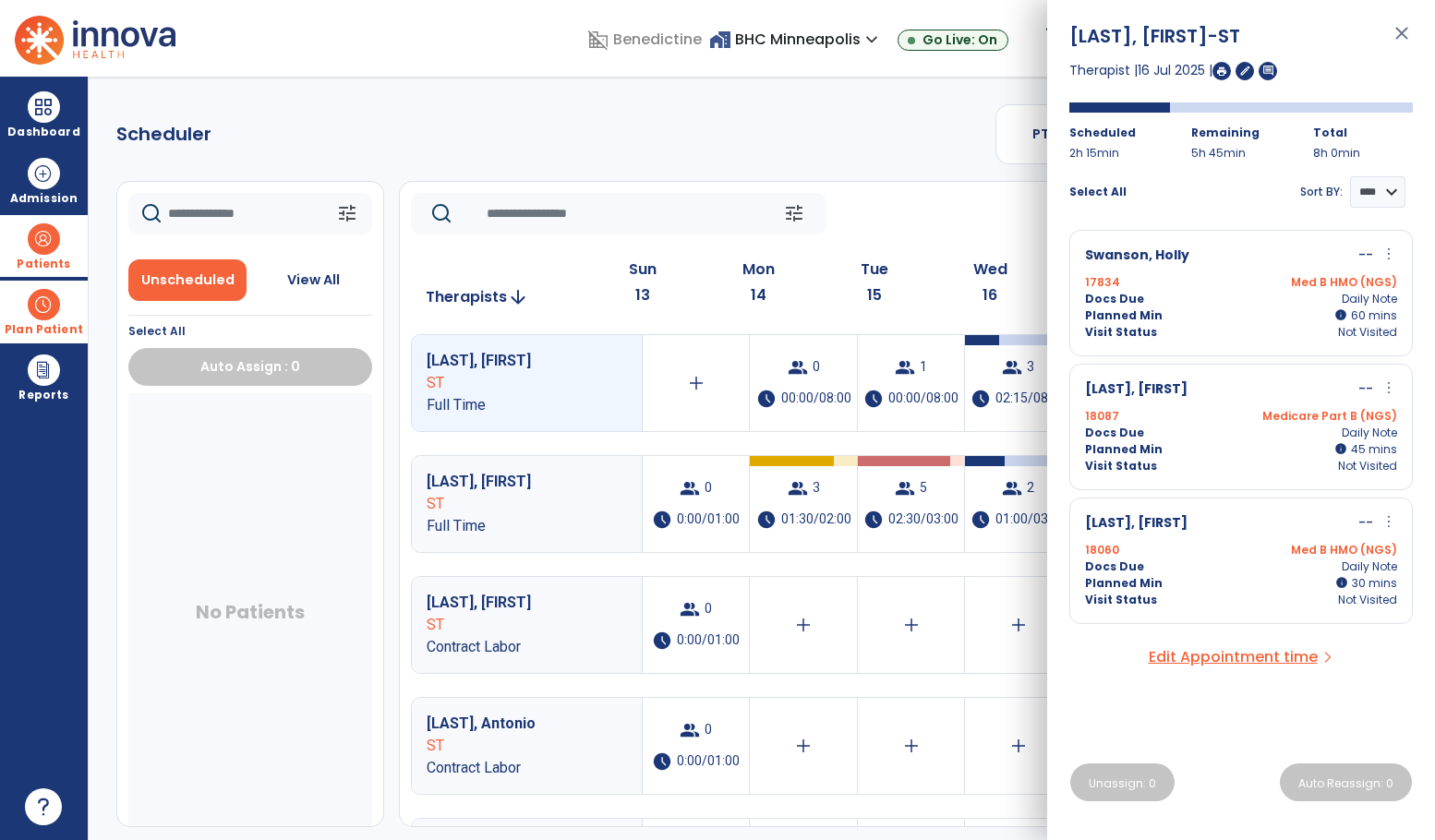 click on "close" at bounding box center (1402, 42) 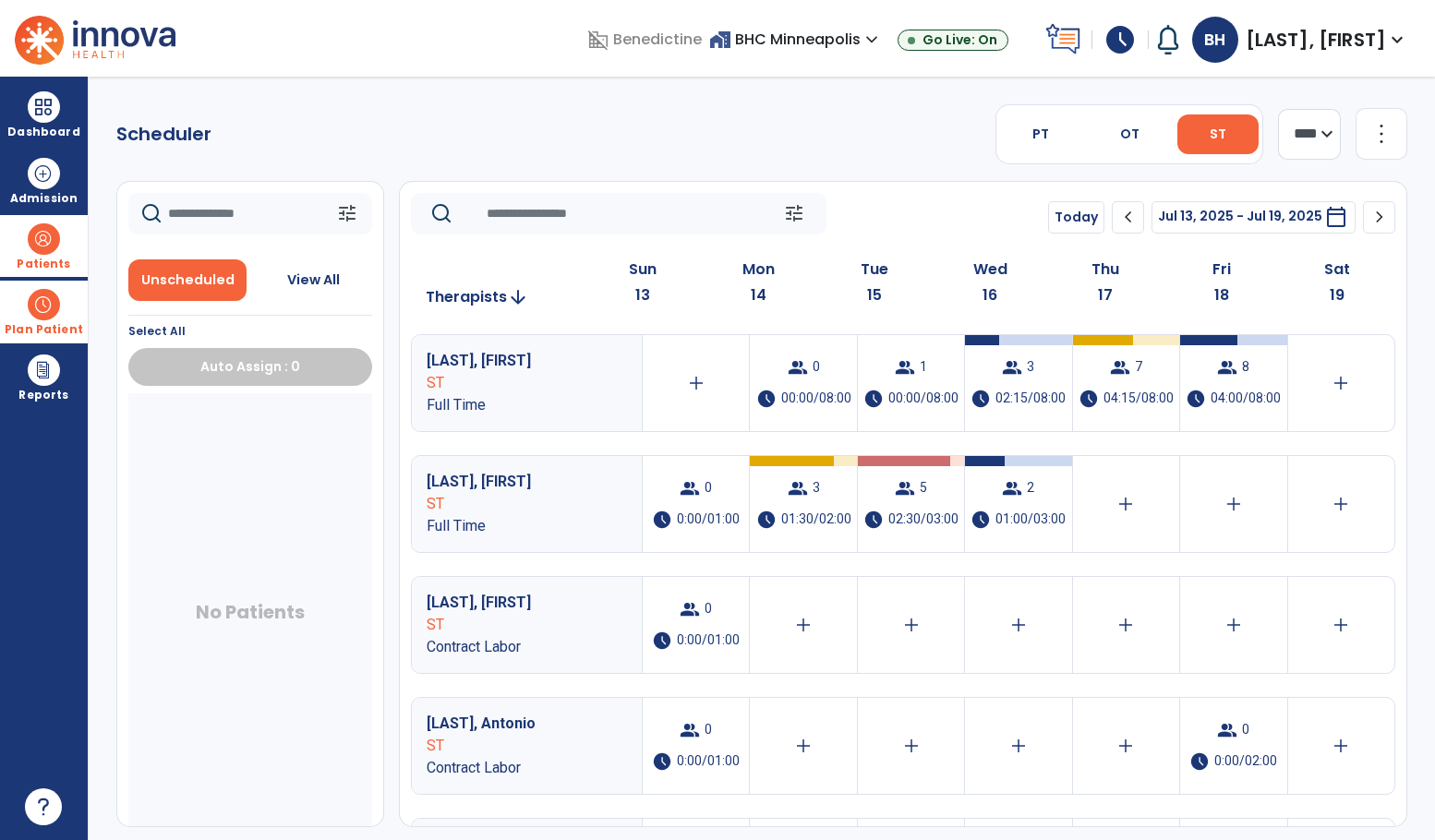 click 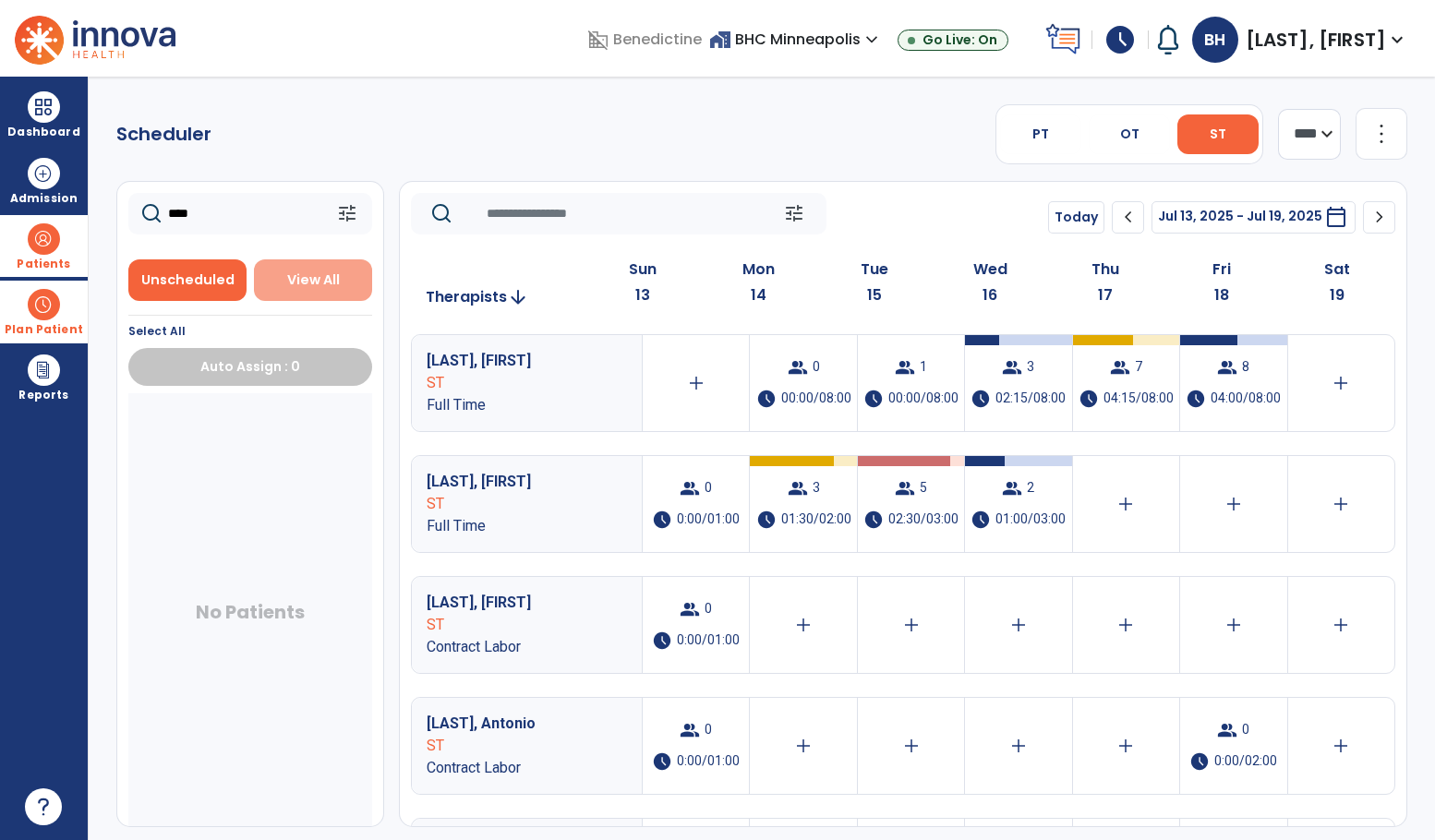 click on "View All" at bounding box center (313, 280) 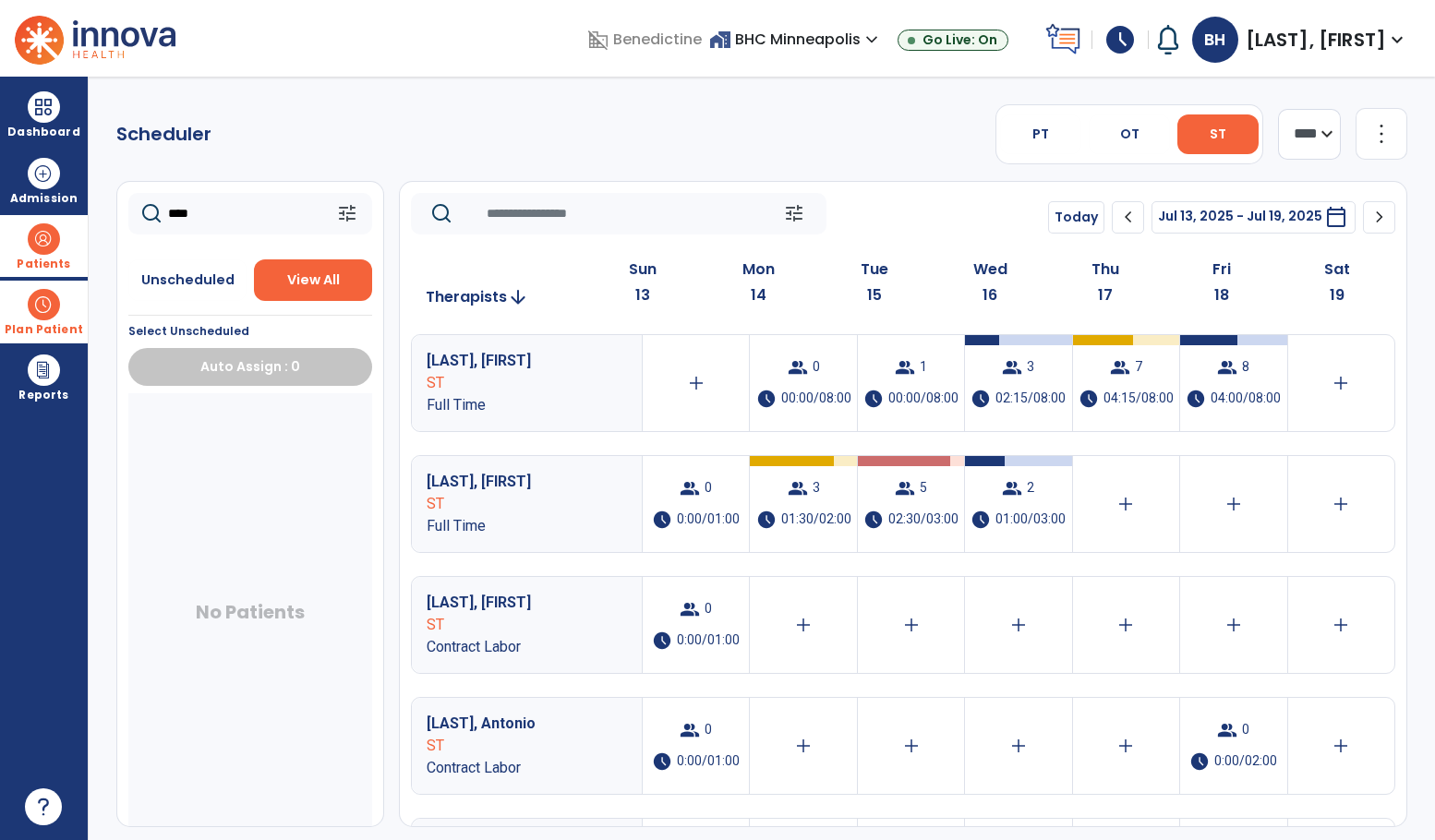 click on "****" 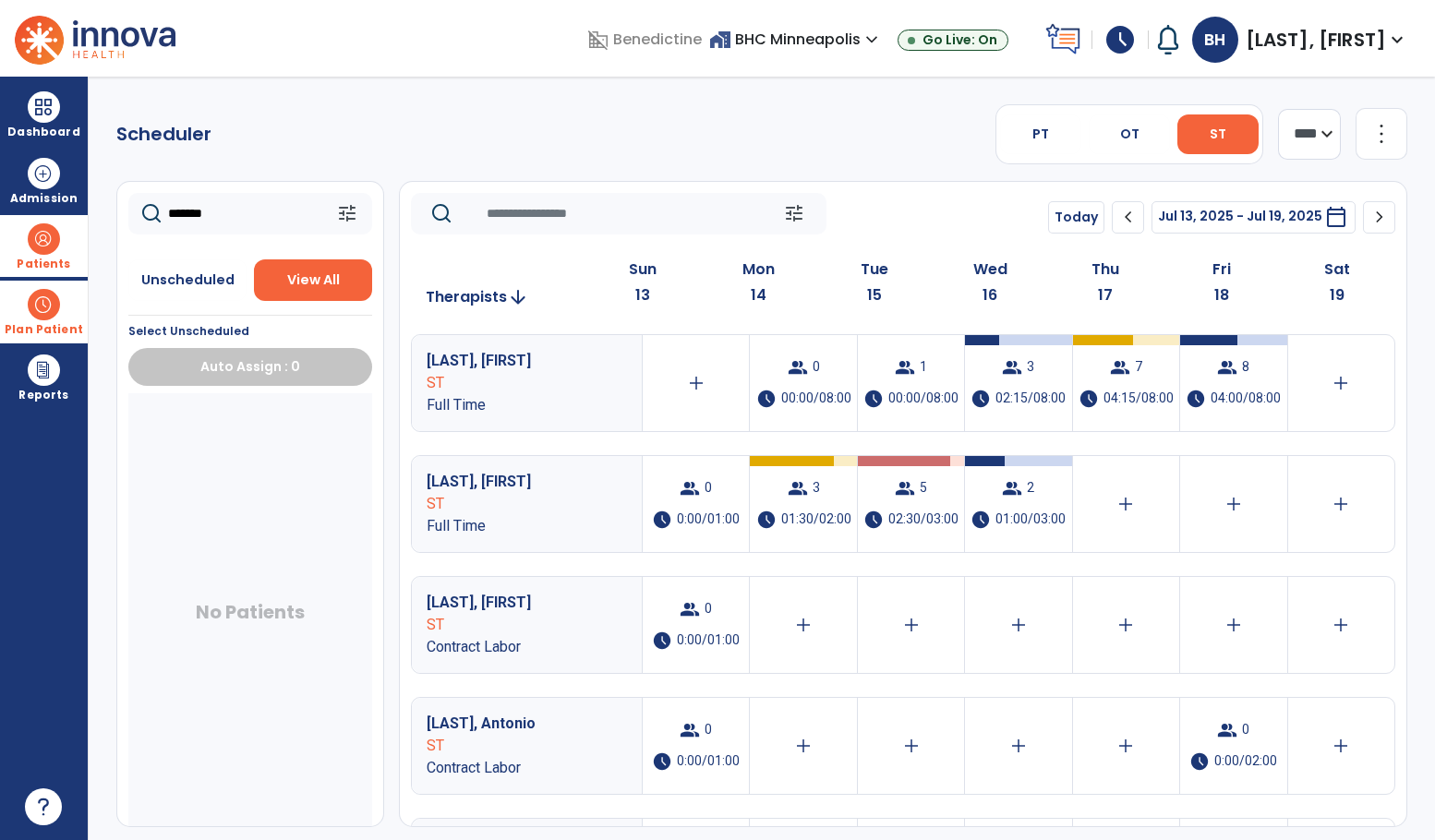 type on "*******" 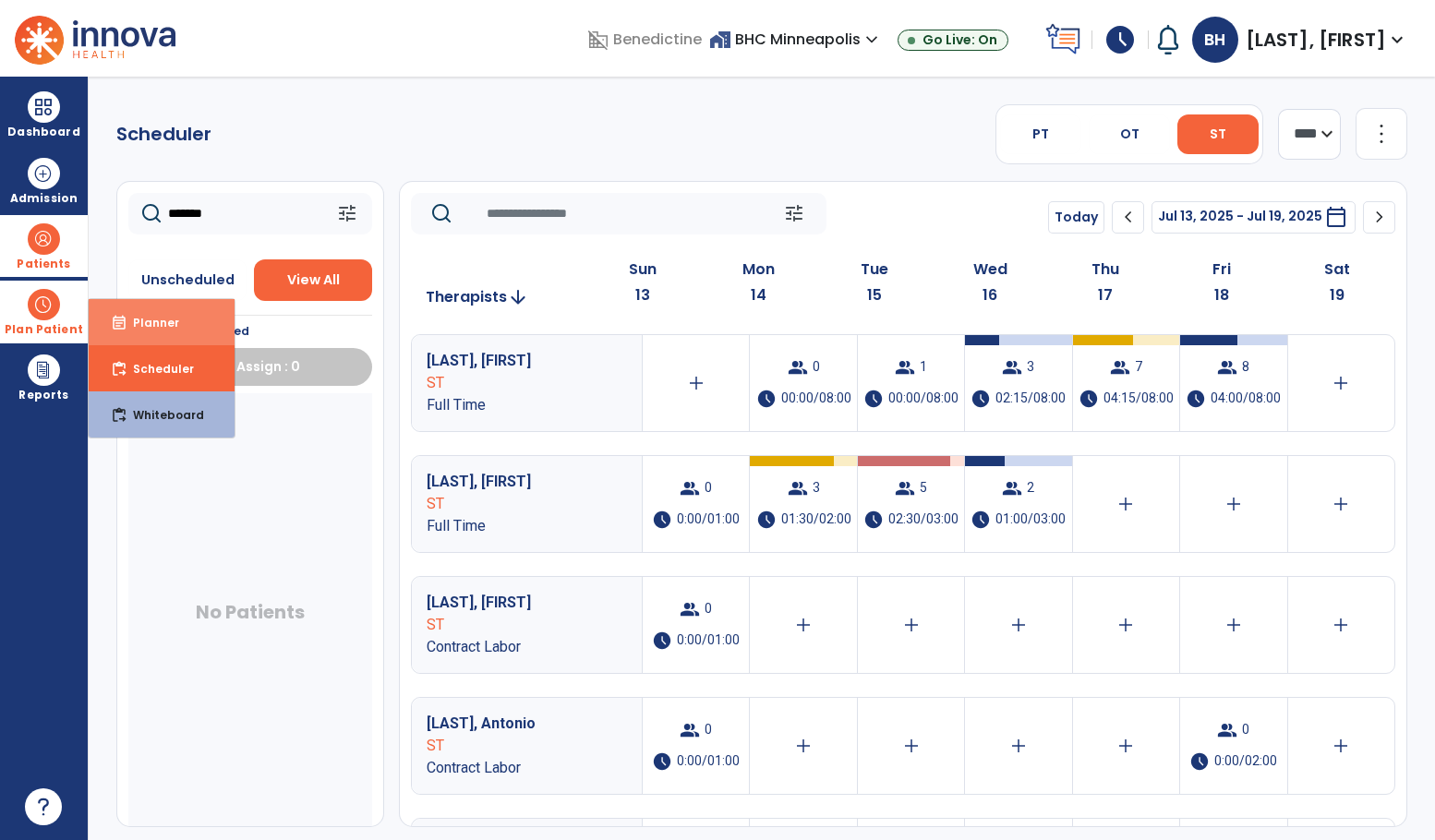 click on "event_note  Planner" at bounding box center (162, 322) 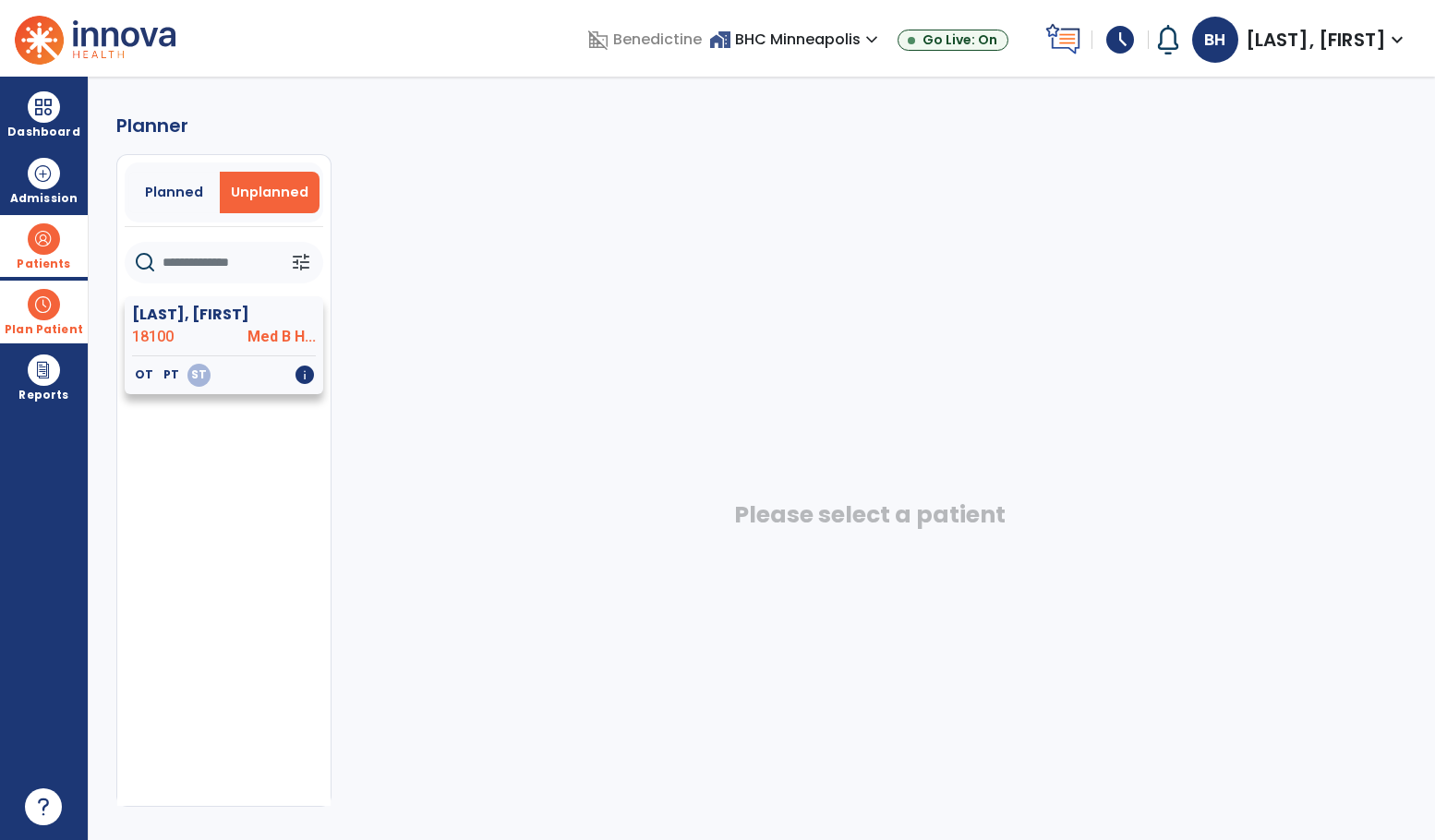 click on "Sniezek, George" 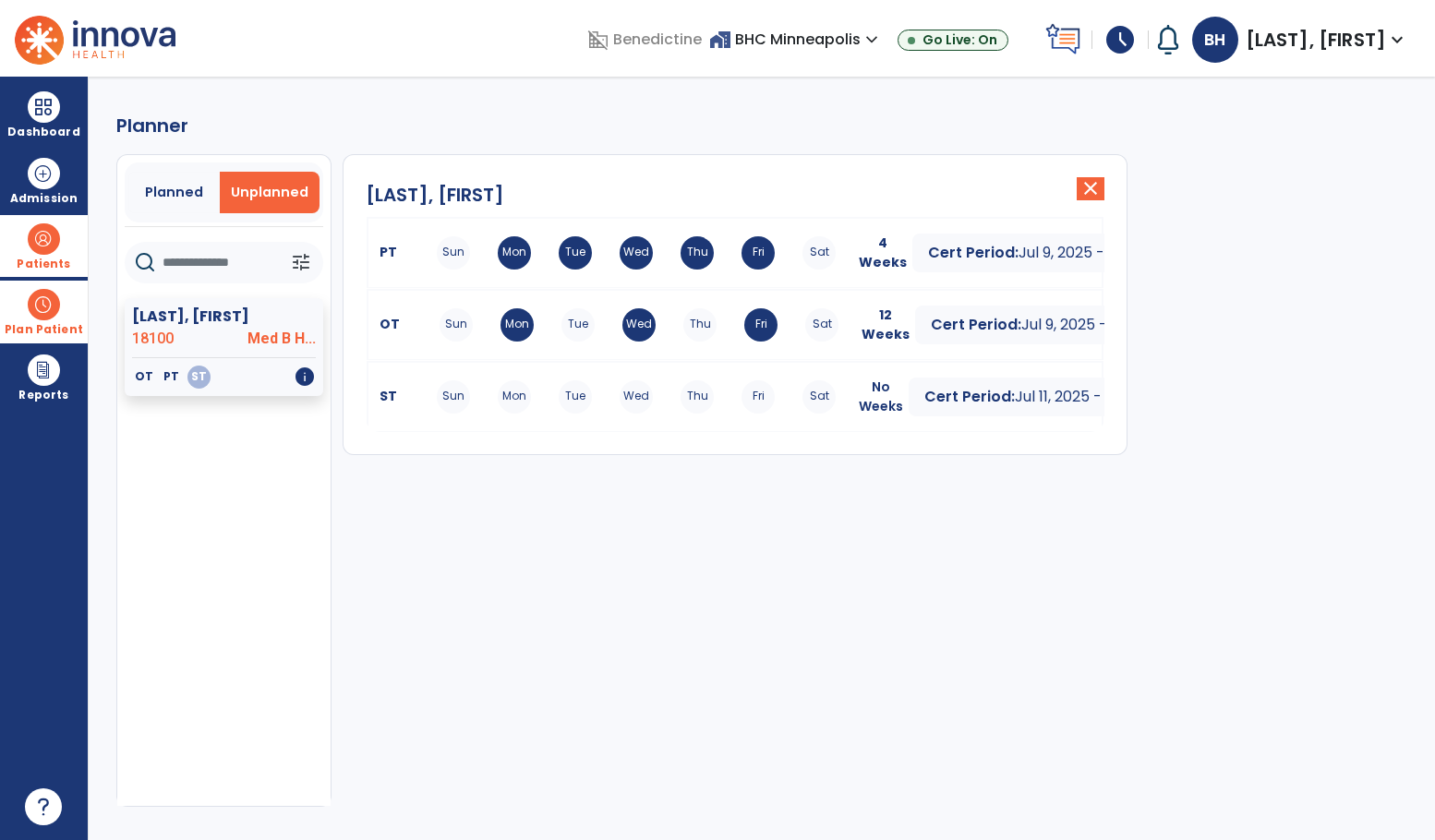 click on "ST Sun Mon Tue Wed Thu Fri Sat" at bounding box center [612, 397] 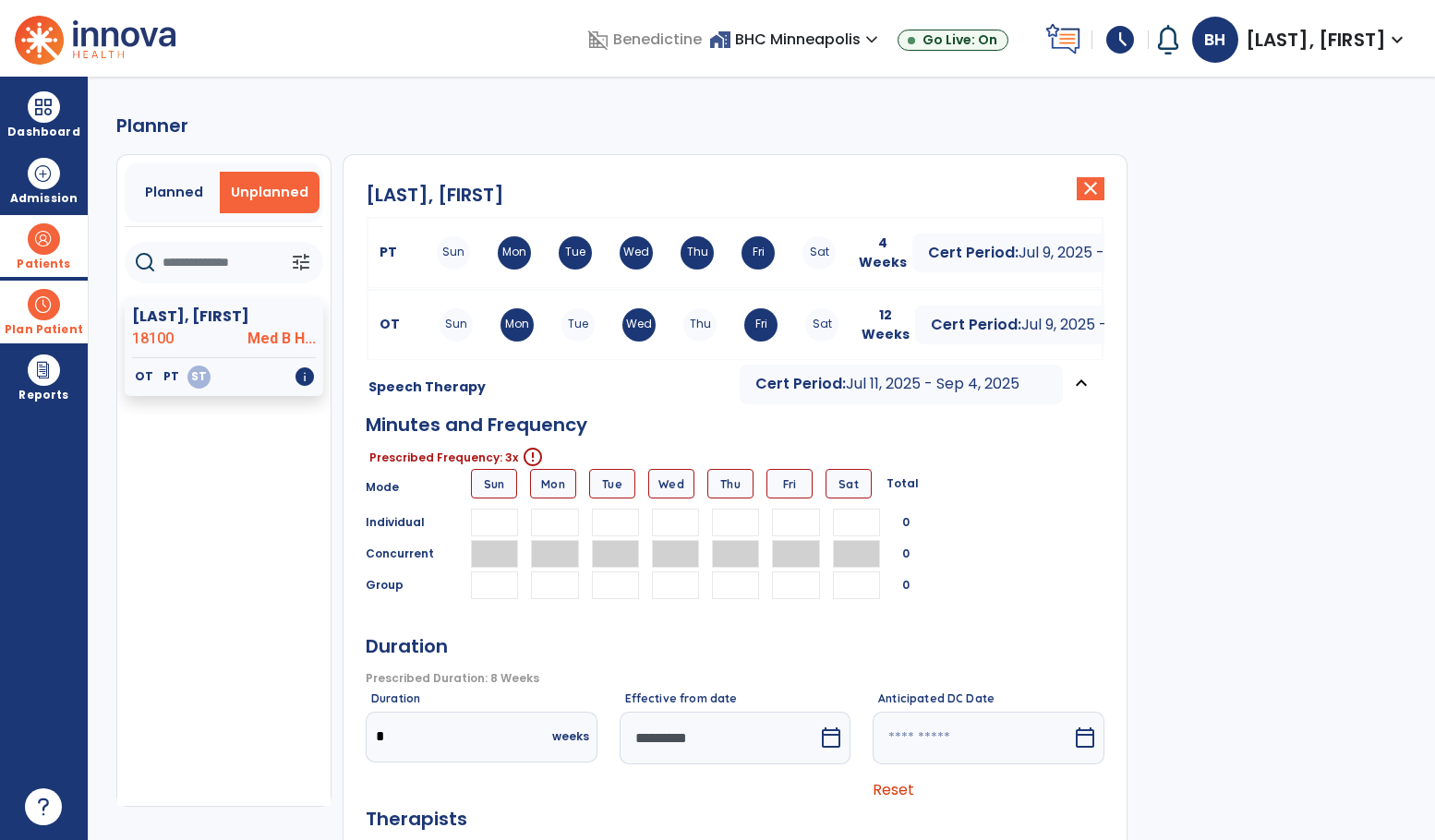 drag, startPoint x: 611, startPoint y: 522, endPoint x: 699, endPoint y: 486, distance: 95.07891 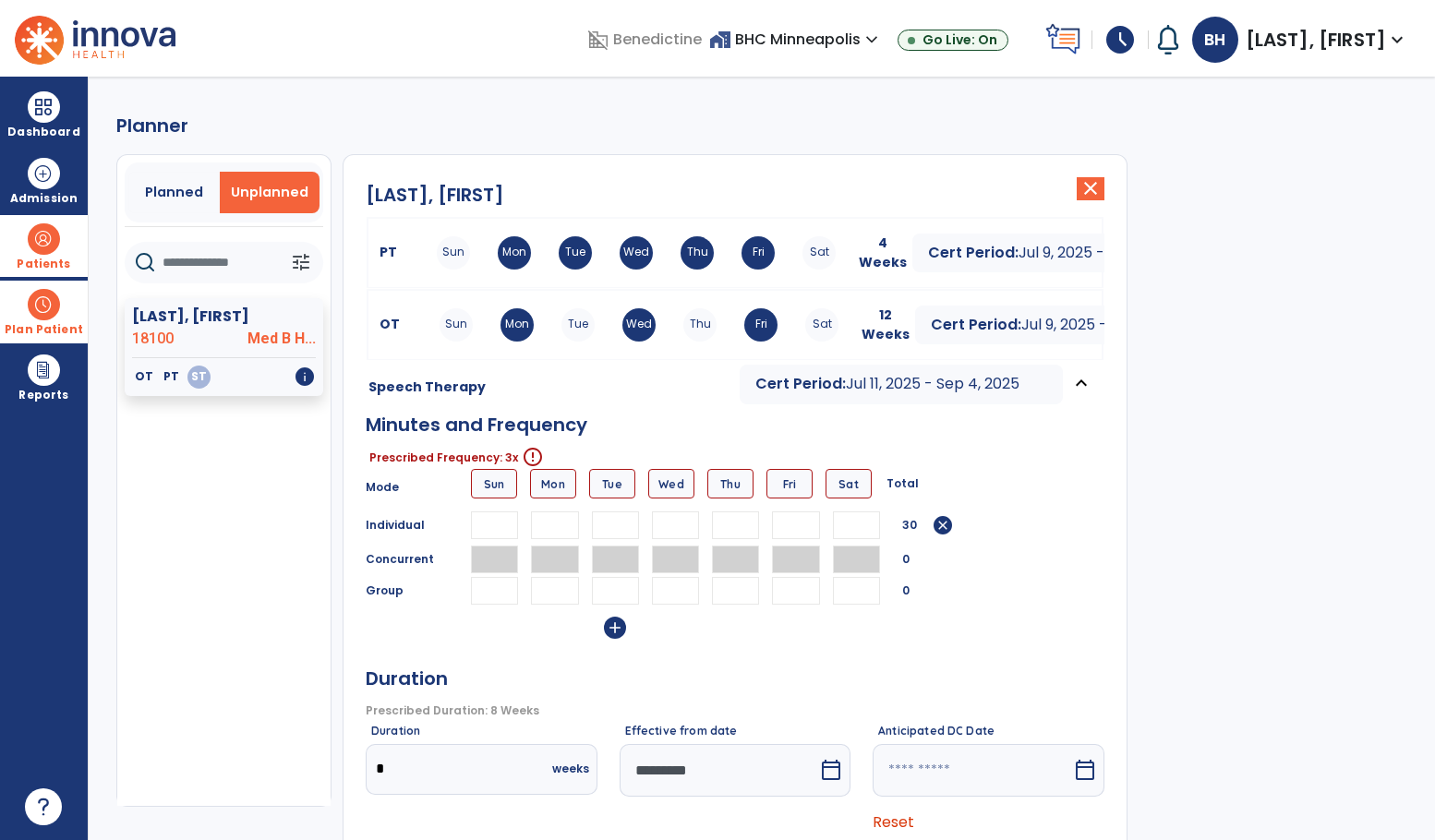type on "**" 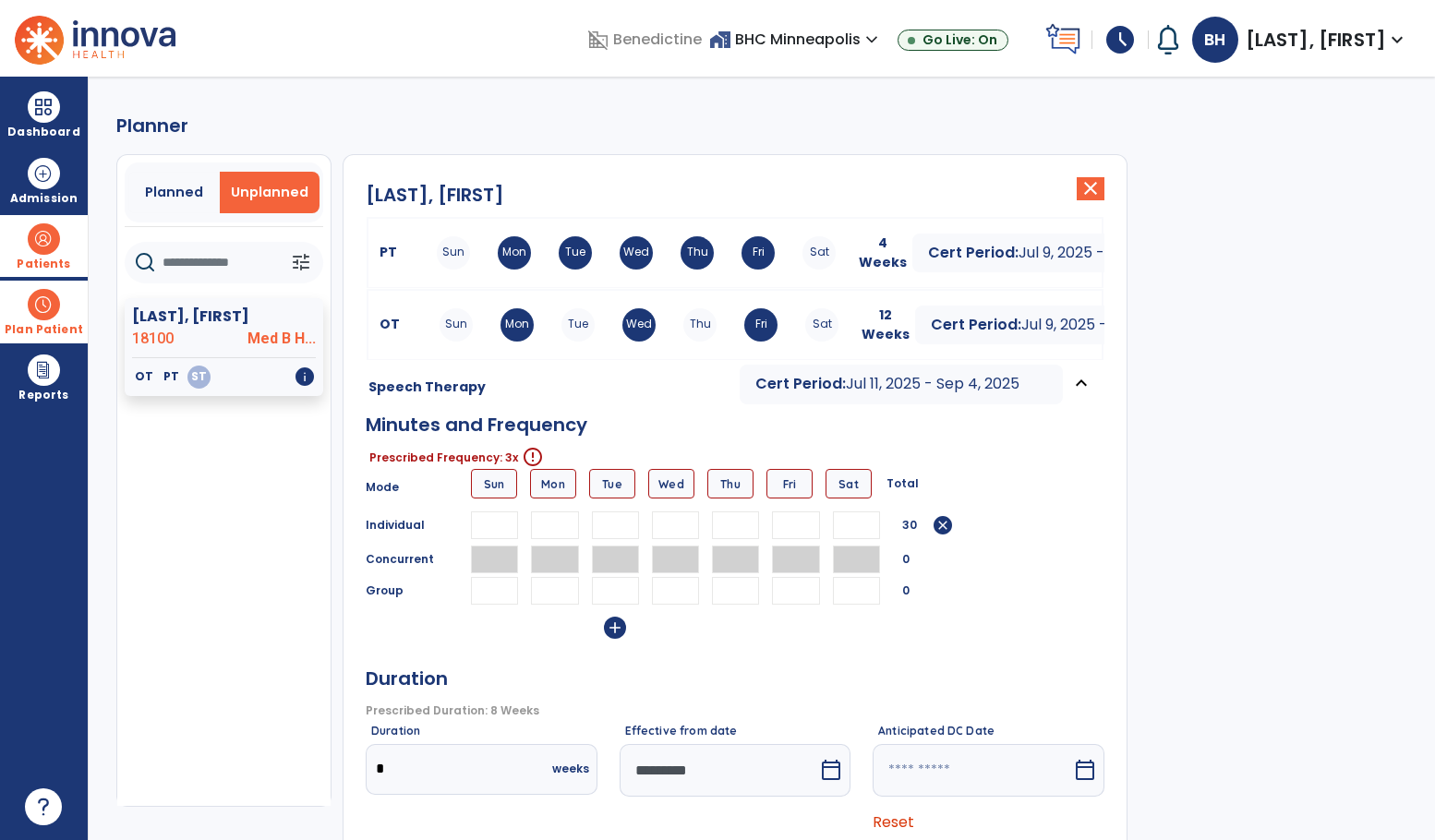 type on "**" 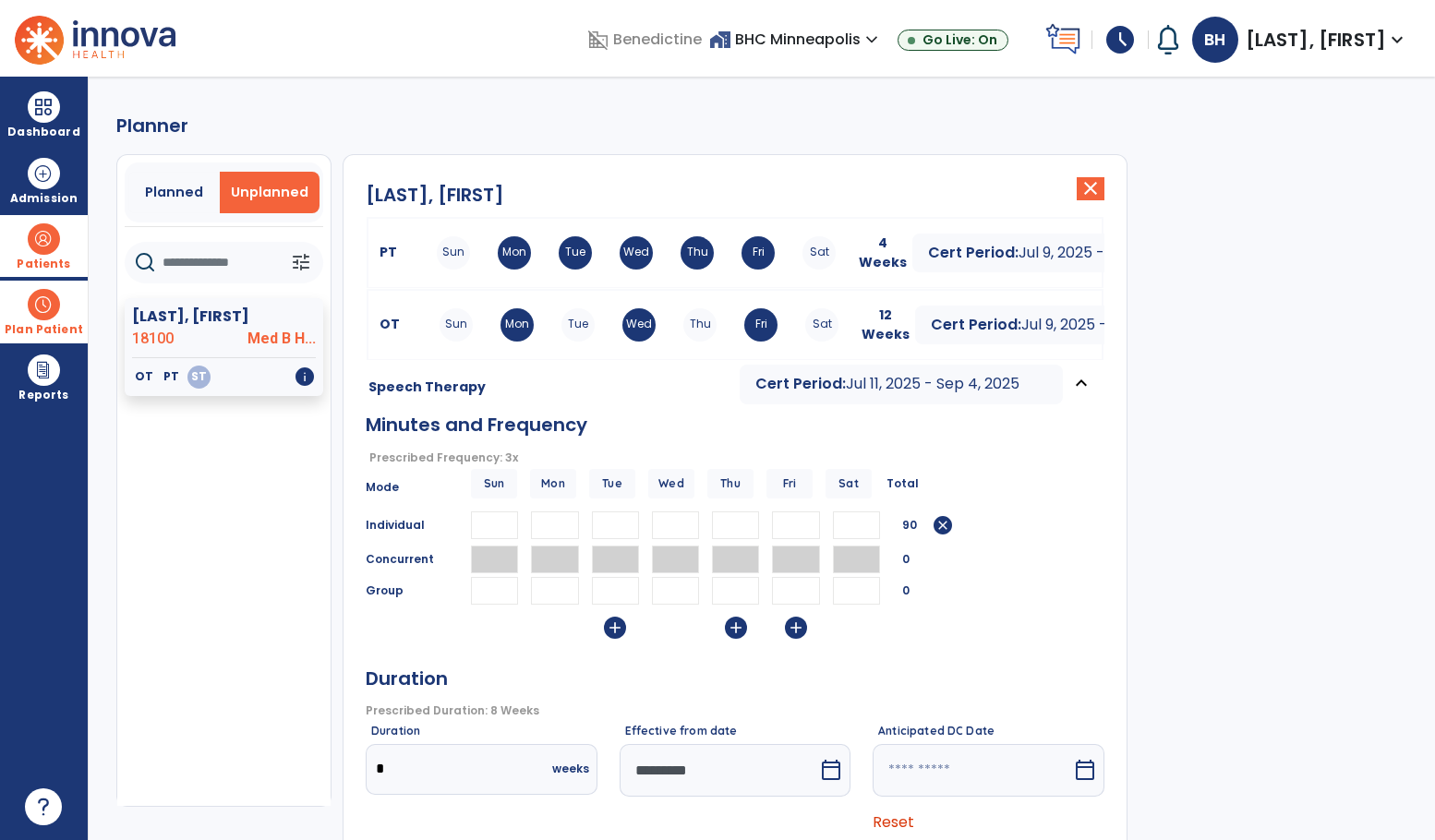 type on "**" 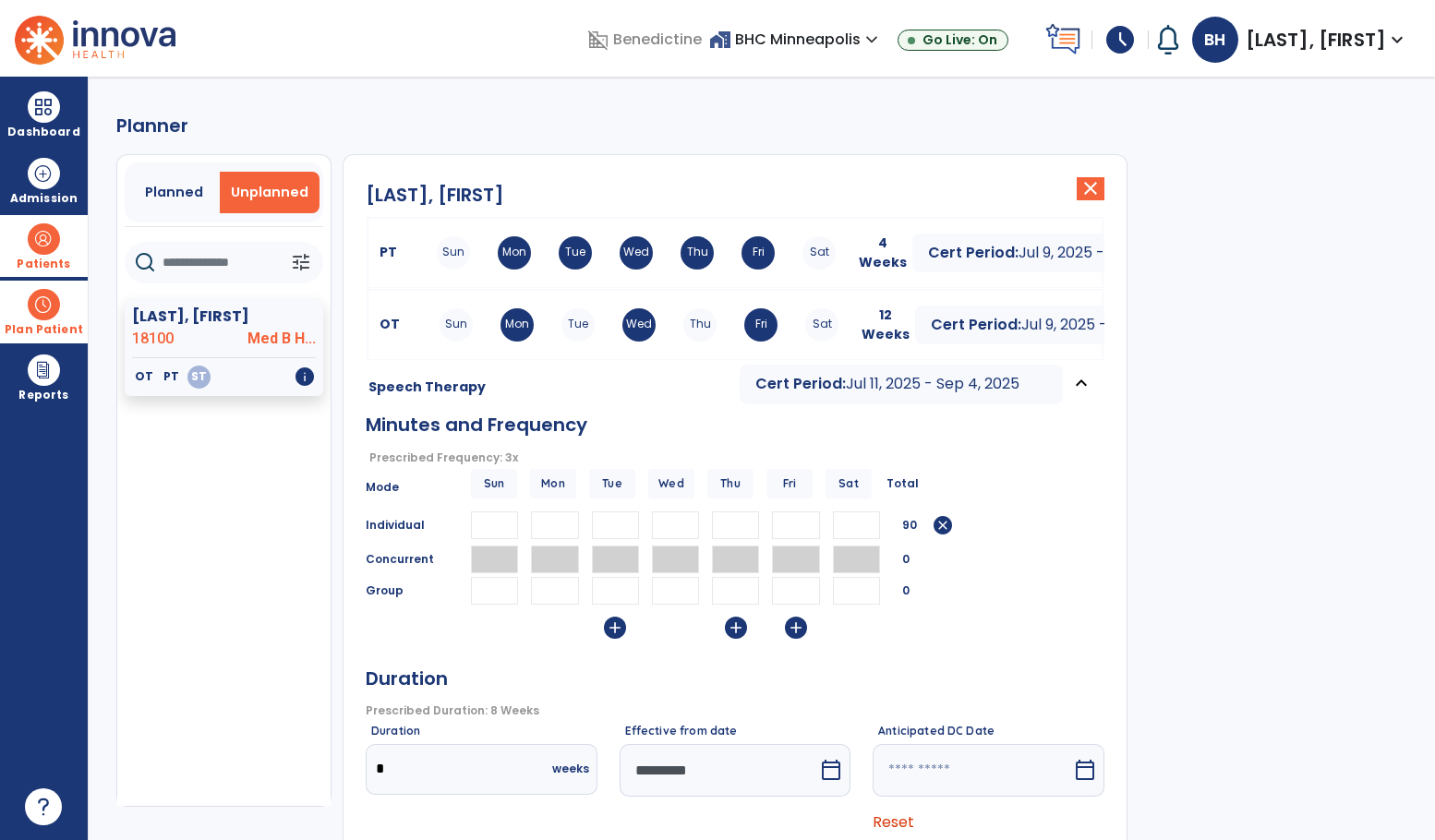 click on "Sniezek, George  close   PT Sun Mon Tue Wed Thu Fri Sat 4 Weeks Cert Period:  Jul 9, 2025 - Aug 5, 2025  expand_more    OT Sun Mon Tue Wed Thu Fri Sat 12 Weeks Cert Period:  Jul 9, 2025 - Sep 30, 2025  expand_more    Speech Therapy Cert Period:  Jul 11, 2025 - Sep 4, 2025  expand_less  Minutes and Frequency  Prescribed Frequency: 3x   error_outline  Mode Sun Mon Tue Wed Thu Fri Sat Total Individual ** ** ** 90  cancel  Concurrent 0 Group 0  add   add   add   Duration   Prescribed Duration: 8 Weeks   error_outline  Duration *  weeks  Effective from date  *********  calendar_today  Anticipated DC Date   calendar_today  Reset Therapists Supervising Therapist Hankey, Benjamin Abraham Kathleen  ST   NPI #  N/A   License #  8207 Amanda Powell  ST   NPI #  N/A   License #  518303 Caldwell Antonio  ST   NPI #  N/A   License #  9068 Hankey Benjamin  ST   NPI #  N/A   License #  518224 Leadholm Jessica  ST   NPI #  N/A   License #  8729 Lecky Heather  ST   NPI #  N/A   License #  7808 Lombardi Isabelle  ST   NPI #" 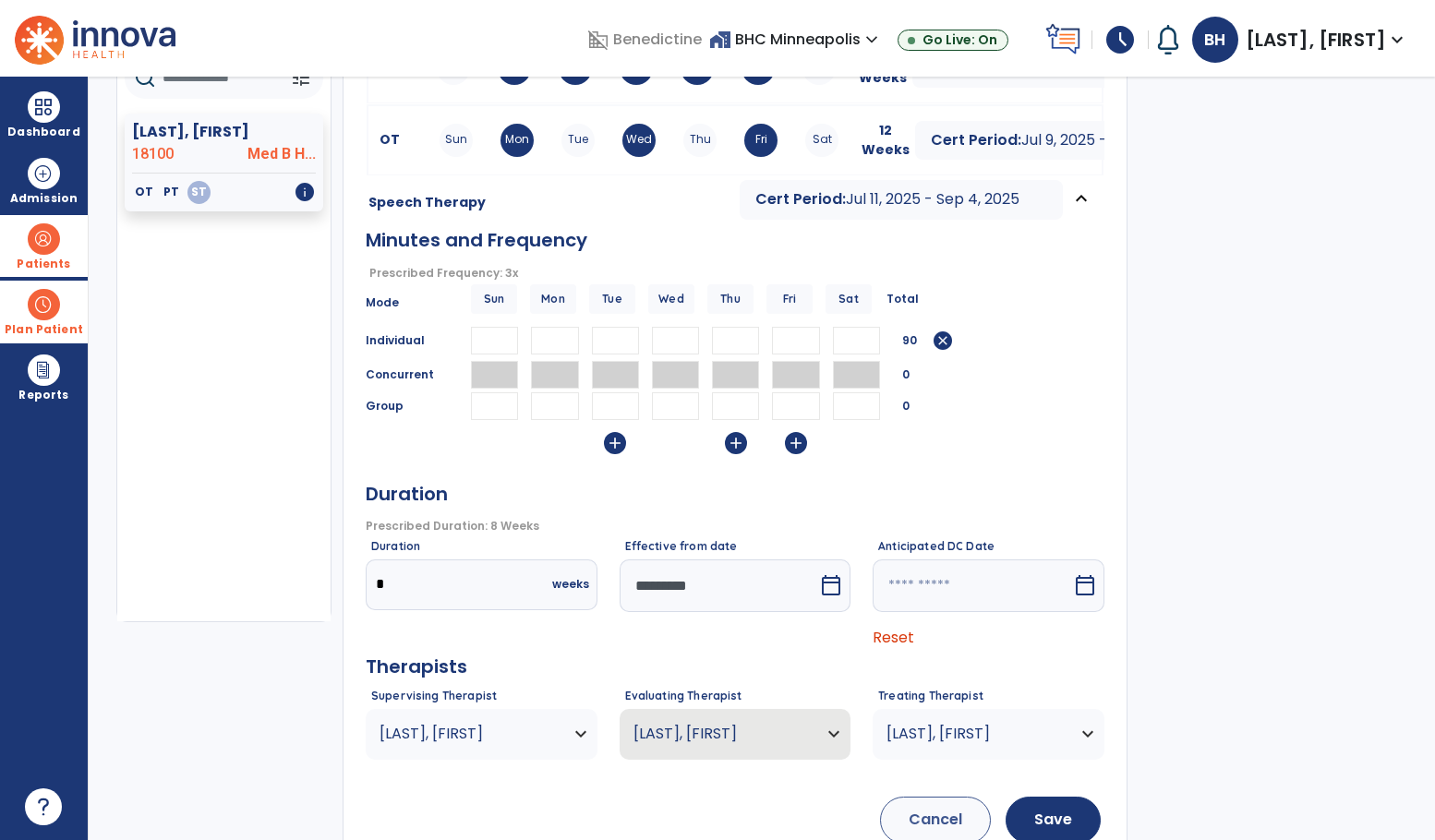 scroll, scrollTop: 234, scrollLeft: 0, axis: vertical 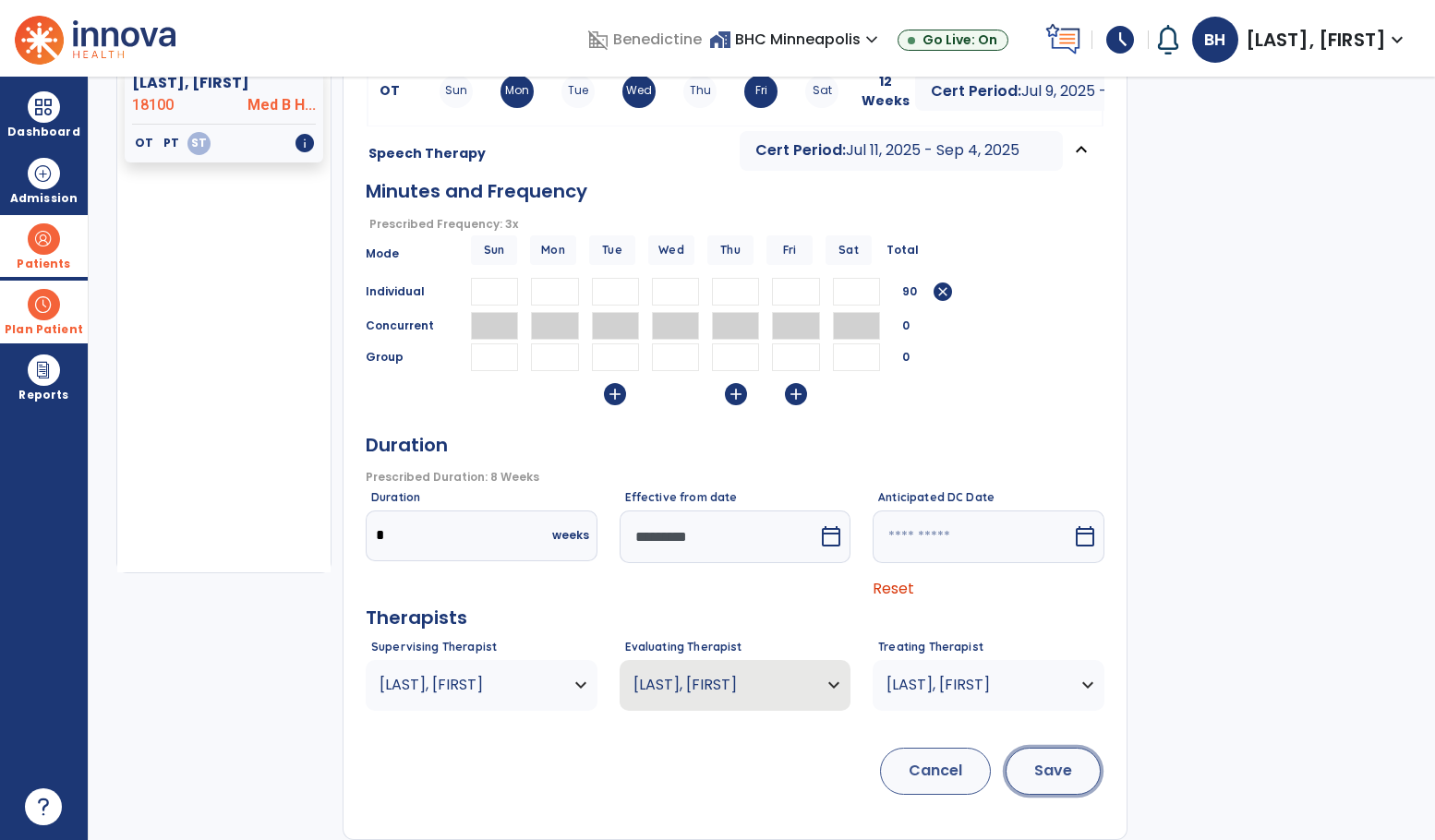 click on "Save" at bounding box center (1053, 771) 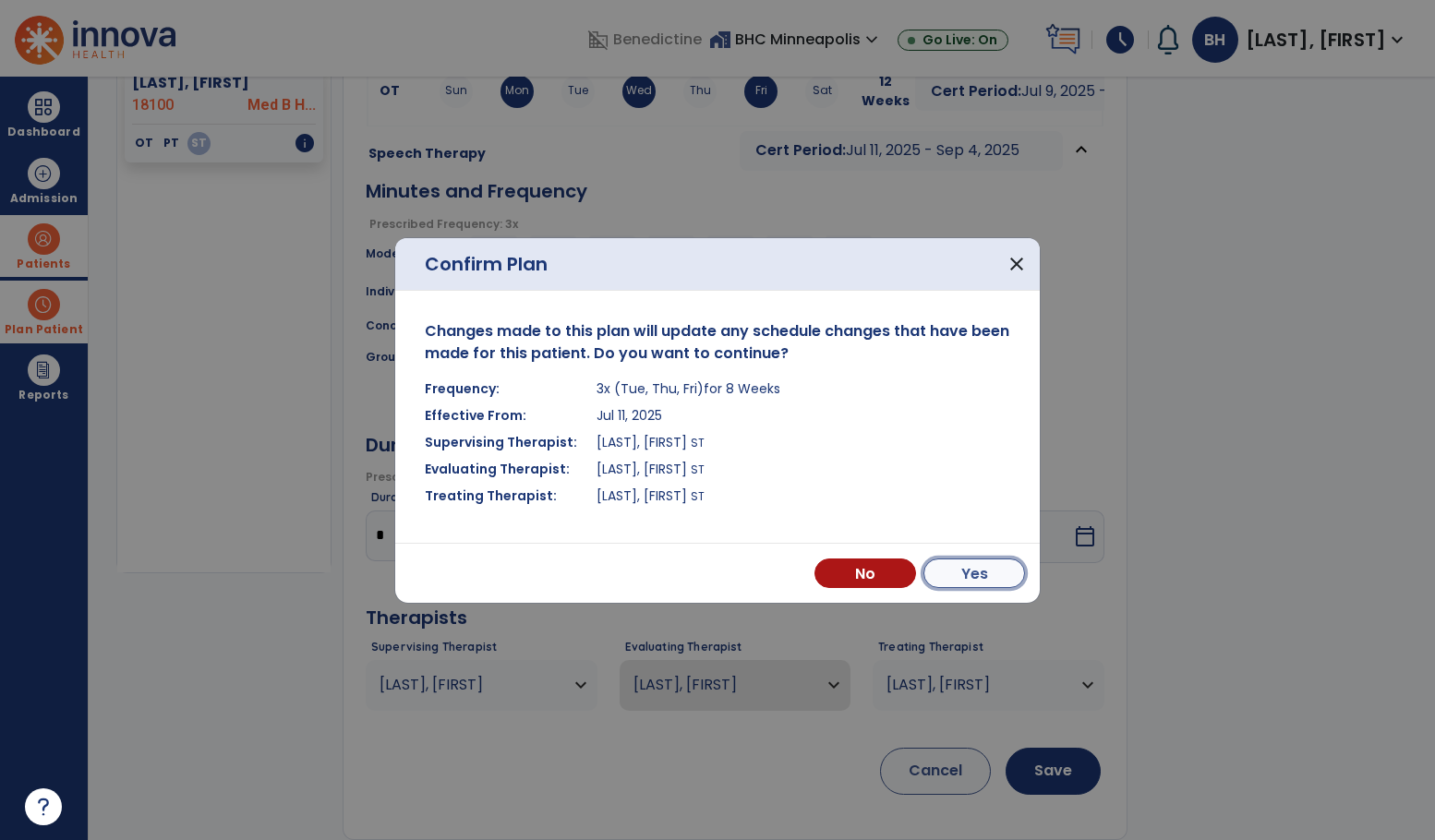 click on "Yes" at bounding box center (974, 573) 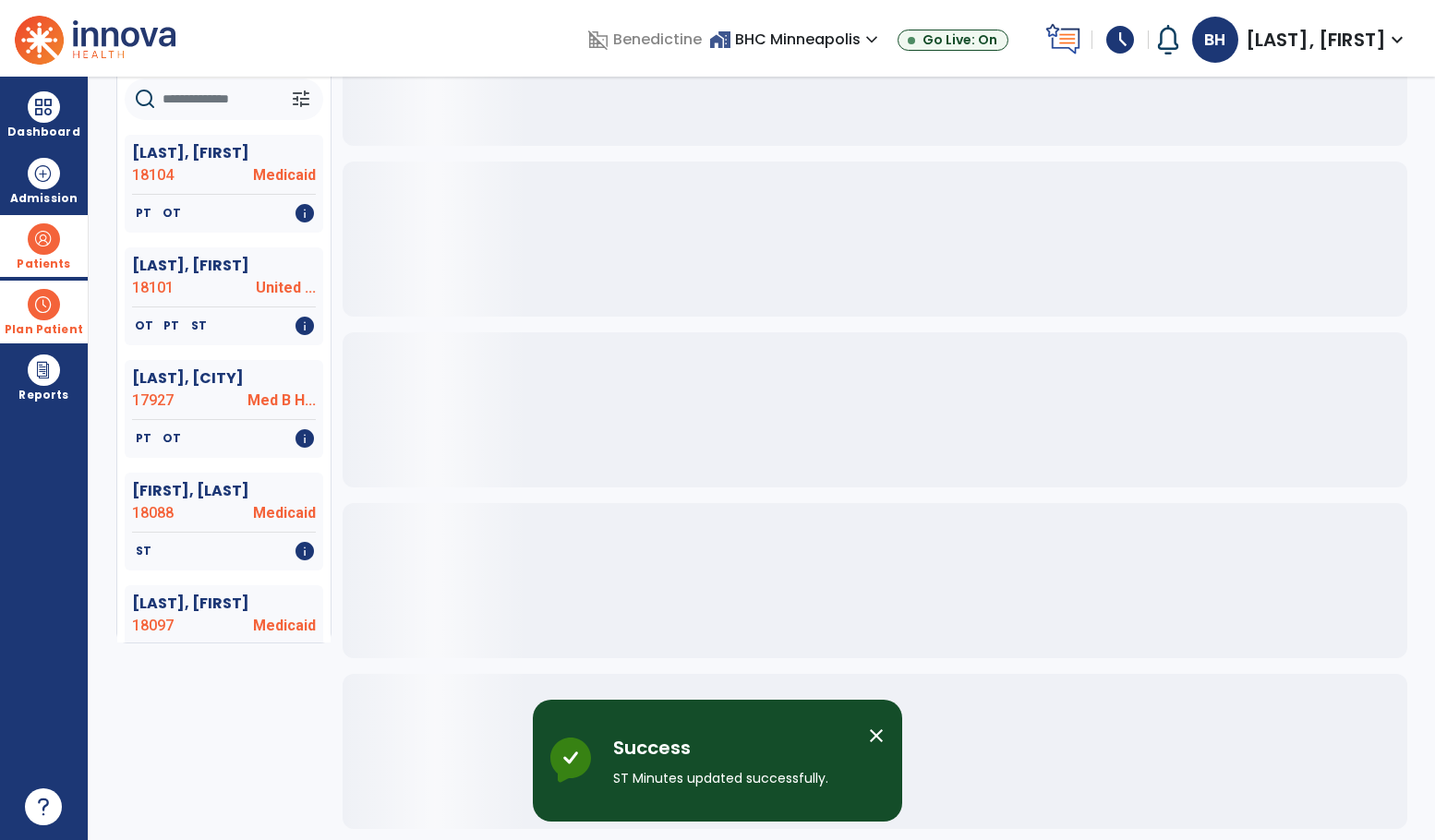 scroll, scrollTop: 0, scrollLeft: 0, axis: both 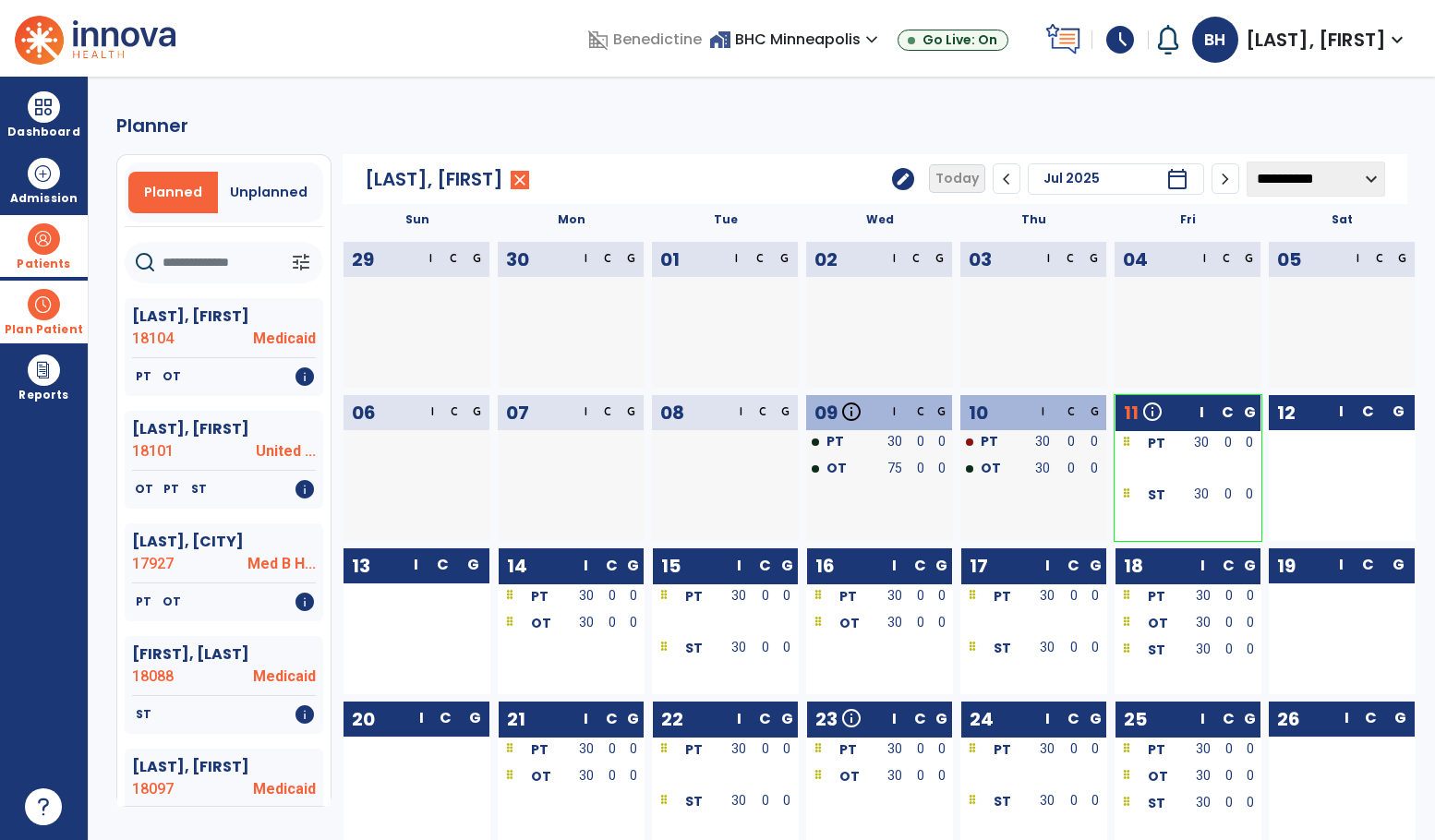 click at bounding box center (43, 305) 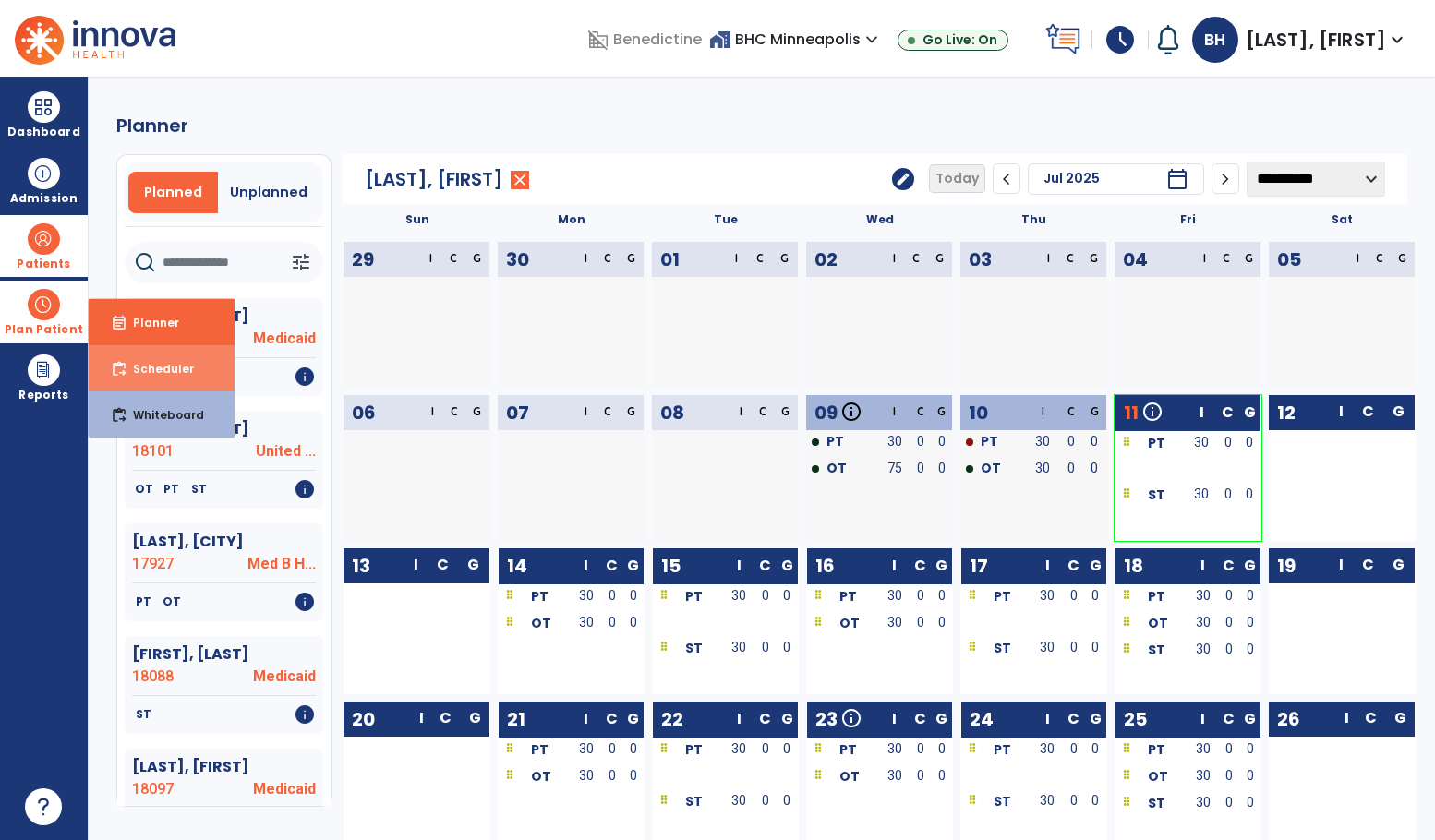 click on "Scheduler" at bounding box center [156, 368] 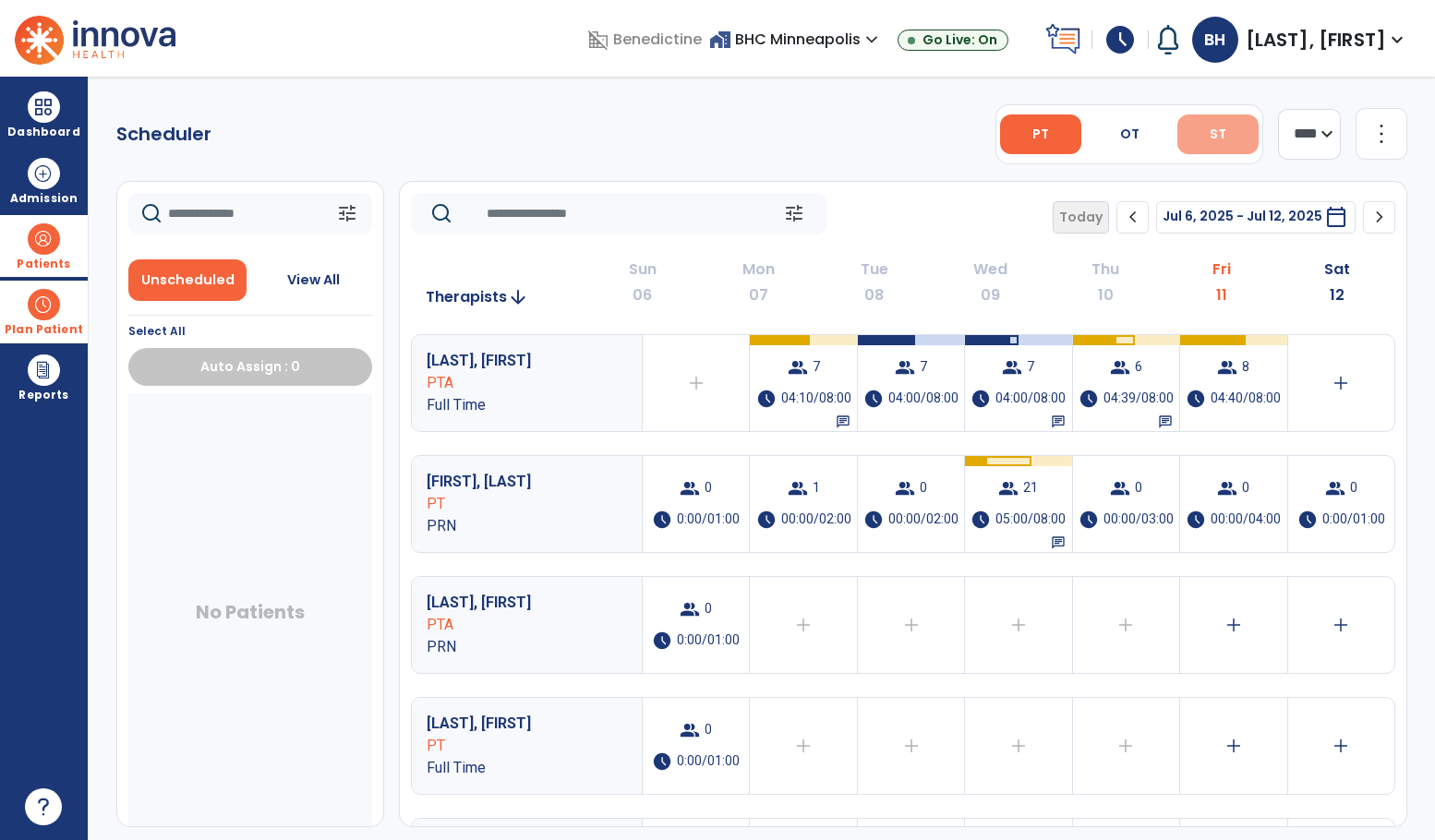 click on "ST" at bounding box center [1218, 134] 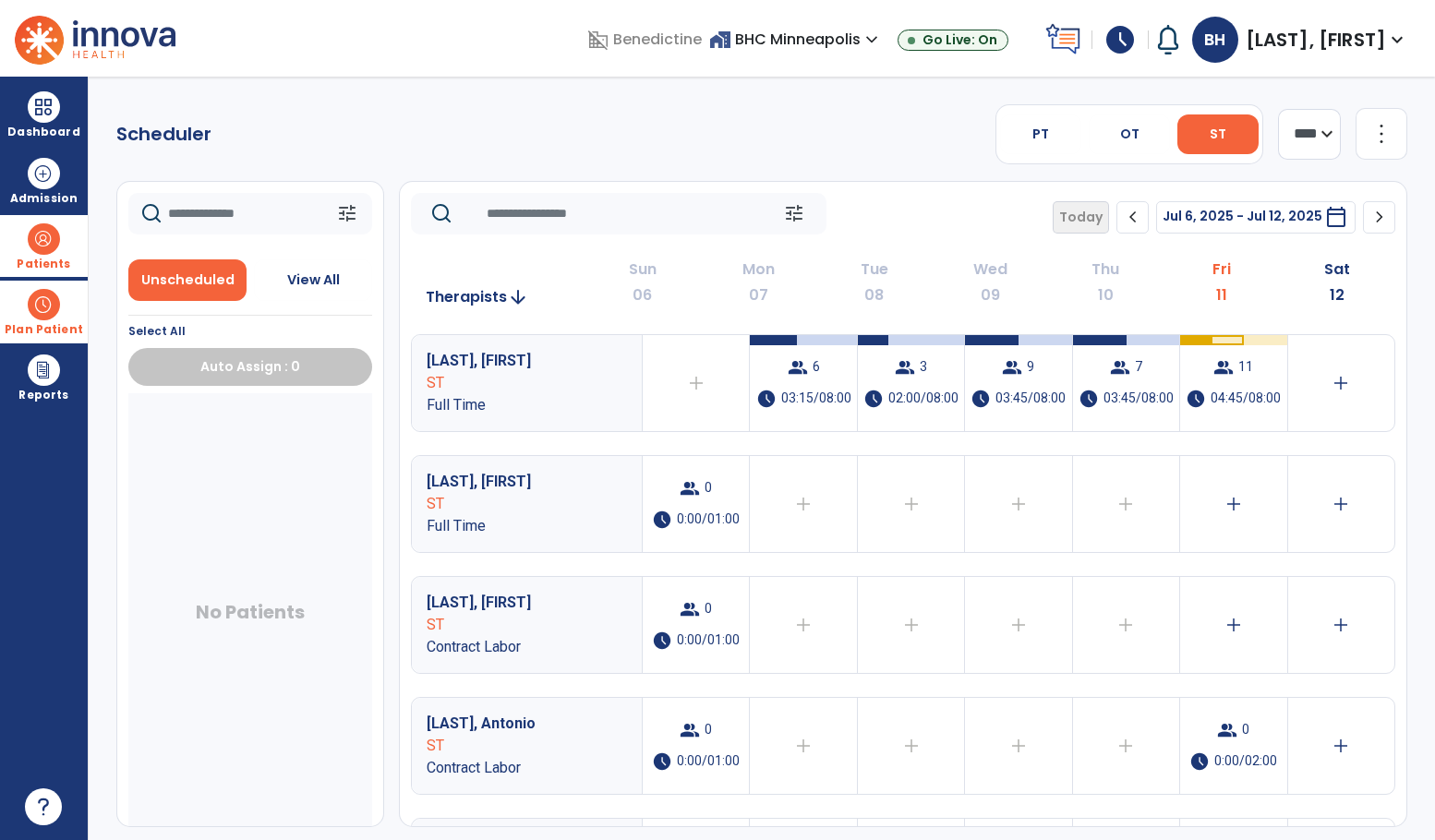 click on "chevron_right" 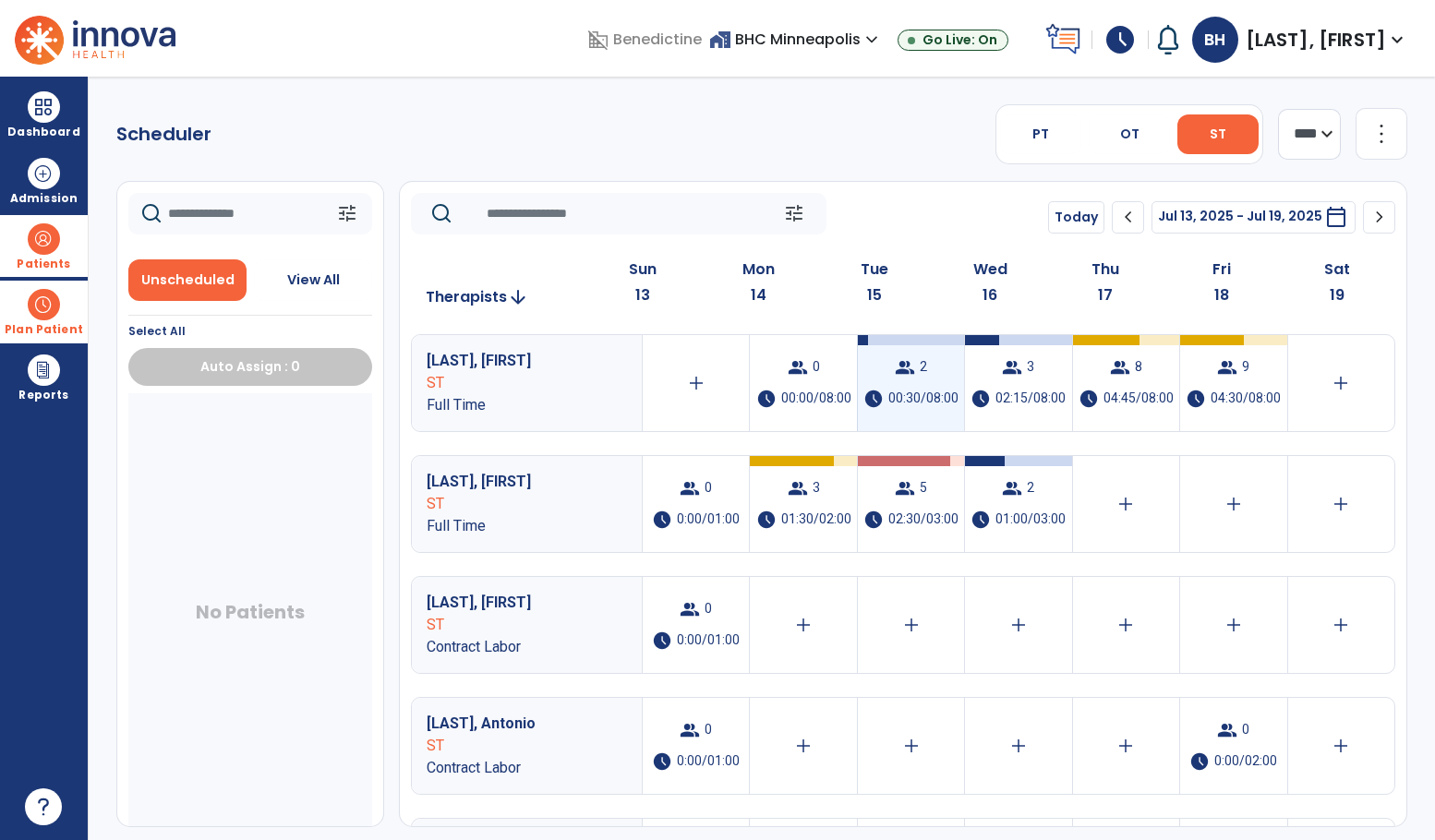 click on "00:30/08:00" at bounding box center [923, 399] 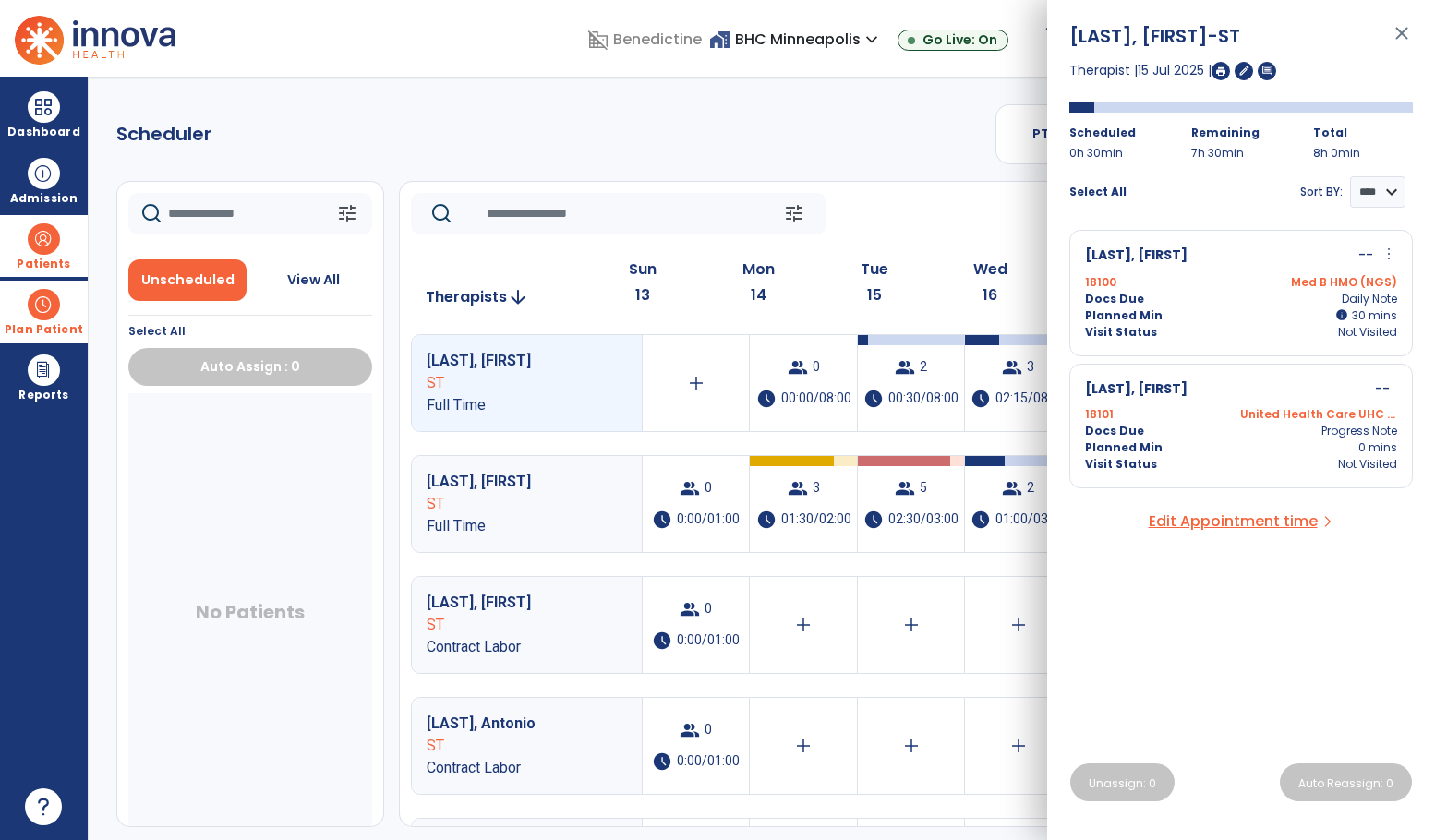 click on "Sniezek, George" at bounding box center (1136, 256) 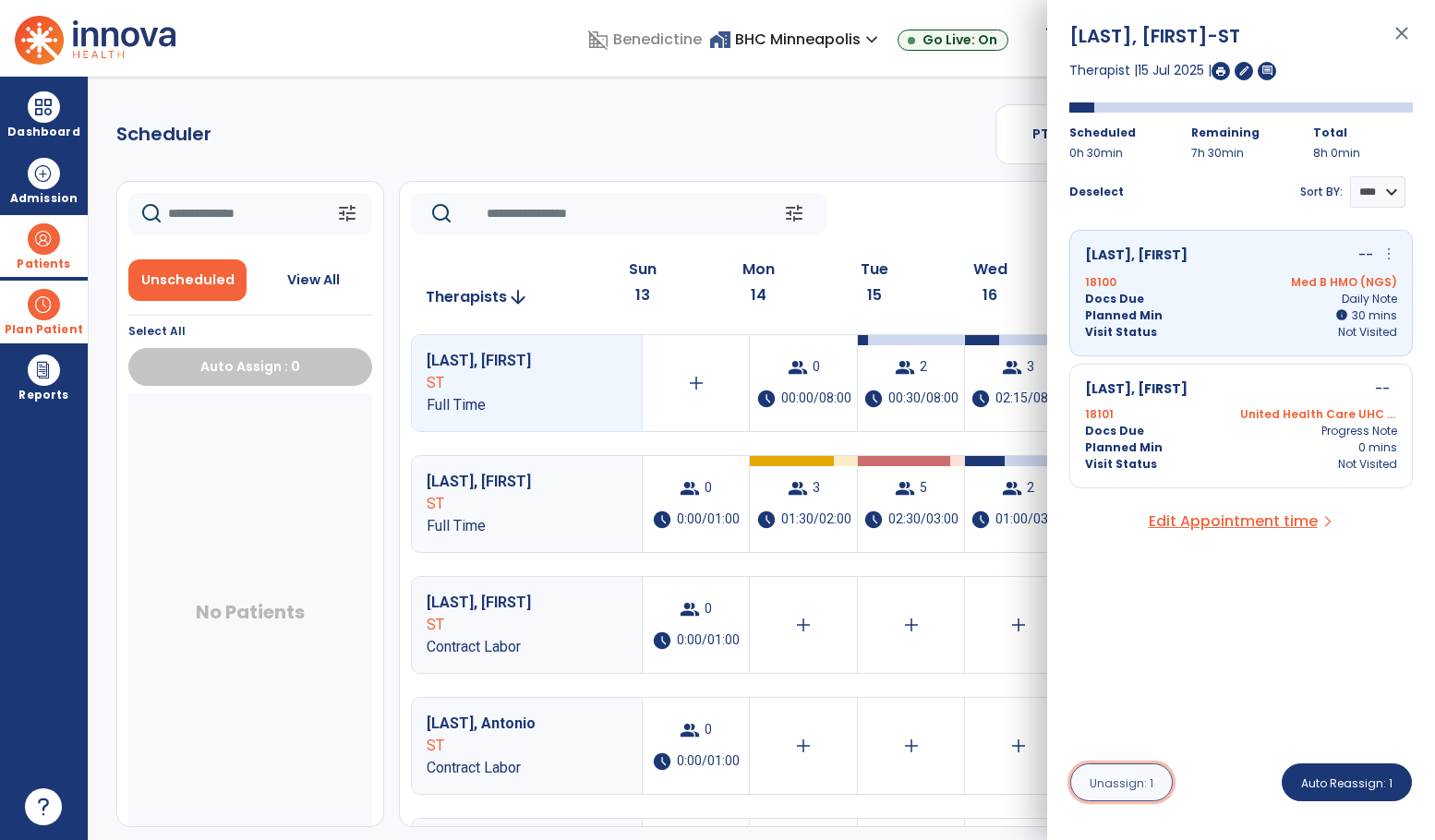 click on "Unassign: 1" at bounding box center [1121, 783] 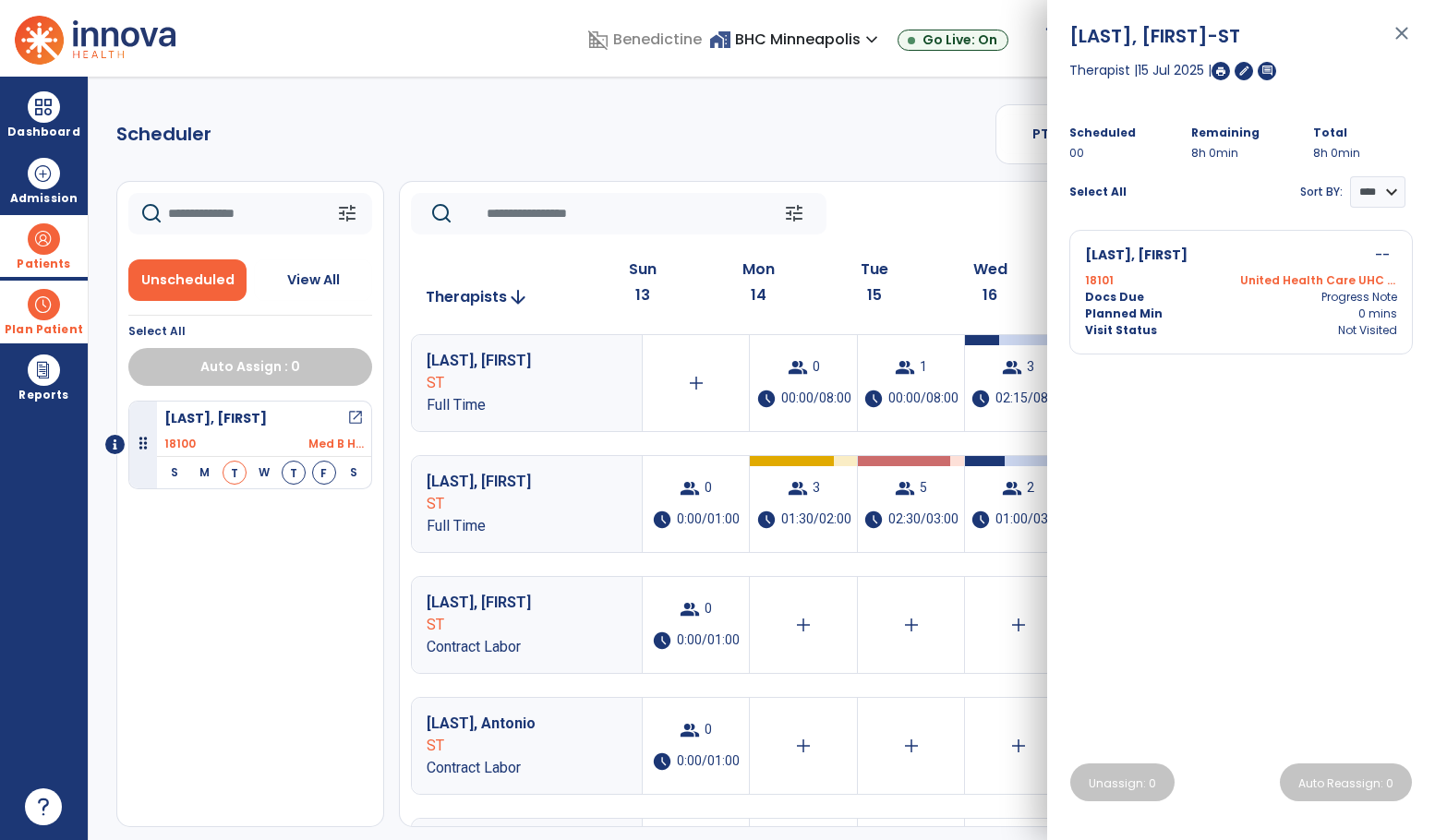 click on "close" at bounding box center (1402, 42) 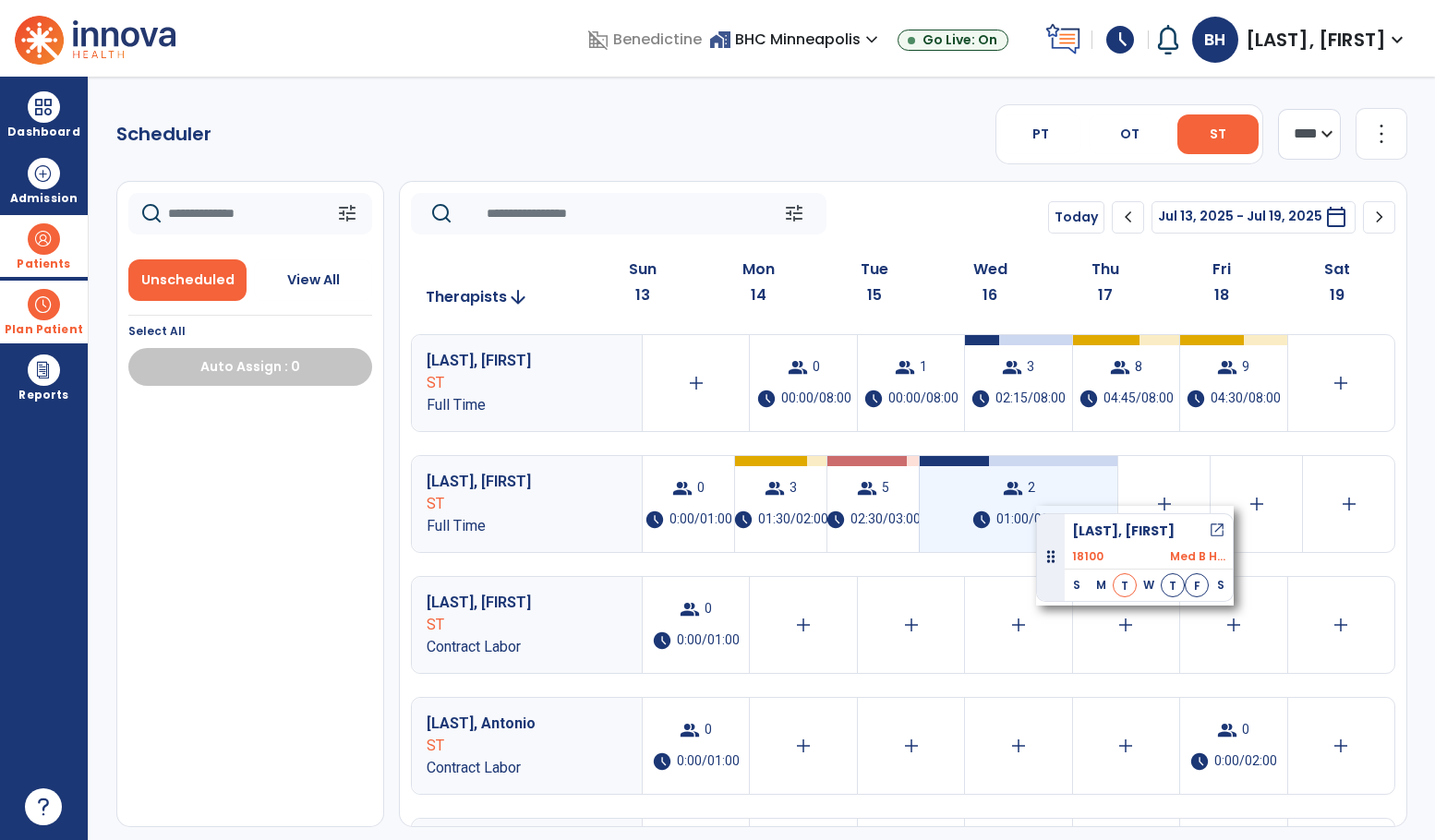 drag, startPoint x: 146, startPoint y: 441, endPoint x: 1036, endPoint y: 506, distance: 892.37044 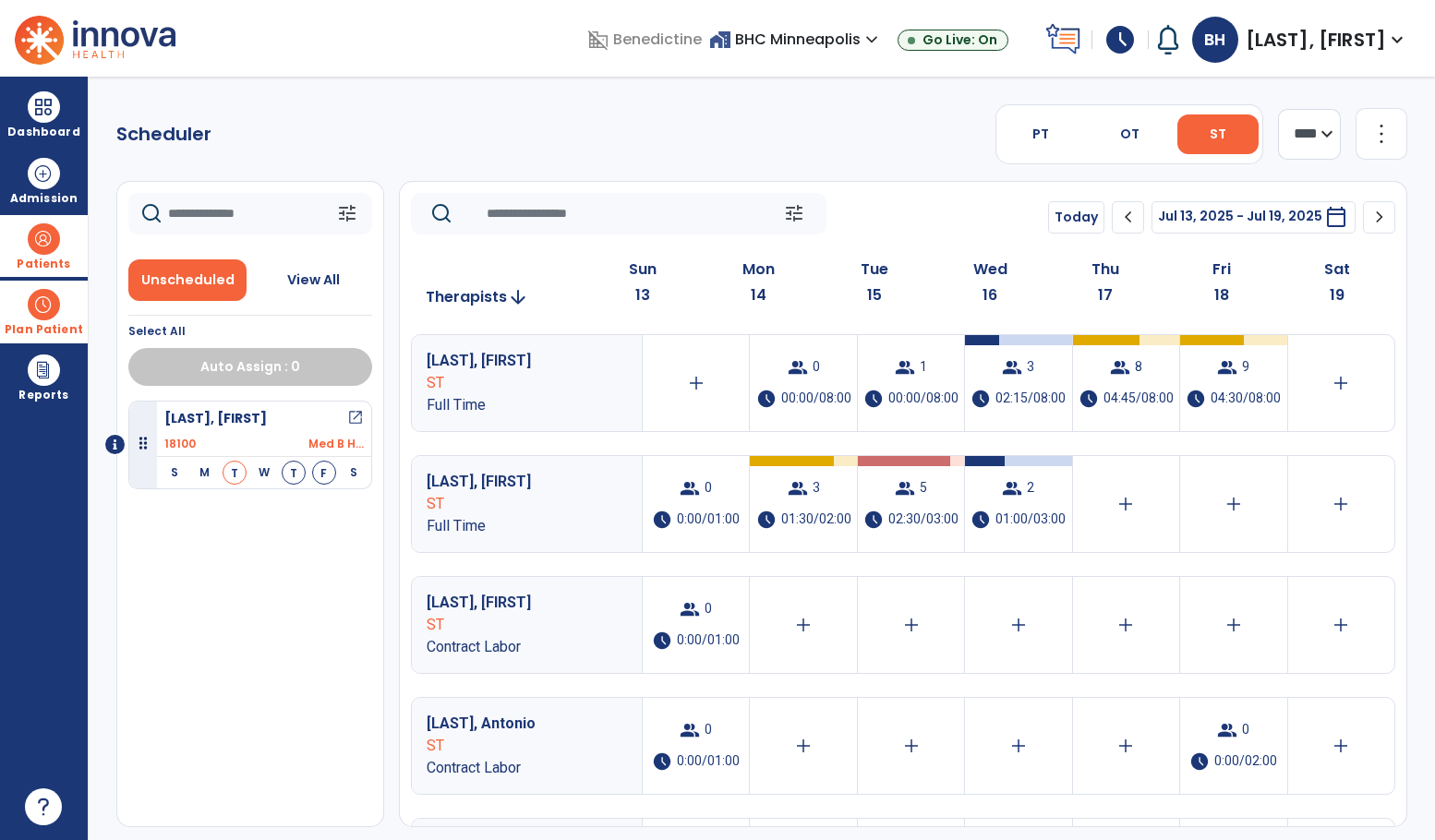 click on "Sniezek, George   open_in_new  18100 Med B H...  S M T W T F S Thursday Visit Status:  Scheduled  Docs Due: Daily Note Planned min 00:30 Therapist  Hankey, Benjamin   ST" at bounding box center [250, 614] 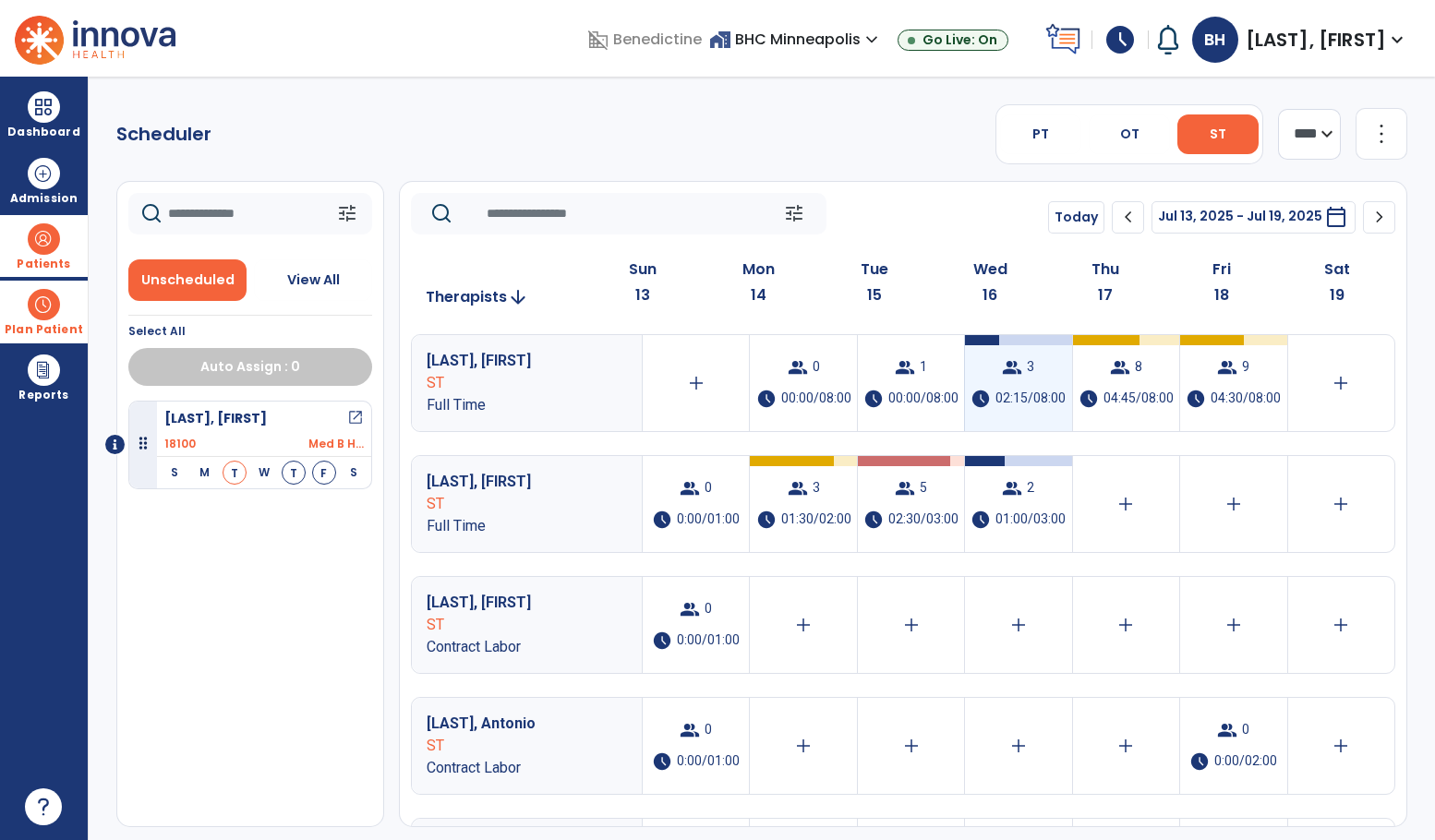 click on "02:15/08:00" at bounding box center [1031, 399] 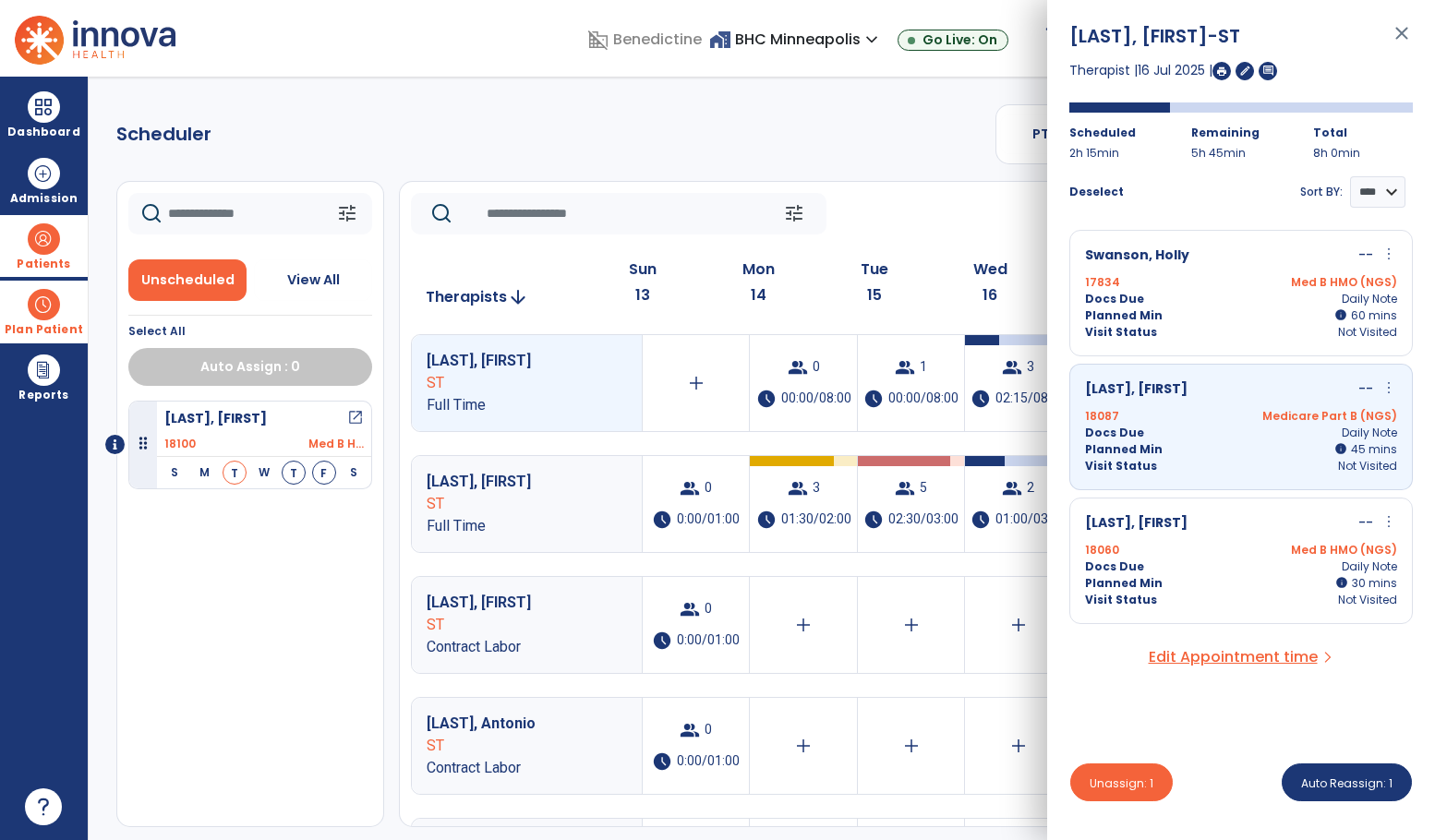 drag, startPoint x: 209, startPoint y: 611, endPoint x: 638, endPoint y: 558, distance: 432.26149 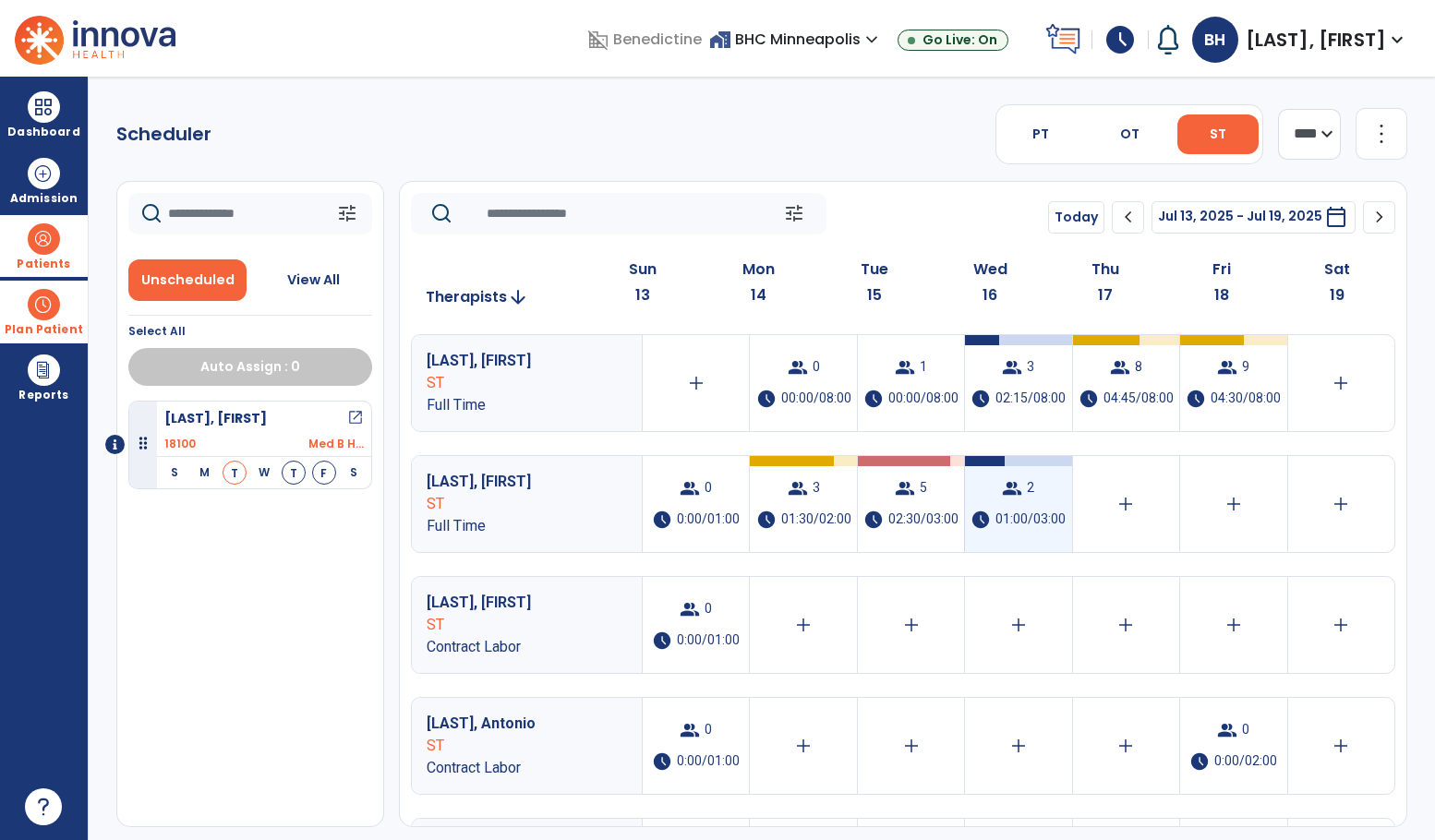 click on "group  2  schedule  01:00/03:00" at bounding box center (1018, 504) 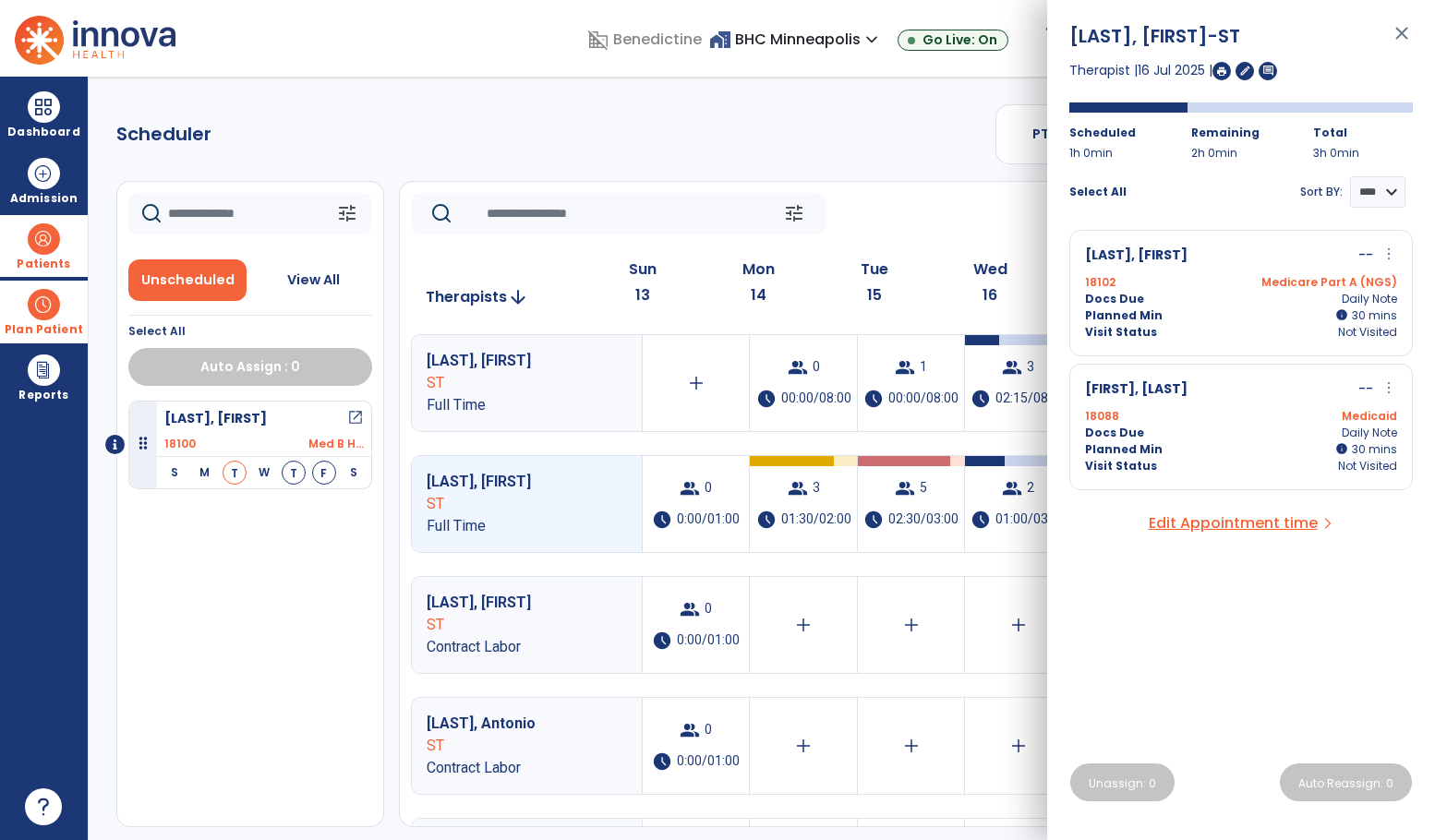click on "Sniezek, George   open_in_new  18100 Med B H...  S M T W T F S Thursday Visit Status:  Scheduled  Docs Due: Daily Note Planned min 00:30 Therapist  Hankey, Benjamin   ST" at bounding box center (250, 614) 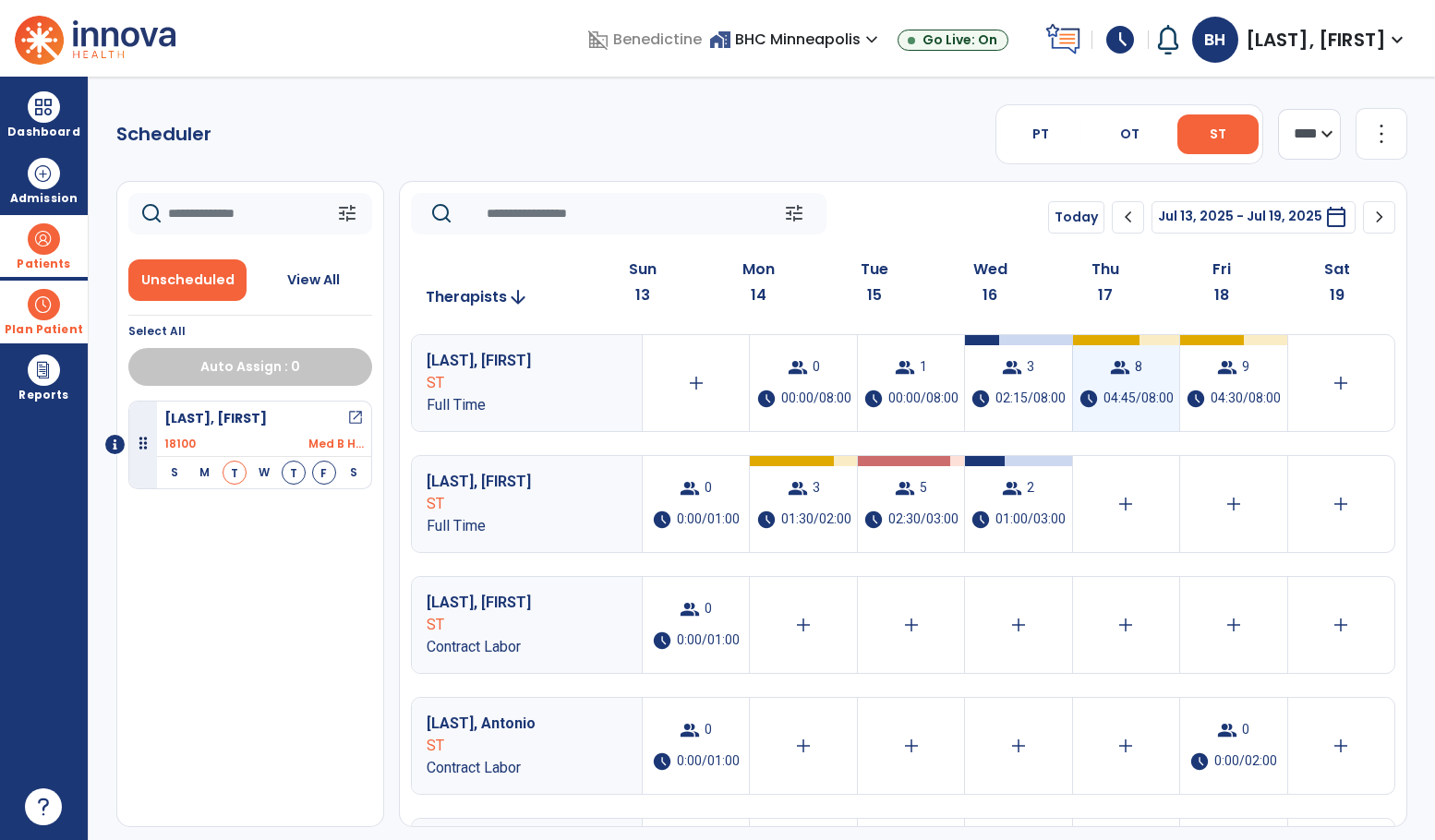click on "04:45/08:00" at bounding box center [1139, 399] 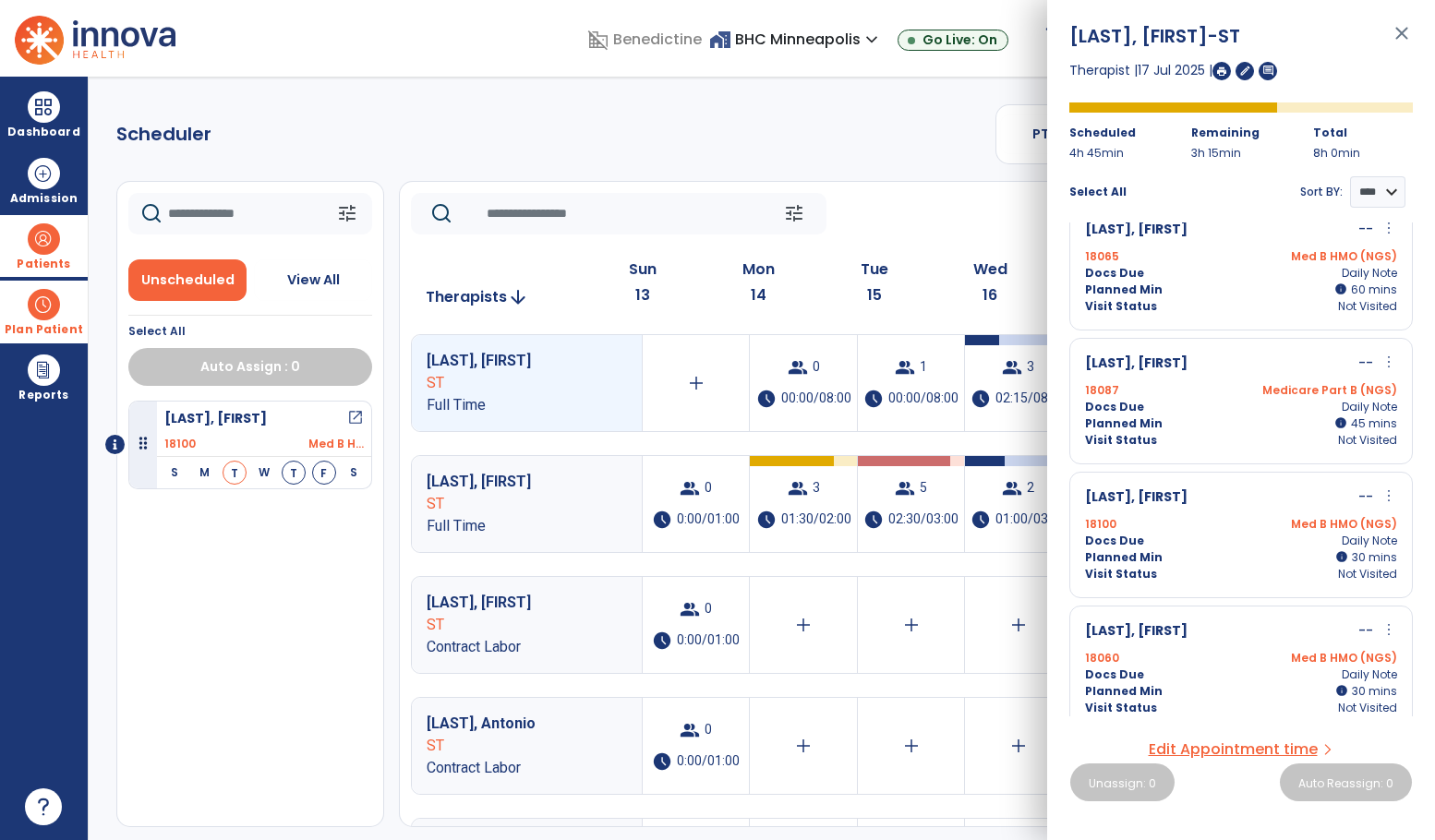 scroll, scrollTop: 573, scrollLeft: 0, axis: vertical 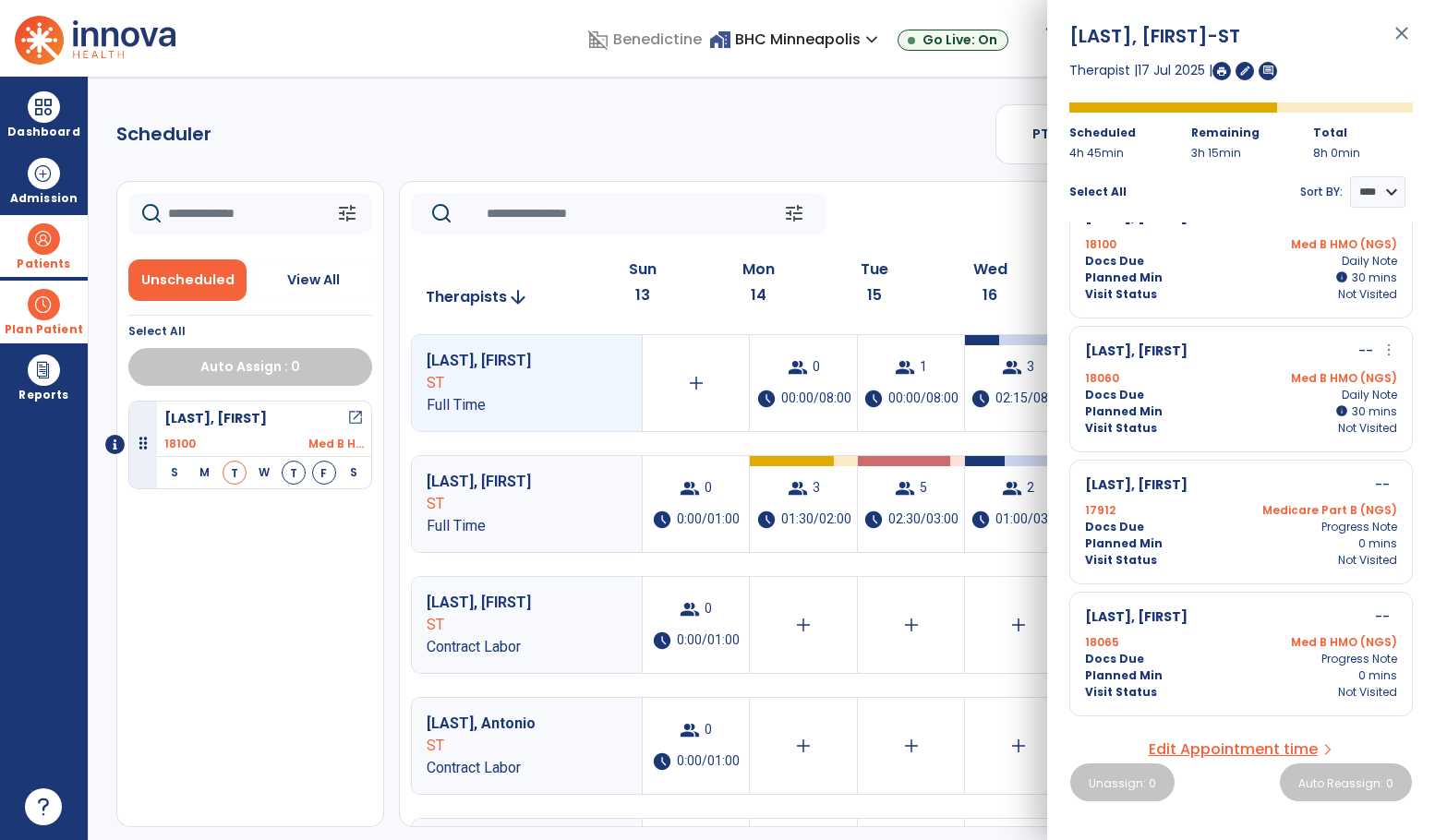 click on "close" at bounding box center [1402, 42] 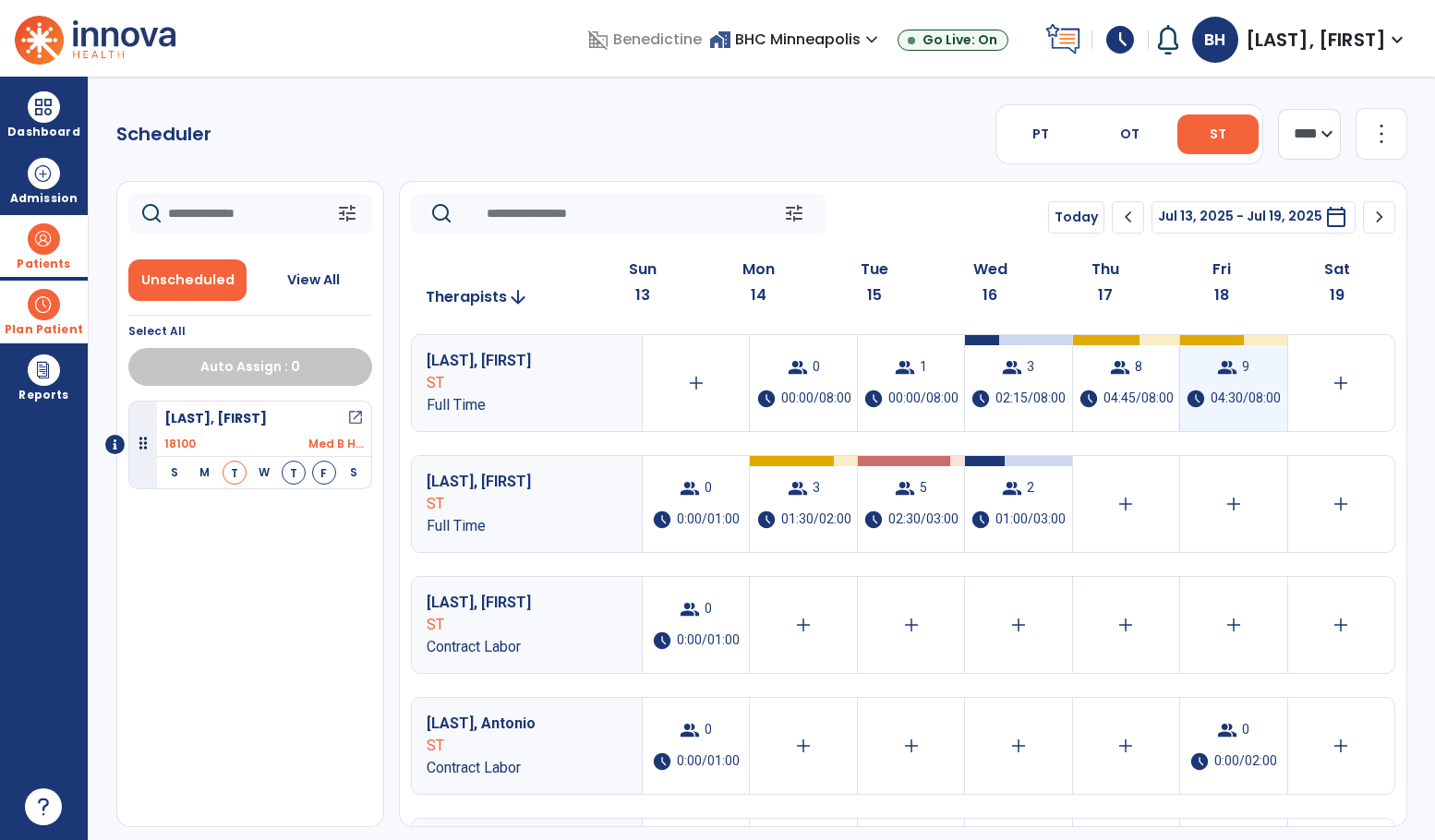 click on "04:30/08:00" at bounding box center [1246, 399] 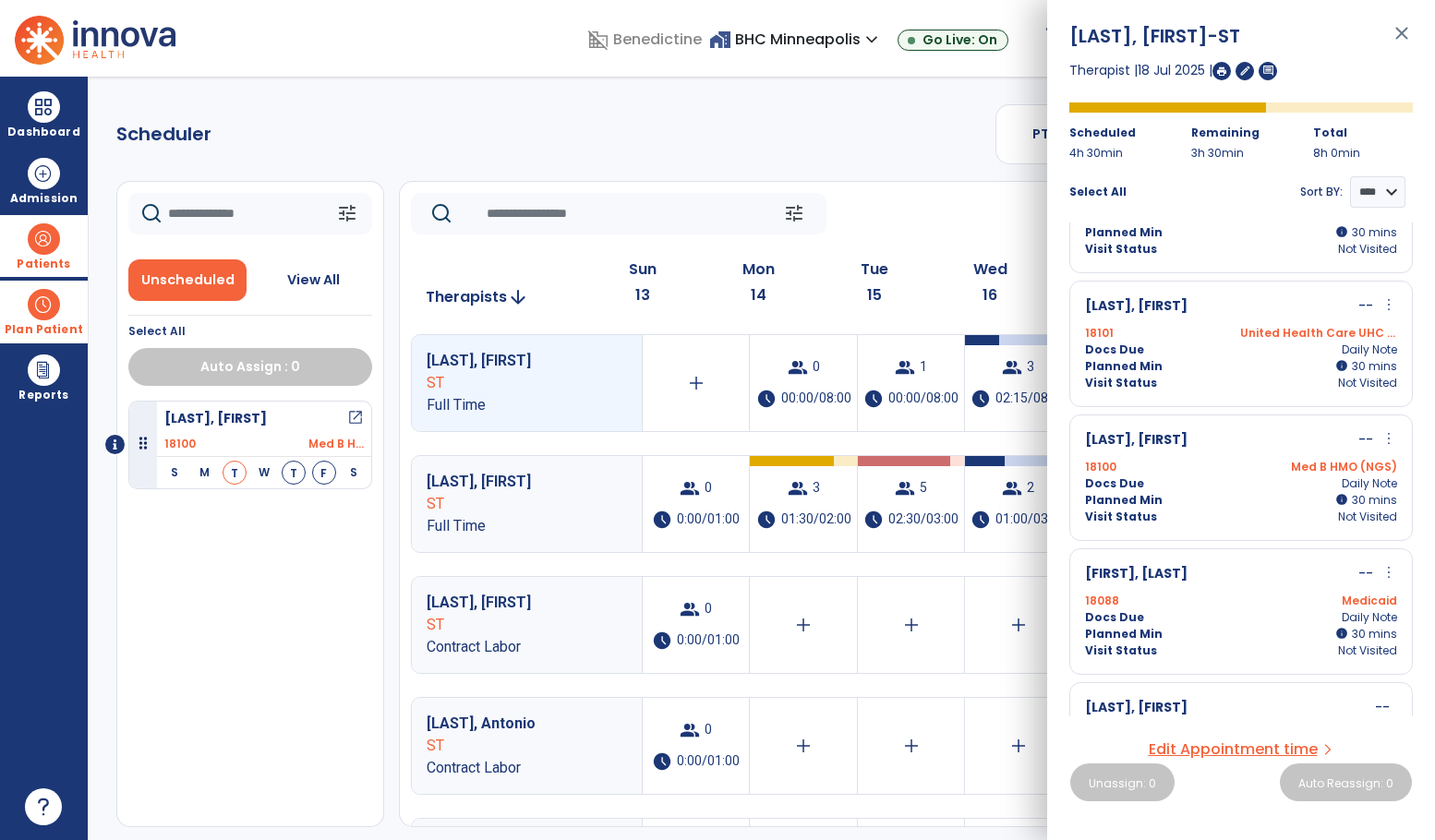 scroll, scrollTop: 557, scrollLeft: 0, axis: vertical 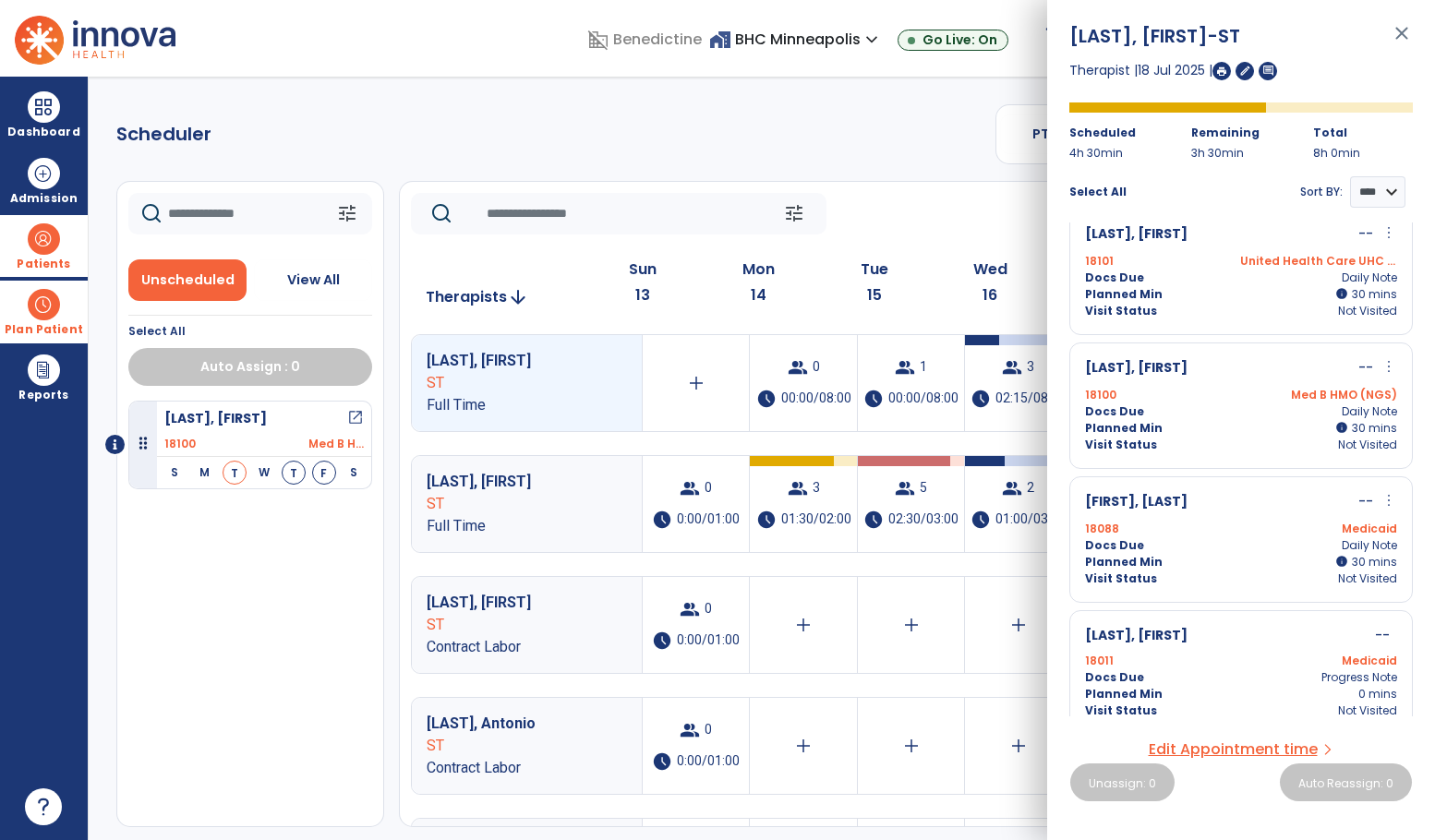 click on "more_vert" at bounding box center [1389, 500] 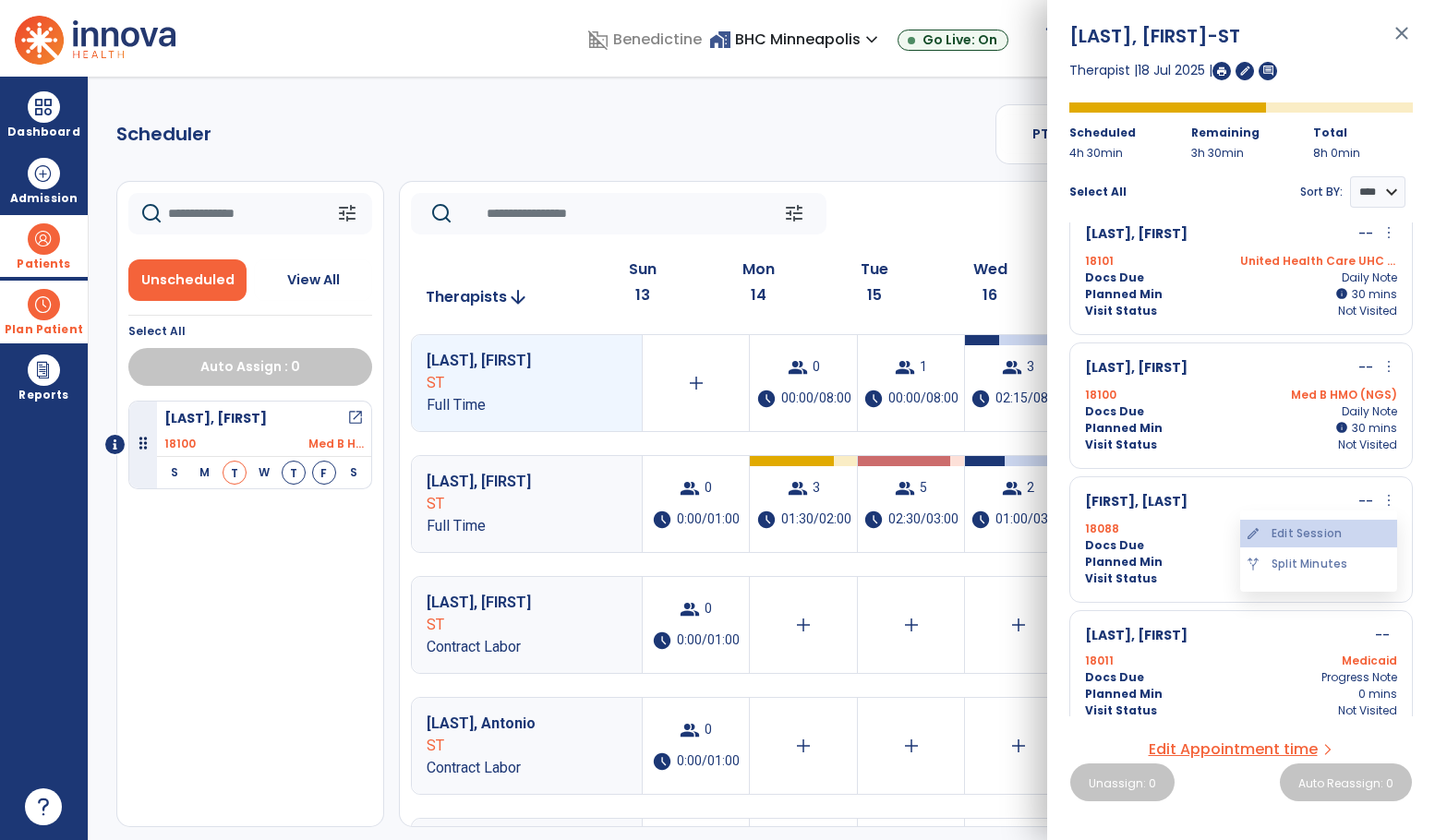 click on "edit   Edit Session" at bounding box center (1319, 534) 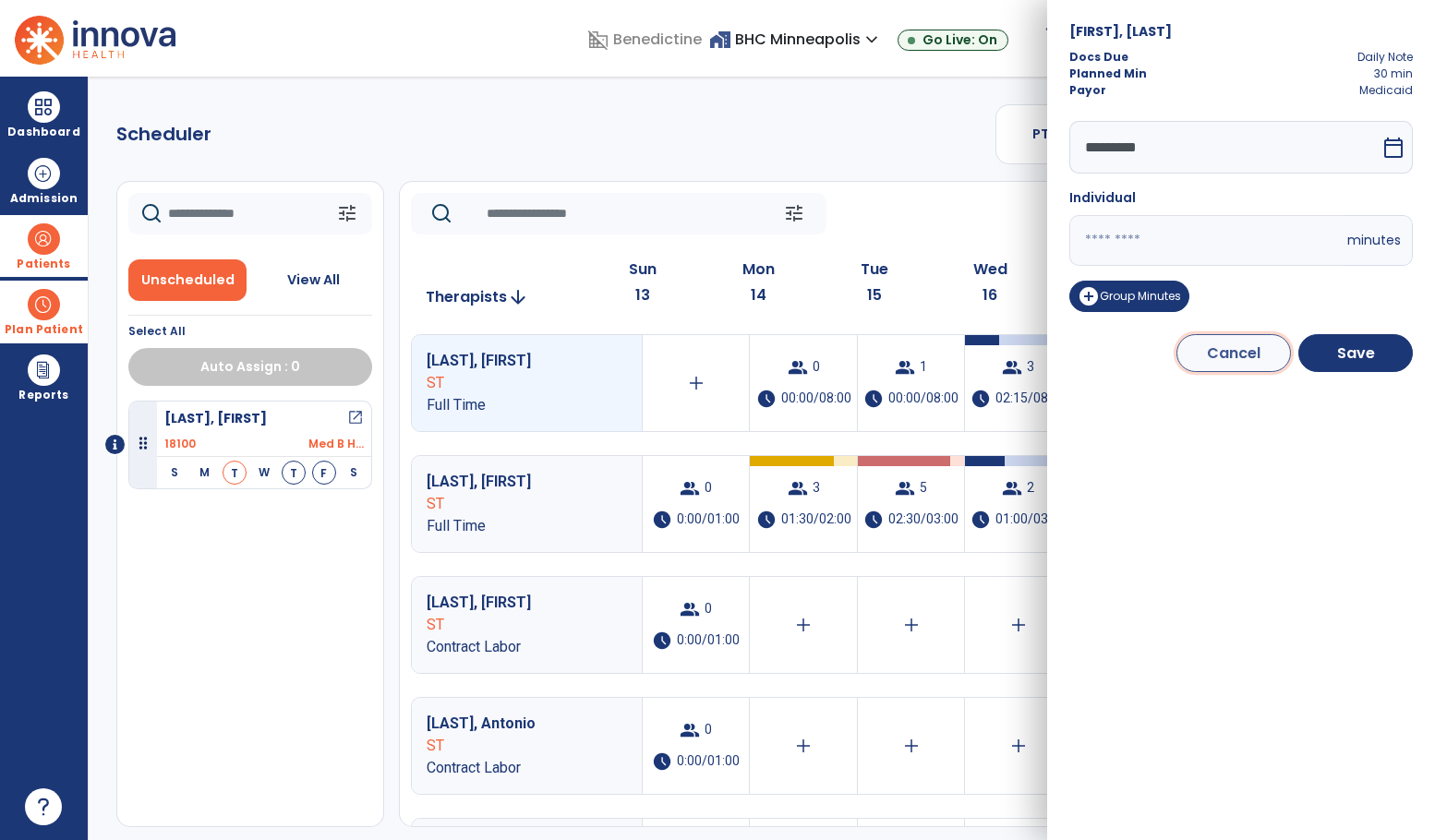 click on "Cancel" at bounding box center [1234, 353] 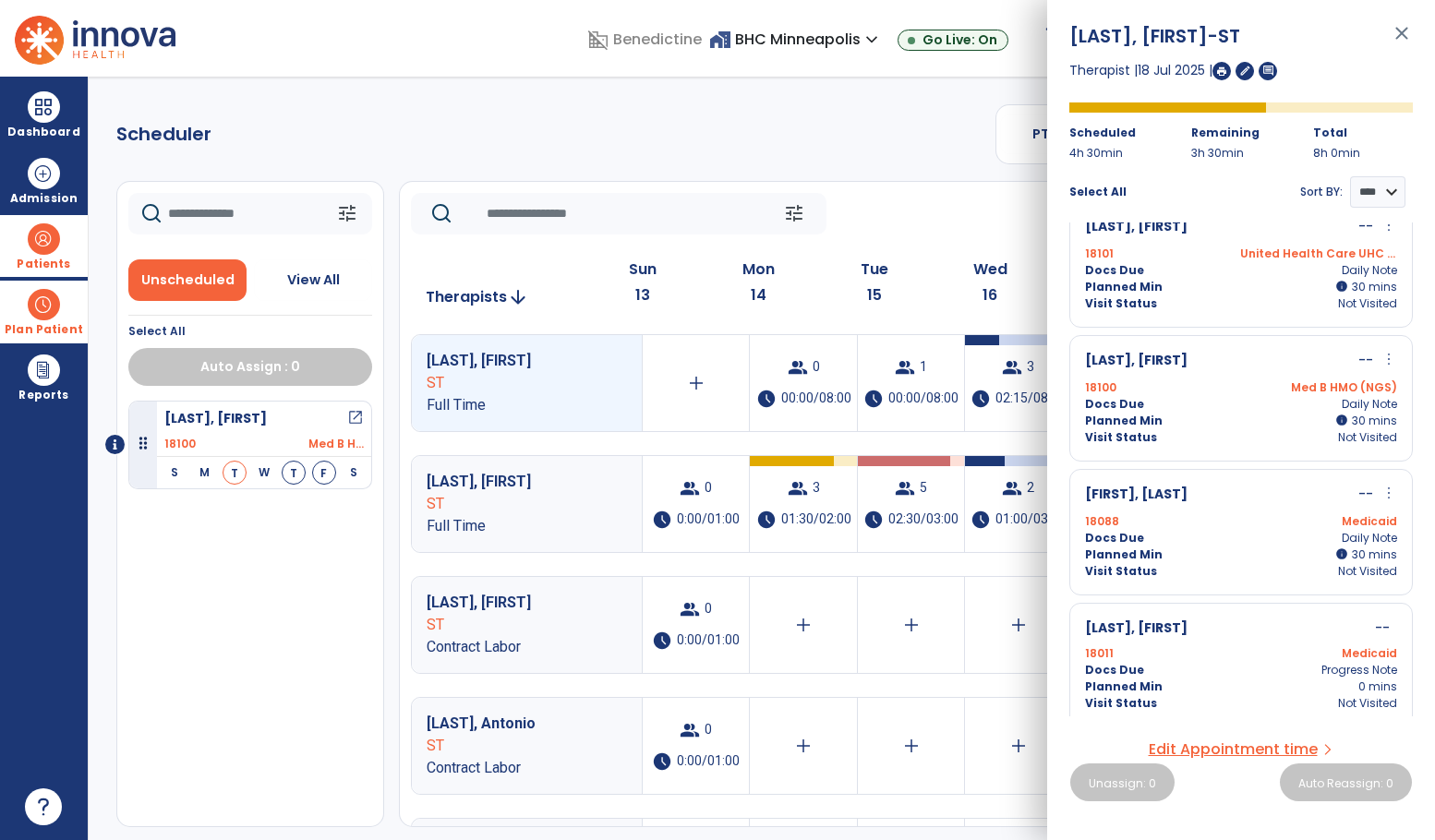 scroll, scrollTop: 707, scrollLeft: 0, axis: vertical 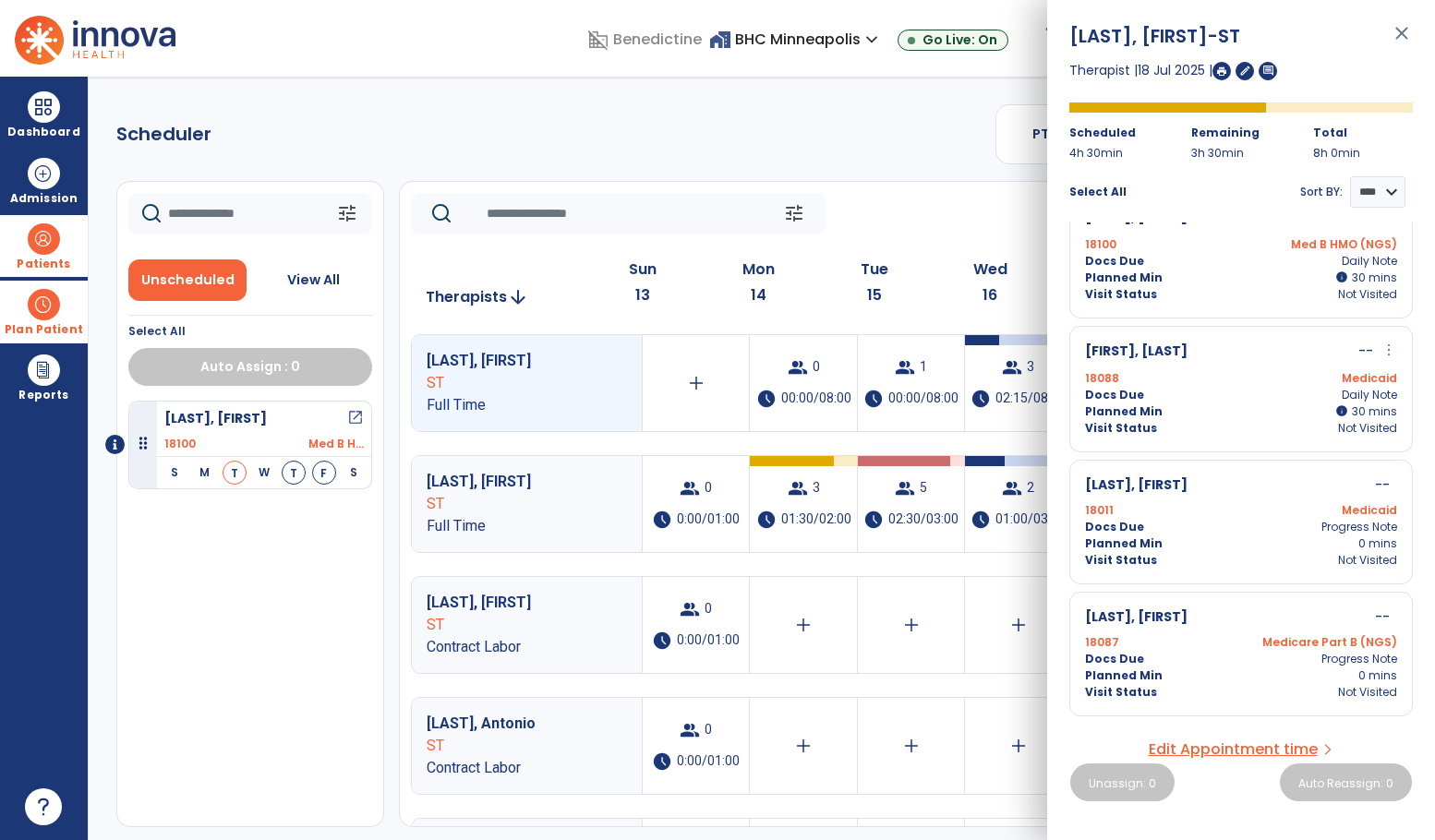 click on "Fahnbulleh, Foday   --  more_vert  edit   Edit Session   alt_route   Split Minutes  18088 Medicaid  Docs Due Daily Note   Planned Min  info   30 I 30 mins  Visit Status  Not Visited" at bounding box center [1241, 389] 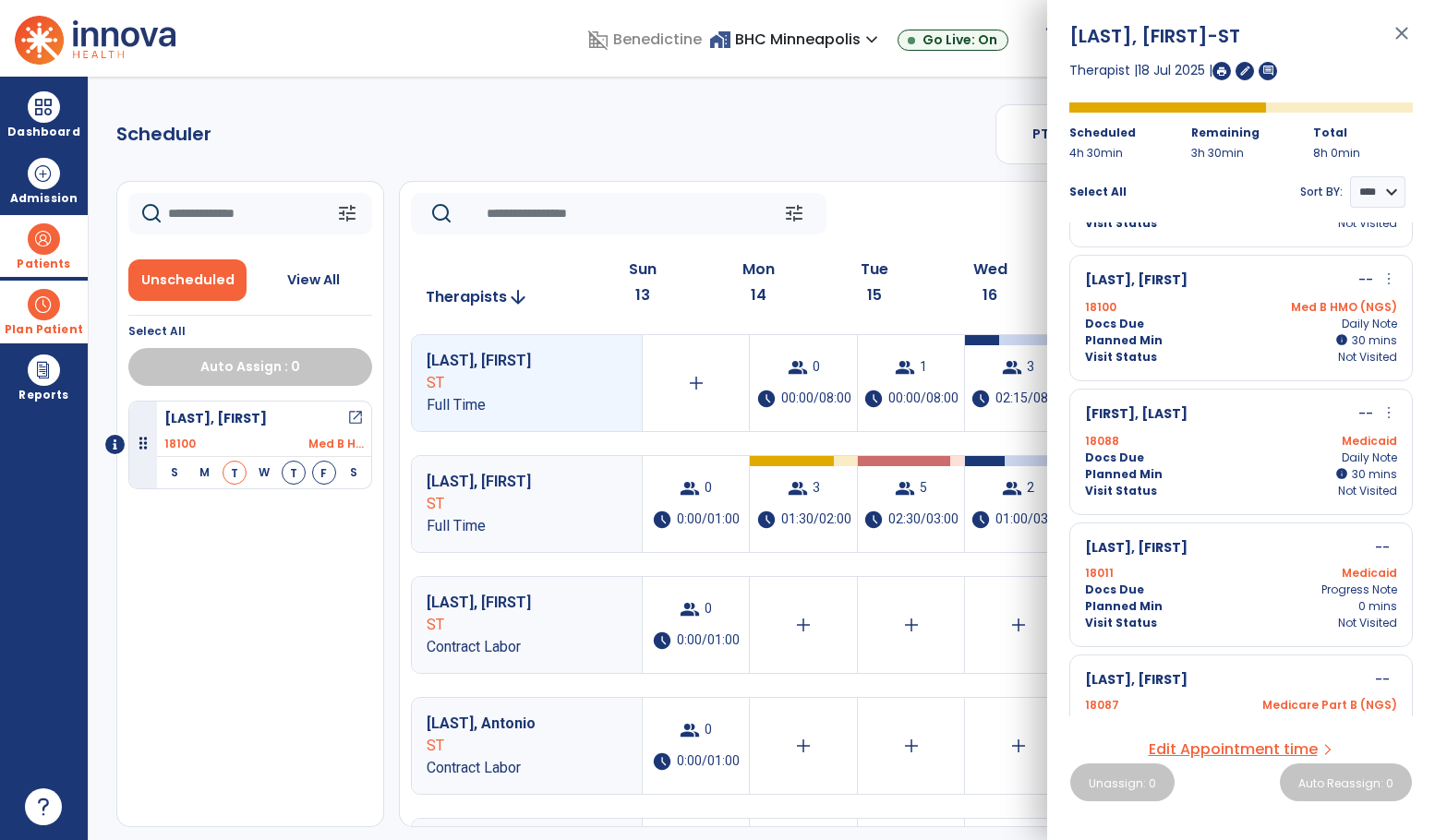 scroll, scrollTop: 615, scrollLeft: 0, axis: vertical 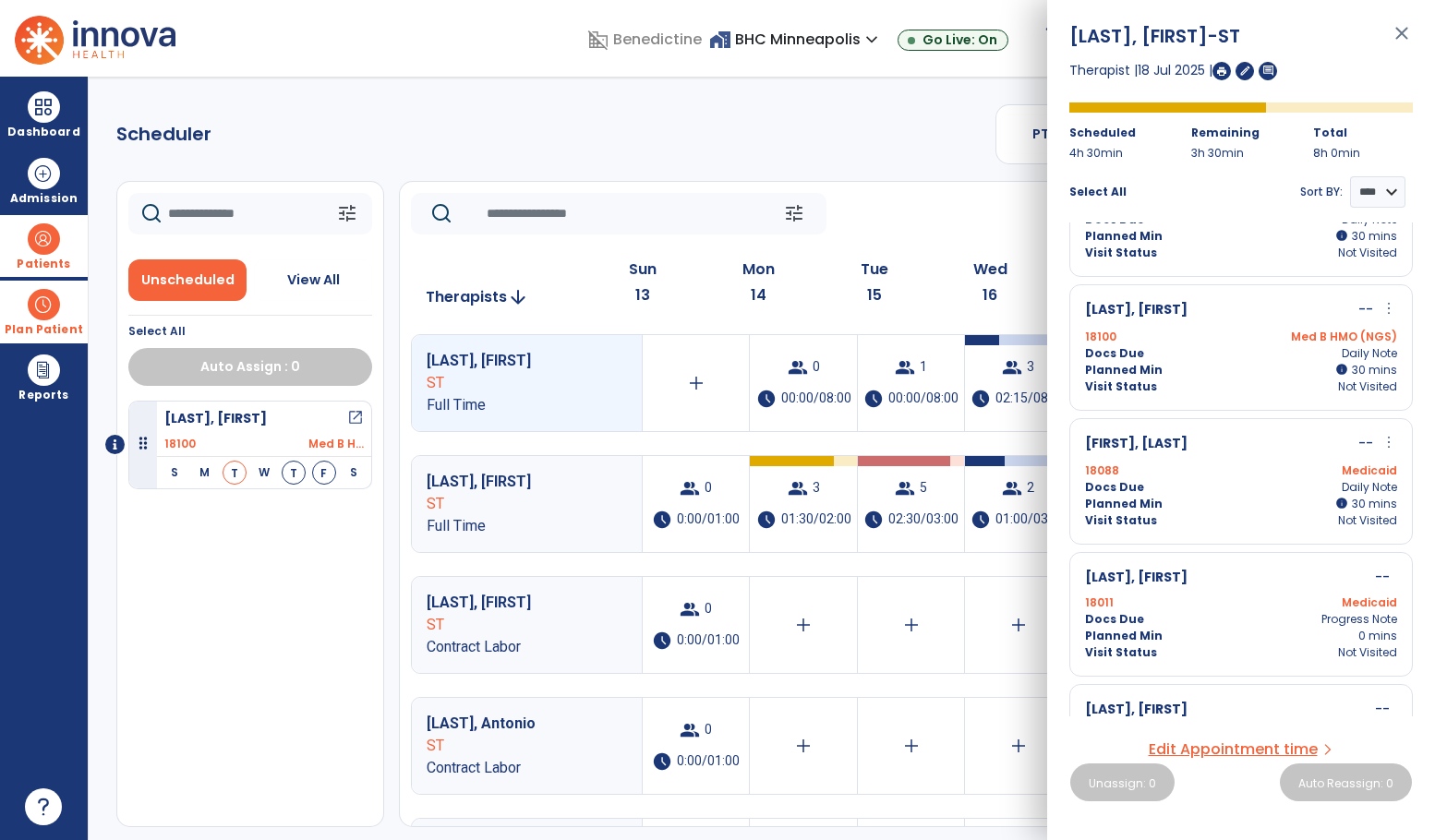 click on "18100 Med B HMO (NGS)" at bounding box center [1241, 337] 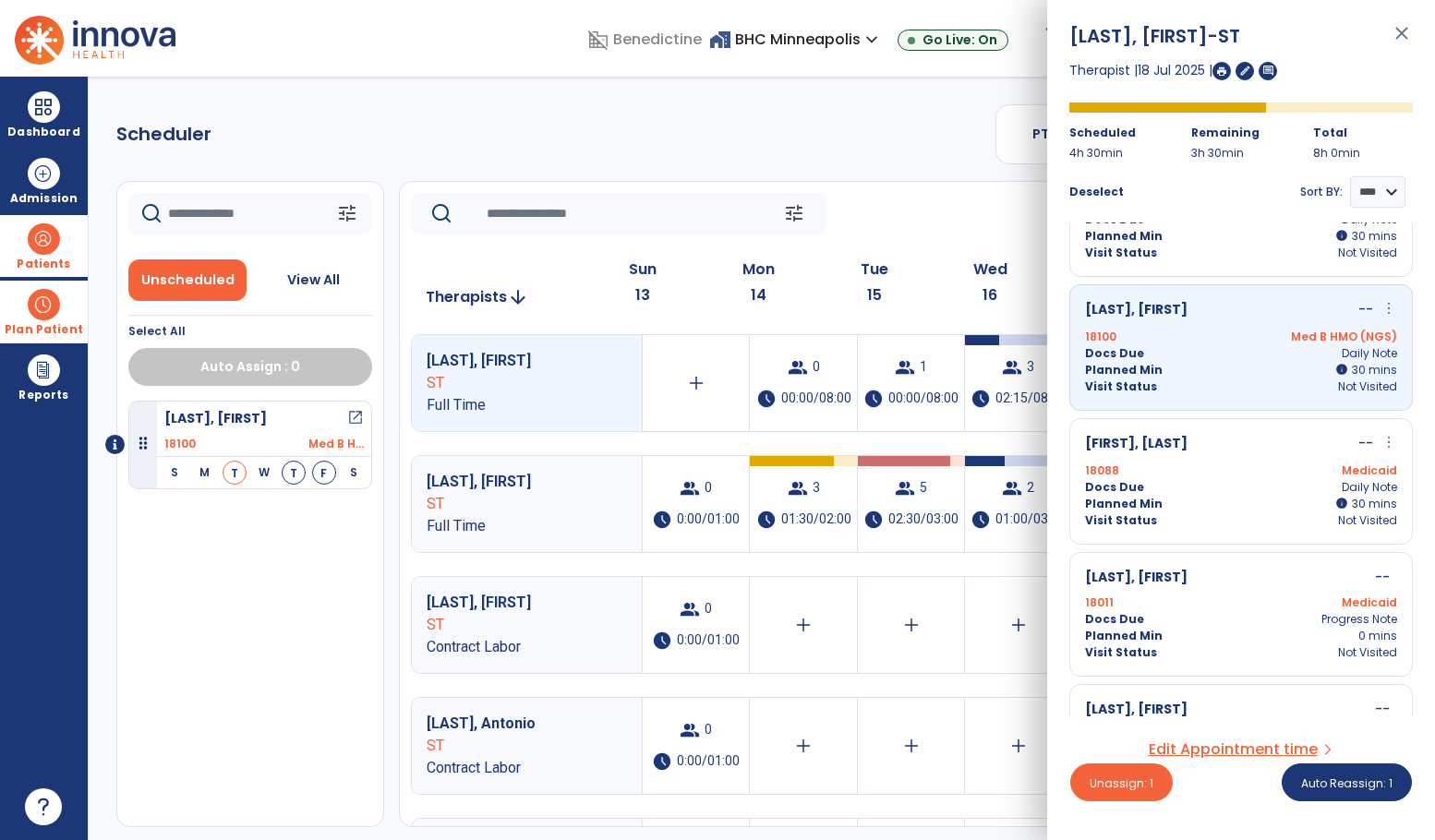 click on "18088 Medicaid" at bounding box center [1241, 471] 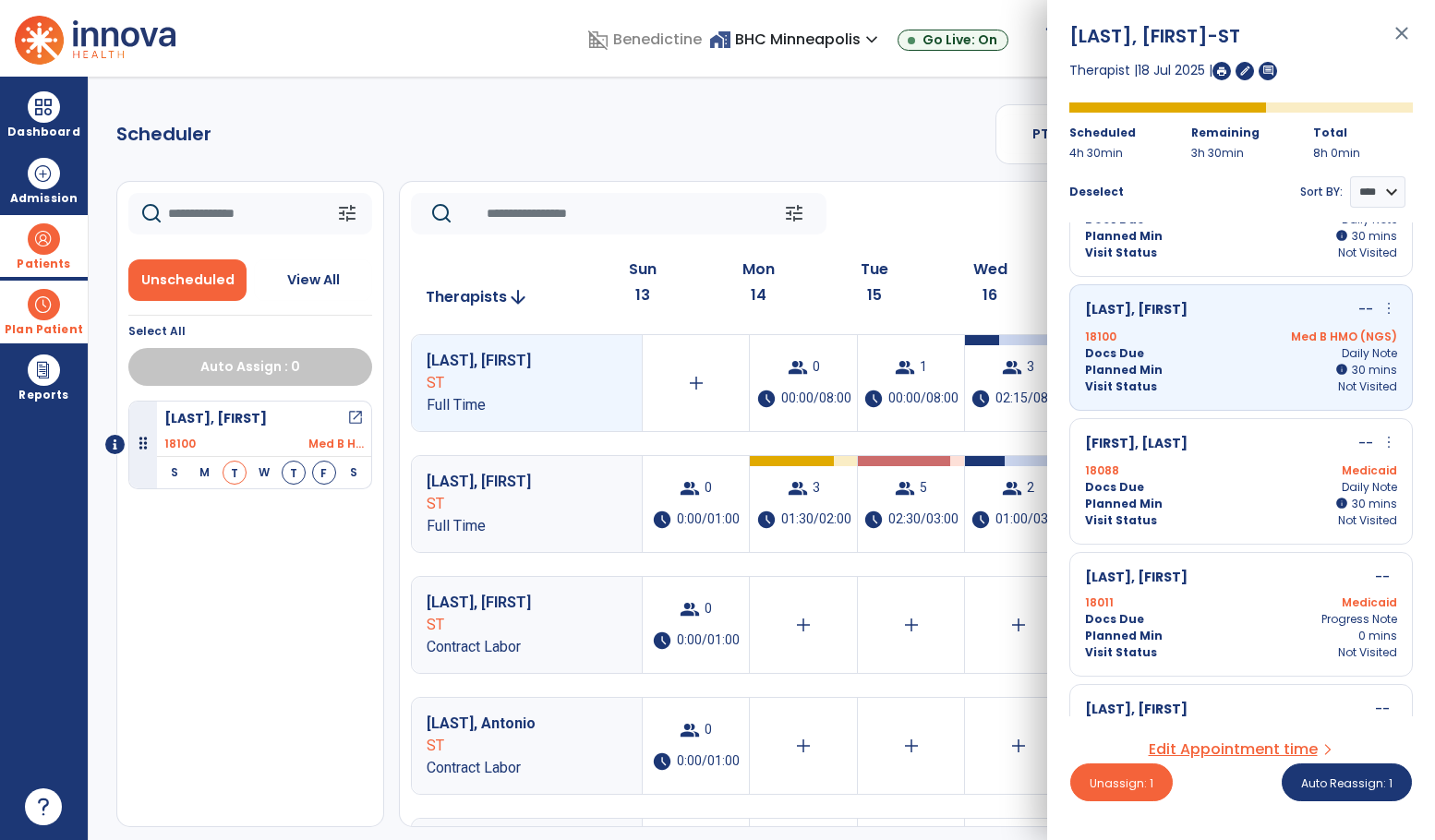 click on "more_vert" at bounding box center (1389, 442) 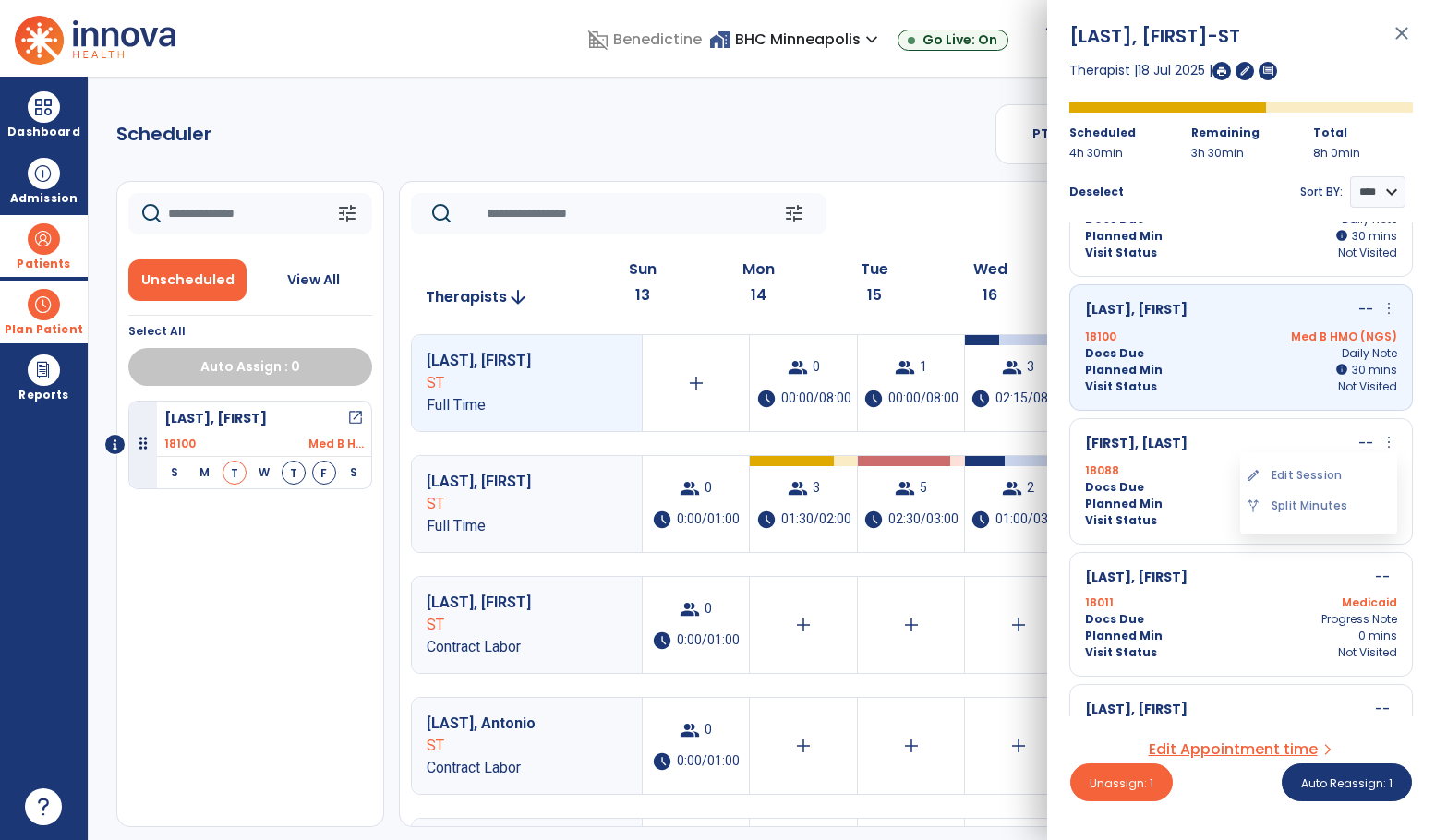 click on "edit   Edit Session" at bounding box center (1319, 475) 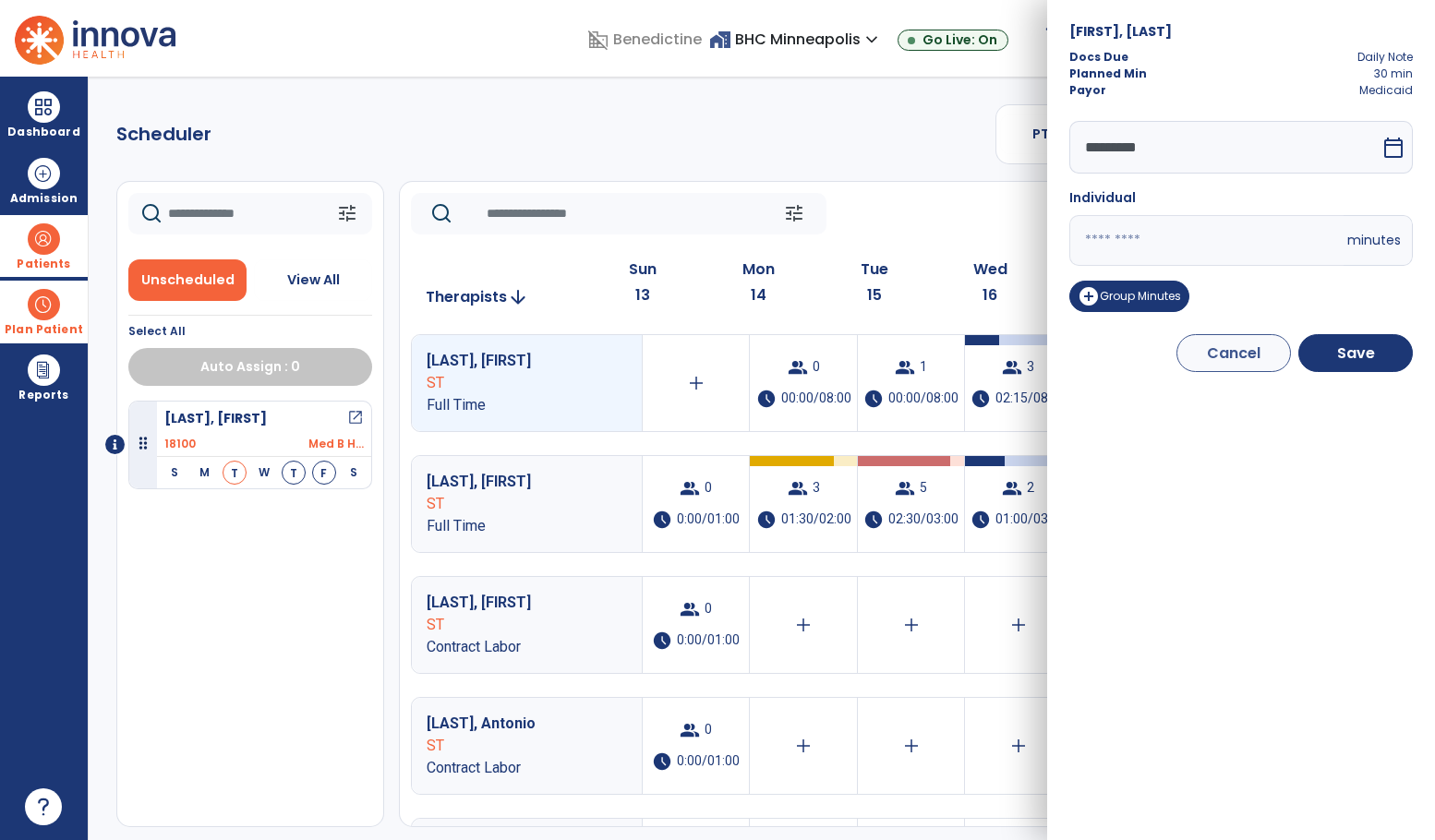 click on "calendar_today" at bounding box center [1393, 148] 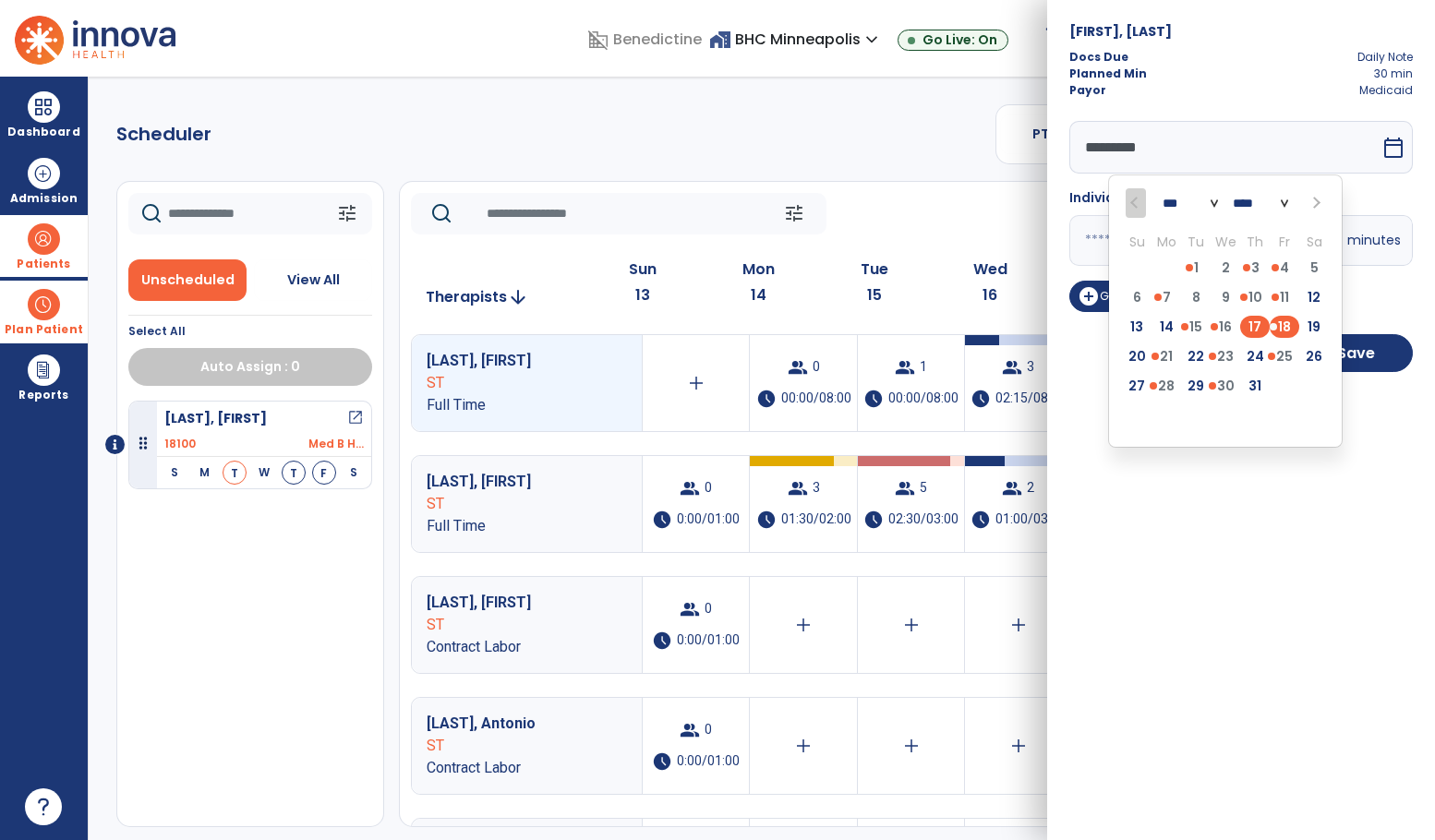 click on "17" at bounding box center [1255, 327] 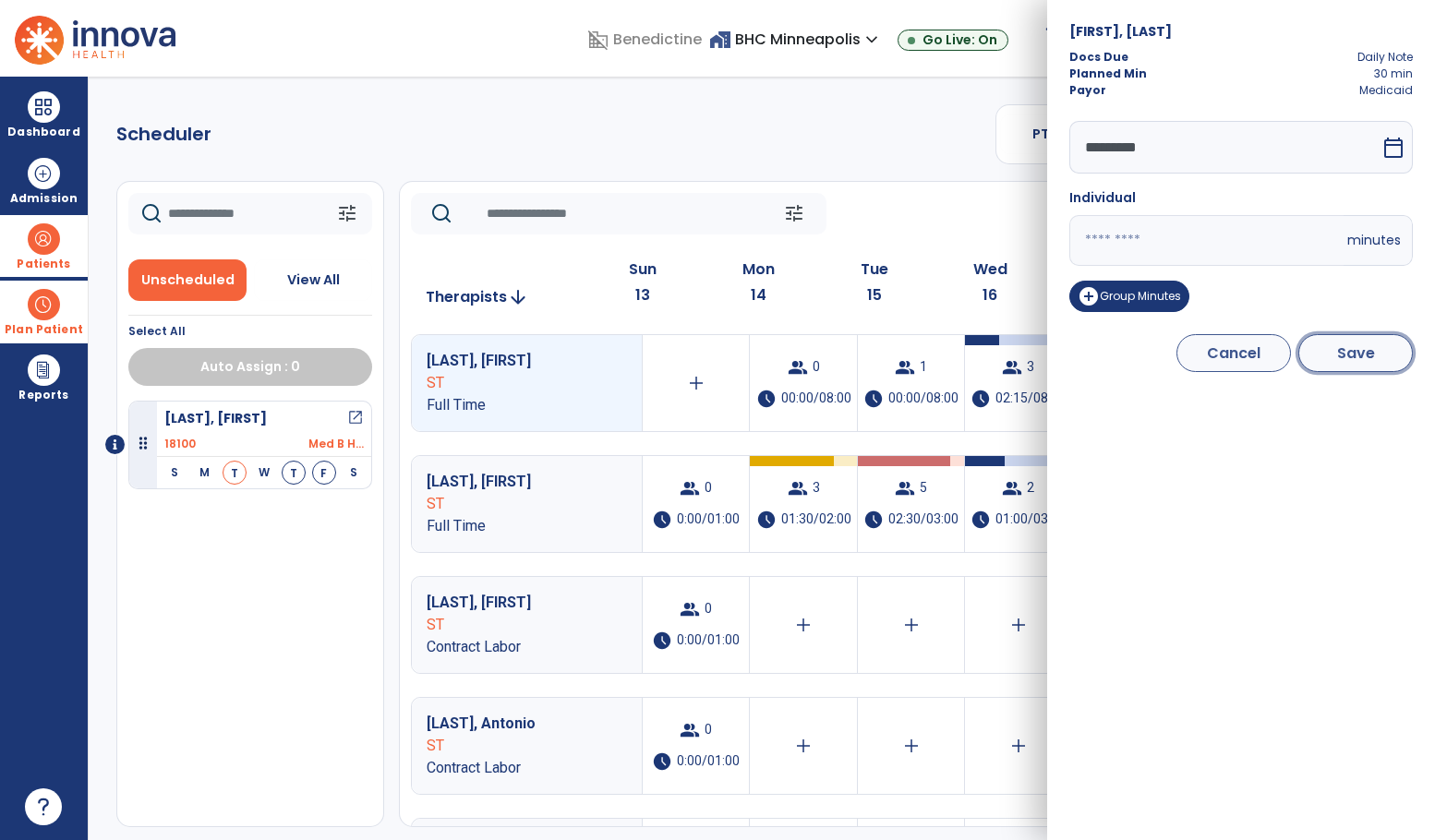 click on "Save" at bounding box center [1356, 353] 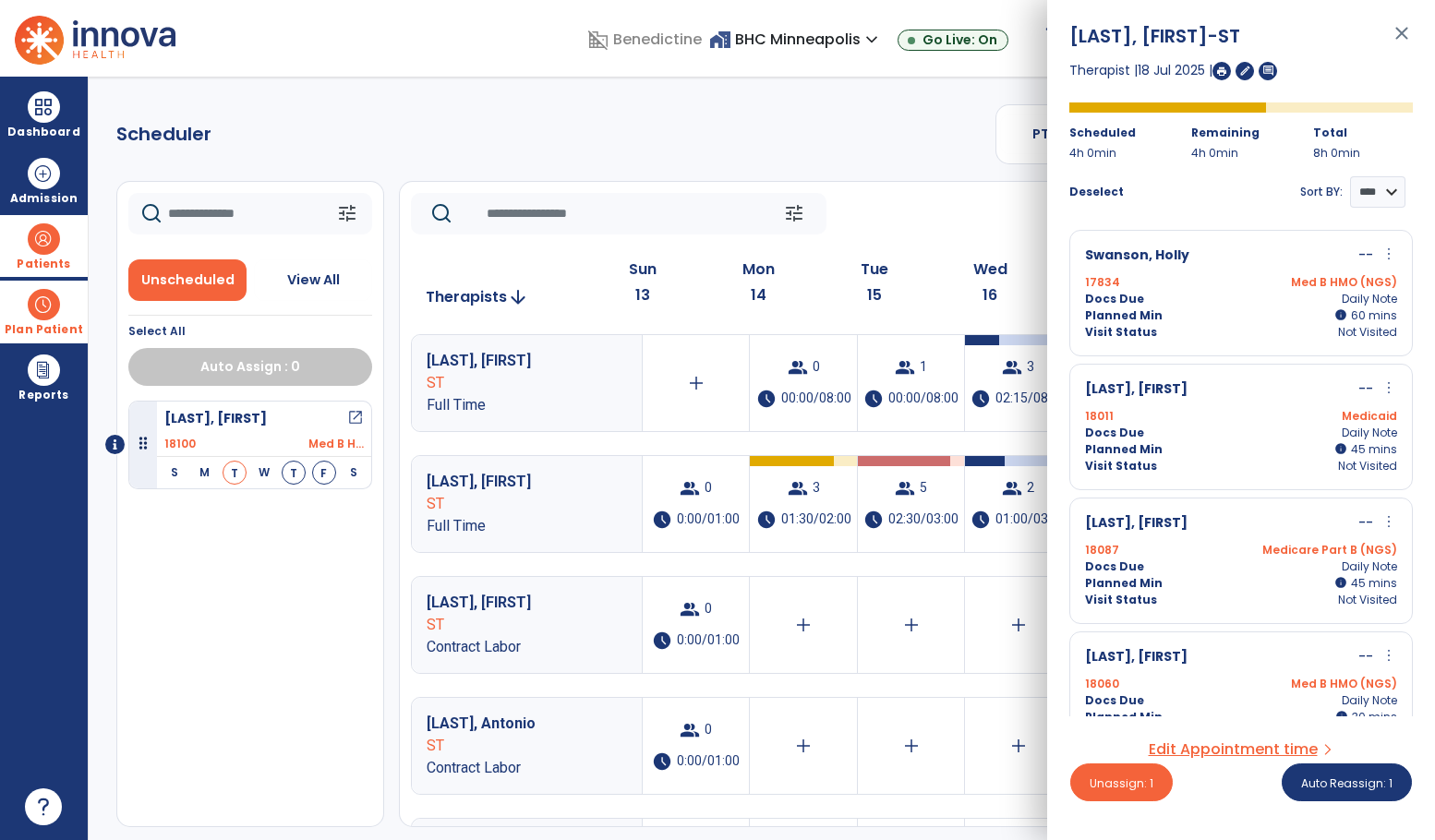 click on "close" at bounding box center [1402, 42] 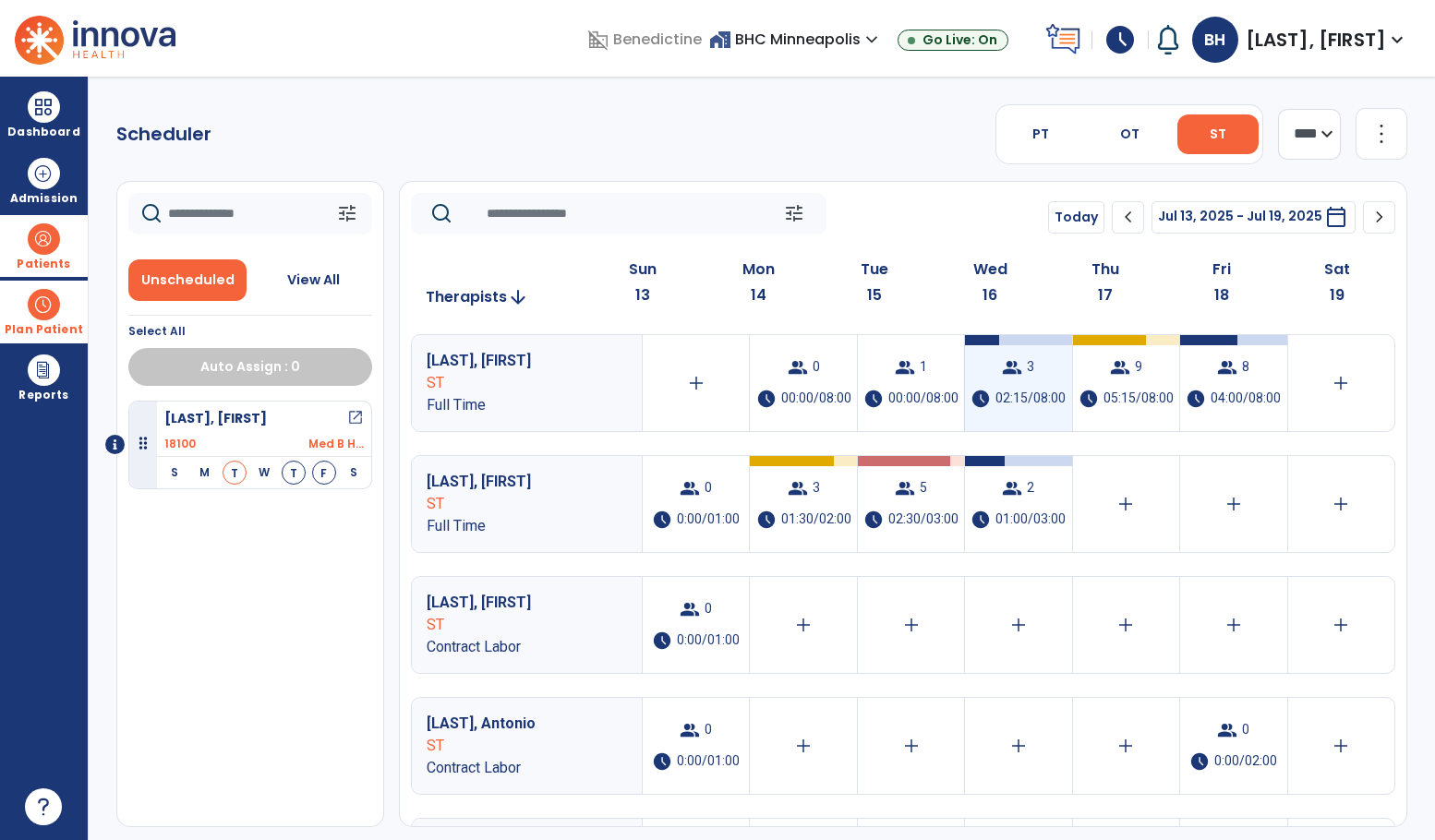 click on "group" at bounding box center (1012, 367) 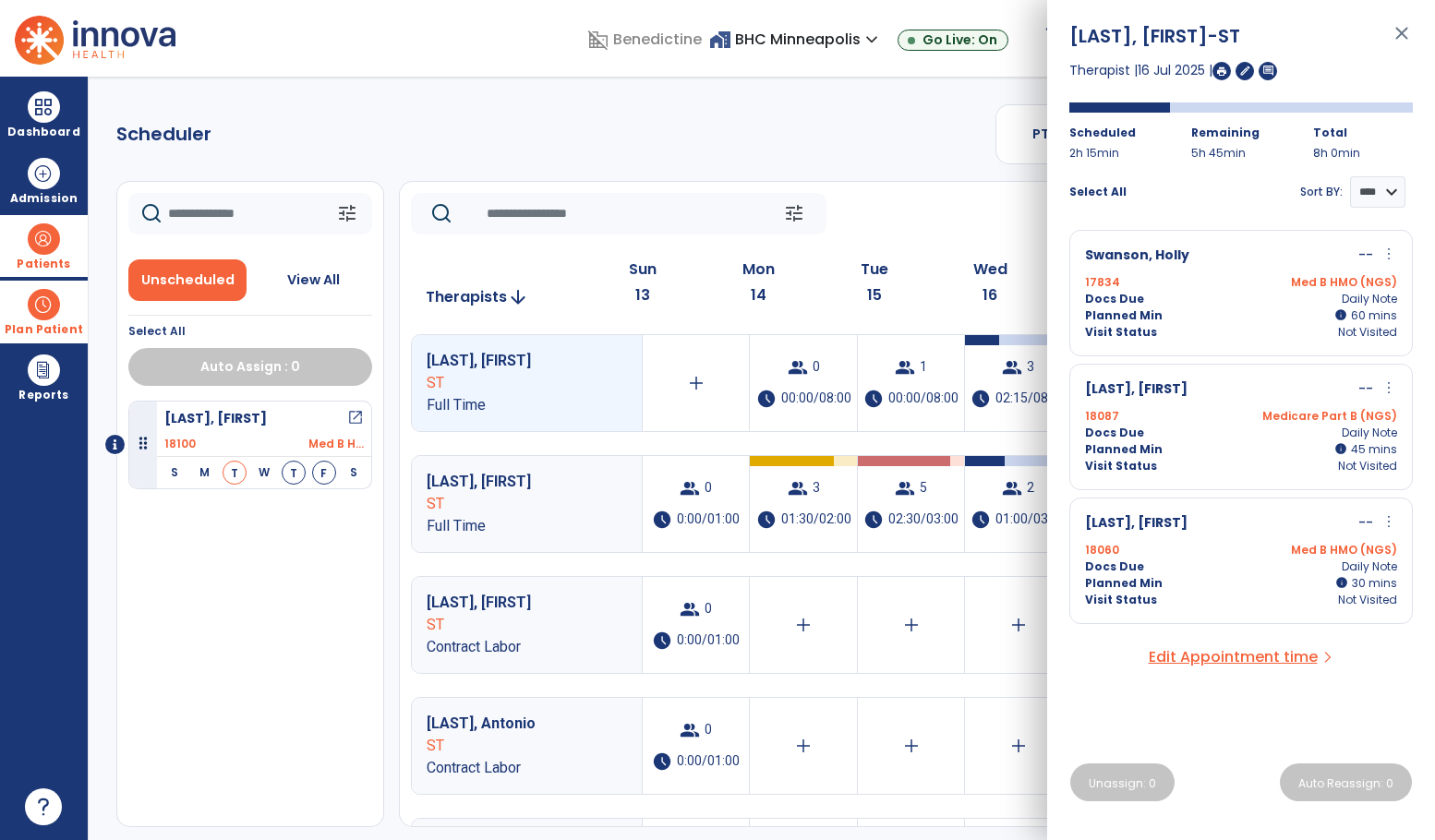 click on "tune   Today  chevron_left Jul 13, 2025 - Jul 19, 2025  *********  calendar_today  chevron_right" 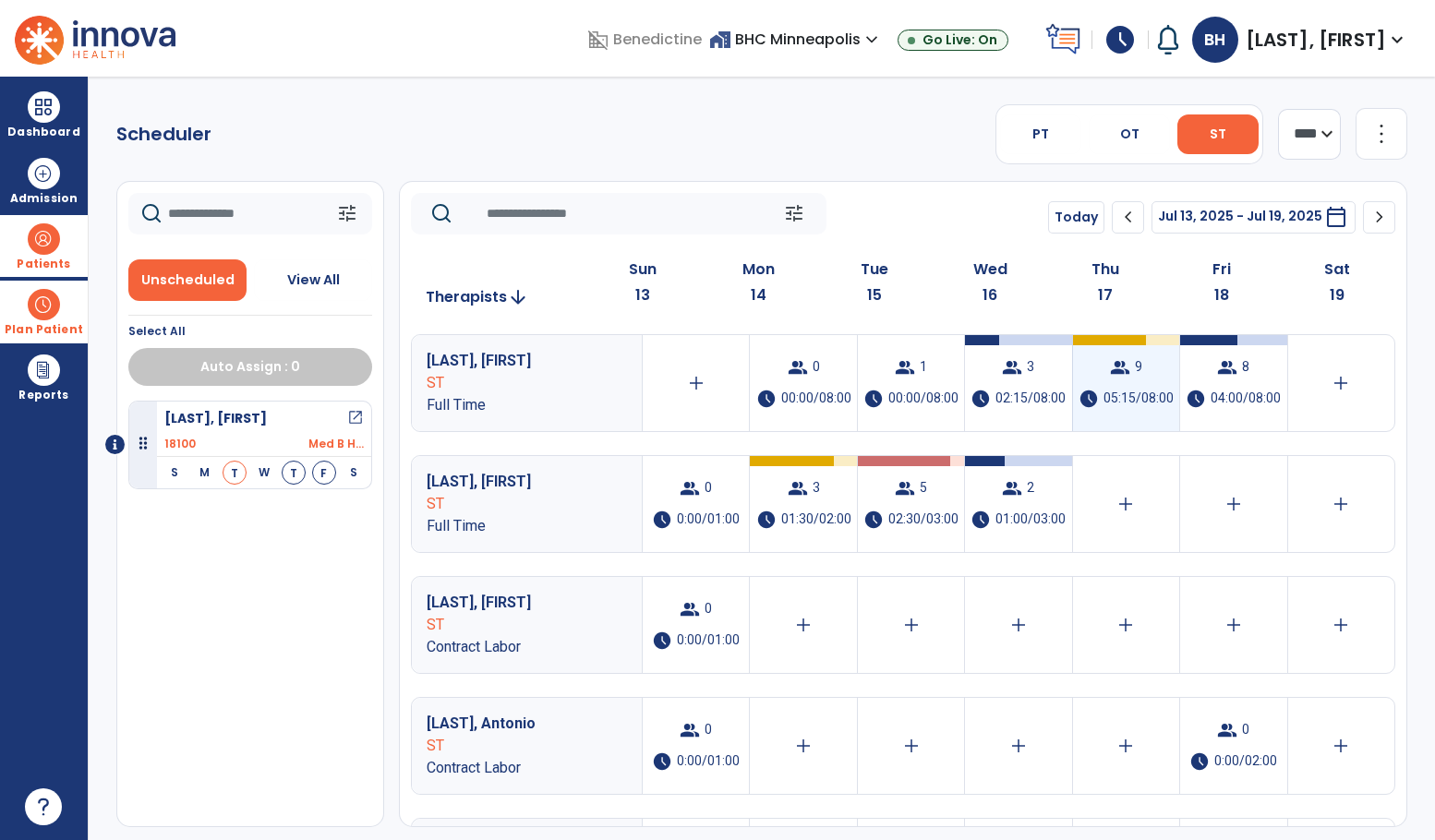 click on "group" at bounding box center (1120, 367) 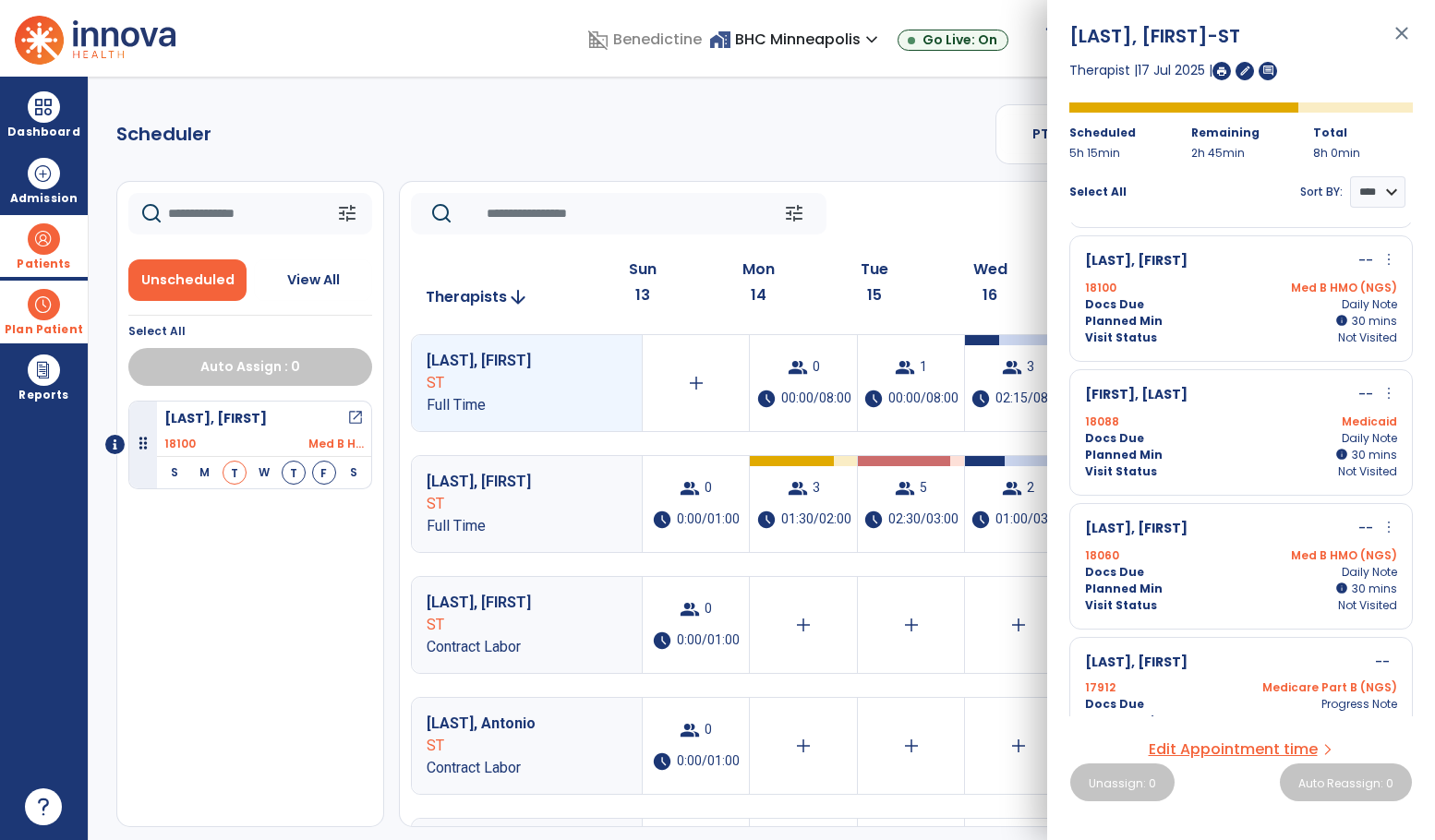 scroll, scrollTop: 546, scrollLeft: 0, axis: vertical 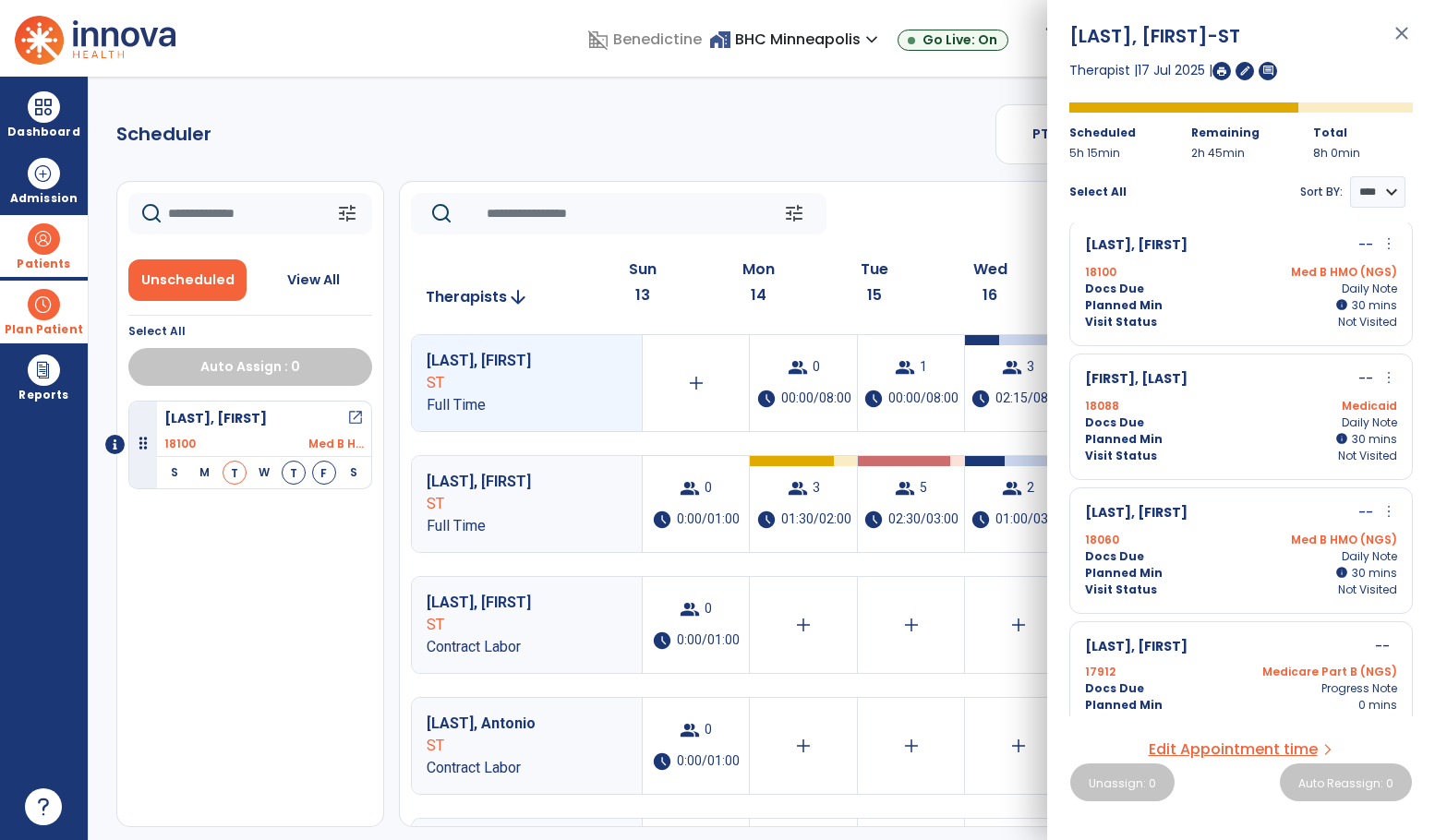 click on "Fahnbulleh, Foday" at bounding box center (1136, 379) 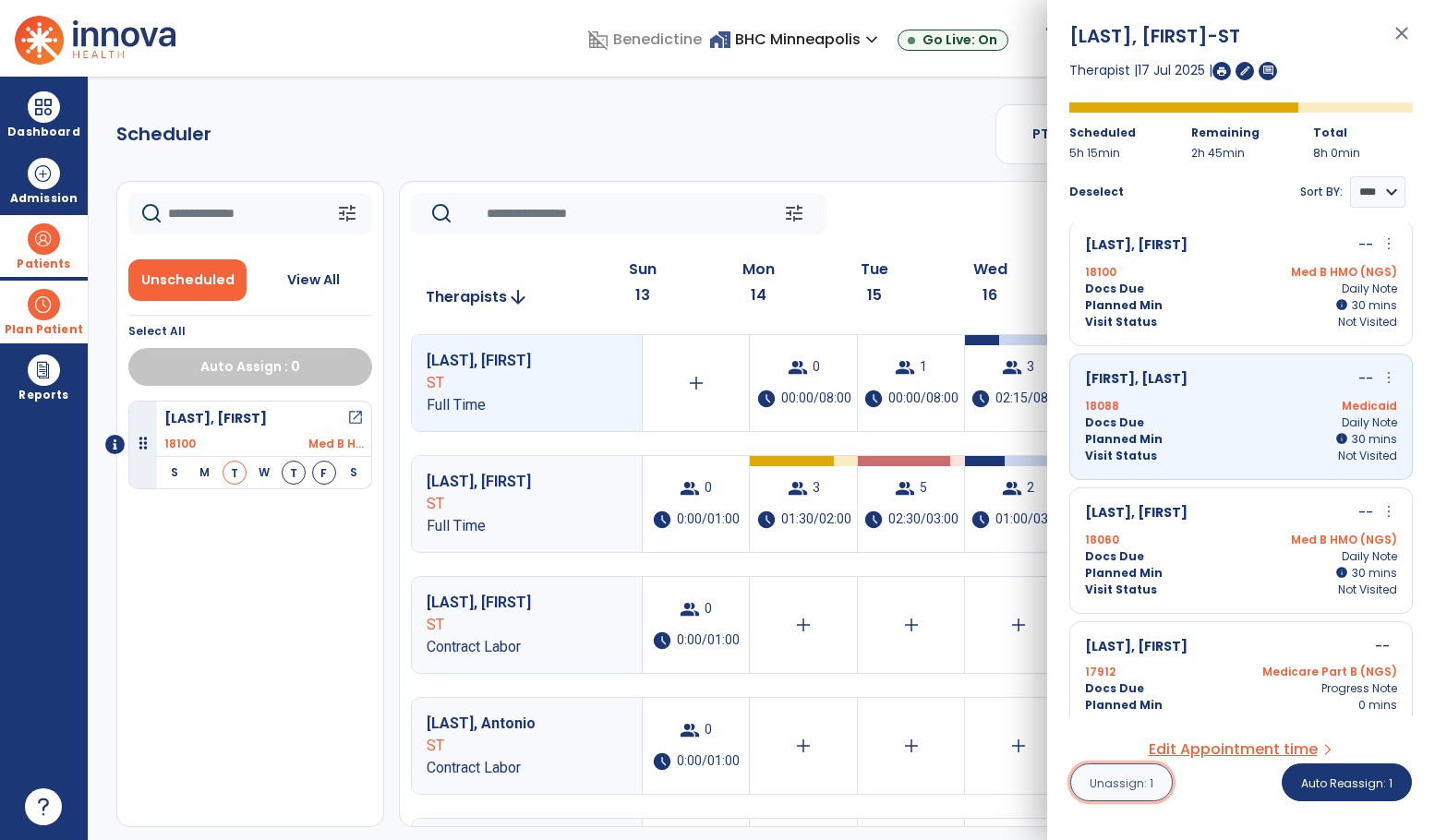 click on "Unassign: 1" at bounding box center [1121, 783] 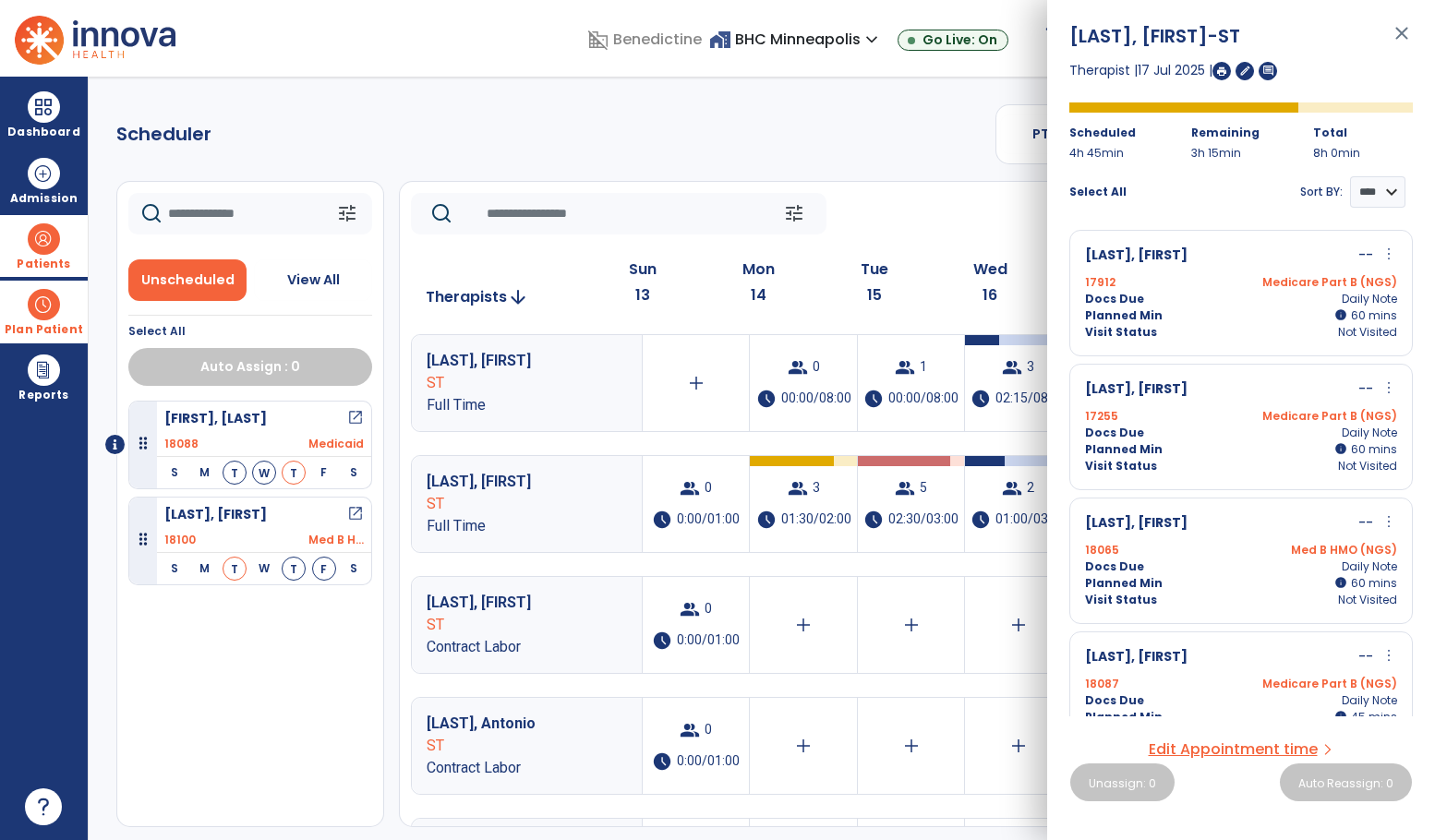 click on "close" at bounding box center [1402, 42] 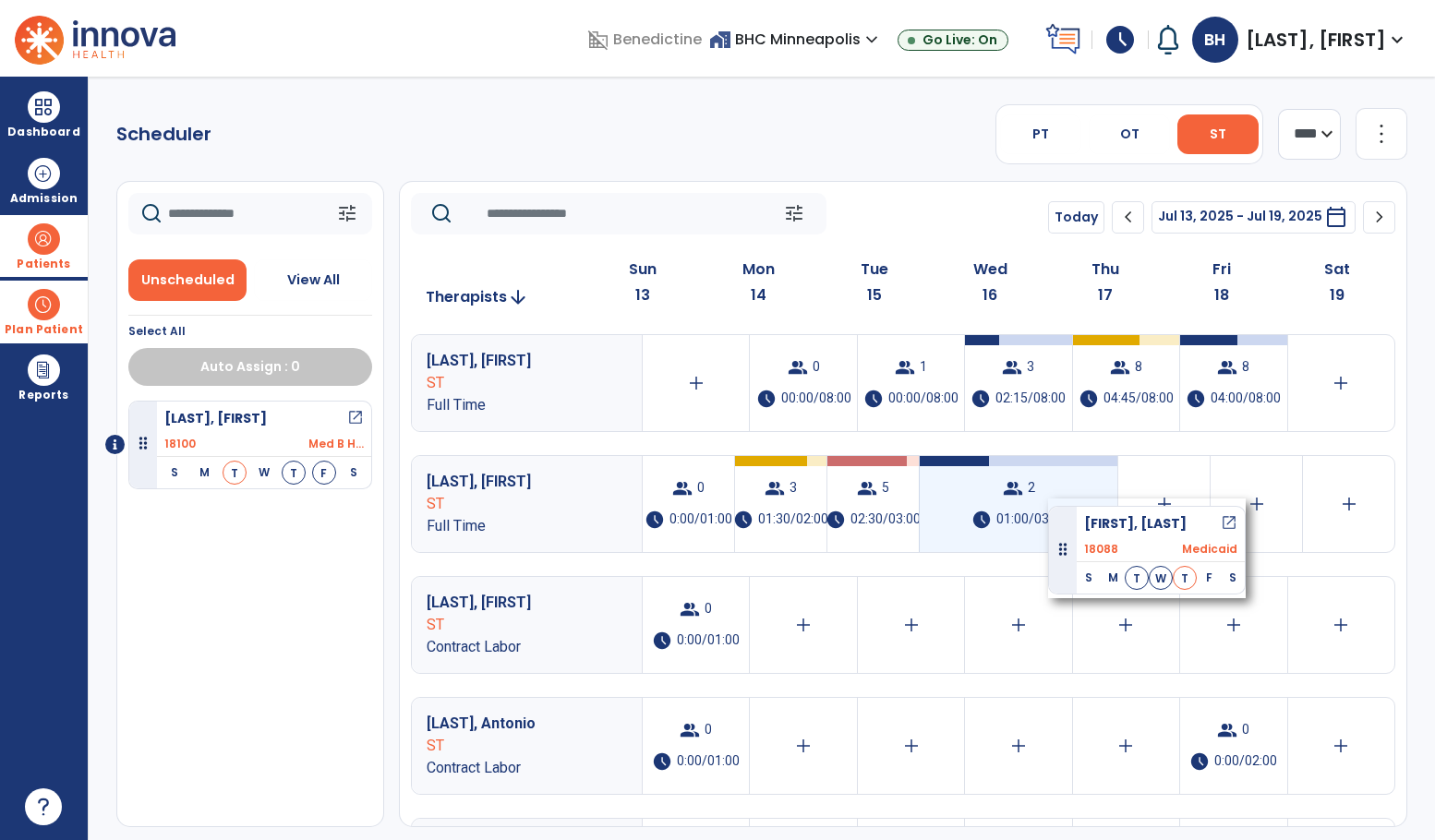 drag, startPoint x: 141, startPoint y: 439, endPoint x: 1047, endPoint y: 498, distance: 907.91905 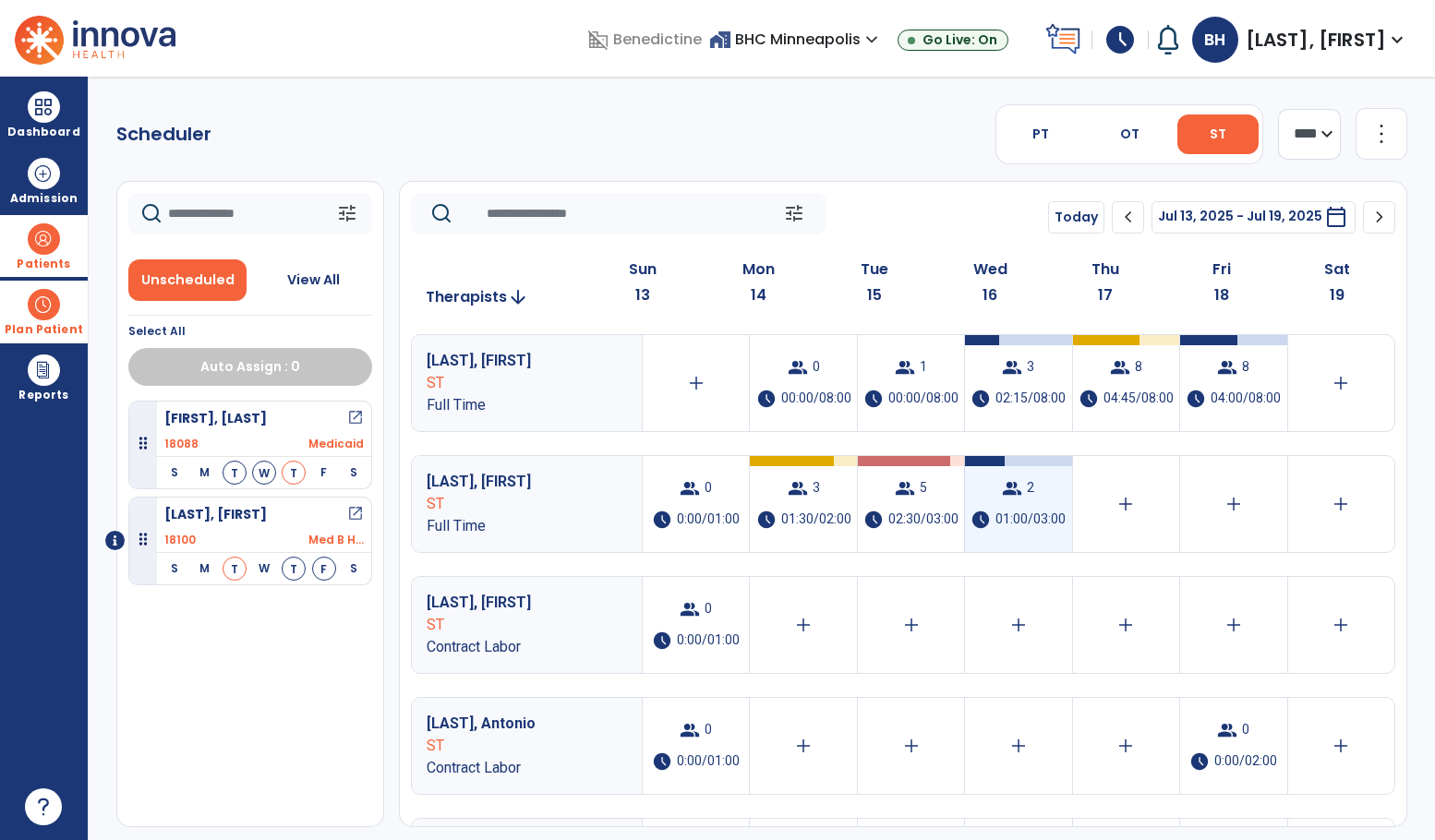 click on "group  2  schedule  01:00/03:00" at bounding box center (1018, 504) 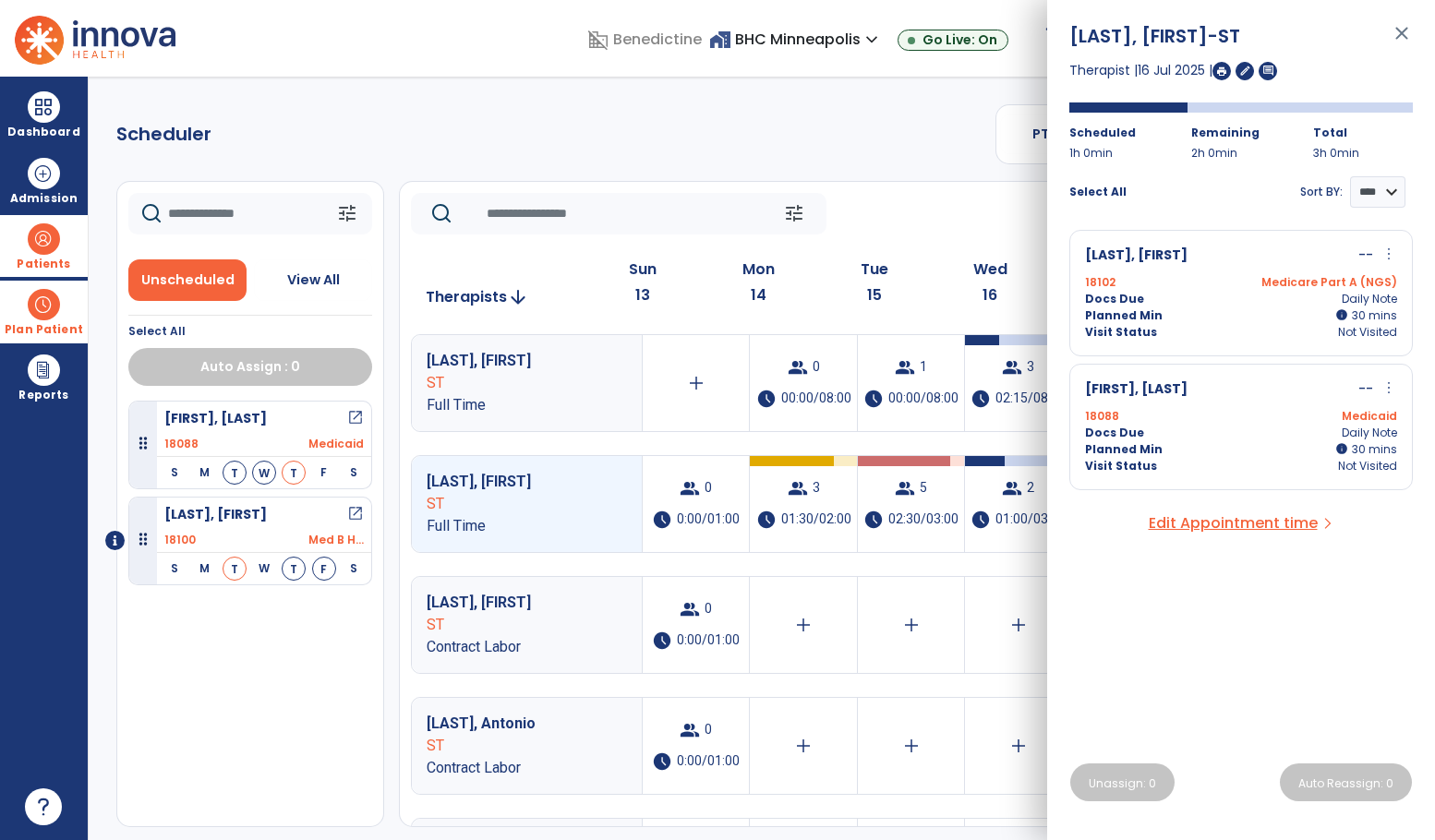 click on "Fahnbulleh, Foday   open_in_new  18088 Medicaid  S M T W T F S  Sniezek, George   open_in_new  18100 Med B H...  S M T W T F S" at bounding box center [250, 614] 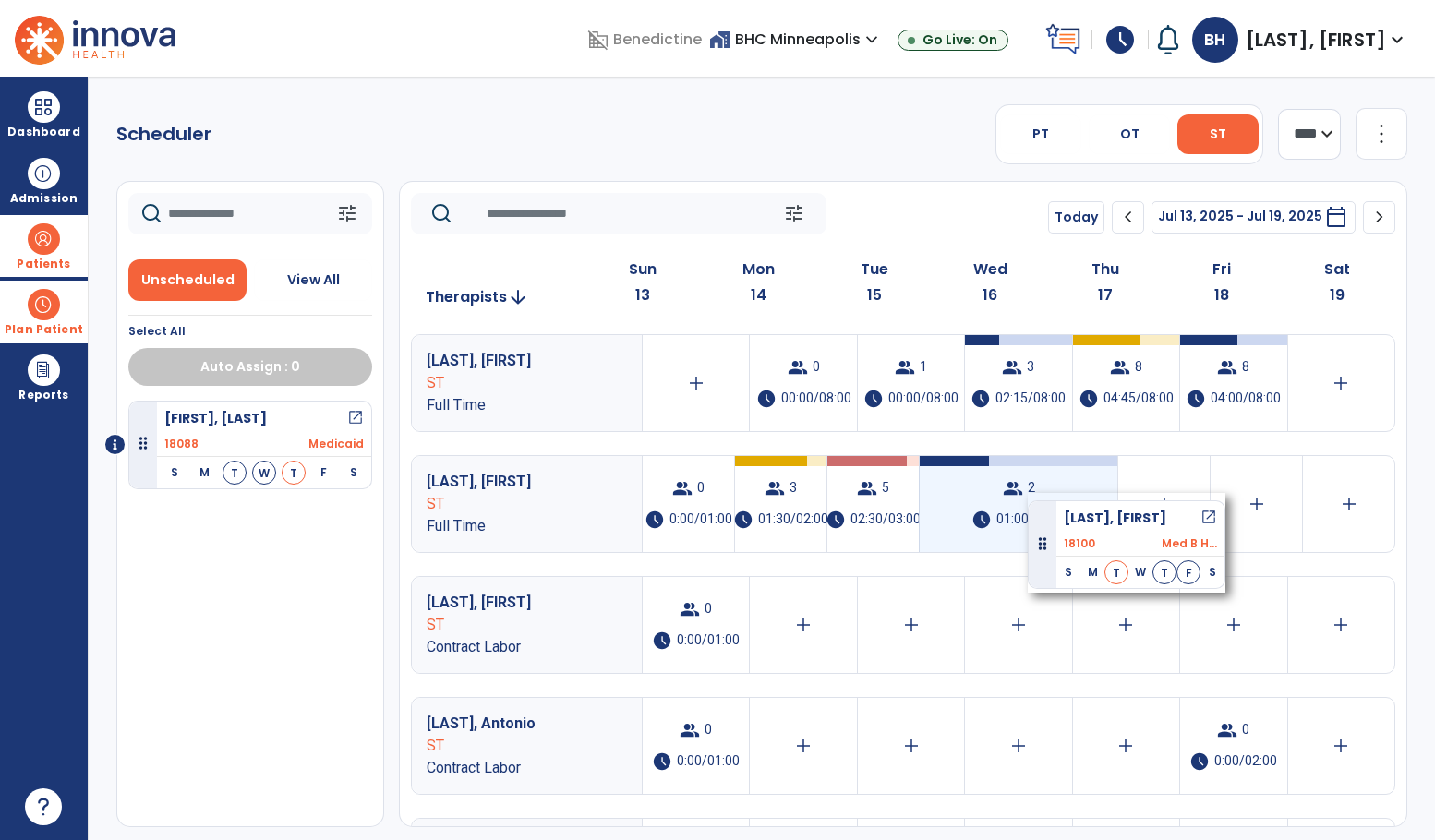drag, startPoint x: 144, startPoint y: 534, endPoint x: 1023, endPoint y: 493, distance: 879.95568 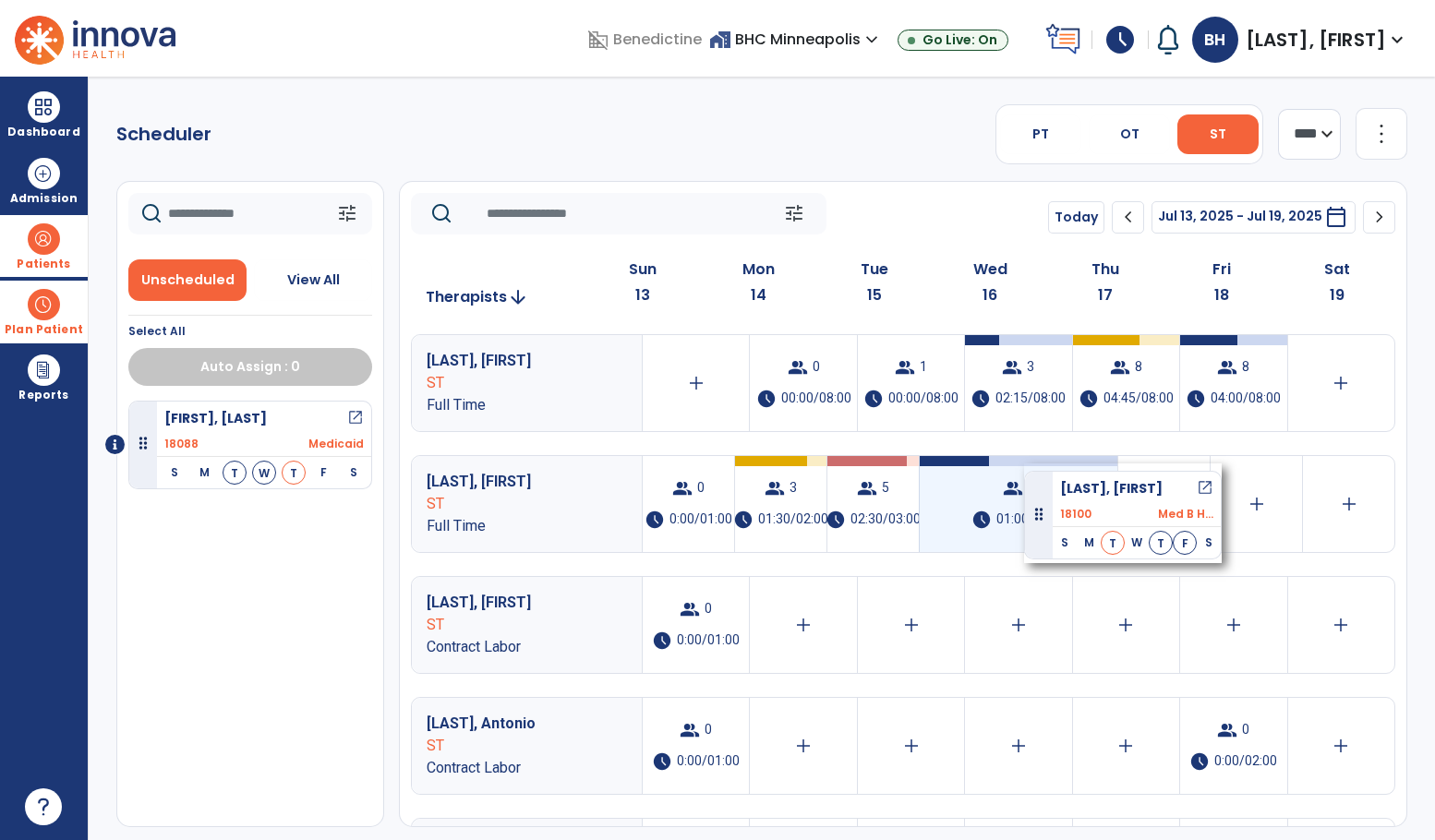 drag, startPoint x: 139, startPoint y: 531, endPoint x: 1024, endPoint y: 461, distance: 887.764 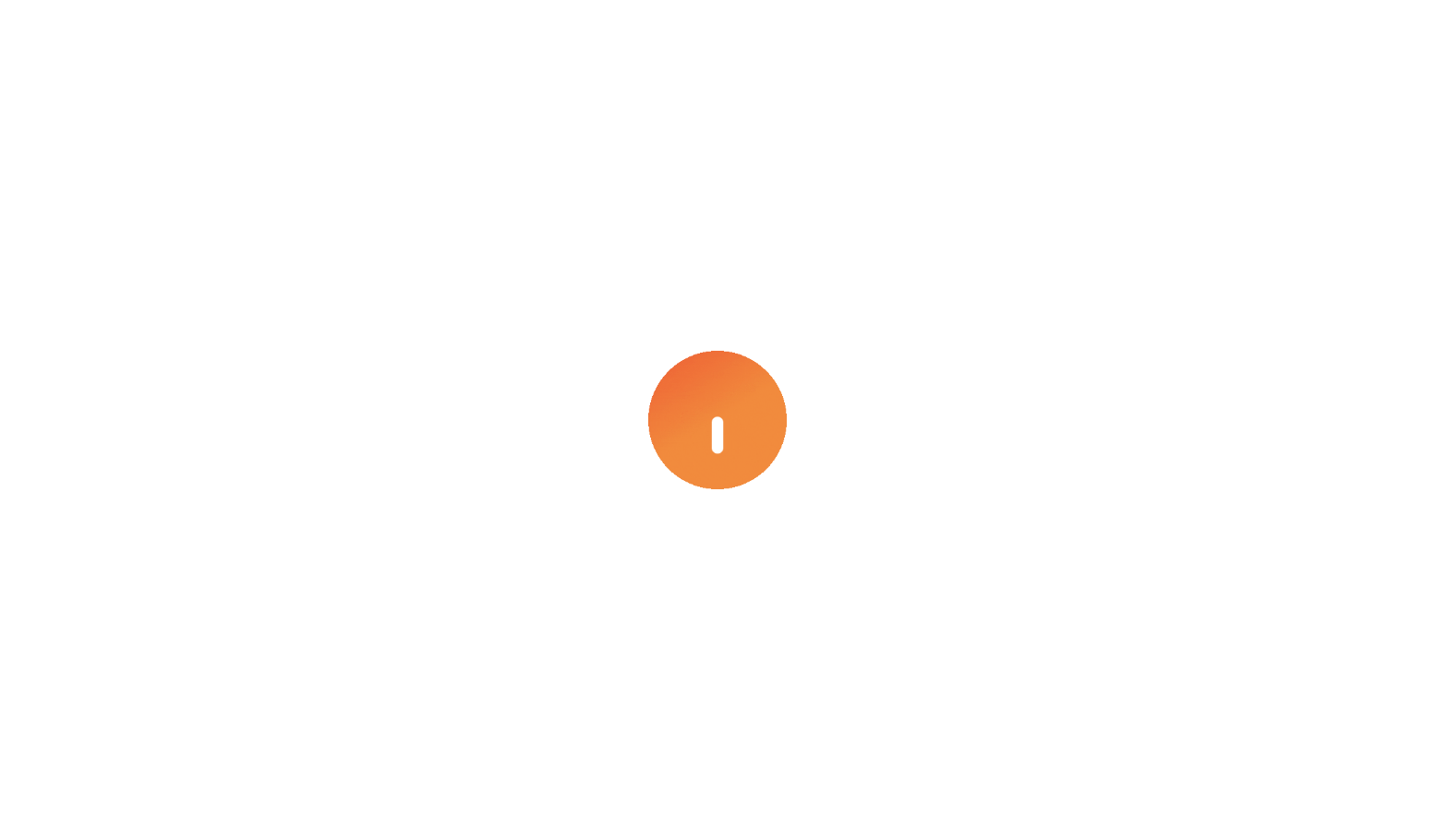 scroll, scrollTop: 0, scrollLeft: 0, axis: both 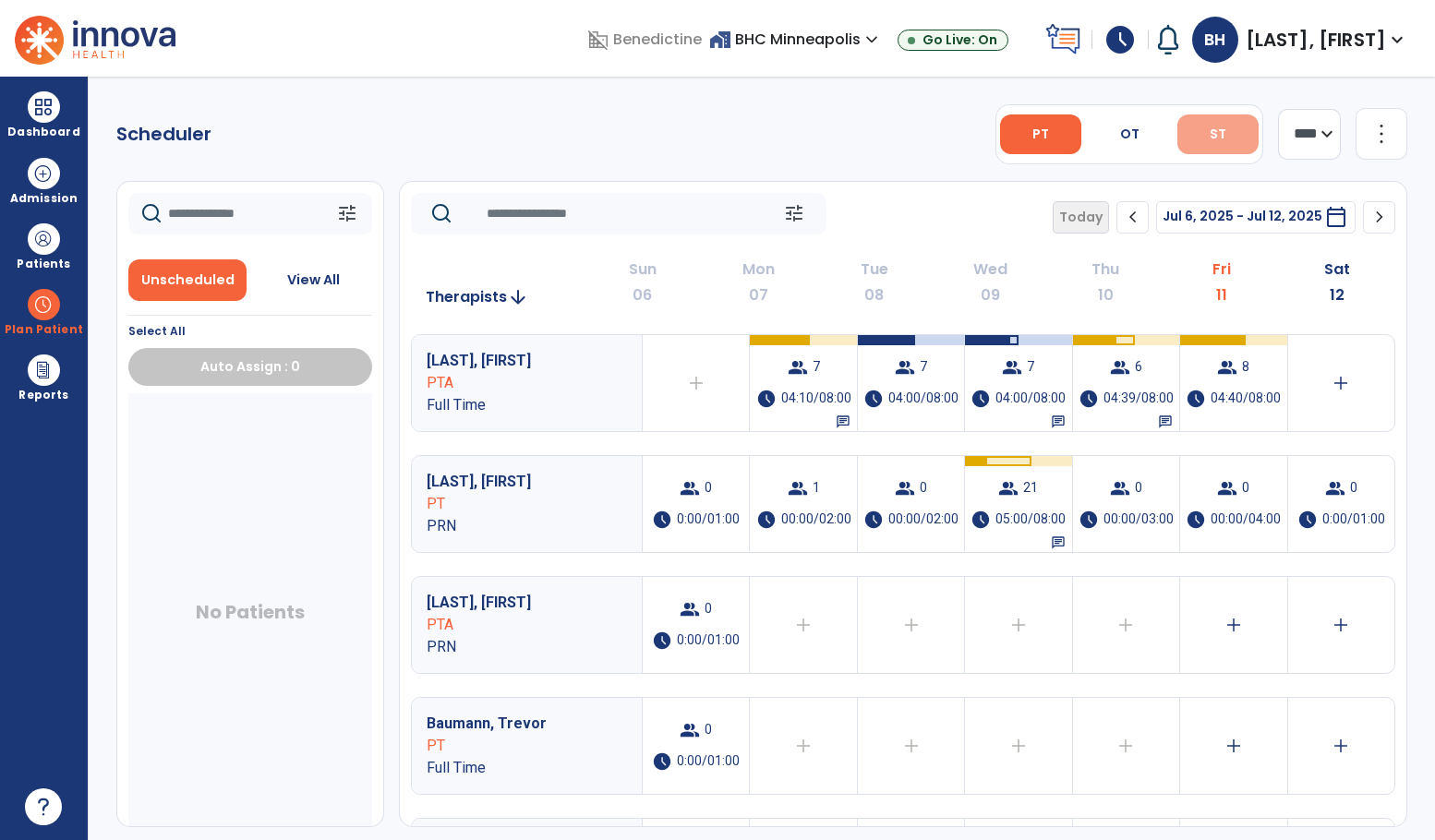 click on "ST" at bounding box center [1218, 134] 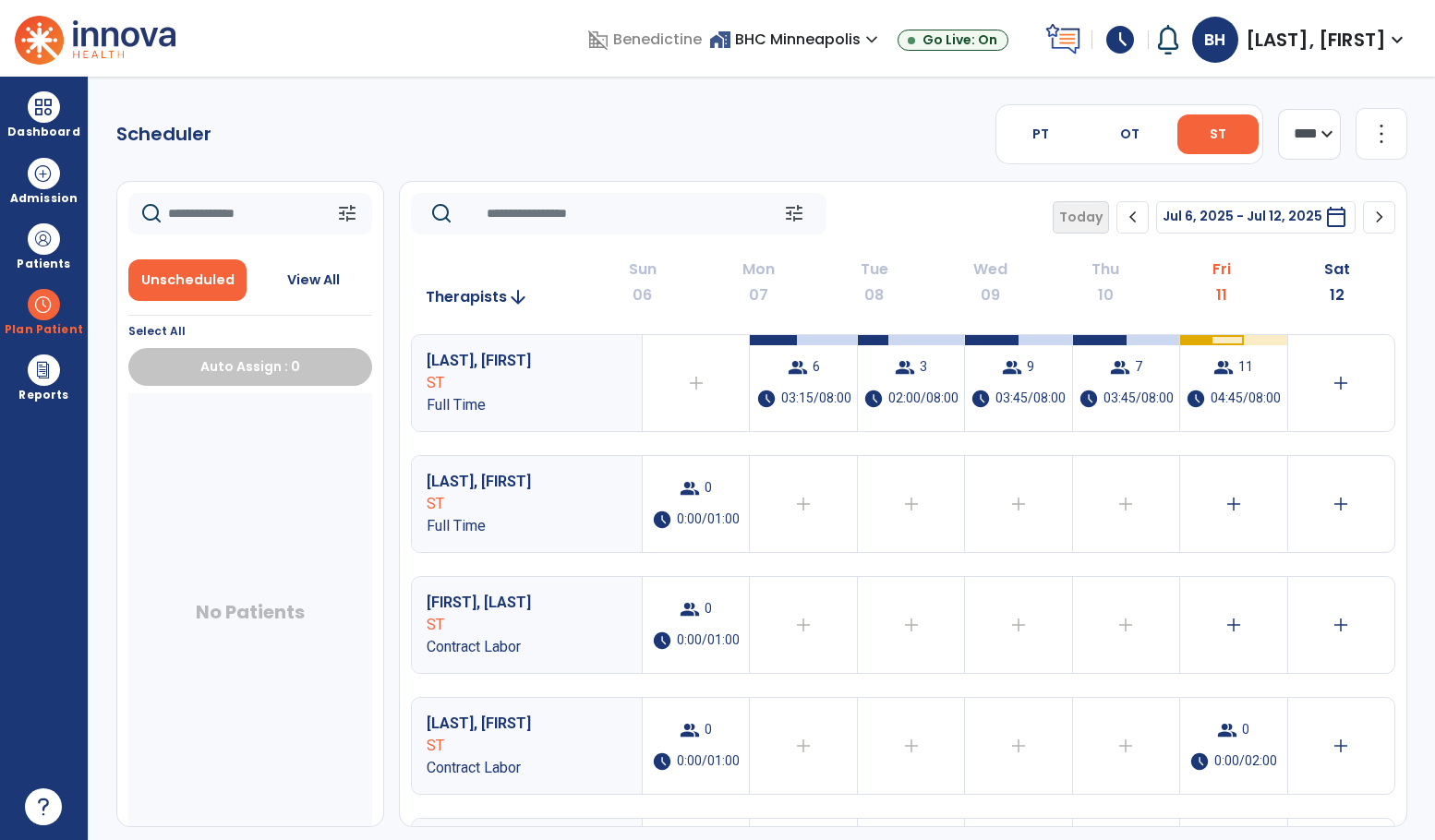 click on "chevron_right" 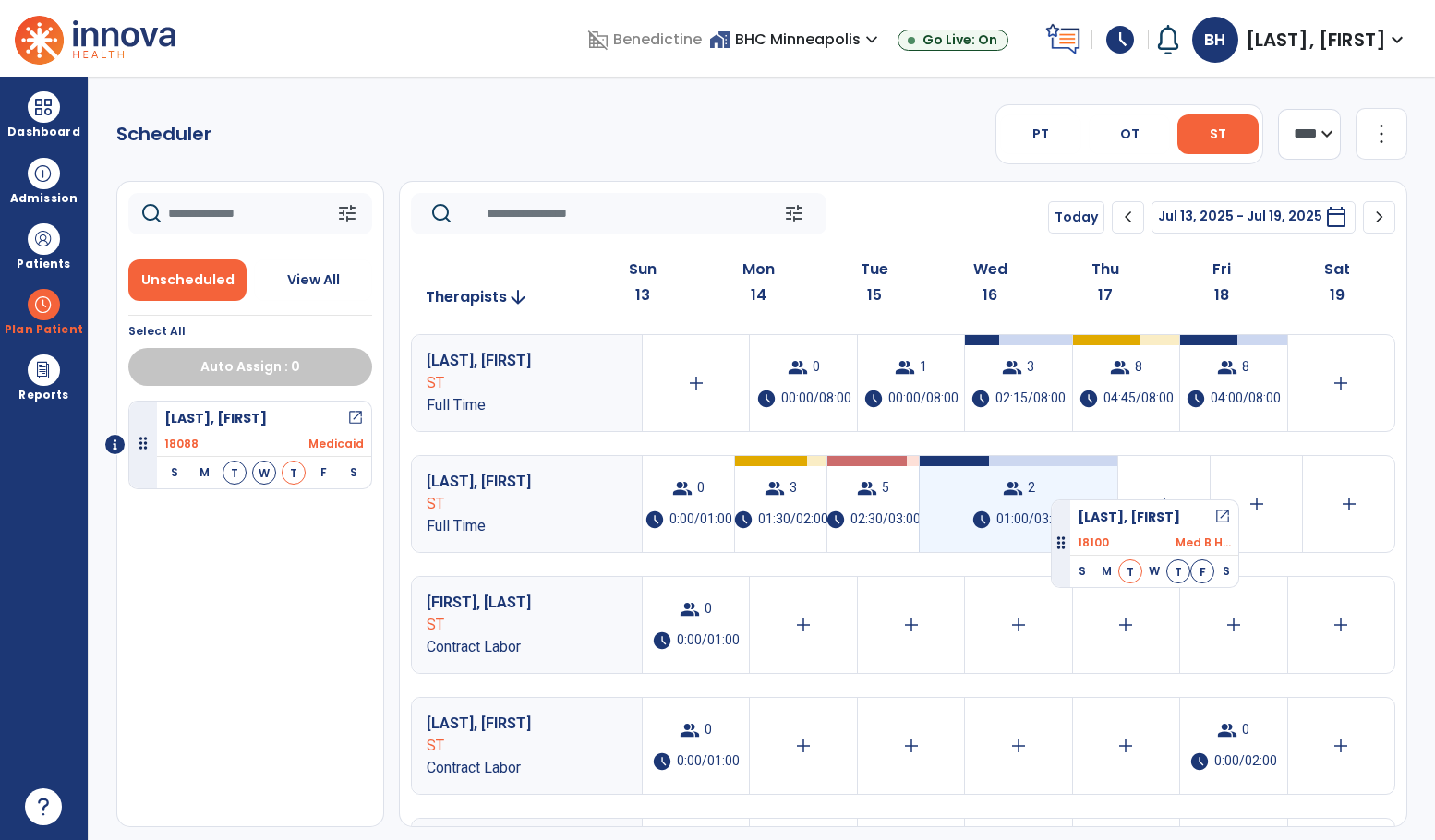 drag, startPoint x: 140, startPoint y: 547, endPoint x: 1048, endPoint y: 492, distance: 909.6642 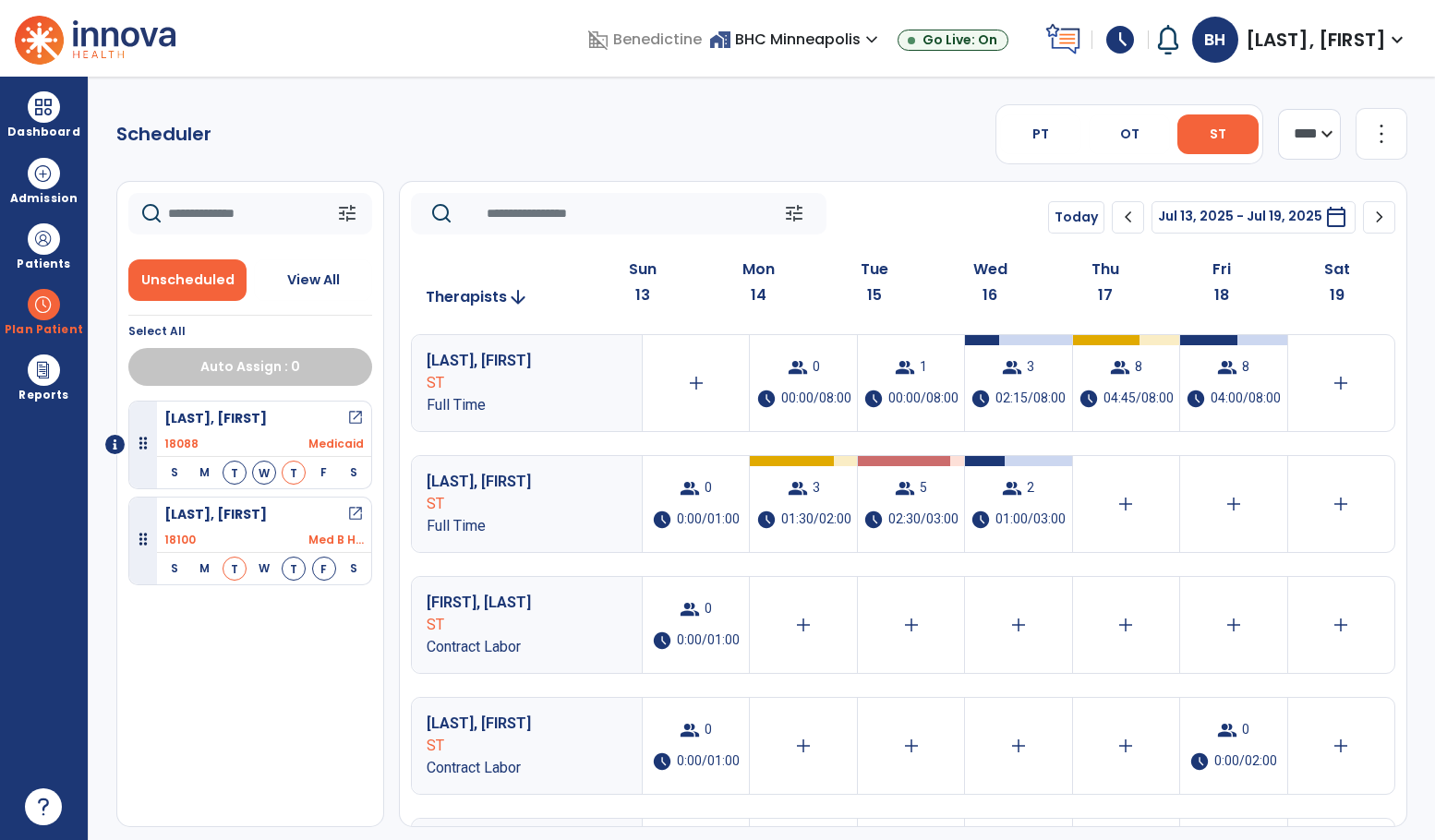 click on "Sniezek, George   open_in_new" at bounding box center (264, 514) 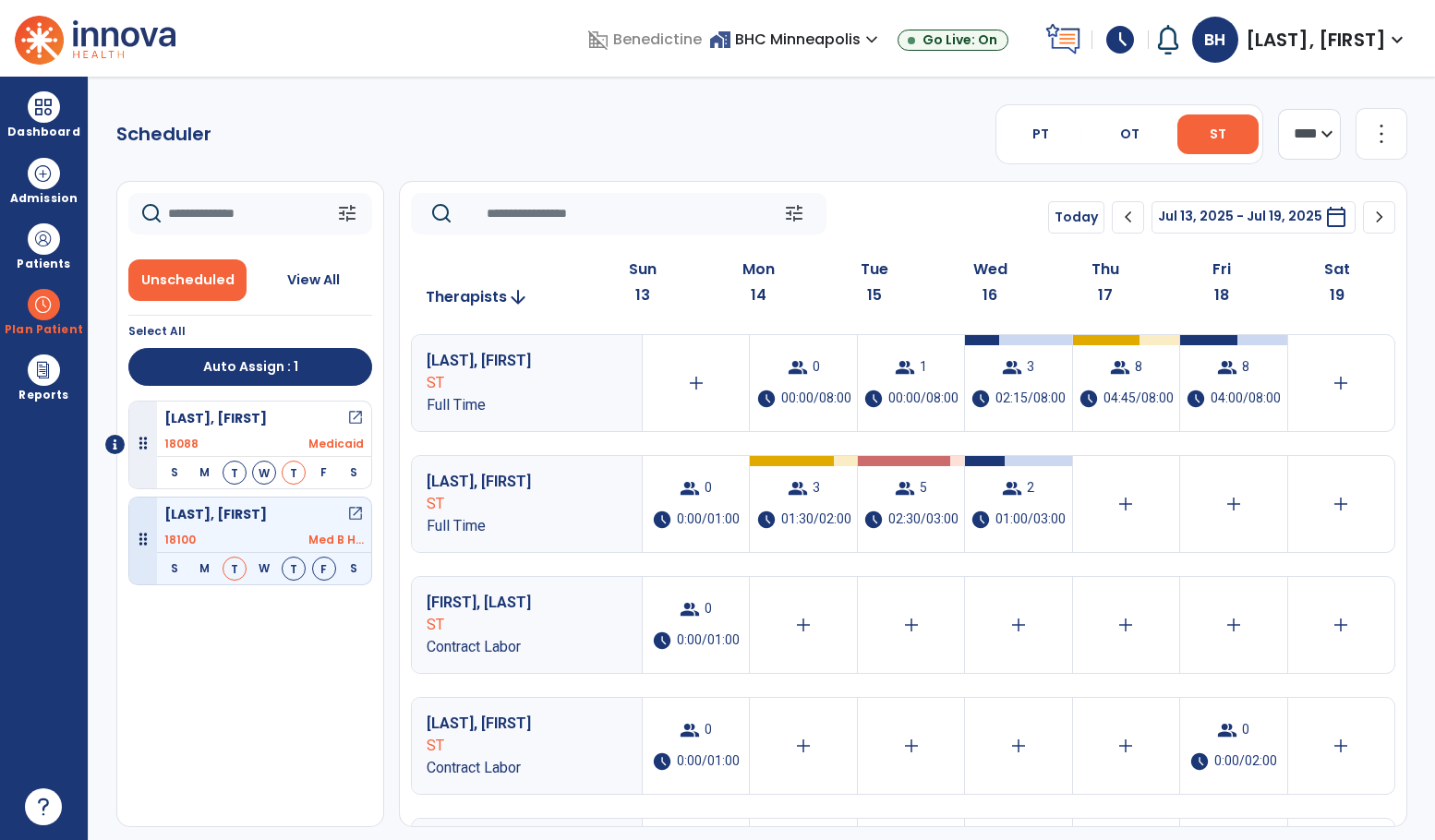 click on "open_in_new" at bounding box center [356, 514] 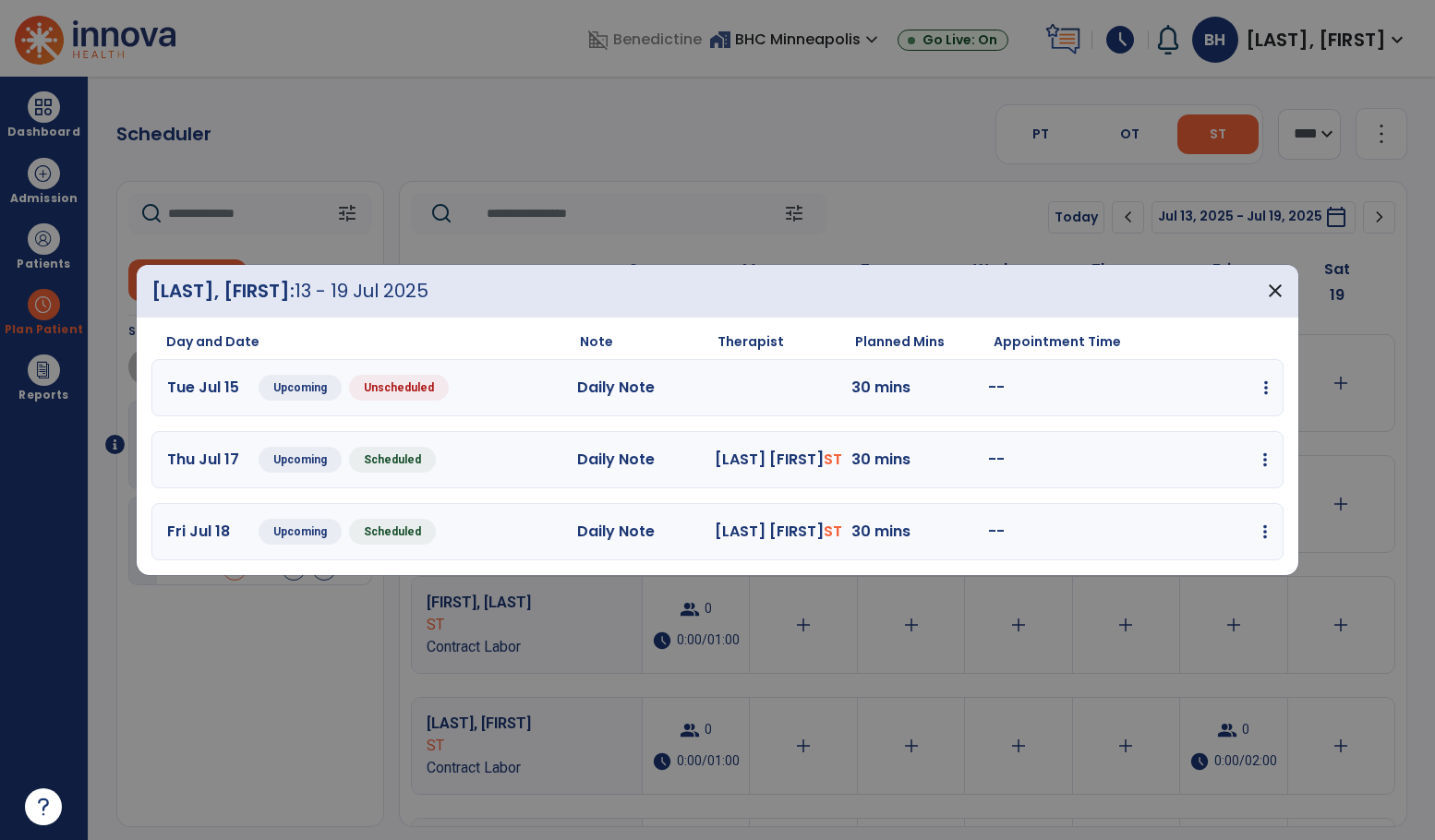click at bounding box center (1266, 388) 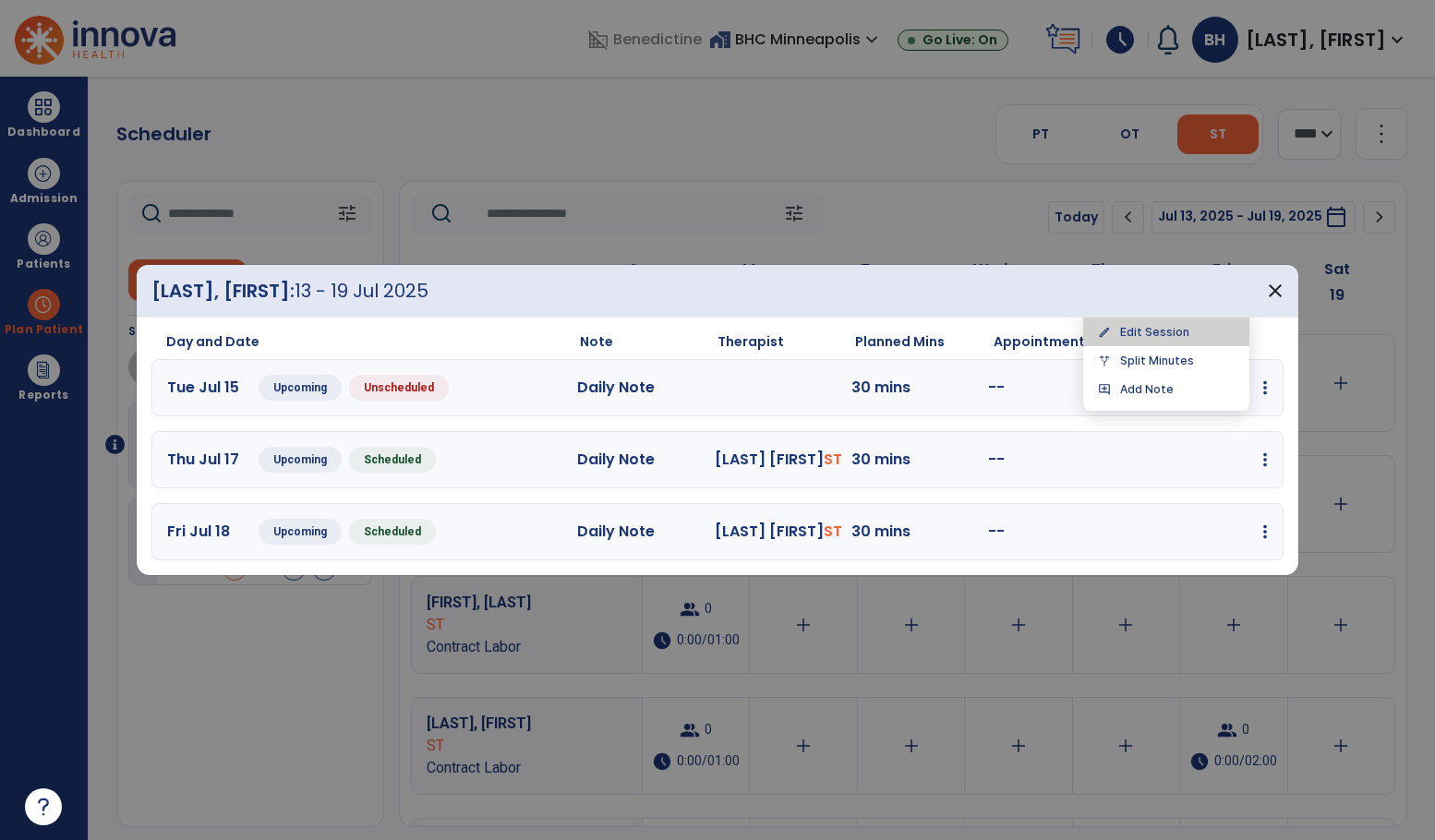 click on "edit   Edit Session" at bounding box center [1166, 331] 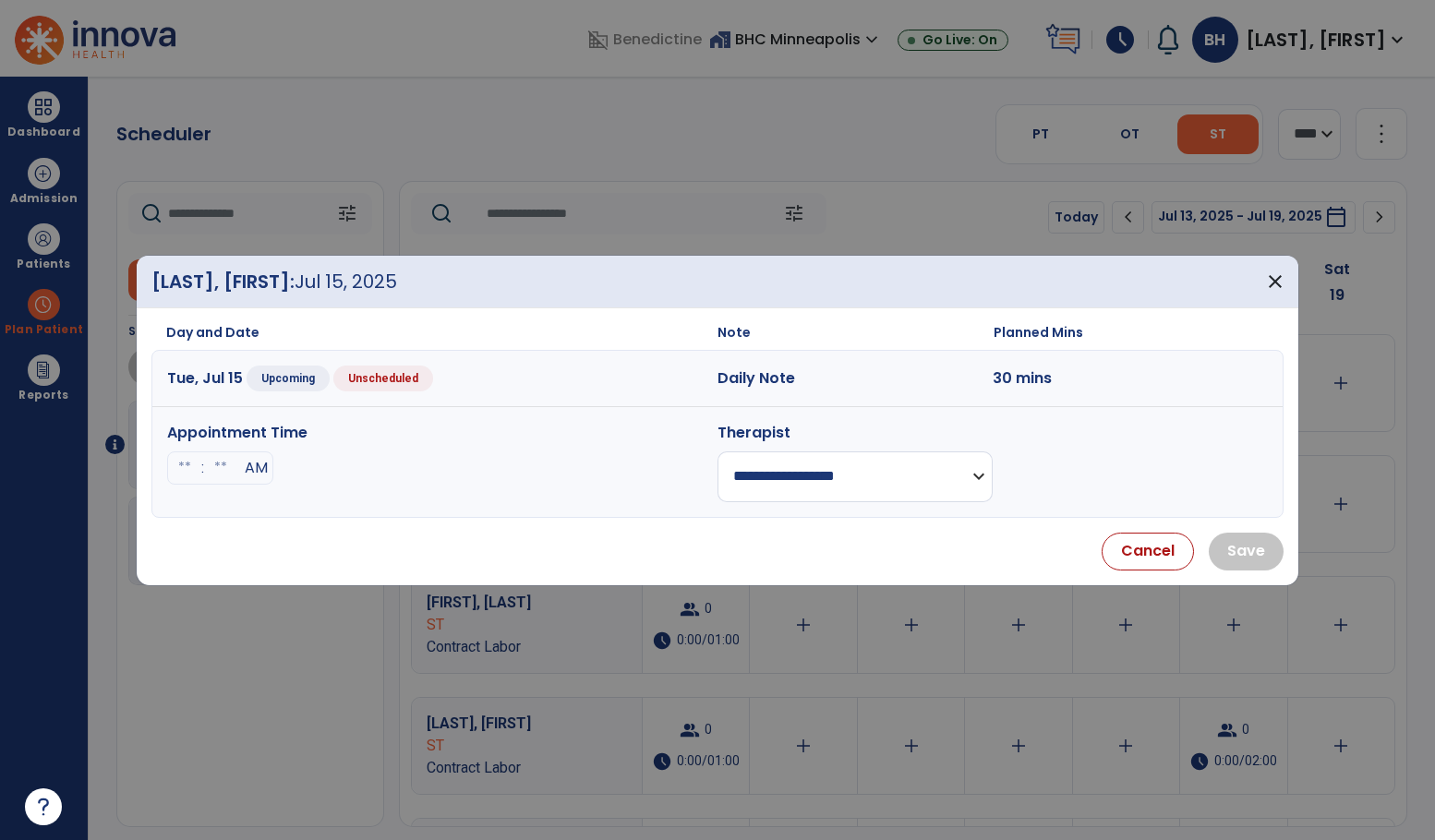 click on "**********" at bounding box center [855, 476] 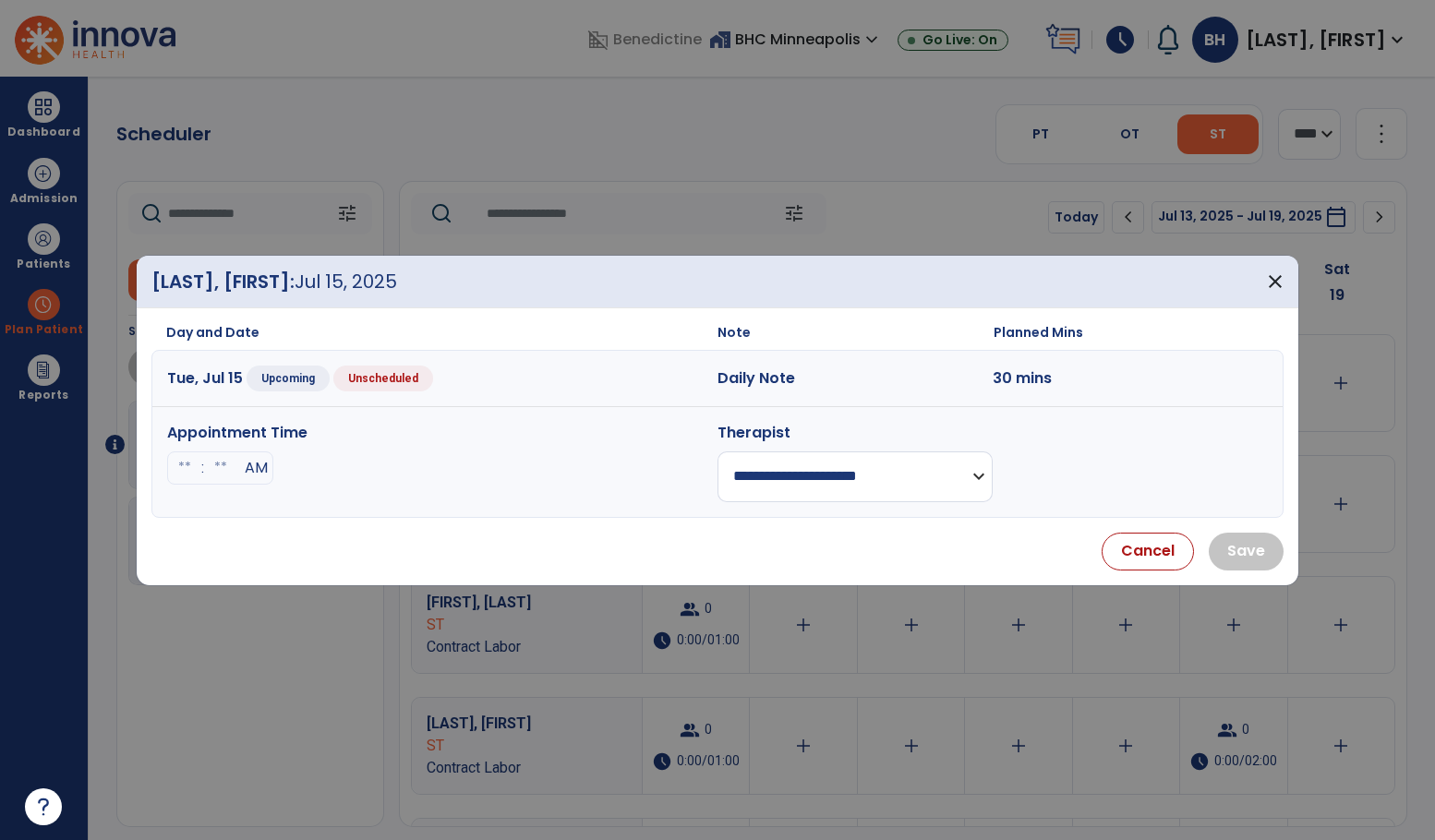 click on "**********" at bounding box center [855, 476] 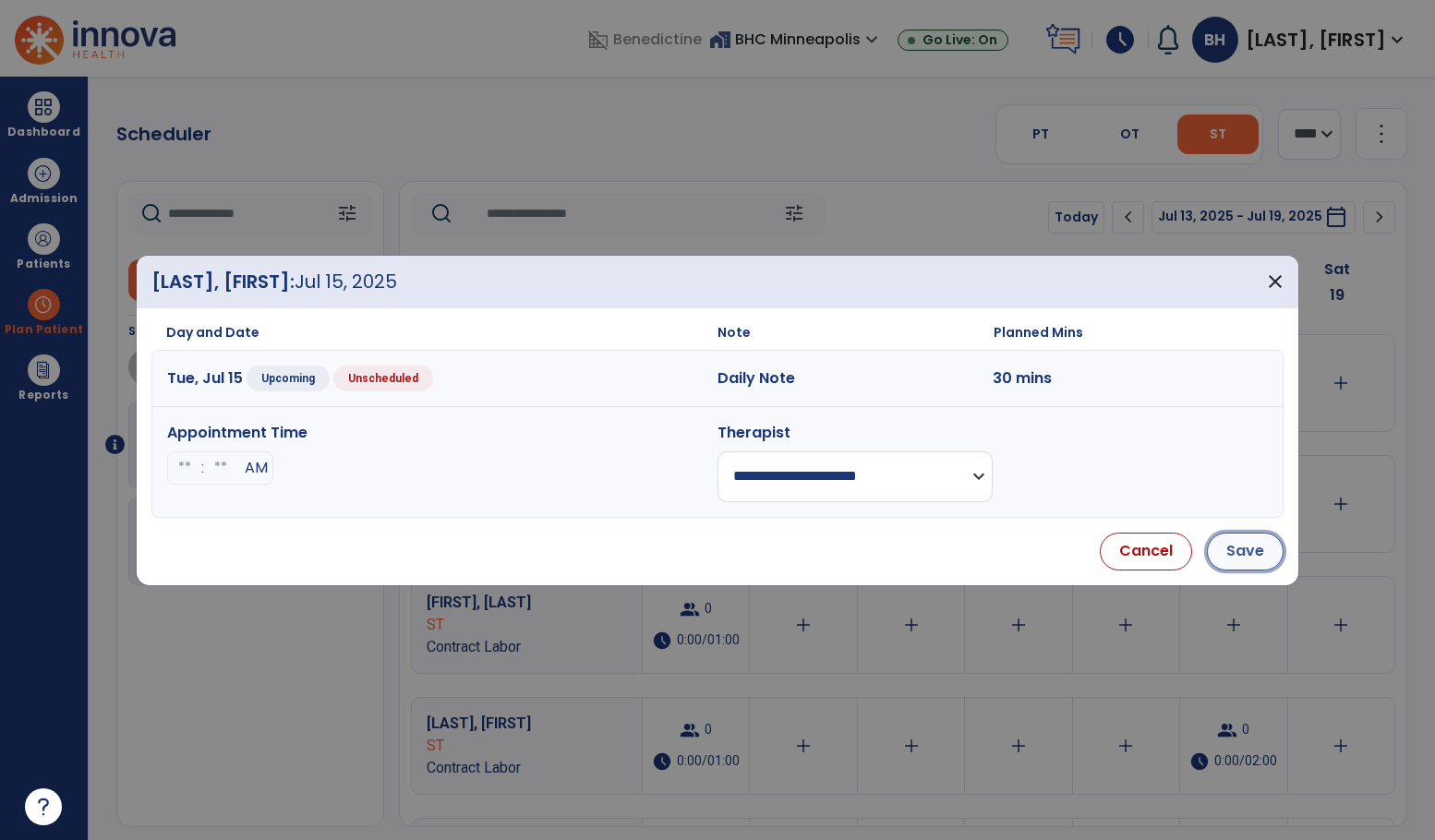 click on "Save" at bounding box center [1245, 551] 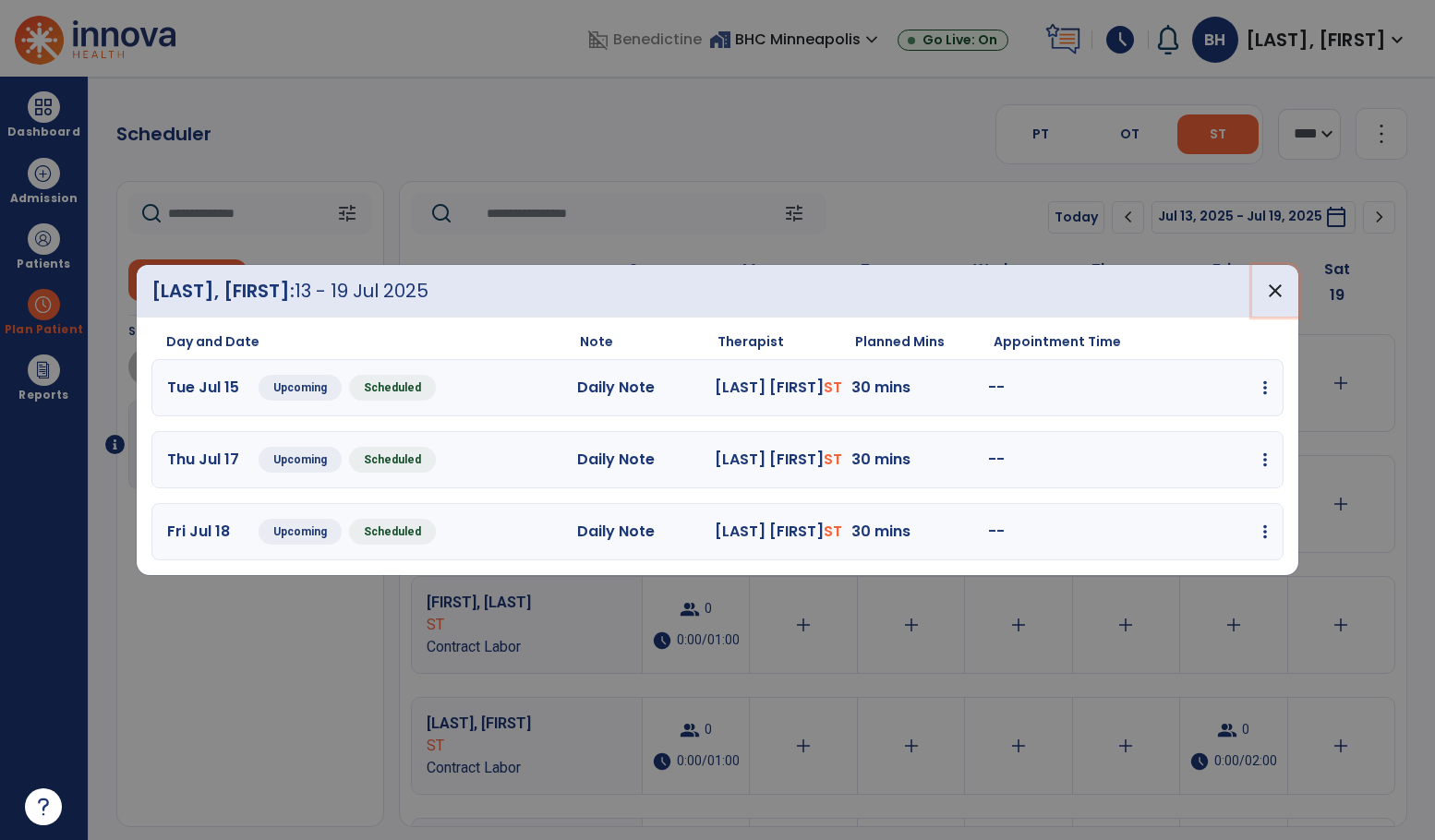 click on "close" at bounding box center (1275, 291) 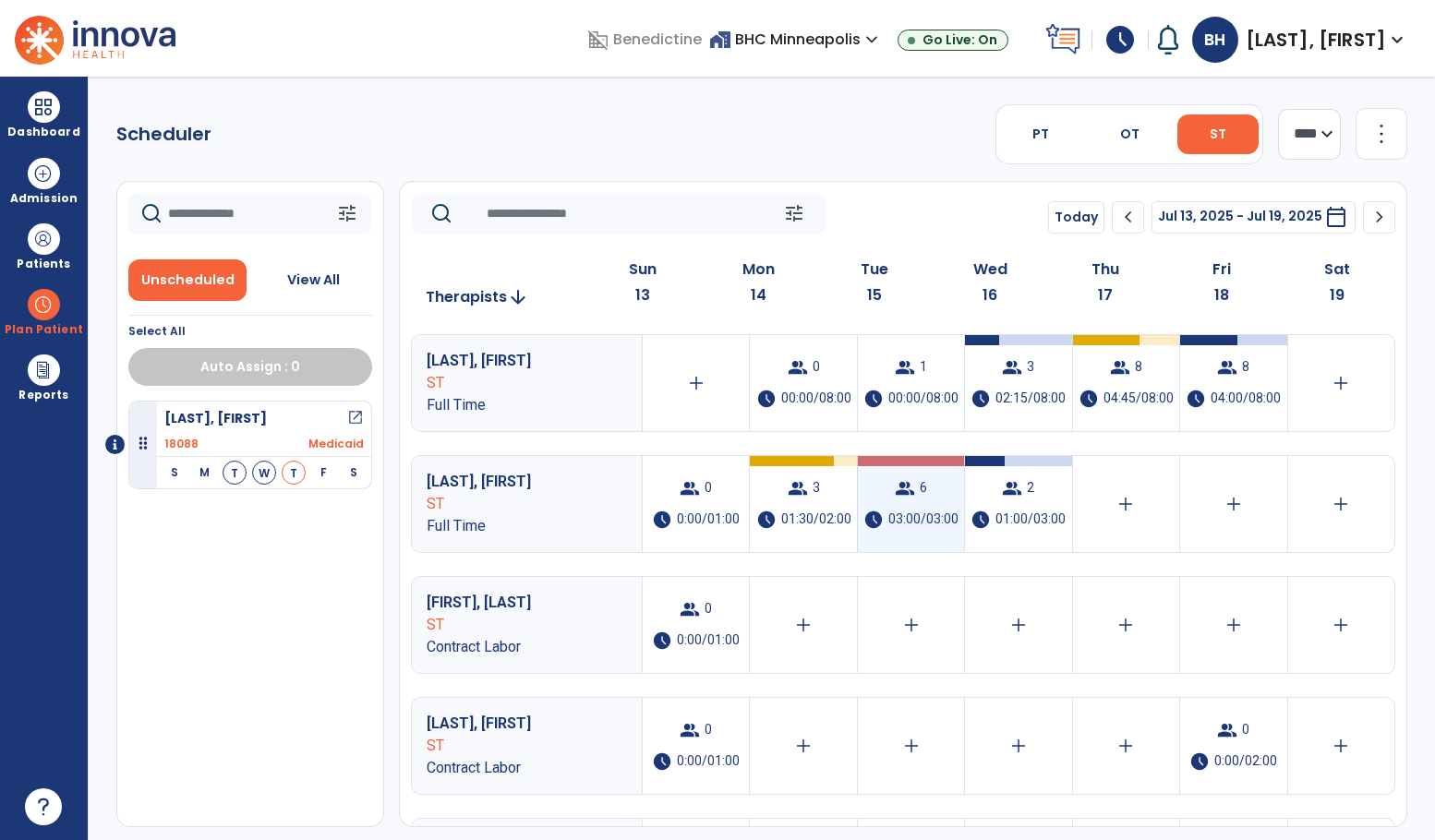click on "03:00/03:00" at bounding box center (923, 520) 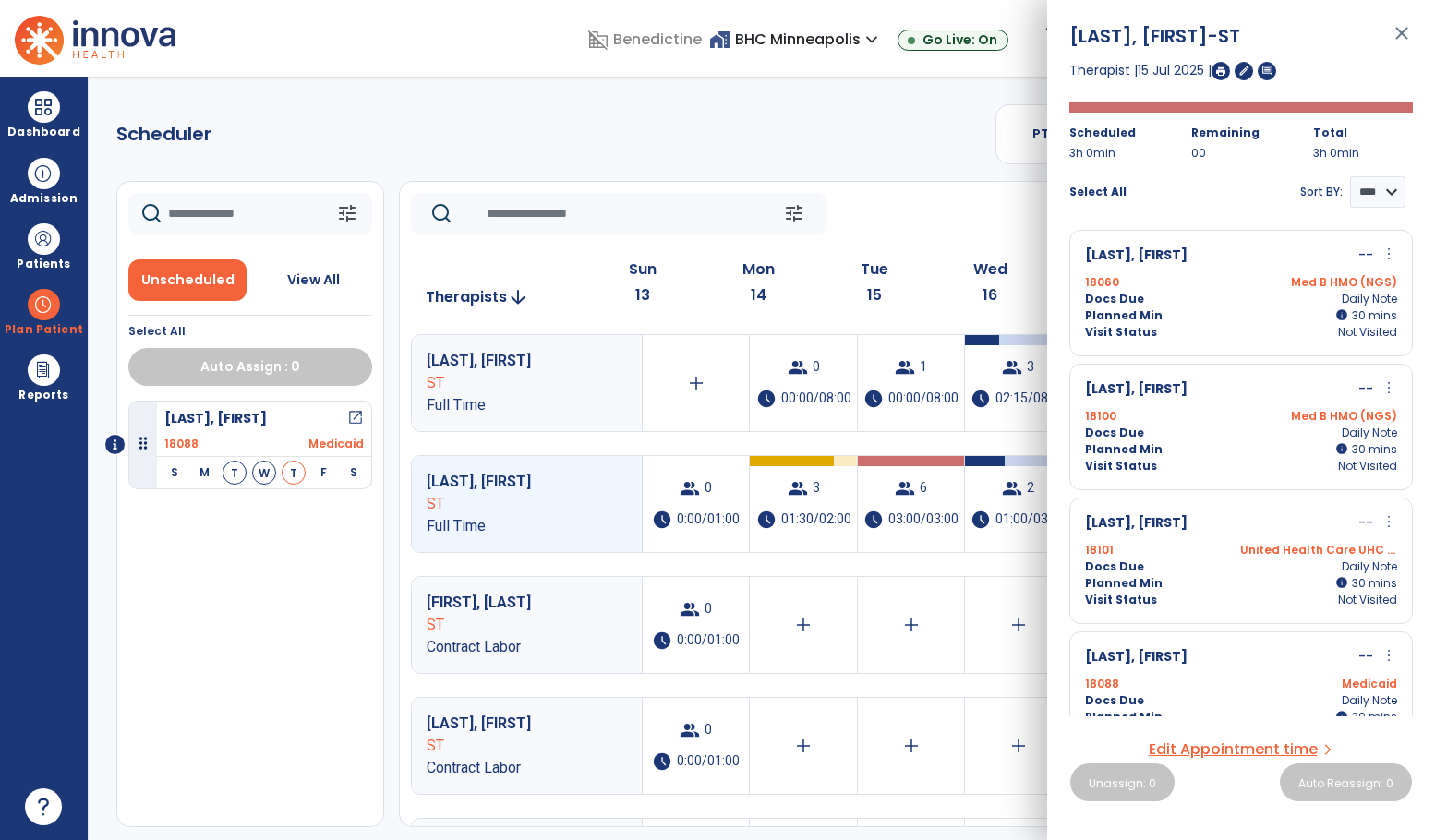 click on "more_vert" at bounding box center (1389, 388) 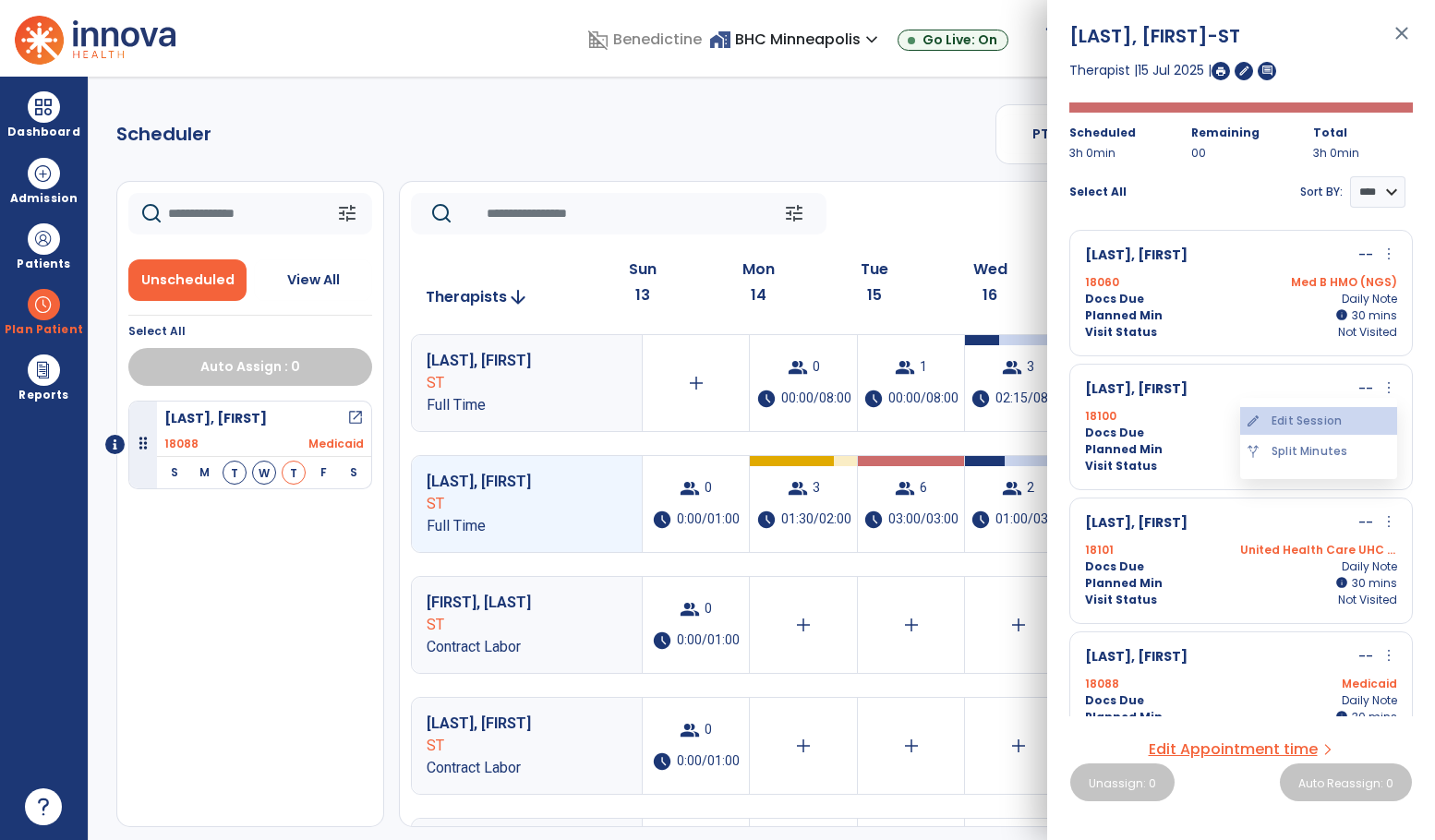 click on "edit   Edit Session" at bounding box center (1319, 421) 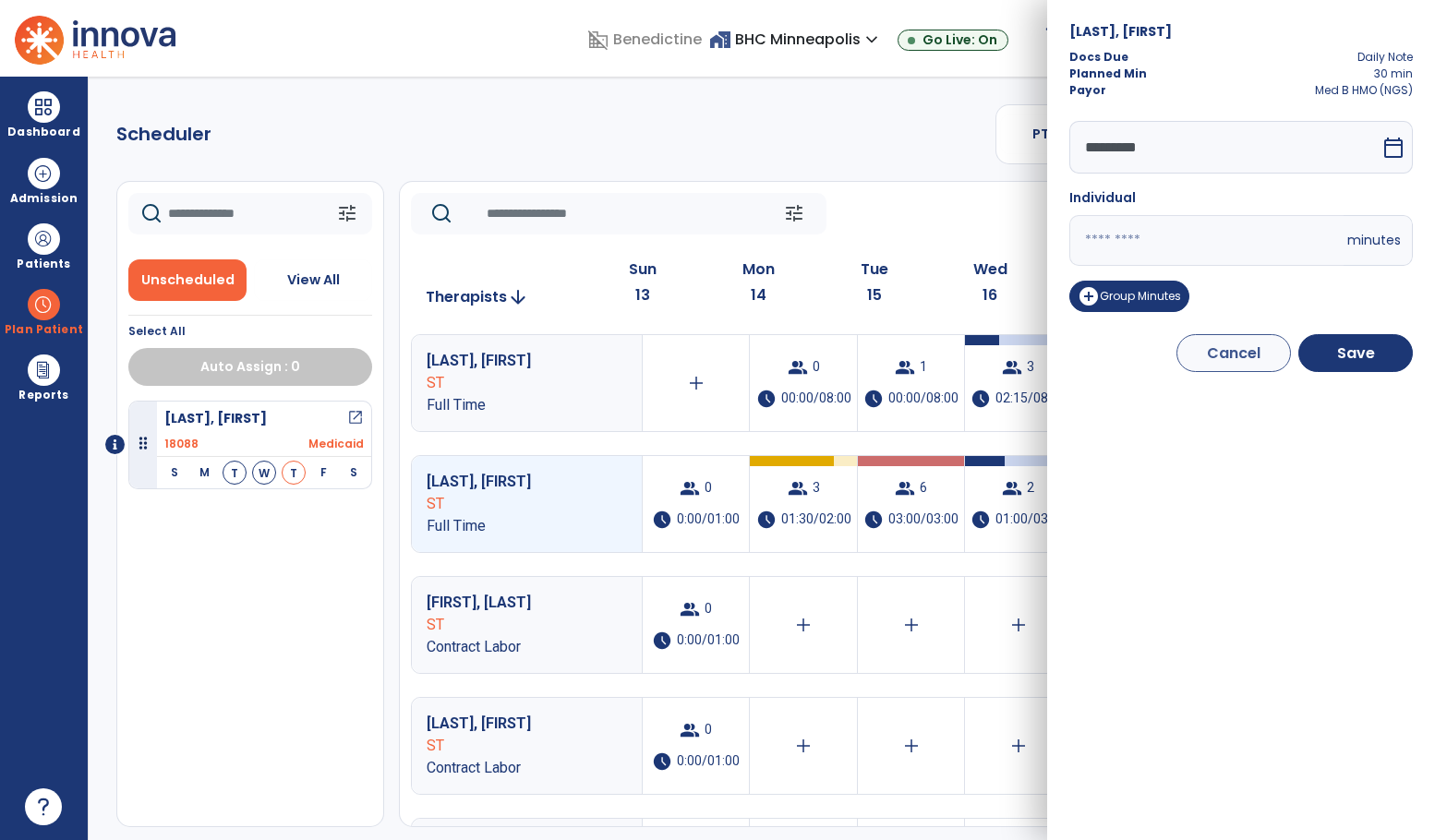 click on "calendar_today" at bounding box center [1393, 148] 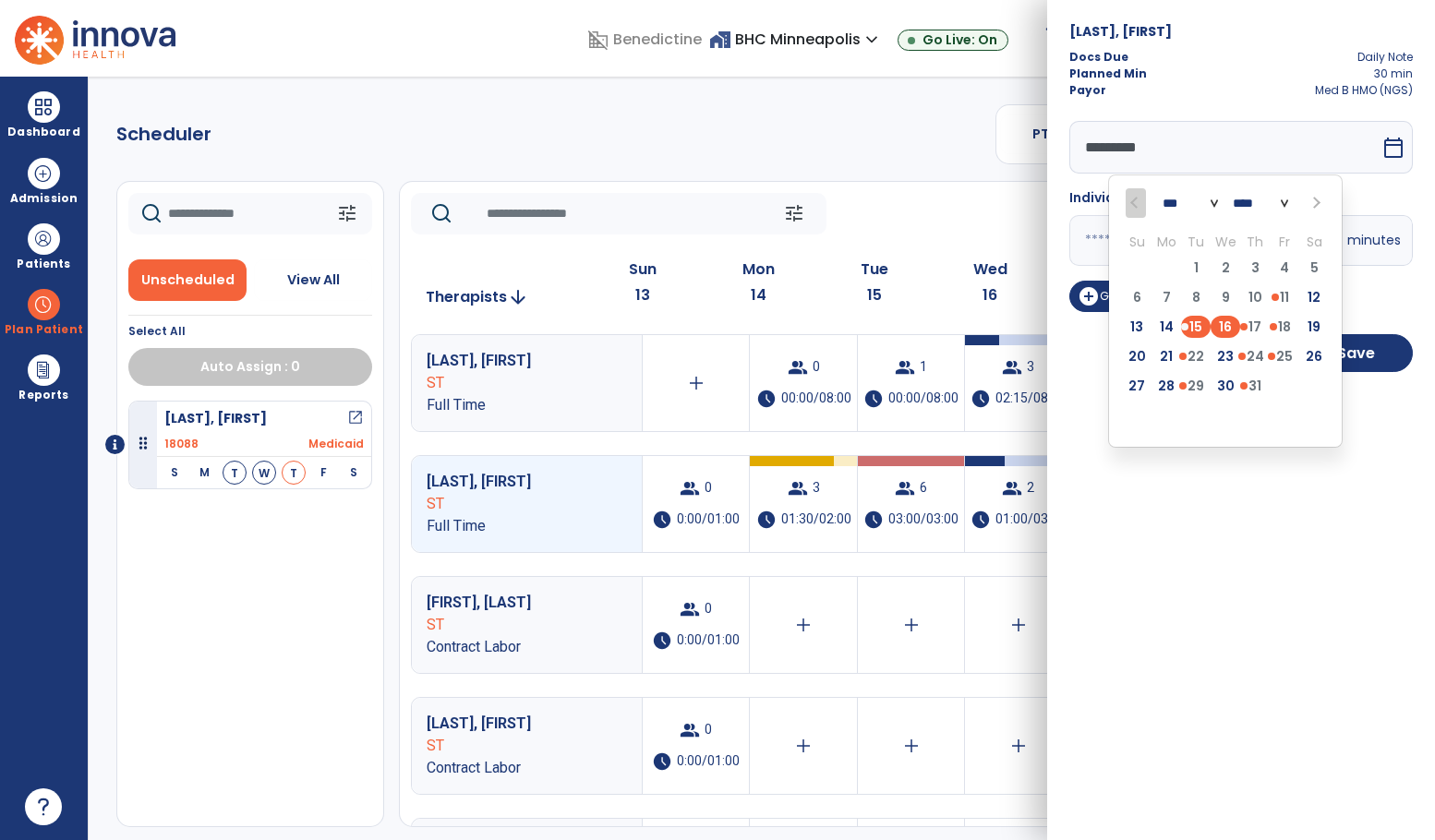 click on "16" at bounding box center (1225, 327) 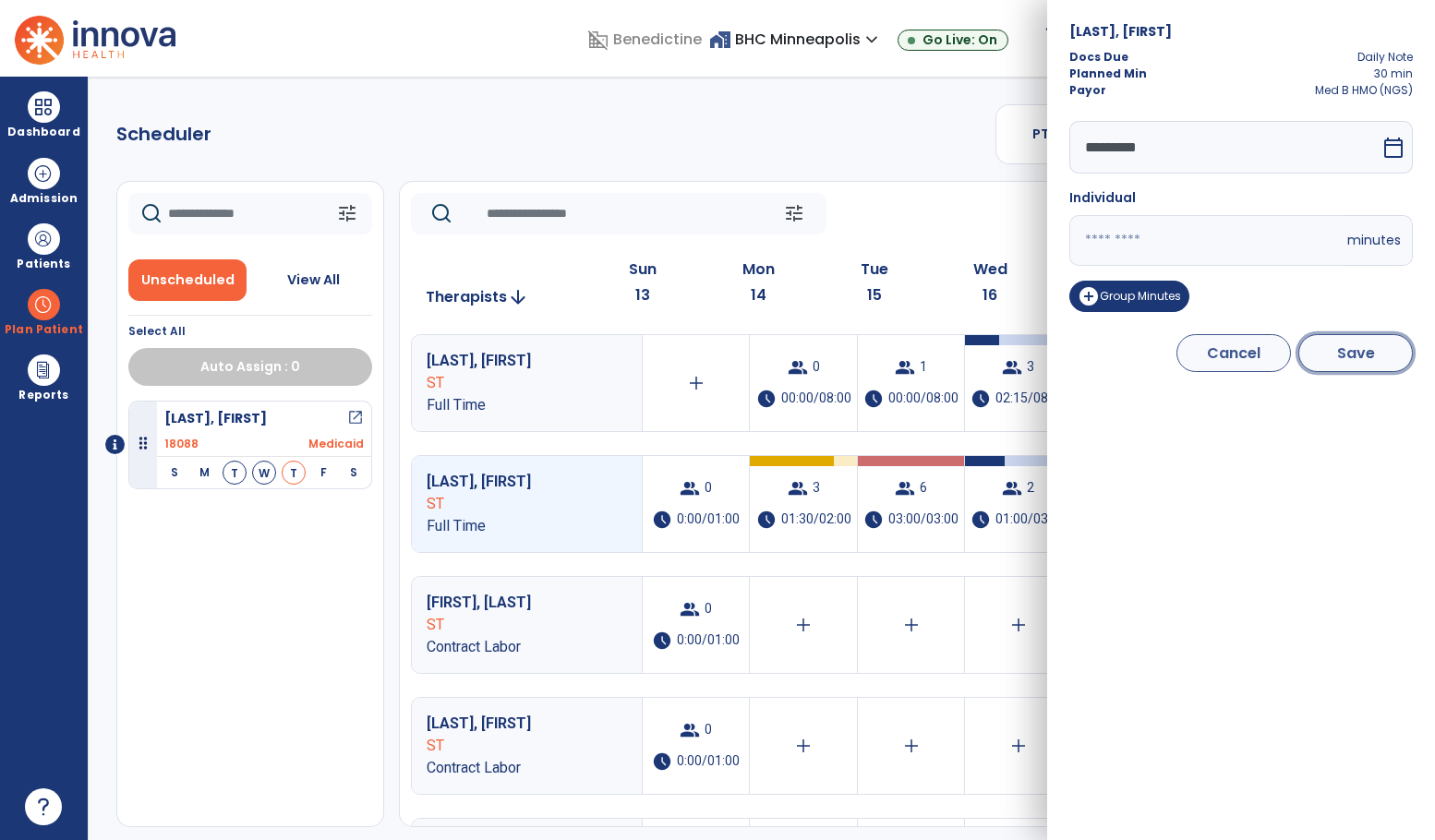 click on "Save" at bounding box center (1356, 353) 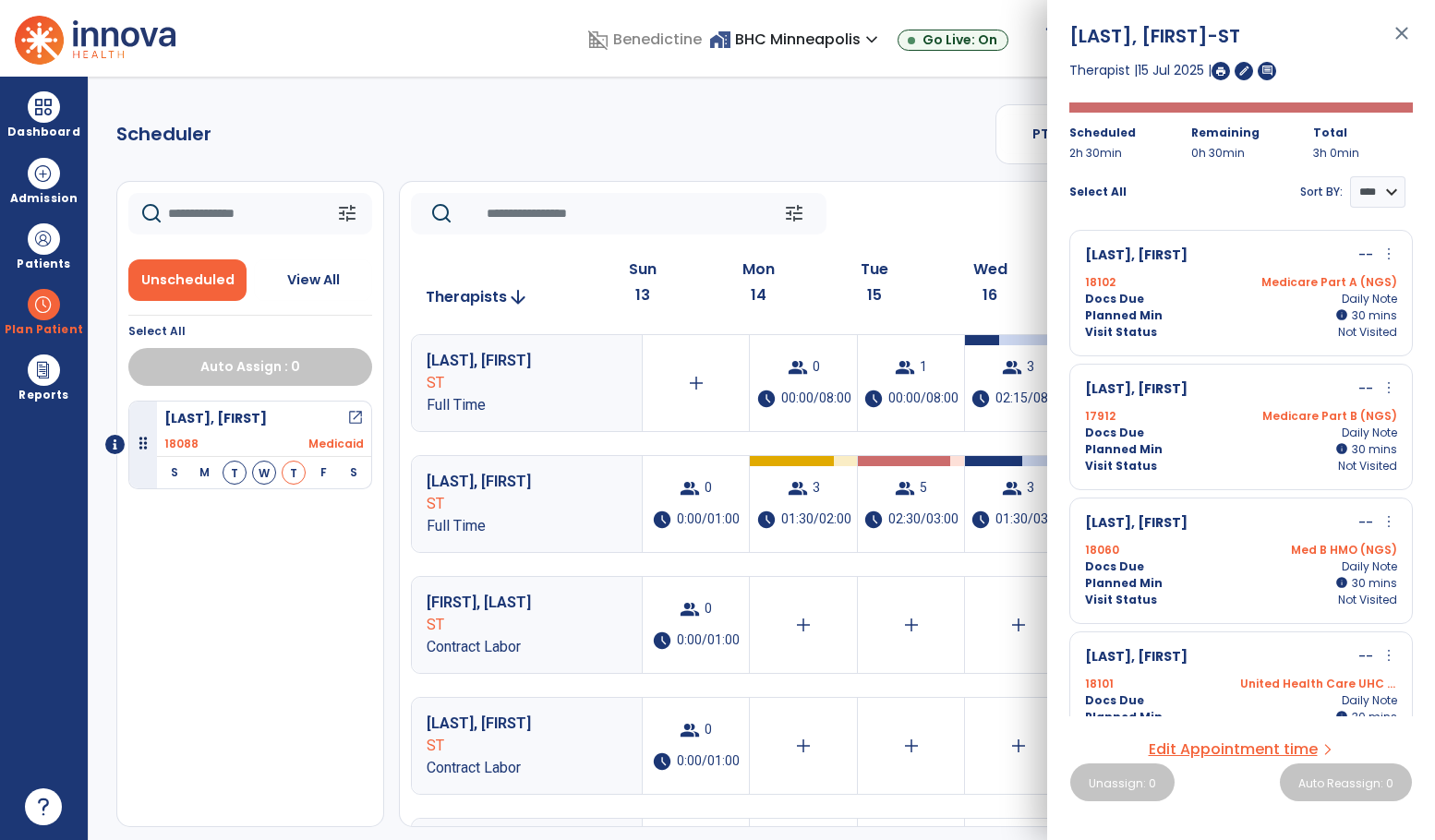click on "close" at bounding box center [1402, 42] 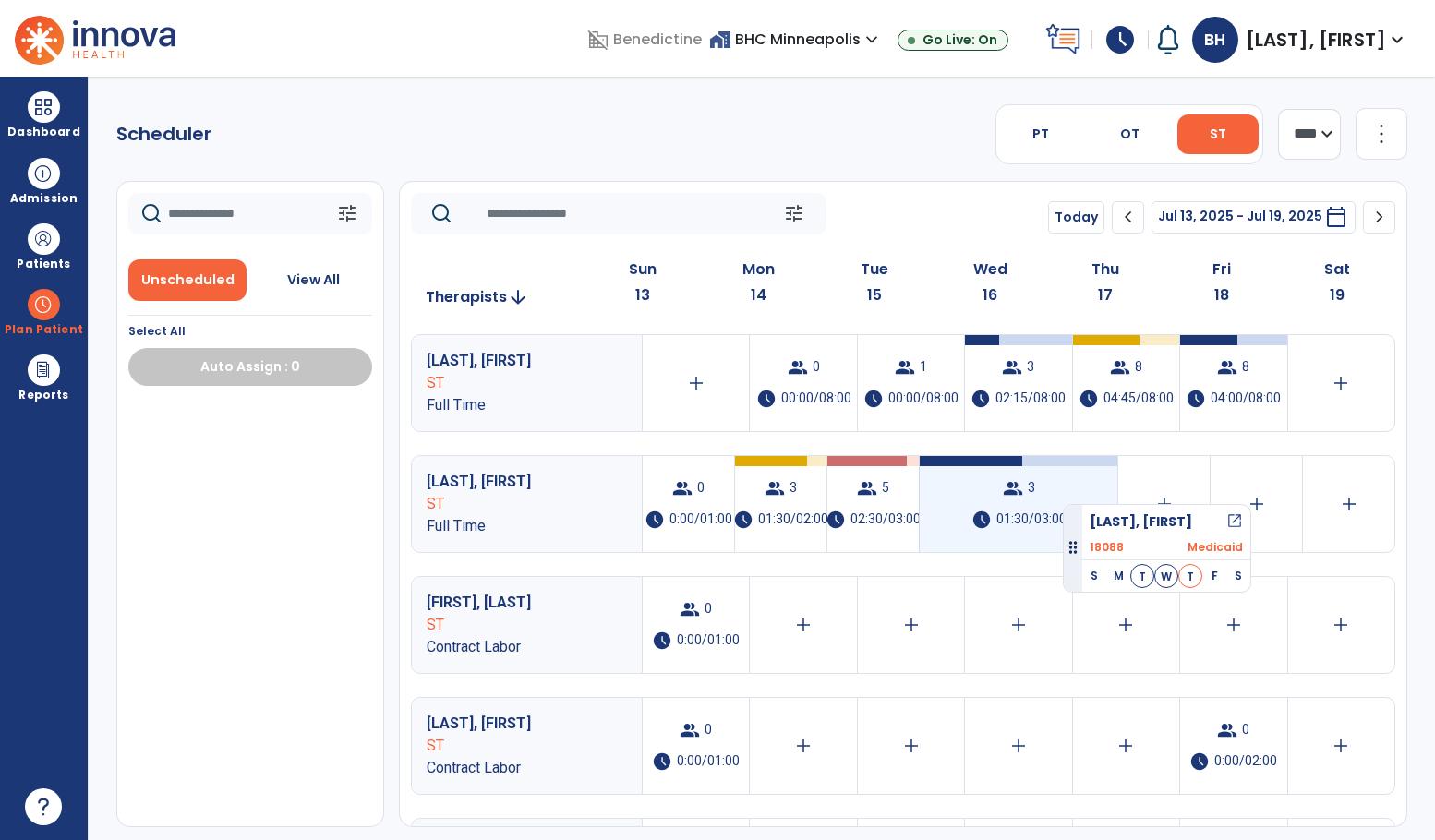 drag, startPoint x: 141, startPoint y: 450, endPoint x: 1052, endPoint y: 499, distance: 912.3168 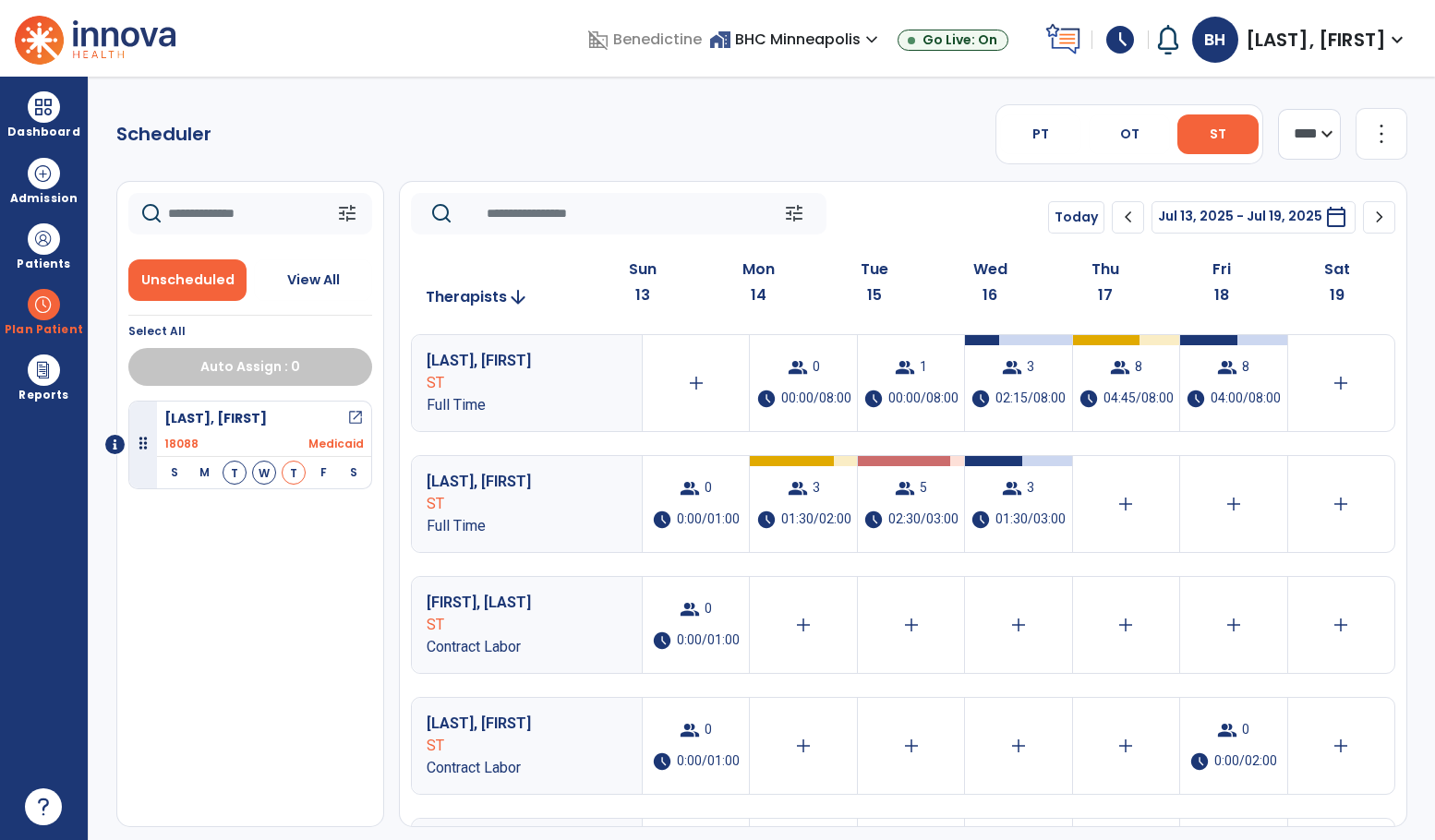 click at bounding box center (115, 444) 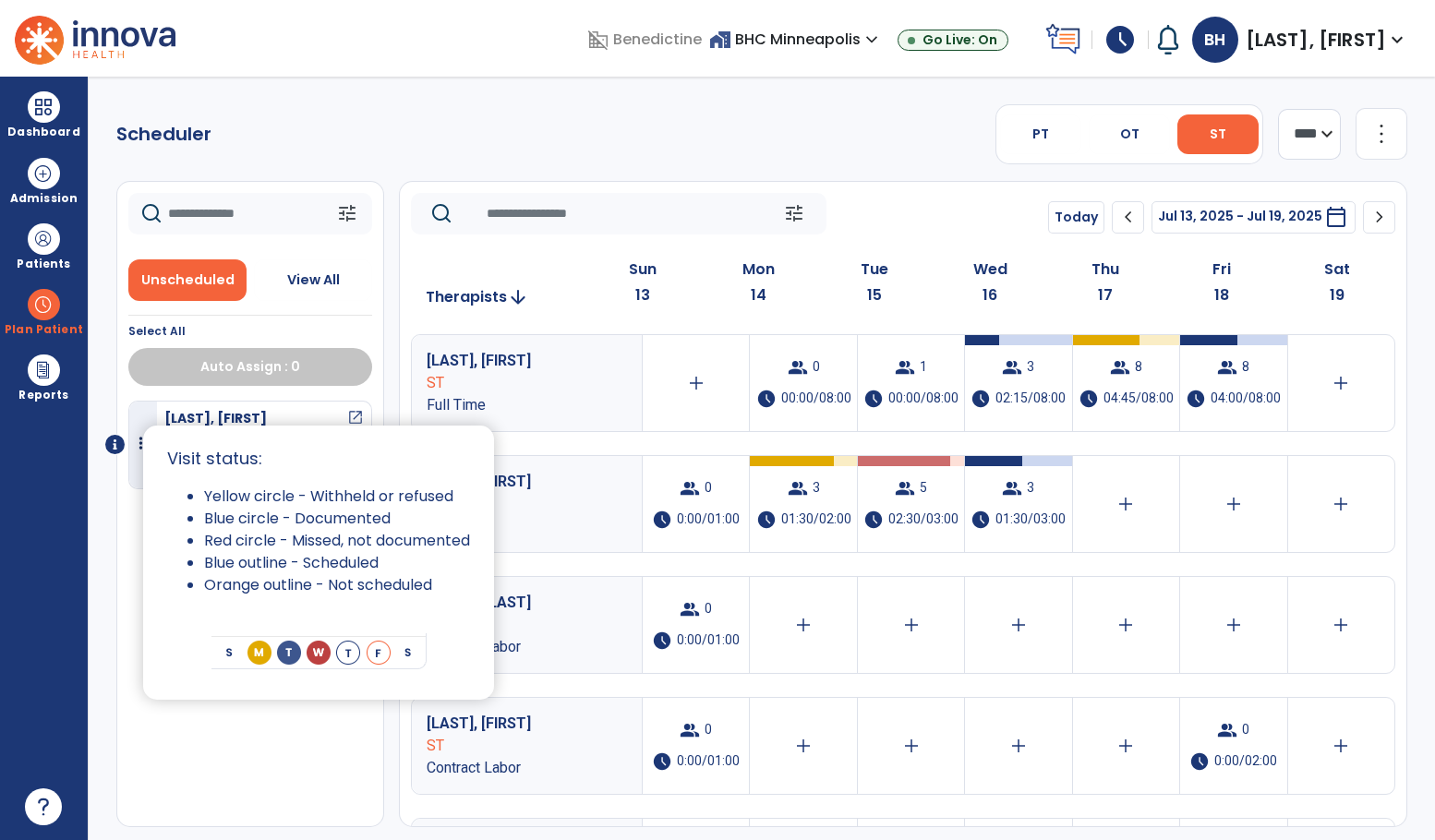 click at bounding box center [718, 420] 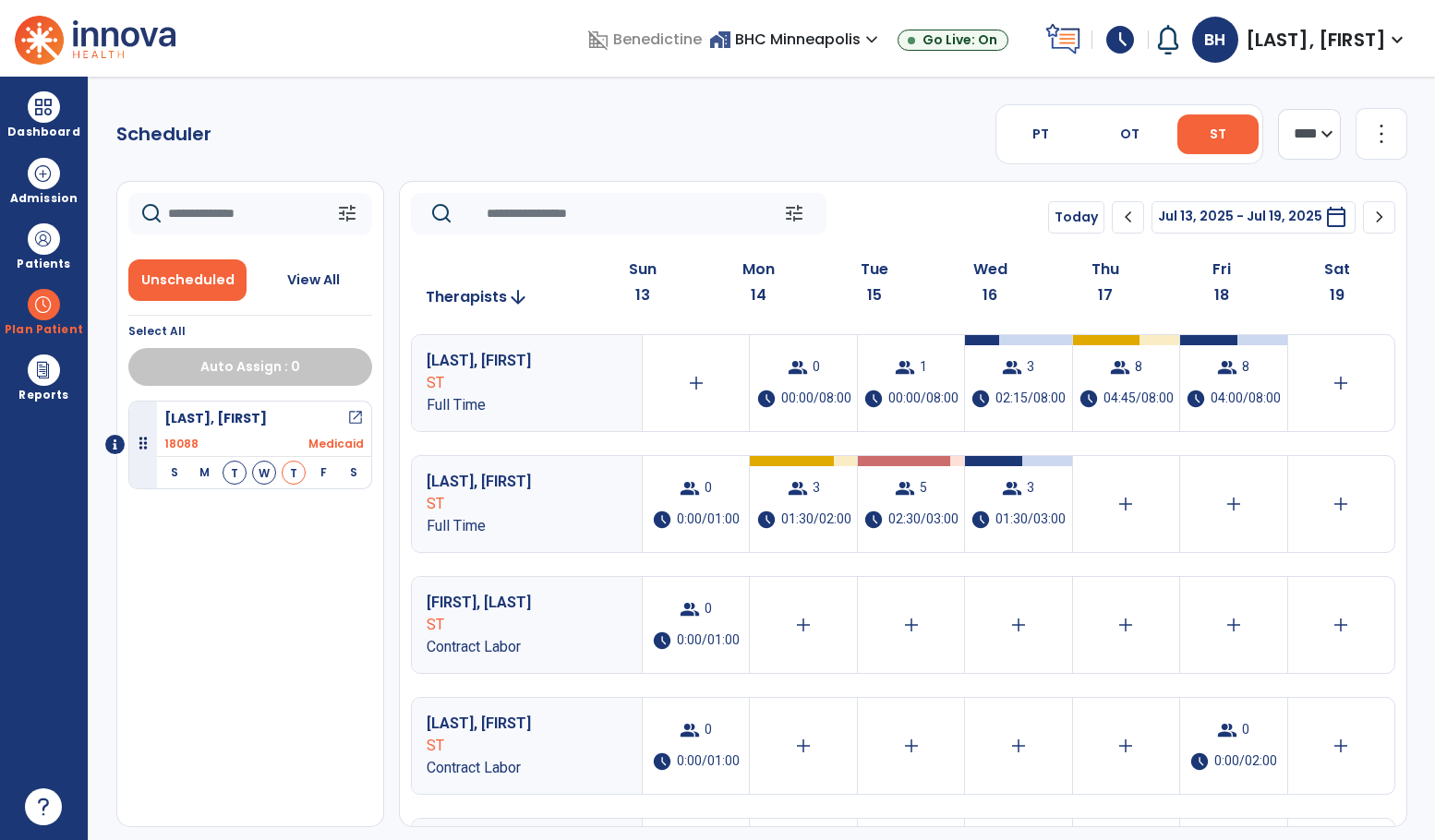 click on "[LAST], [FIRST]" at bounding box center [215, 418] 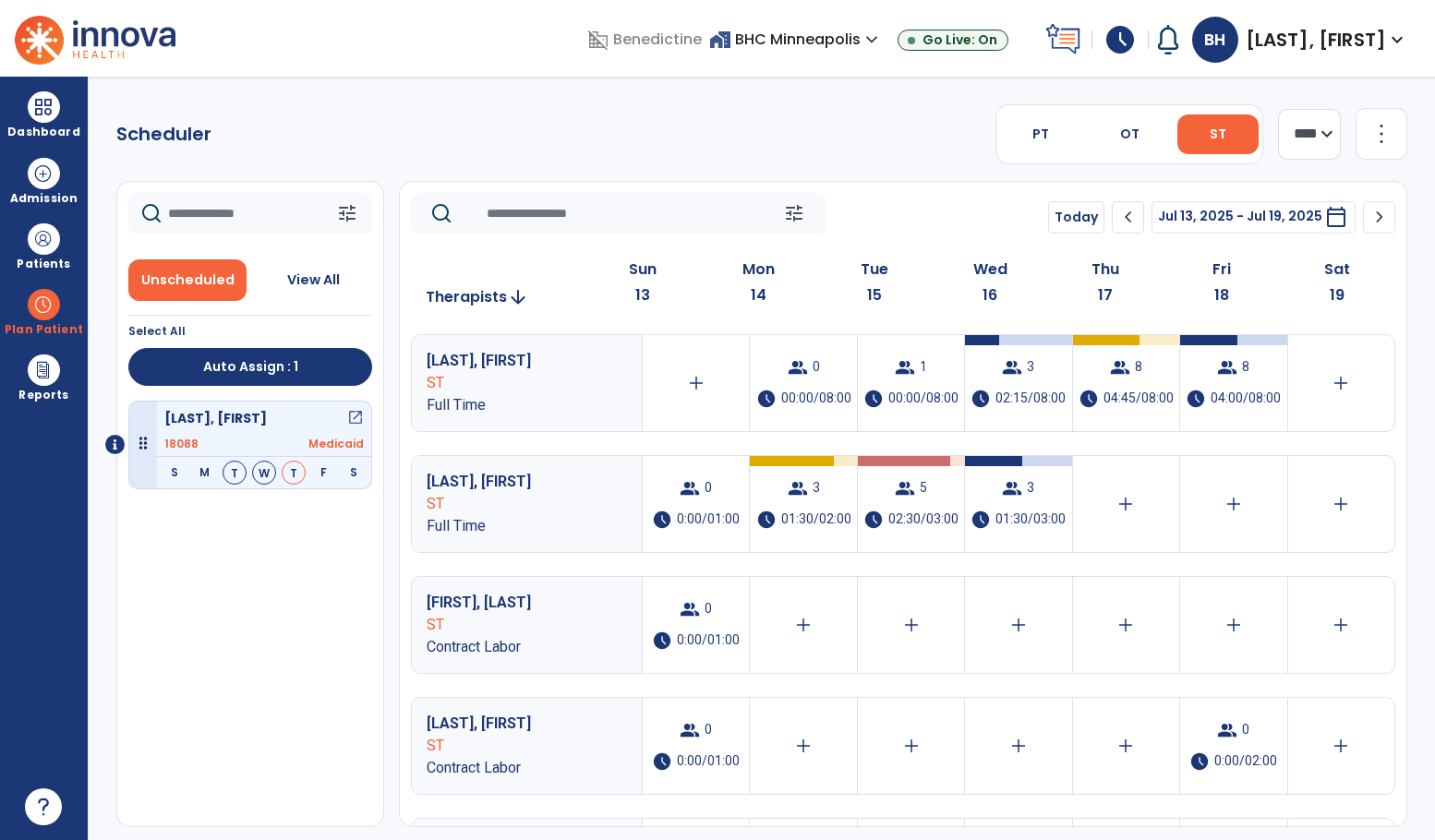click on "open_in_new" at bounding box center (356, 418) 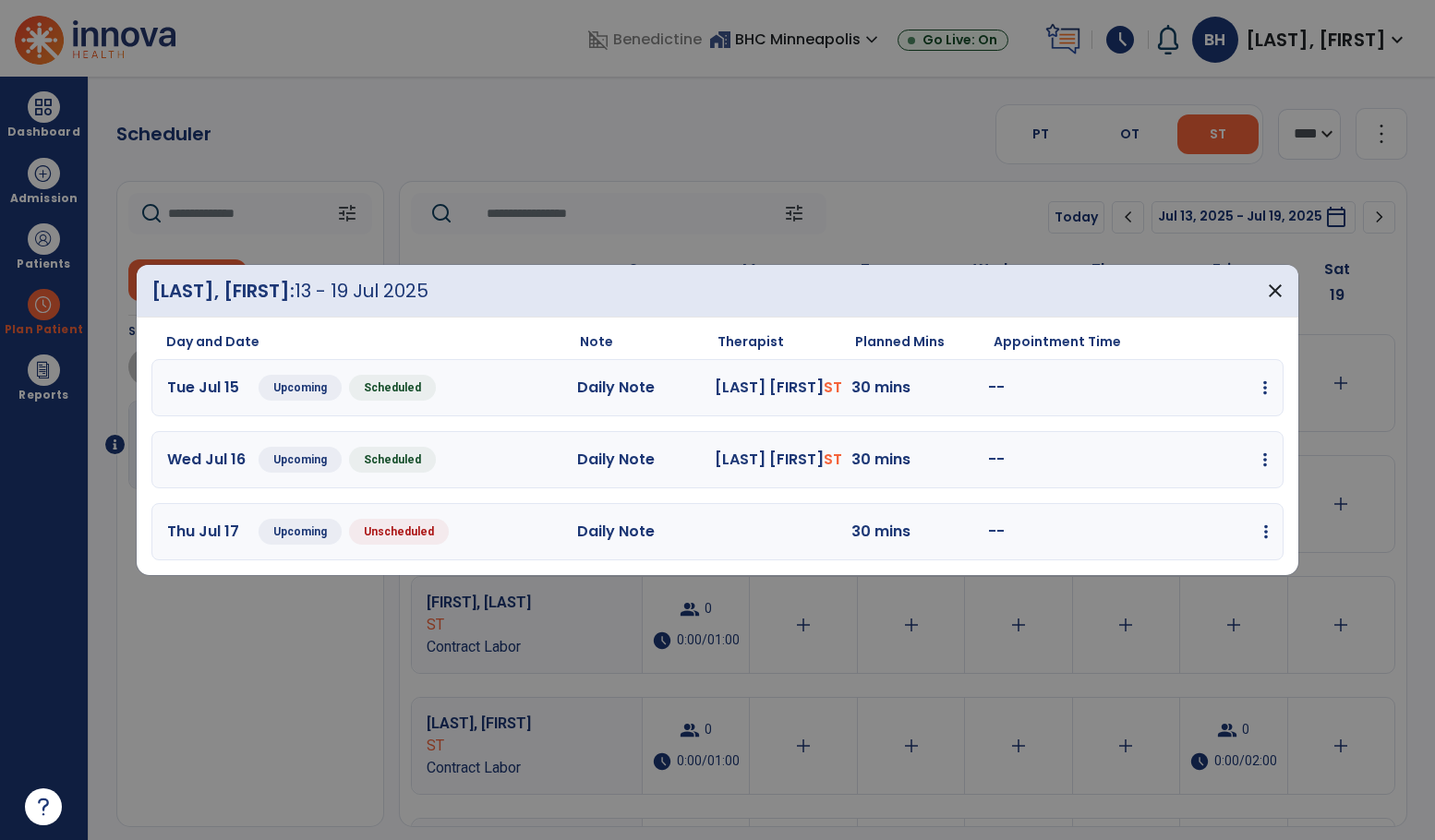 click at bounding box center [1265, 388] 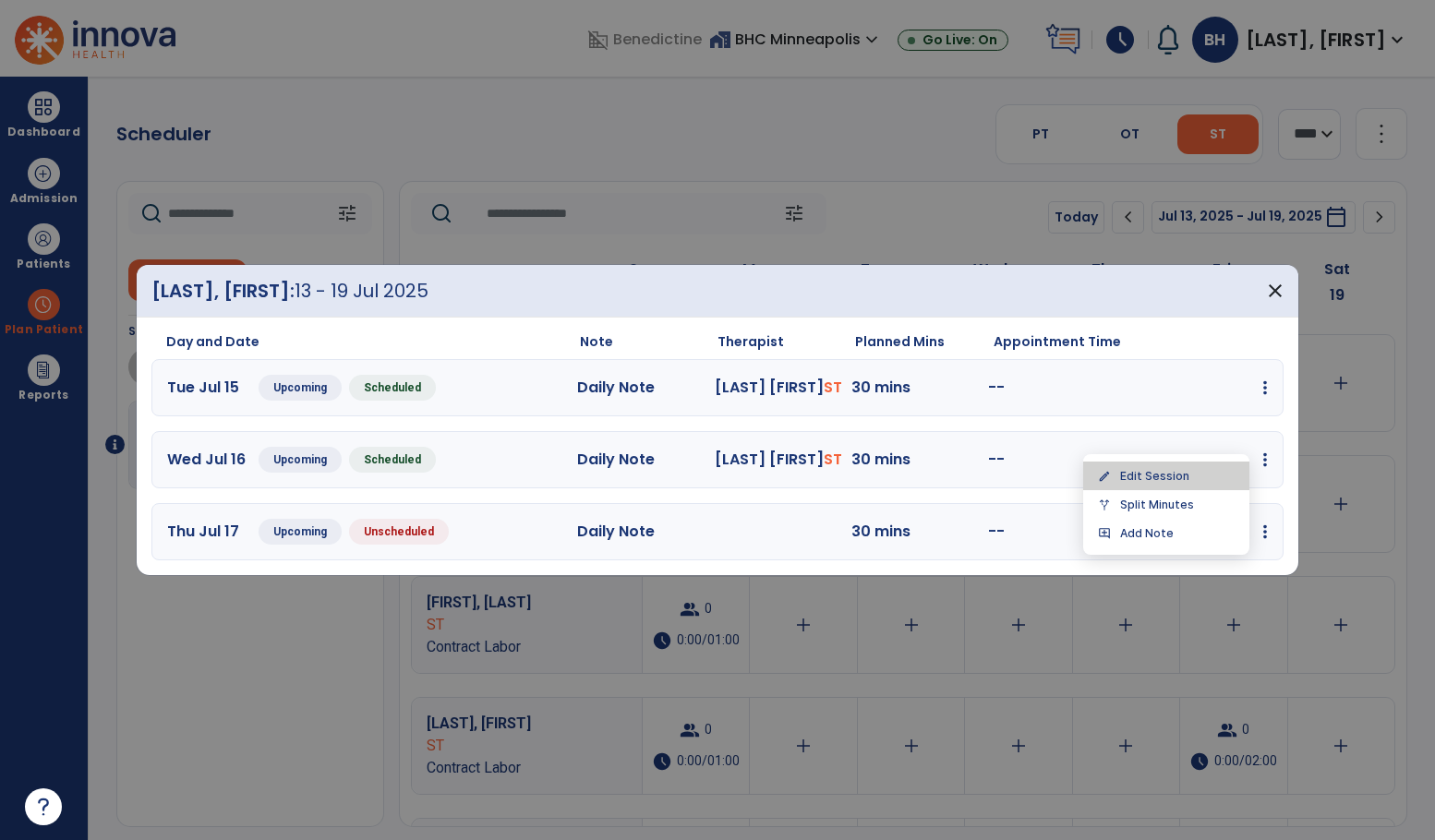click on "edit   Edit Session" at bounding box center [1166, 475] 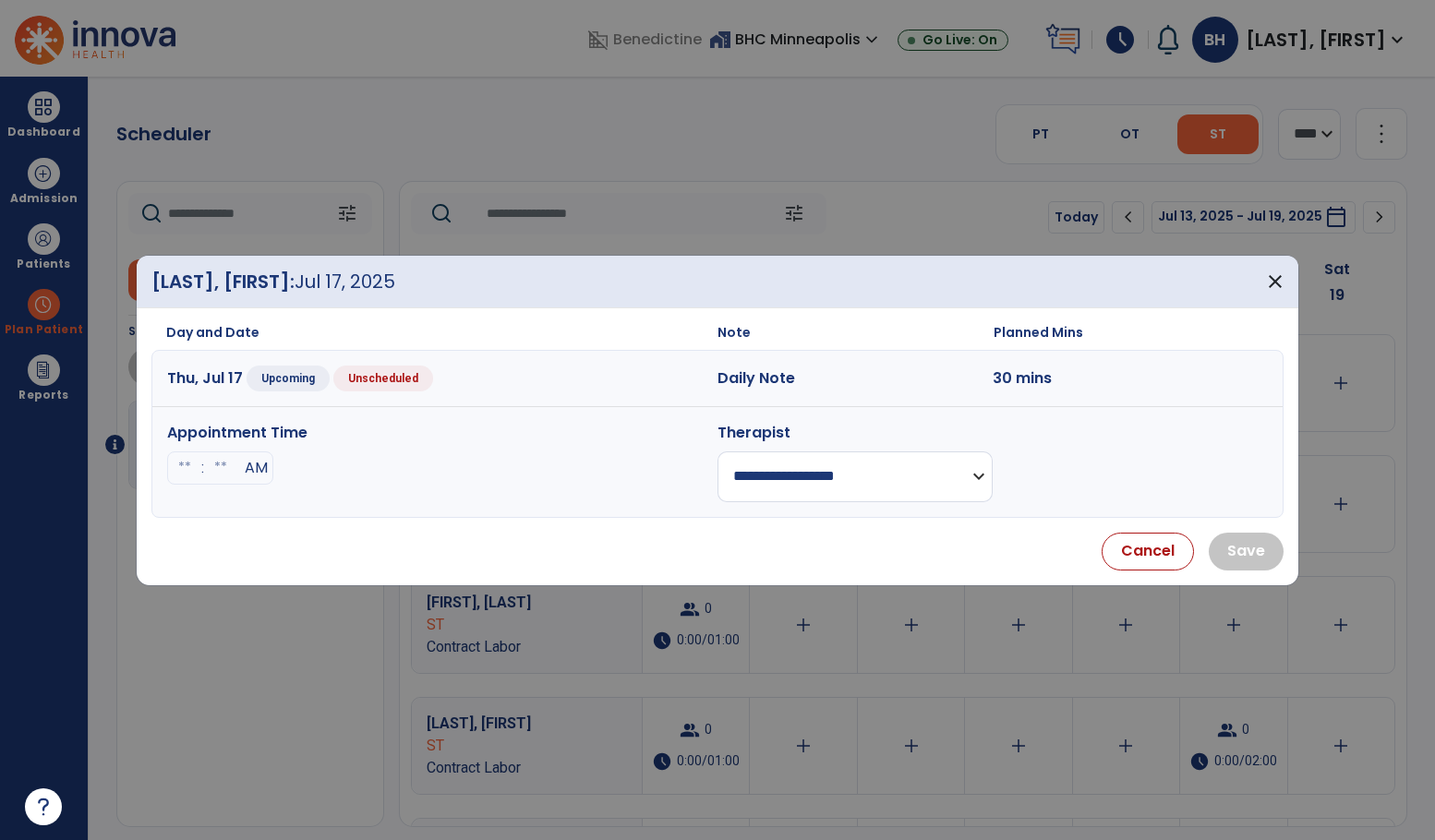click on "**********" at bounding box center [855, 476] 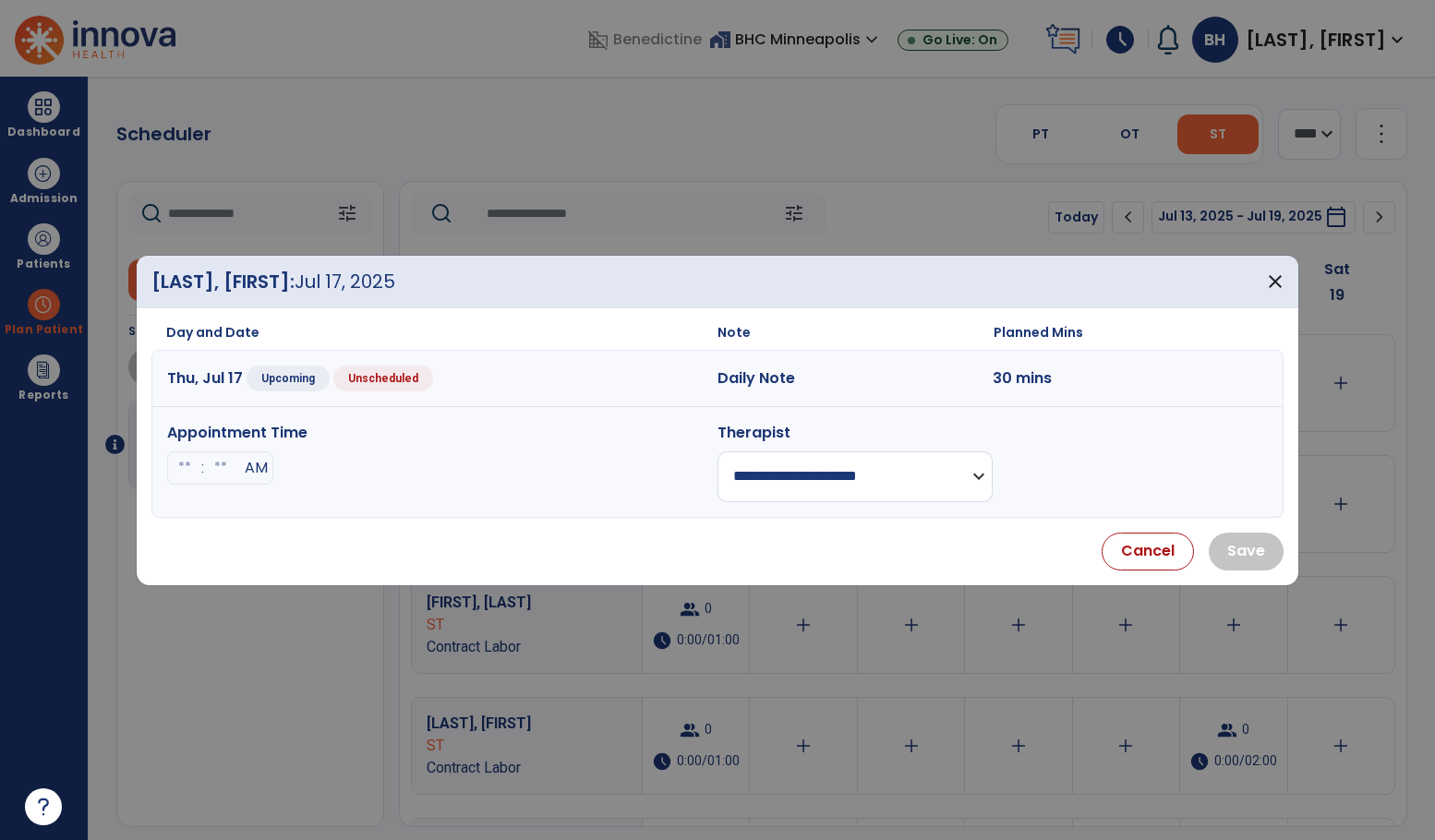 click on "**********" at bounding box center (855, 476) 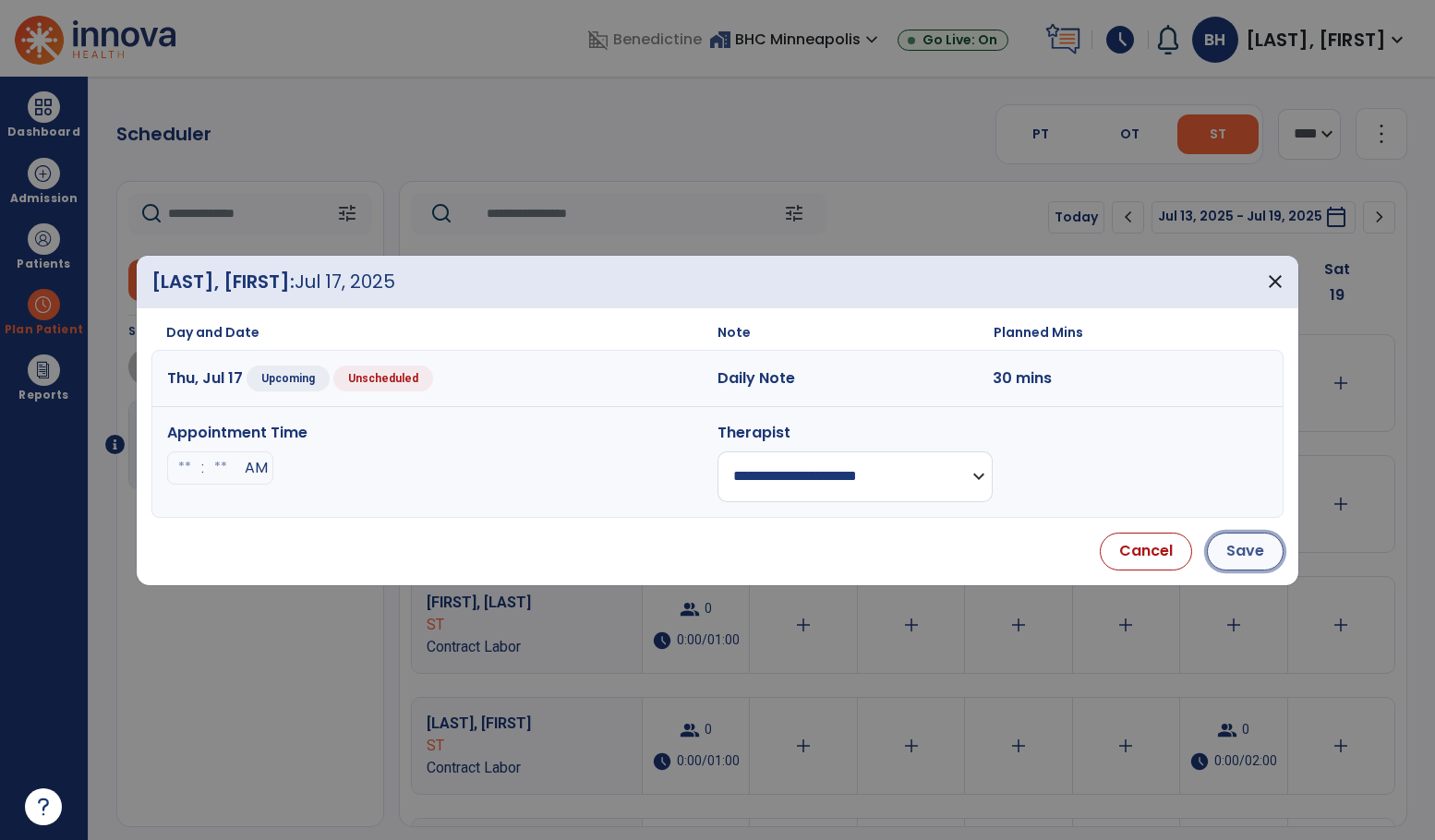 click on "Save" at bounding box center (1245, 551) 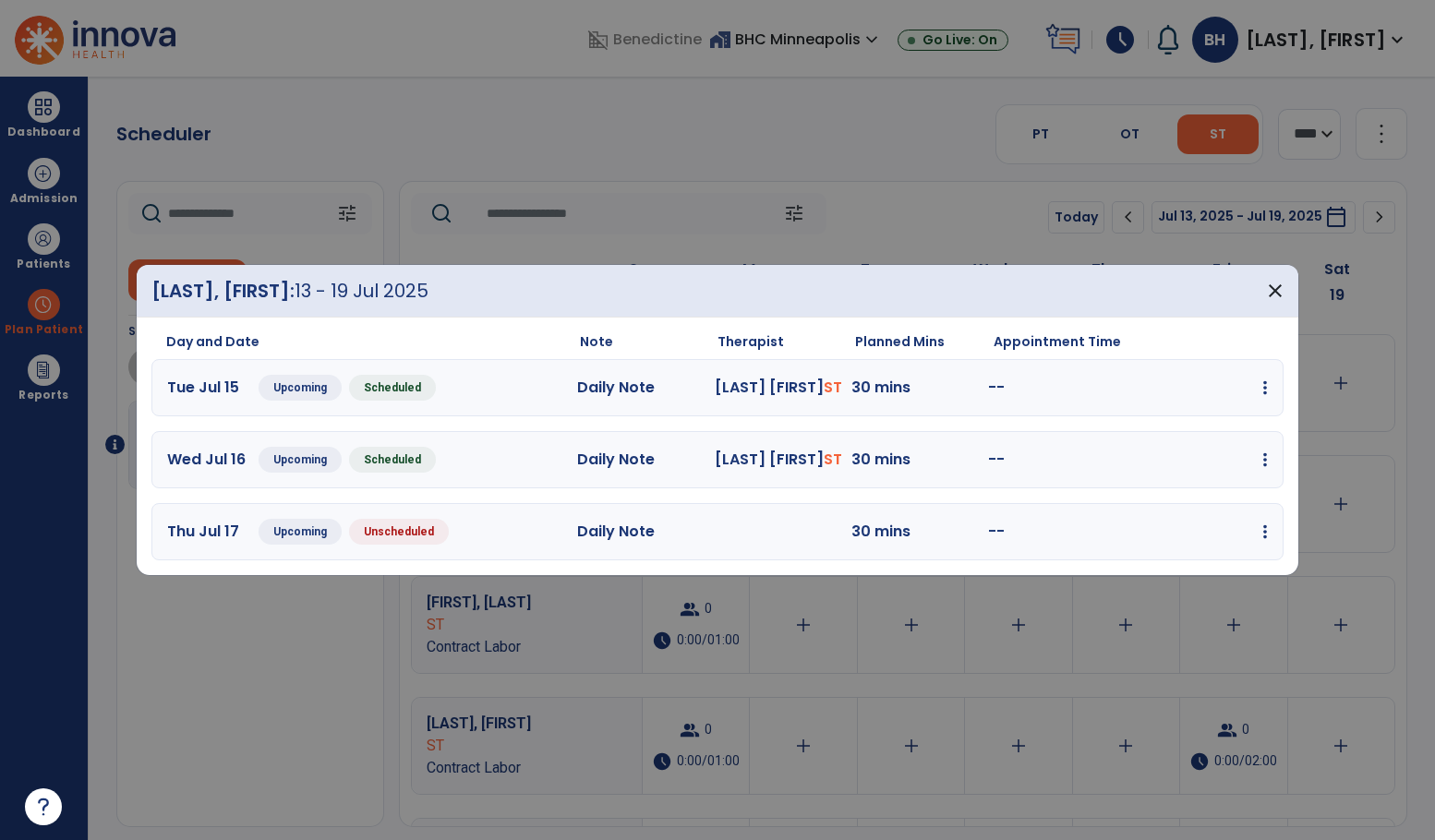 click on "Thu Jul 17 Upcoming Unscheduled Daily Note     30 mins   --   edit   Edit Session   alt_route   Split Minutes  add_comment  Add Note" at bounding box center [718, 532] 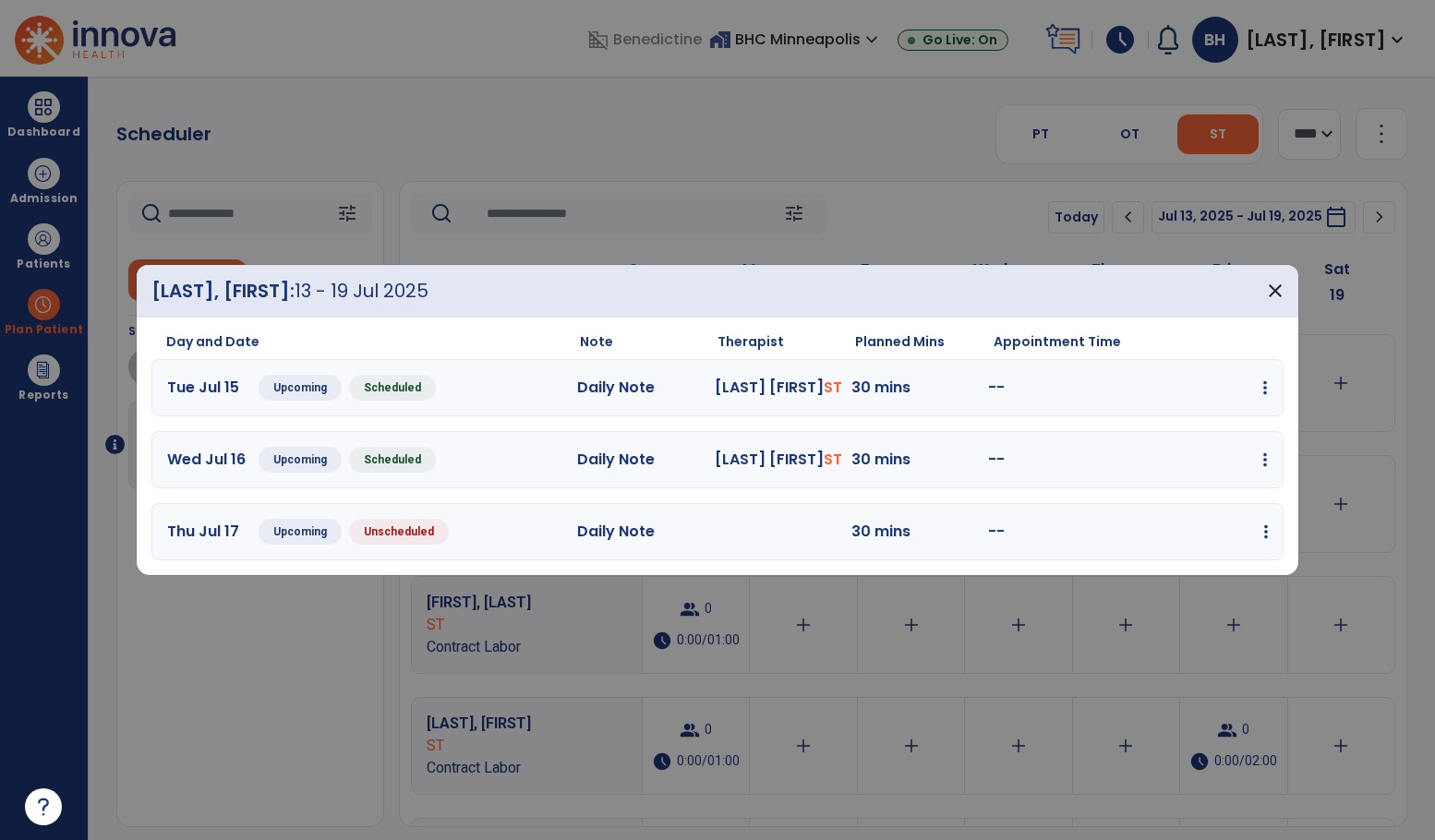 click on "edit   Edit Session   alt_route   Split Minutes  add_comment  Add Note" at bounding box center [1200, 532] 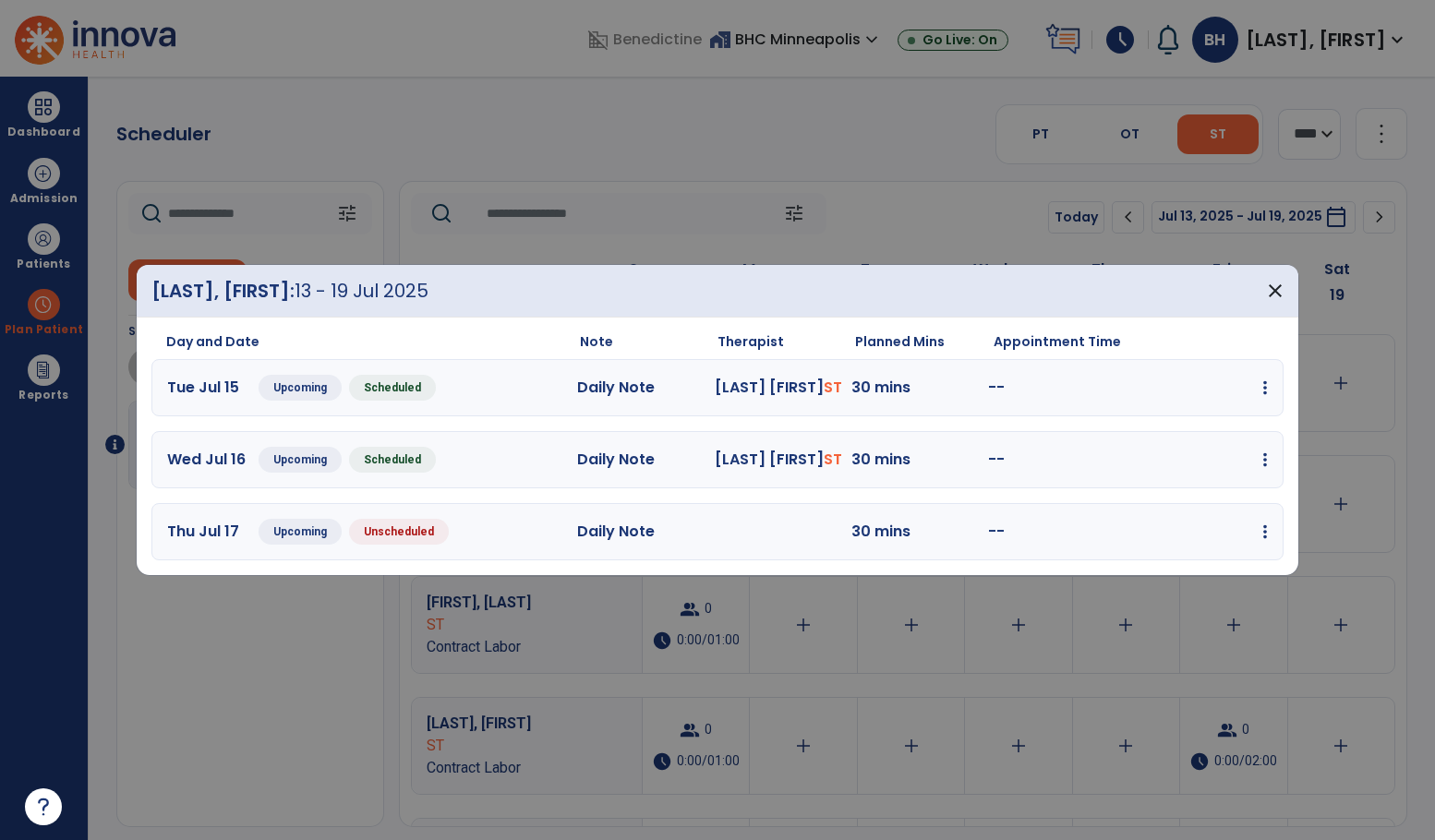 click on "Thu Jul 17 Upcoming Unscheduled Daily Note     30 mins   --   edit   Edit Session   alt_route   Split Minutes  add_comment  Add Note" at bounding box center (718, 532) 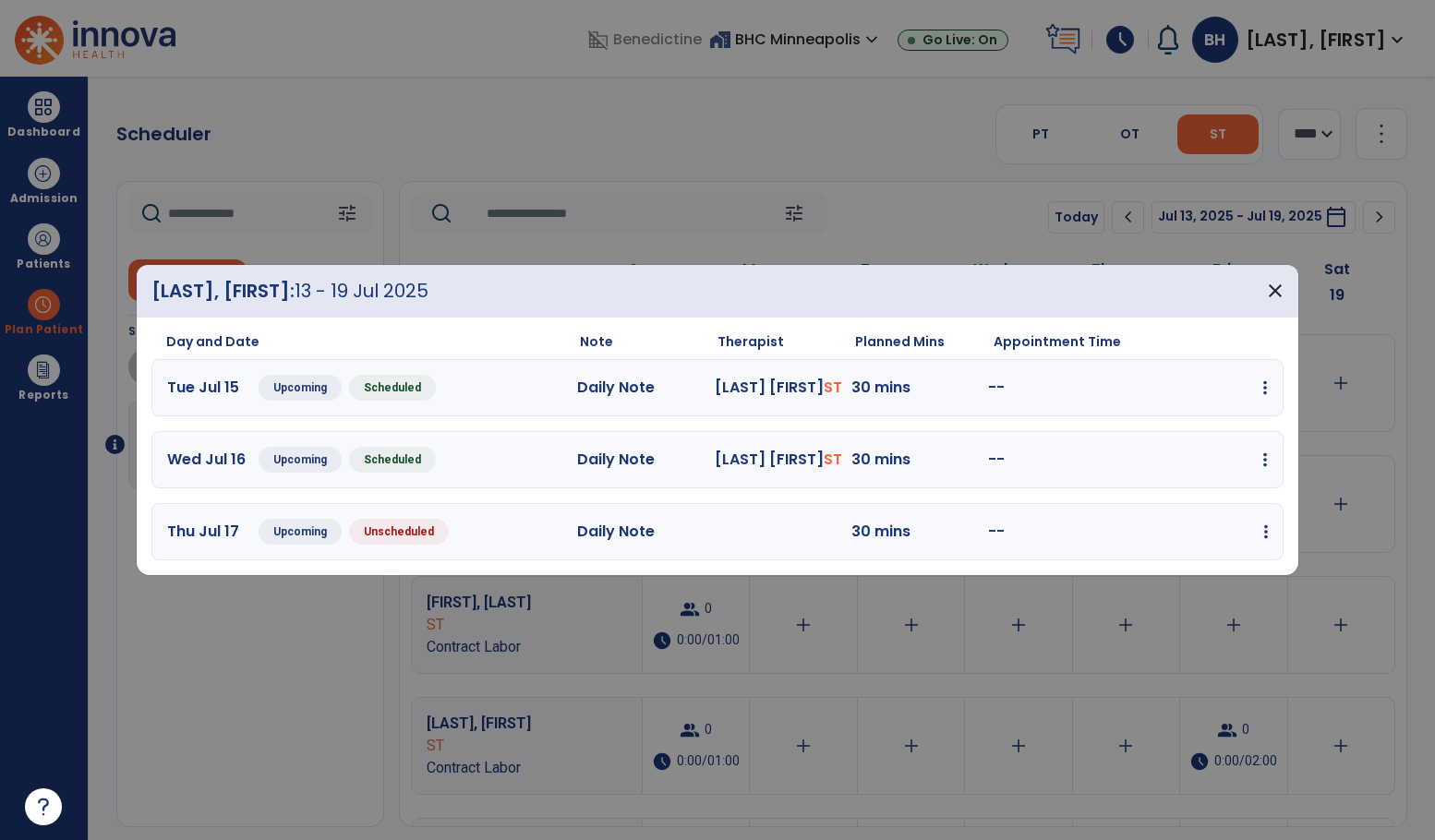 click at bounding box center (1265, 388) 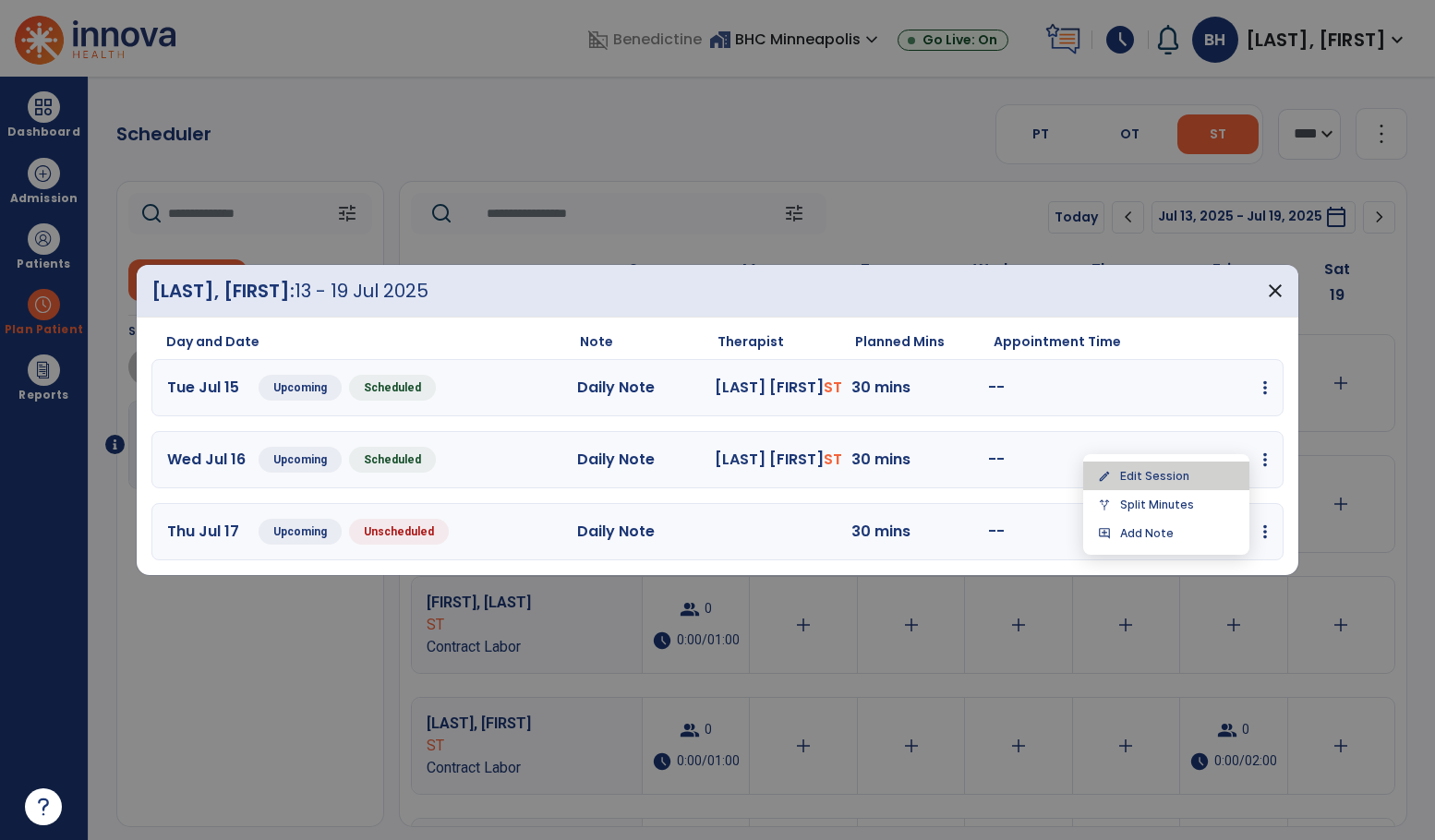 click on "edit   Edit Session" at bounding box center (1166, 475) 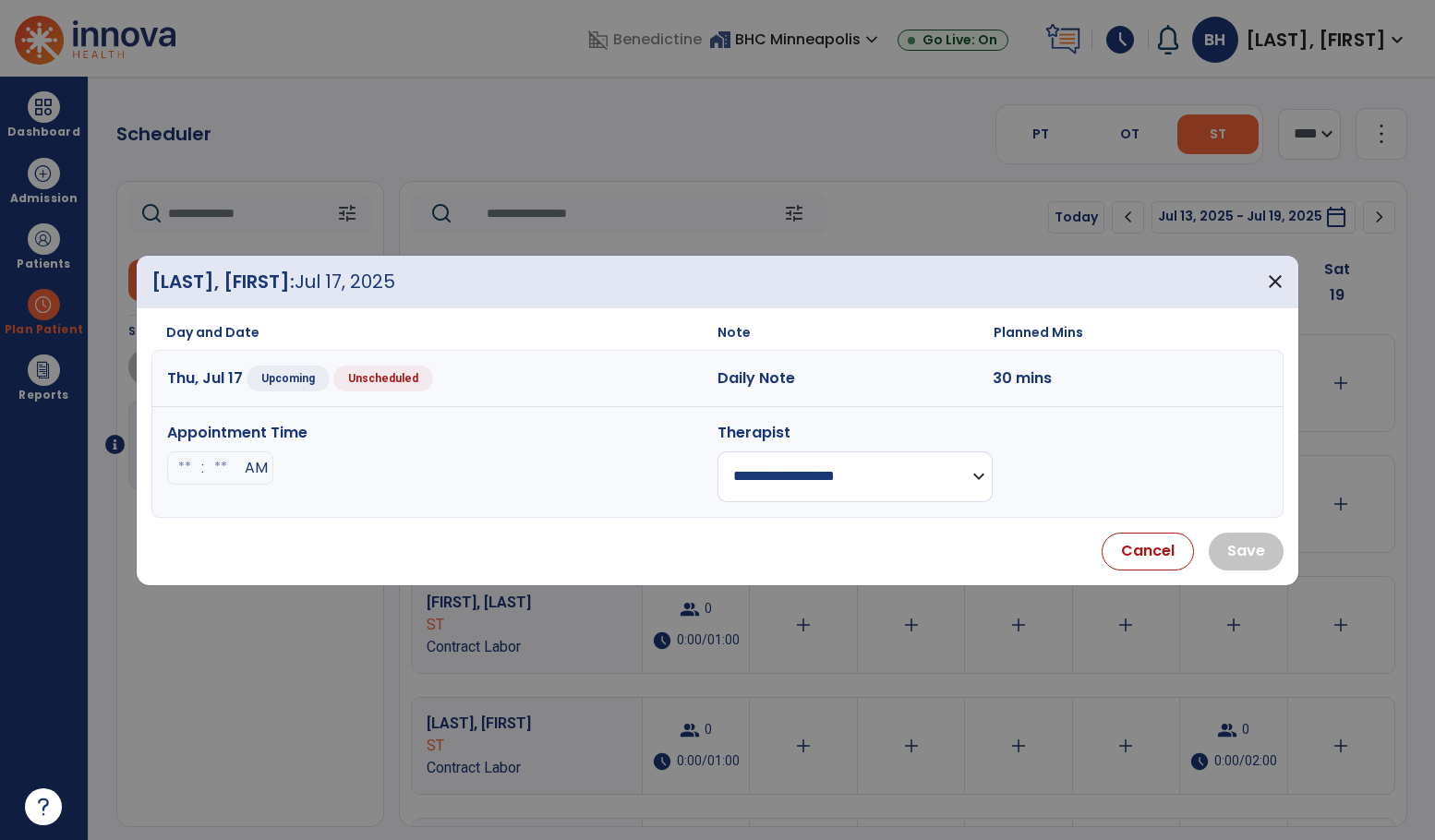 click on "**********" at bounding box center (855, 476) 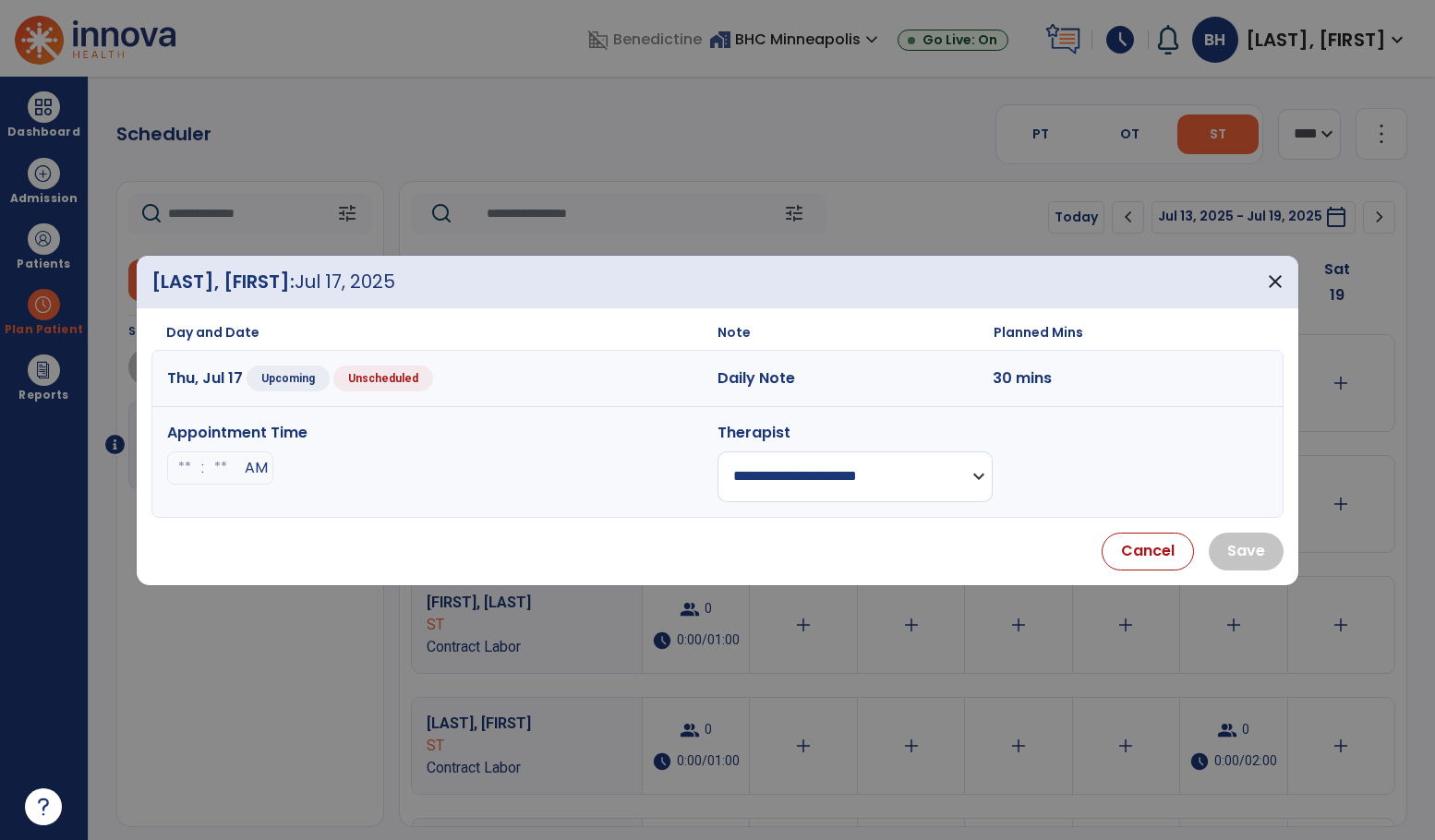 click on "**********" at bounding box center [855, 476] 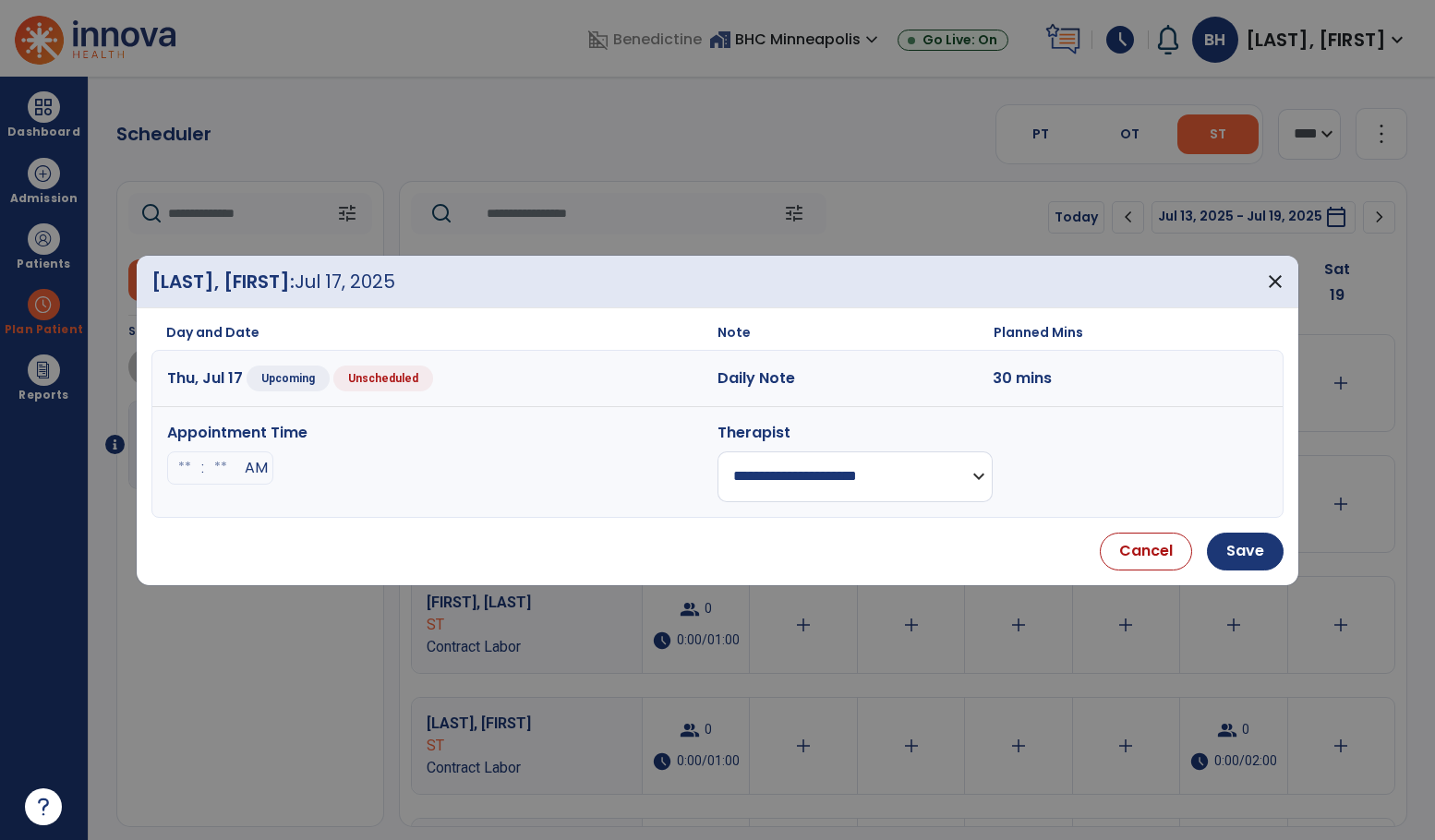 click on "Cancel  Save" at bounding box center [718, 551] 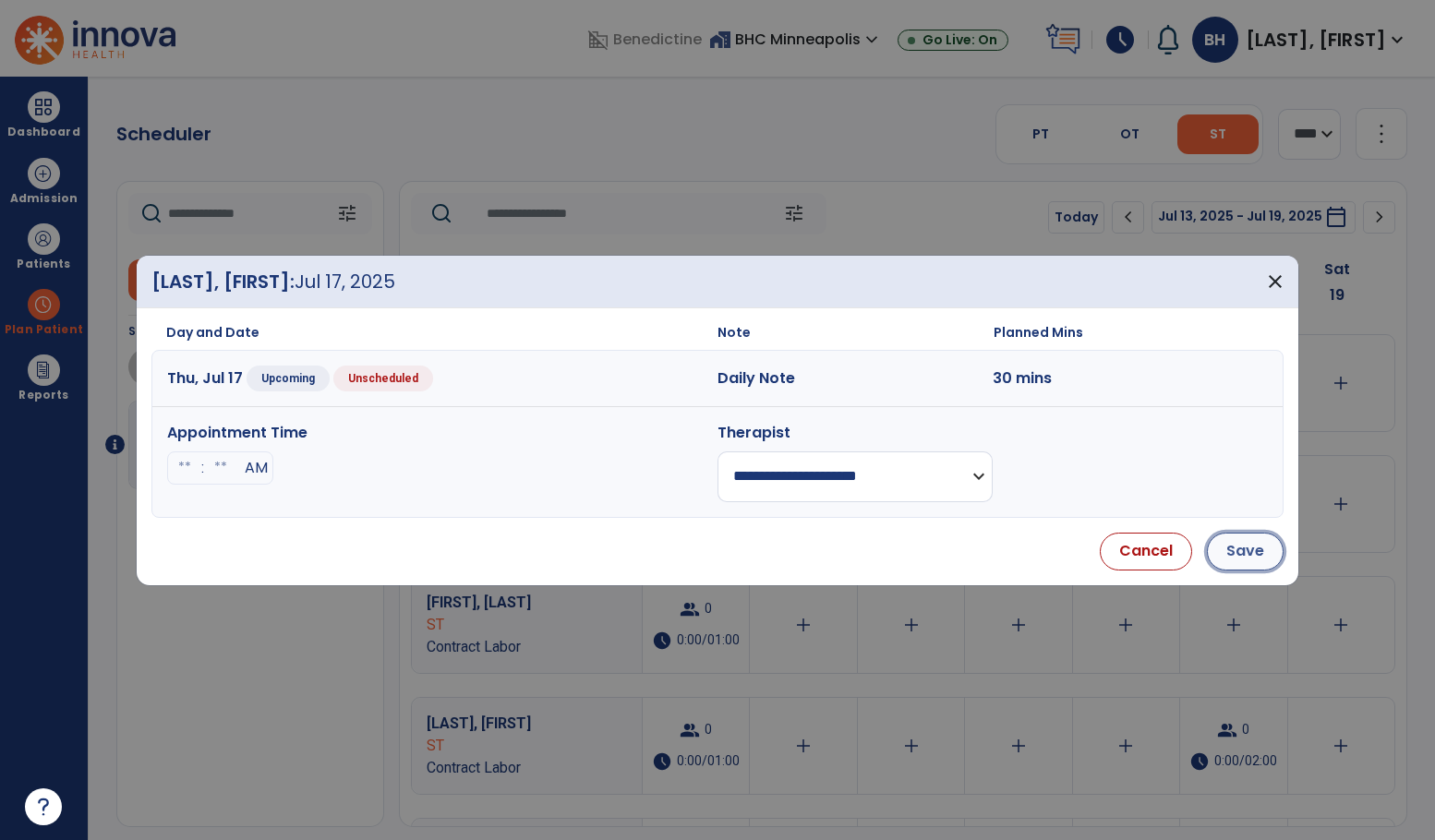 click on "Save" at bounding box center [1245, 551] 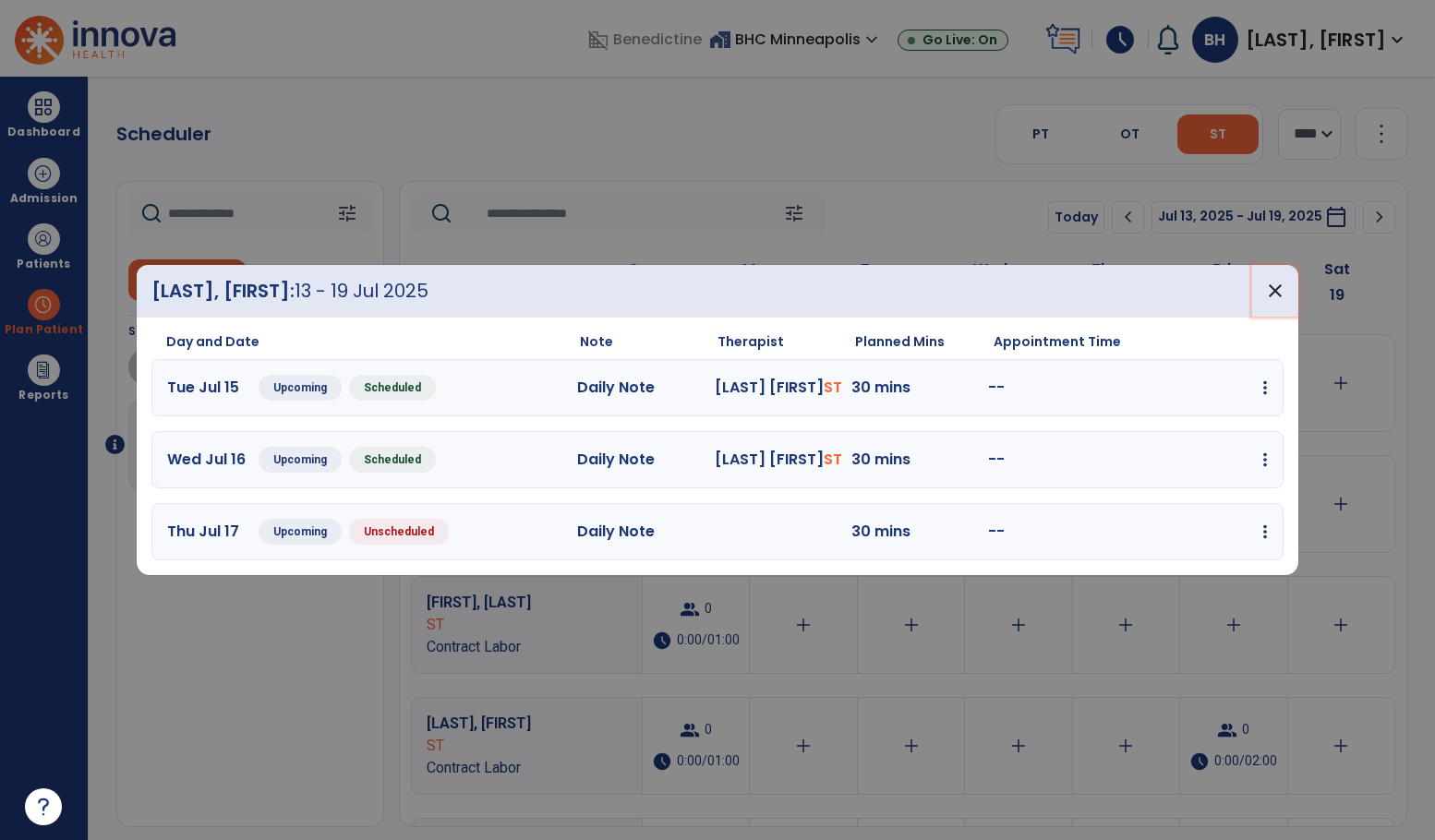 click on "close" at bounding box center (1275, 291) 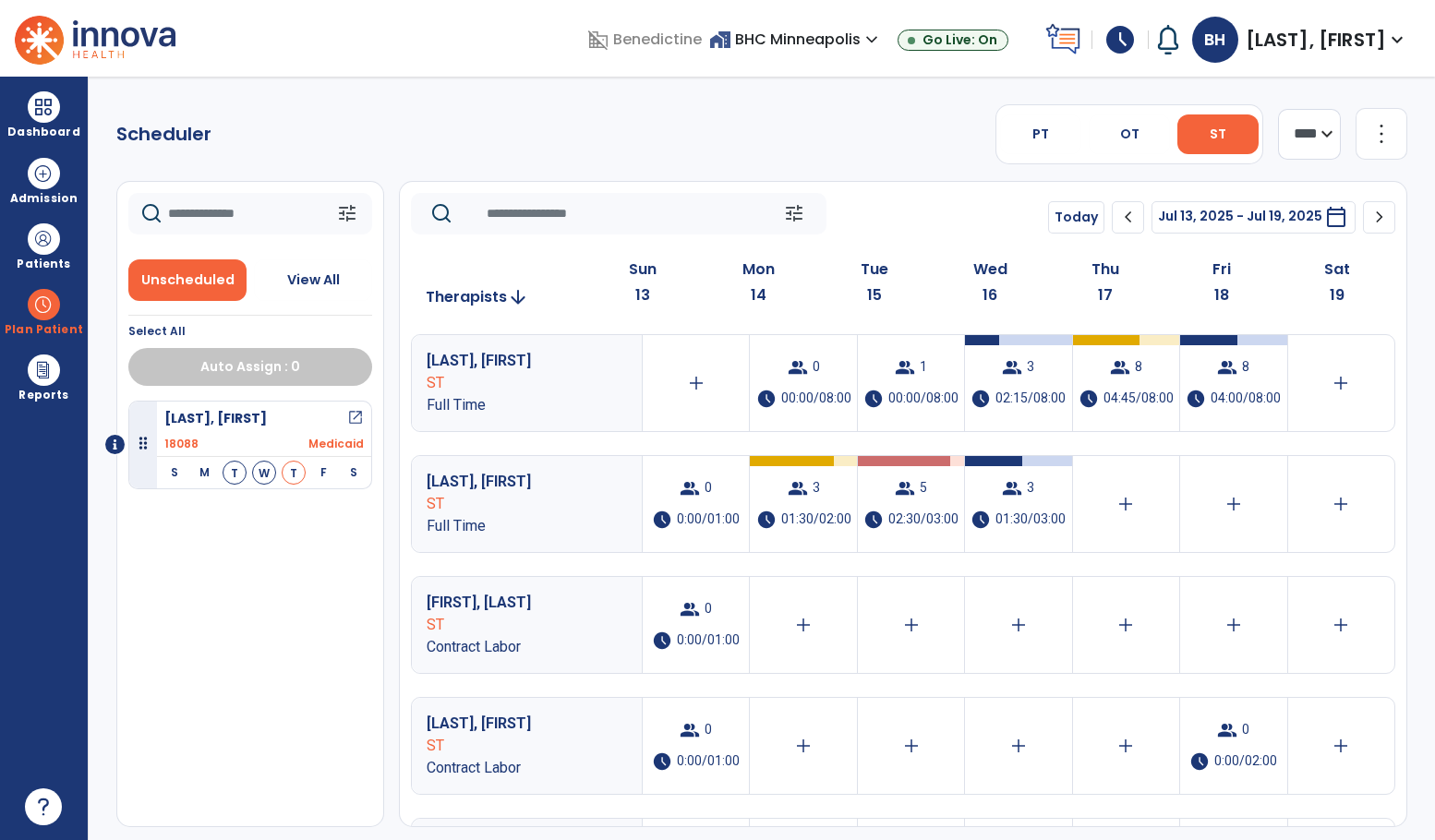 drag, startPoint x: 302, startPoint y: 556, endPoint x: 296, endPoint y: 470, distance: 86.209048 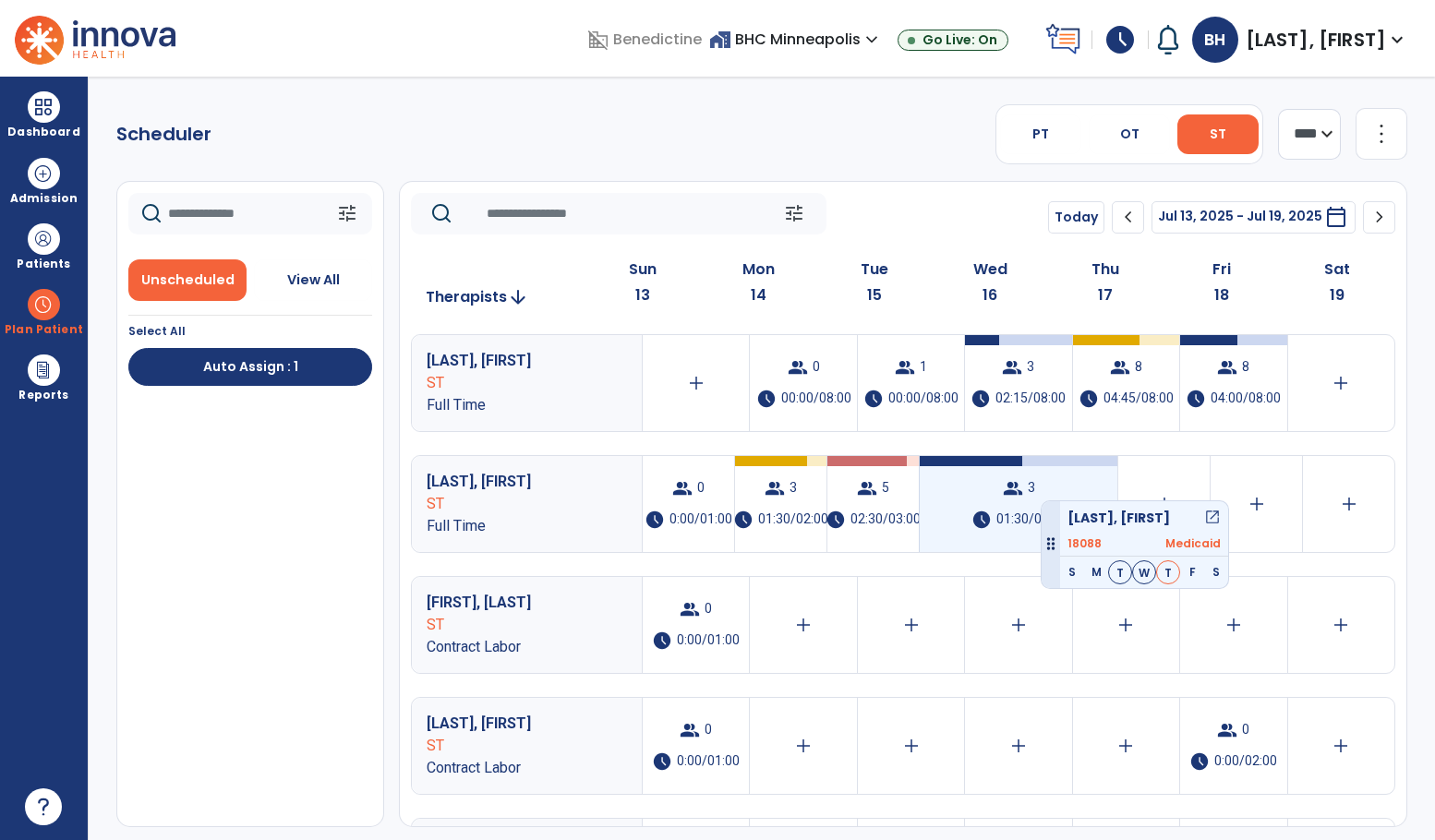 drag, startPoint x: 144, startPoint y: 438, endPoint x: 1041, endPoint y: 493, distance: 898.68459 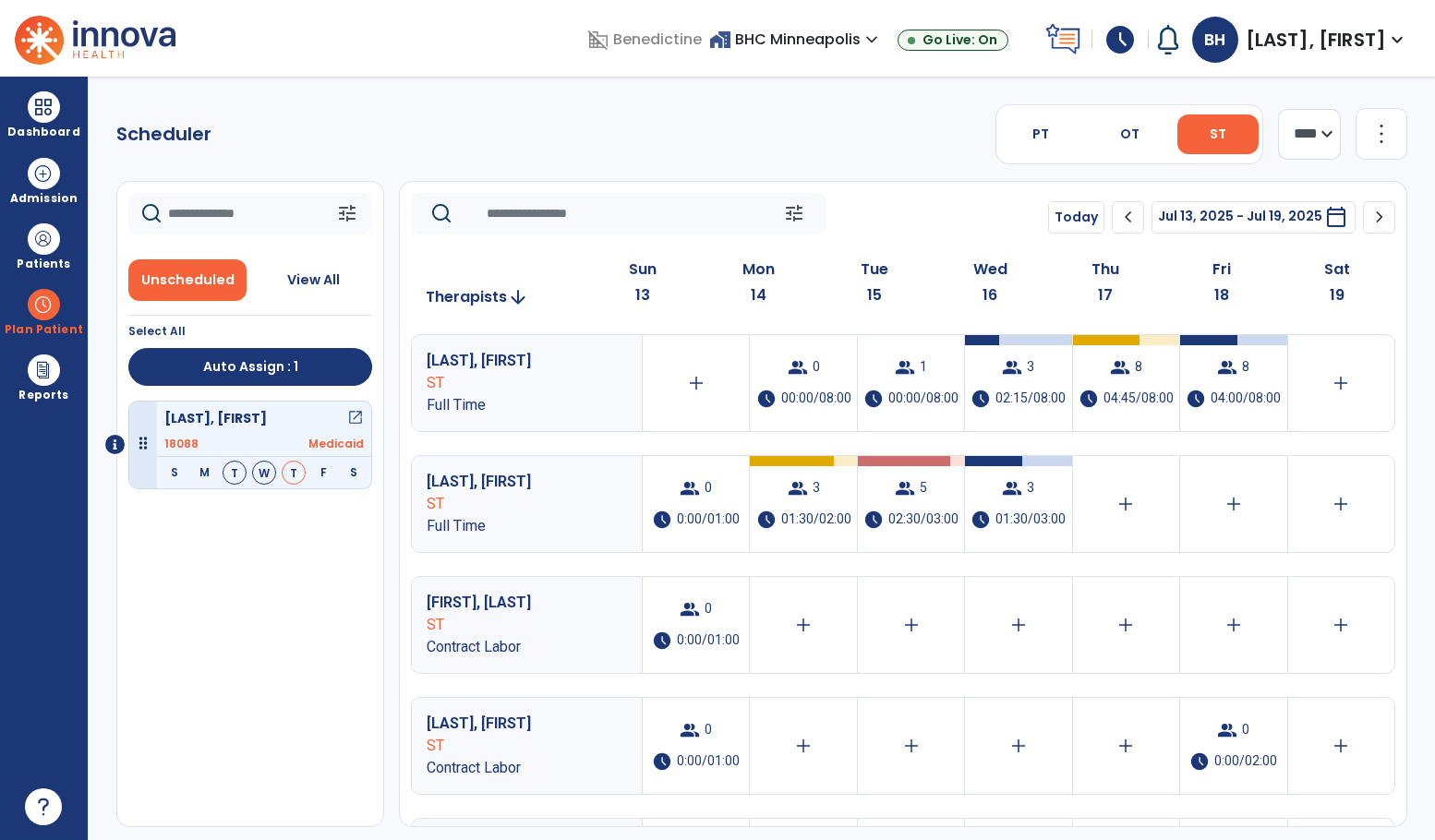 click on "Fahnbulleh, Foday   open_in_new  18088 Medicaid  S M T W T F S Tuesday Visit Status:  Scheduled  Docs Due: Daily Note Planned min 00:30 Therapist  Abraham, Kathleen   ST" at bounding box center [250, 614] 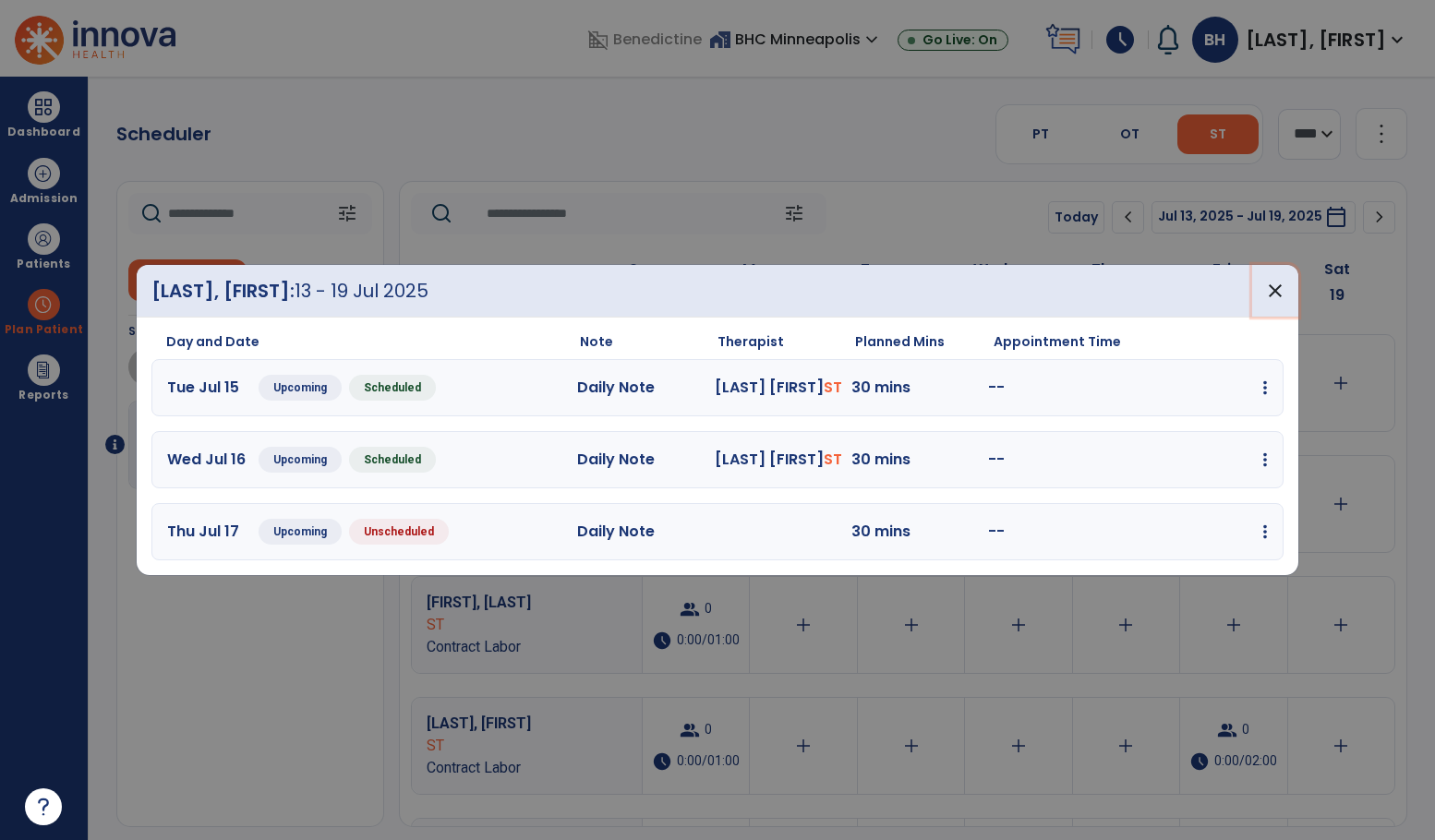 drag, startPoint x: 1269, startPoint y: 292, endPoint x: 933, endPoint y: 30, distance: 426.0751 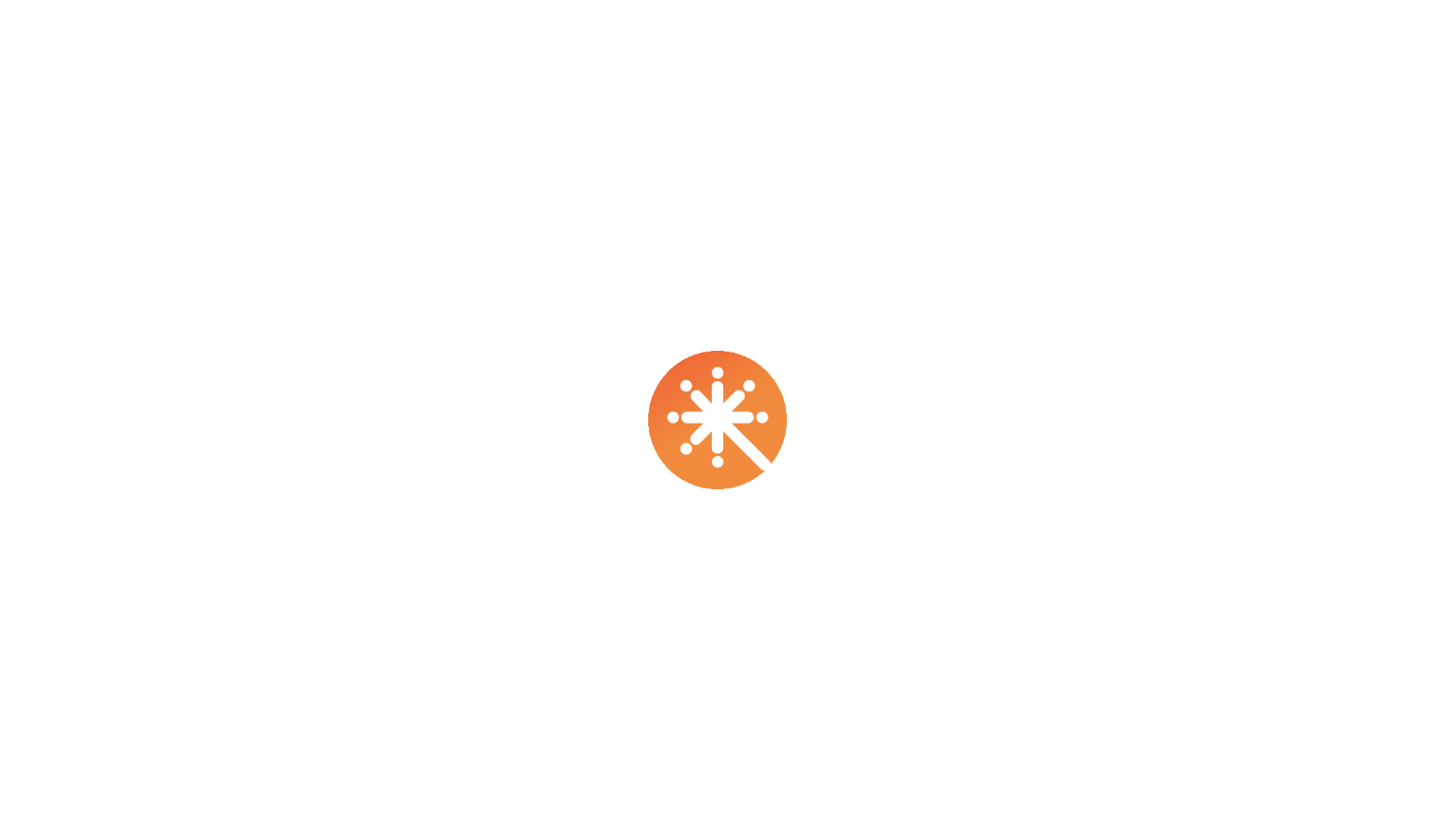 scroll, scrollTop: 0, scrollLeft: 0, axis: both 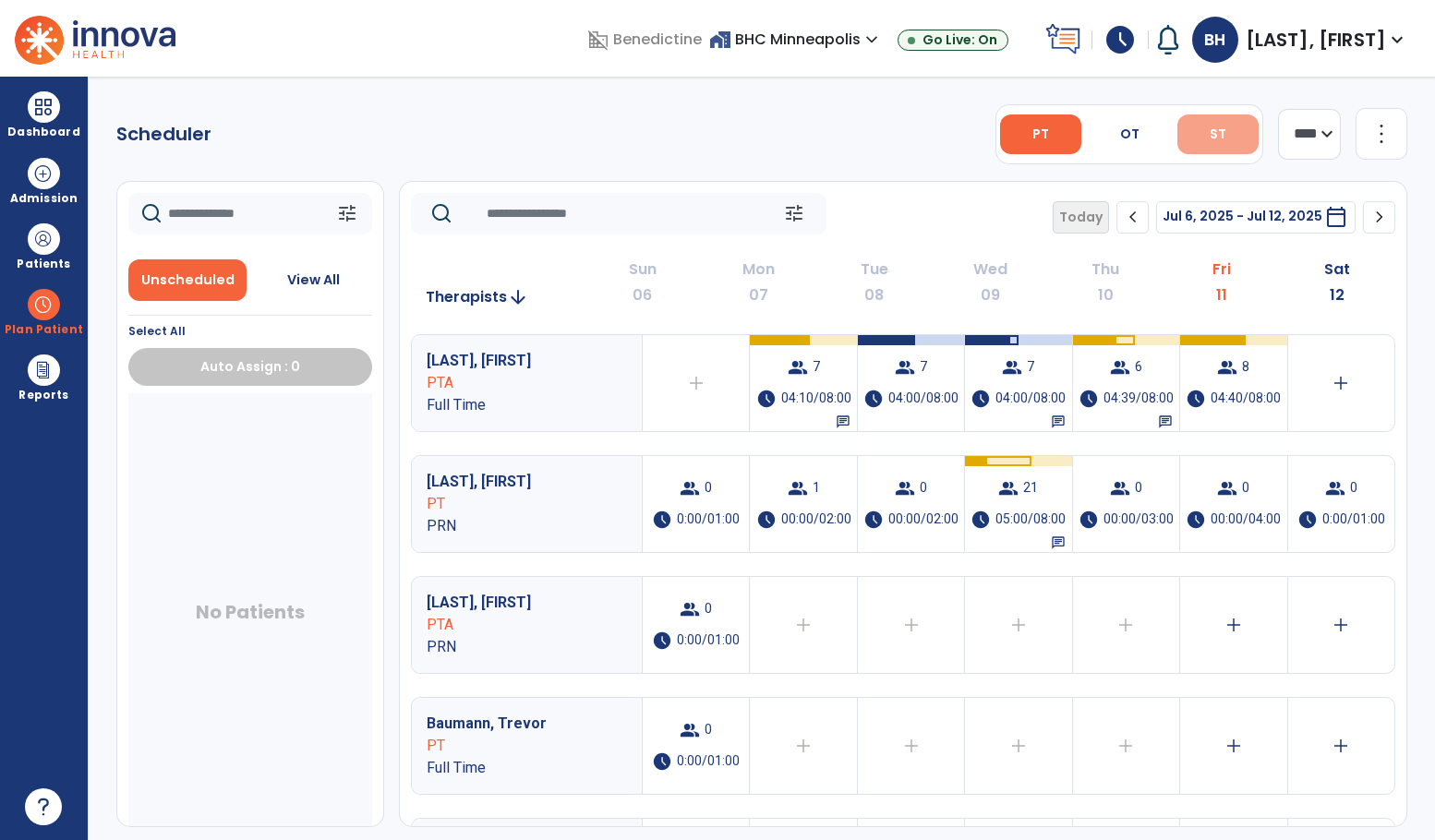 click on "ST" at bounding box center [1218, 134] 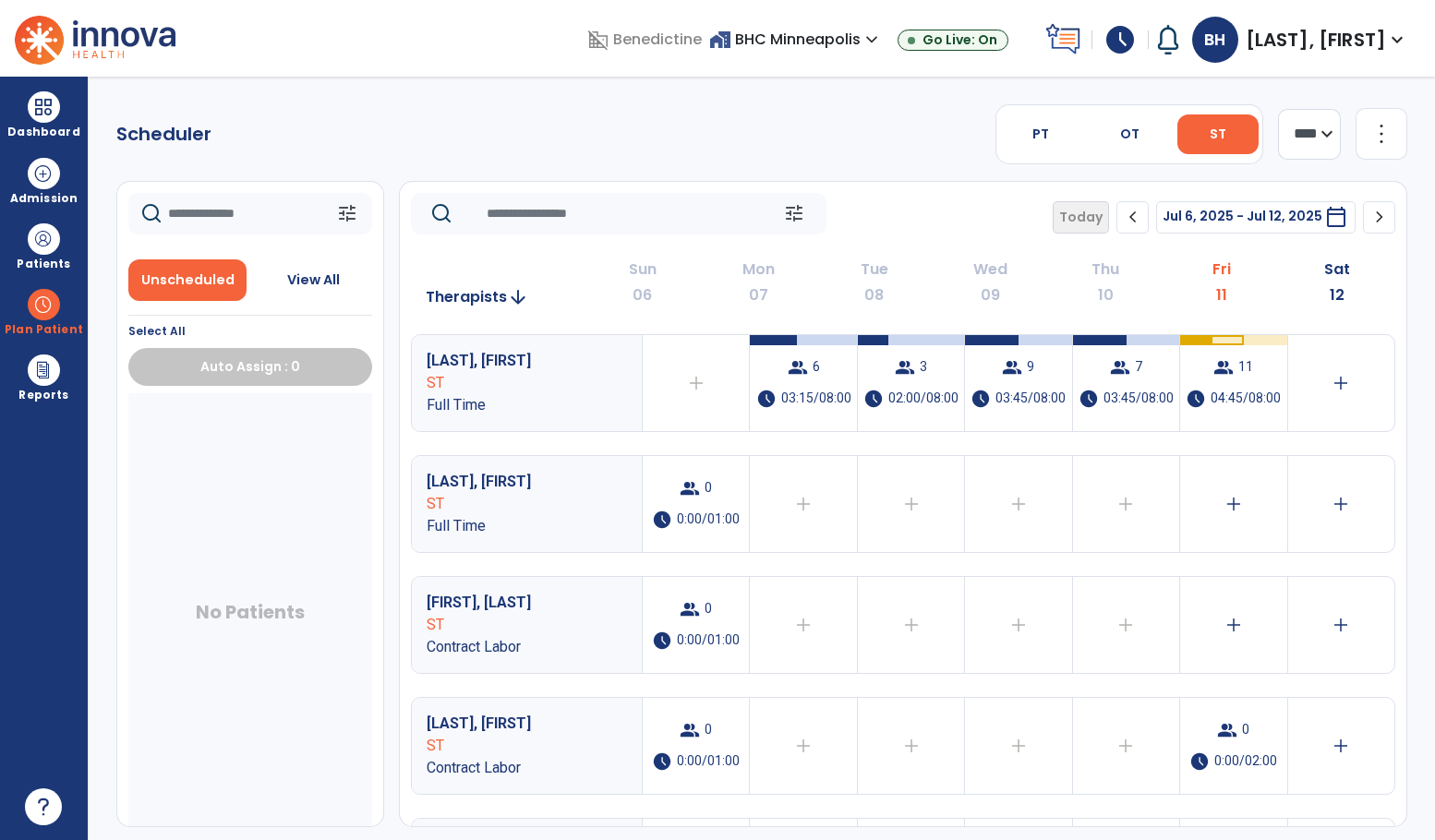 click on "chevron_right" 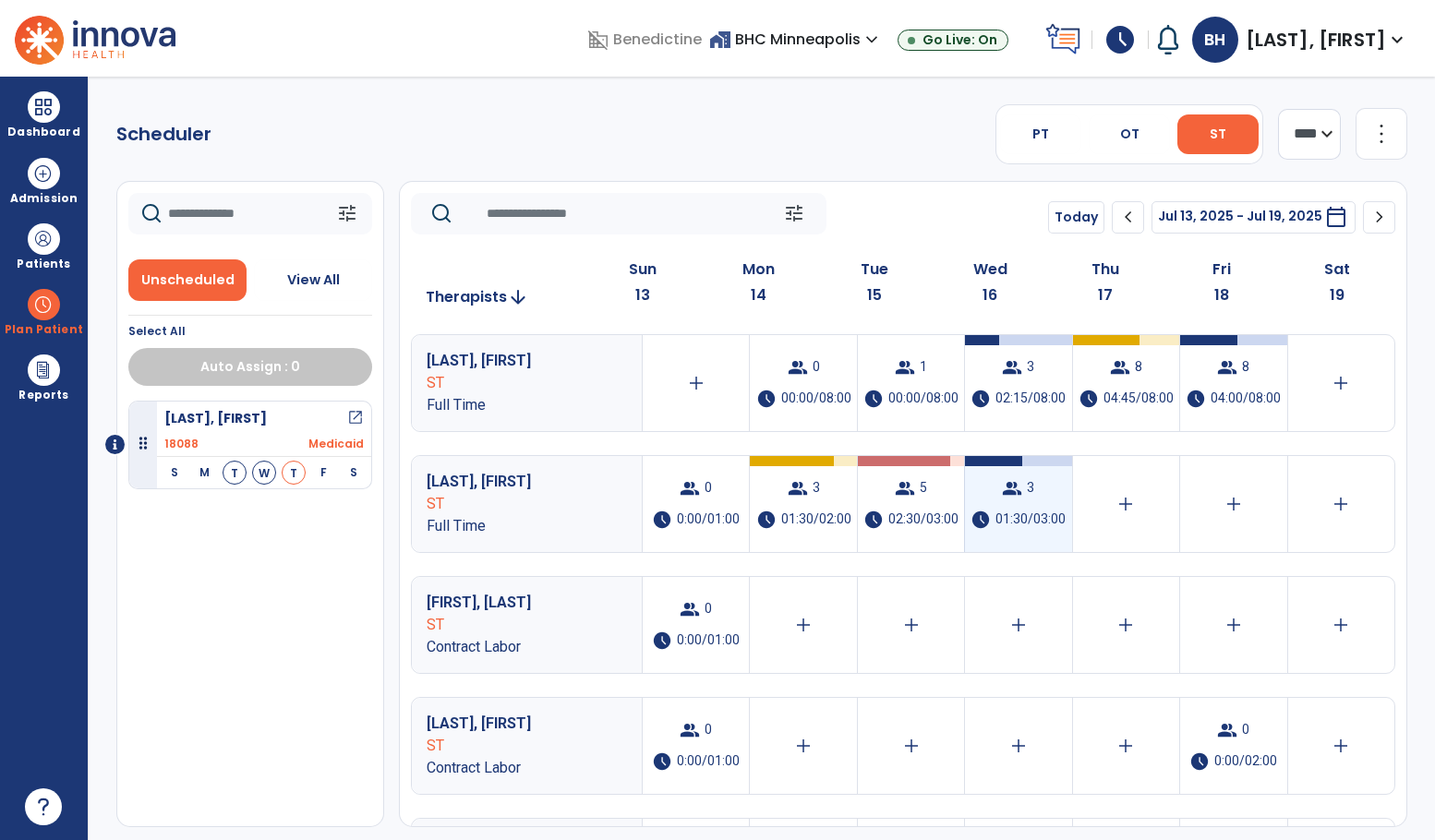 click on "01:30/03:00" at bounding box center [1031, 520] 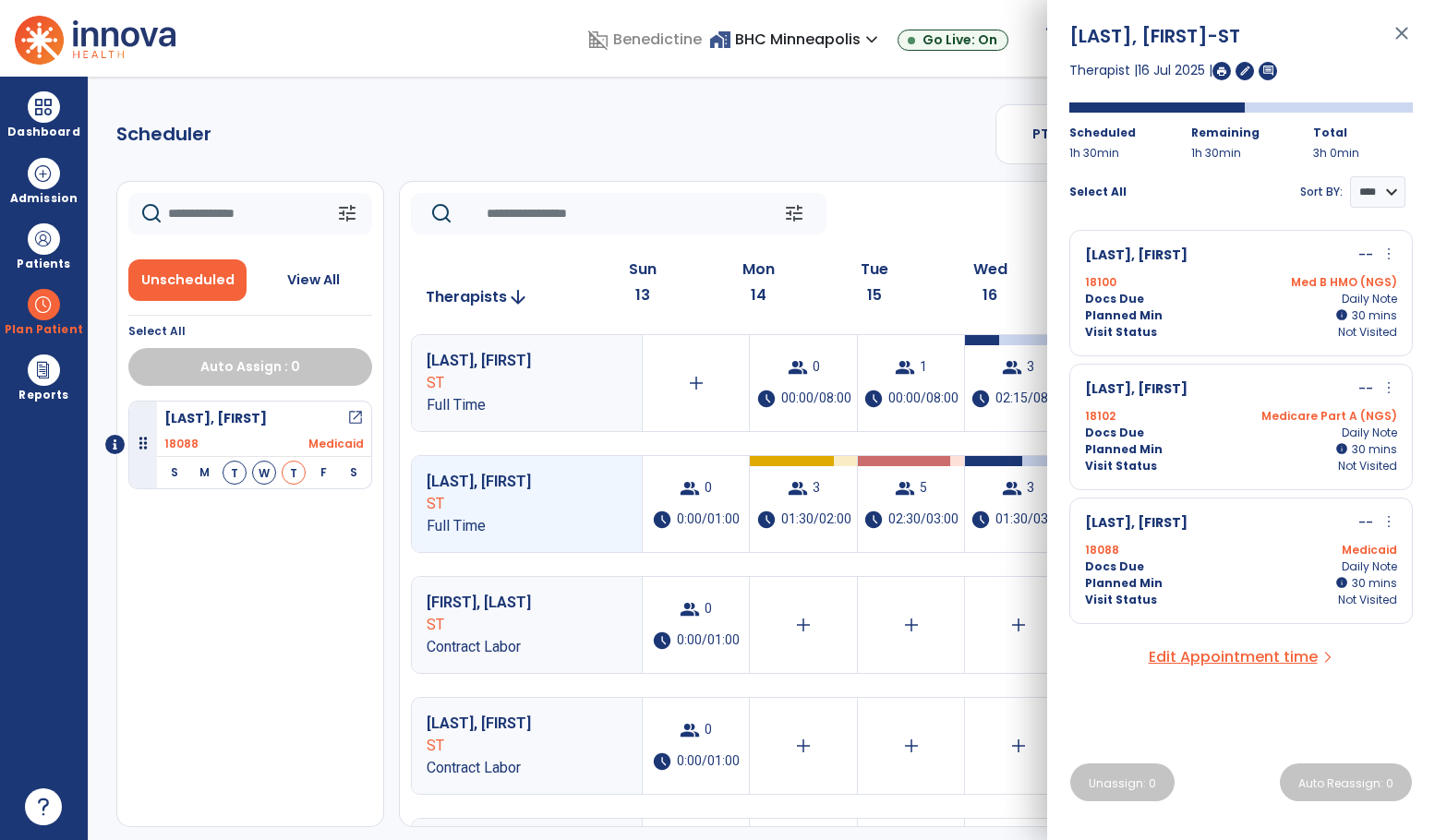 click on "close" at bounding box center [1402, 42] 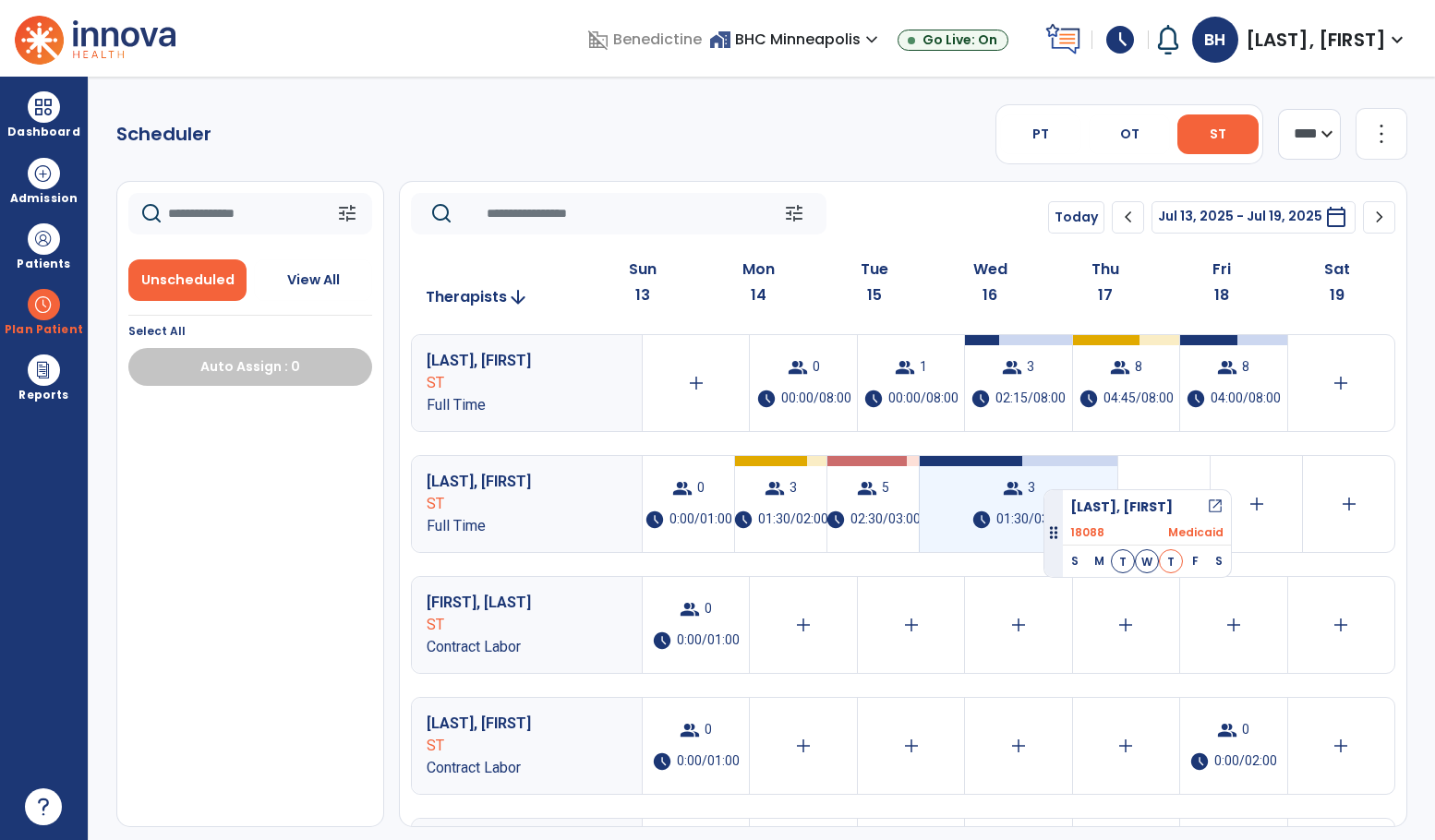 drag, startPoint x: 144, startPoint y: 445, endPoint x: 1043, endPoint y: 482, distance: 899.761 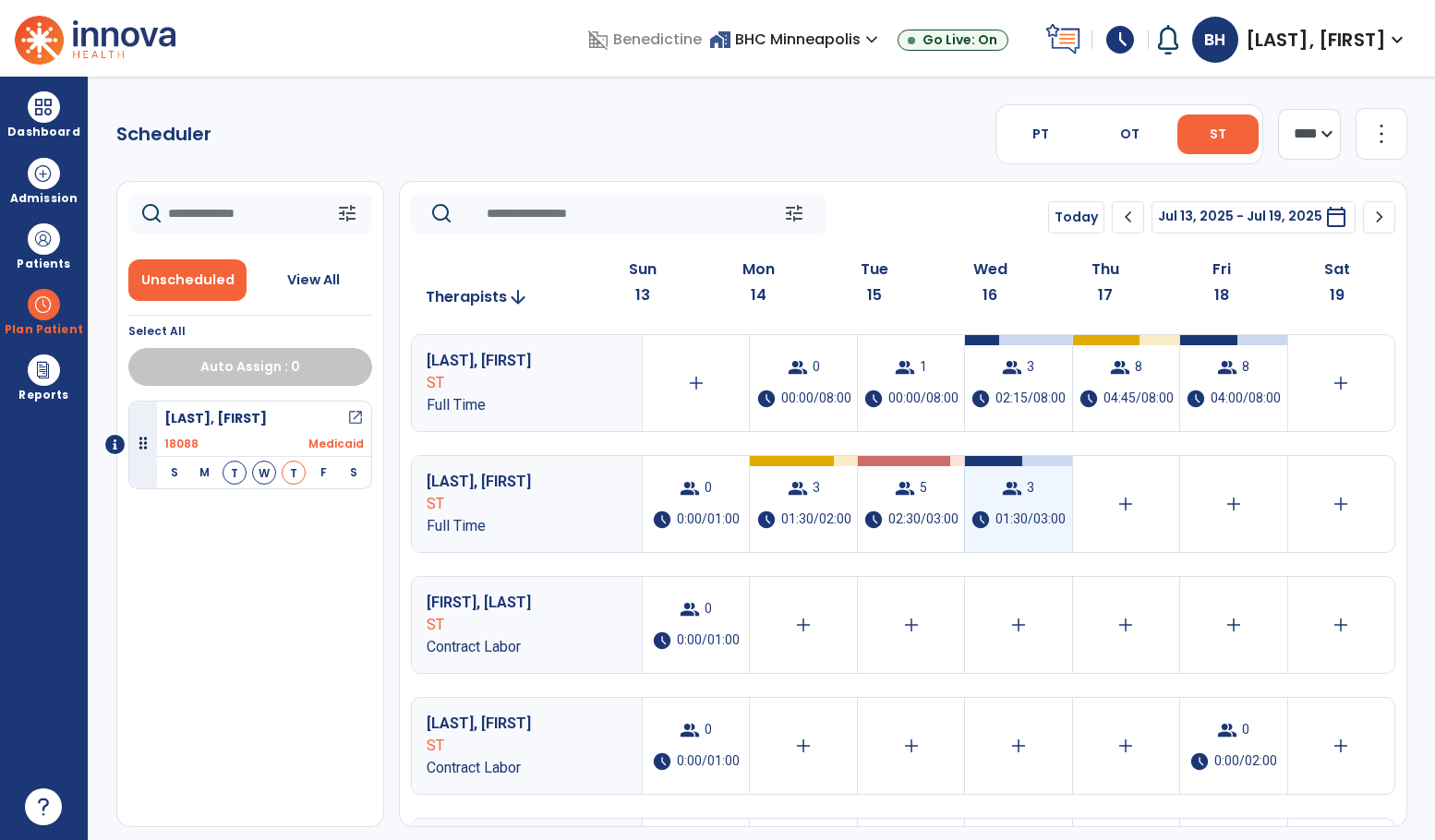 click on "group  3  schedule  01:30/03:00" at bounding box center [1018, 504] 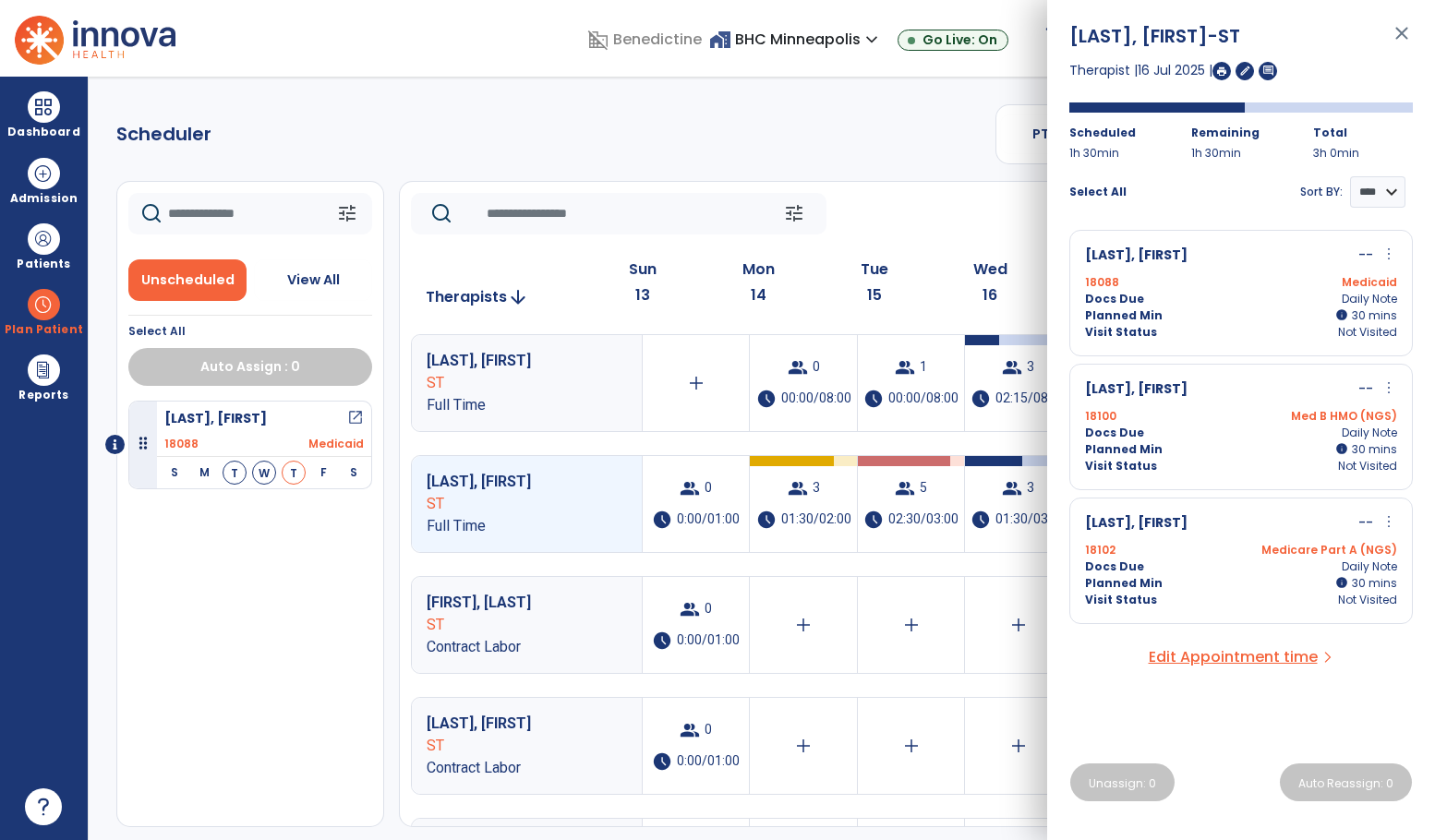 click on "close" at bounding box center (1402, 42) 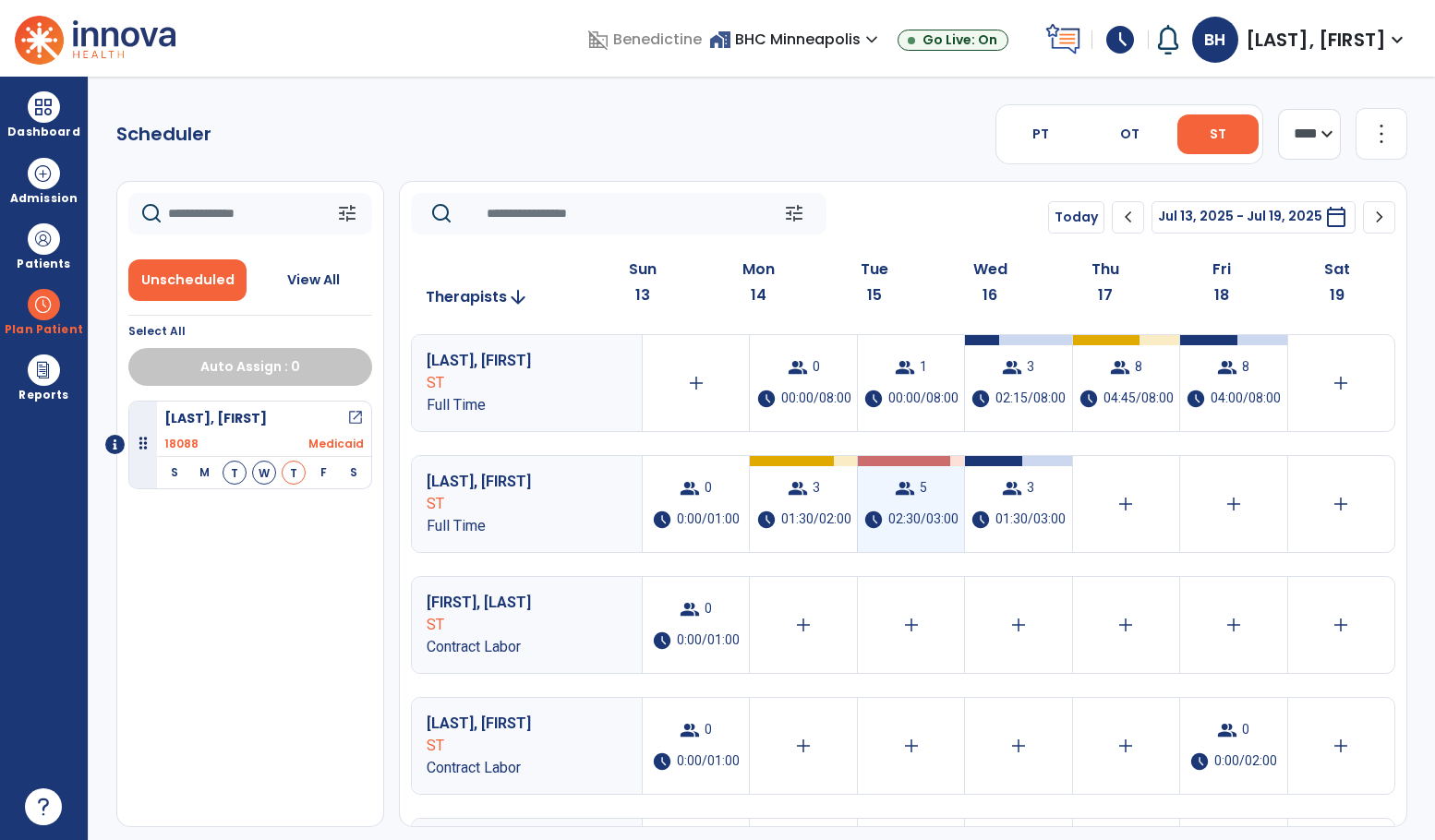 click on "group  5  schedule  02:30/03:00" at bounding box center (910, 504) 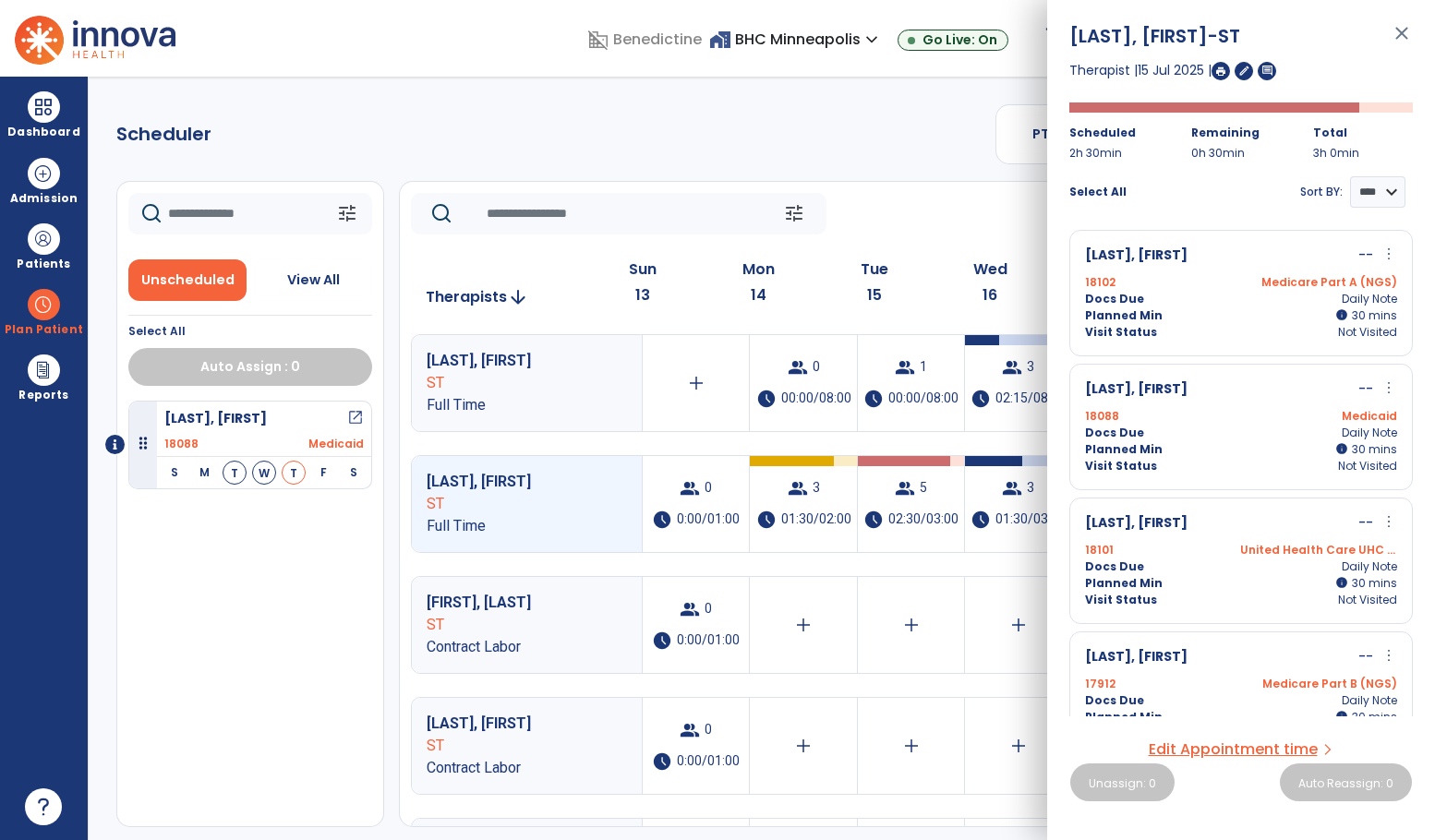 click on "close" at bounding box center [1402, 42] 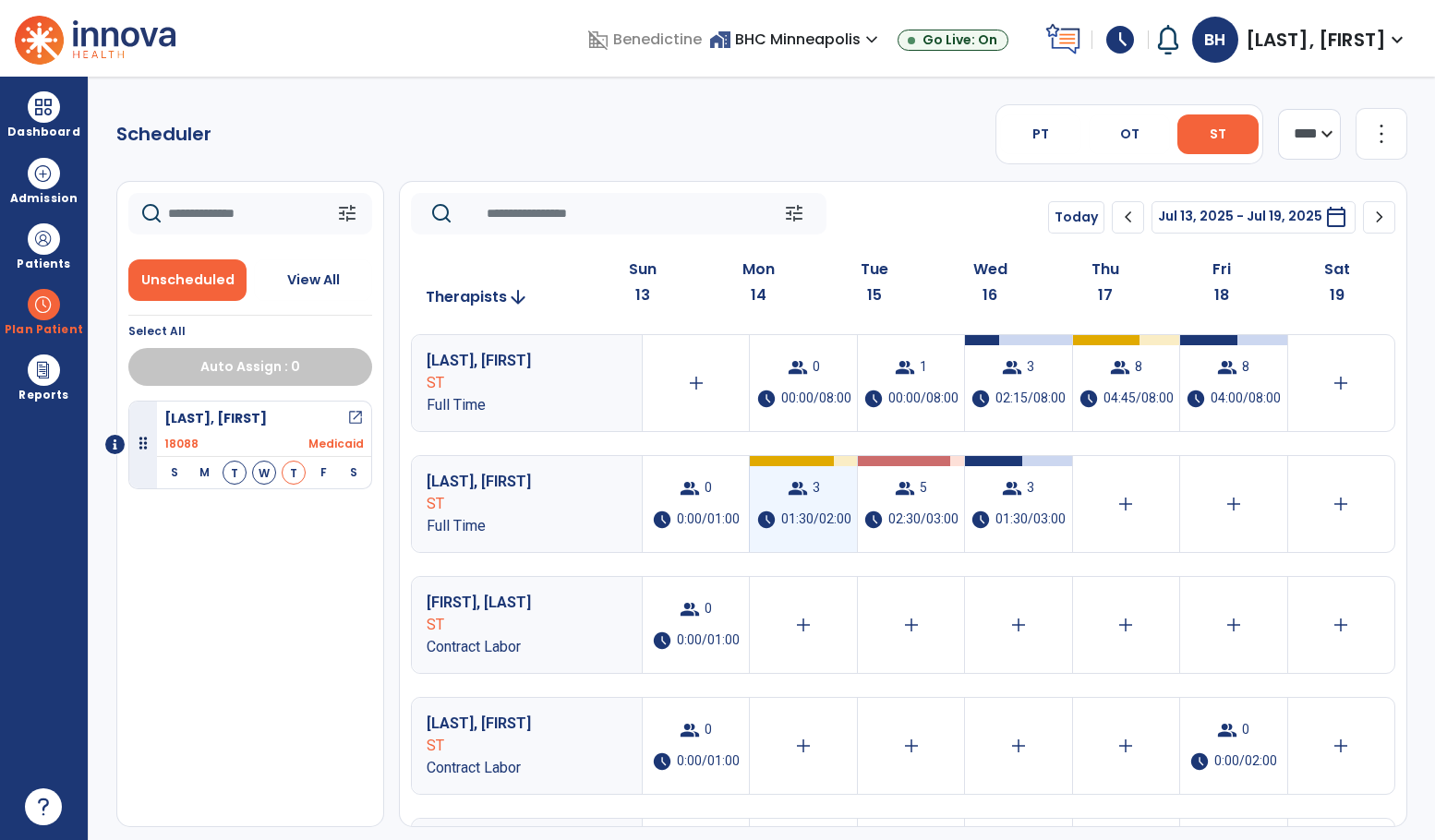 drag, startPoint x: 802, startPoint y: 498, endPoint x: 824, endPoint y: 498, distance: 22 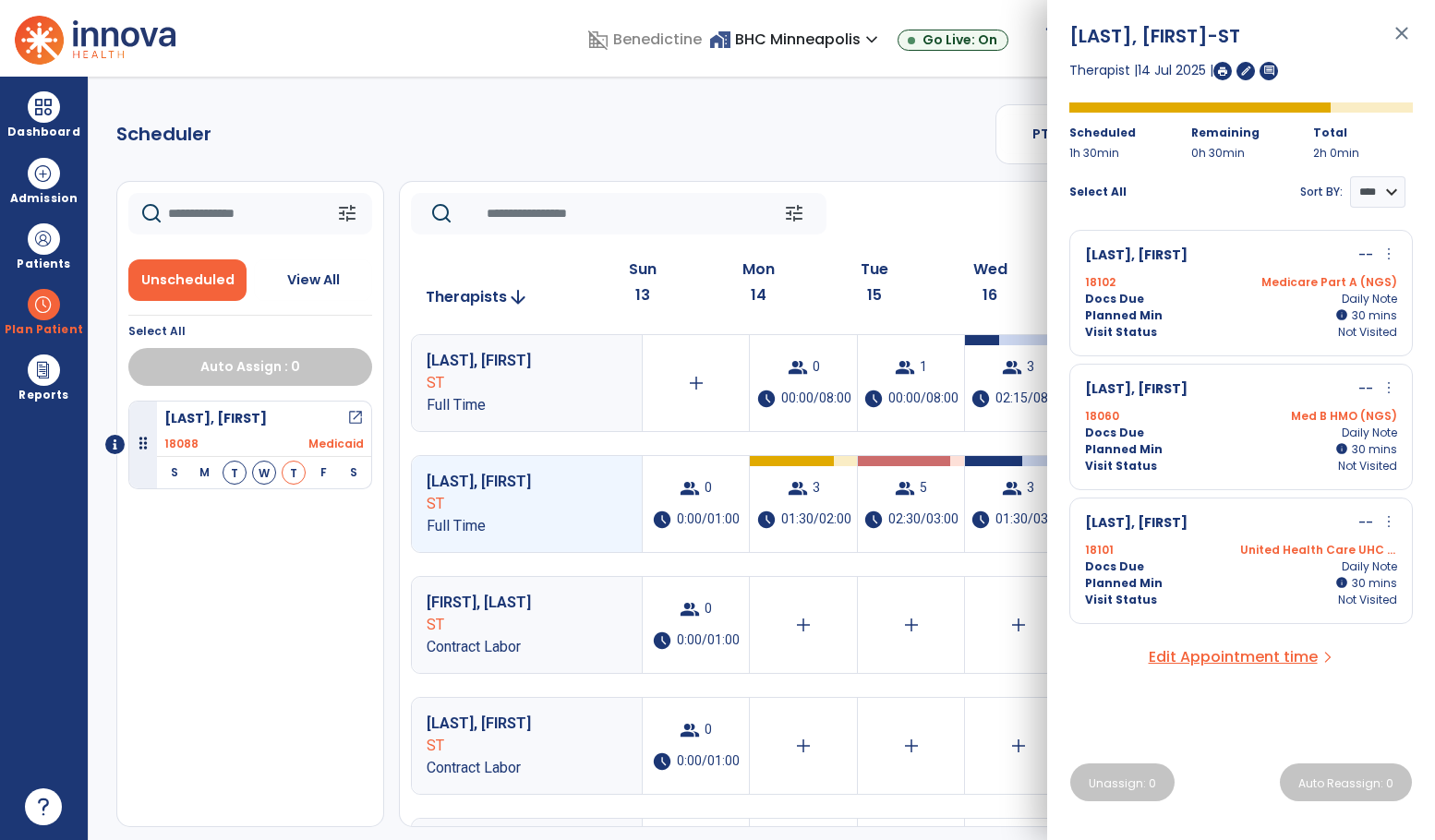 click on "close" at bounding box center (1402, 42) 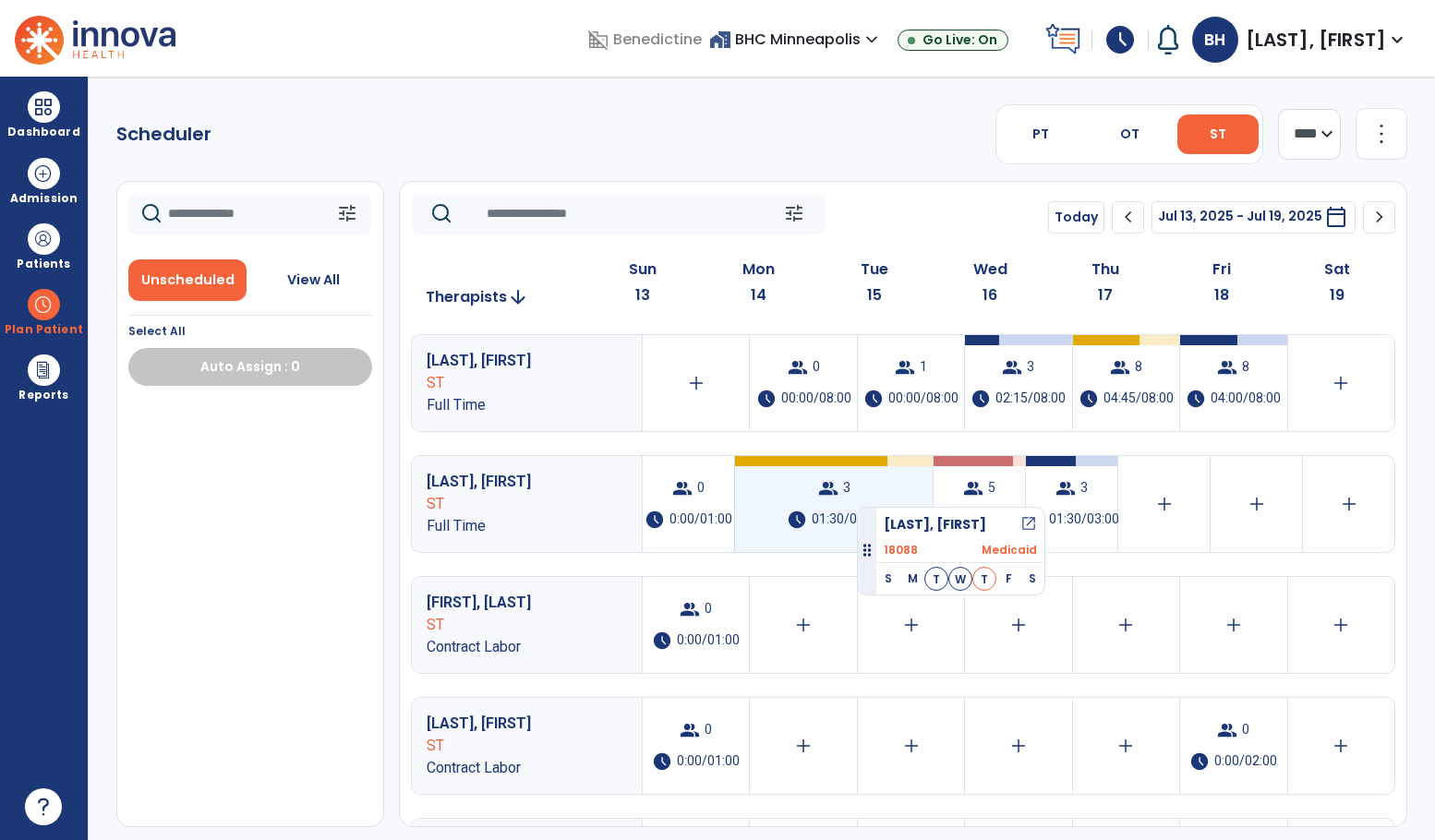 drag, startPoint x: 144, startPoint y: 450, endPoint x: 857, endPoint y: 500, distance: 714.751 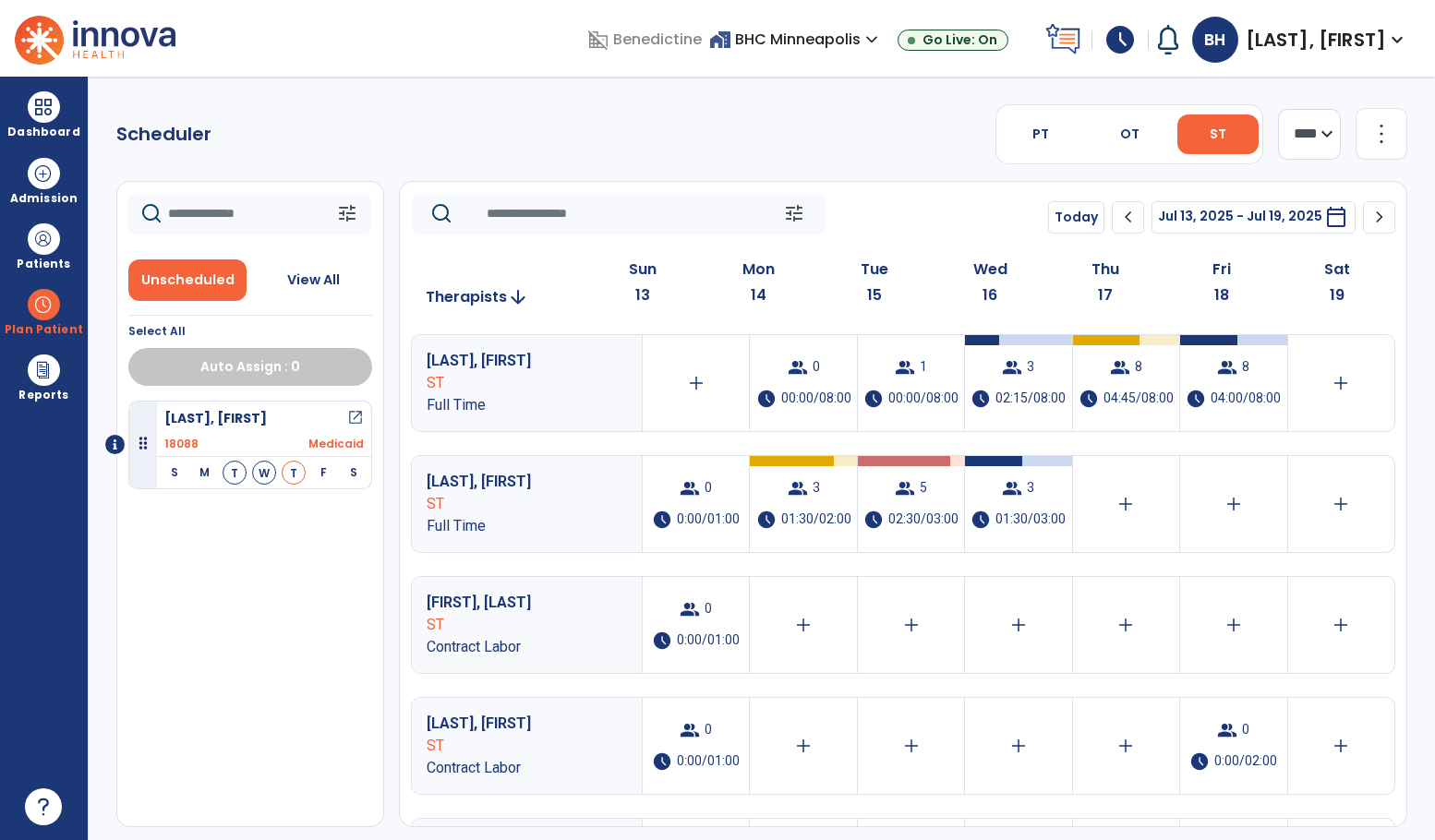 click on "[LAST], [FIRST]   open_in_new" at bounding box center (264, 418) 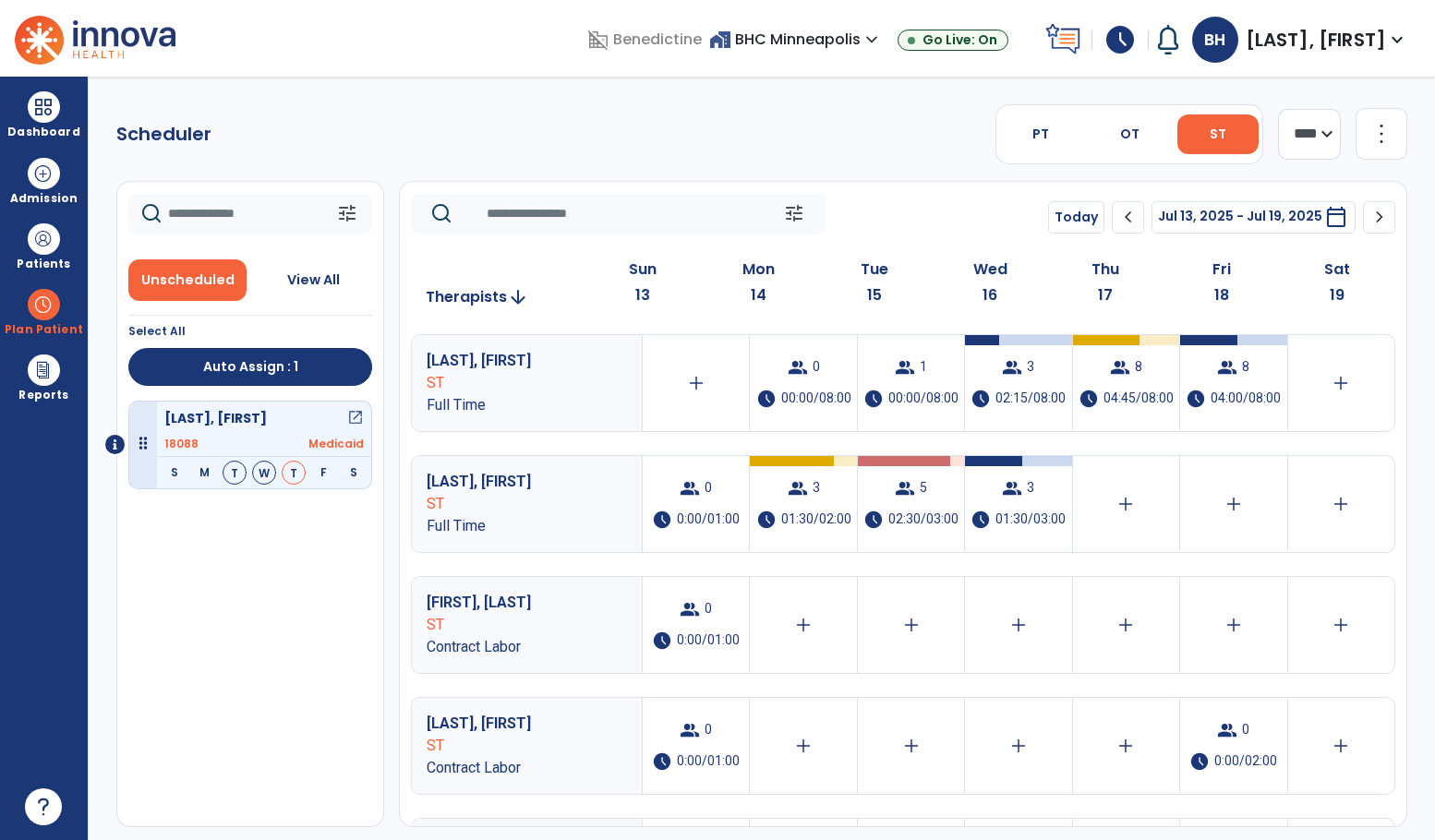 click on "open_in_new" at bounding box center (356, 418) 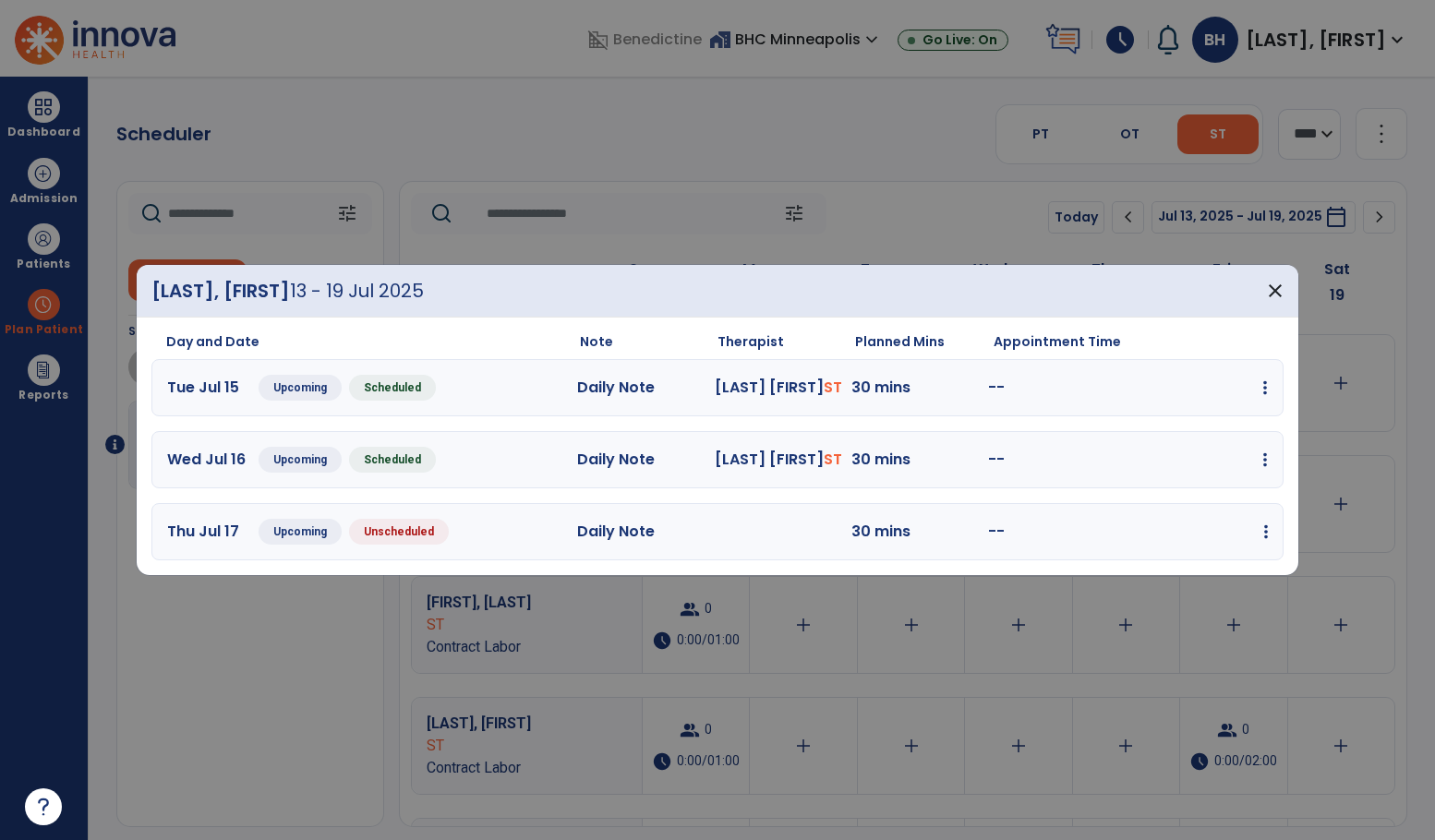 click at bounding box center [1265, 388] 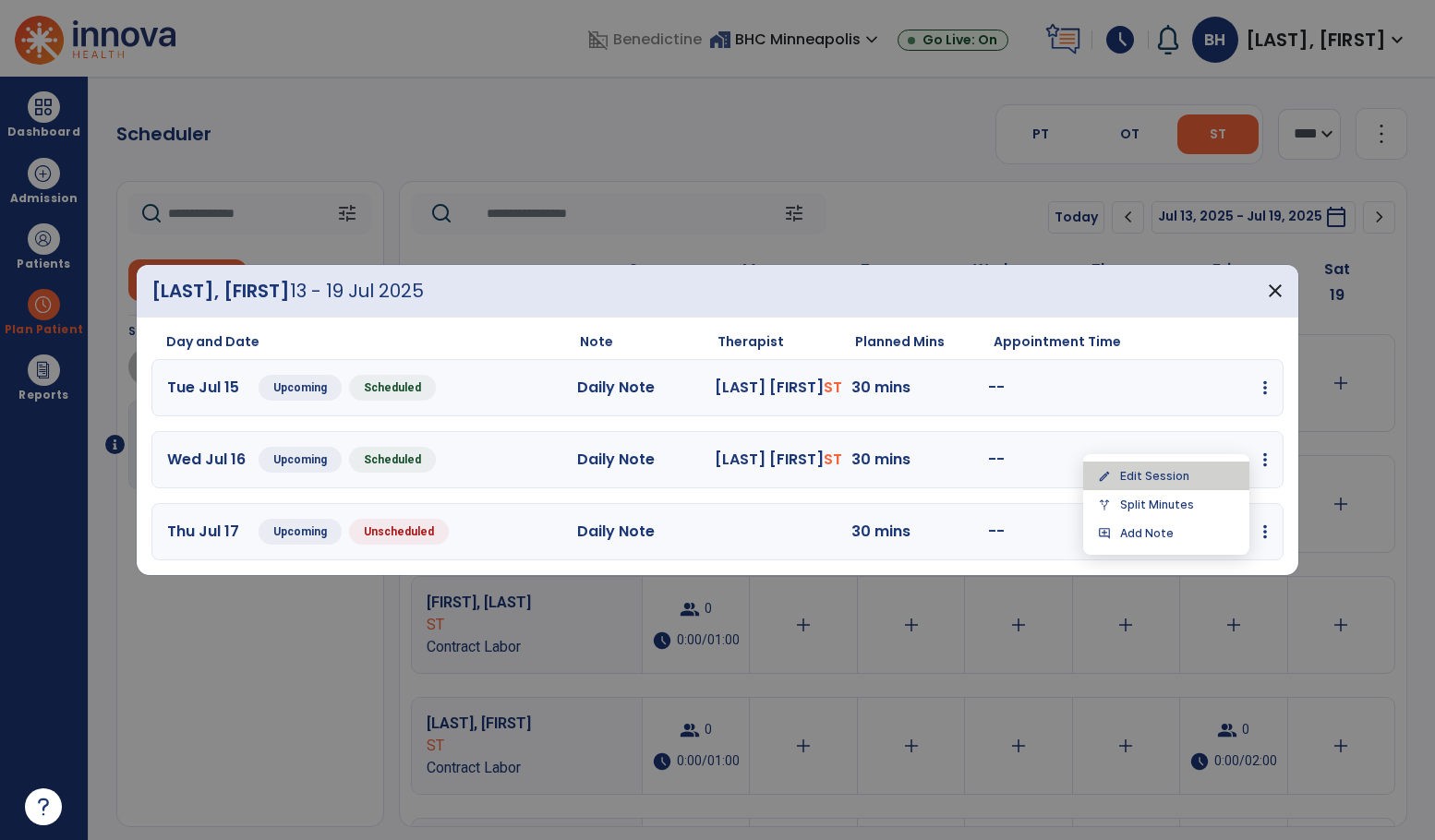 click on "edit   Edit Session" at bounding box center [1166, 475] 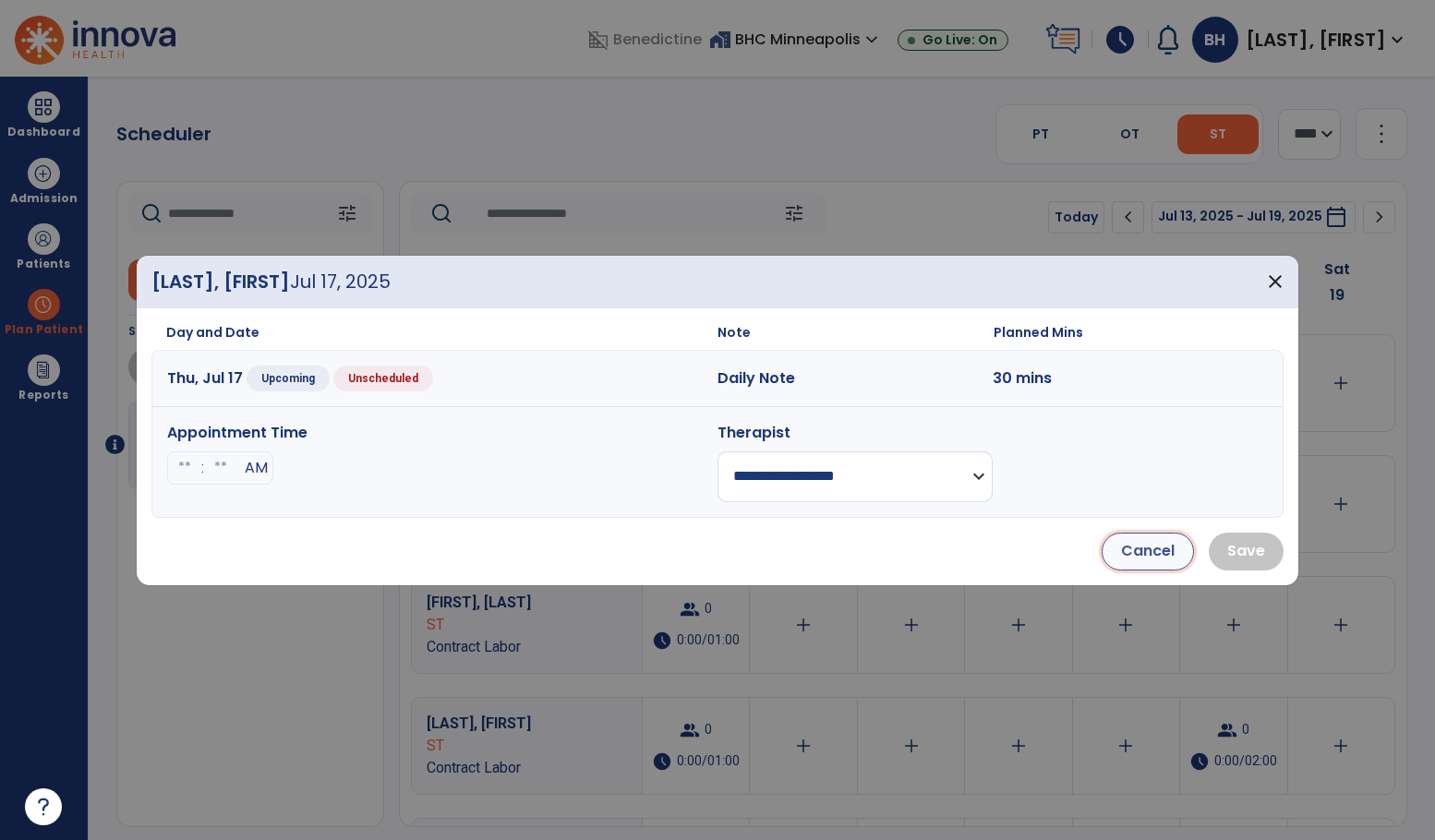 click on "Cancel" at bounding box center (1148, 551) 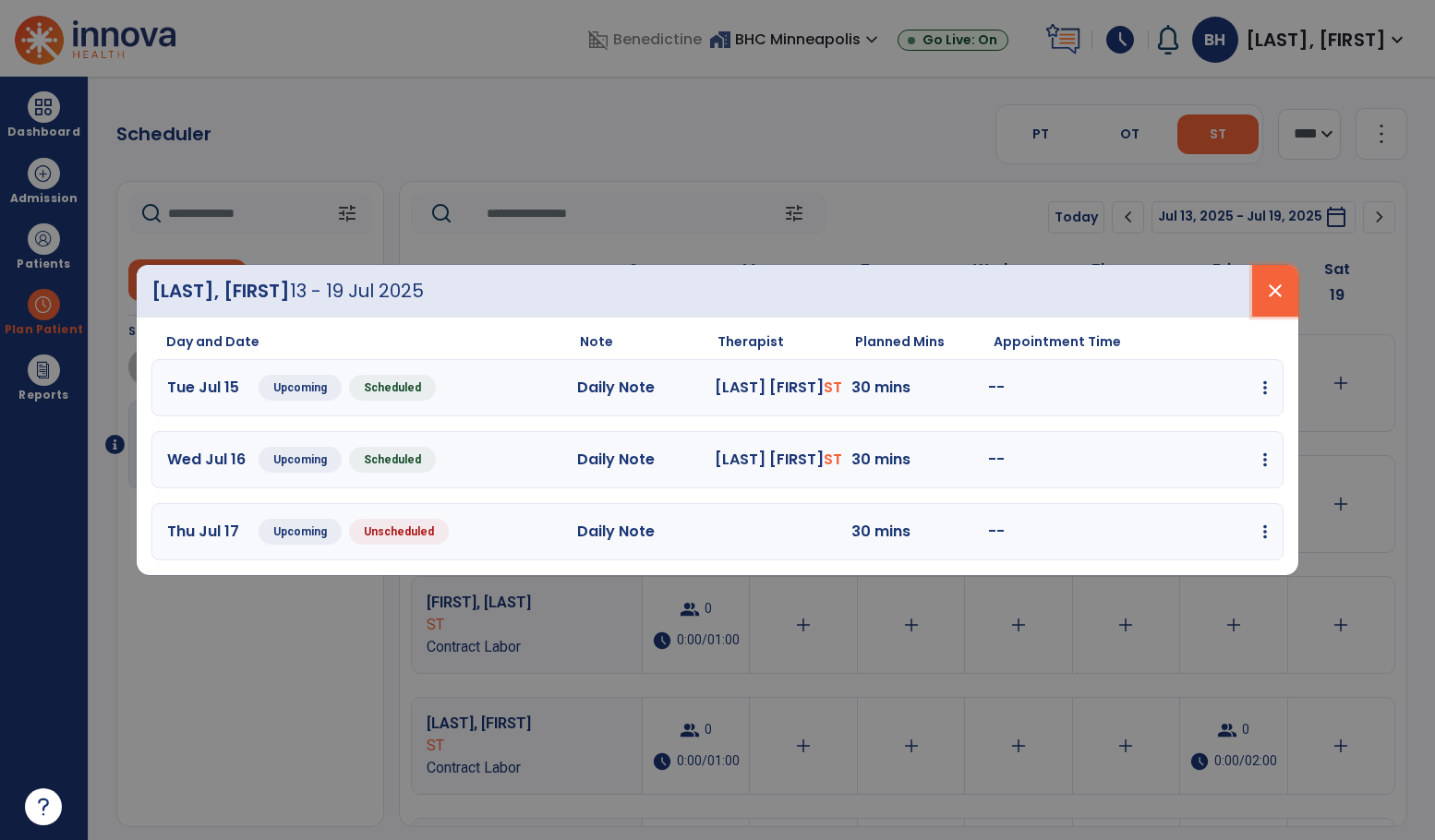 click on "close" at bounding box center [1275, 291] 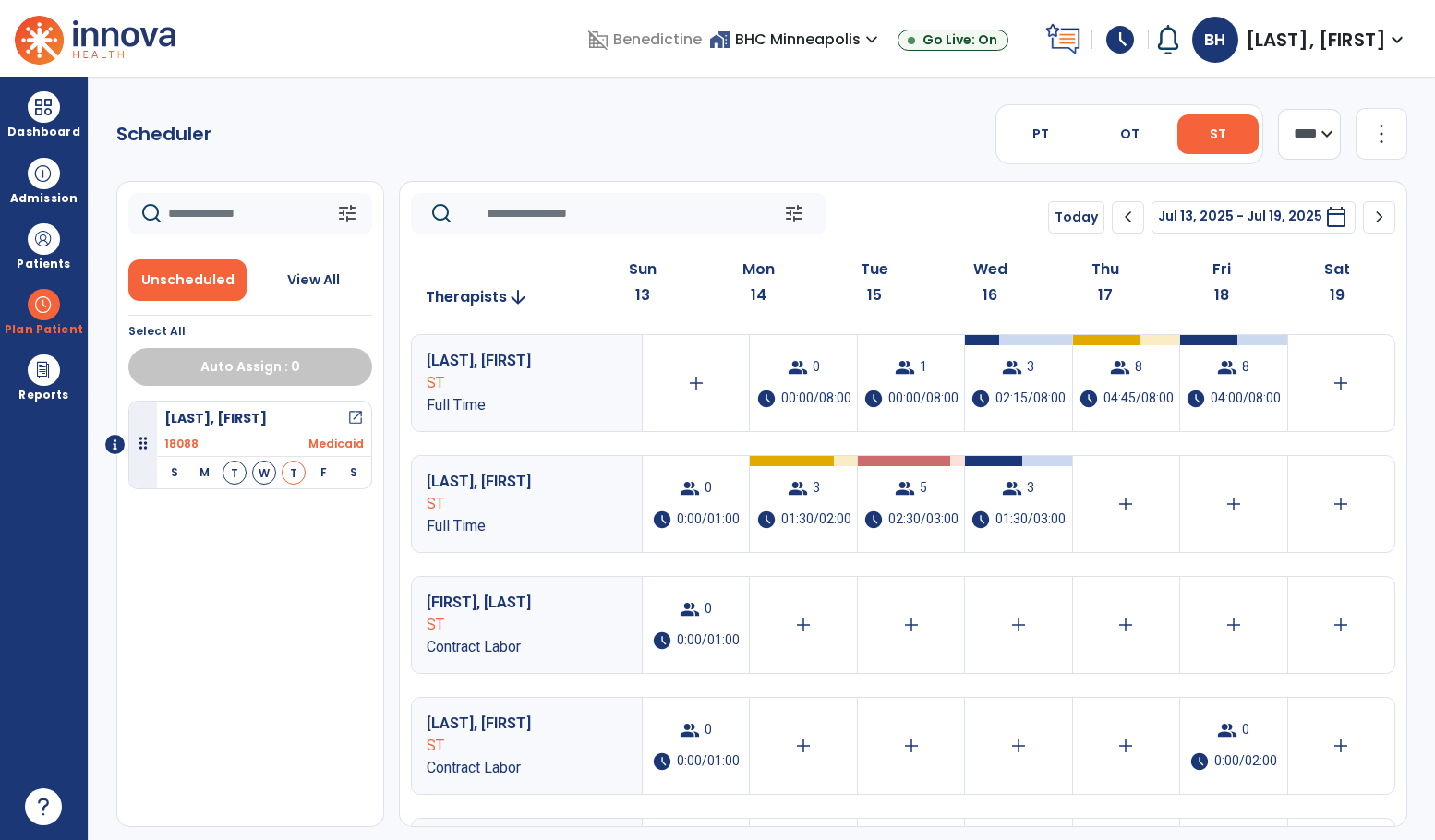 click on "[LAST], [FIRST]   open_in_new  18088 Medicaid  S M T W T F S" at bounding box center (250, 614) 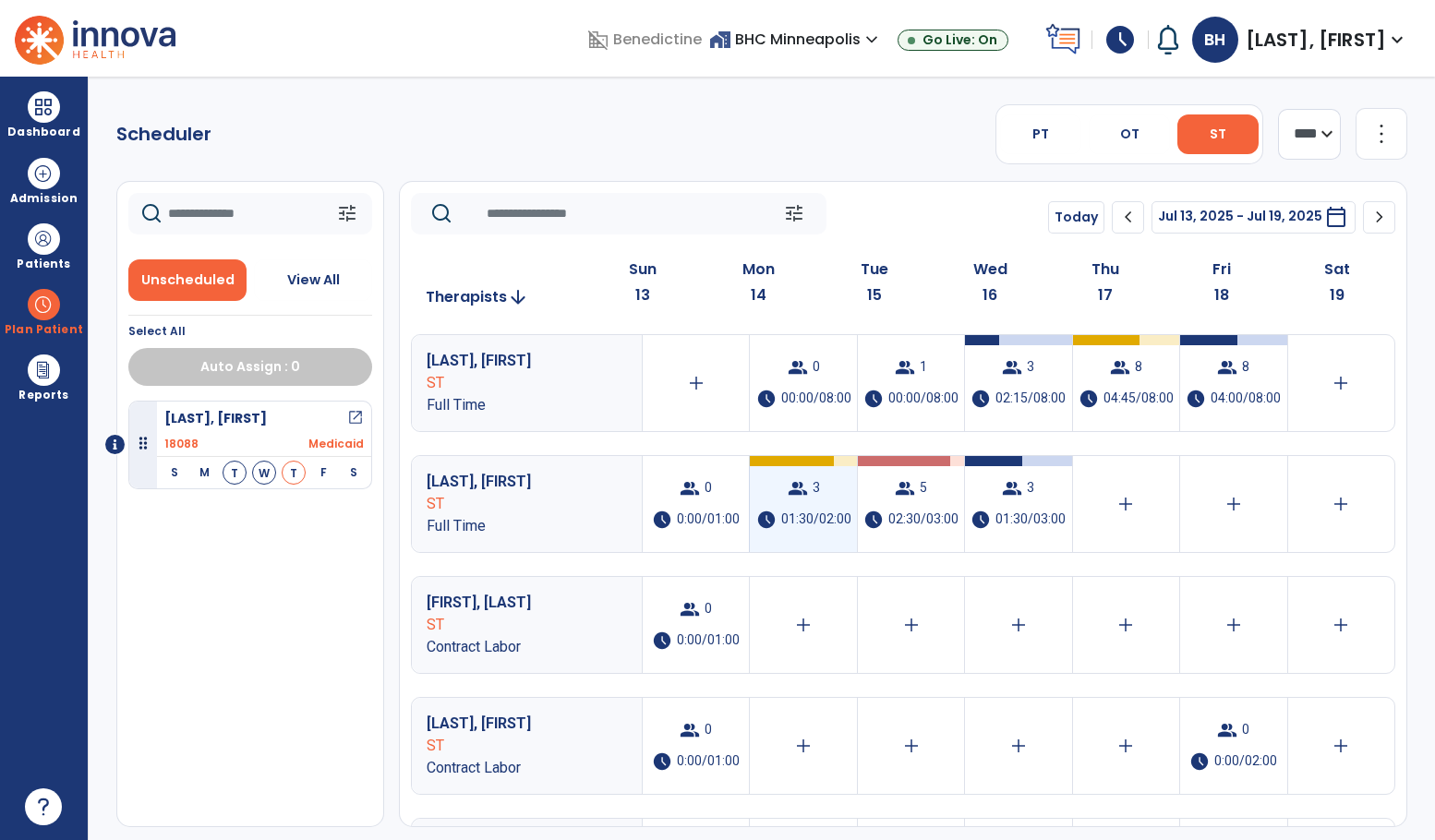 click on "group  3  schedule  01:30/02:00" at bounding box center [802, 504] 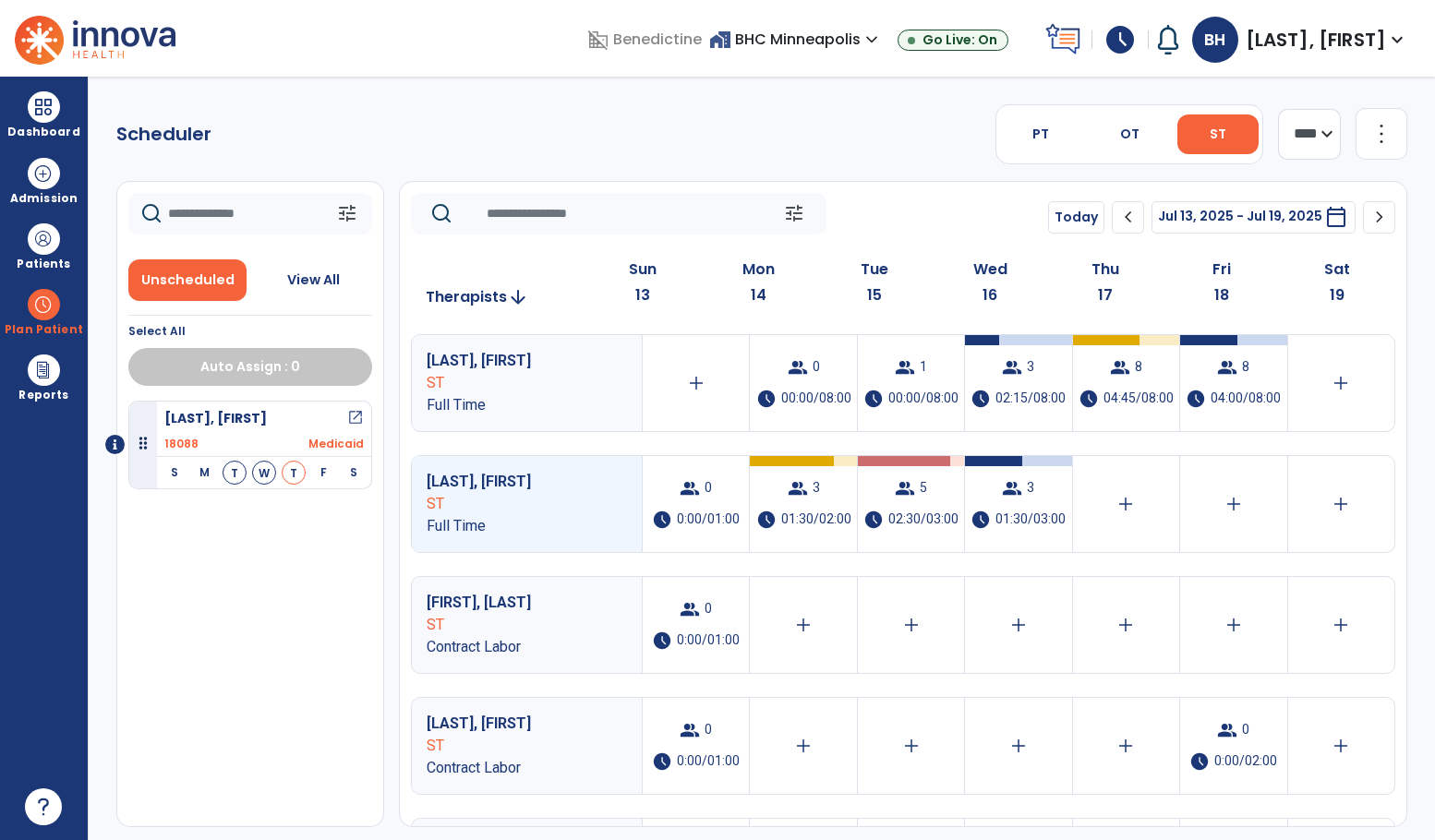 click on "[LAST], [FIRST]" at bounding box center (215, 418) 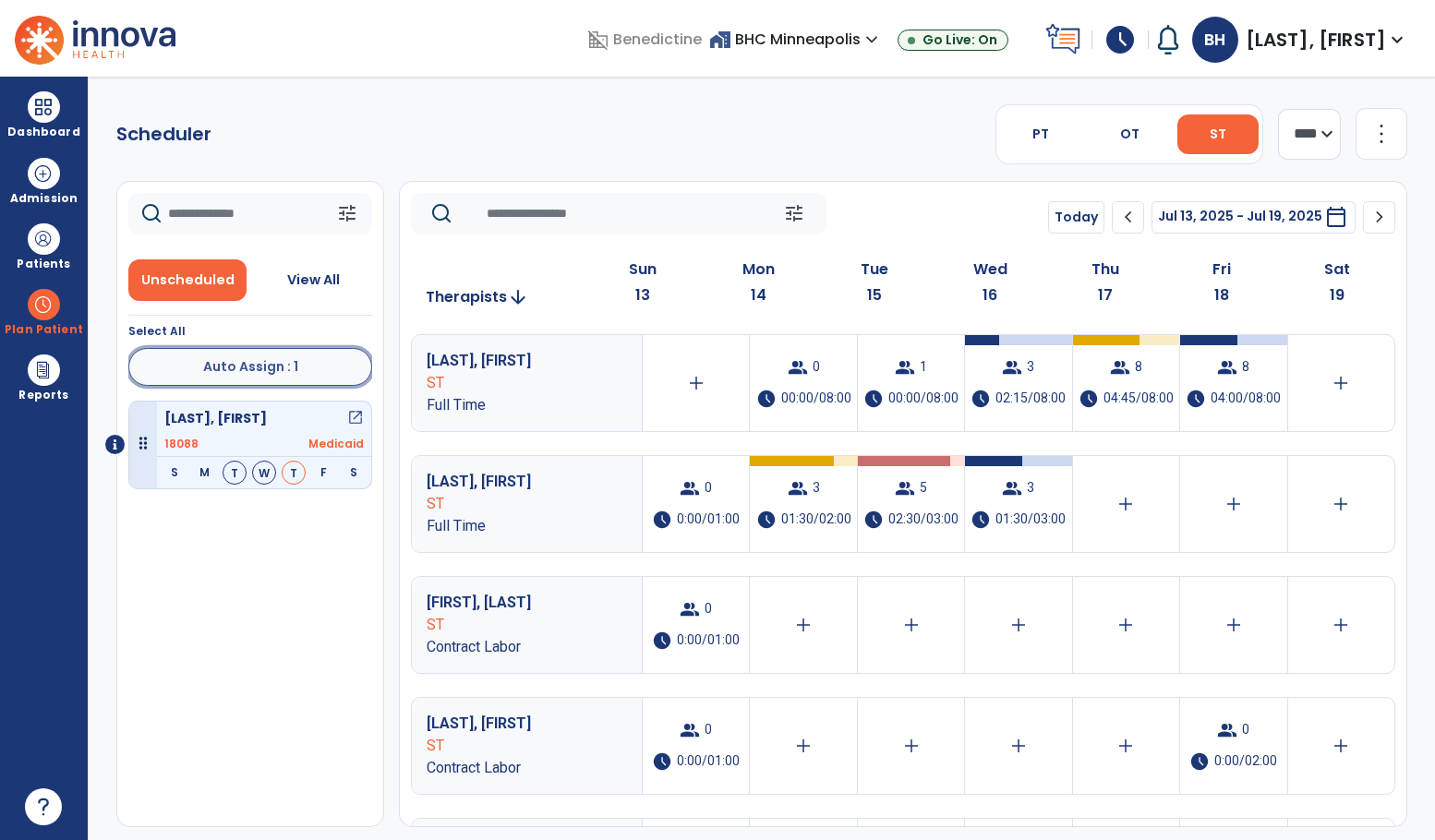 click on "Auto Assign : 1" 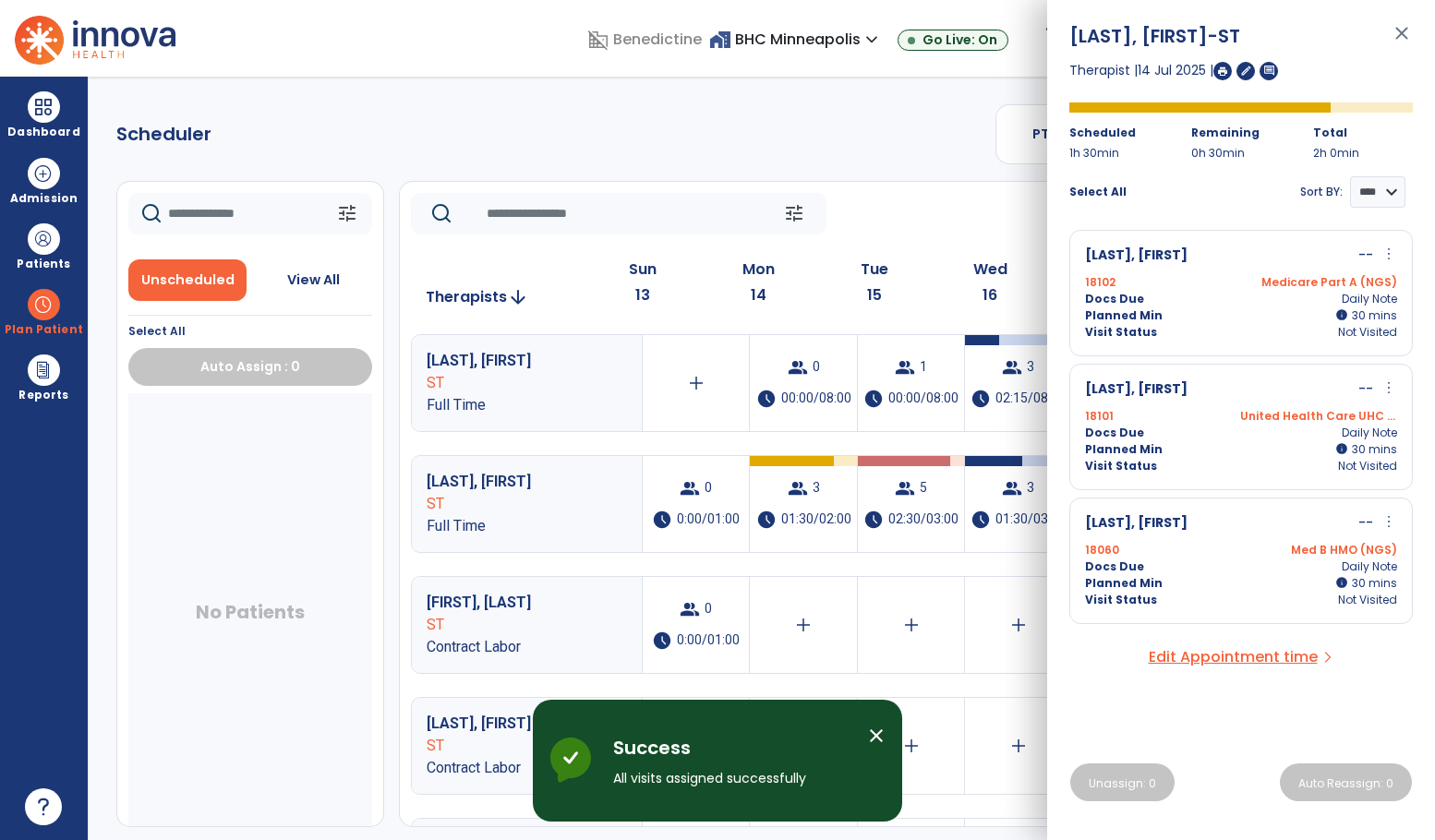 click on "close" at bounding box center [1402, 42] 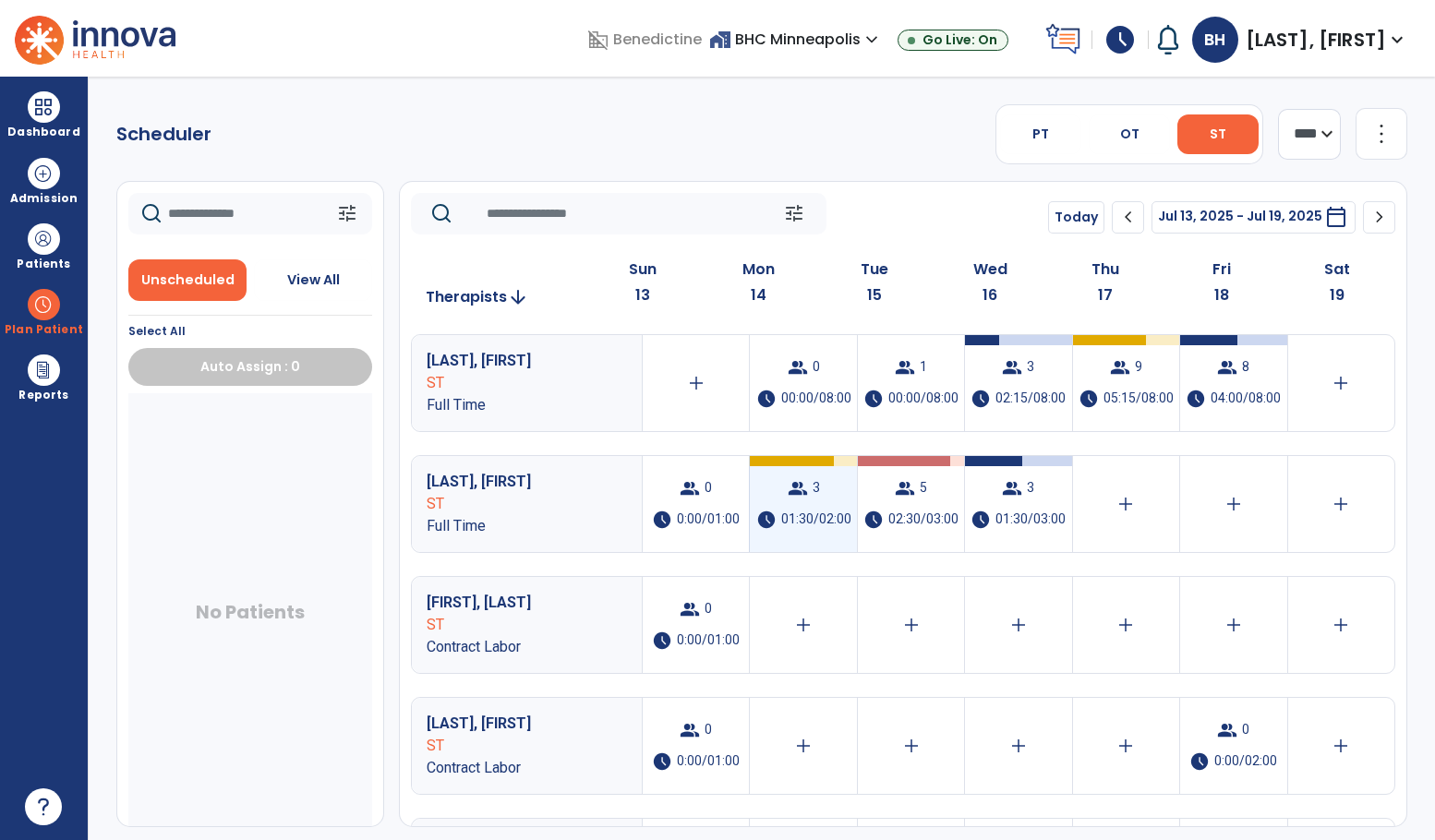 click on "group  3  schedule  01:30/02:00" at bounding box center (802, 504) 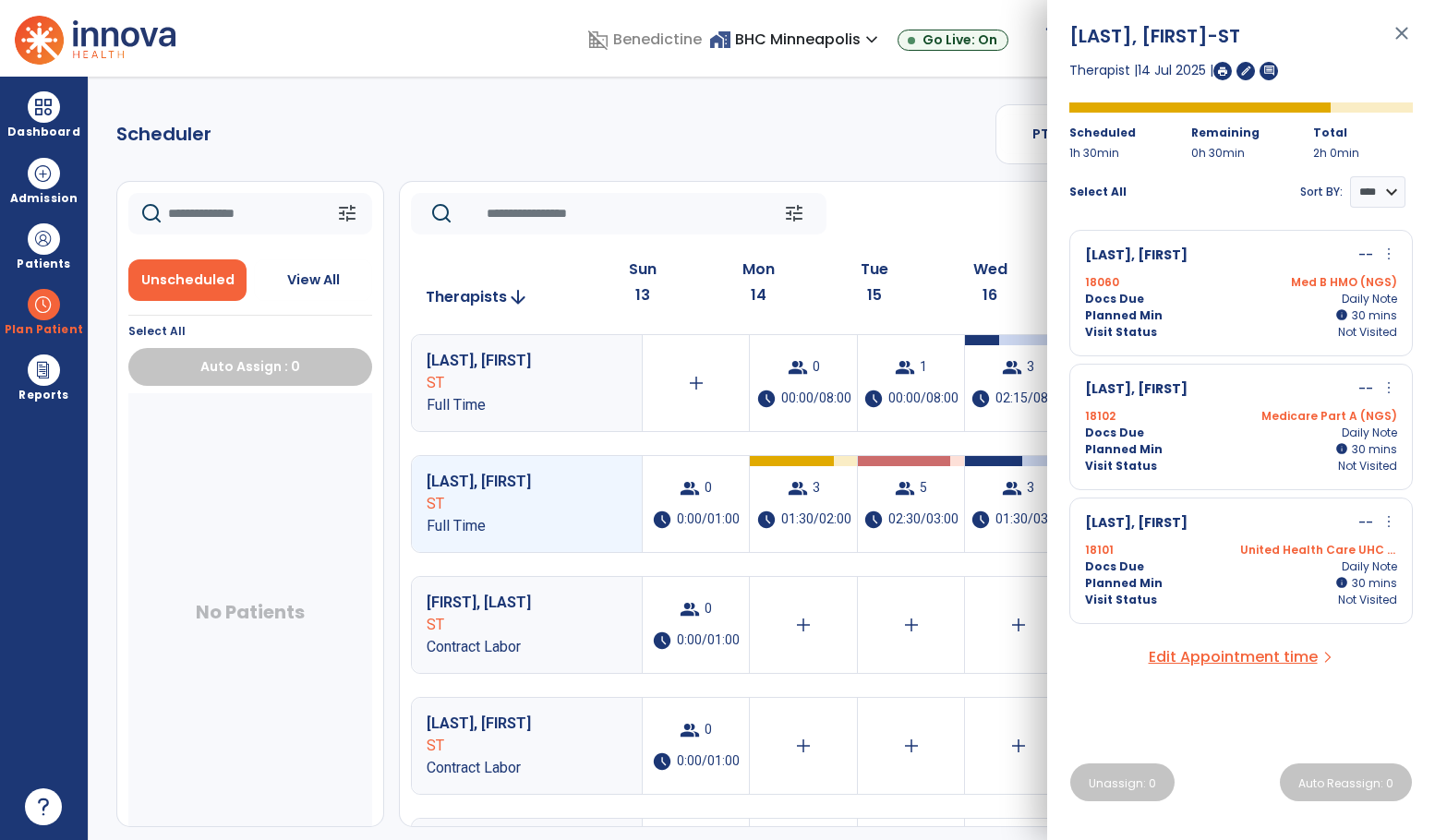 click on "close" at bounding box center (1402, 42) 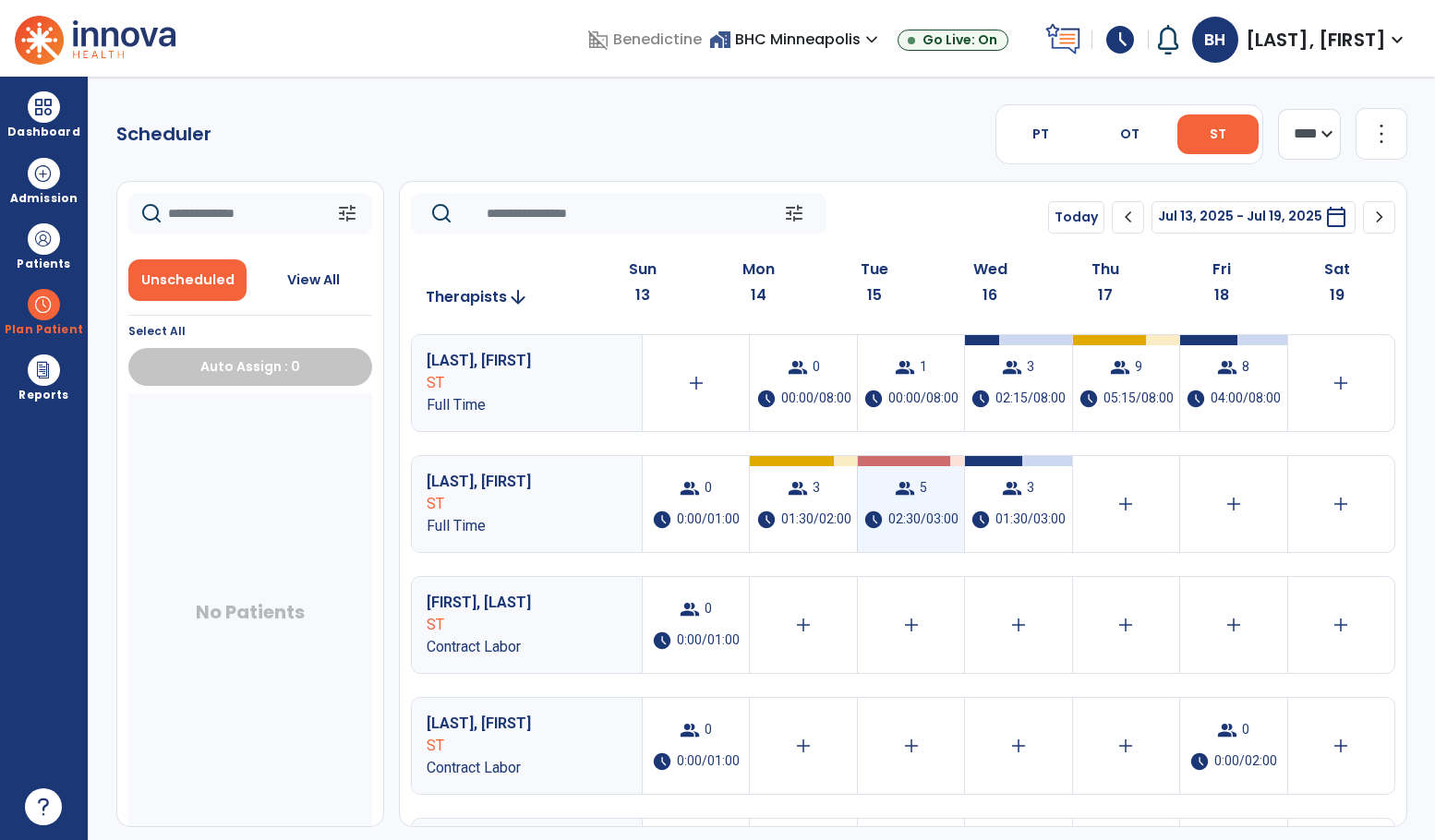 click on "group  5  schedule  02:30/03:00" at bounding box center [910, 504] 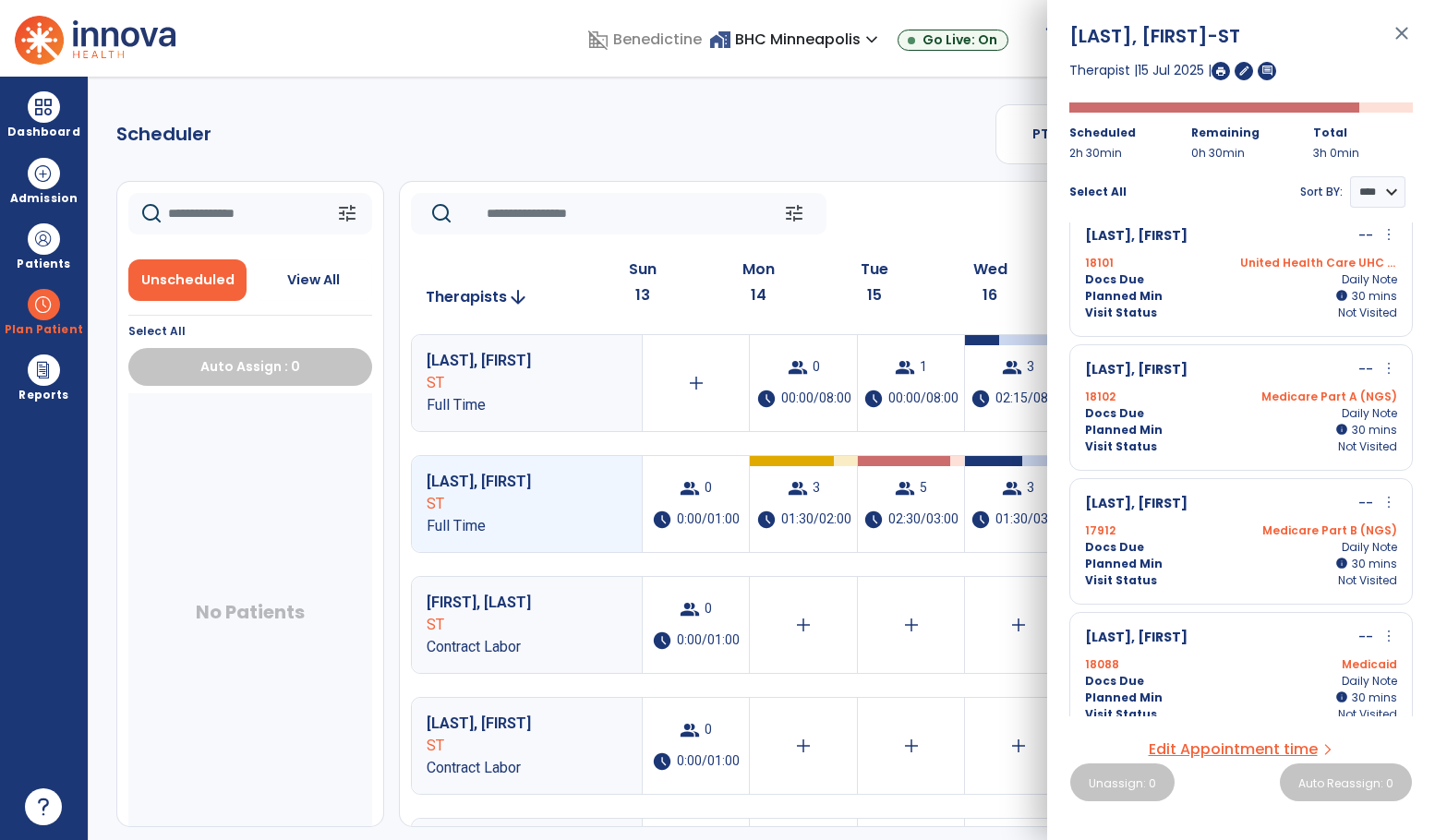 scroll, scrollTop: 149, scrollLeft: 0, axis: vertical 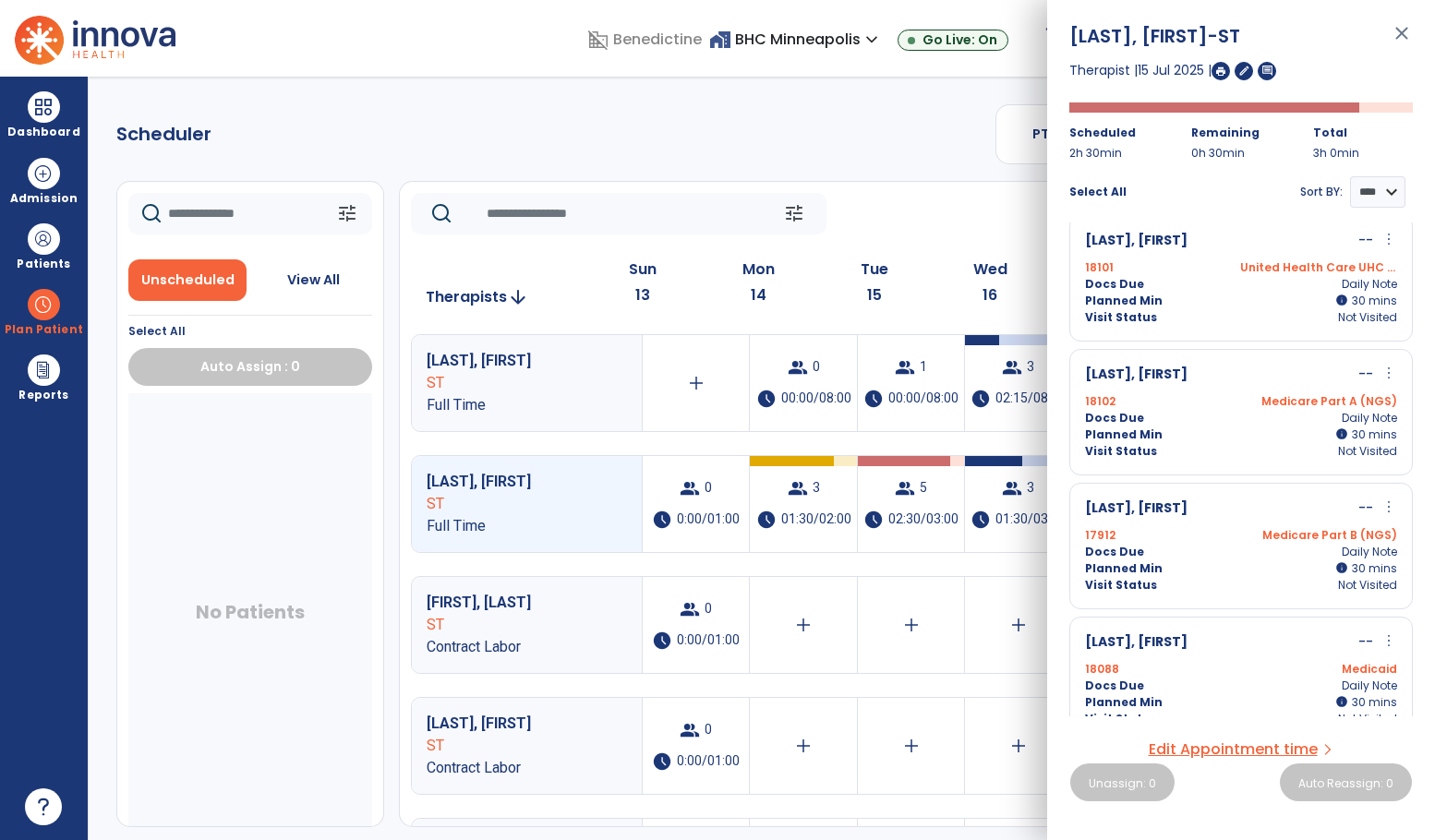 click on "more_vert" at bounding box center [1389, 507] 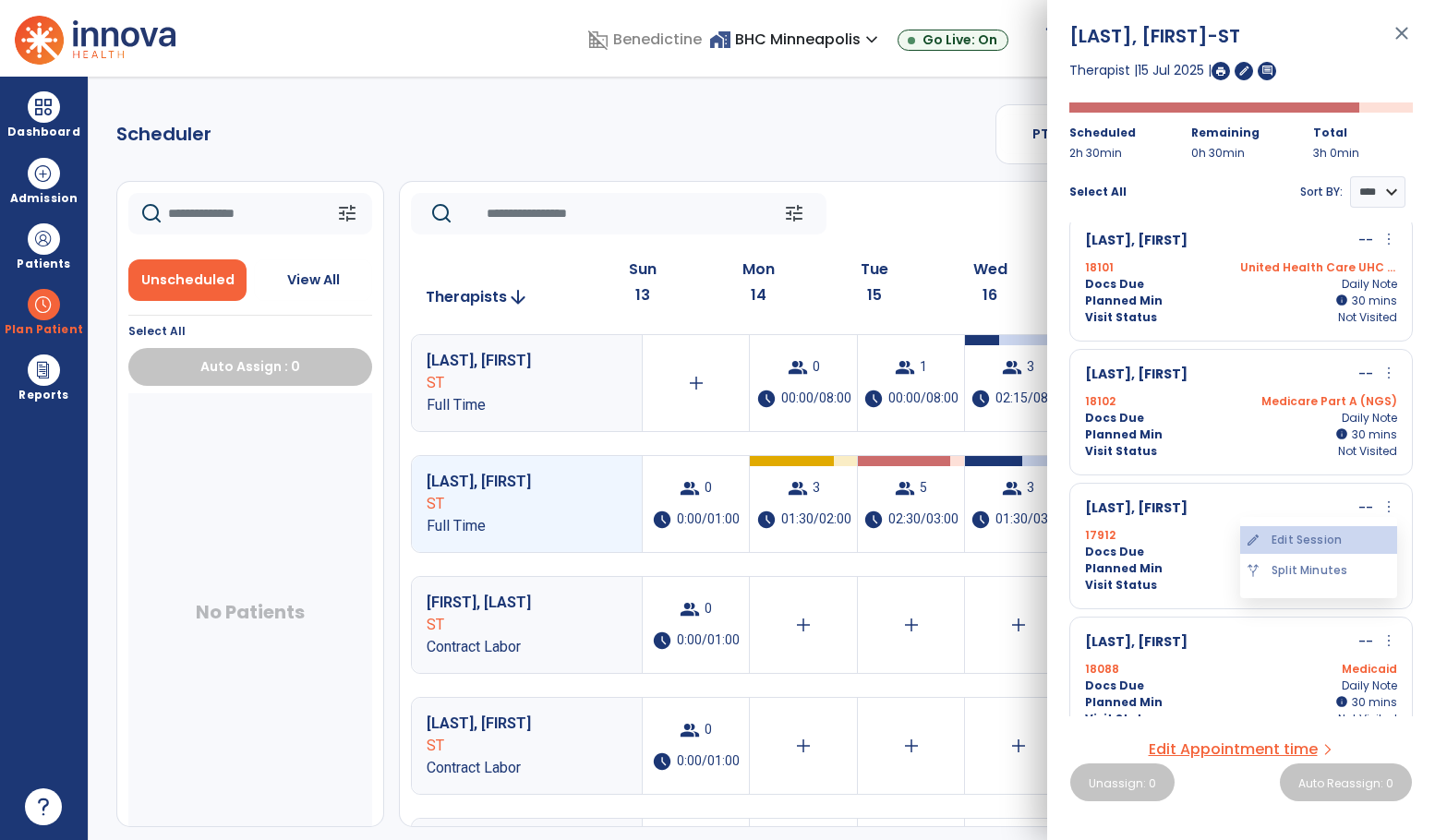 click on "edit   Edit Session" at bounding box center [1319, 540] 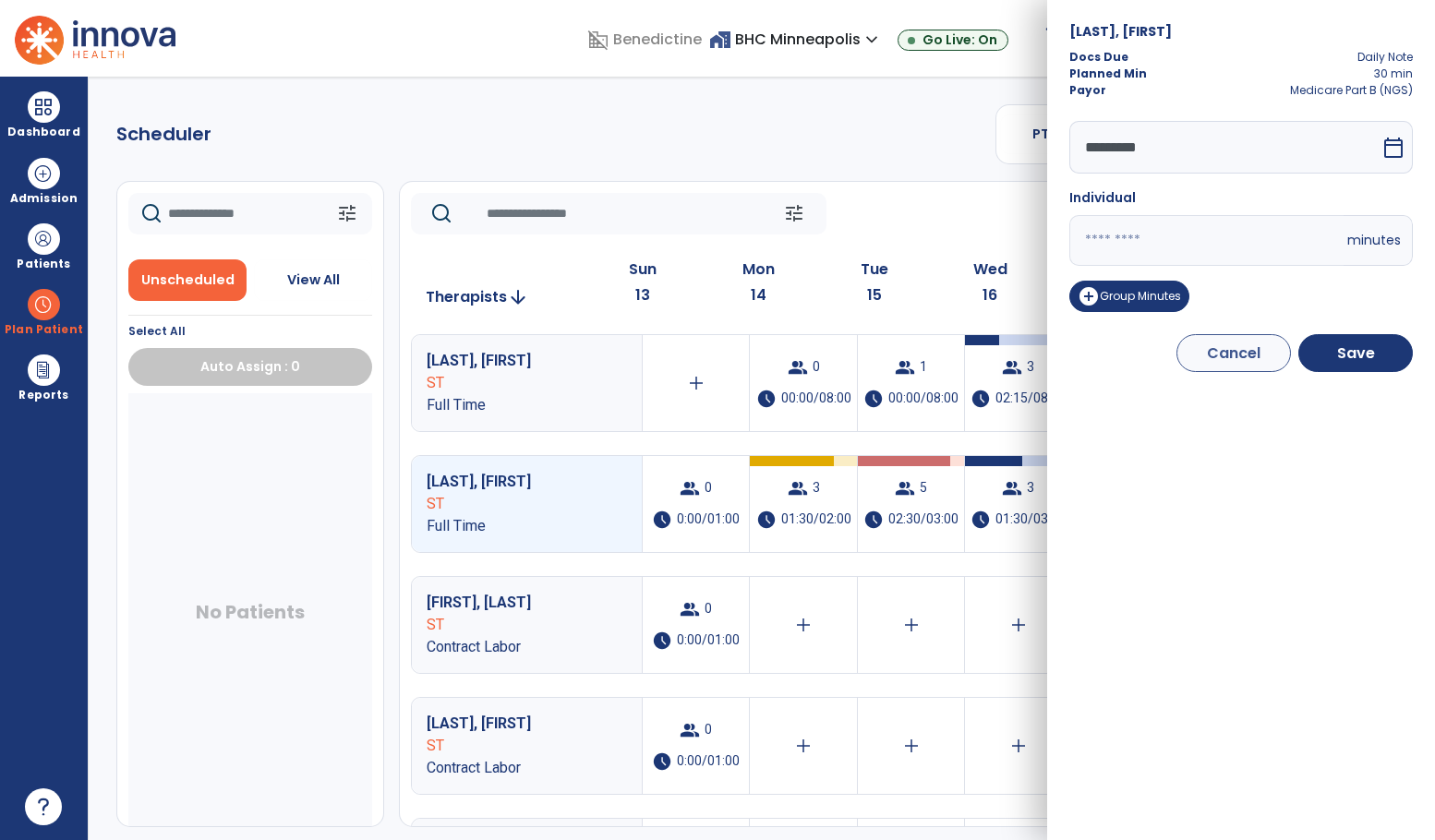 click on "calendar_today" at bounding box center [1393, 148] 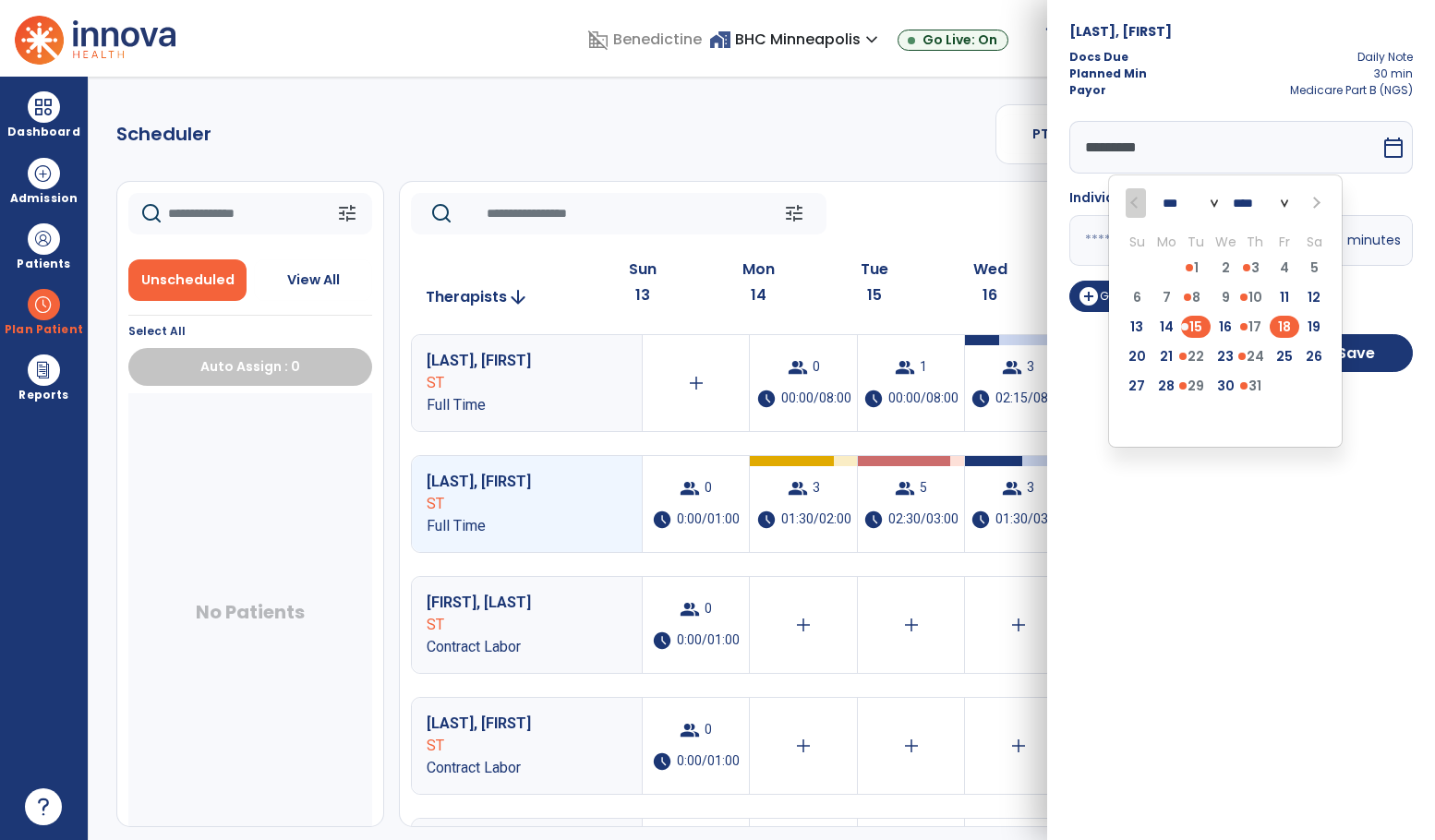 click on "18" at bounding box center (1284, 327) 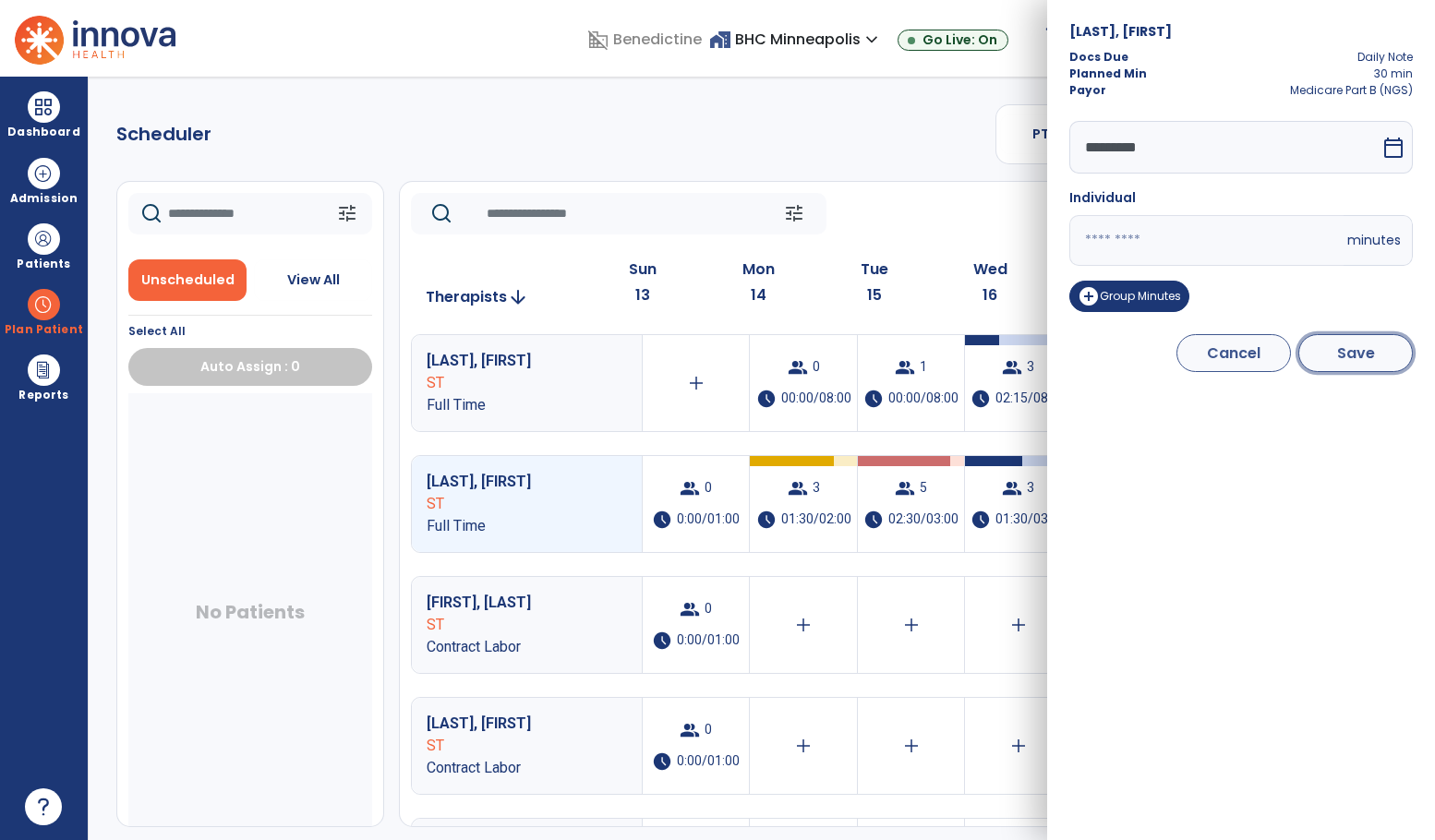 click on "Save" at bounding box center [1356, 353] 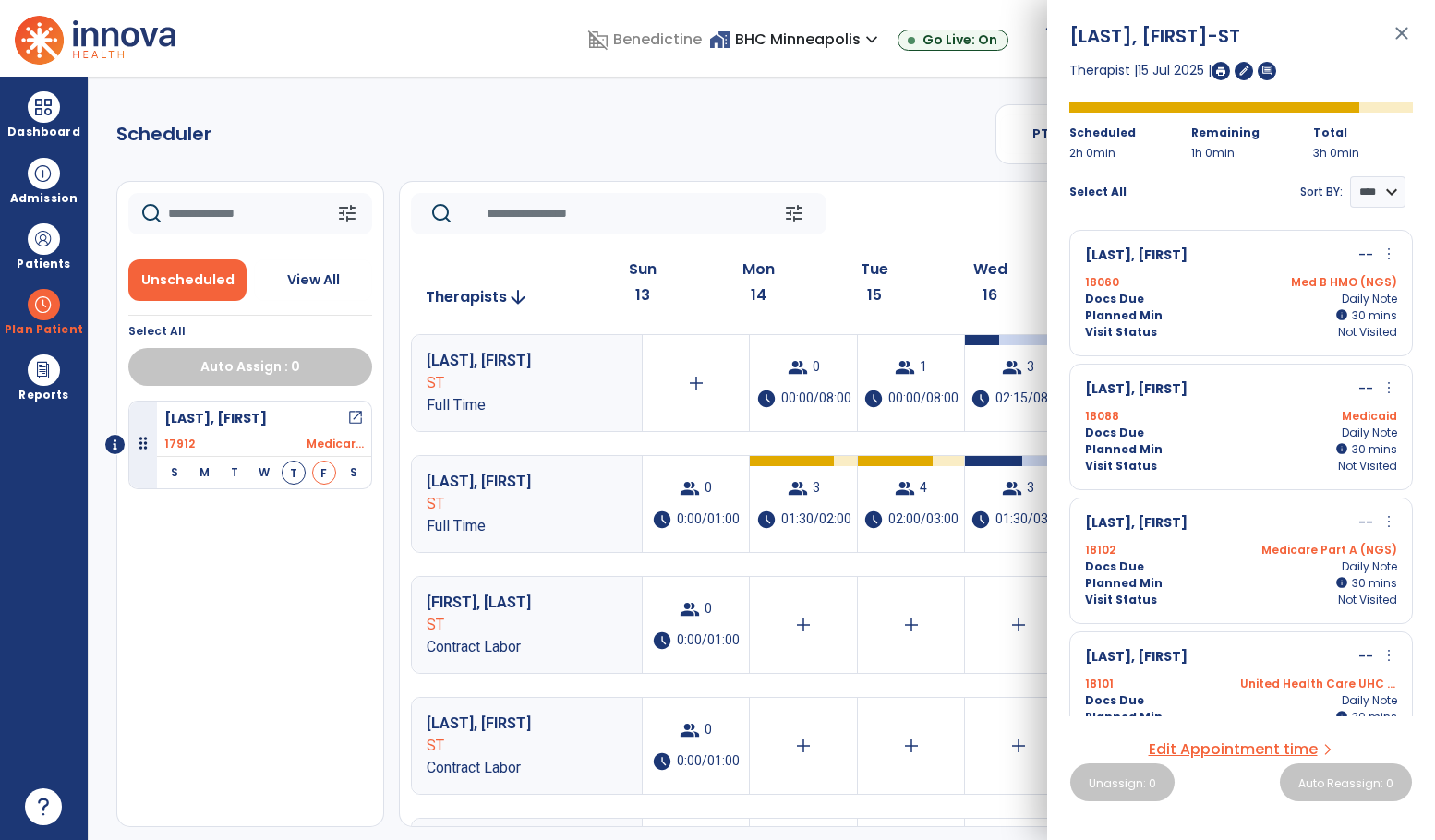 click on "close" at bounding box center (1402, 42) 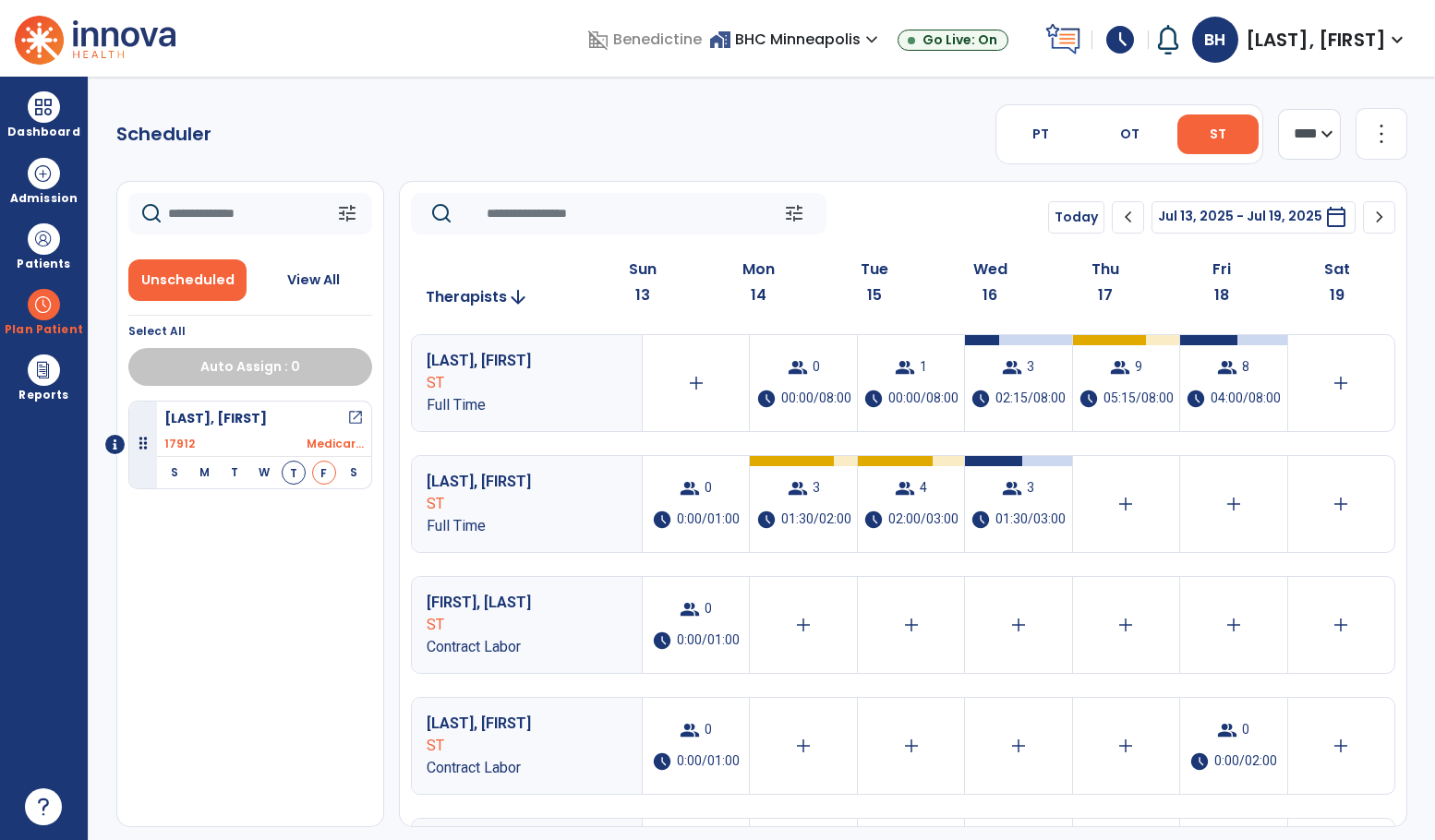 click on "[LAST], [FIRST]" at bounding box center [215, 418] 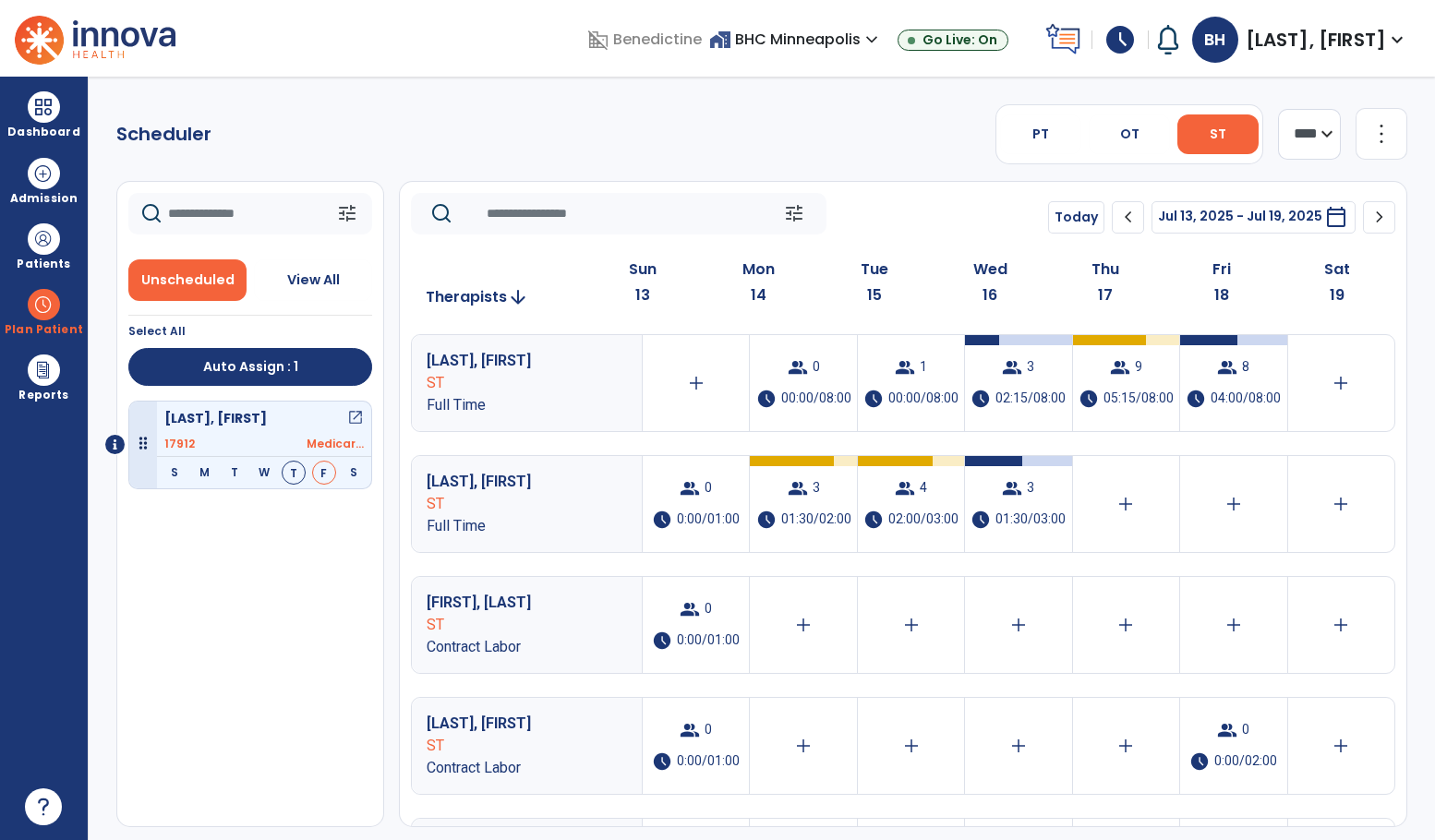 click at bounding box center (143, 444) 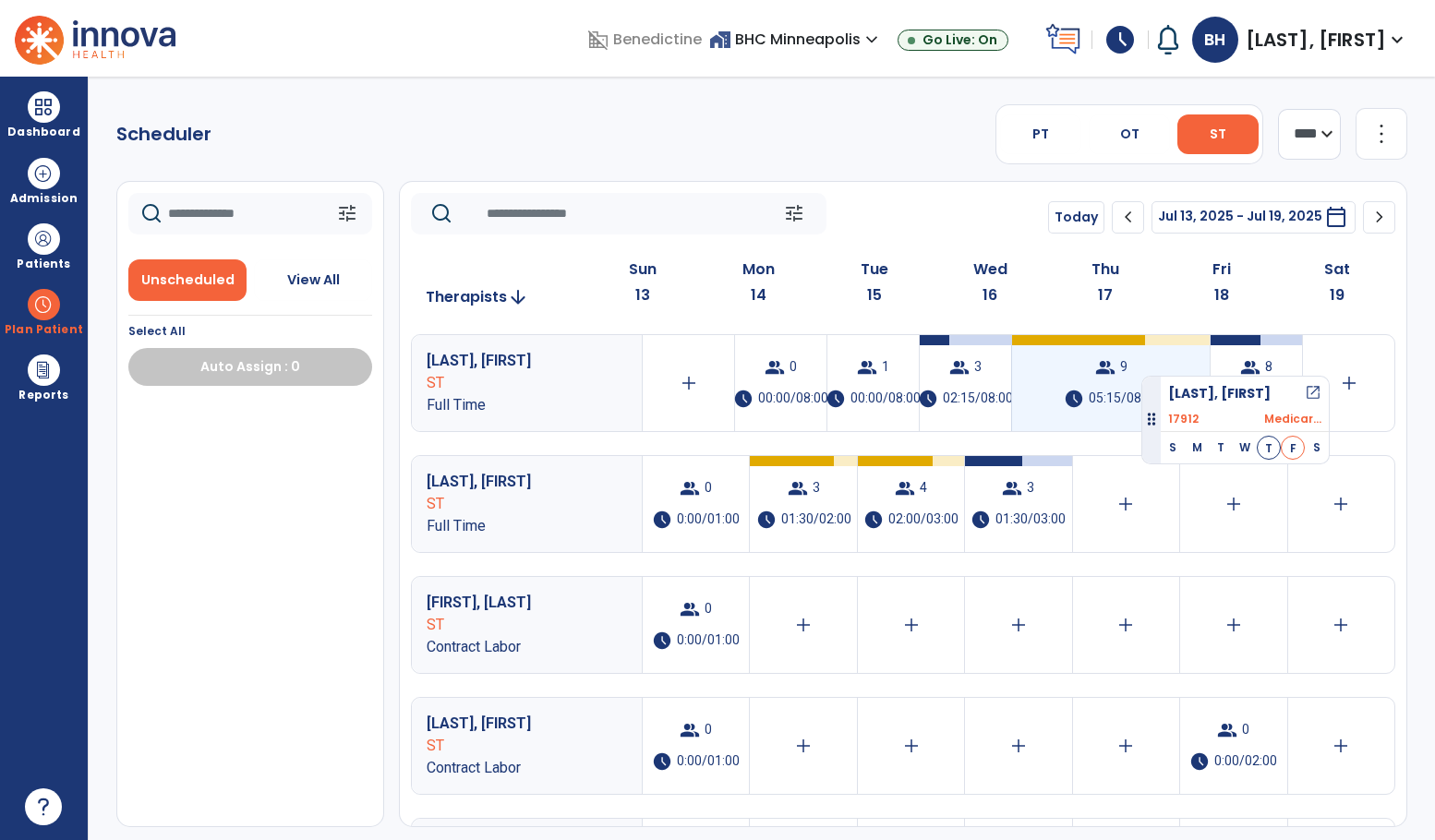 drag, startPoint x: 139, startPoint y: 446, endPoint x: 1141, endPoint y: 368, distance: 1005.0313 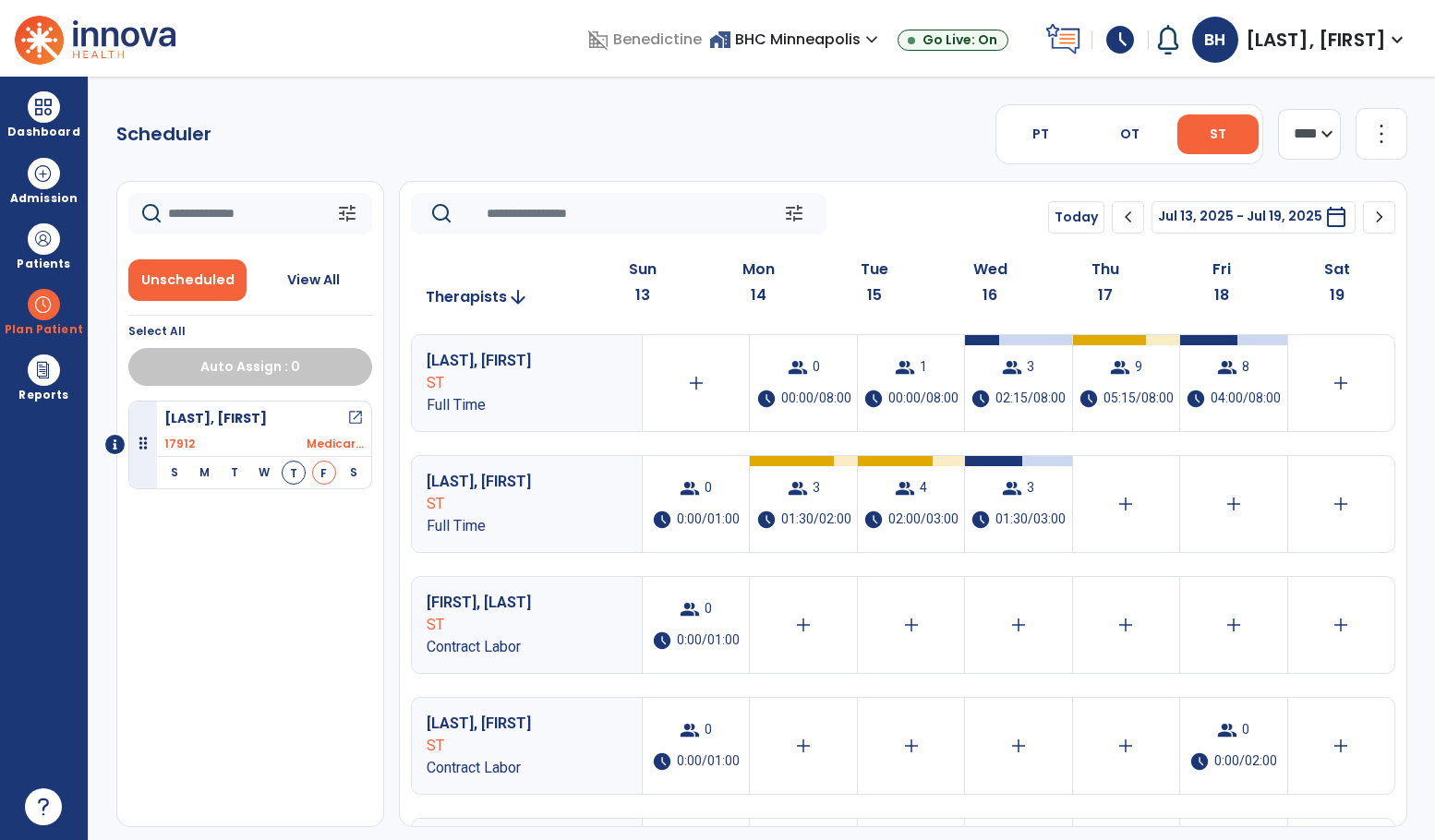 click at bounding box center [115, 444] 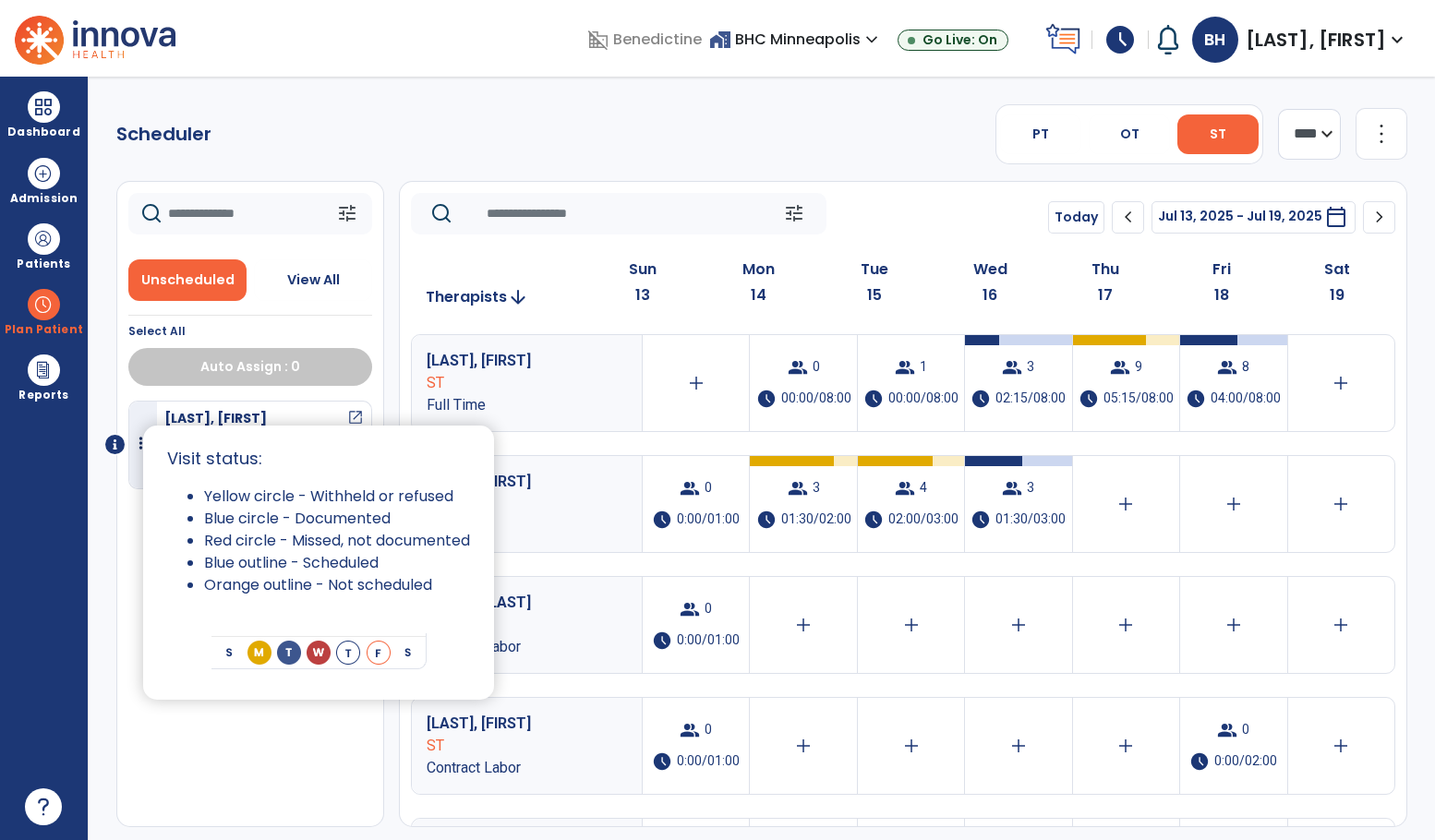 click at bounding box center [718, 420] 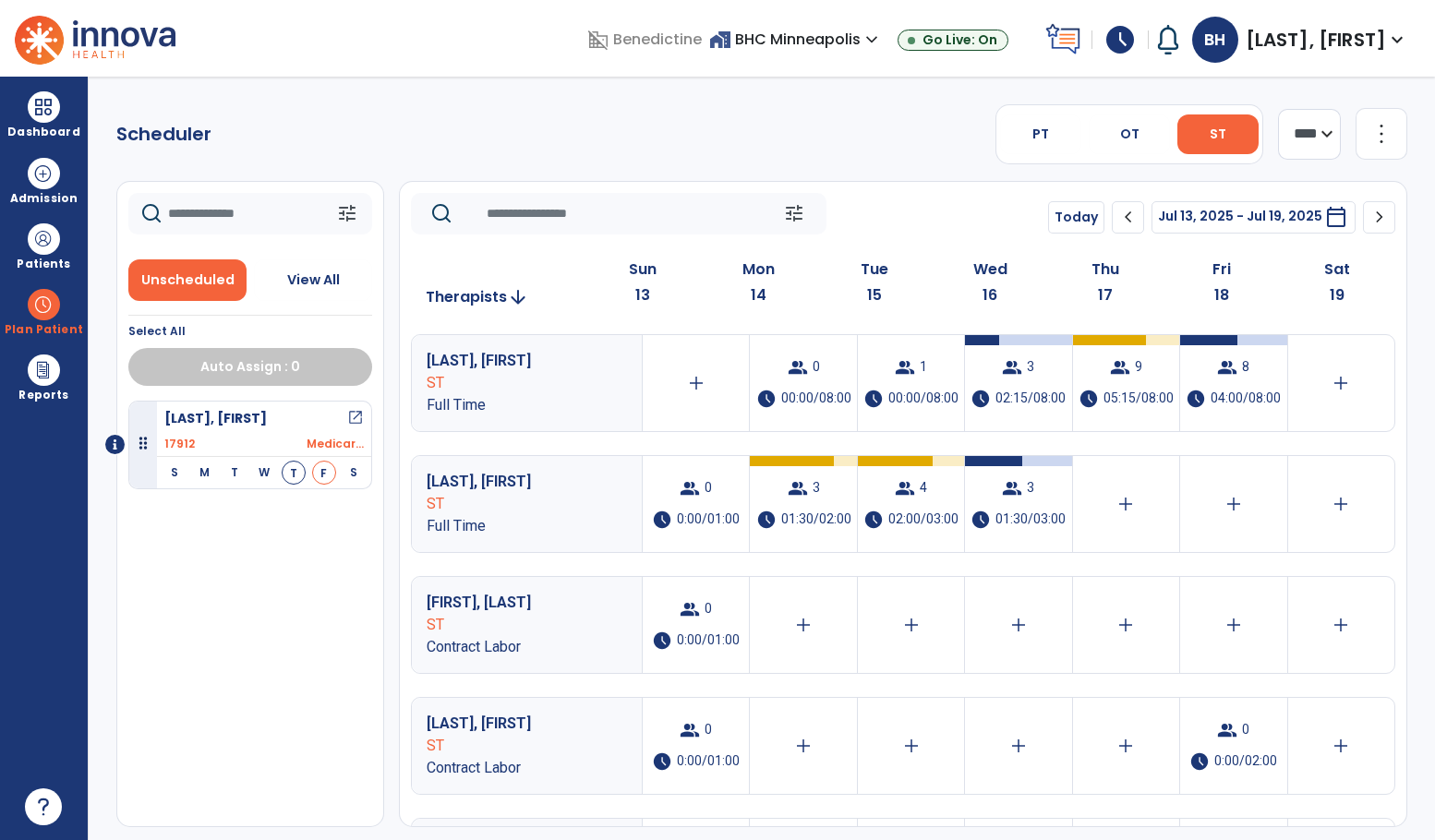 click at bounding box center [143, 445] 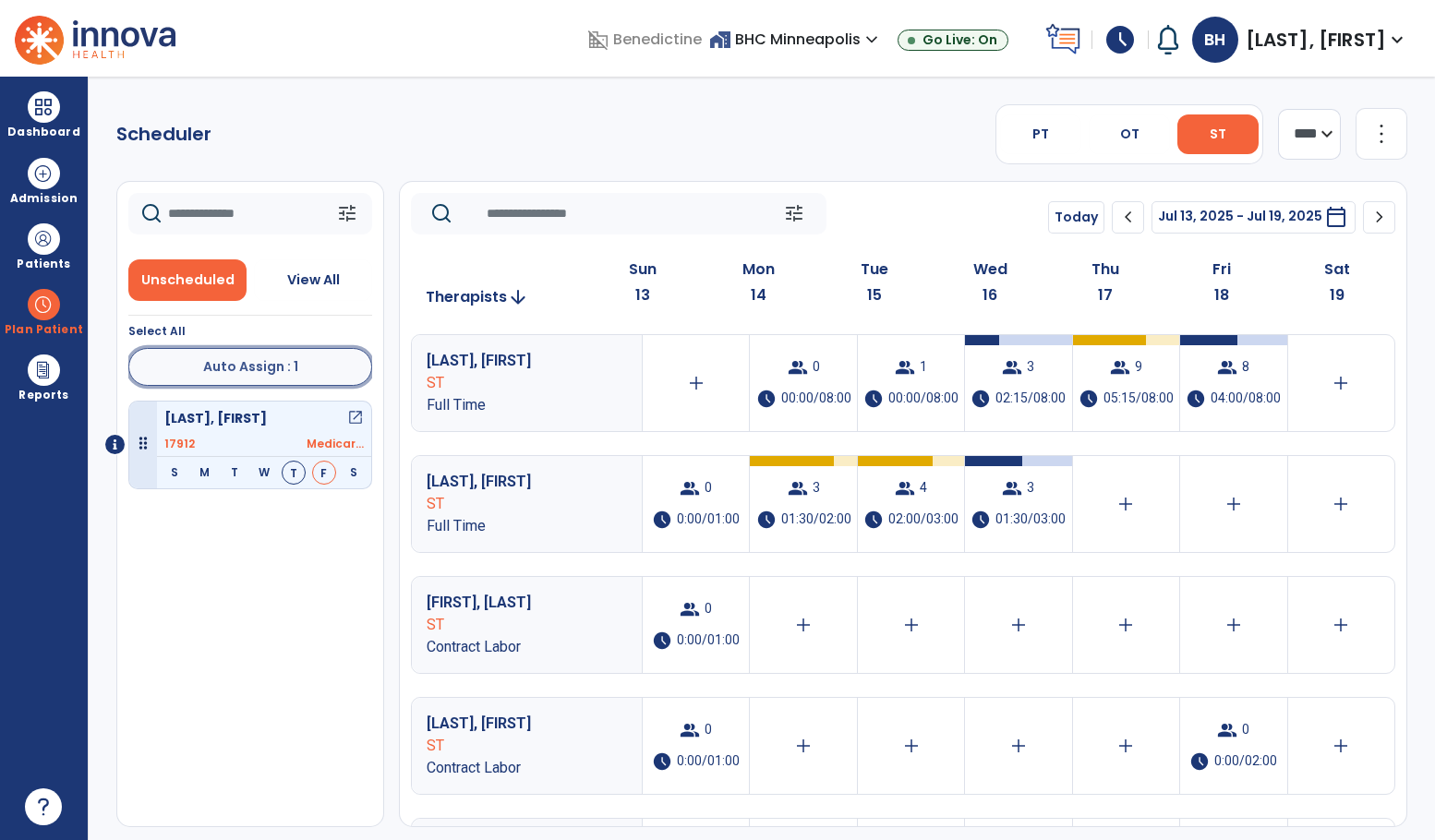 click on "Auto Assign : 1" 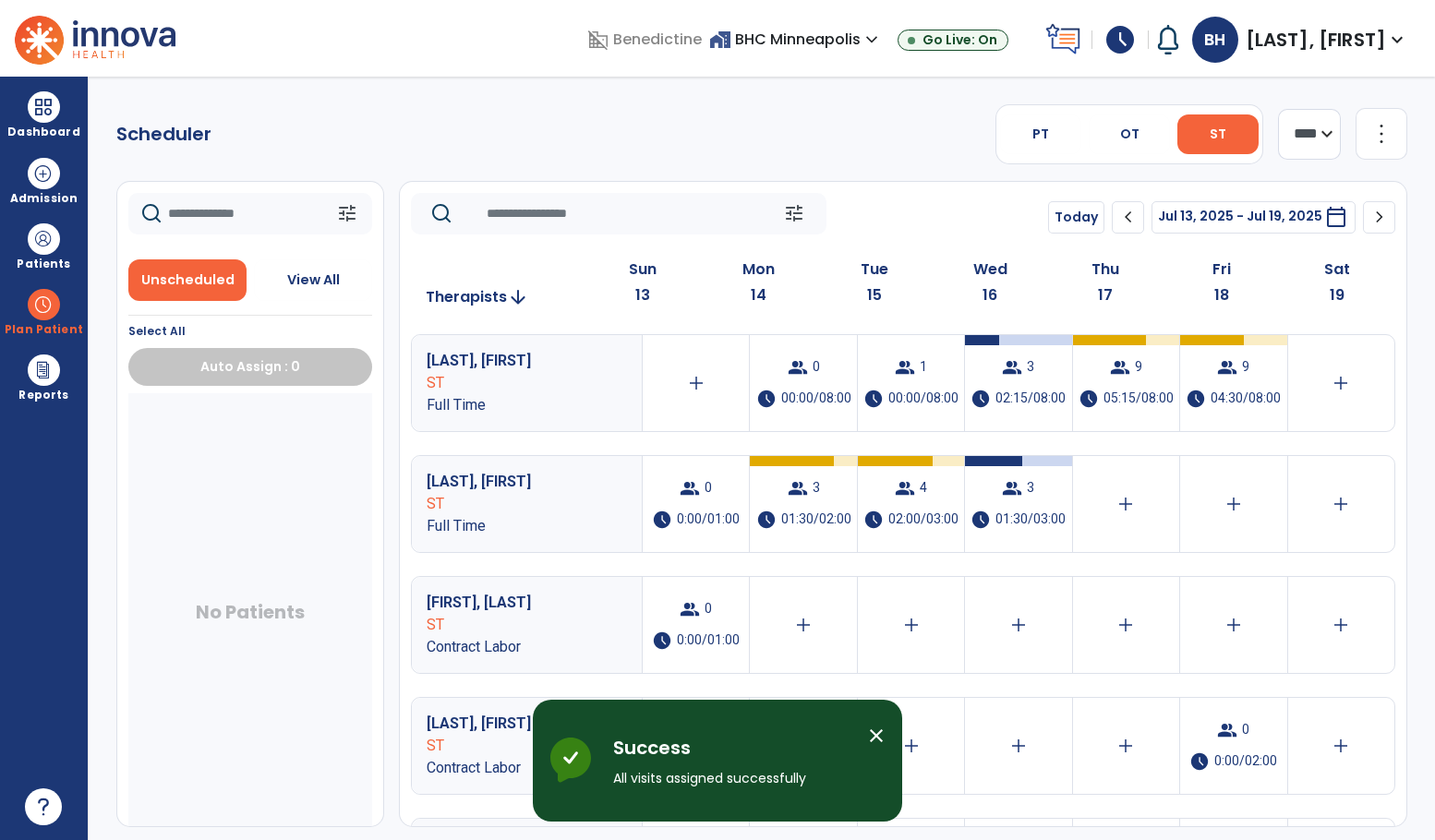 click on "close" at bounding box center [876, 736] 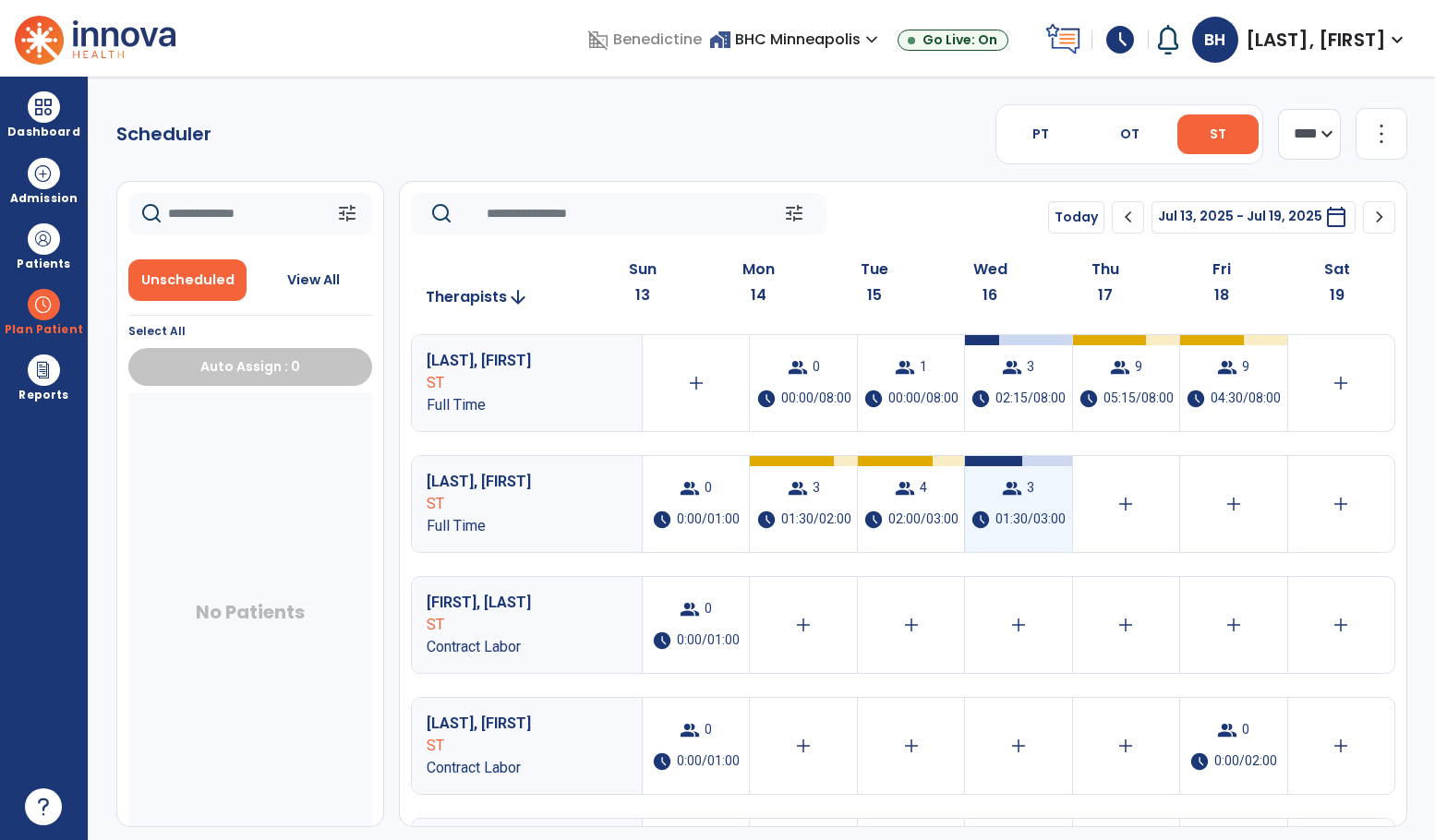click on "group  3  schedule  01:30/03:00" at bounding box center (1018, 504) 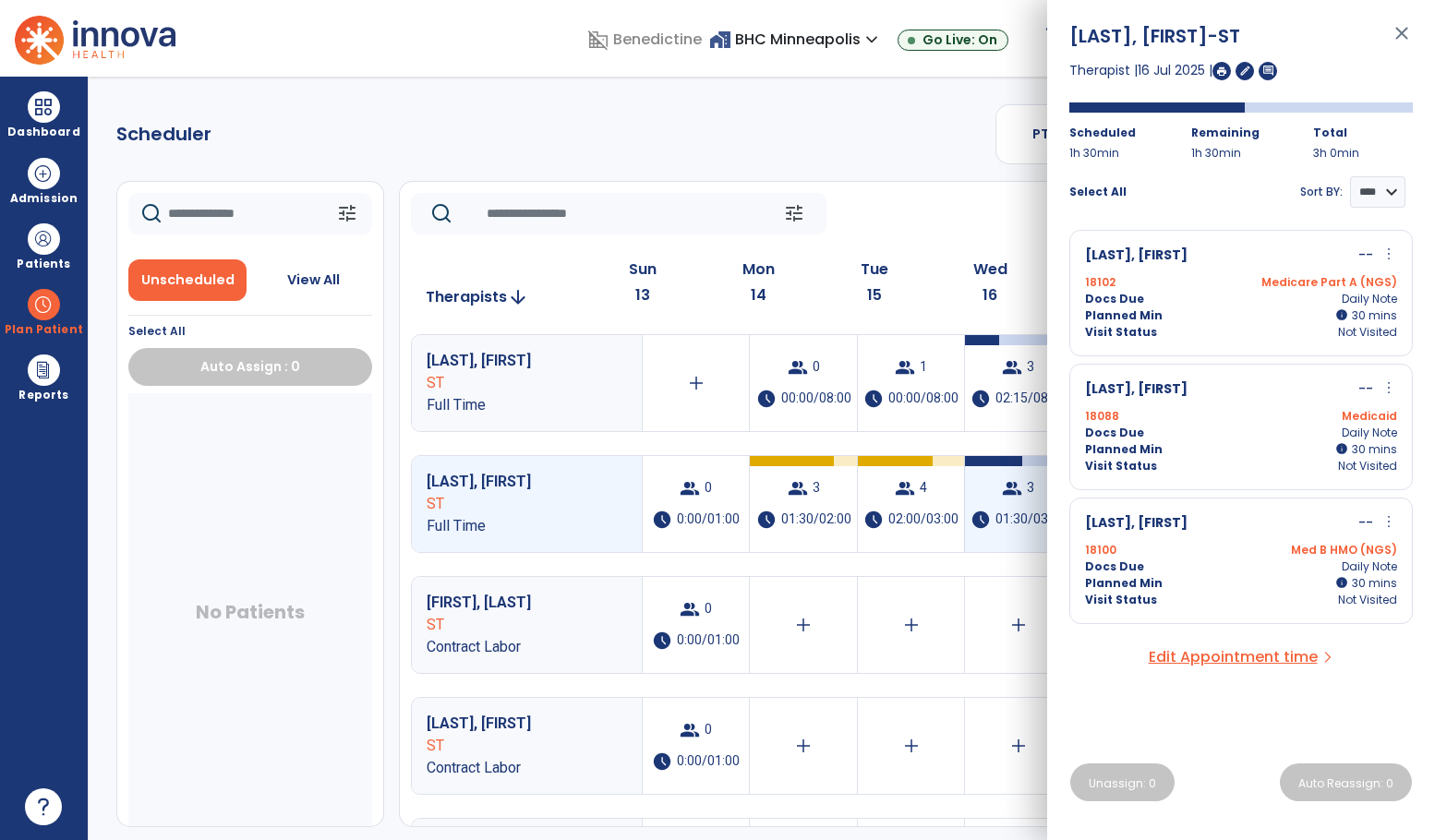 click on "group  3  schedule  01:30/03:00" at bounding box center (1018, 504) 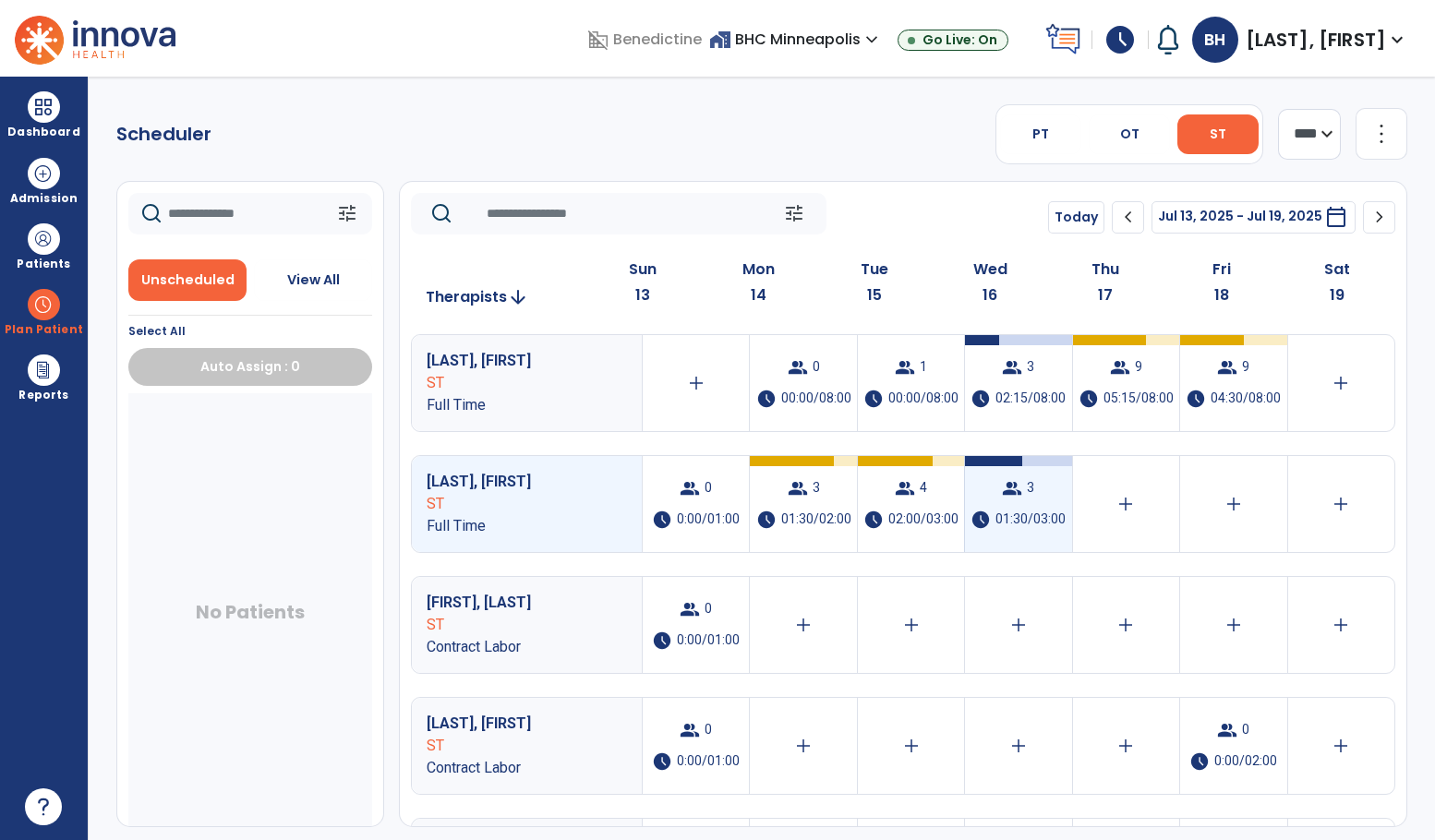 drag, startPoint x: 1029, startPoint y: 493, endPoint x: 1040, endPoint y: 494, distance: 11.045361 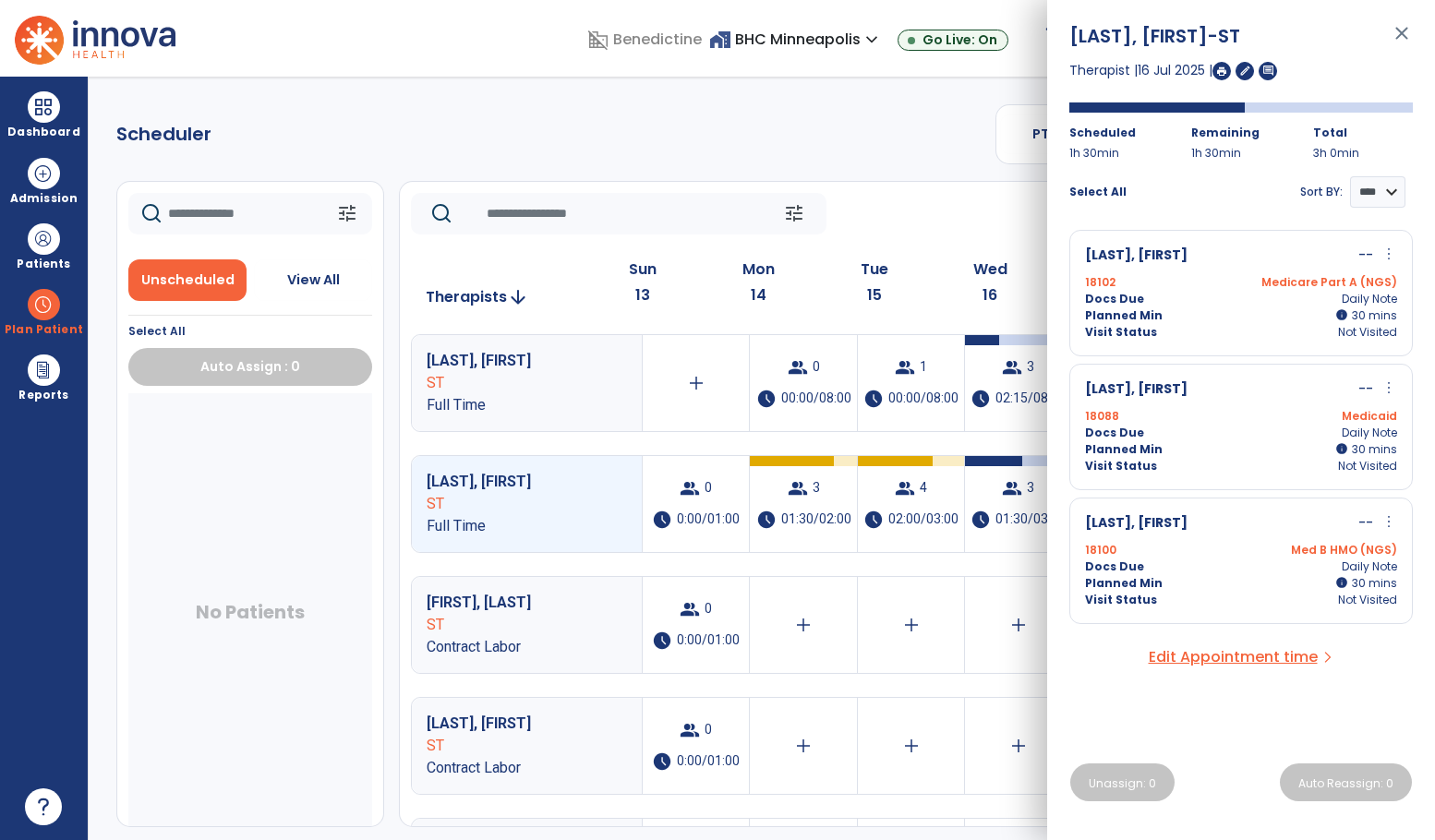 click on "close" at bounding box center (1402, 42) 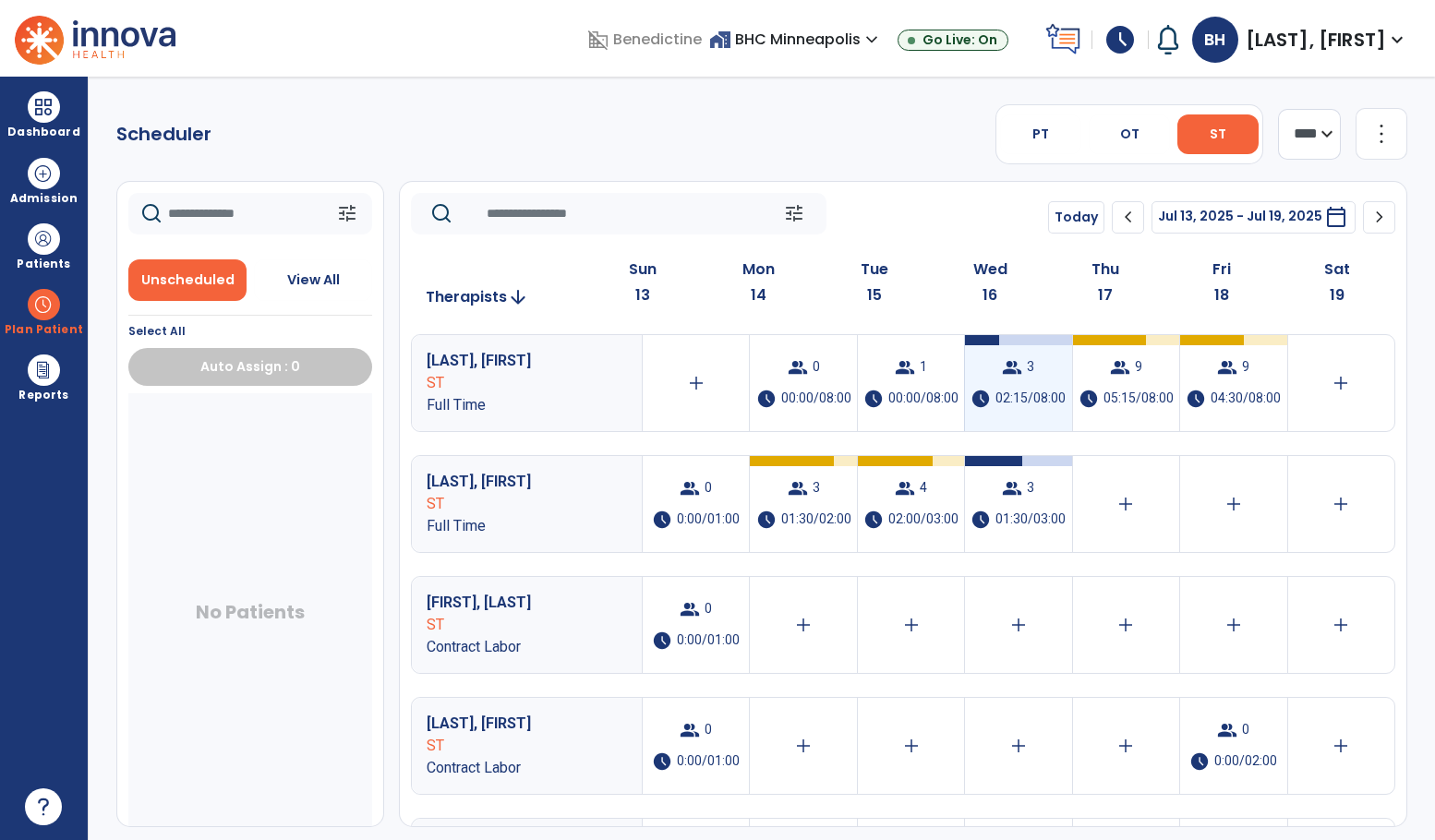 click on "group  3  schedule  02:15/08:00" at bounding box center [1018, 383] 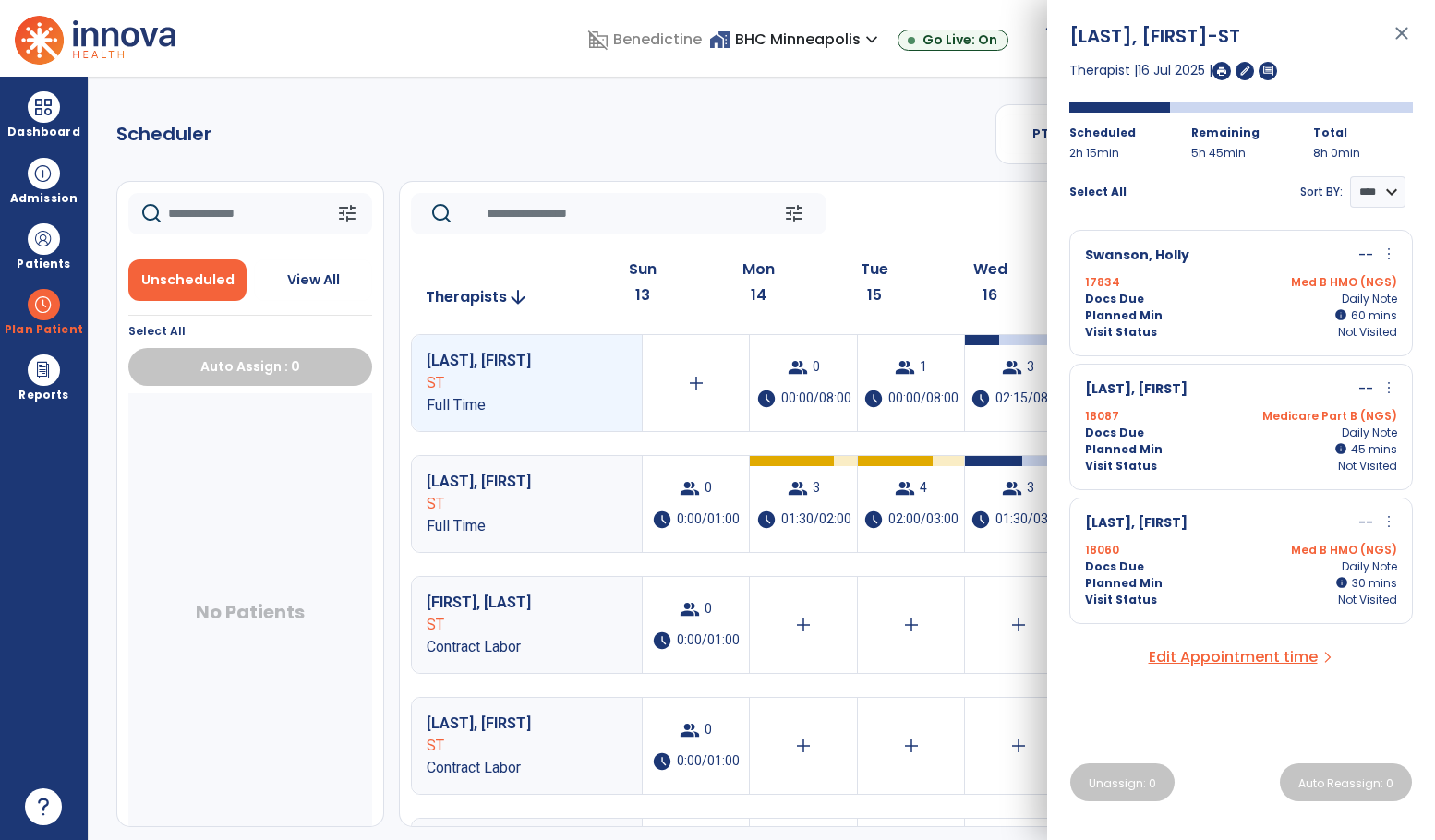 click on "[LAST], [FIRST]" at bounding box center [1136, 523] 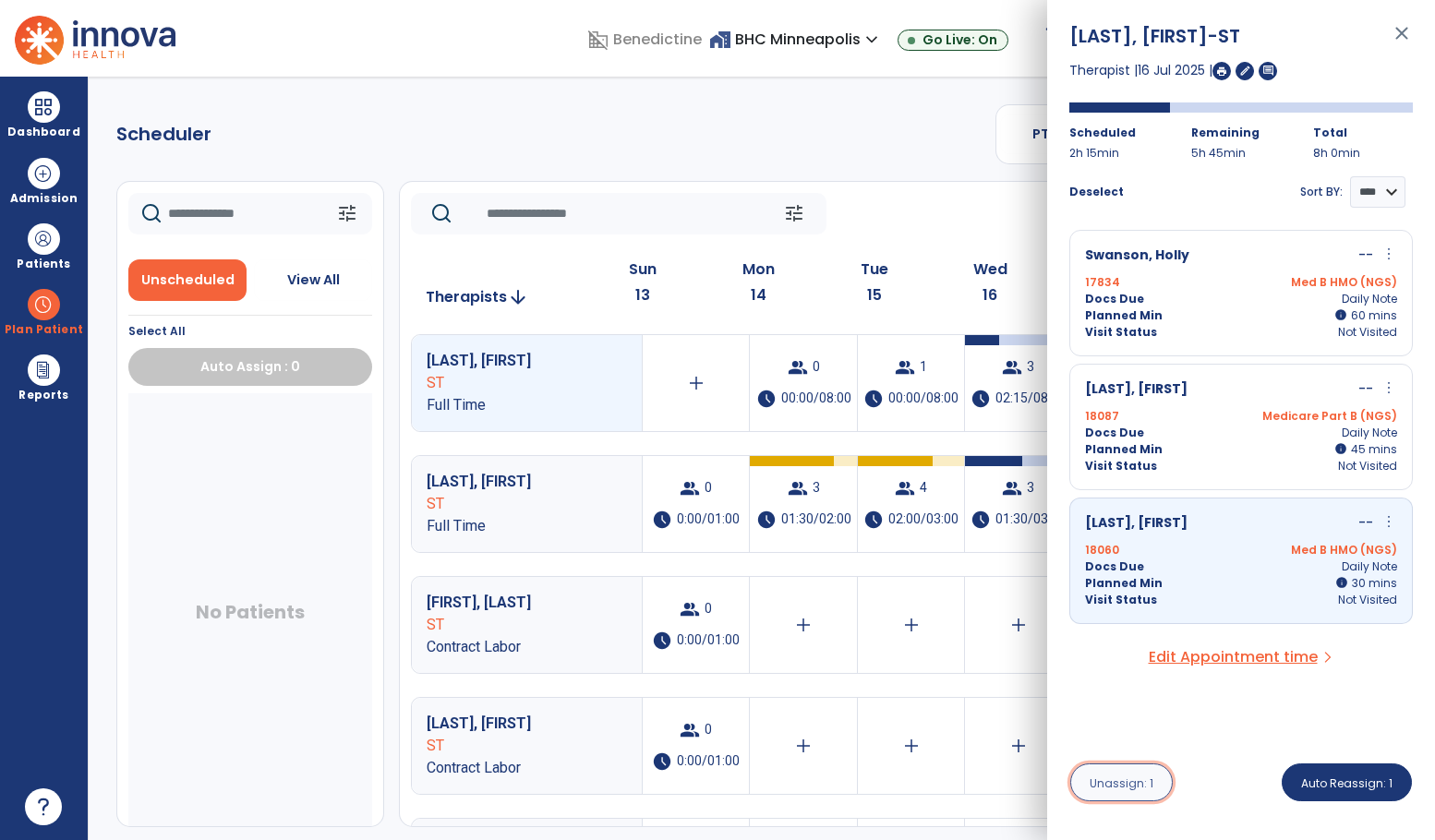 click on "Unassign: 1" at bounding box center [1121, 783] 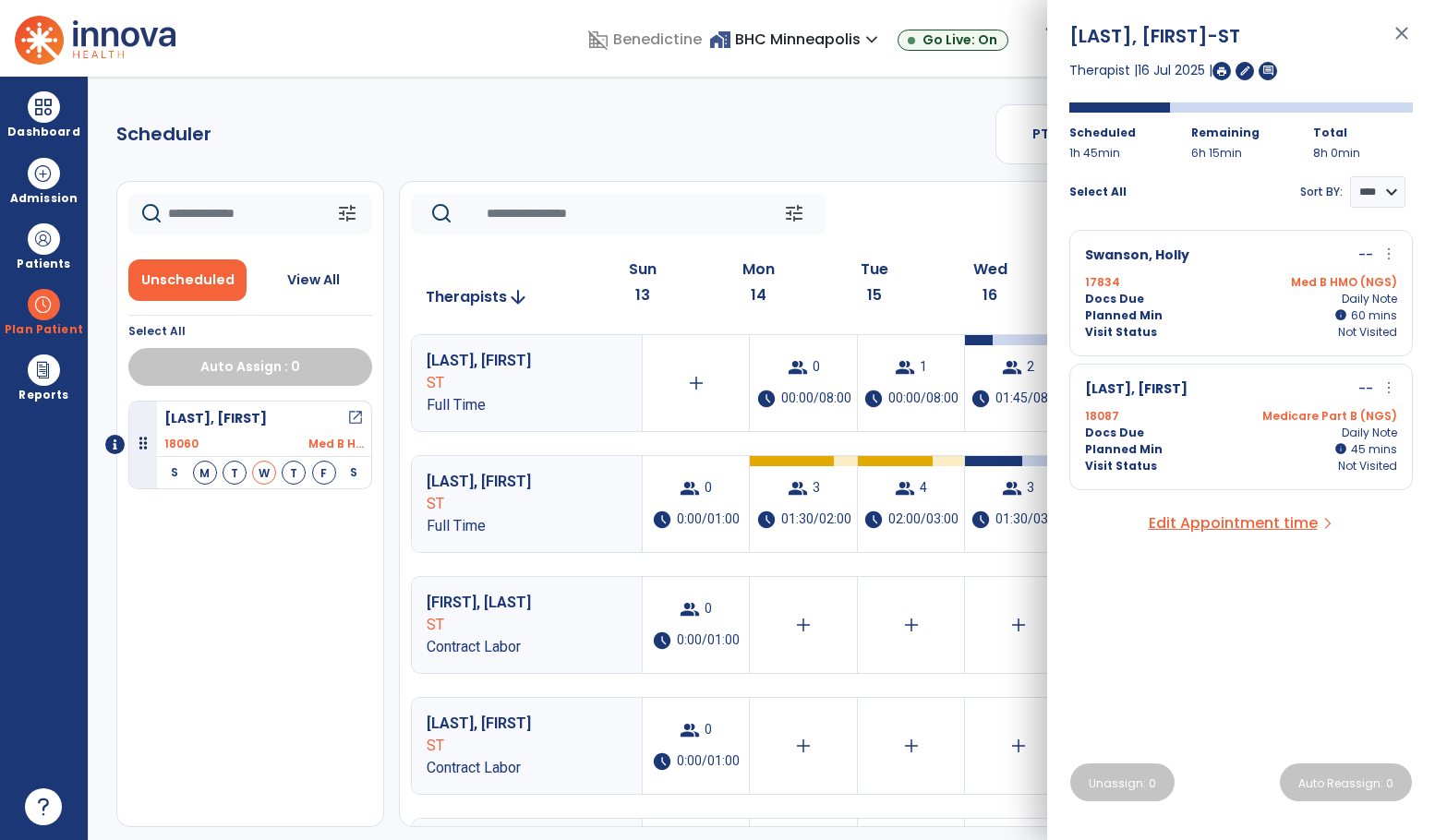 click on "close" at bounding box center [1402, 42] 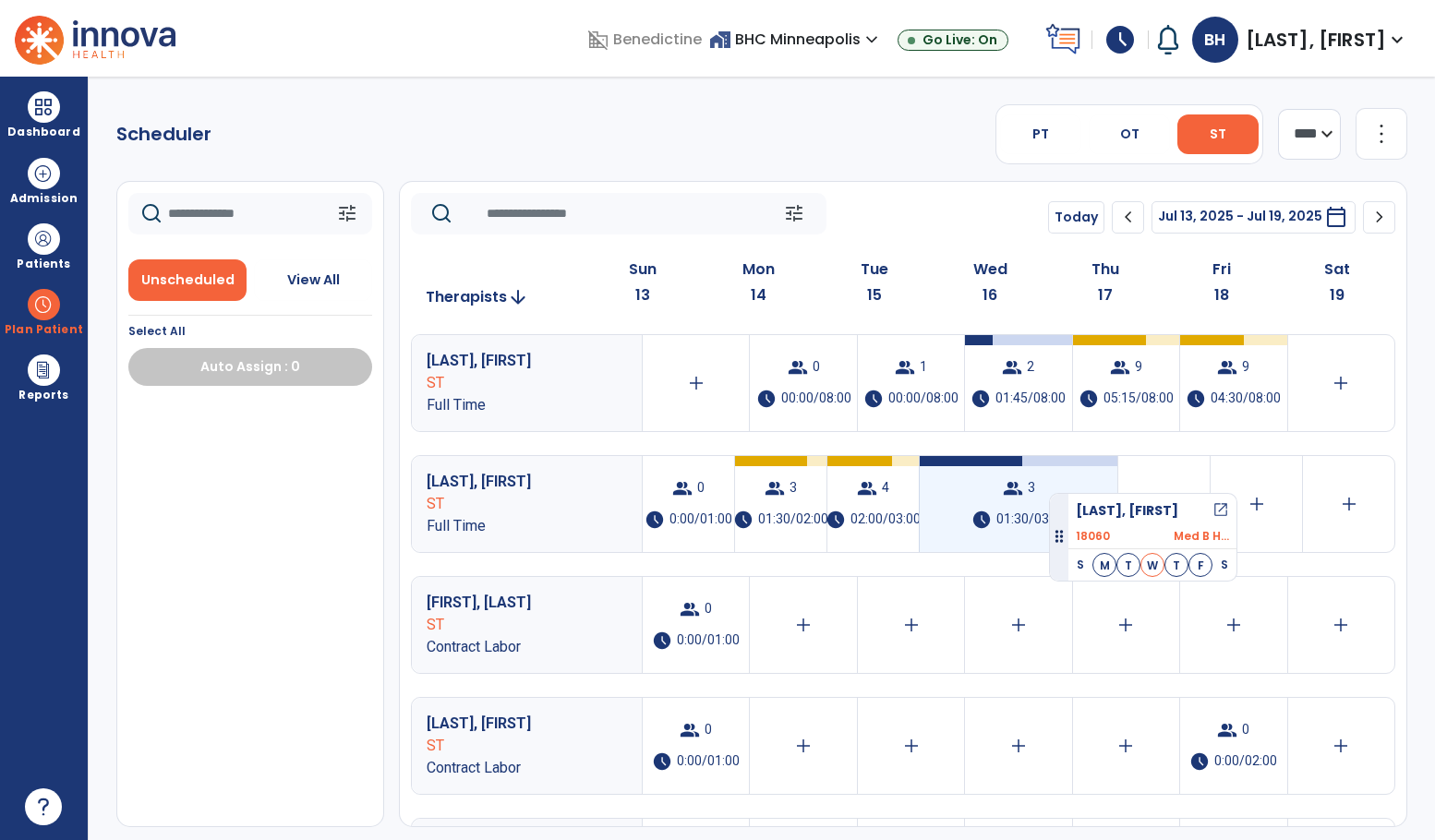 drag, startPoint x: 141, startPoint y: 438, endPoint x: 1046, endPoint y: 486, distance: 906.272 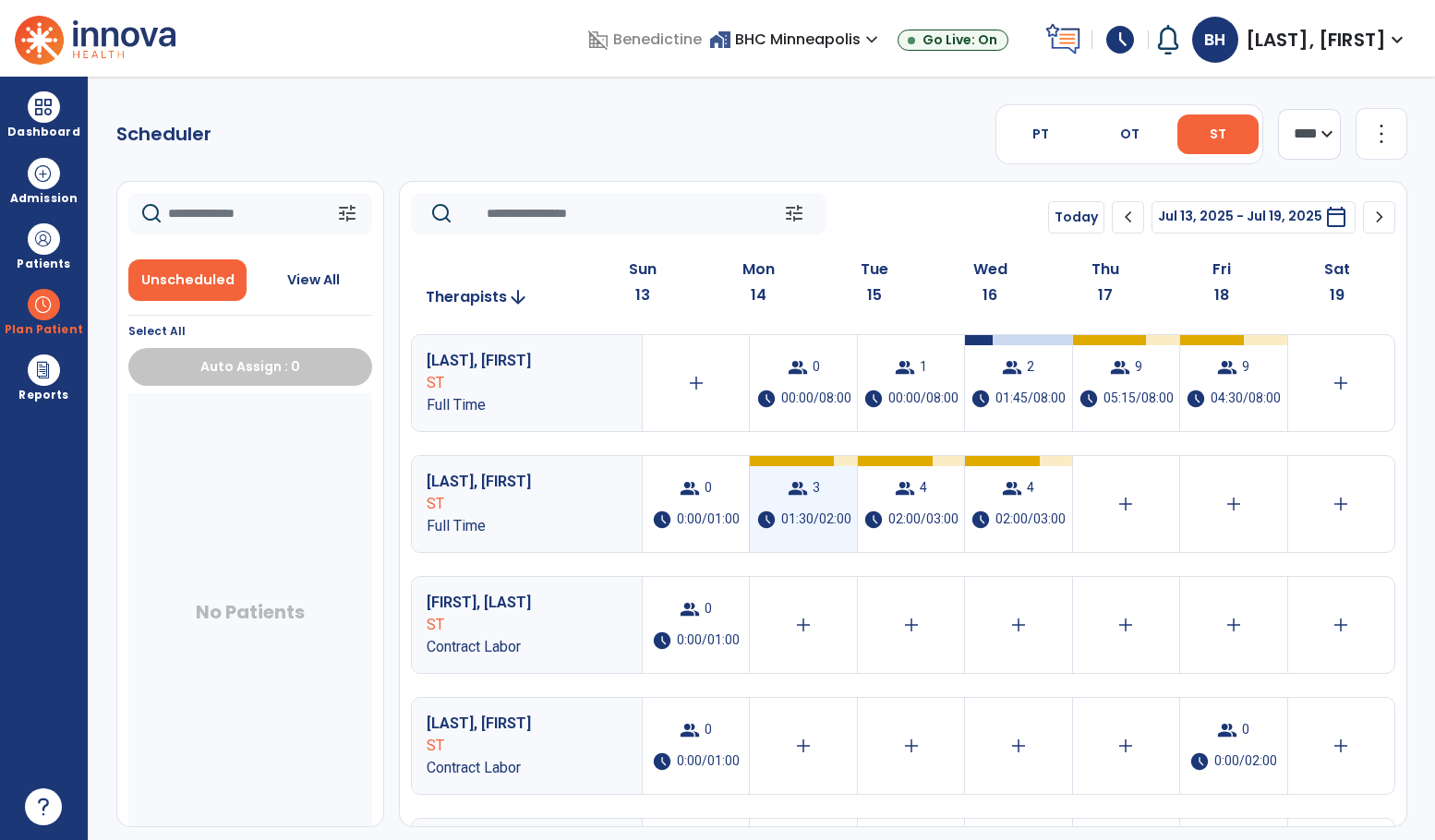 click on "group  3  schedule  01:30/02:00" at bounding box center [802, 504] 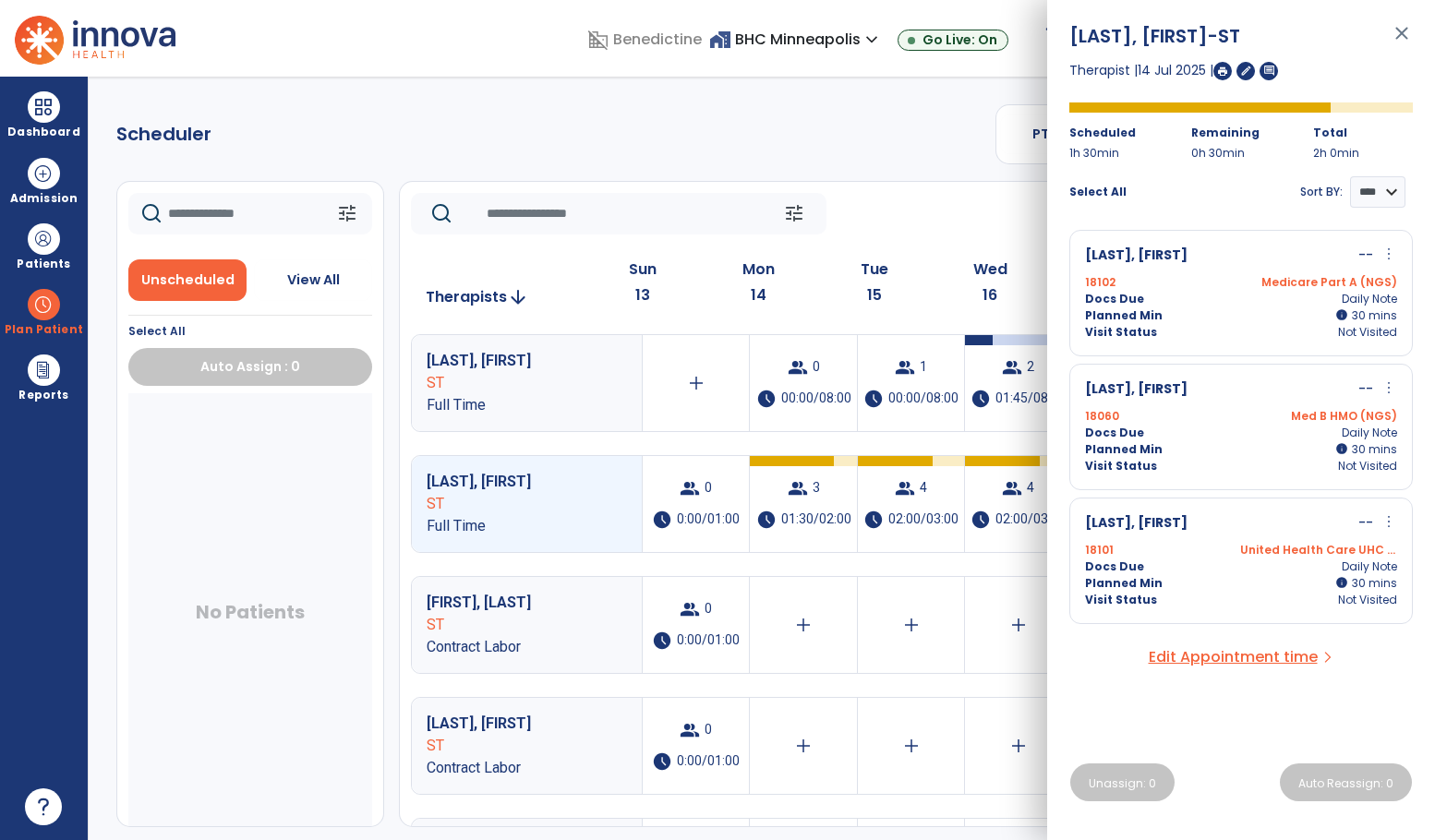 click on "close" at bounding box center (1402, 42) 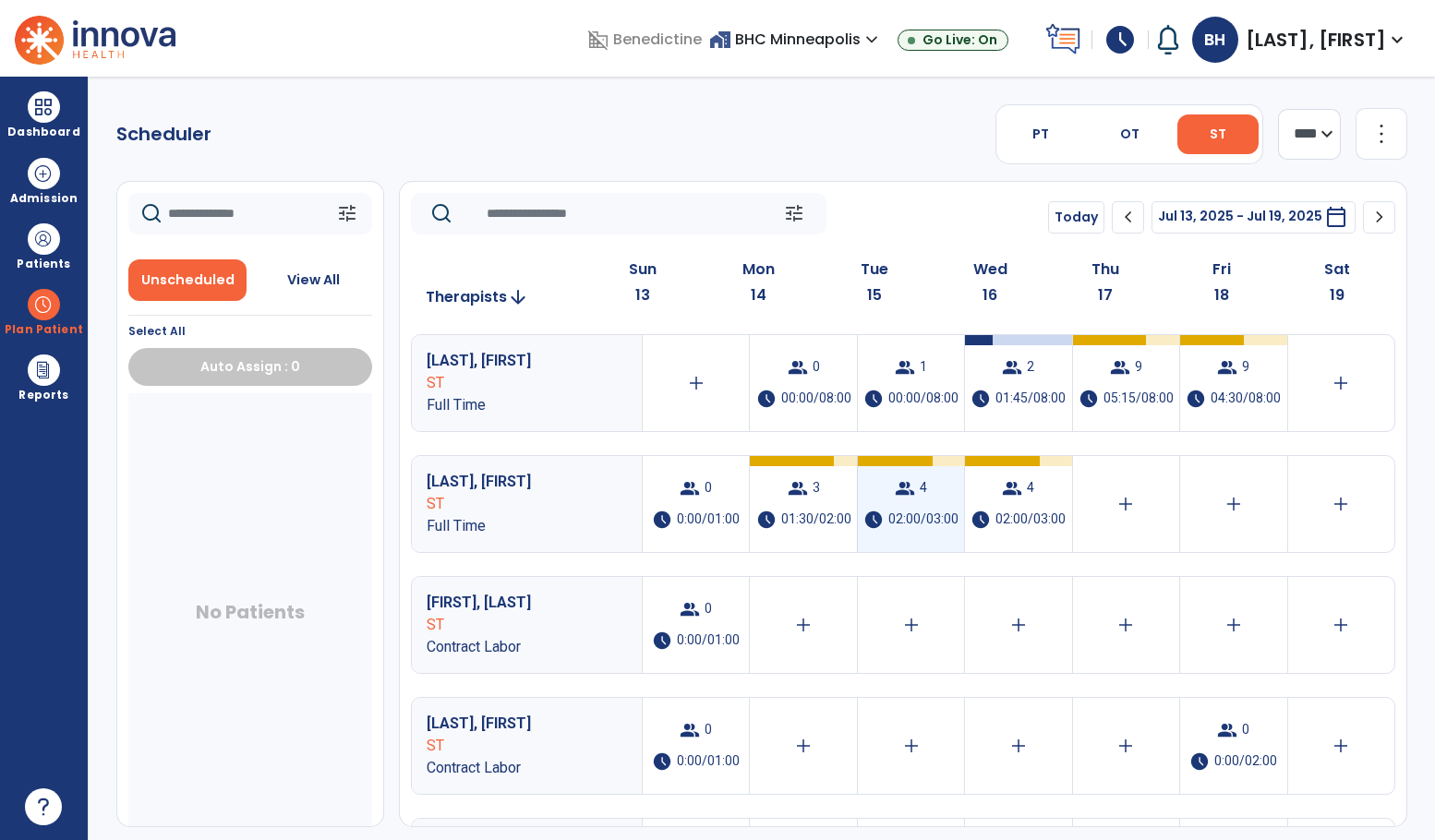 click on "group" at bounding box center (905, 488) 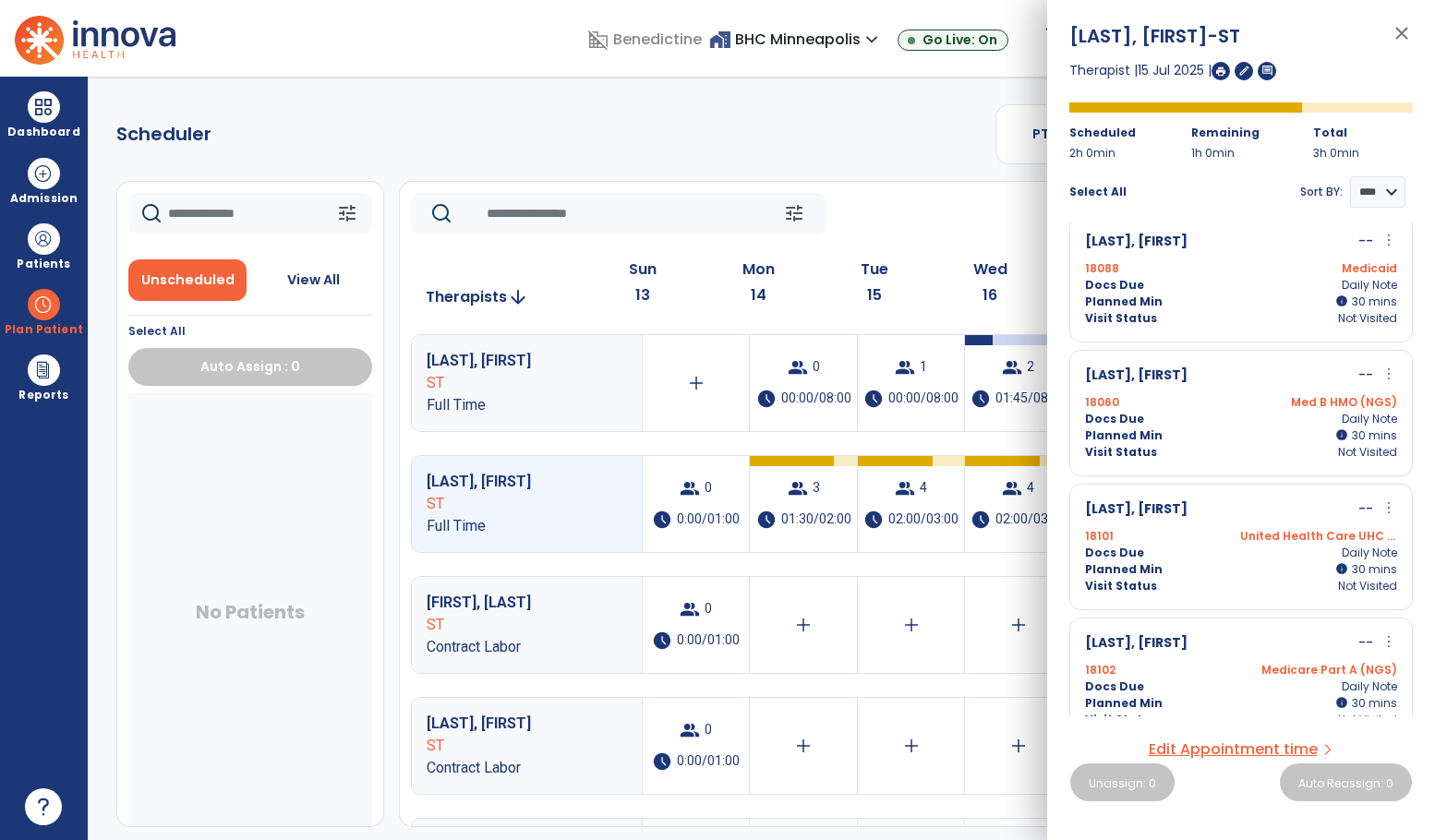 scroll, scrollTop: 0, scrollLeft: 0, axis: both 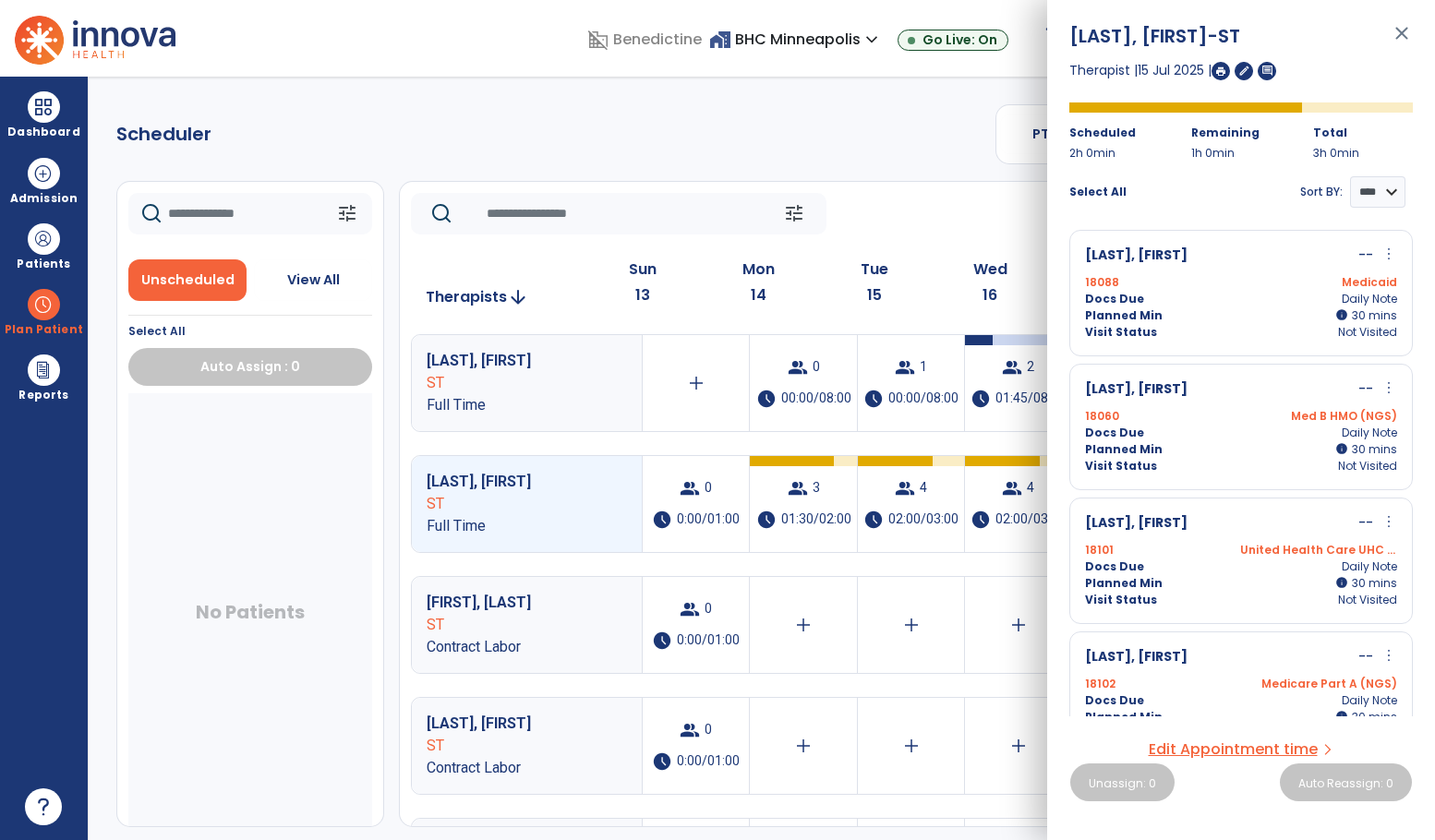 click on "close" at bounding box center (1402, 42) 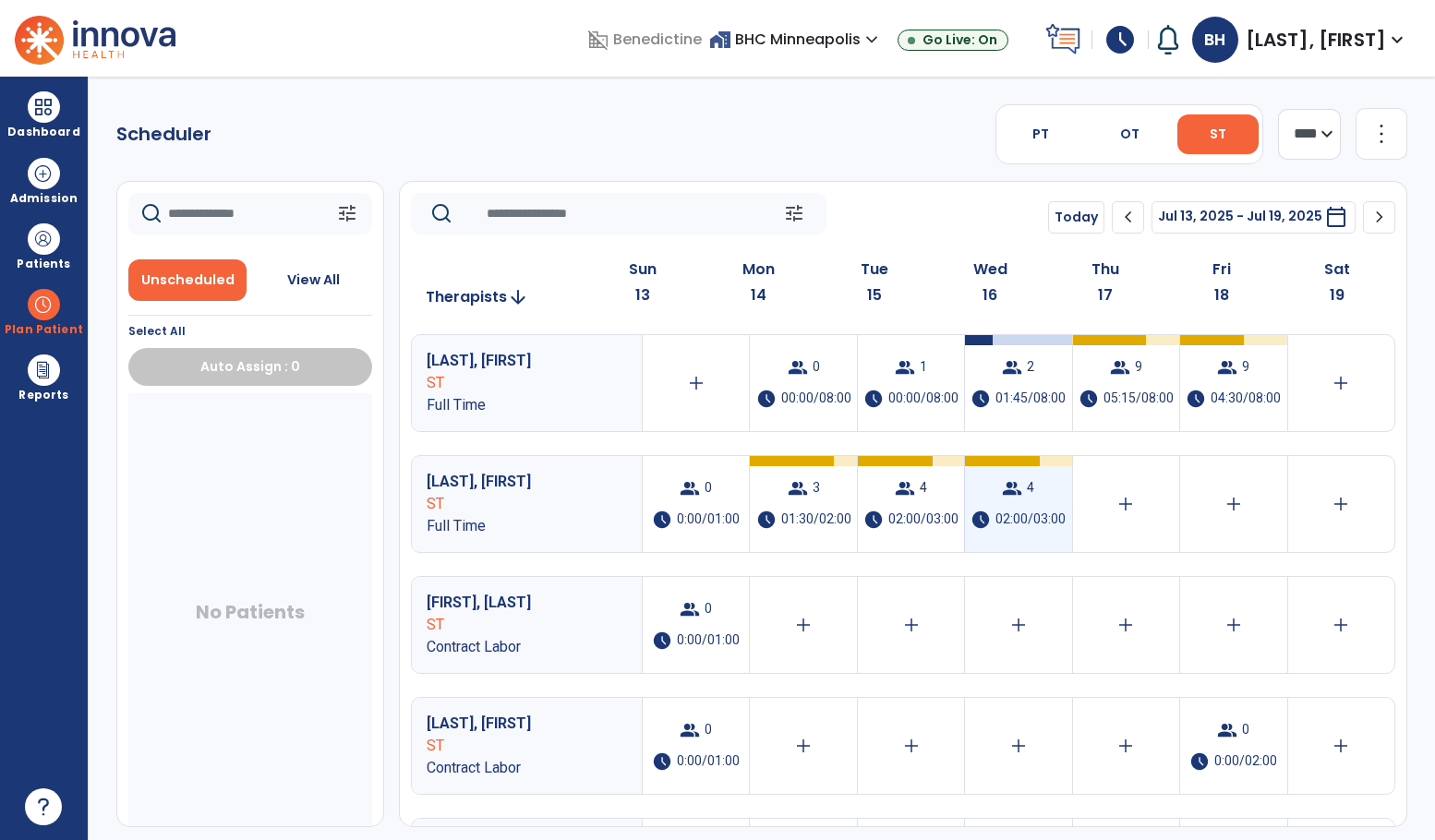 click on "group  4  schedule  02:00/03:00" at bounding box center (1018, 504) 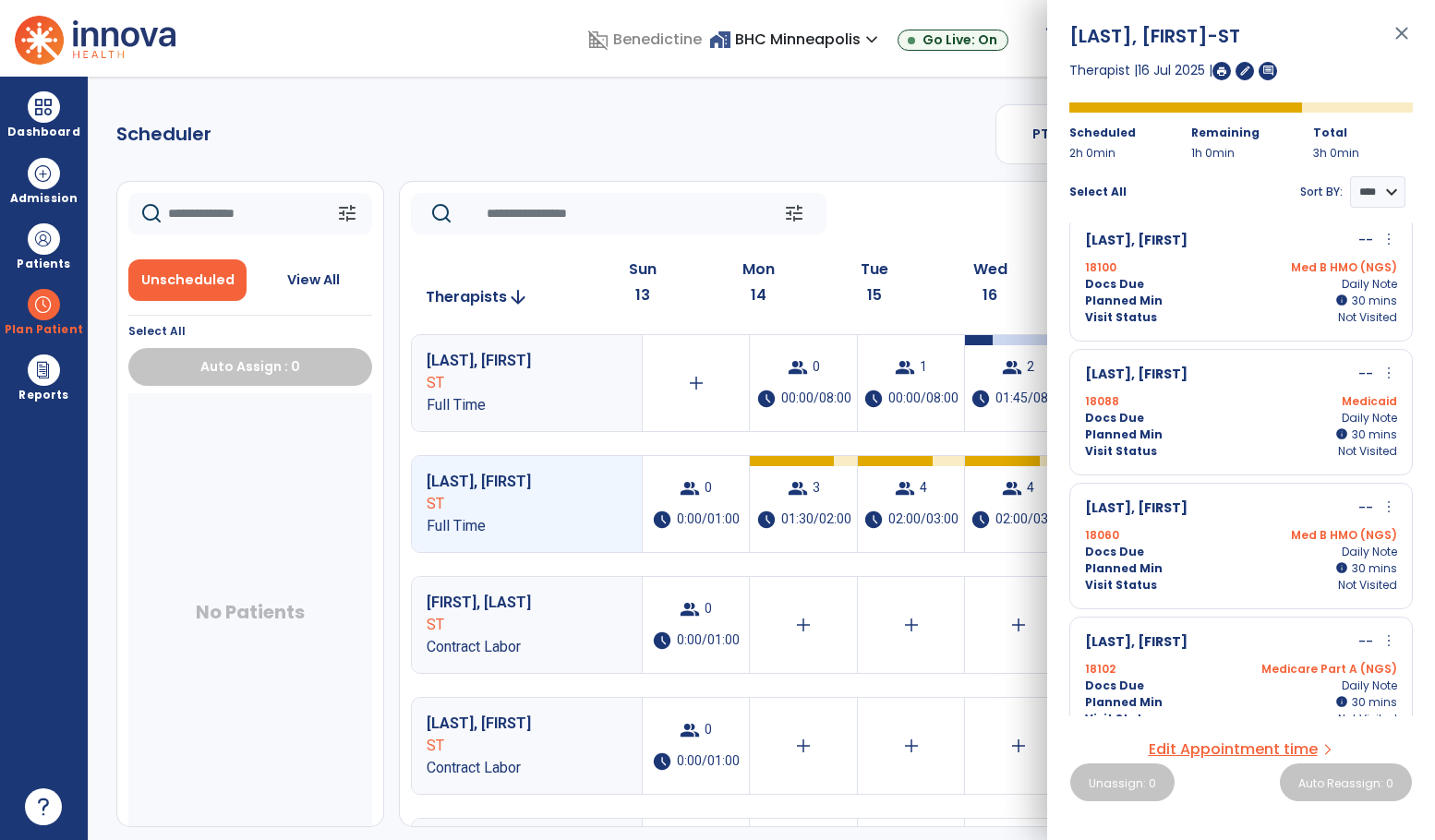 scroll, scrollTop: 0, scrollLeft: 0, axis: both 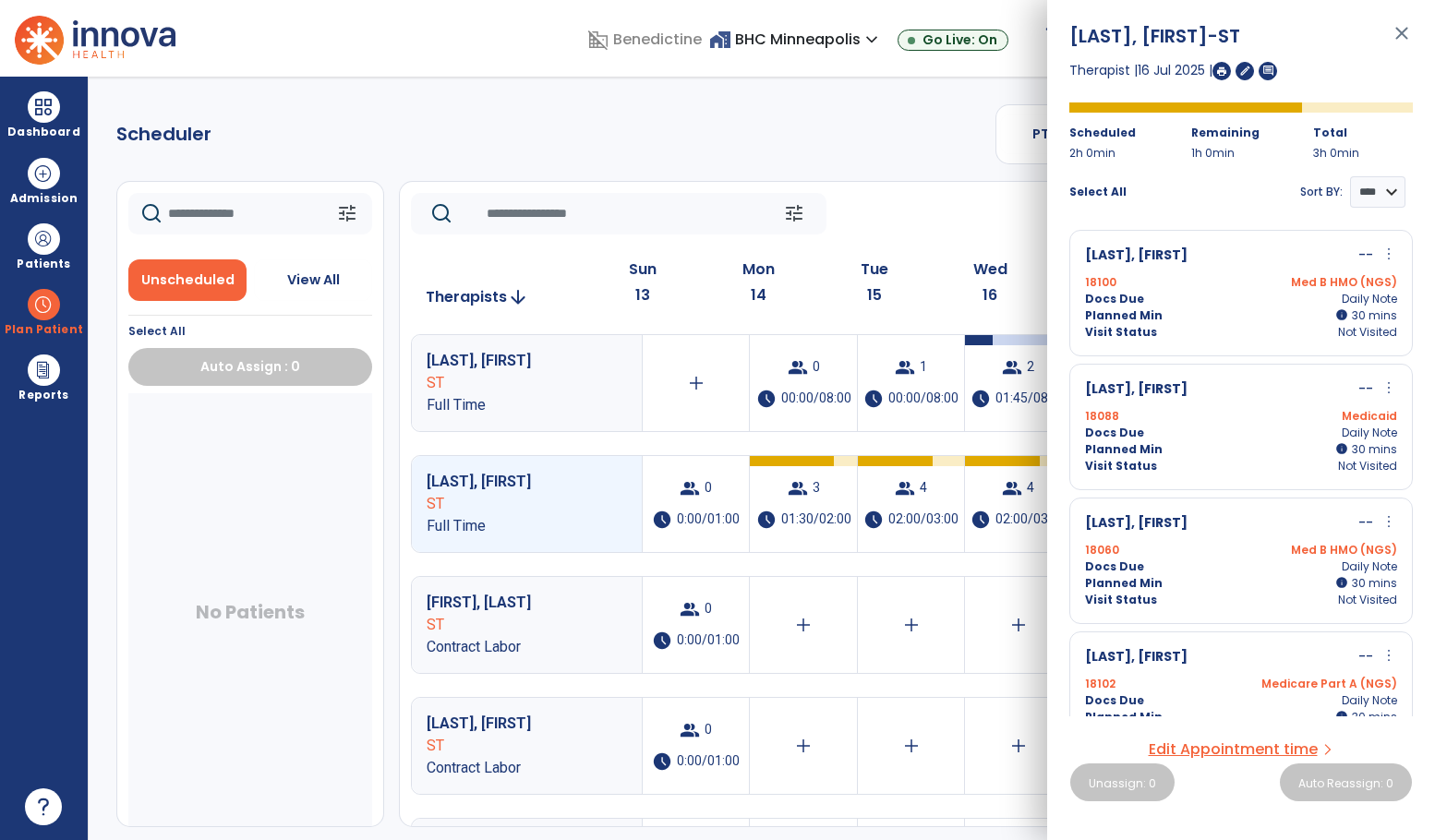 click on "close" at bounding box center (1402, 42) 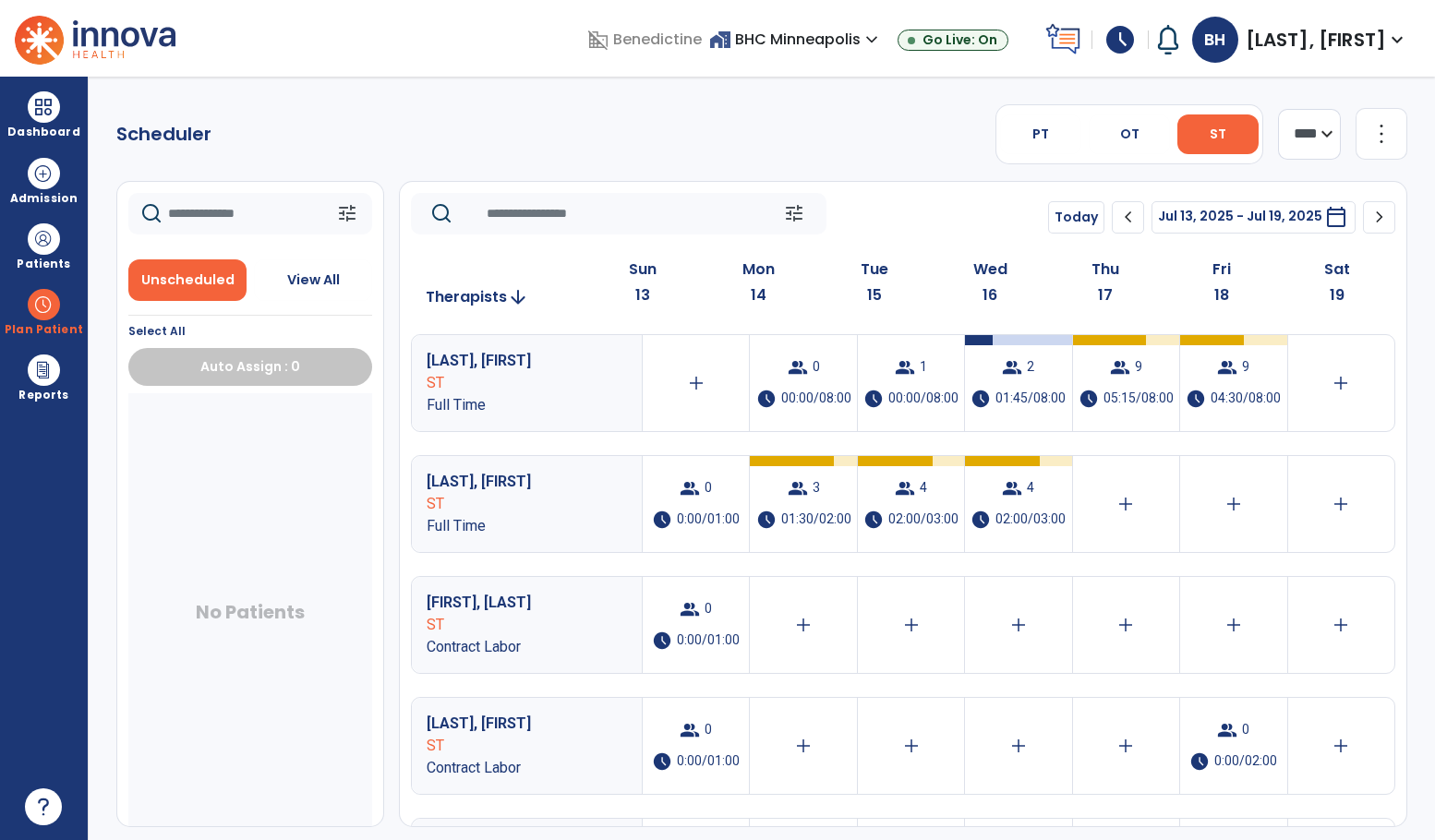 click on "No Patients" at bounding box center [250, 616] 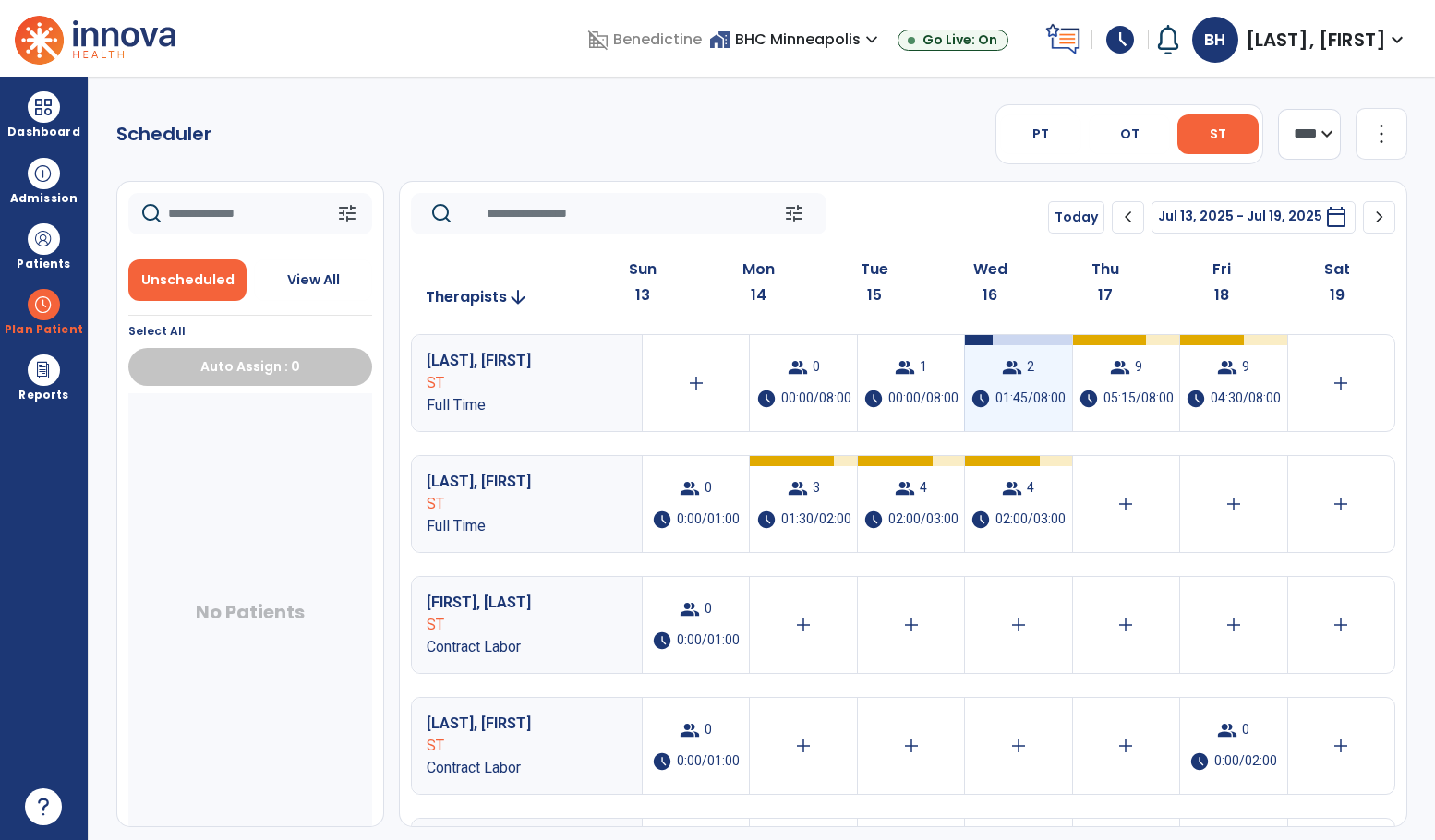 click on "group  2  schedule  01:45/08:00" at bounding box center [1018, 383] 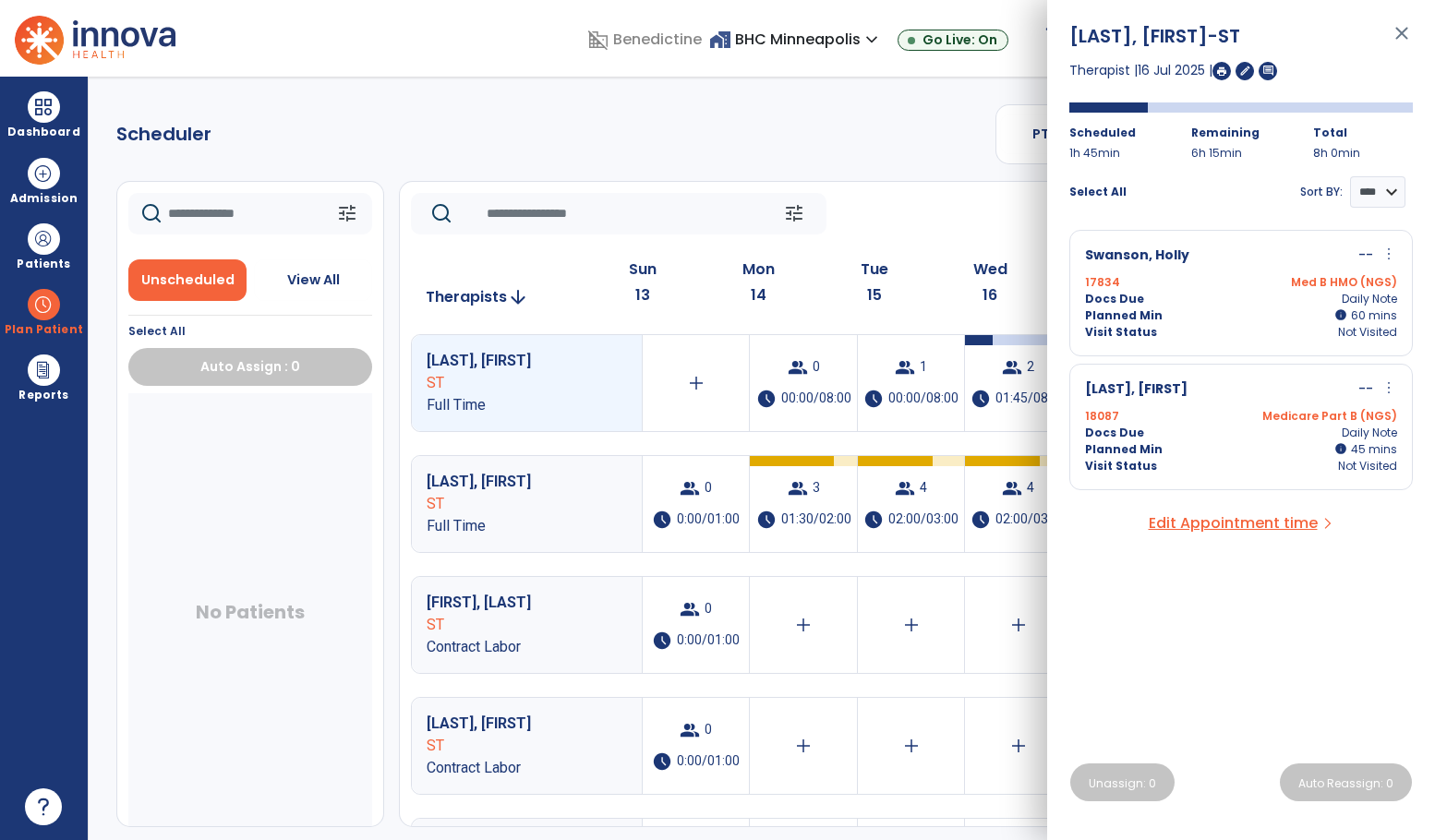 click on "Swanson, Holly" at bounding box center [1137, 256] 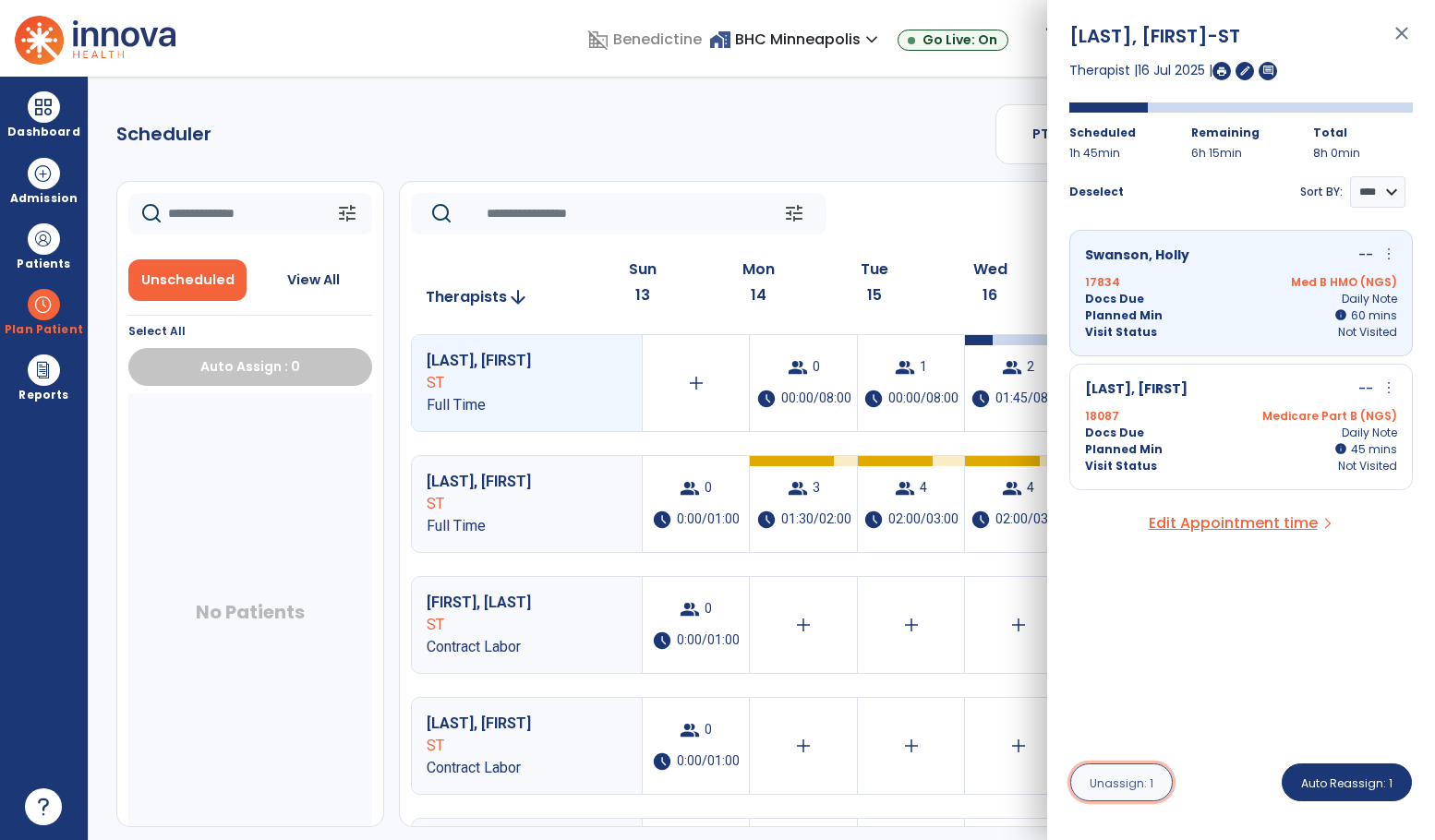 click on "Unassign: 1" at bounding box center (1121, 783) 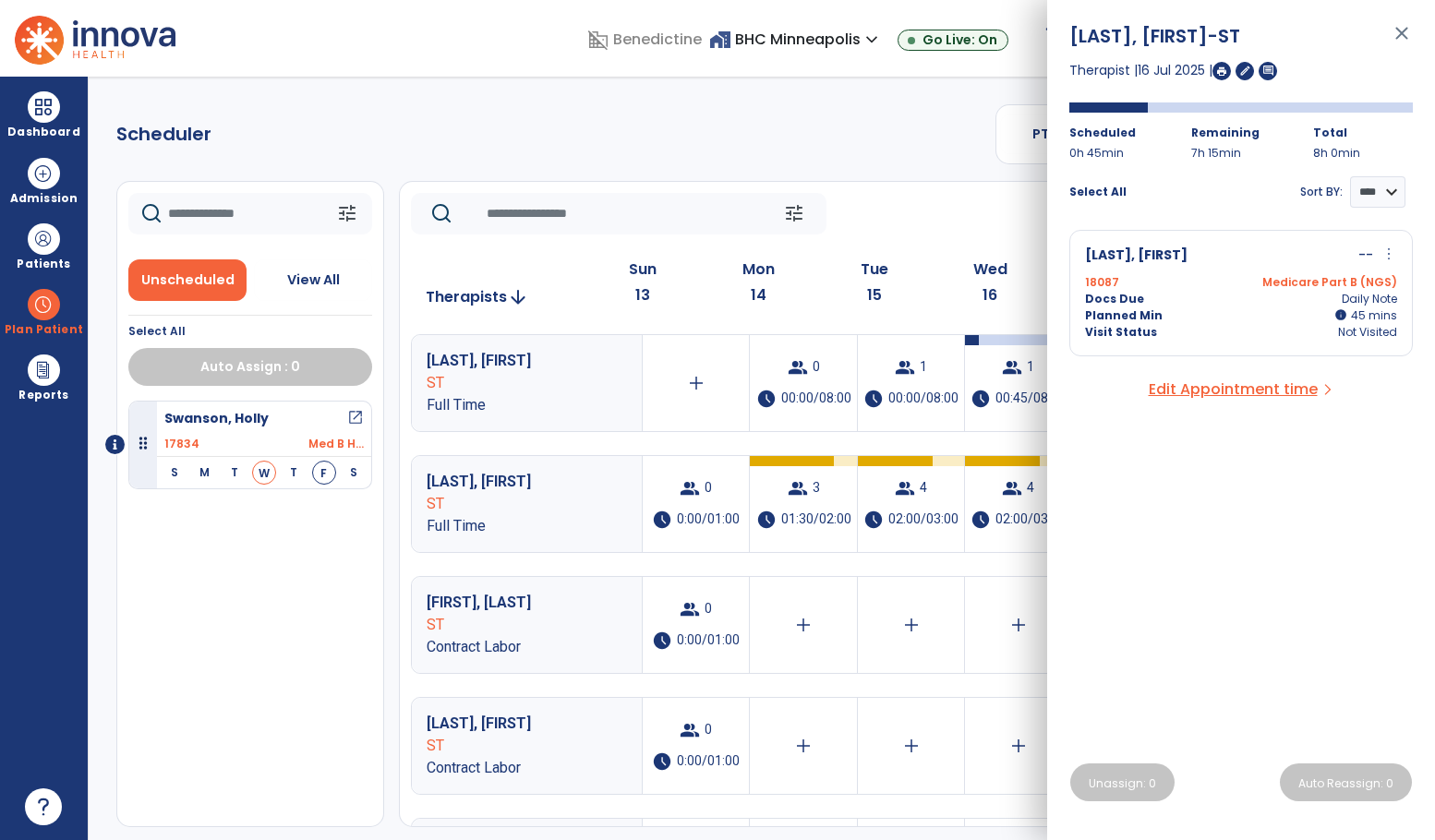 click on "Rollings, Patricia" at bounding box center [1136, 256] 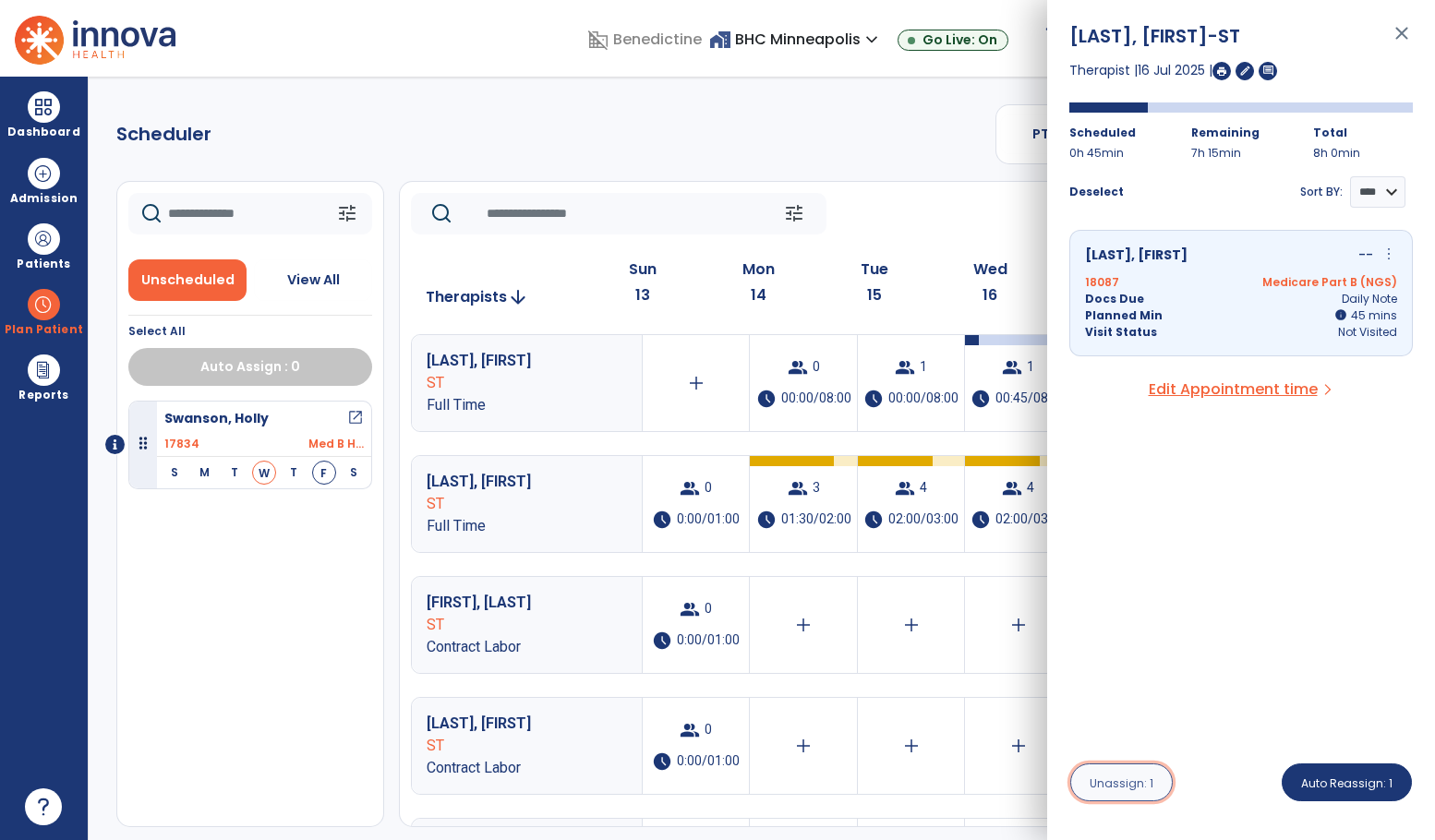 click on "Unassign: 1" at bounding box center [1121, 782] 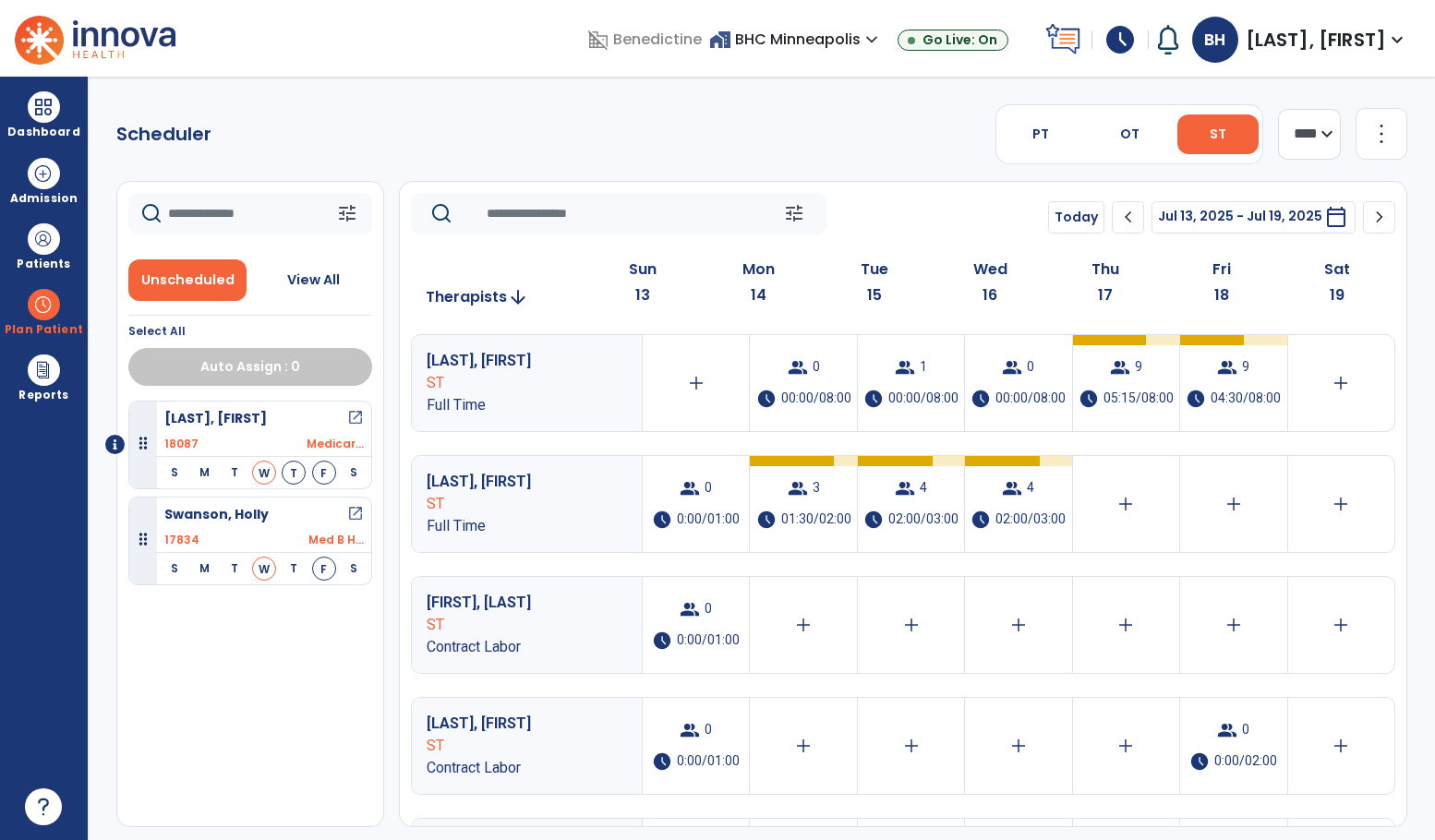 click on "expand_more" at bounding box center [1397, 40] 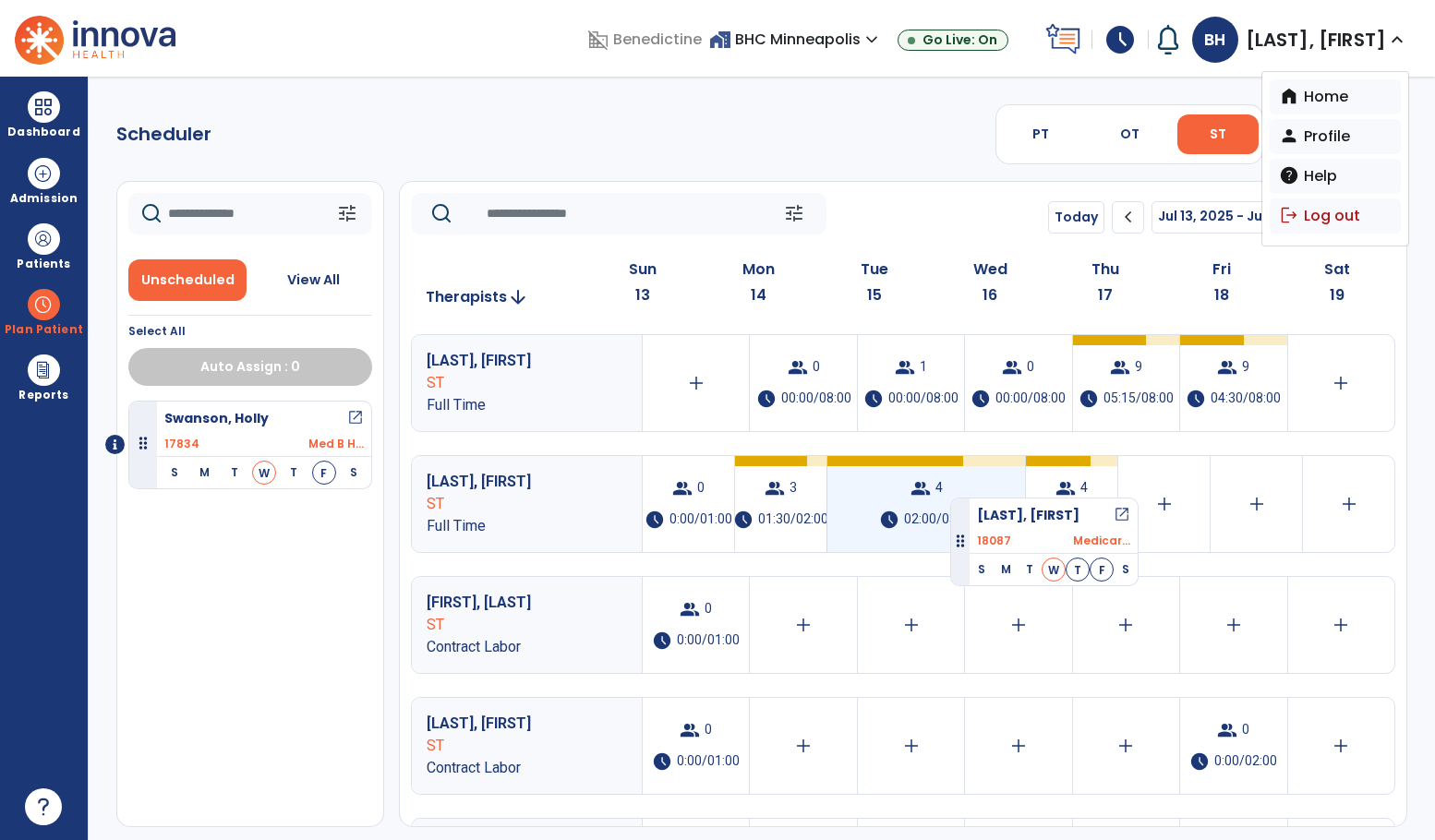 drag, startPoint x: 141, startPoint y: 440, endPoint x: 950, endPoint y: 490, distance: 810.5436 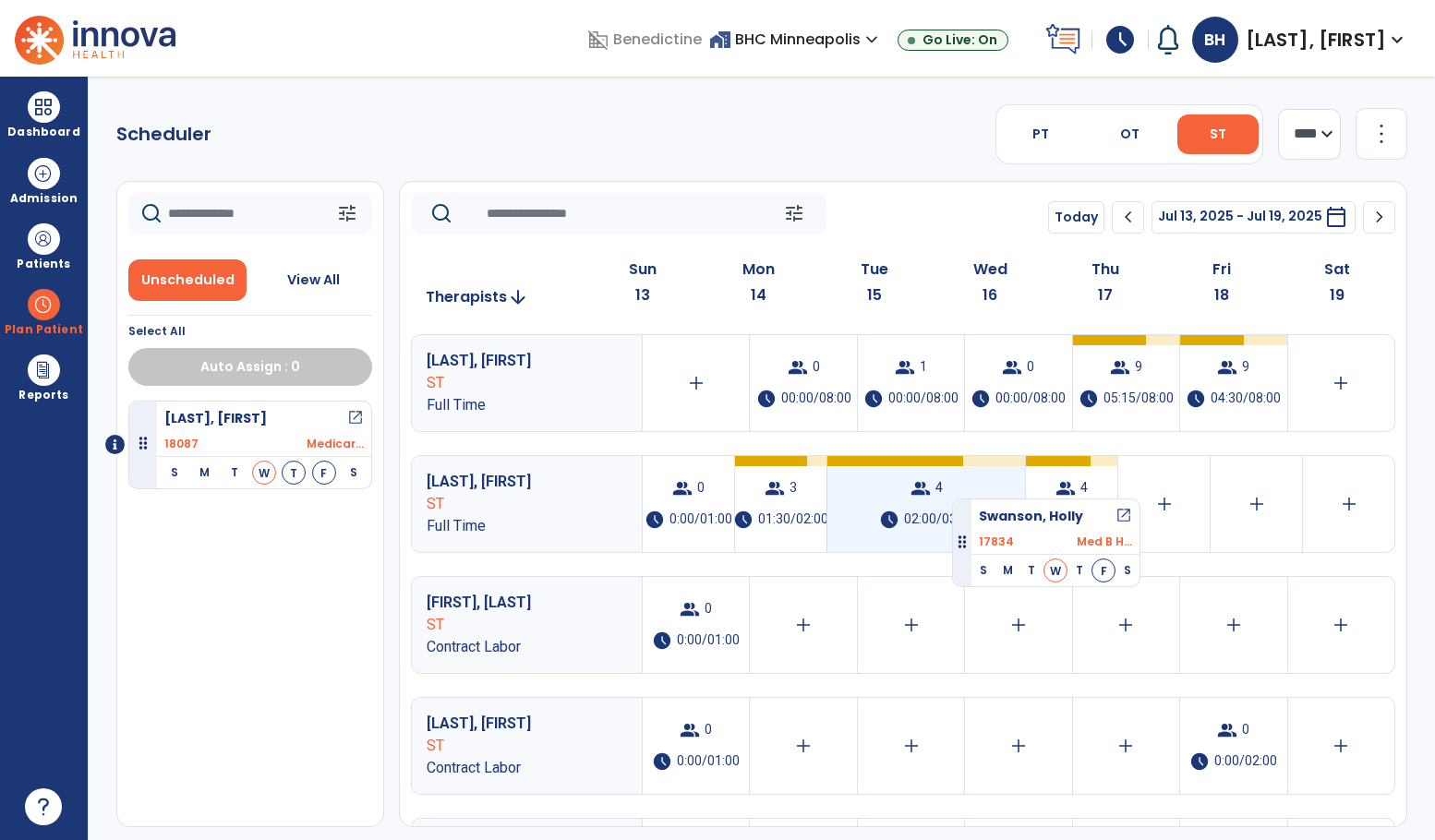 drag, startPoint x: 145, startPoint y: 539, endPoint x: 952, endPoint y: 491, distance: 808.42625 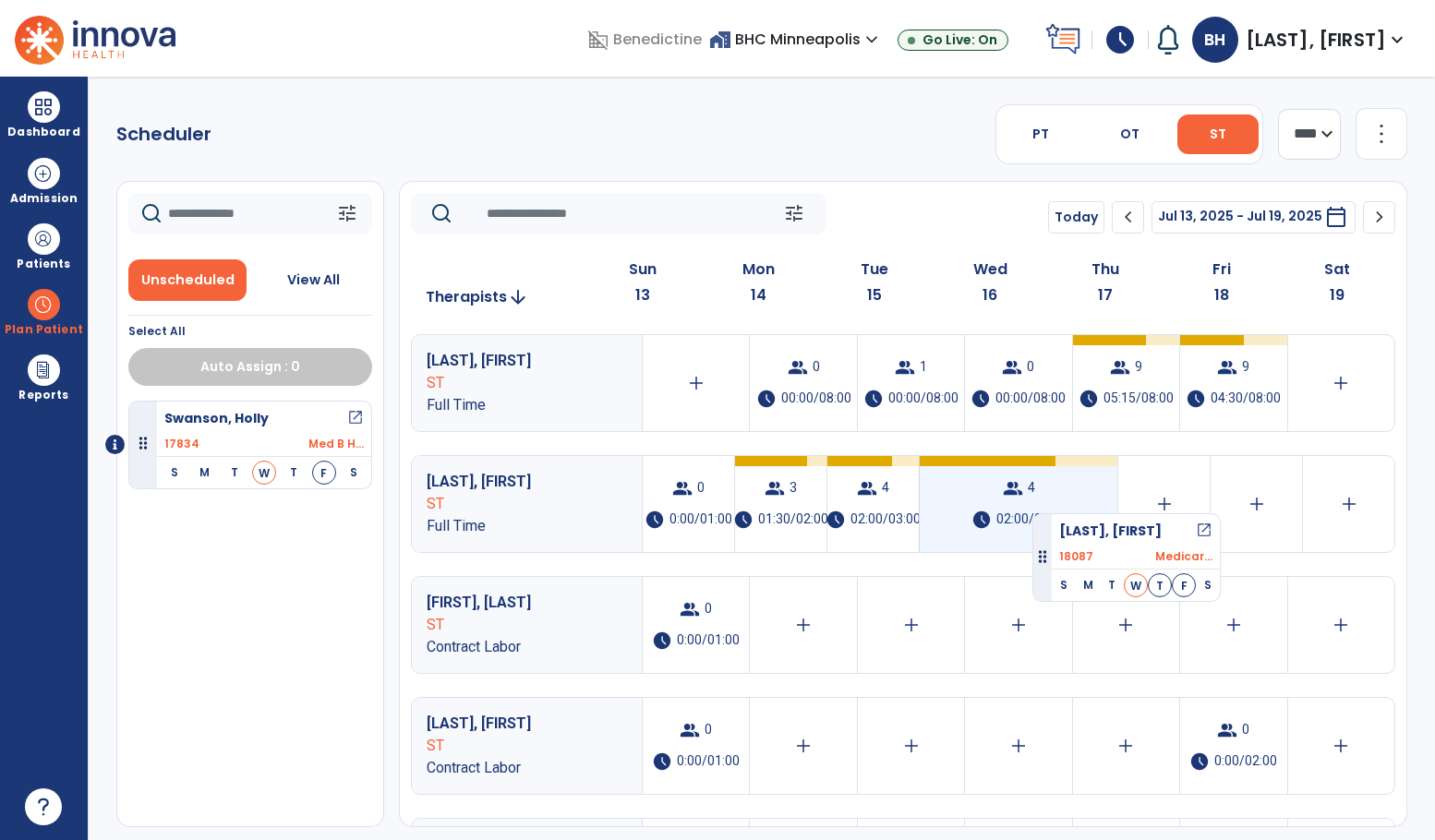 drag, startPoint x: 145, startPoint y: 439, endPoint x: 1032, endPoint y: 506, distance: 889.5268 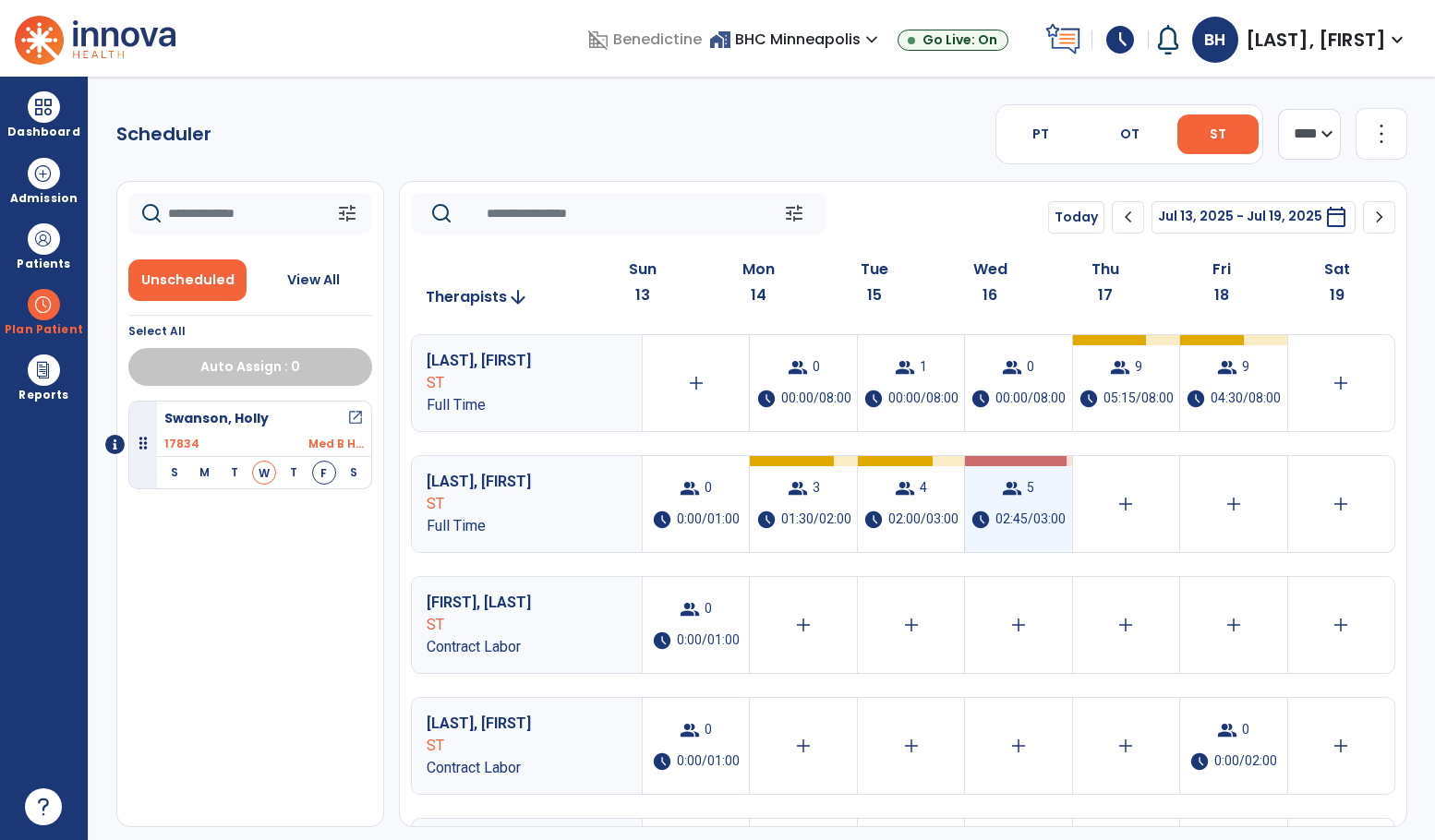 click on "group  5  schedule  02:45/03:00" at bounding box center [1018, 504] 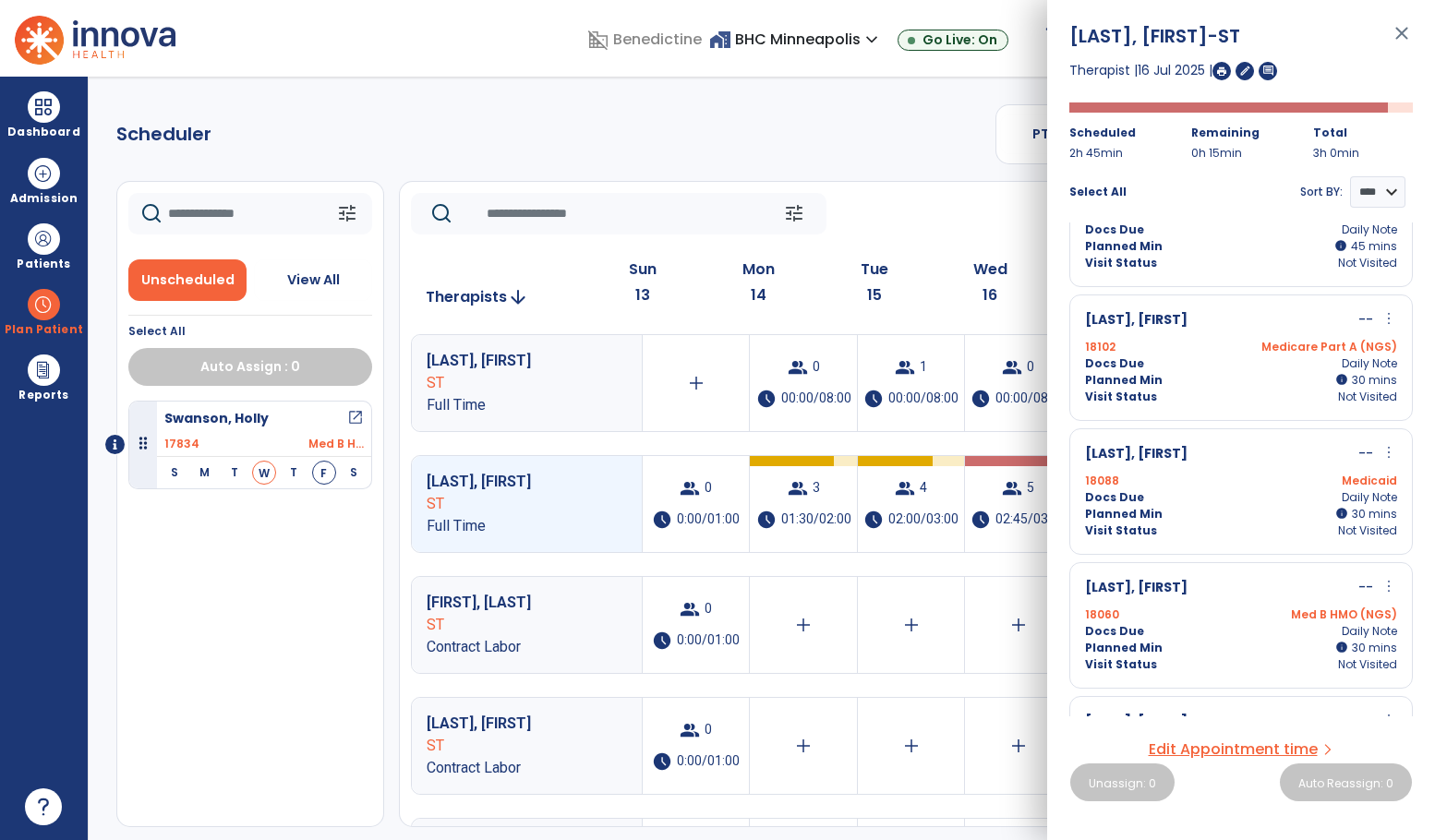 scroll, scrollTop: 0, scrollLeft: 0, axis: both 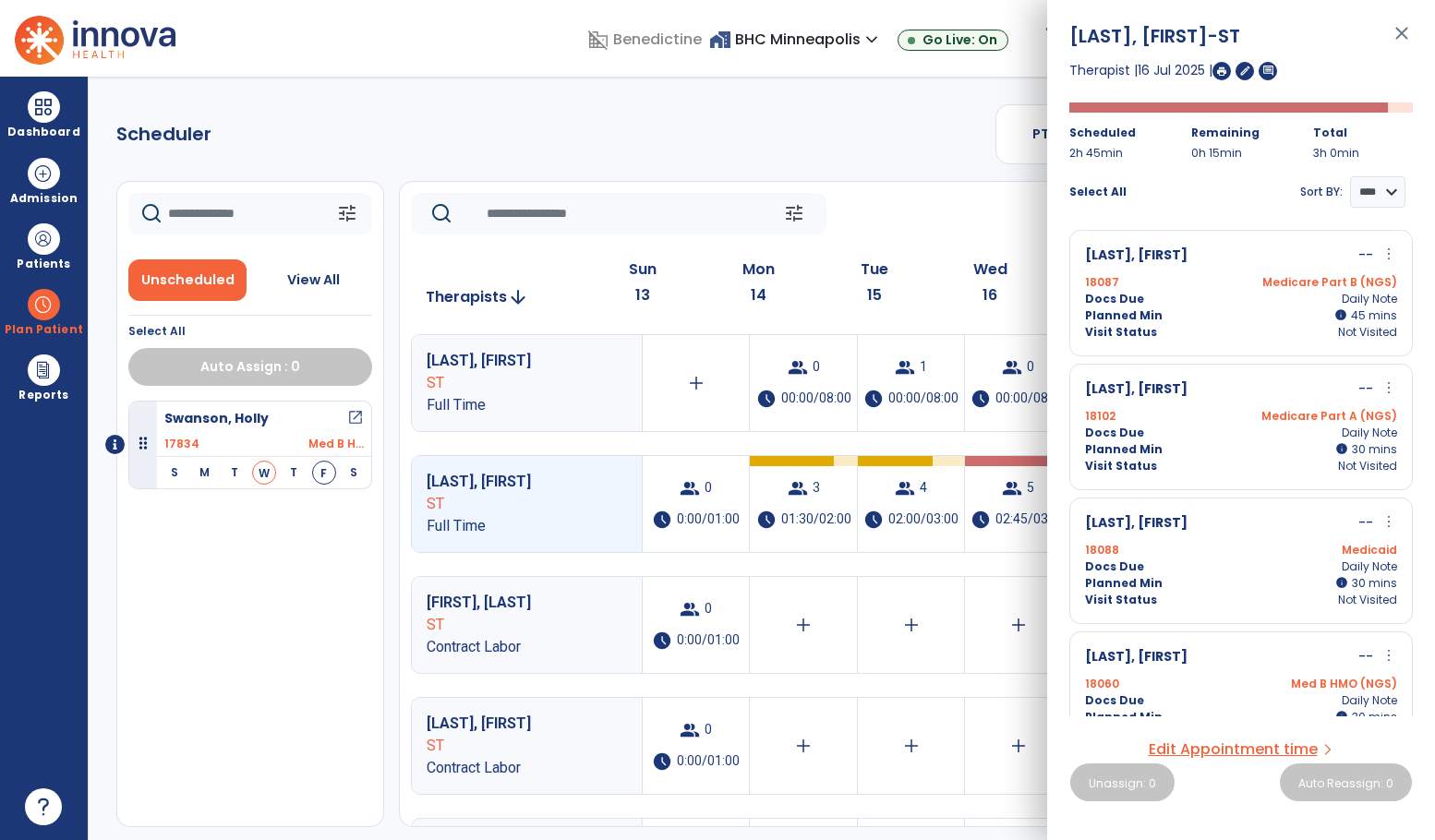 click on "more_vert" at bounding box center (1389, 254) 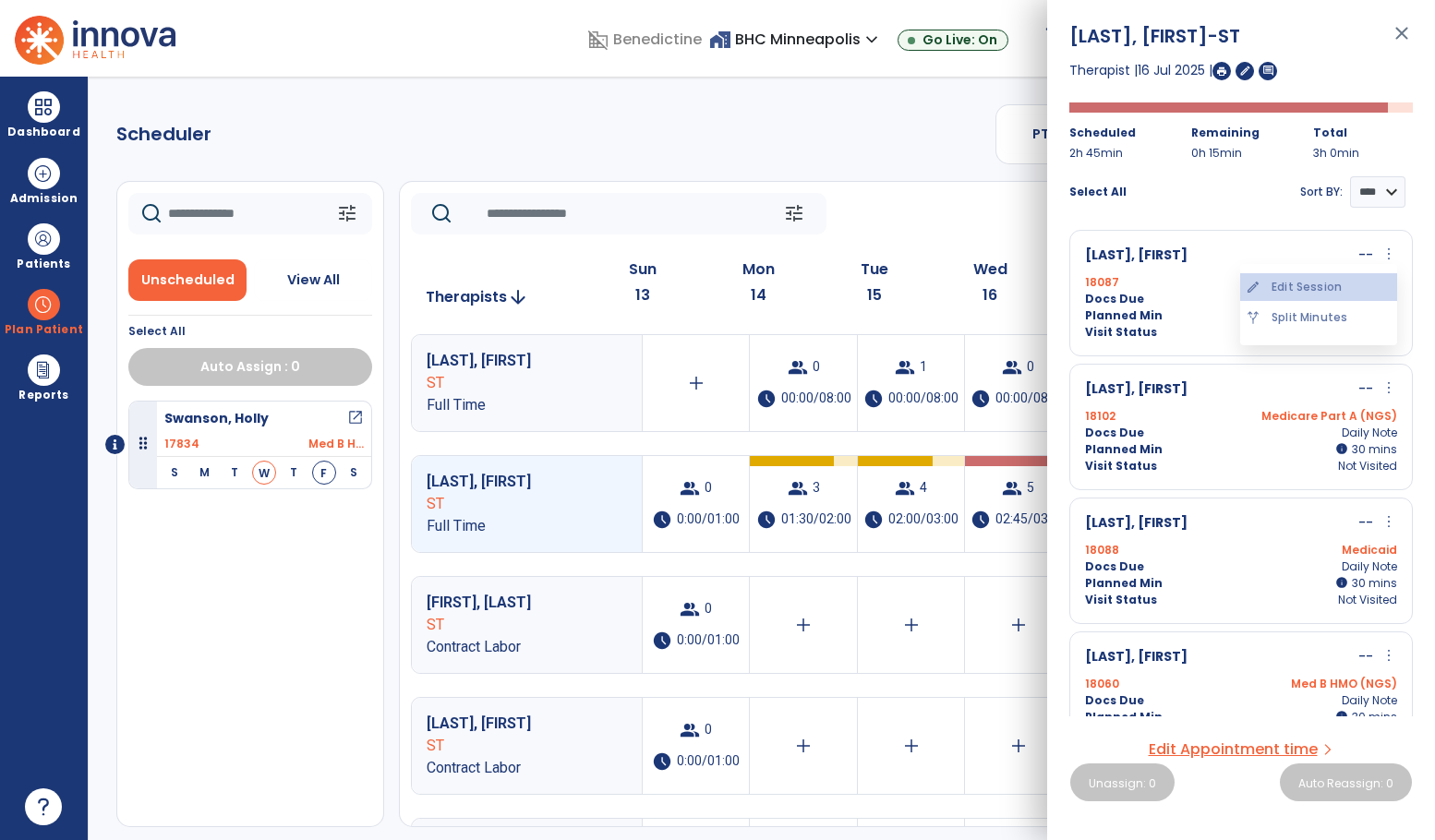 click on "edit   Edit Session" at bounding box center [1319, 287] 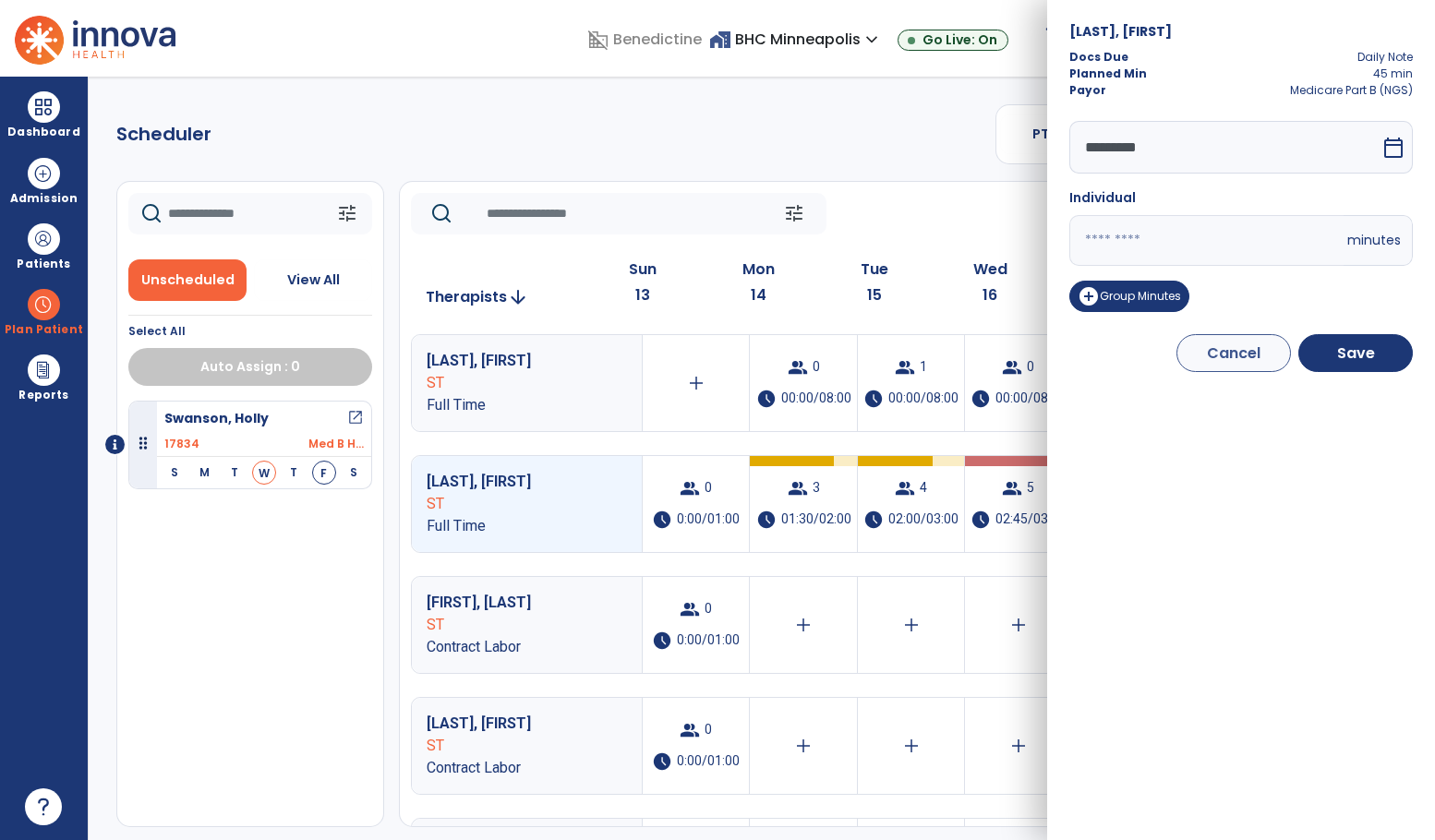 drag, startPoint x: 1212, startPoint y: 233, endPoint x: 1051, endPoint y: 236, distance: 161.02795 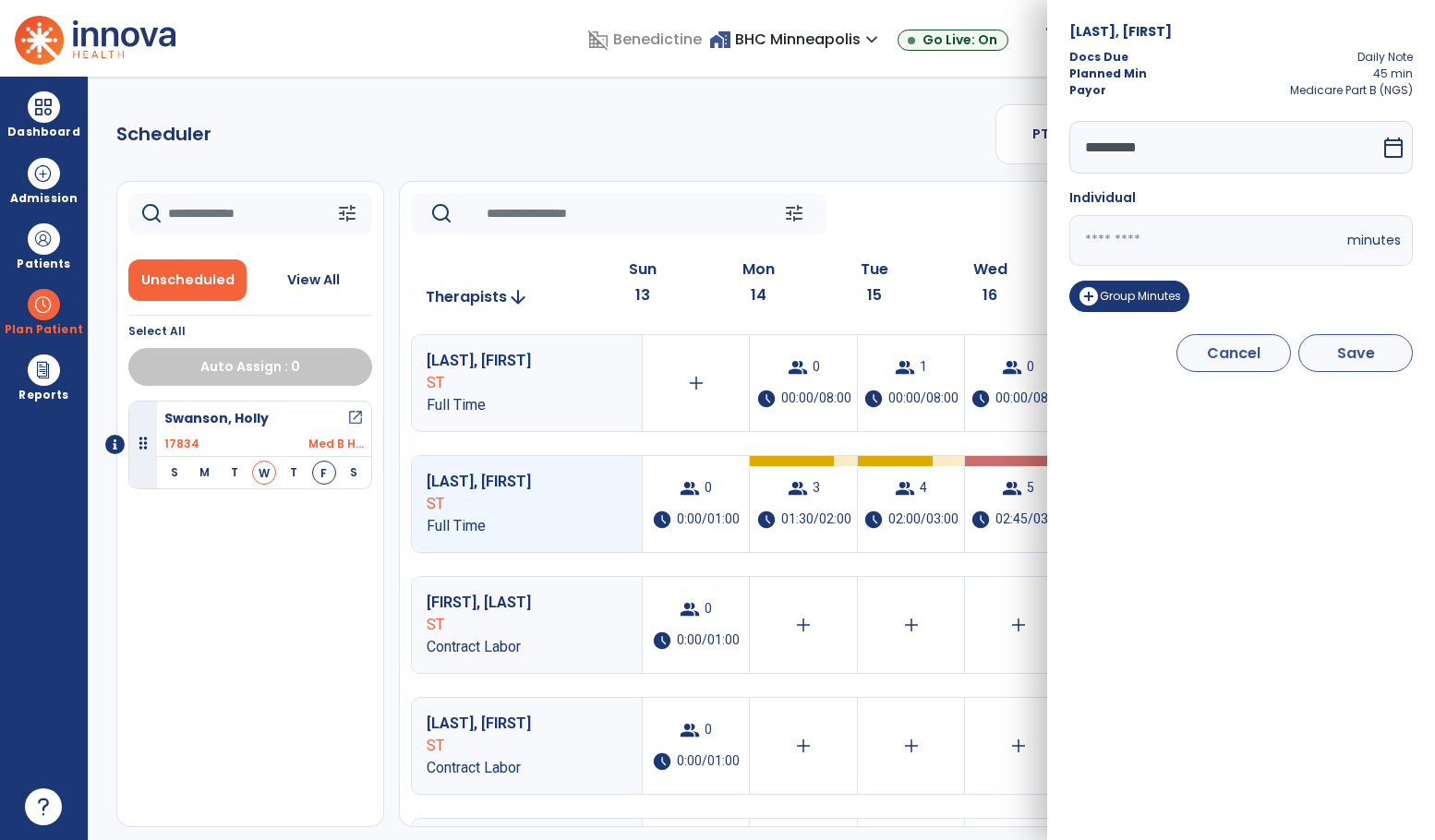 type on "**" 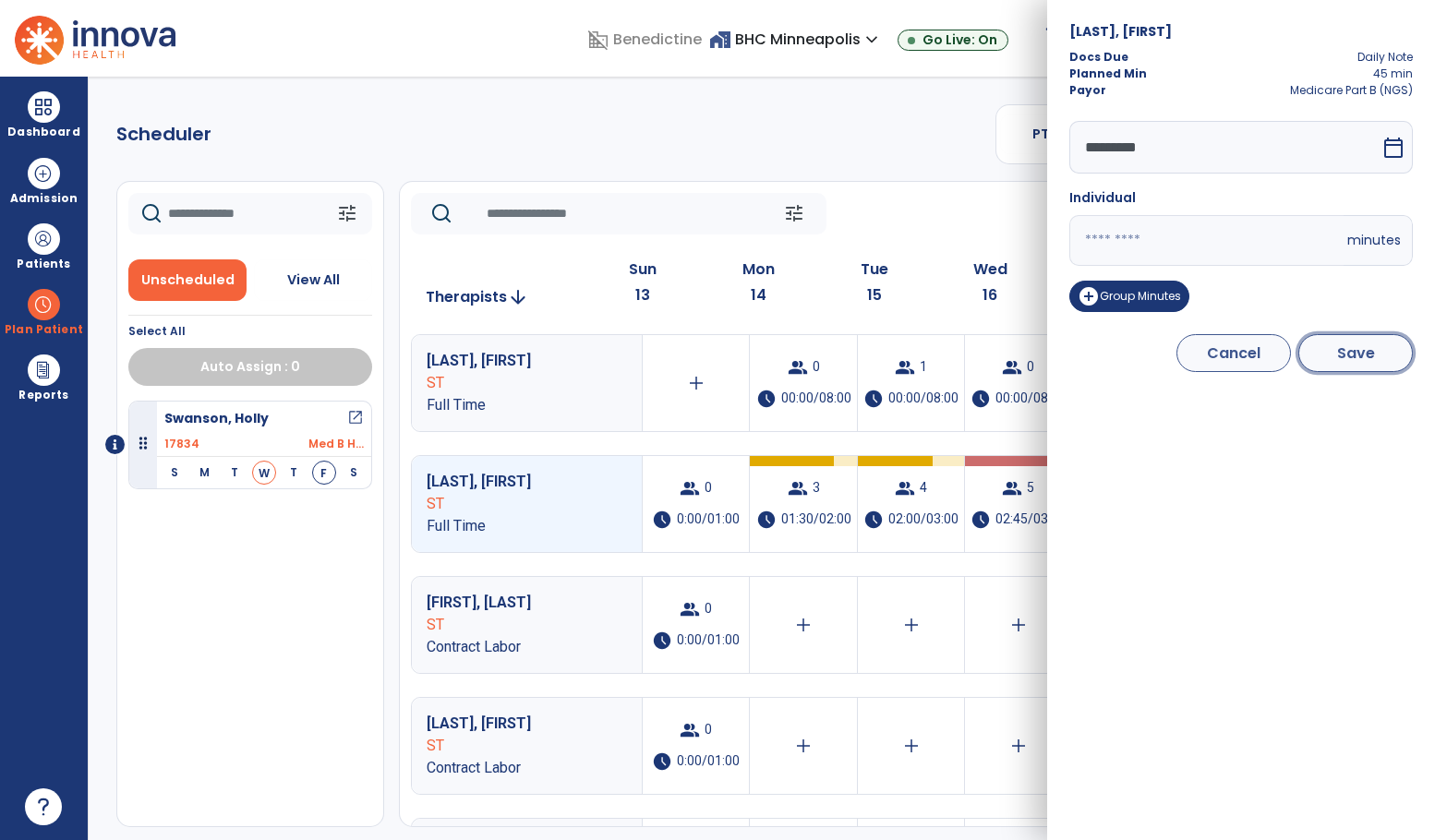 click on "Save" at bounding box center [1356, 353] 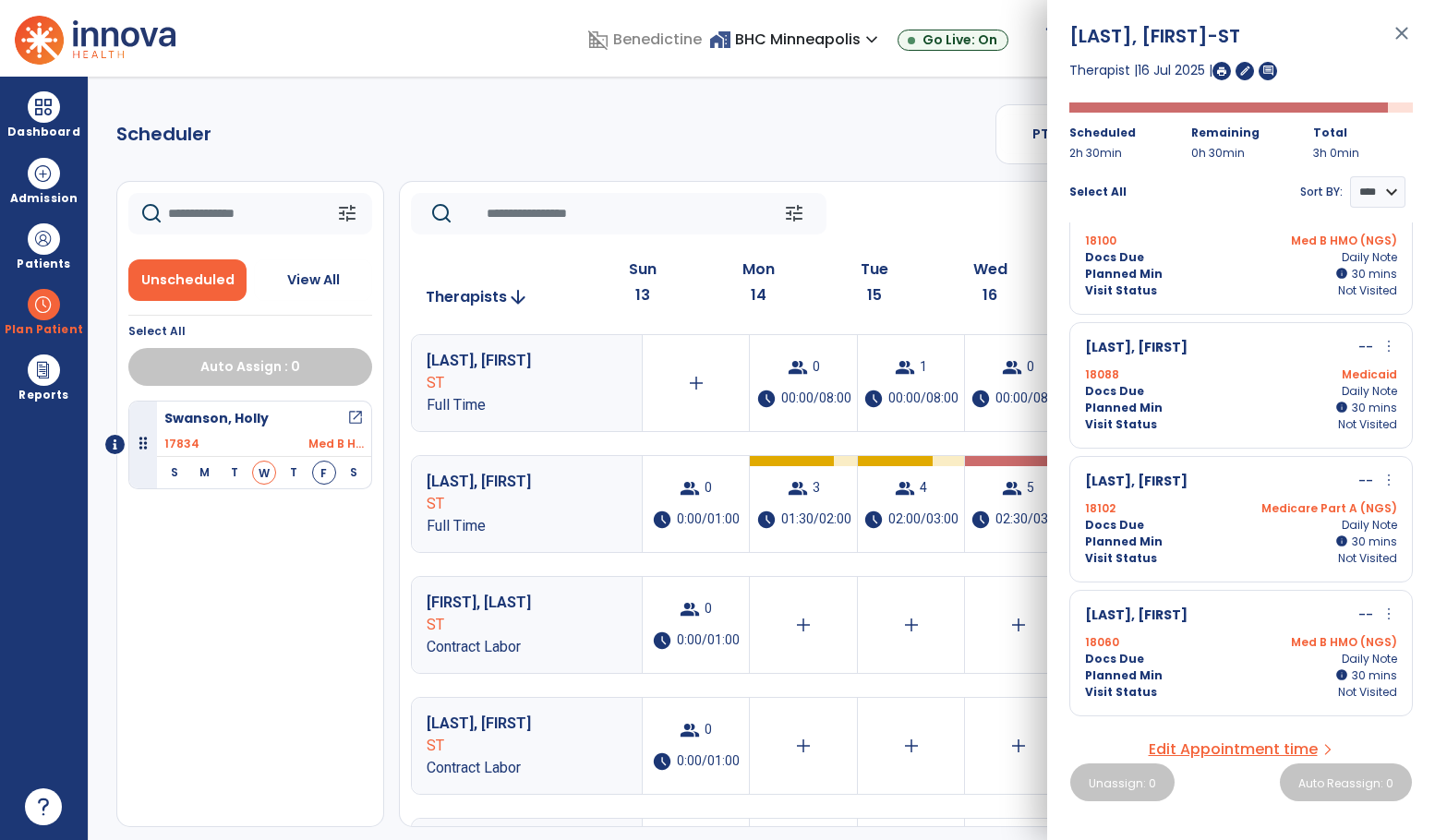 scroll, scrollTop: 0, scrollLeft: 0, axis: both 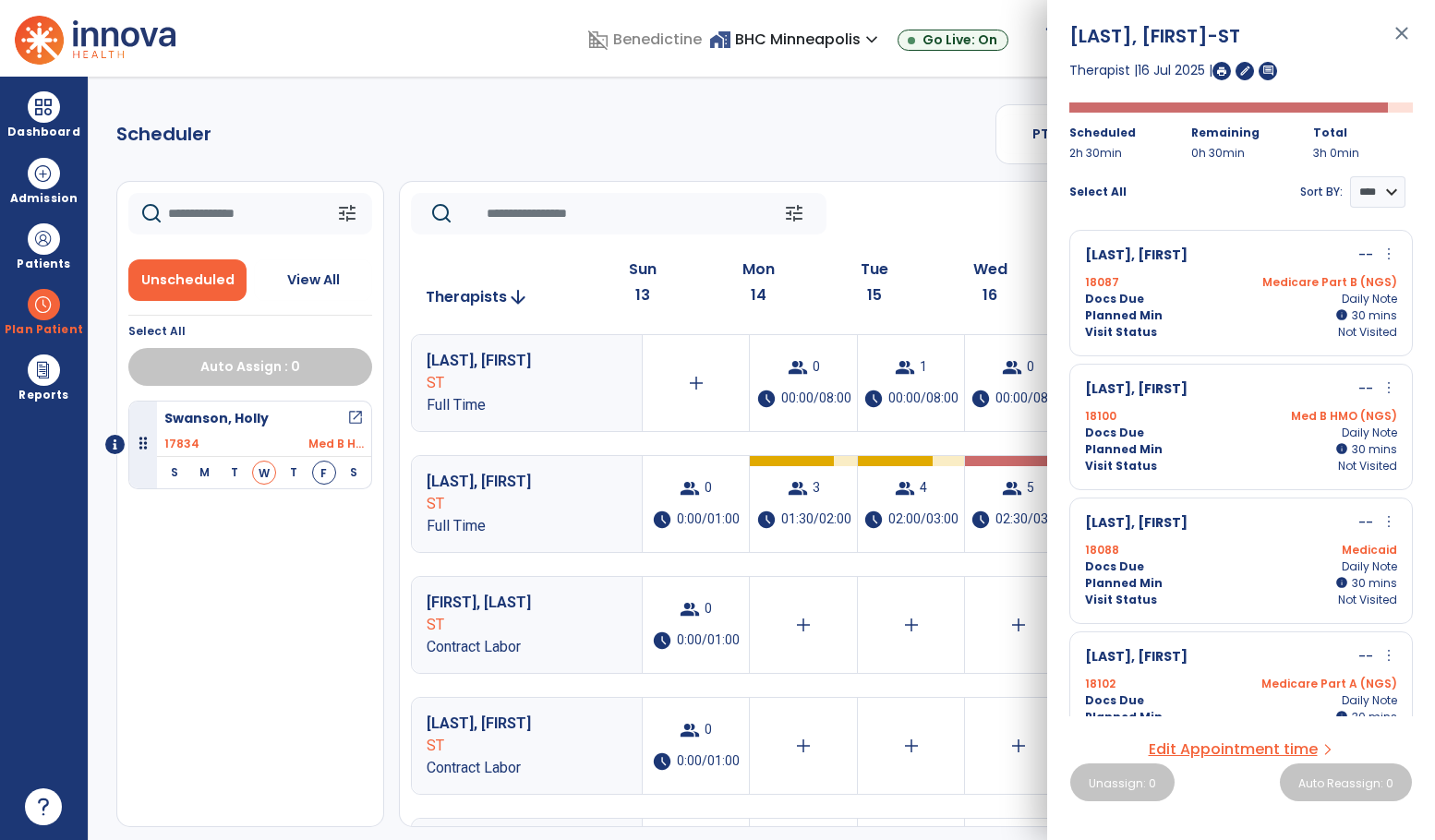click on "close" at bounding box center [1402, 42] 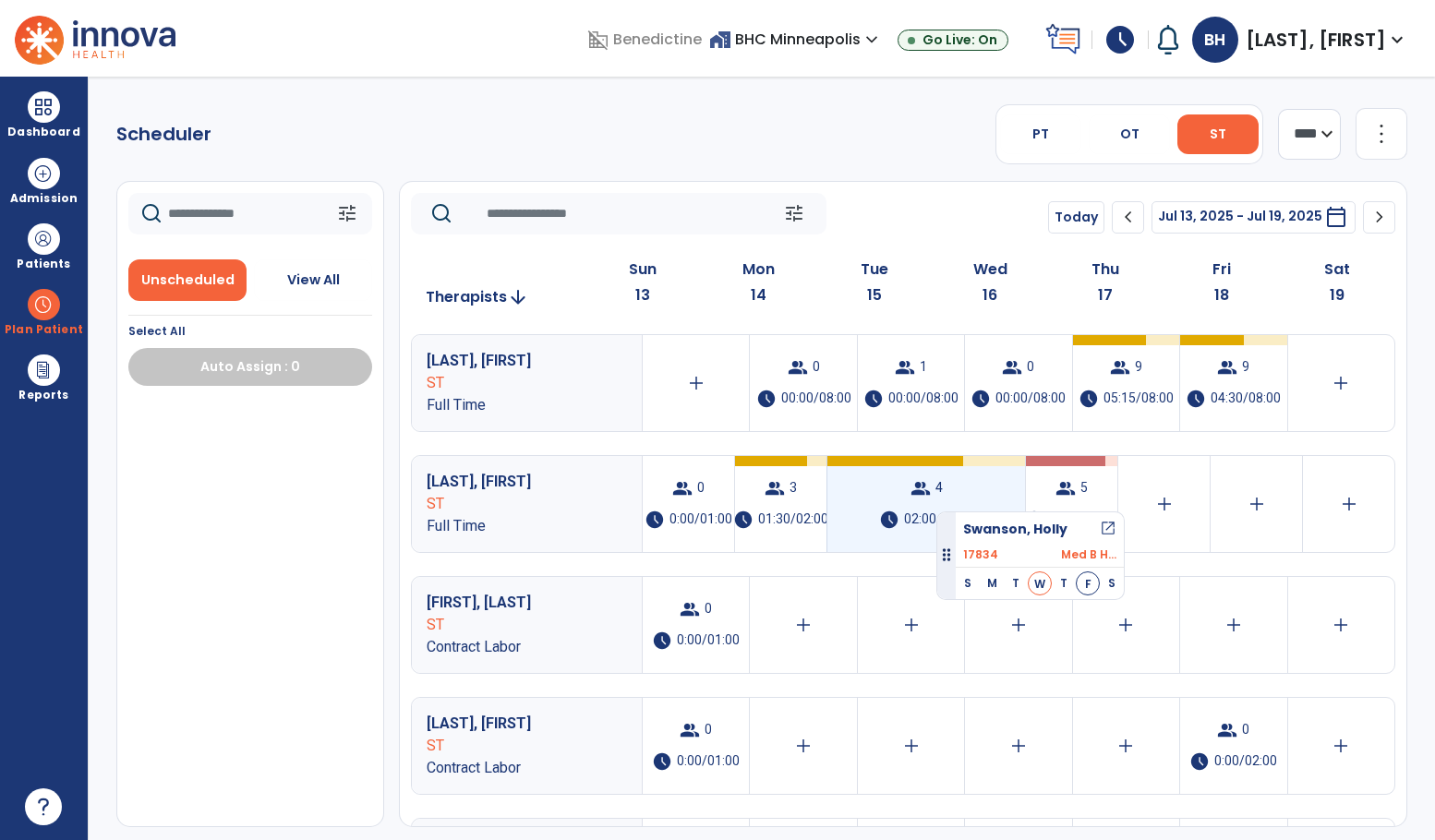 drag, startPoint x: 145, startPoint y: 435, endPoint x: 936, endPoint y: 504, distance: 794.0038 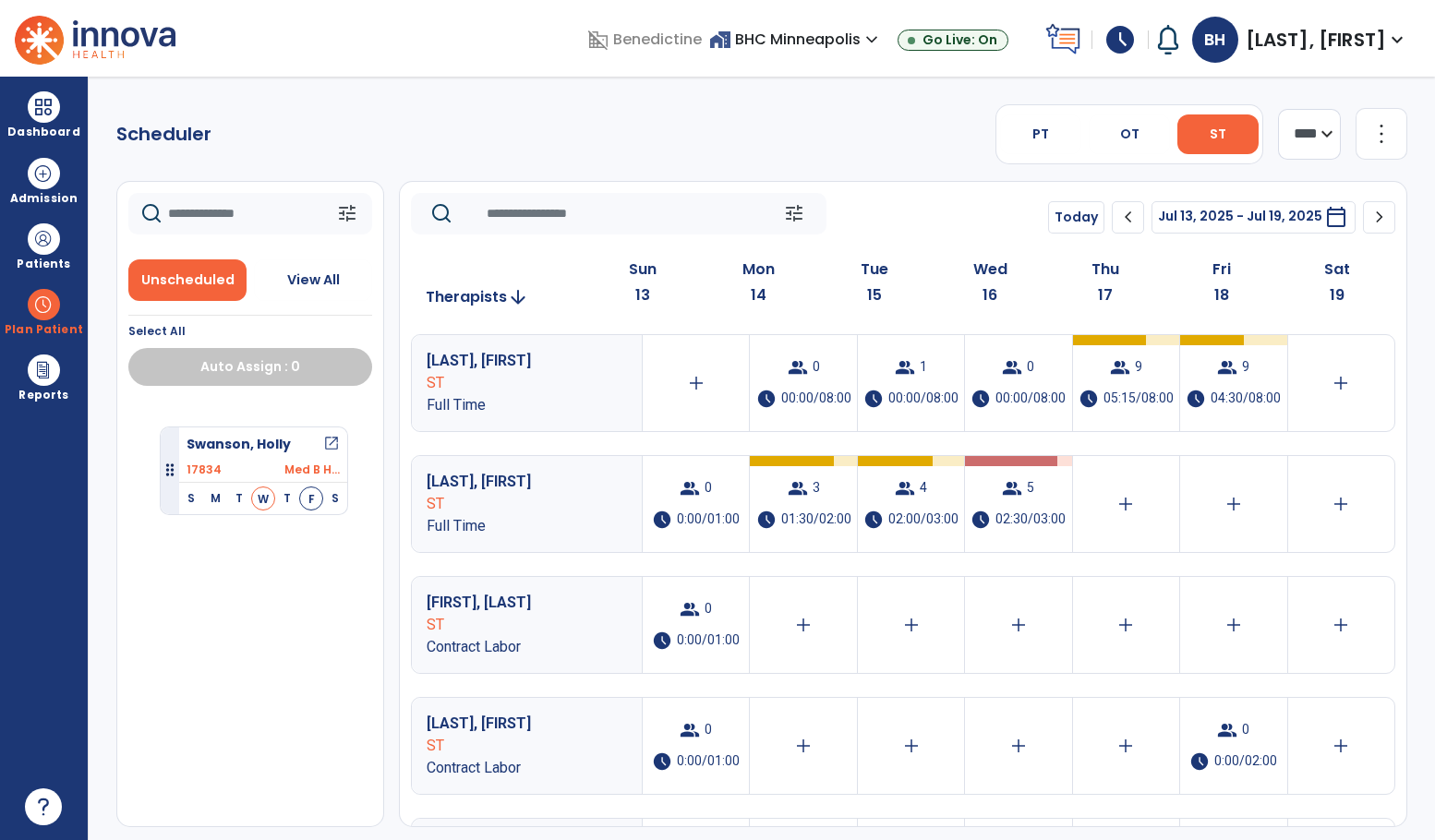 drag, startPoint x: 231, startPoint y: 416, endPoint x: 160, endPoint y: 419, distance: 71.06335 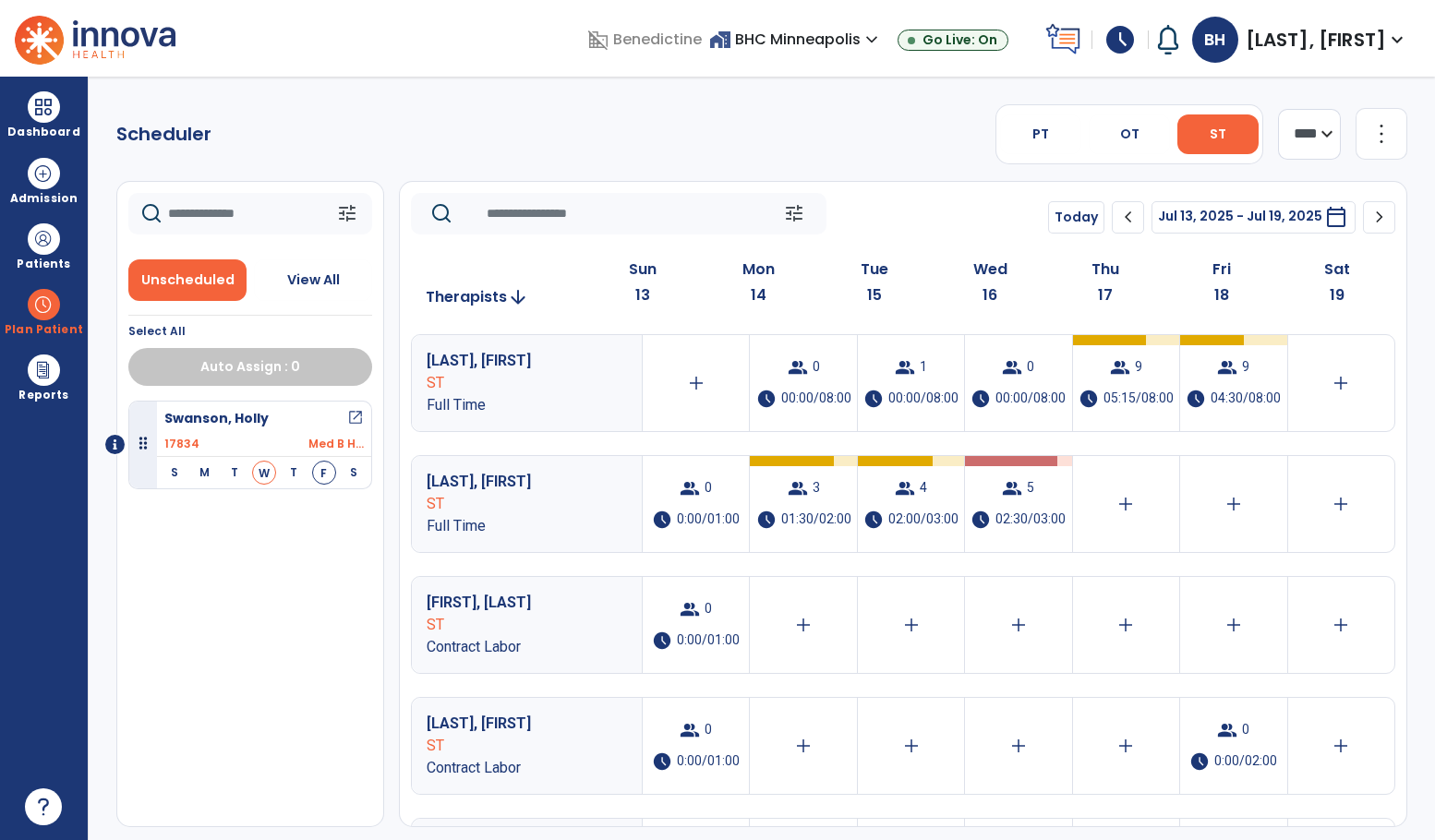 click on "Swanson, Holly" at bounding box center [216, 418] 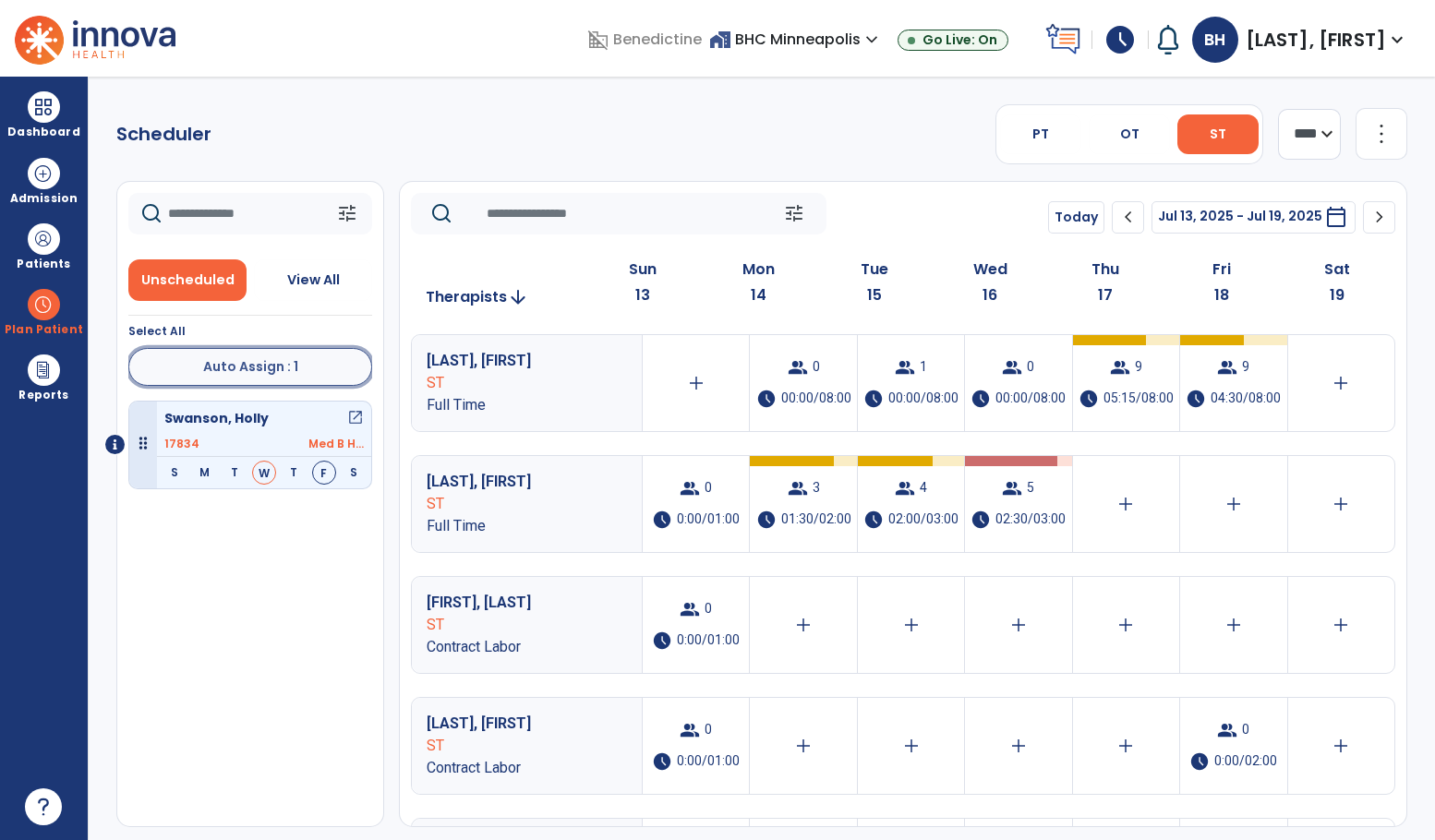 click on "Auto Assign : 1" 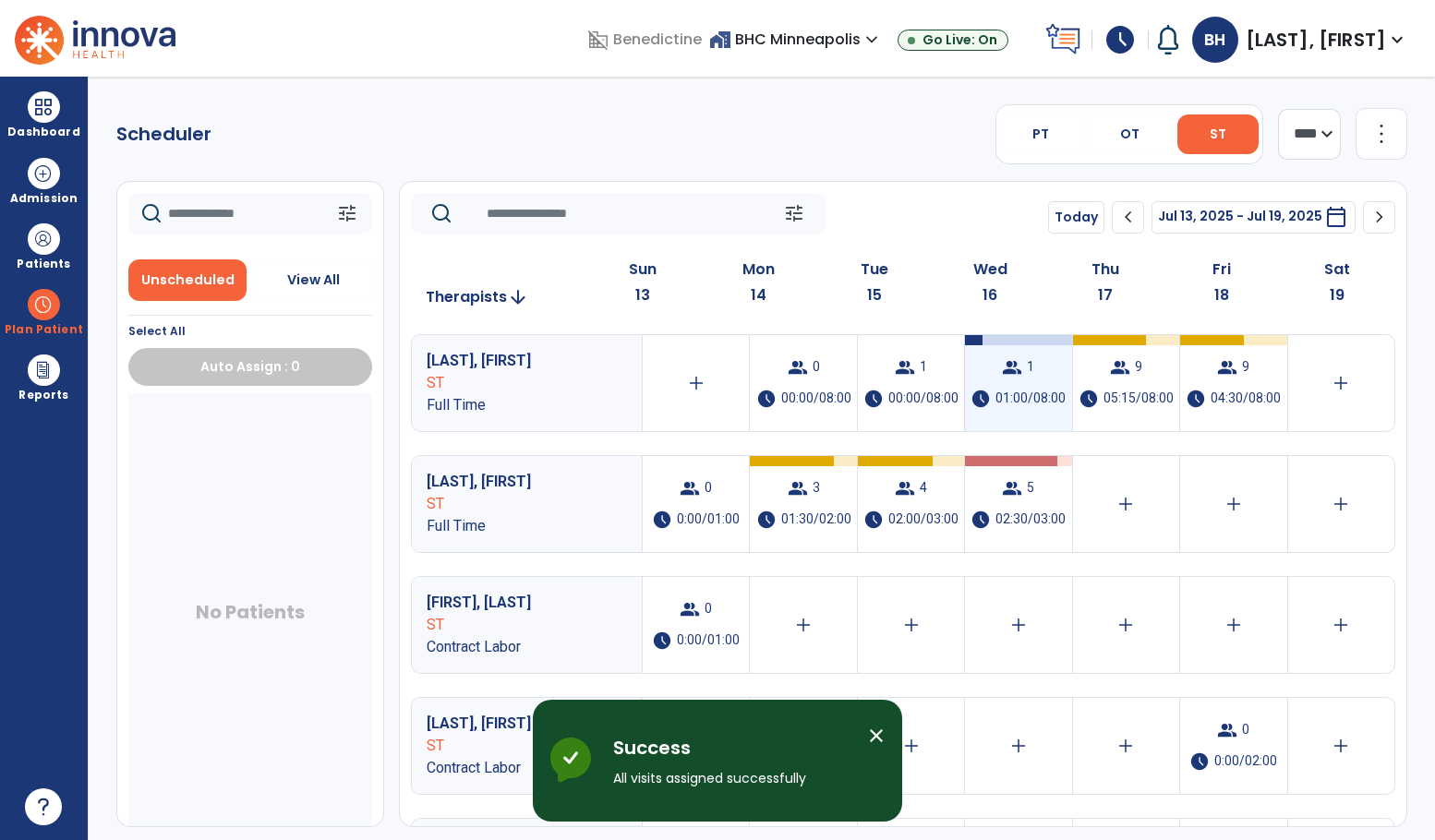 click on "group" at bounding box center (1012, 367) 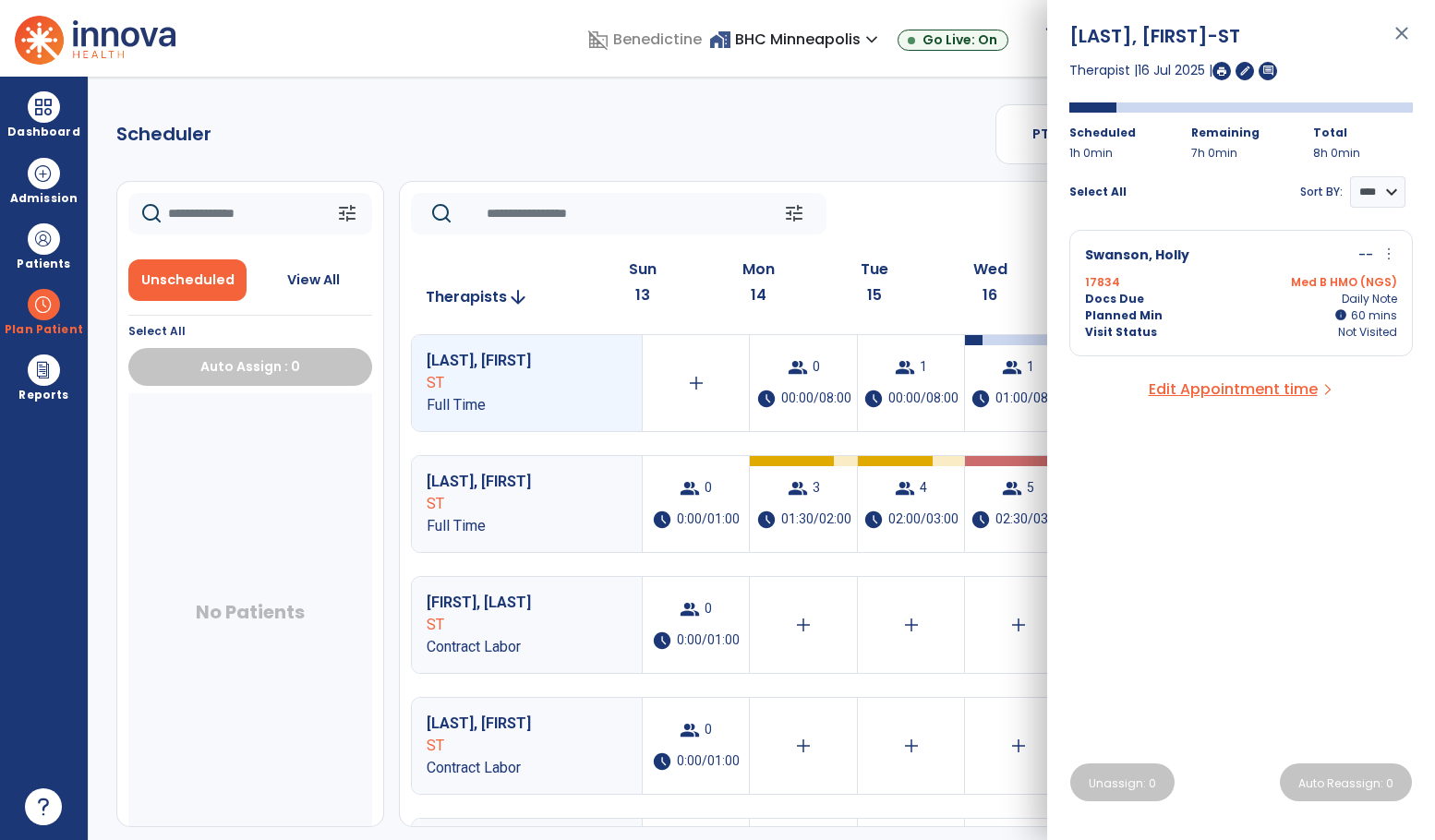 click on "more_vert" at bounding box center [1389, 254] 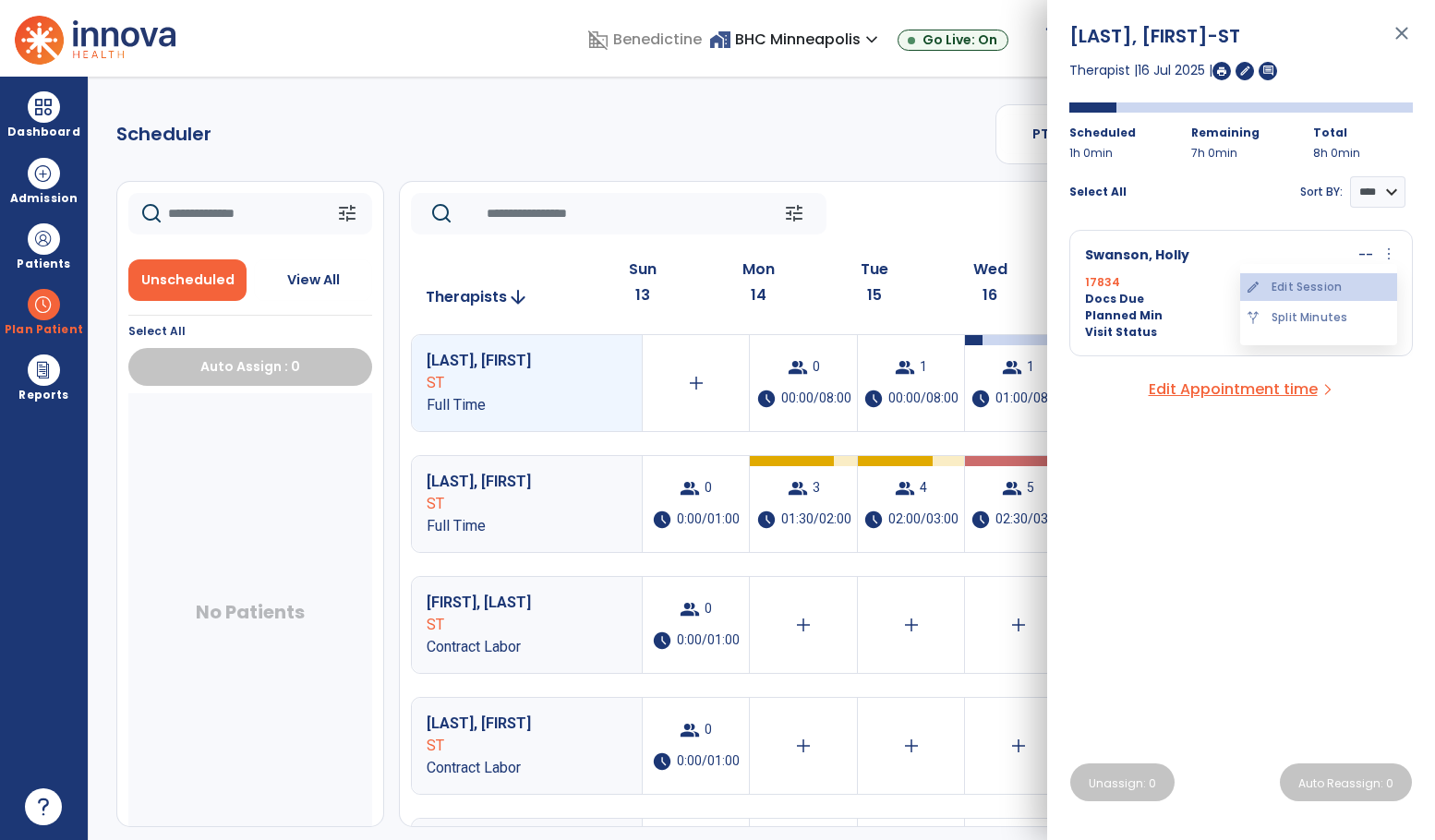 click on "edit   Edit Session" at bounding box center (1319, 287) 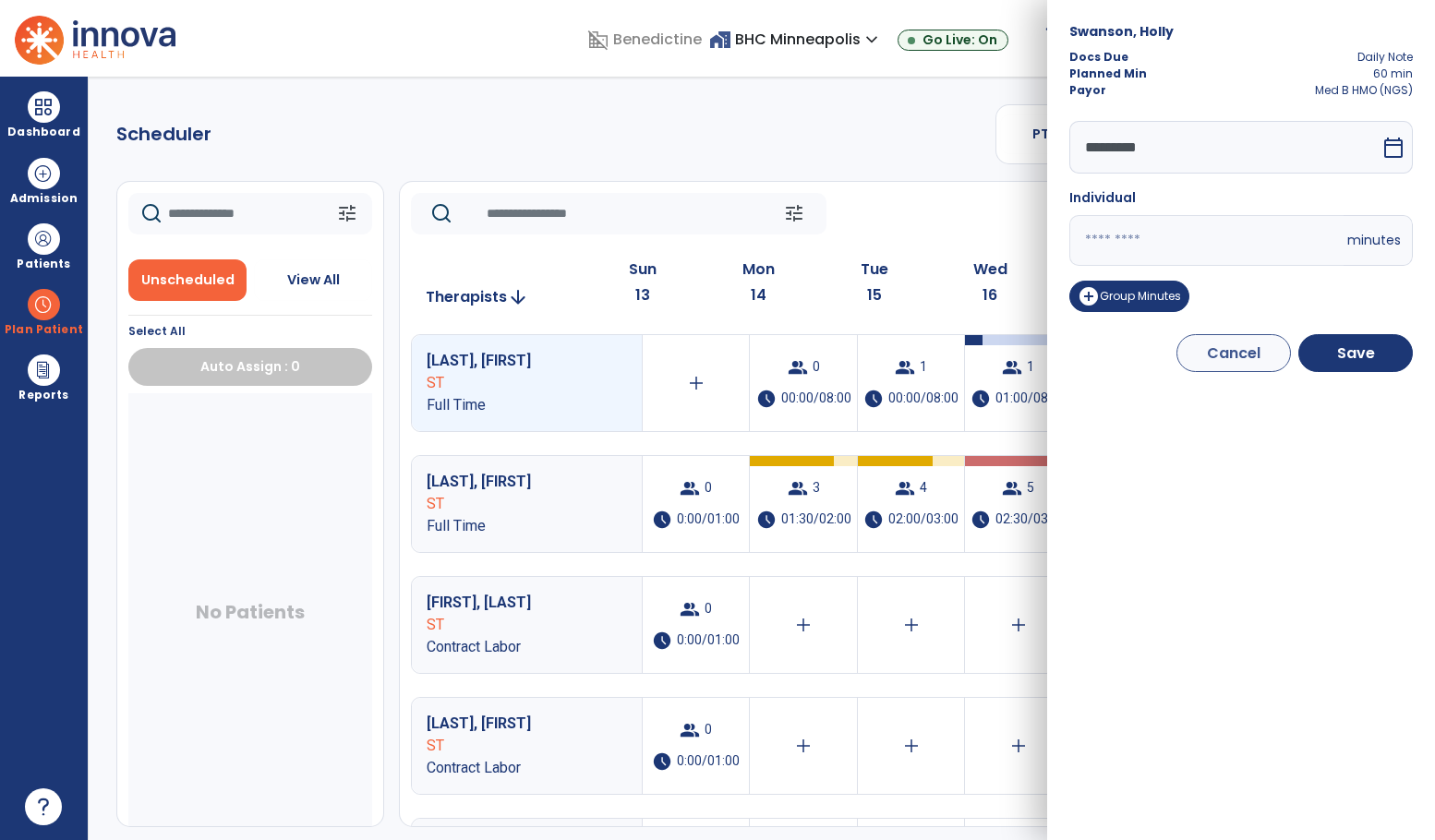 click on "calendar_today" at bounding box center (1393, 148) 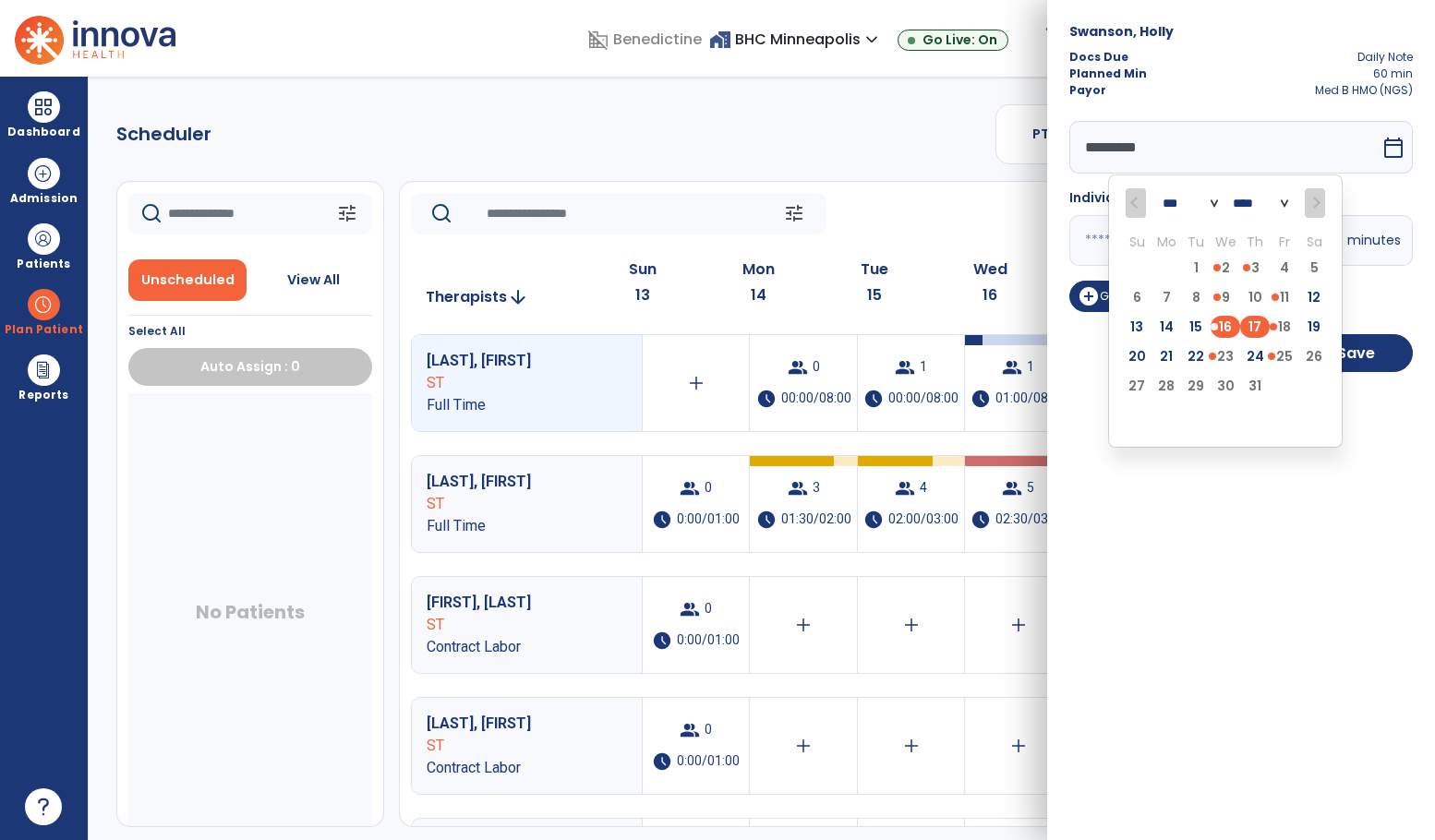 click on "17" at bounding box center [1255, 327] 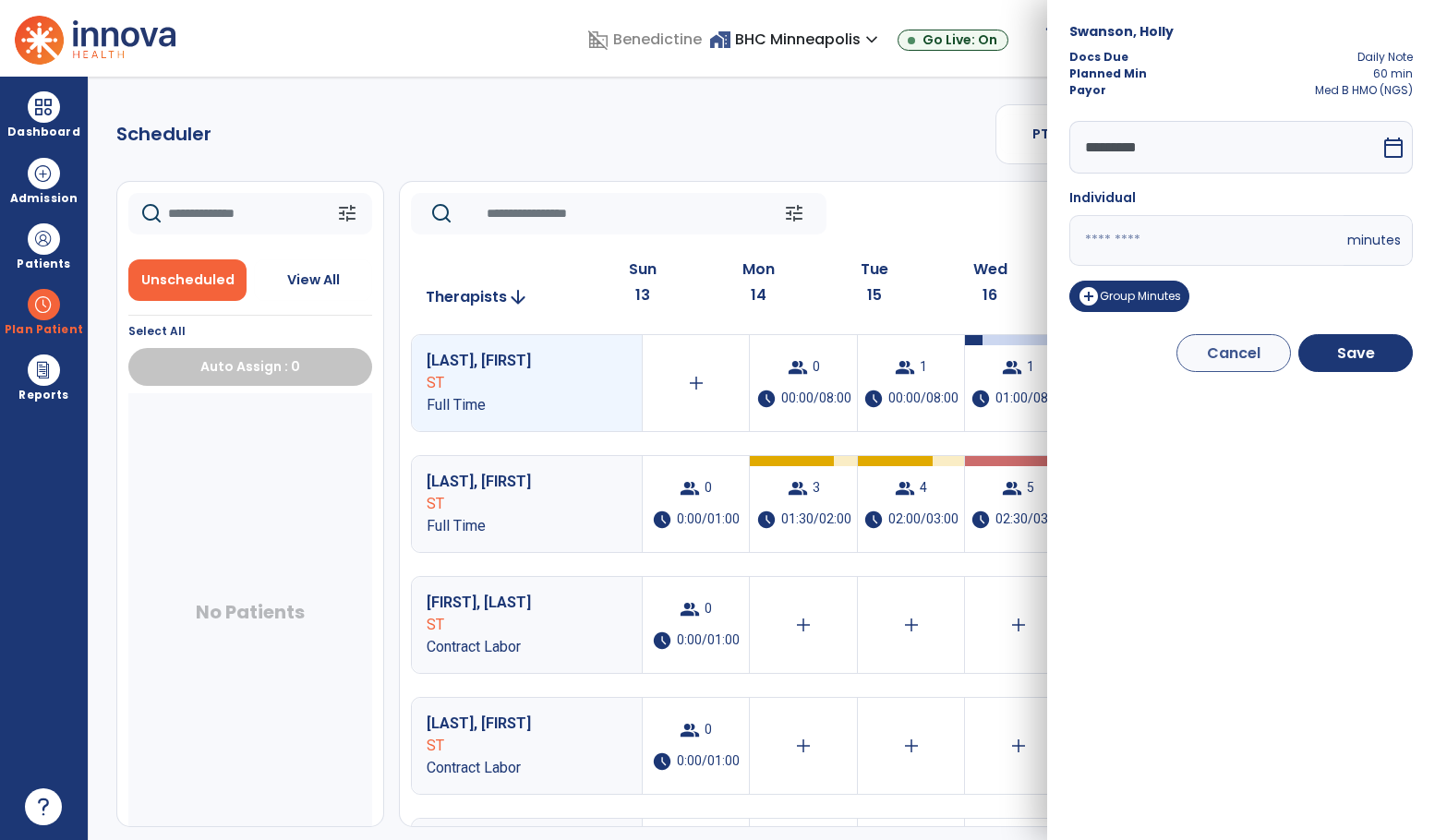 click on "**" at bounding box center [1206, 240] 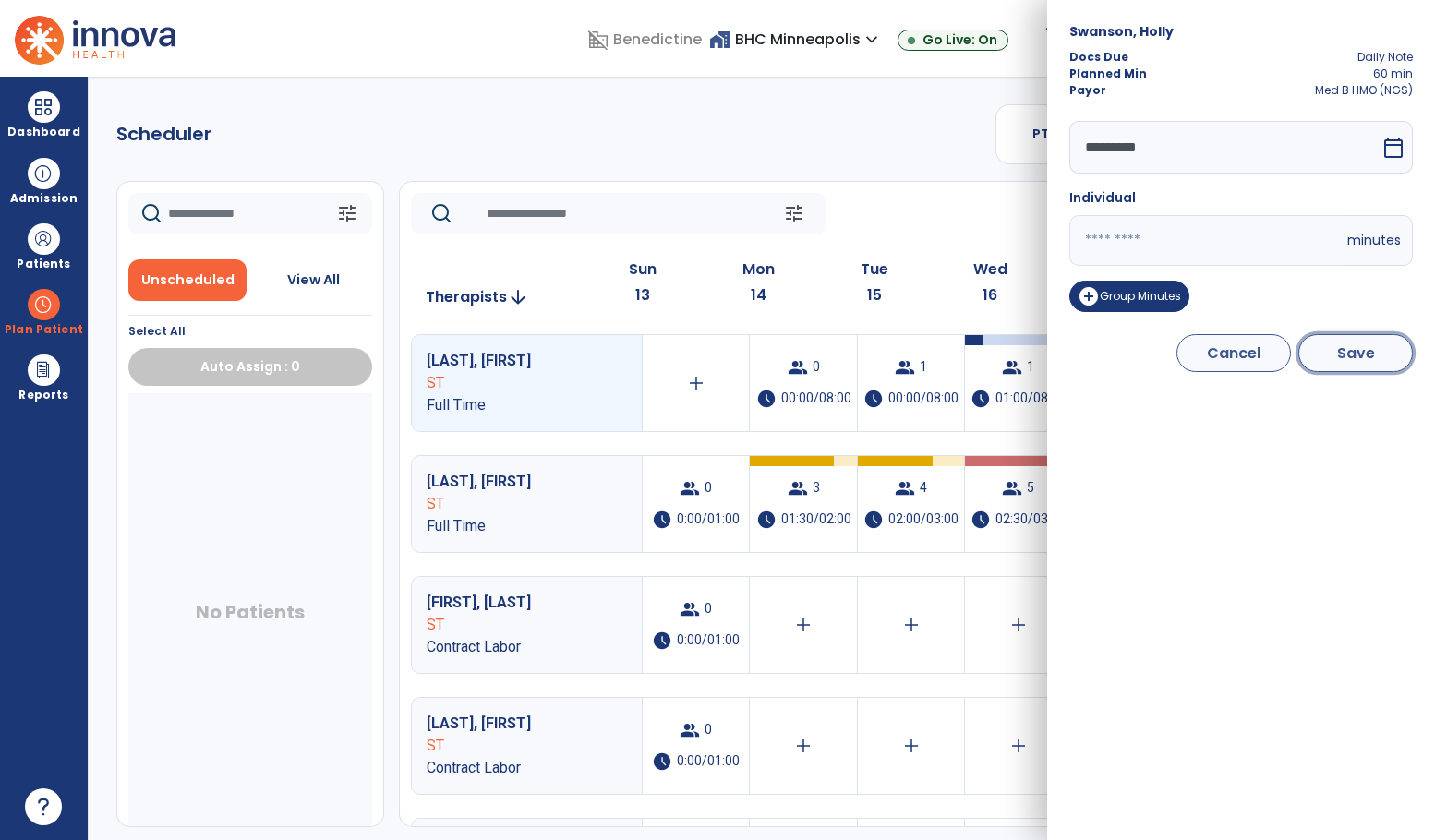 click on "Save" at bounding box center [1356, 353] 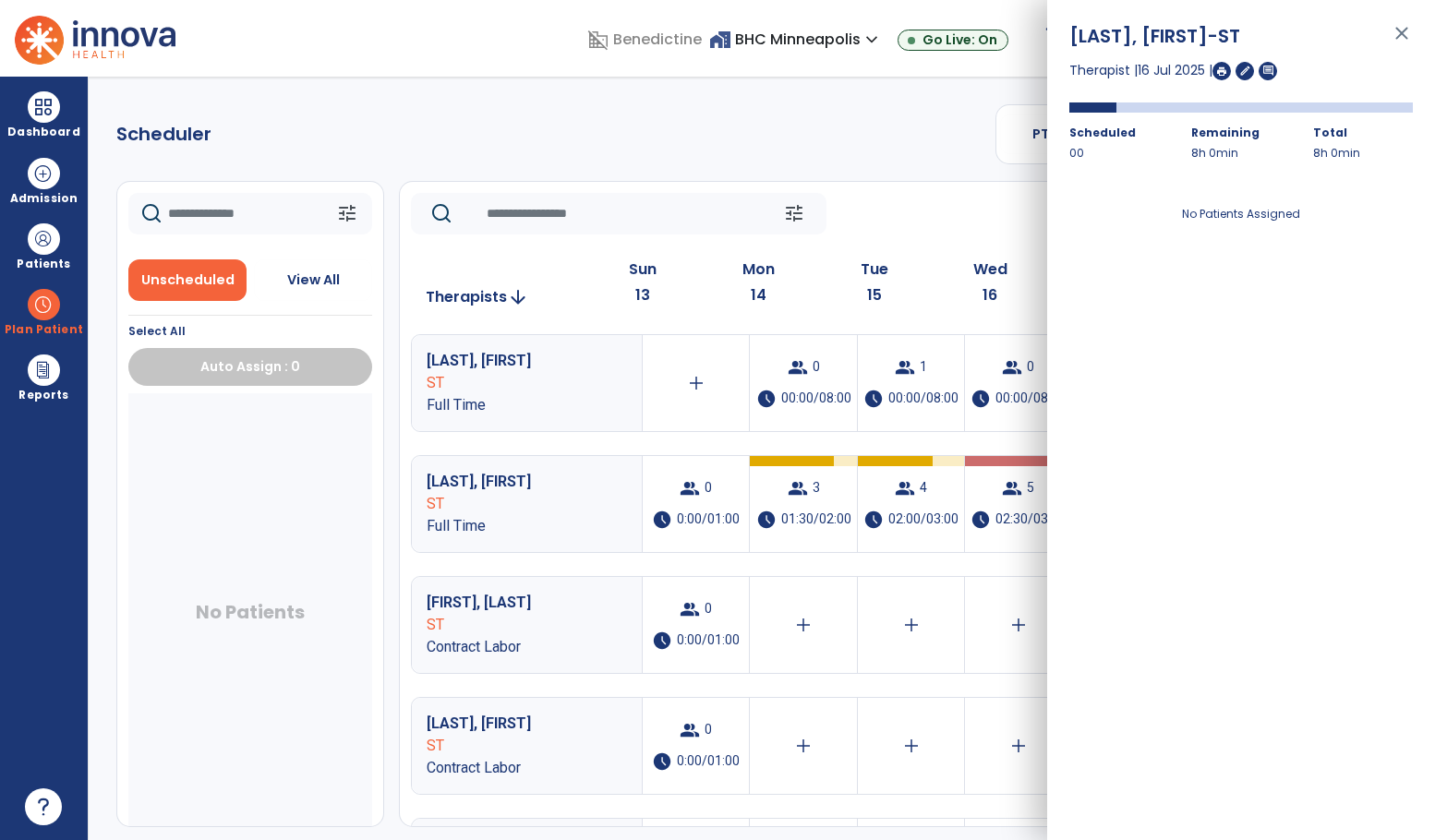 click on "close" at bounding box center [1402, 42] 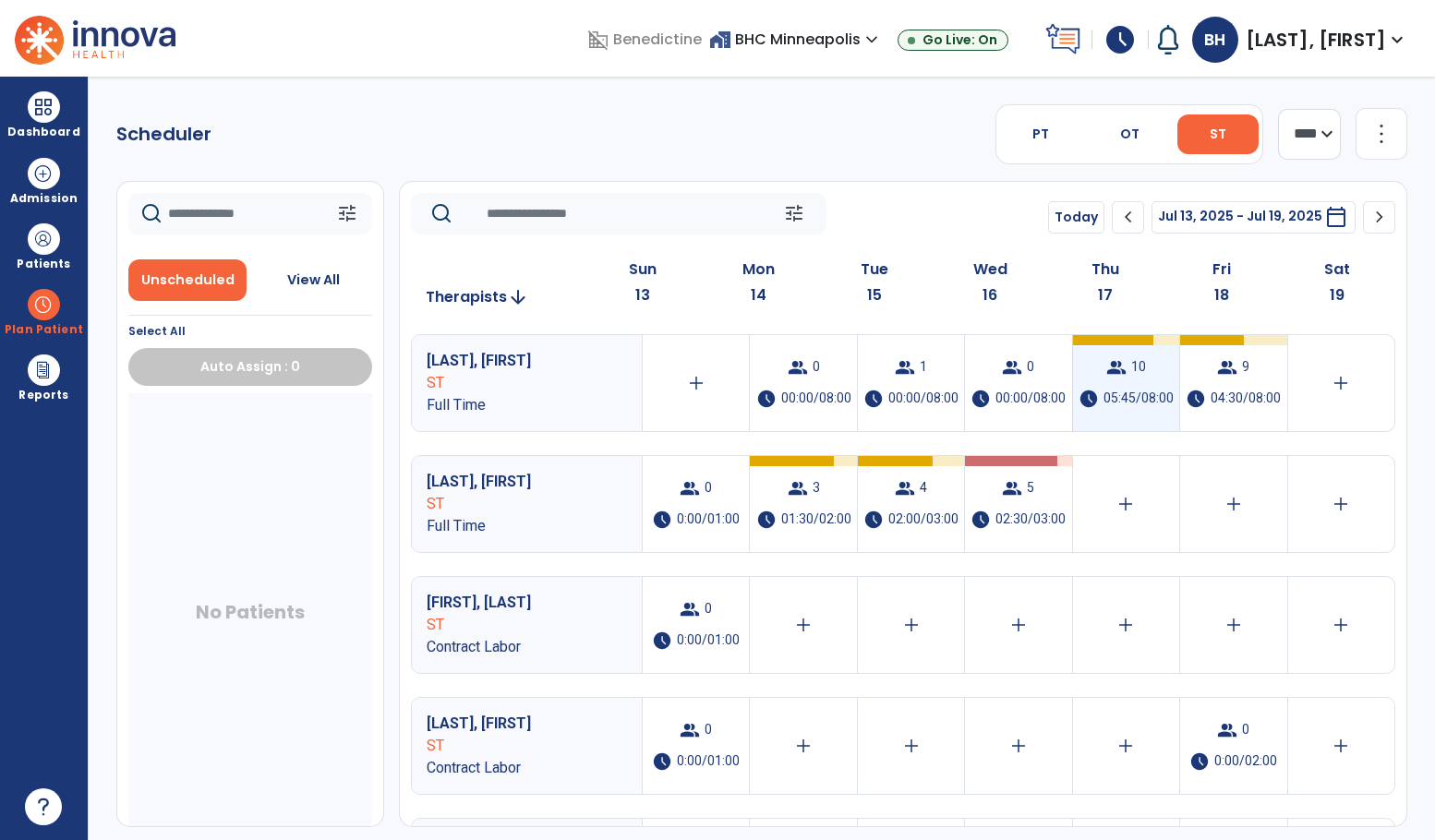 click on "group  10  schedule  05:45/08:00" at bounding box center [1126, 383] 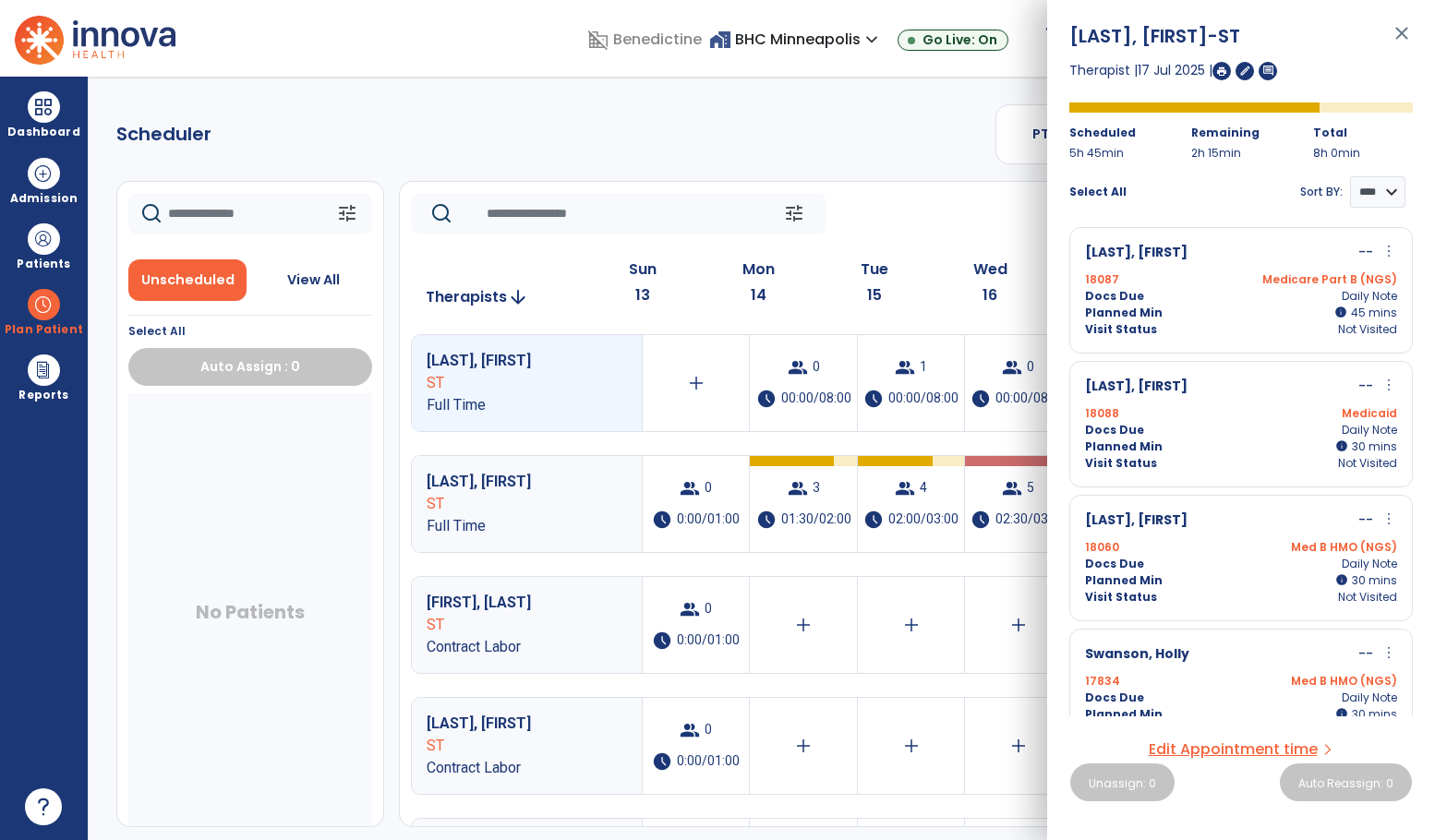 scroll, scrollTop: 0, scrollLeft: 0, axis: both 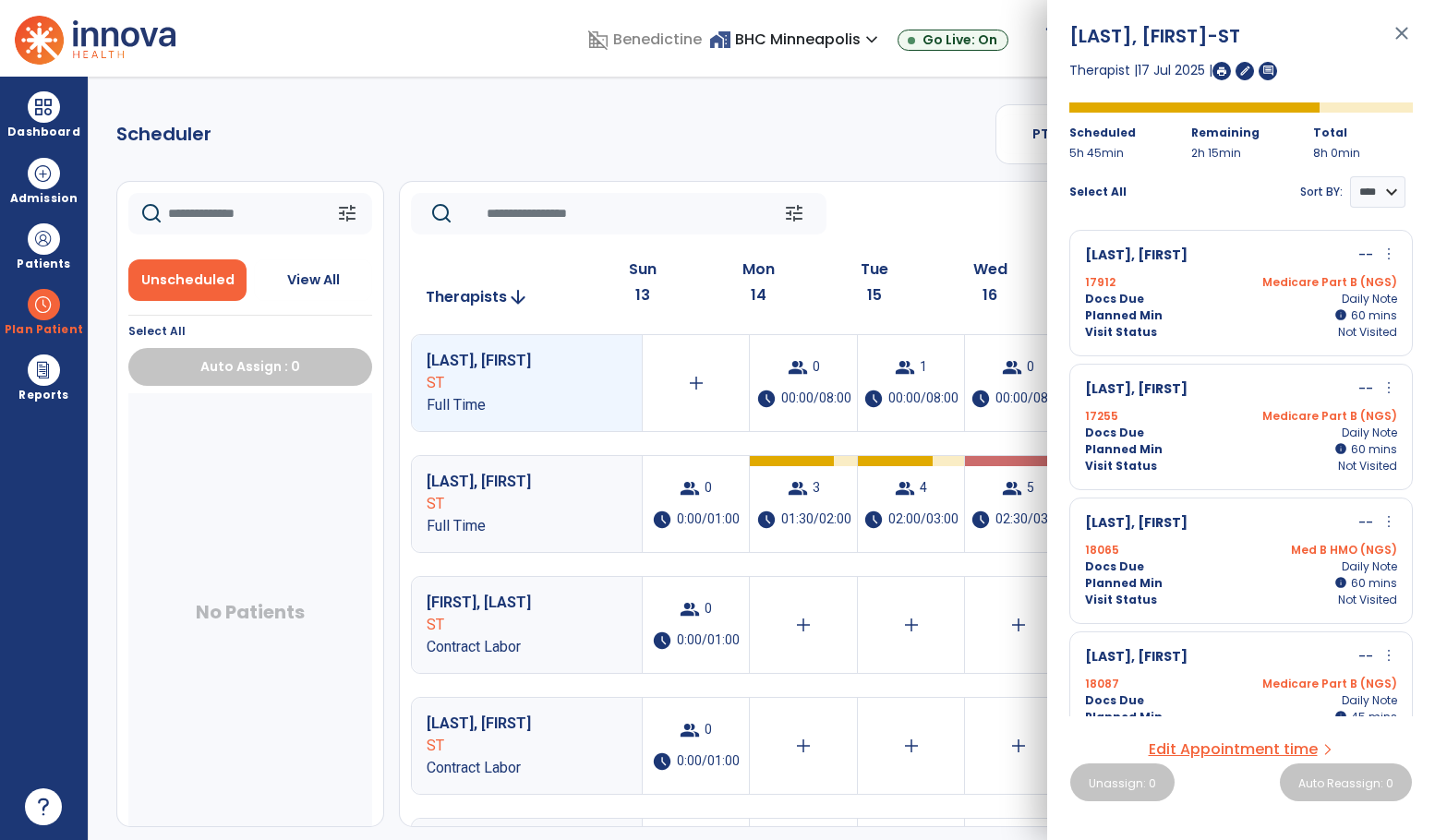 click on "close" at bounding box center [1402, 42] 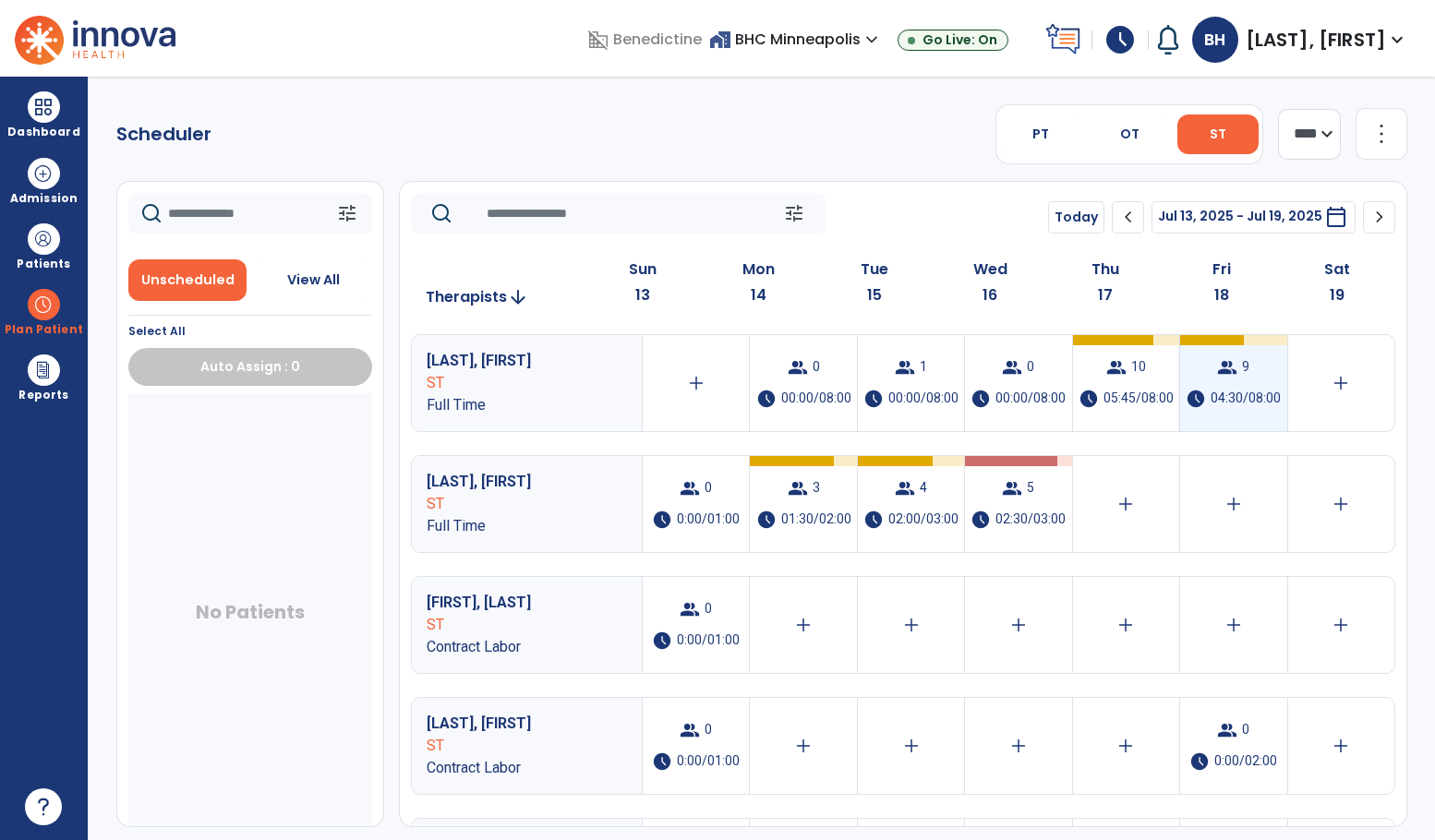 click on "schedule" at bounding box center [1196, 399] 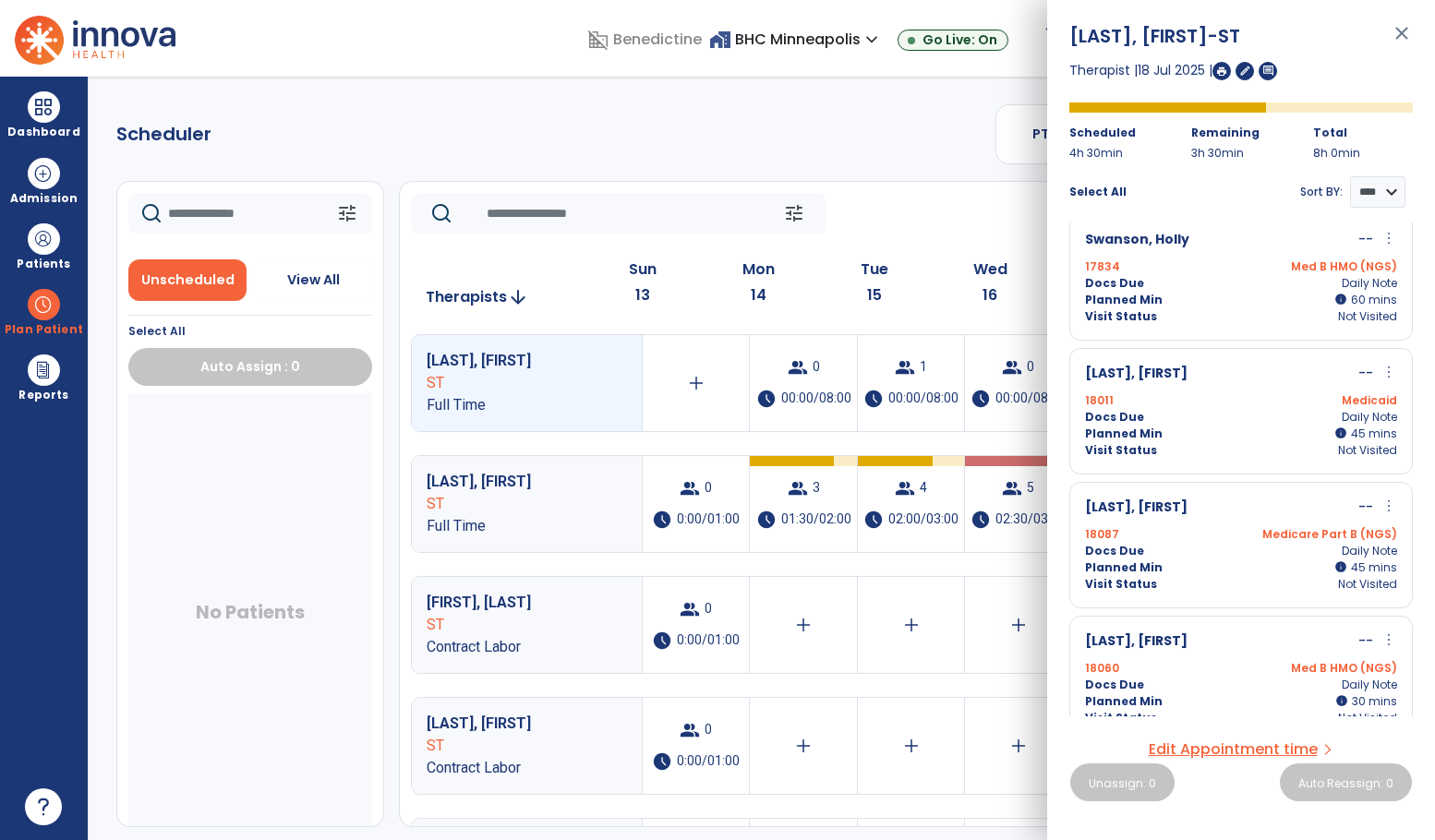 scroll, scrollTop: 0, scrollLeft: 0, axis: both 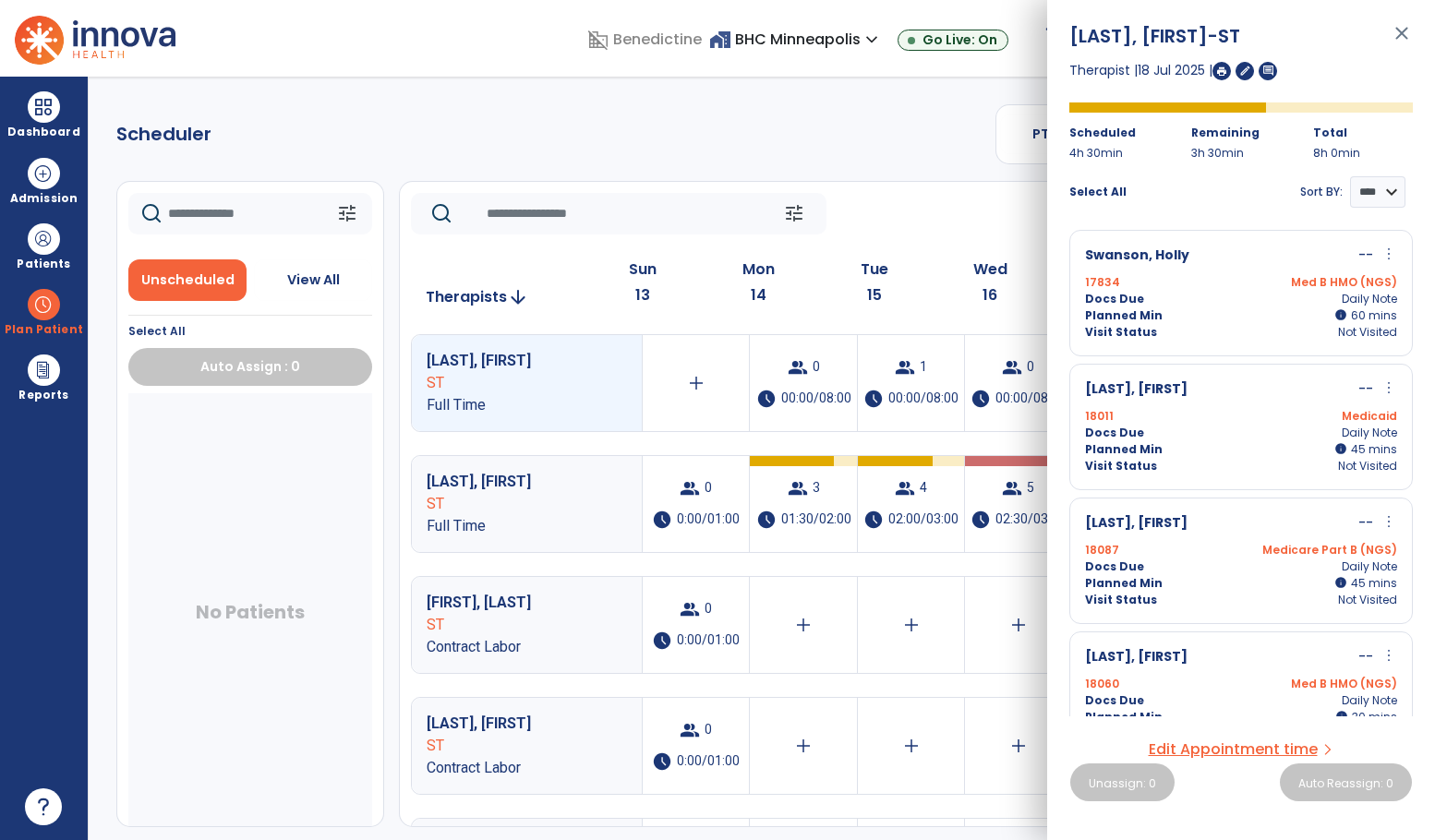 click on "close" at bounding box center [1402, 42] 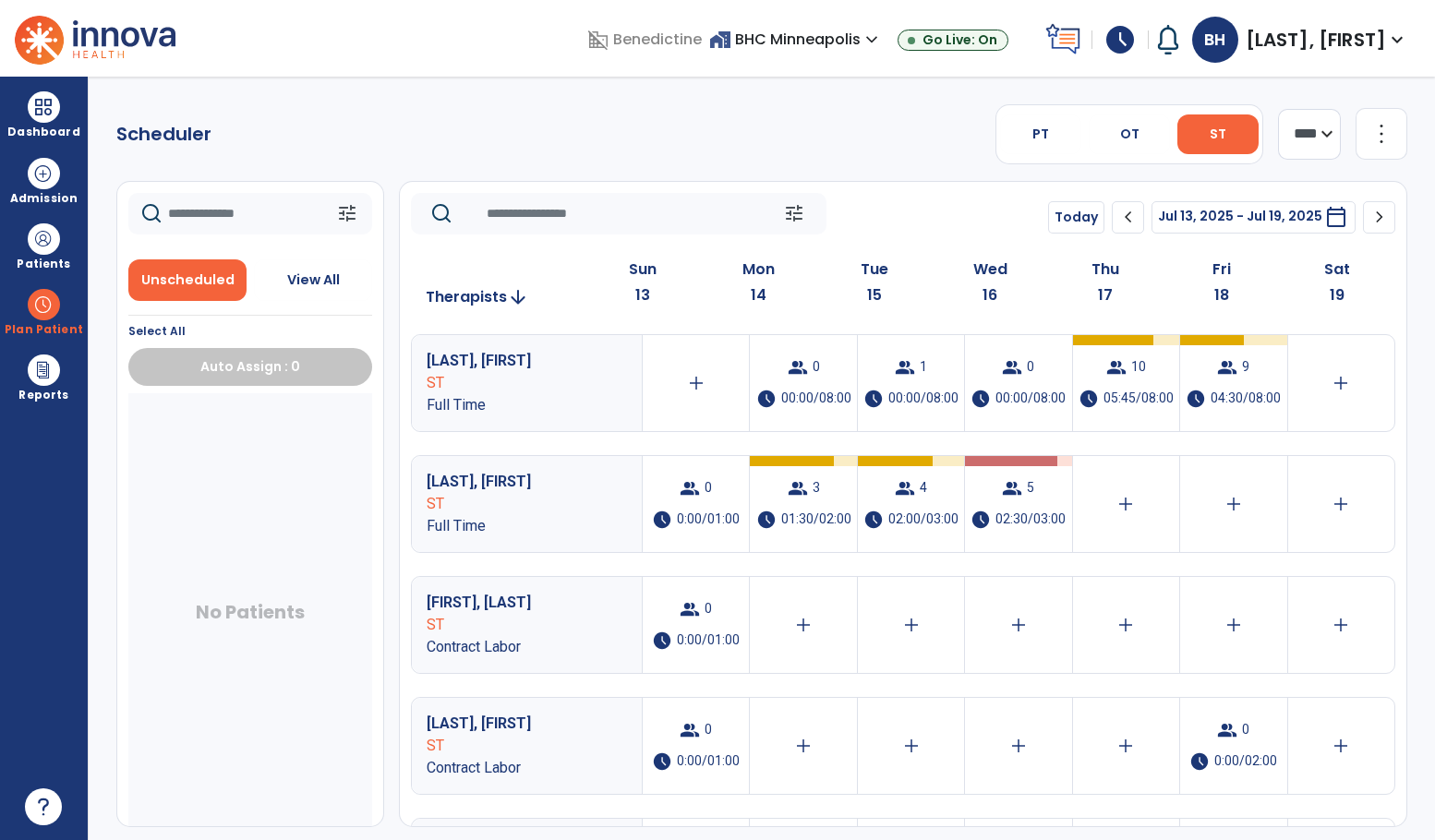 click on "No Patients" at bounding box center [250, 616] 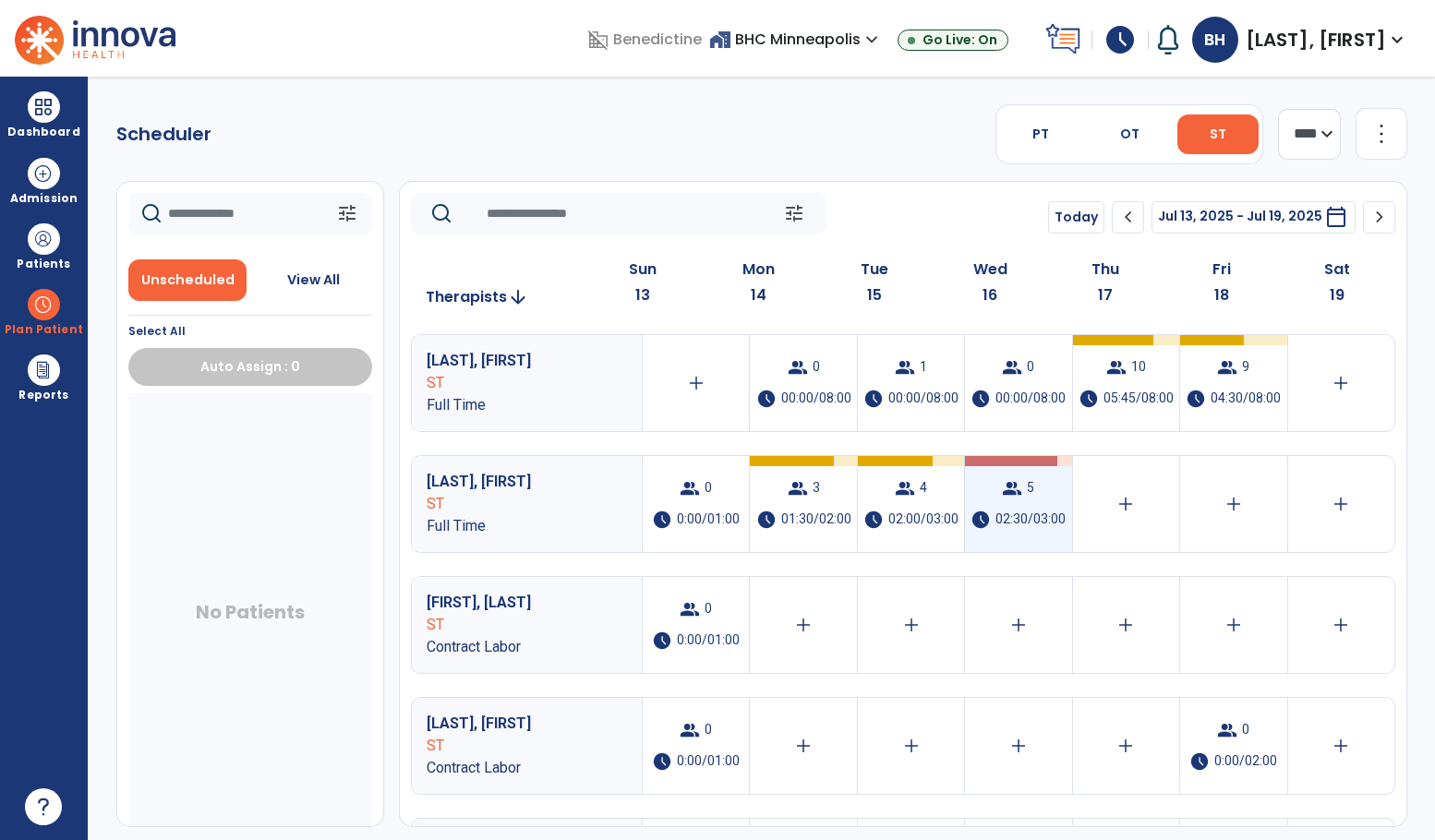 click on "group  5  schedule  02:30/03:00" at bounding box center [1018, 504] 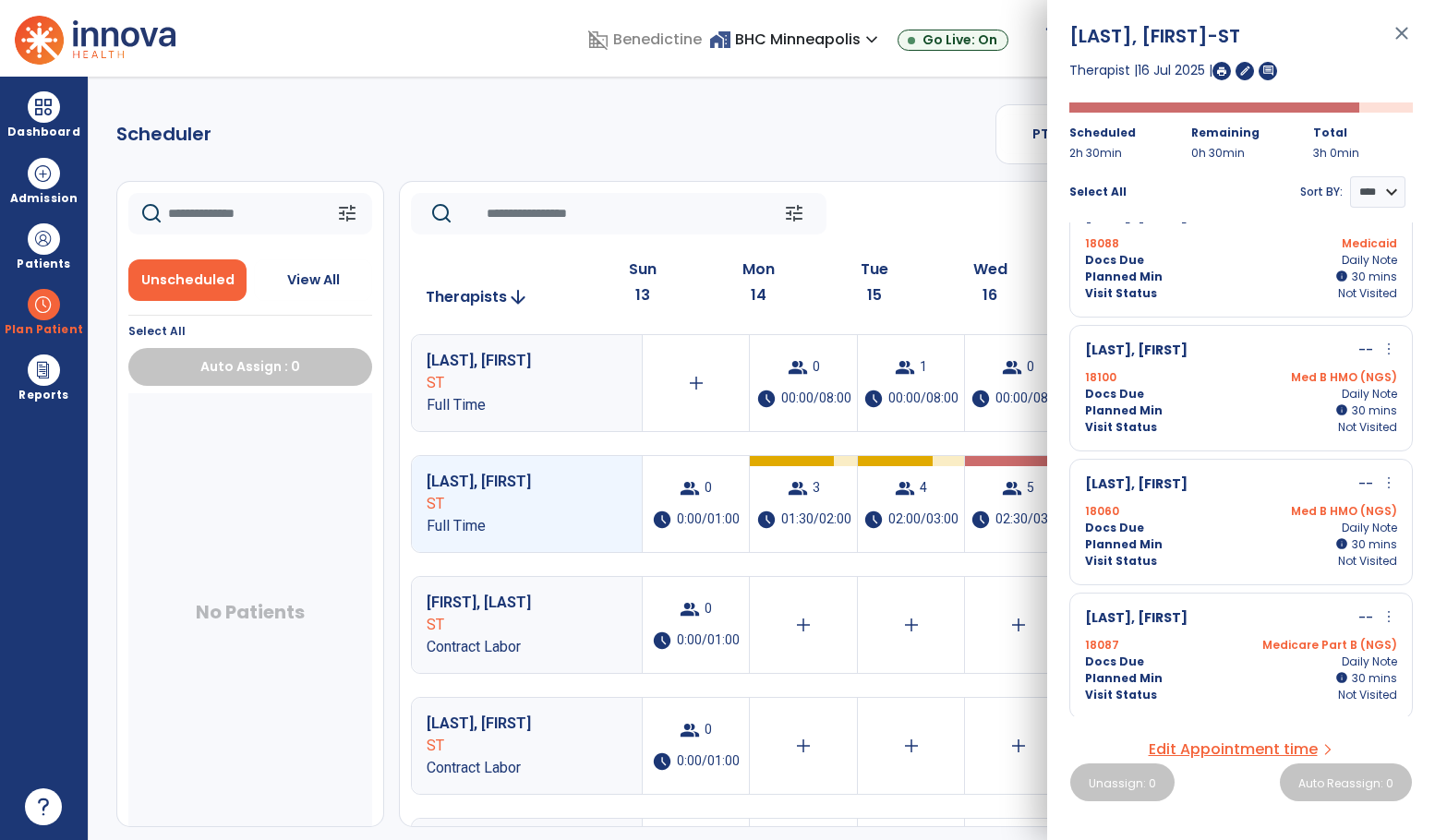 scroll, scrollTop: 175, scrollLeft: 0, axis: vertical 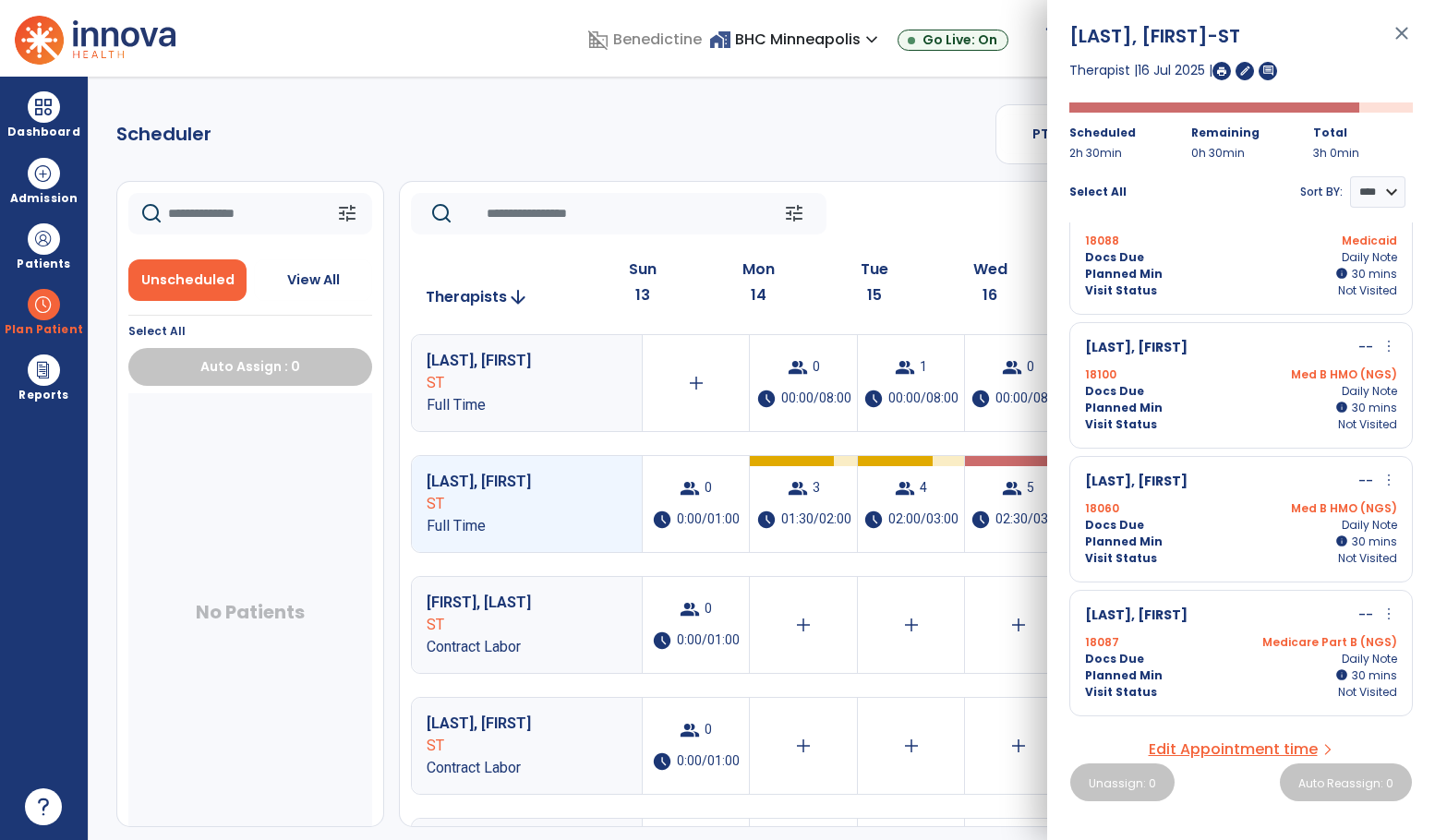 click on "more_vert" at bounding box center [1389, 614] 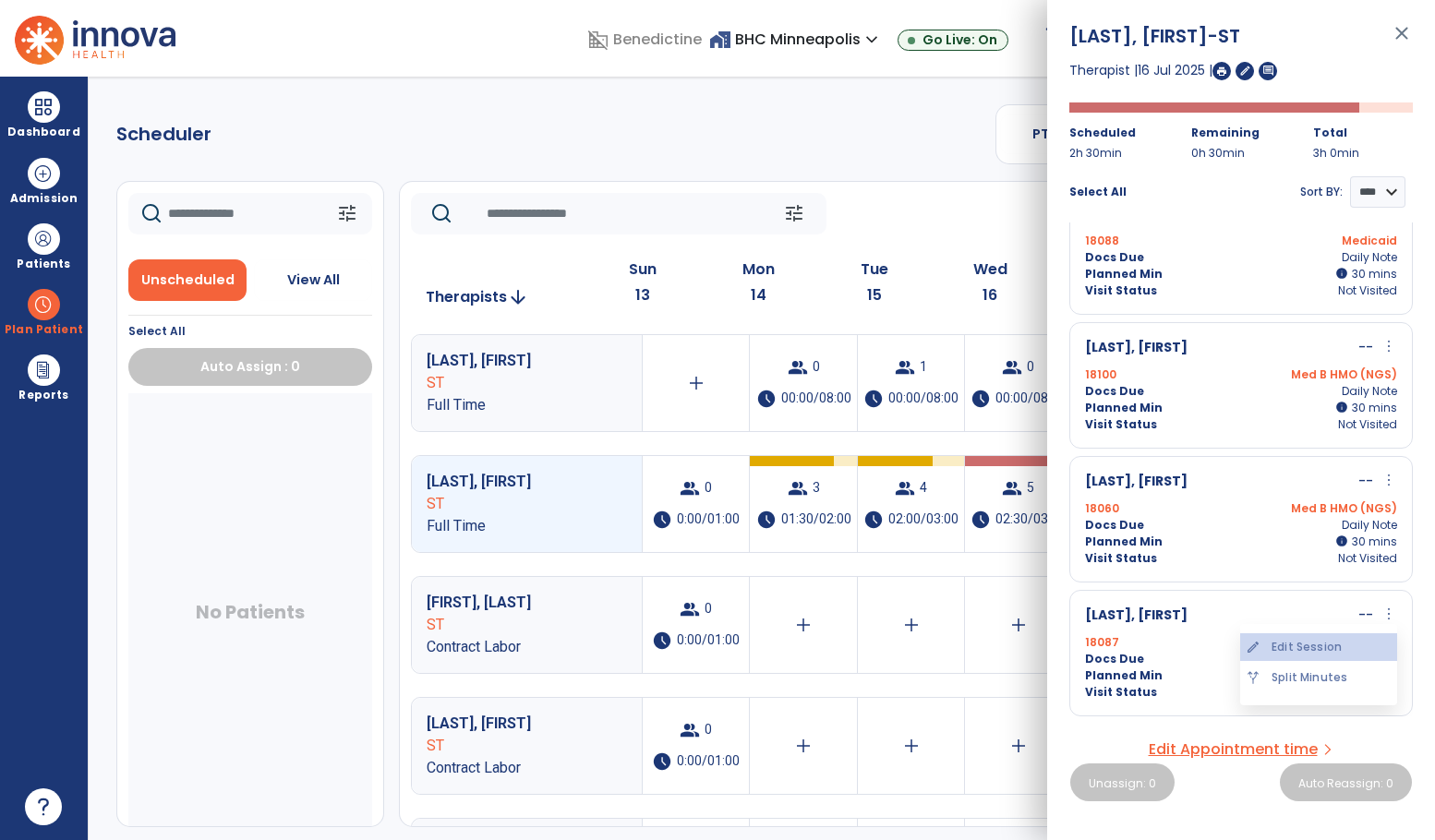 click on "edit   Edit Session" at bounding box center [1319, 647] 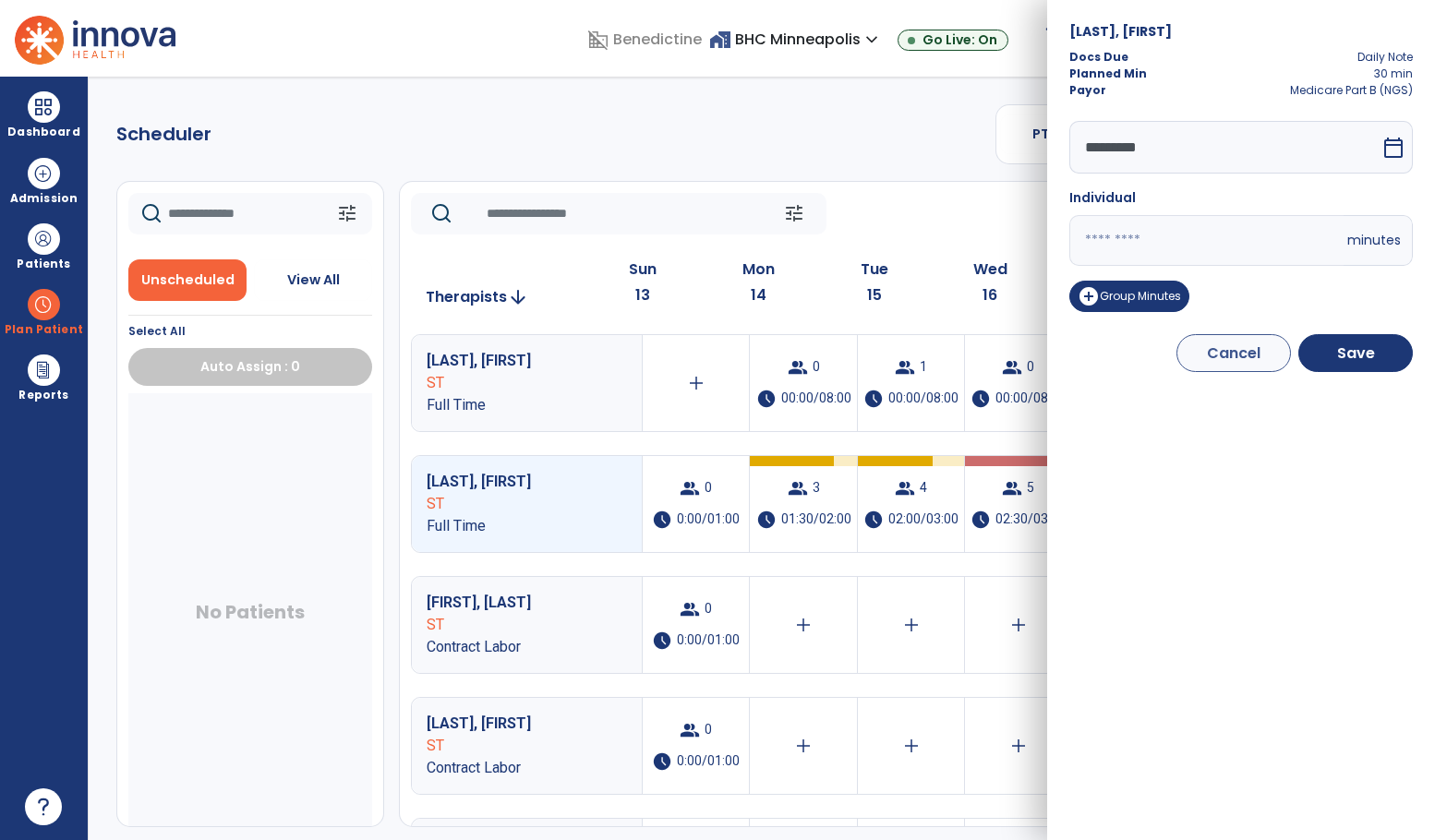 drag, startPoint x: 1169, startPoint y: 233, endPoint x: 906, endPoint y: 229, distance: 263.03042 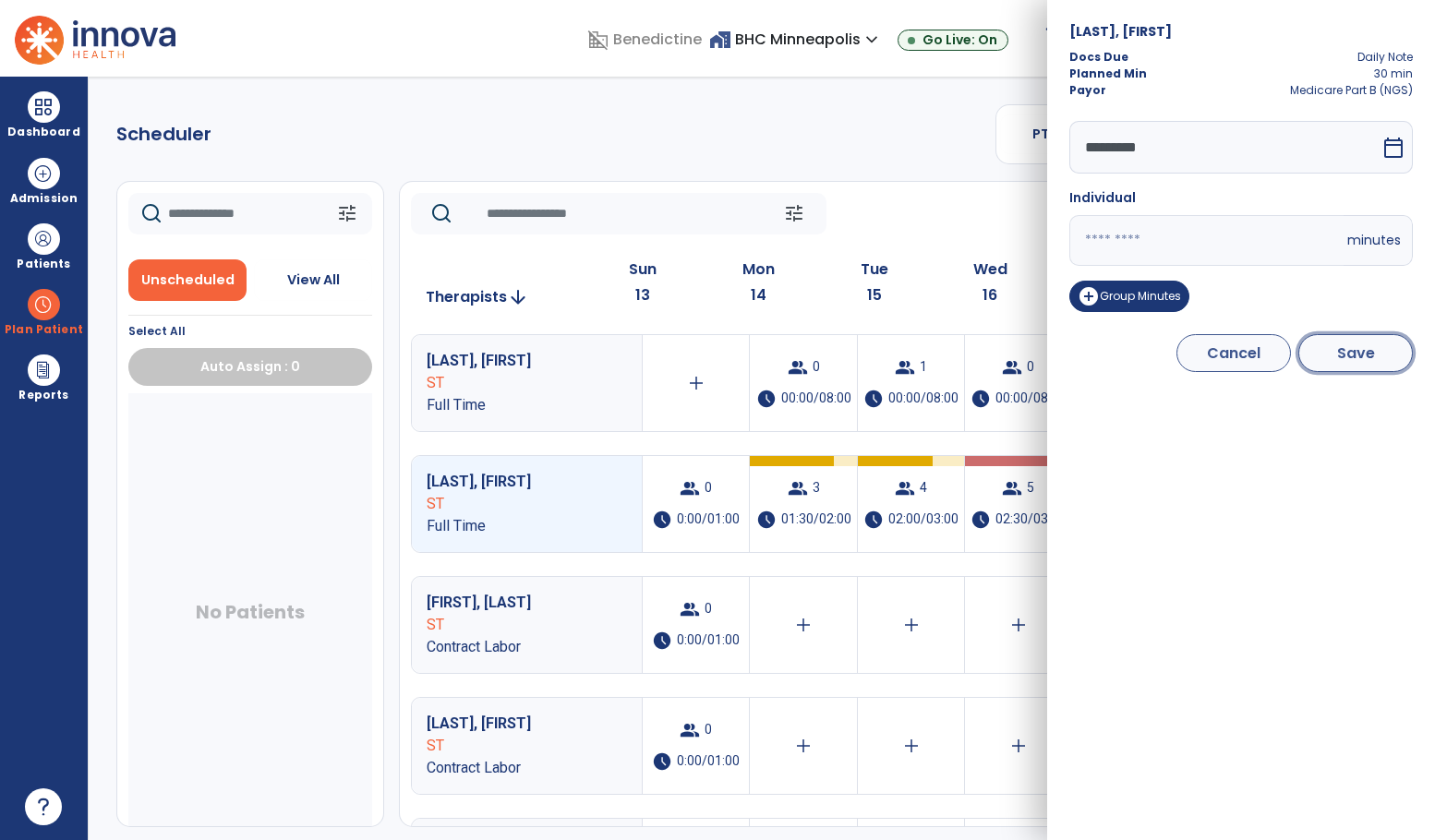 click on "Save" at bounding box center (1356, 353) 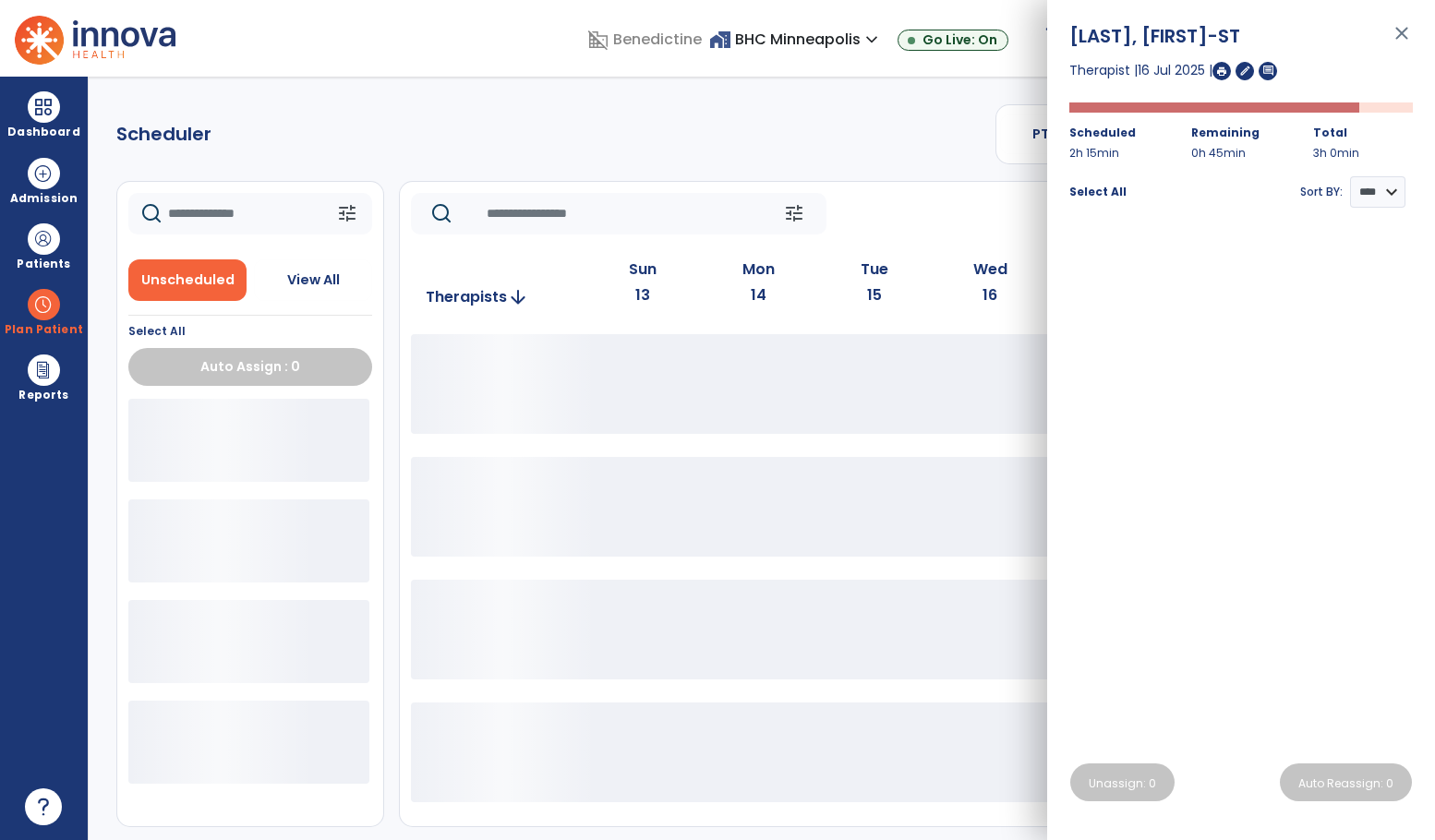 click on "close" at bounding box center (1402, 42) 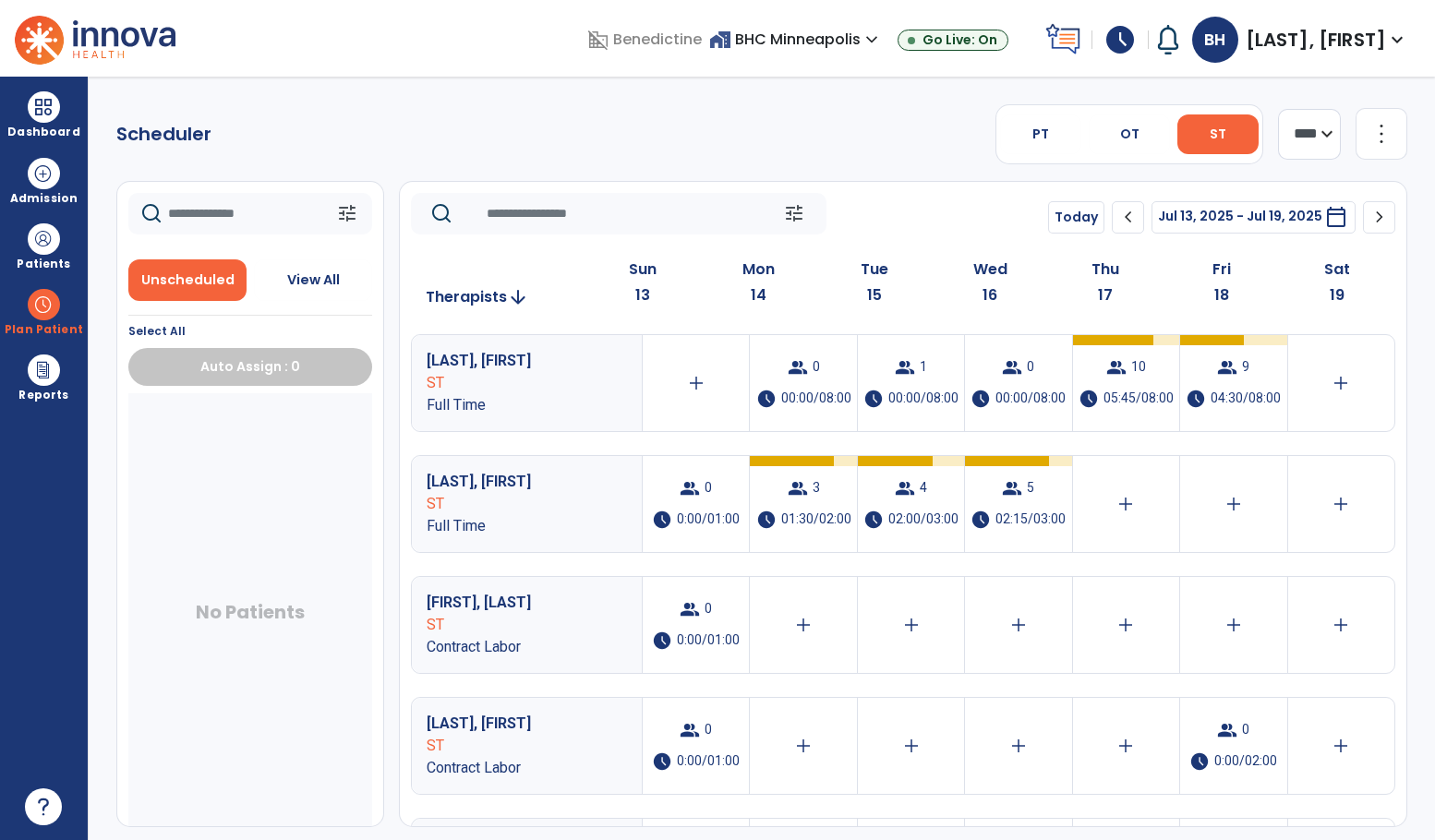 click on "No Patients" at bounding box center [250, 616] 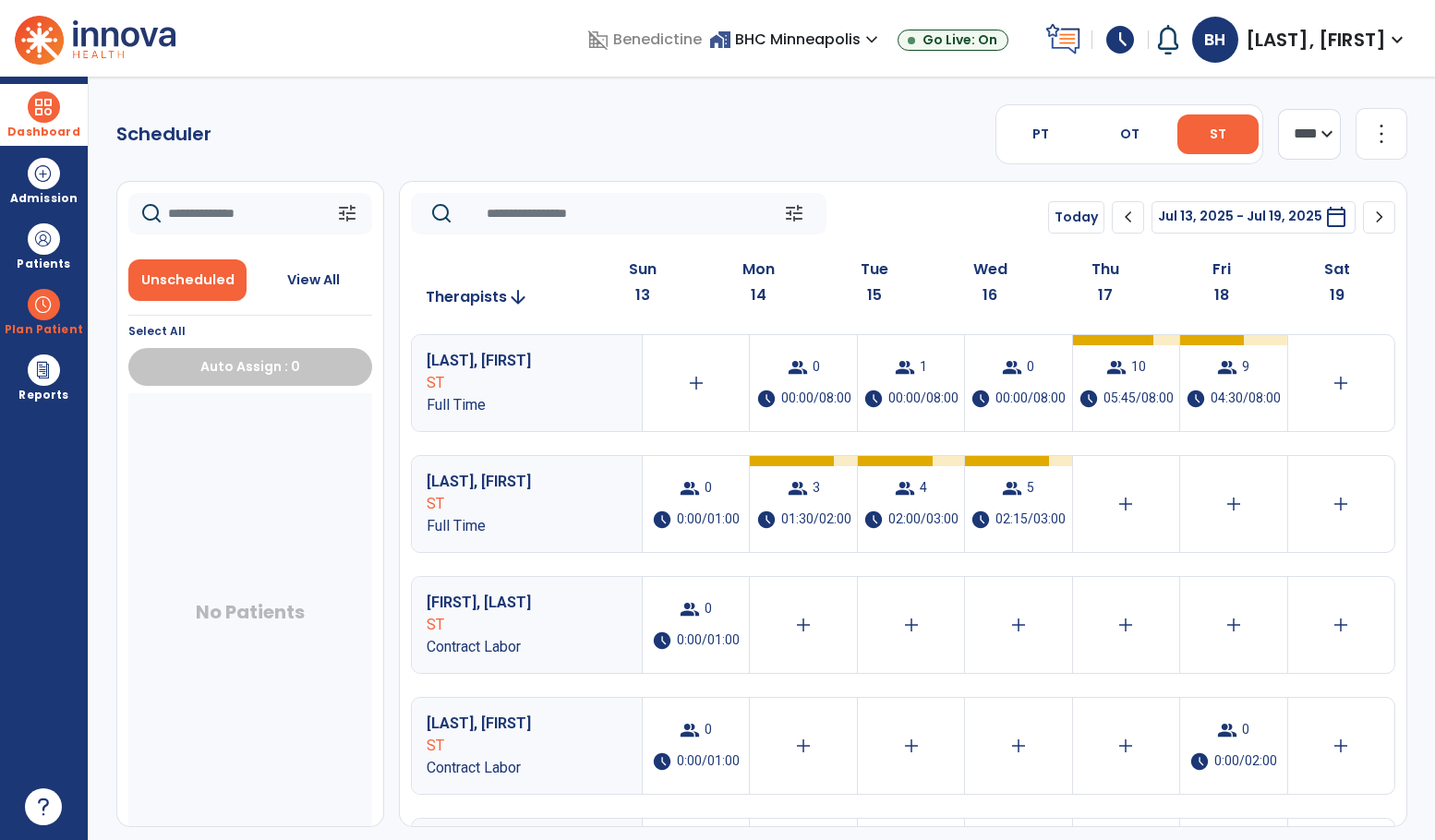 click at bounding box center [43, 107] 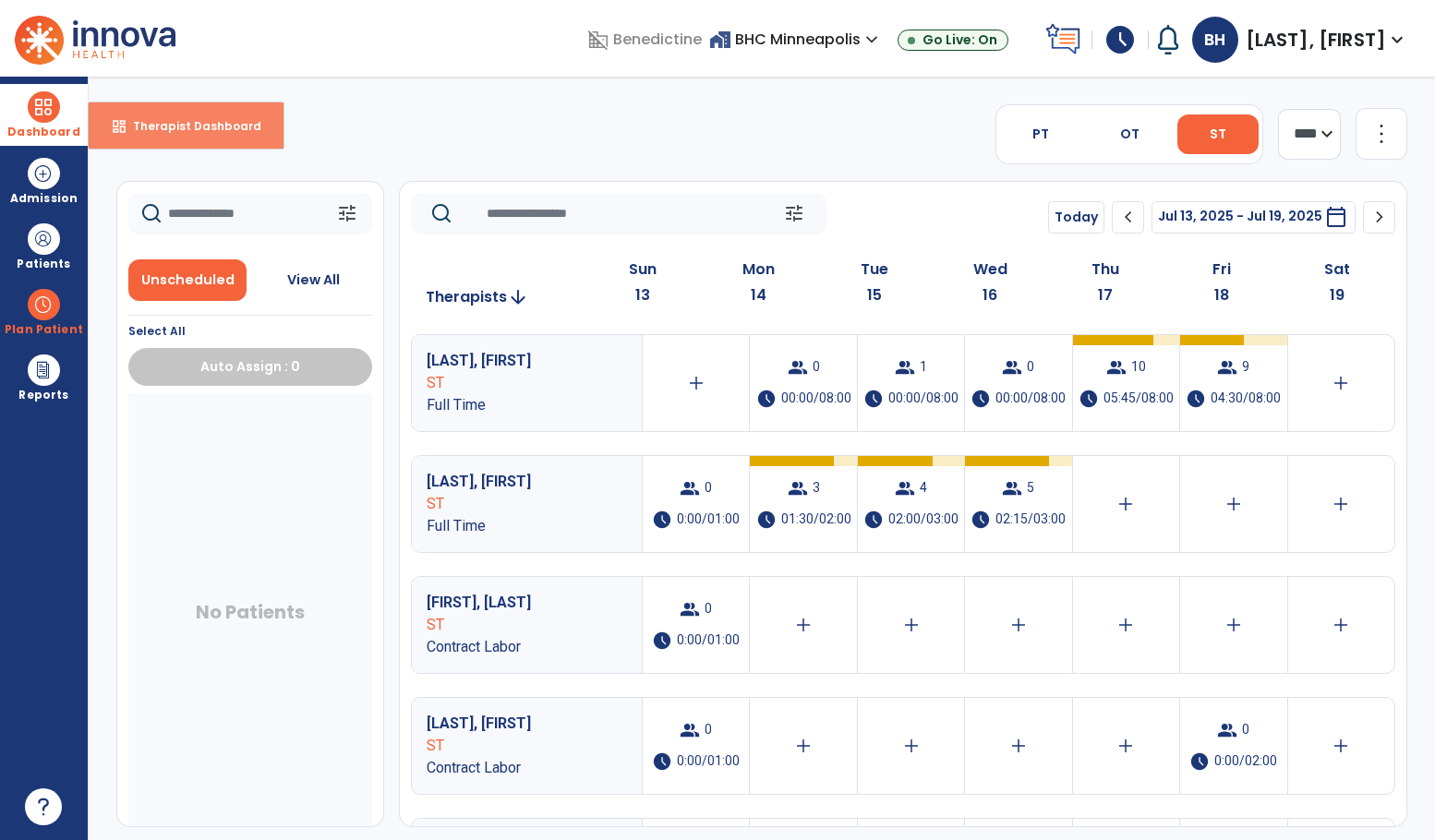 click on "Therapist Dashboard" at bounding box center (189, 126) 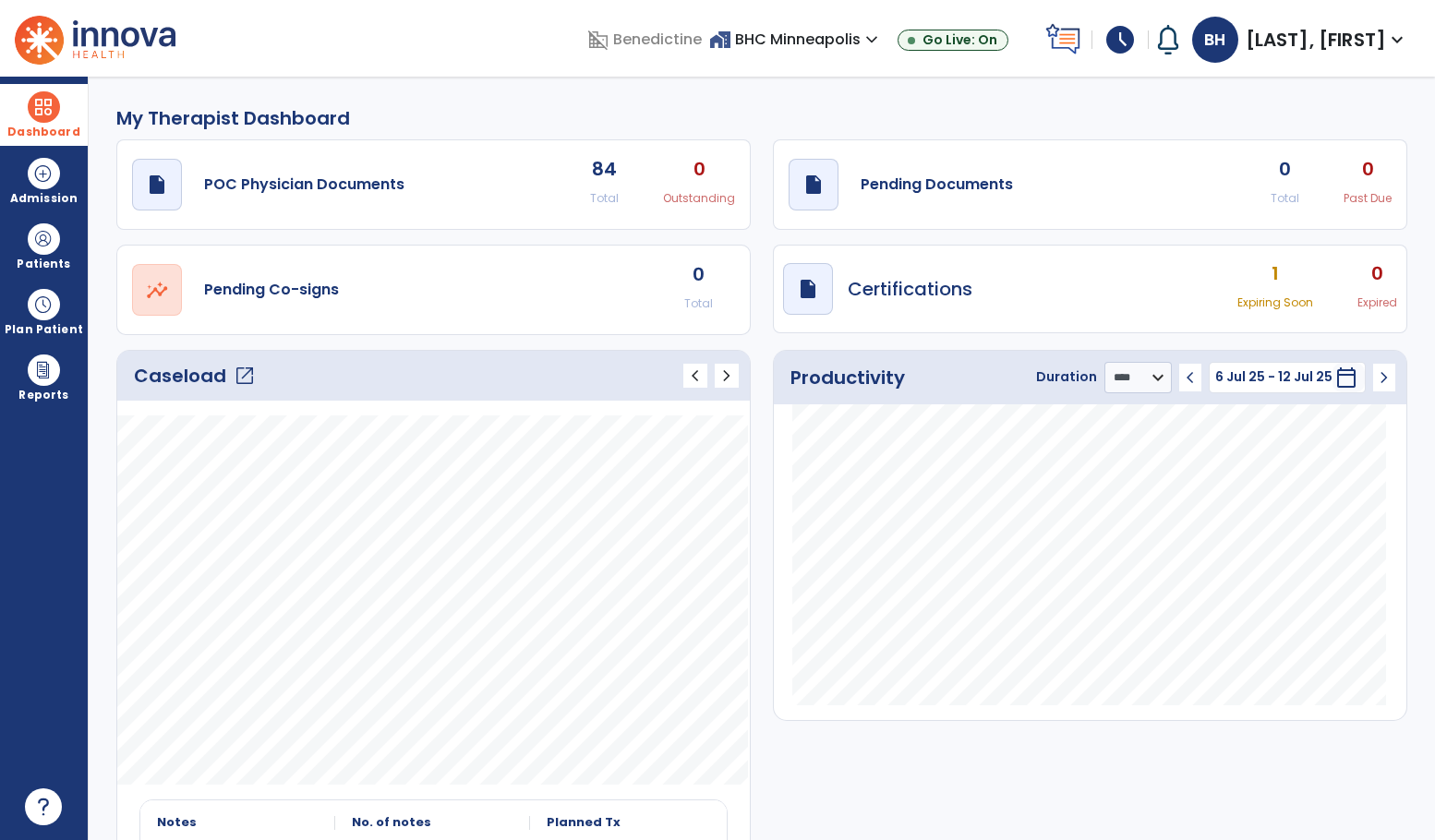 click on "schedule" at bounding box center [1120, 40] 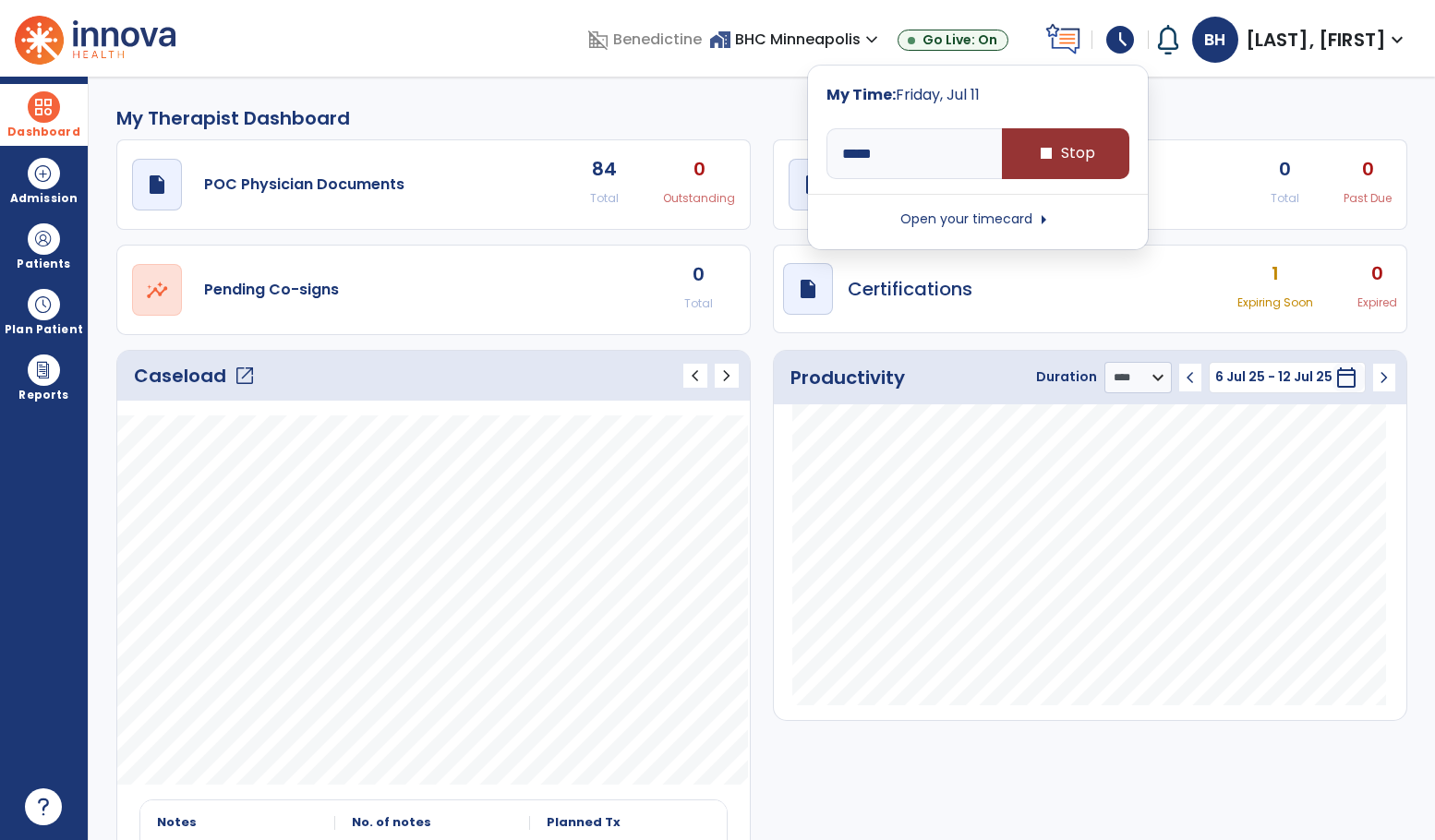 click on "stop  Stop" at bounding box center [1066, 153] 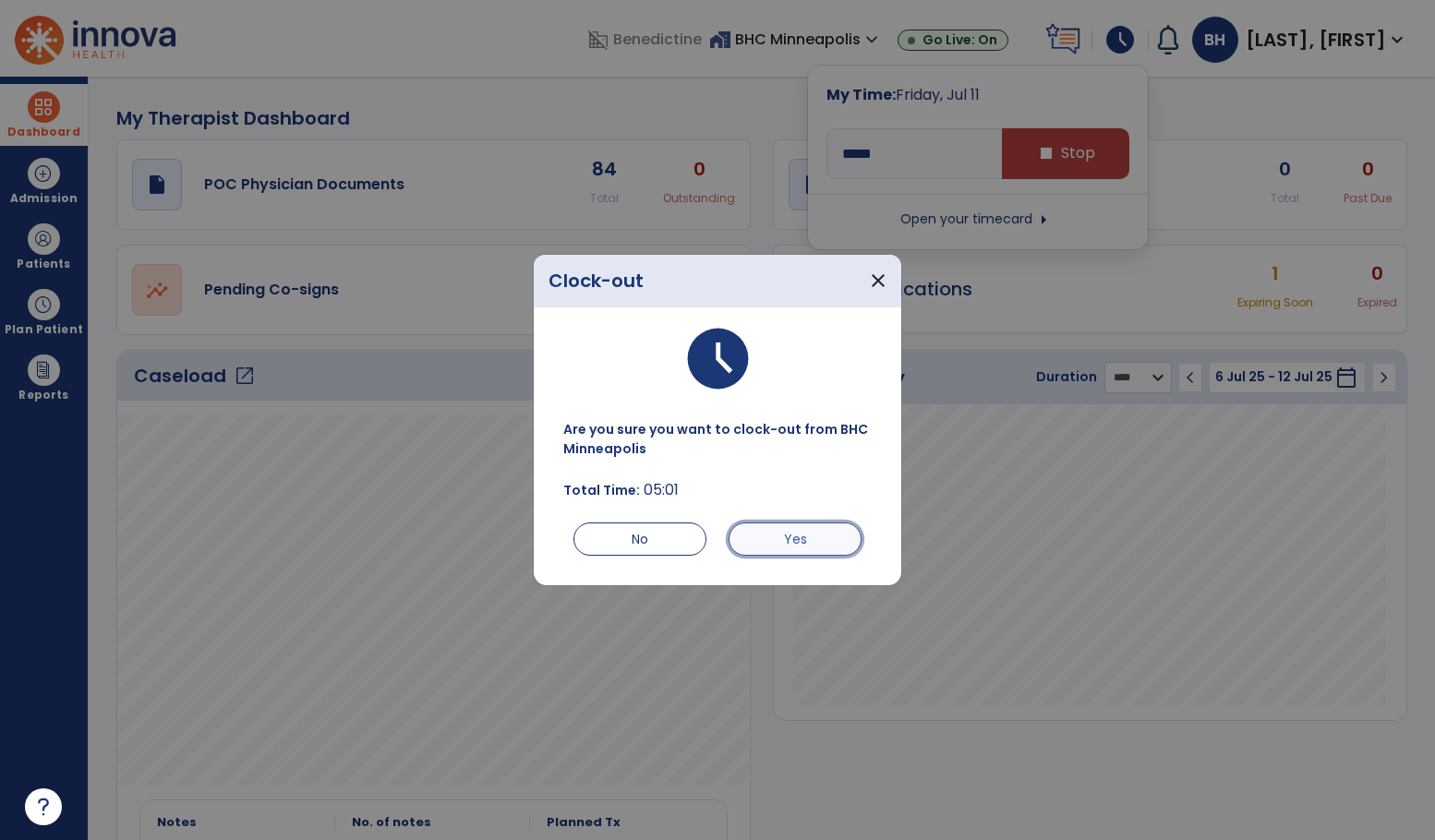 click on "Yes" at bounding box center (795, 539) 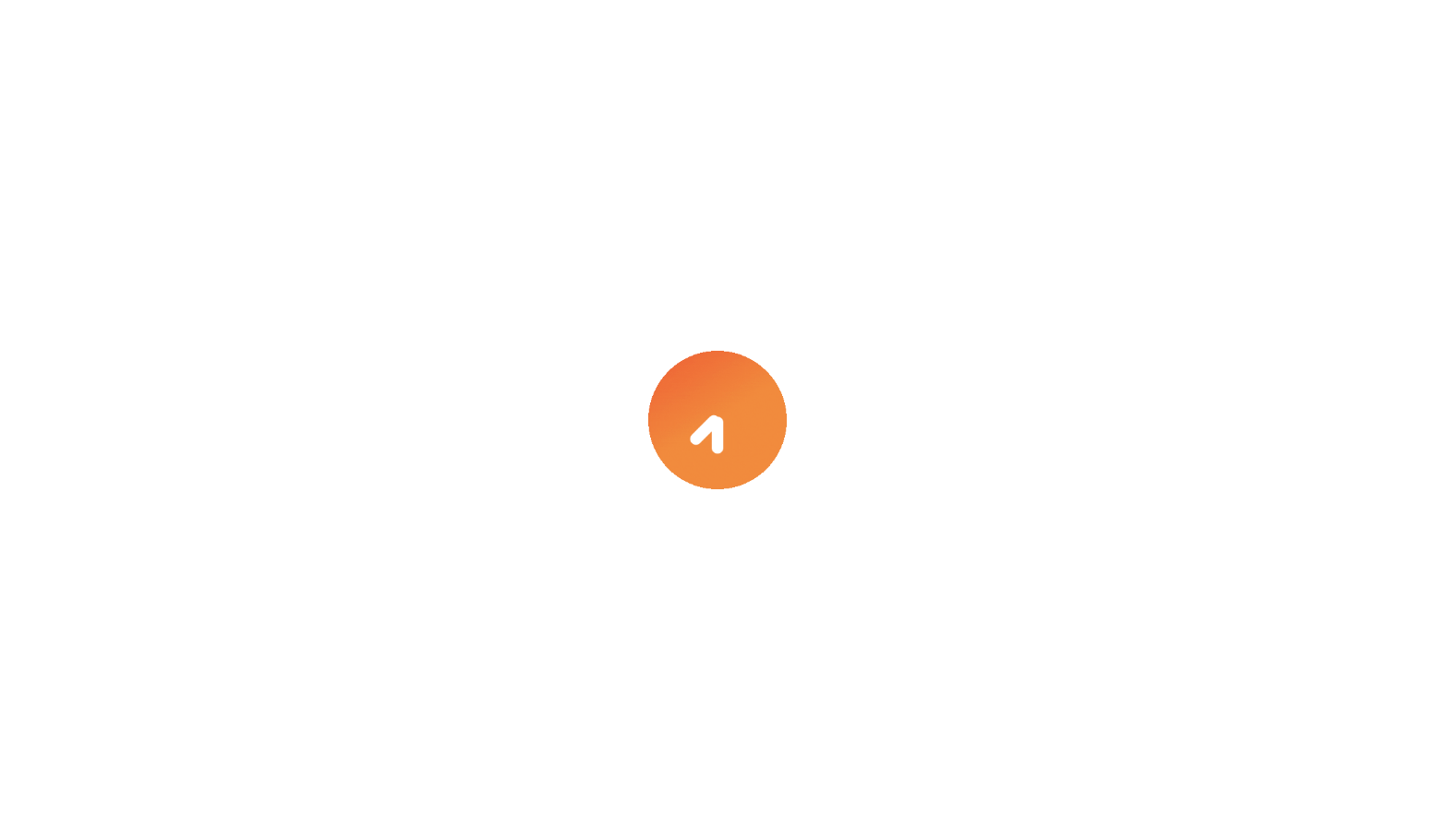 scroll, scrollTop: 0, scrollLeft: 0, axis: both 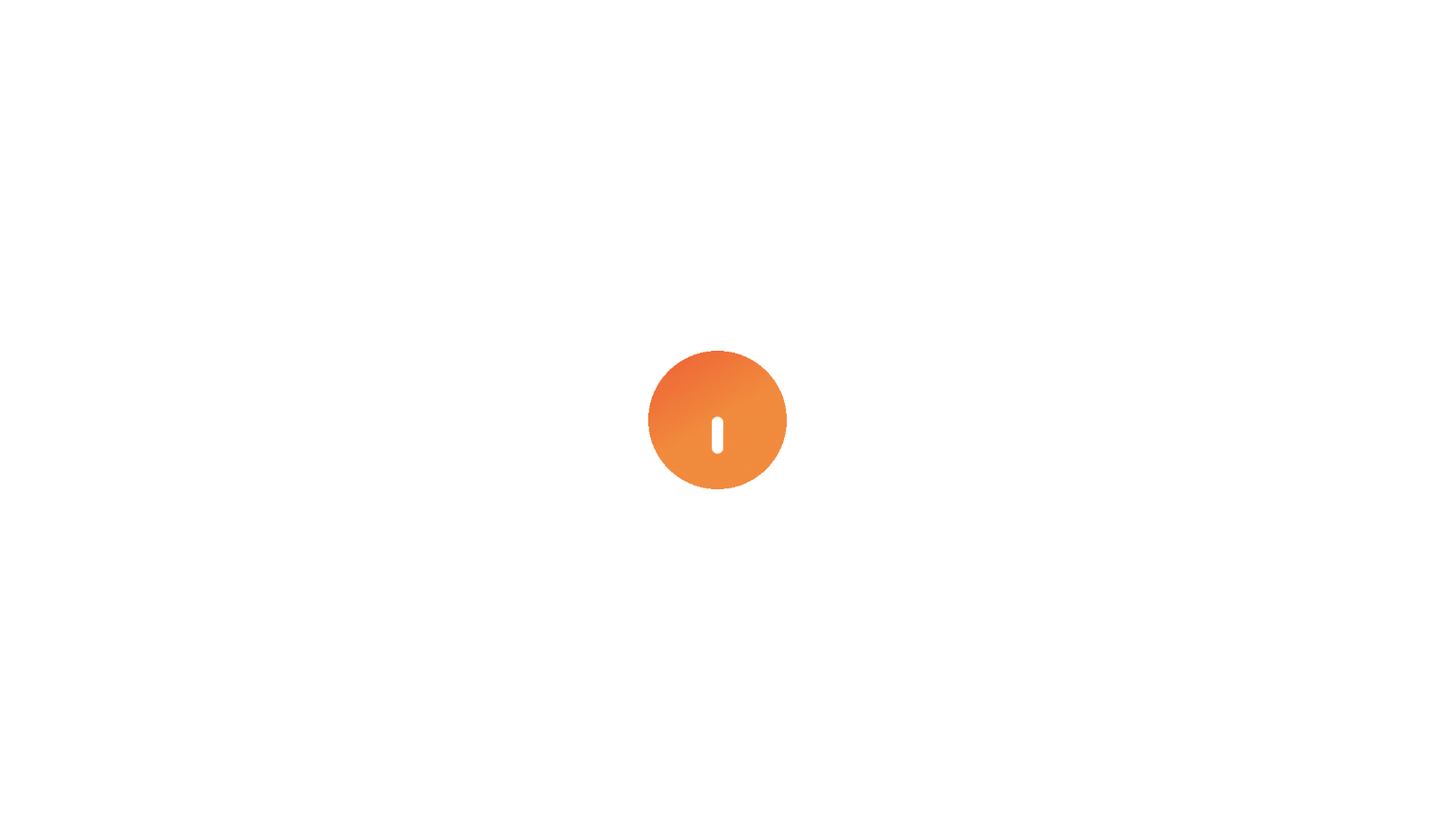 select on "****" 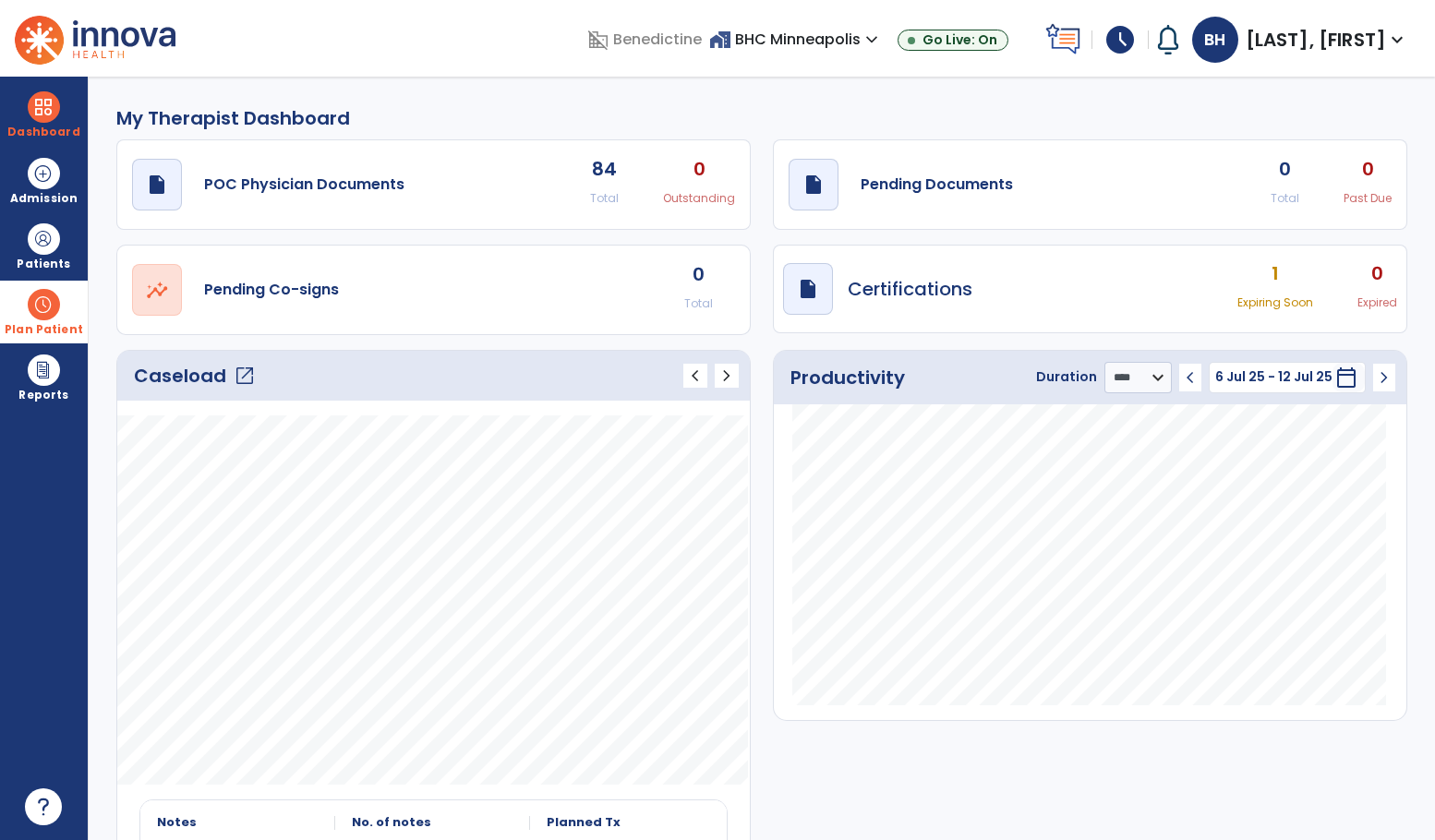 click on "Plan Patient" at bounding box center (43, 246) 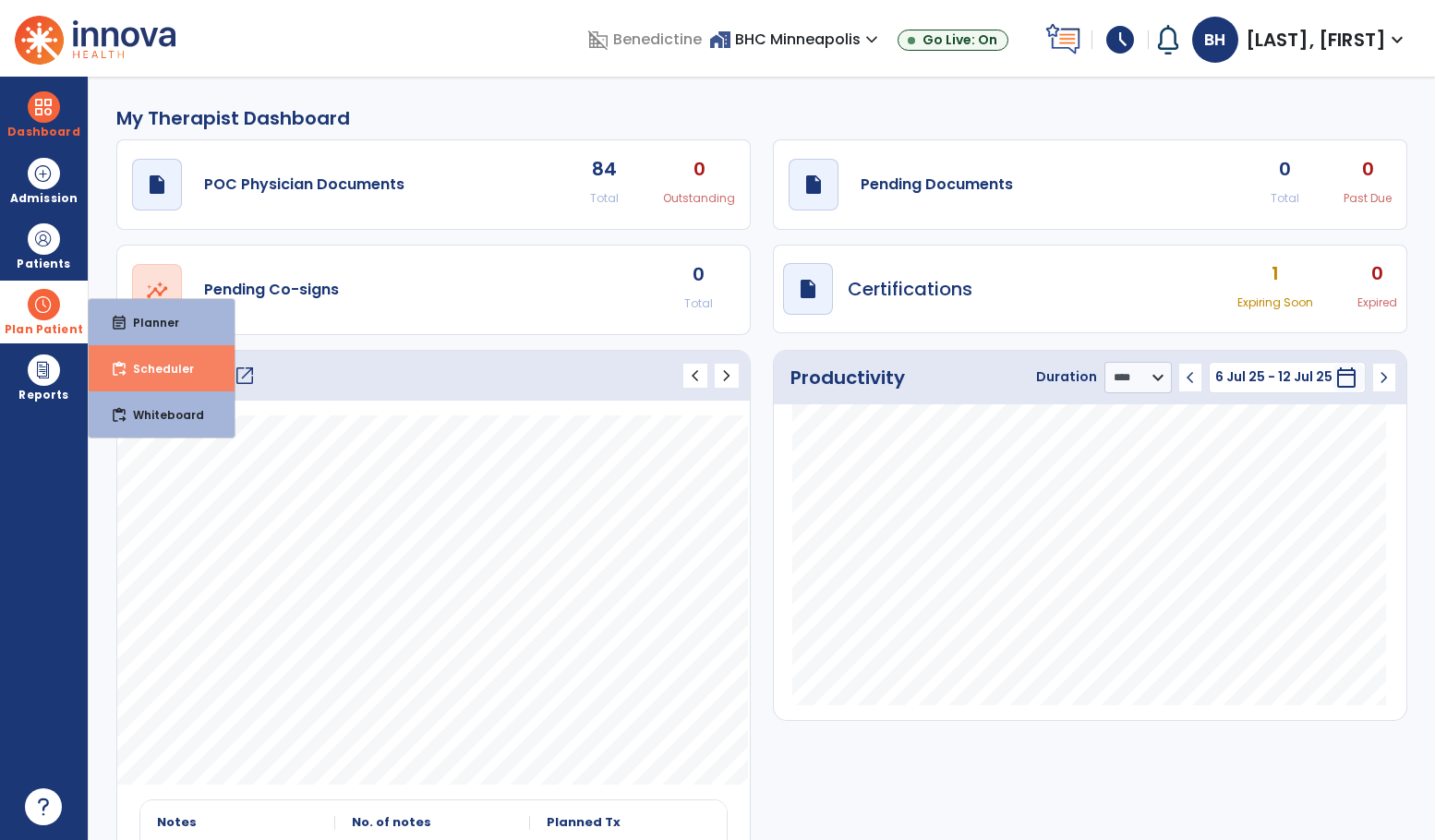 click on "Scheduler" at bounding box center (156, 368) 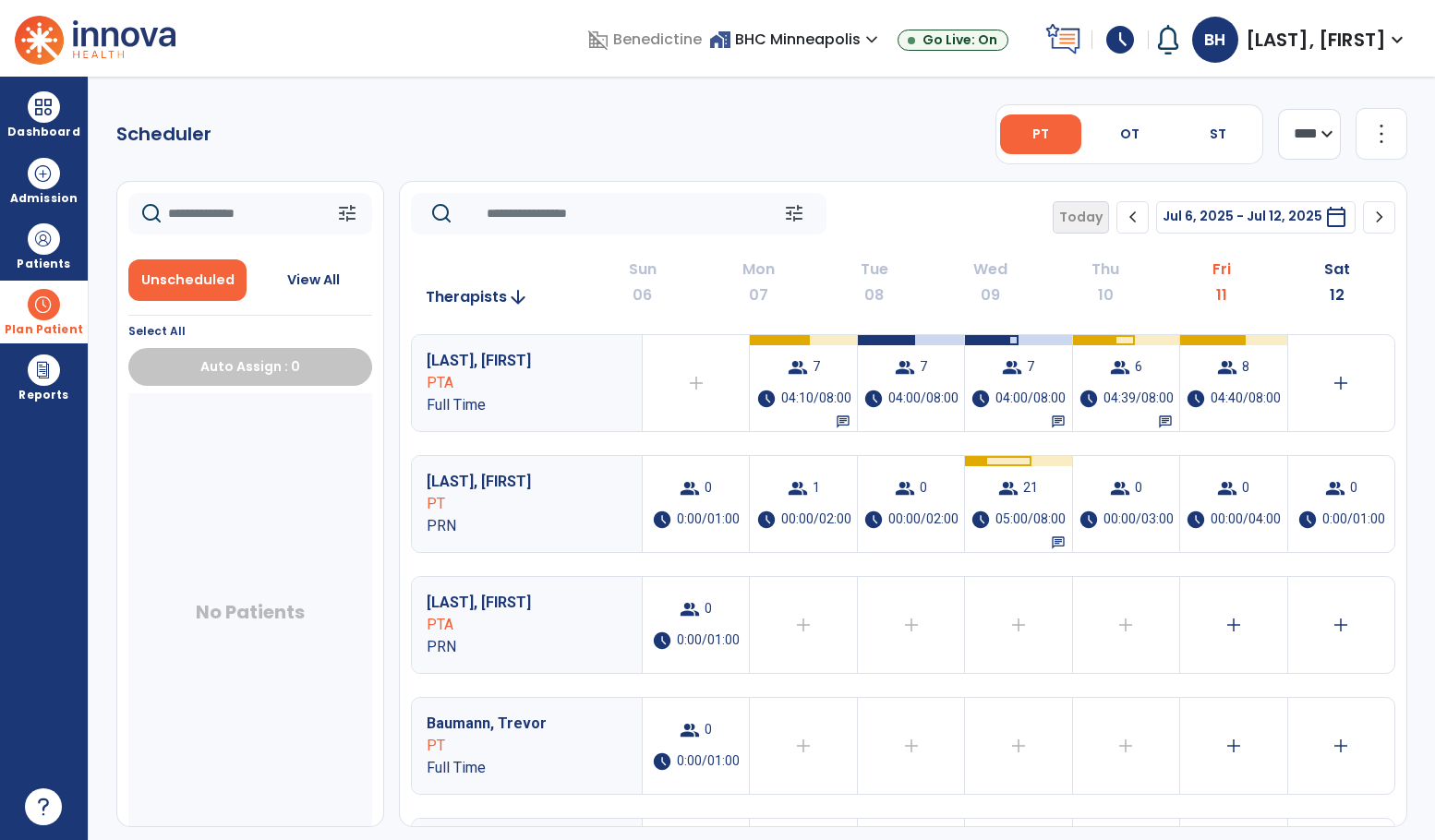 click on "No Patients" at bounding box center [250, 616] 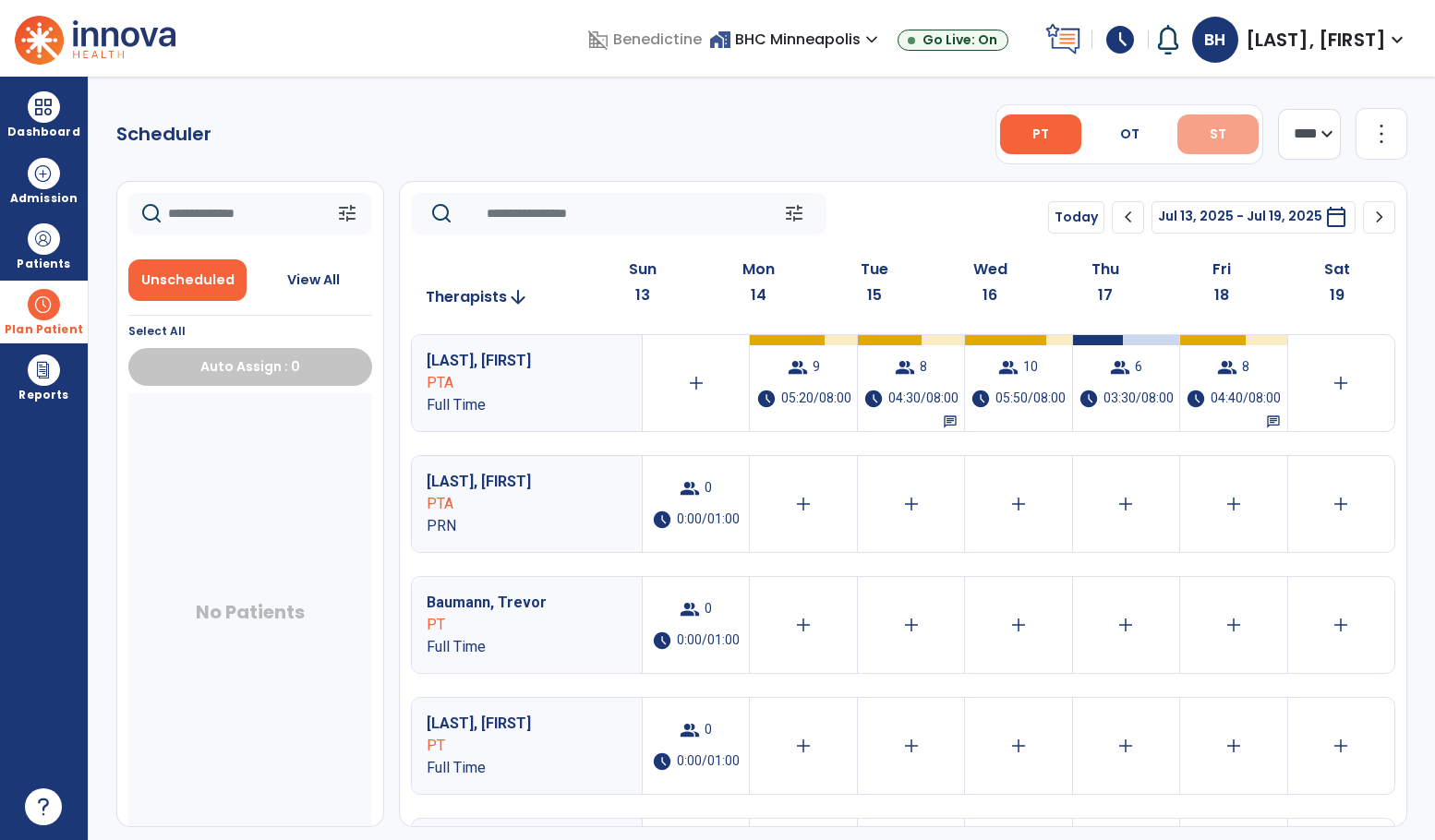 click on "ST" at bounding box center [1218, 134] 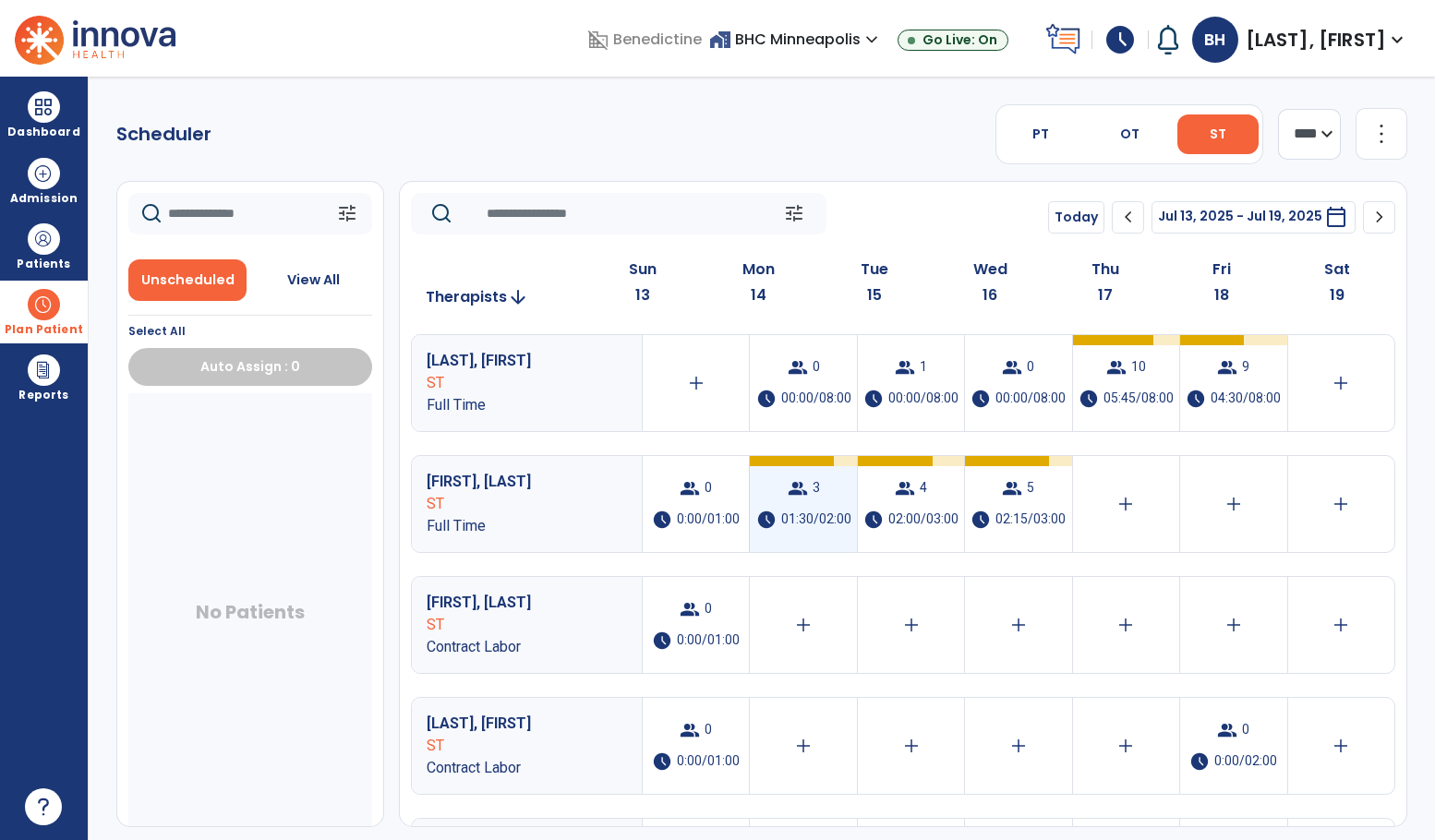 click on "3" at bounding box center [816, 488] 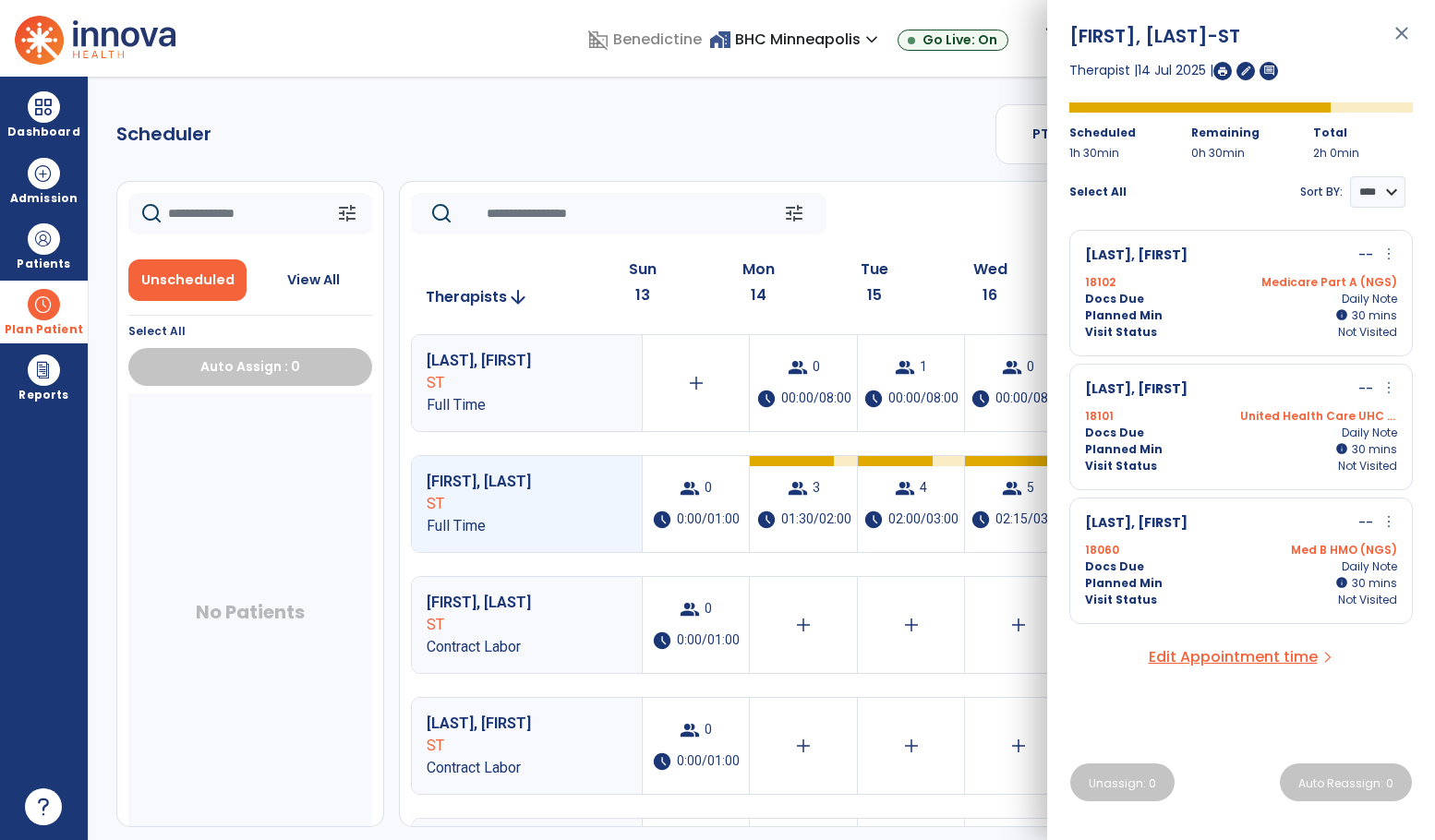 drag, startPoint x: 199, startPoint y: 518, endPoint x: 258, endPoint y: 505, distance: 60.41523 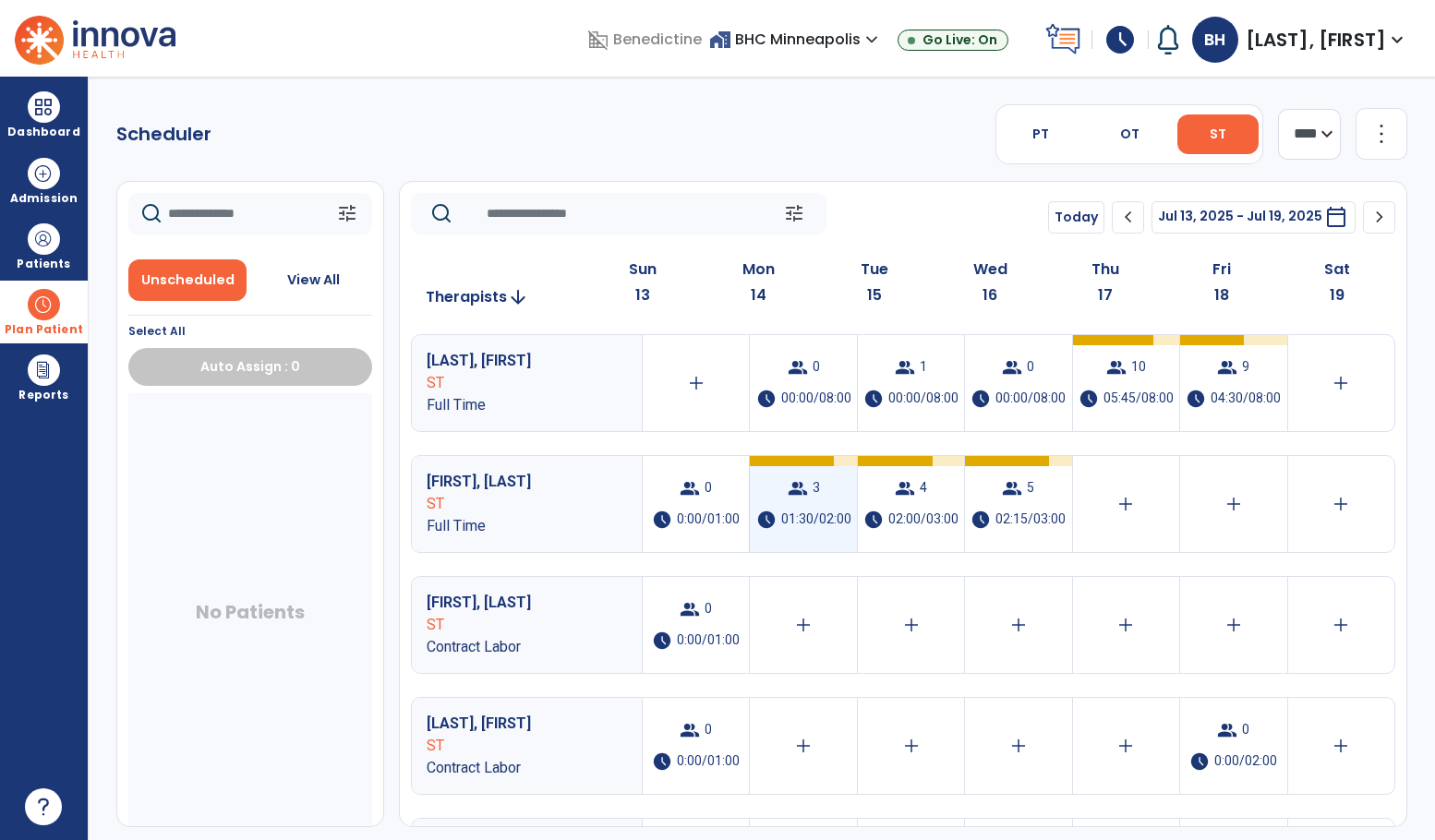 click on "01:30/02:00" at bounding box center [816, 520] 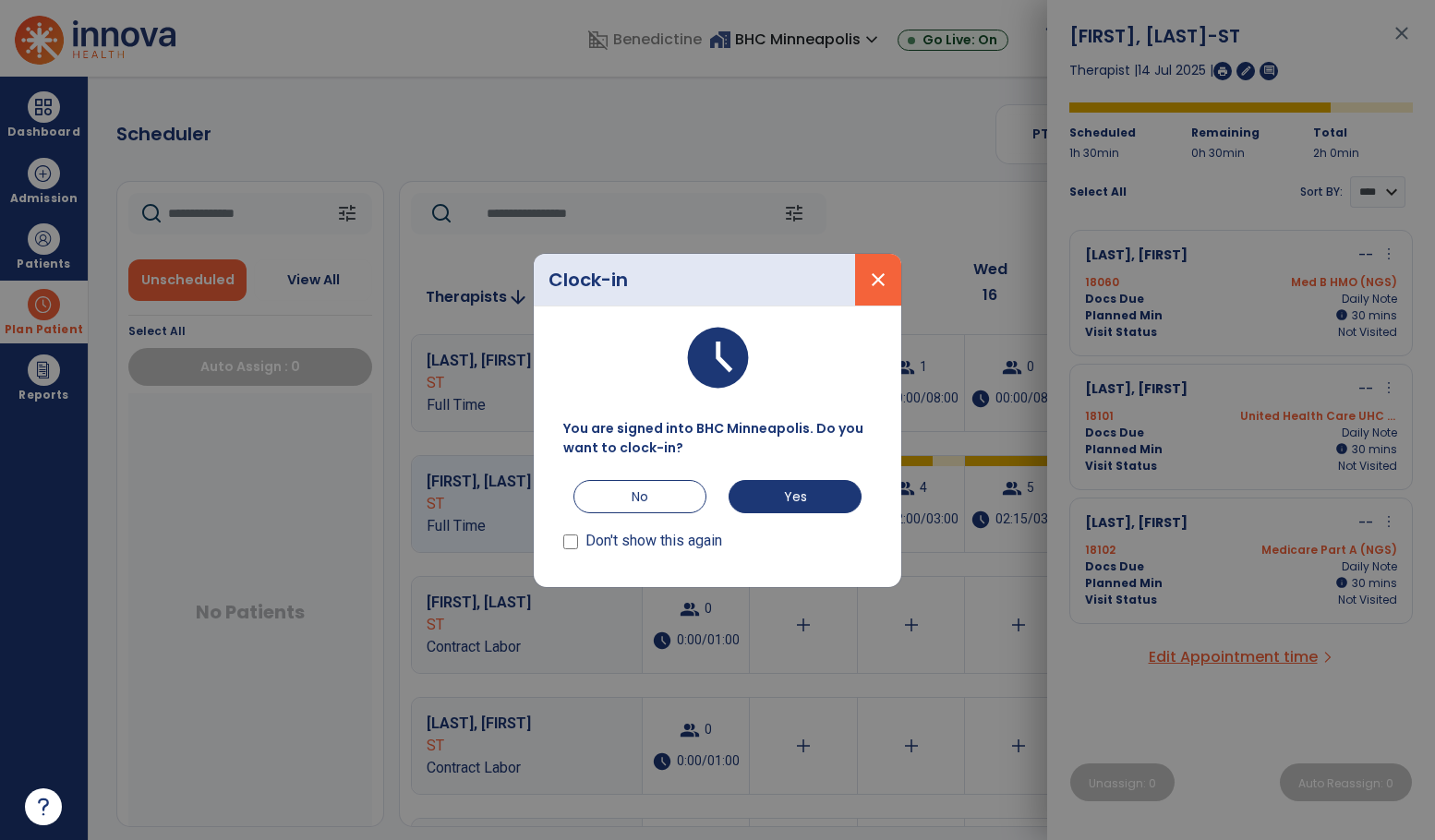 drag, startPoint x: 789, startPoint y: 273, endPoint x: 870, endPoint y: 300, distance: 85.3815 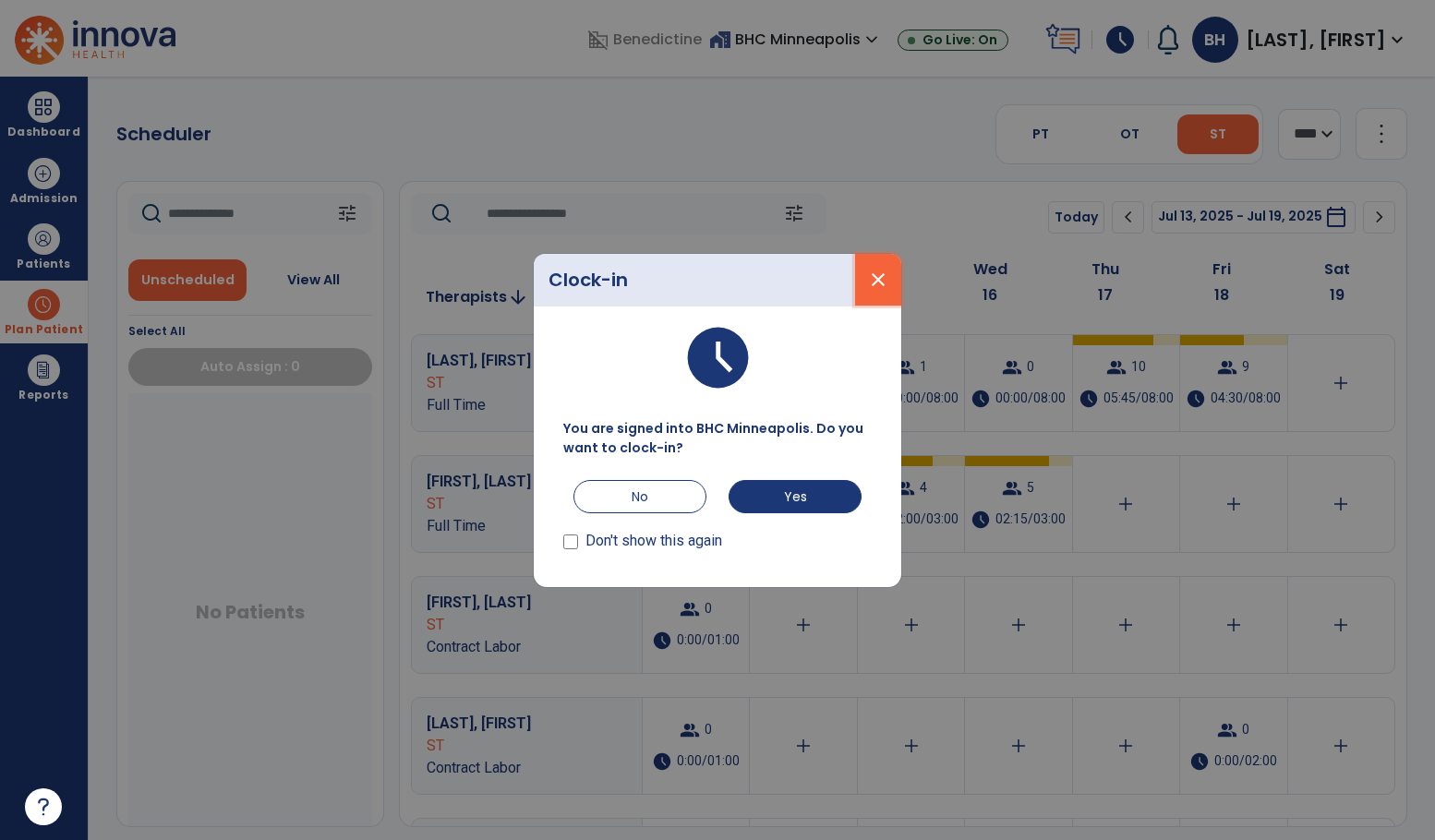 click on "close" at bounding box center [878, 280] 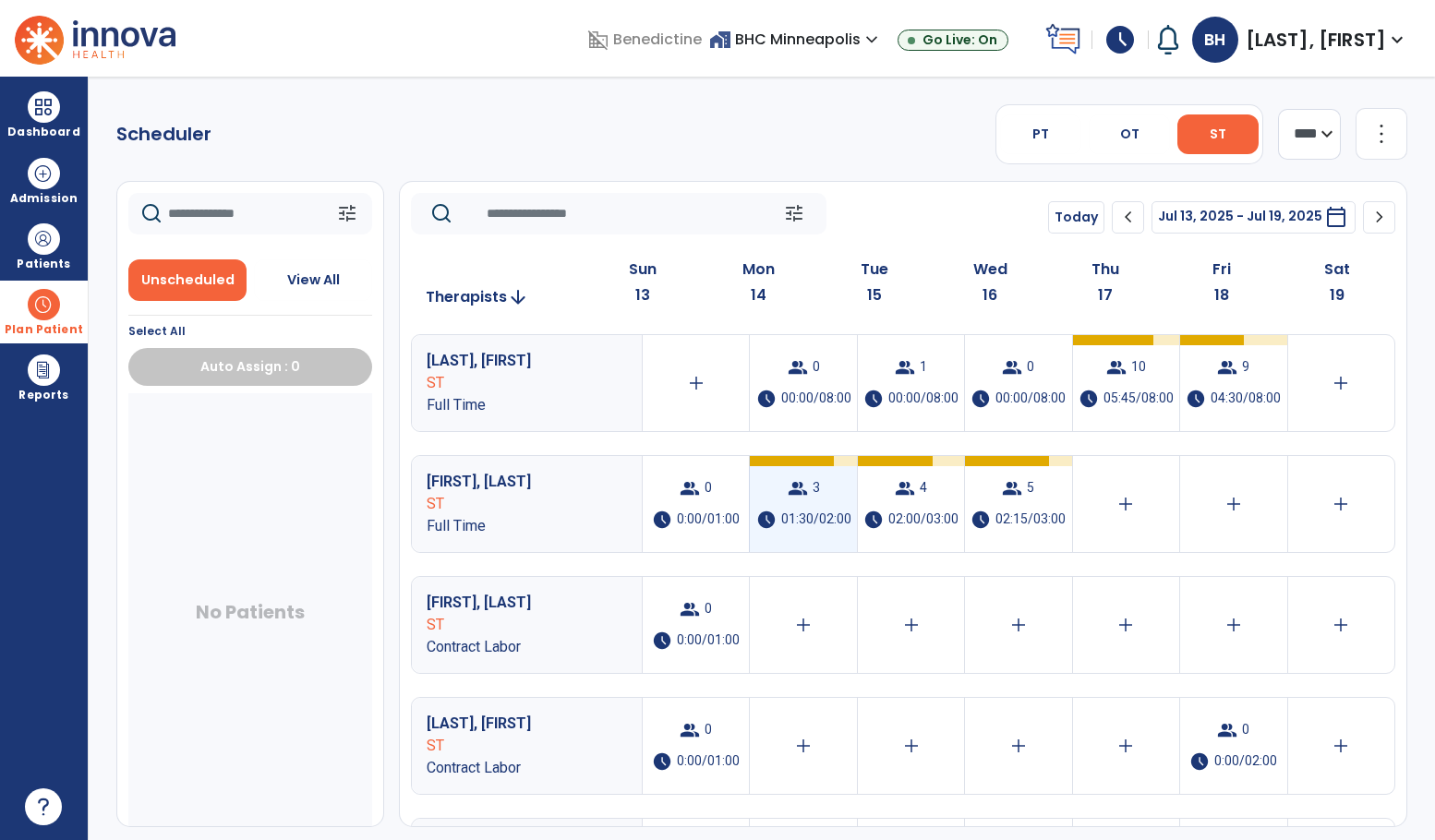 click on "01:30/02:00" at bounding box center [816, 520] 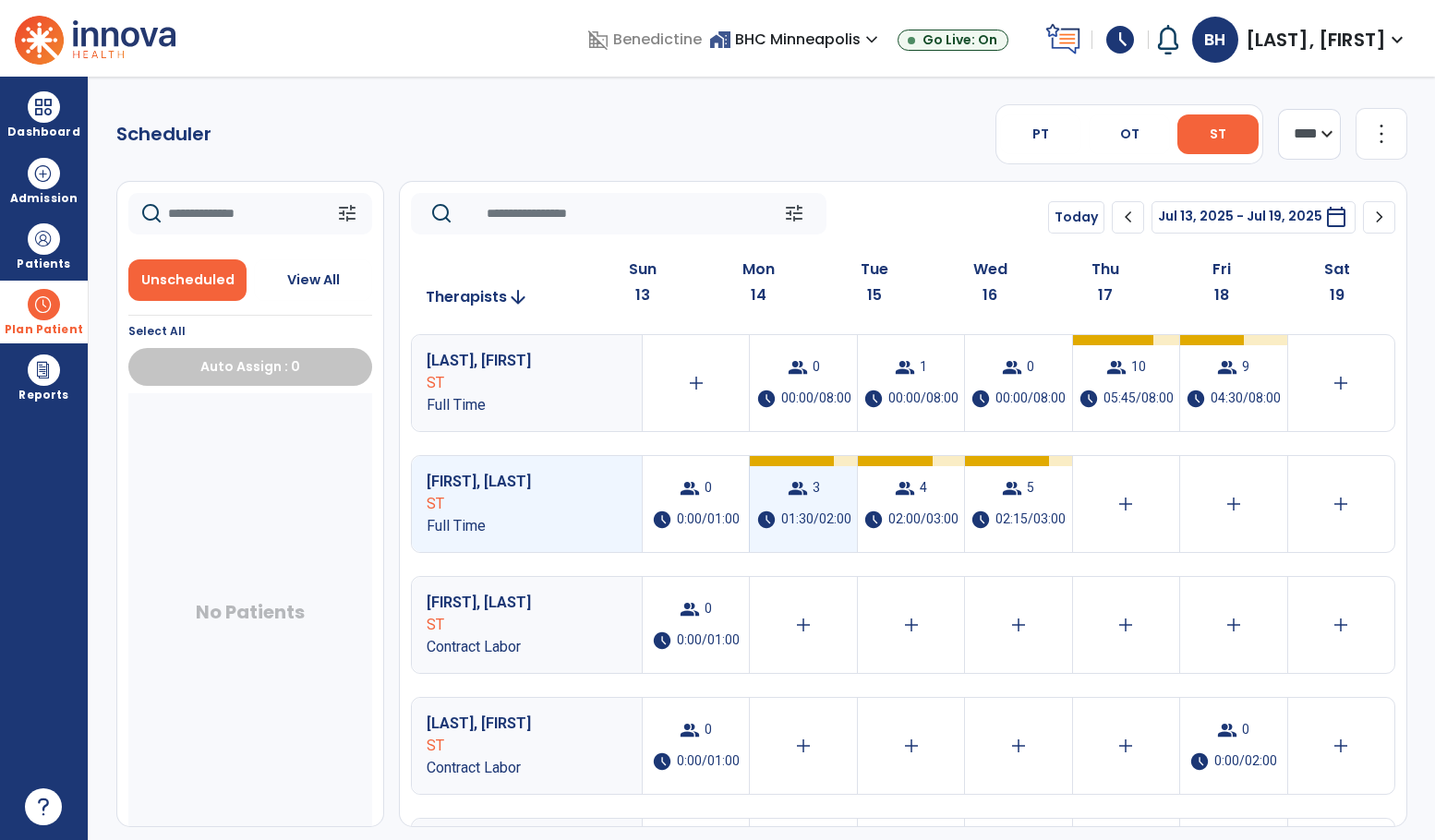 click on "group" at bounding box center (798, 488) 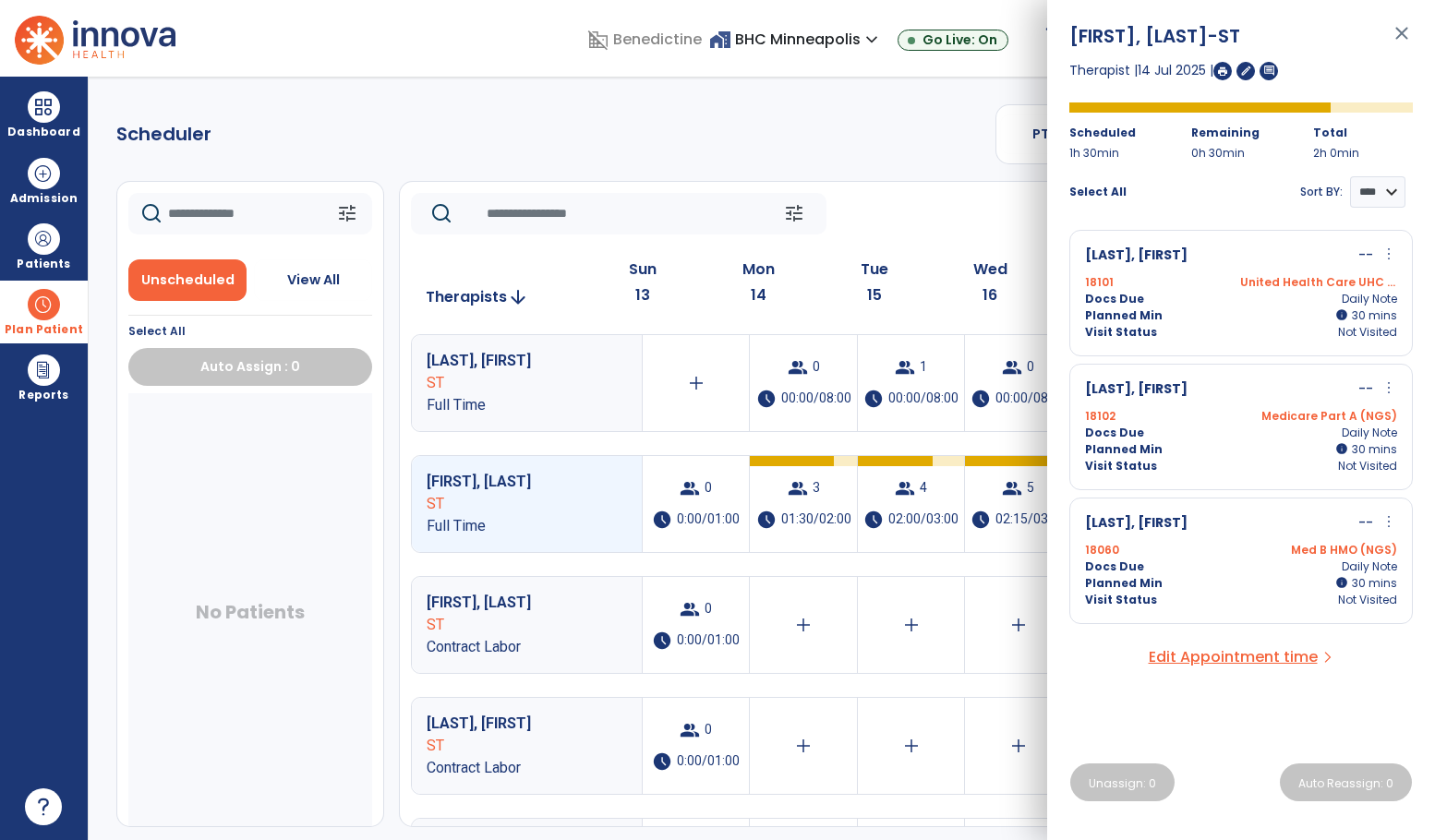 click on "close" at bounding box center [1402, 42] 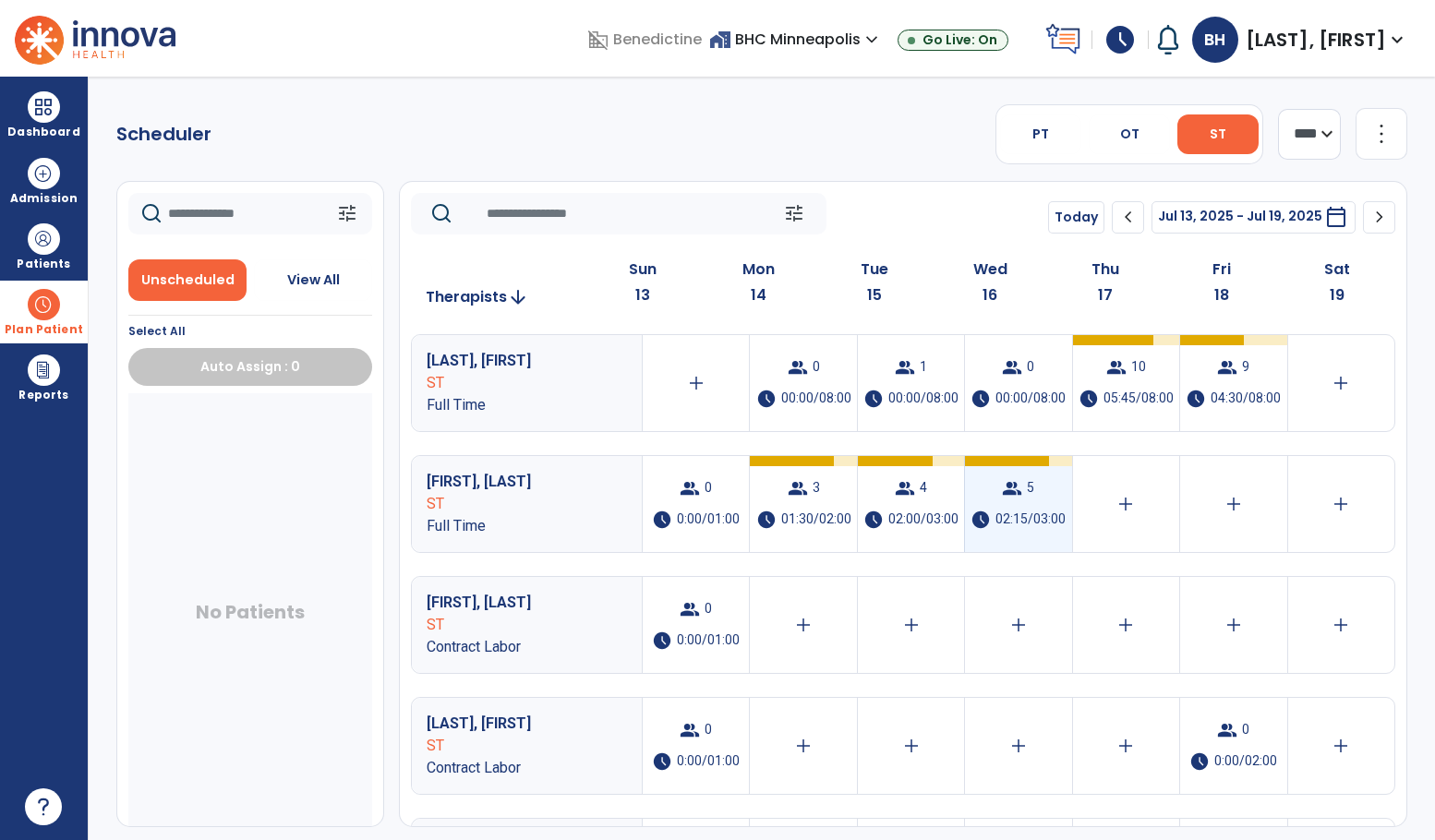 drag, startPoint x: 903, startPoint y: 487, endPoint x: 980, endPoint y: 503, distance: 78.644771 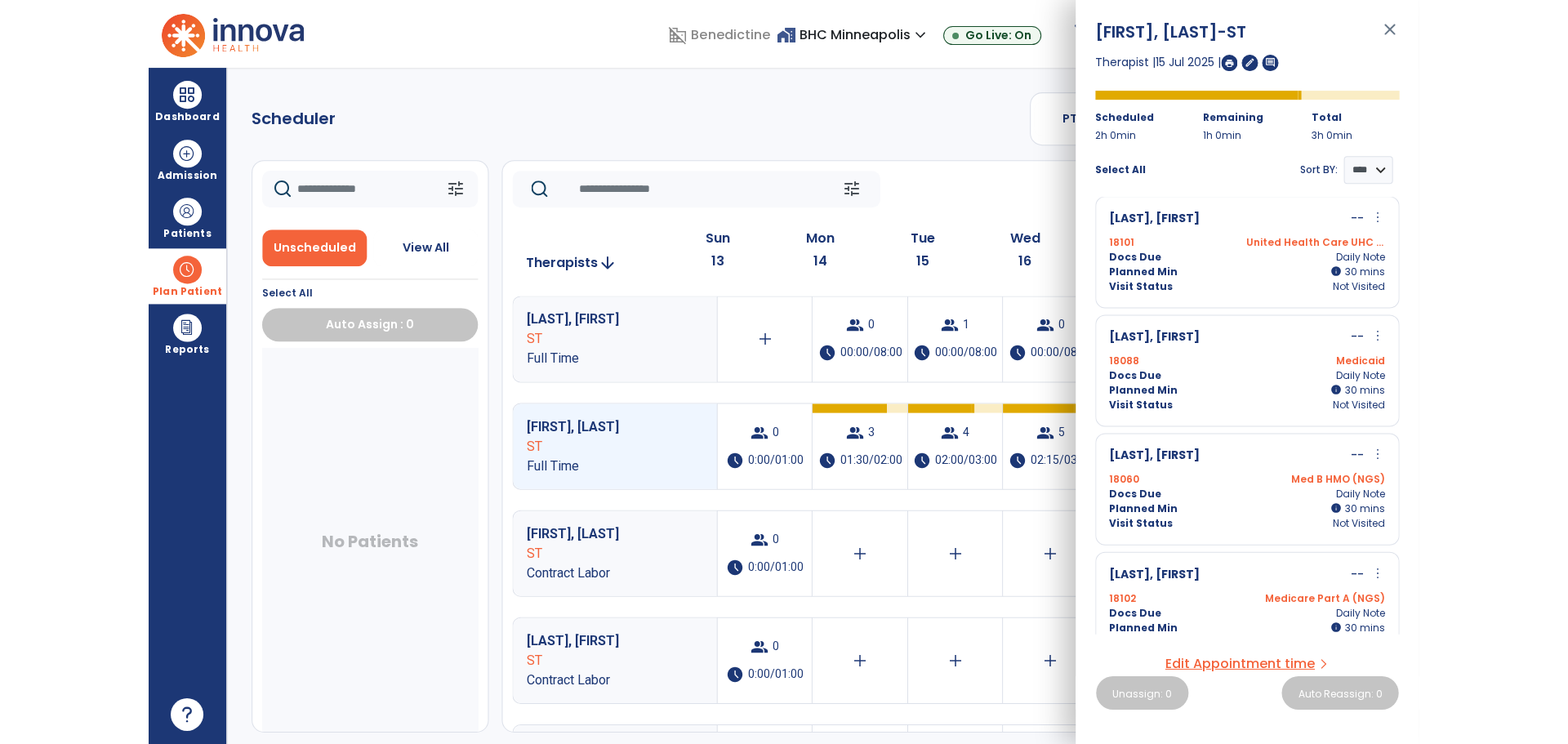 scroll, scrollTop: 0, scrollLeft: 0, axis: both 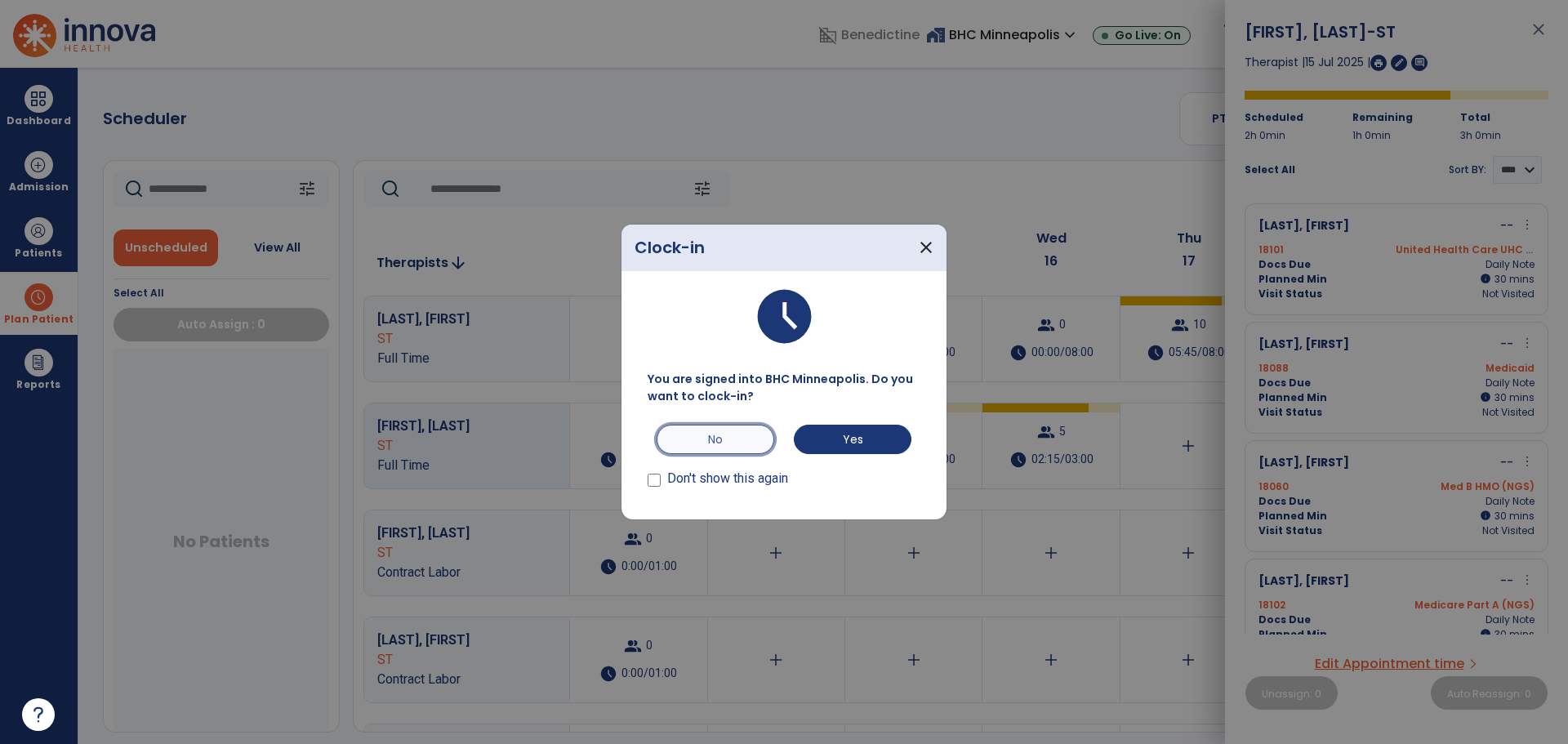 click on "No" at bounding box center [715, 439] 